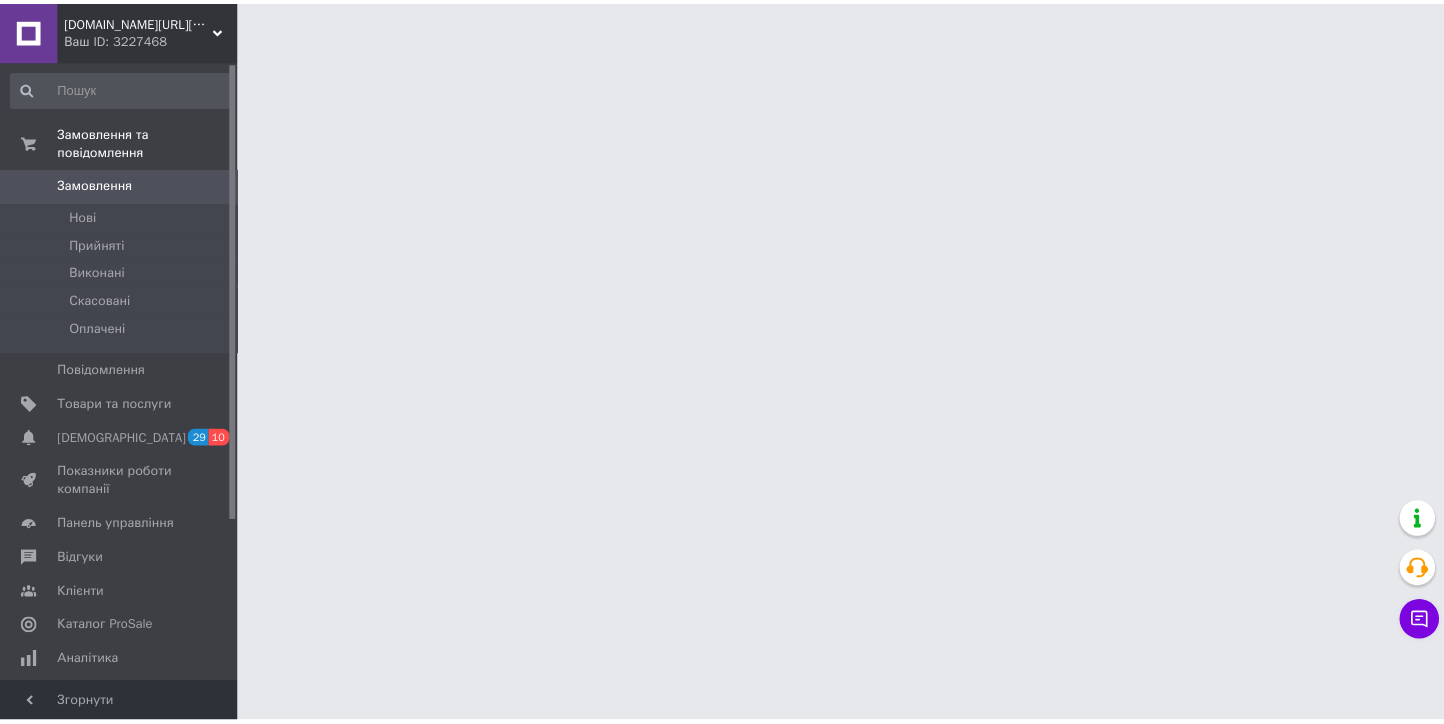 scroll, scrollTop: 0, scrollLeft: 0, axis: both 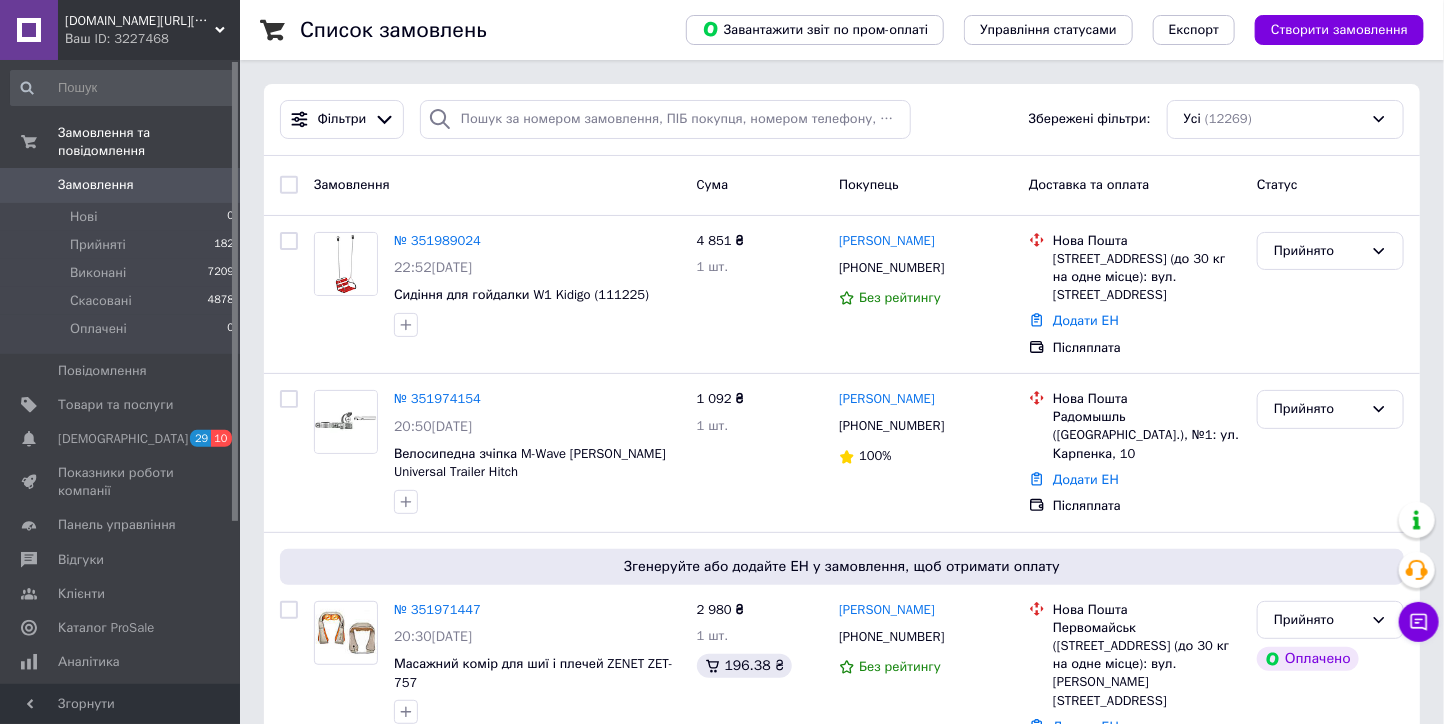 click on "[DOMAIN_NAME][URL][GEOGRAPHIC_DATA]  Інтернет- магазин" at bounding box center (140, 21) 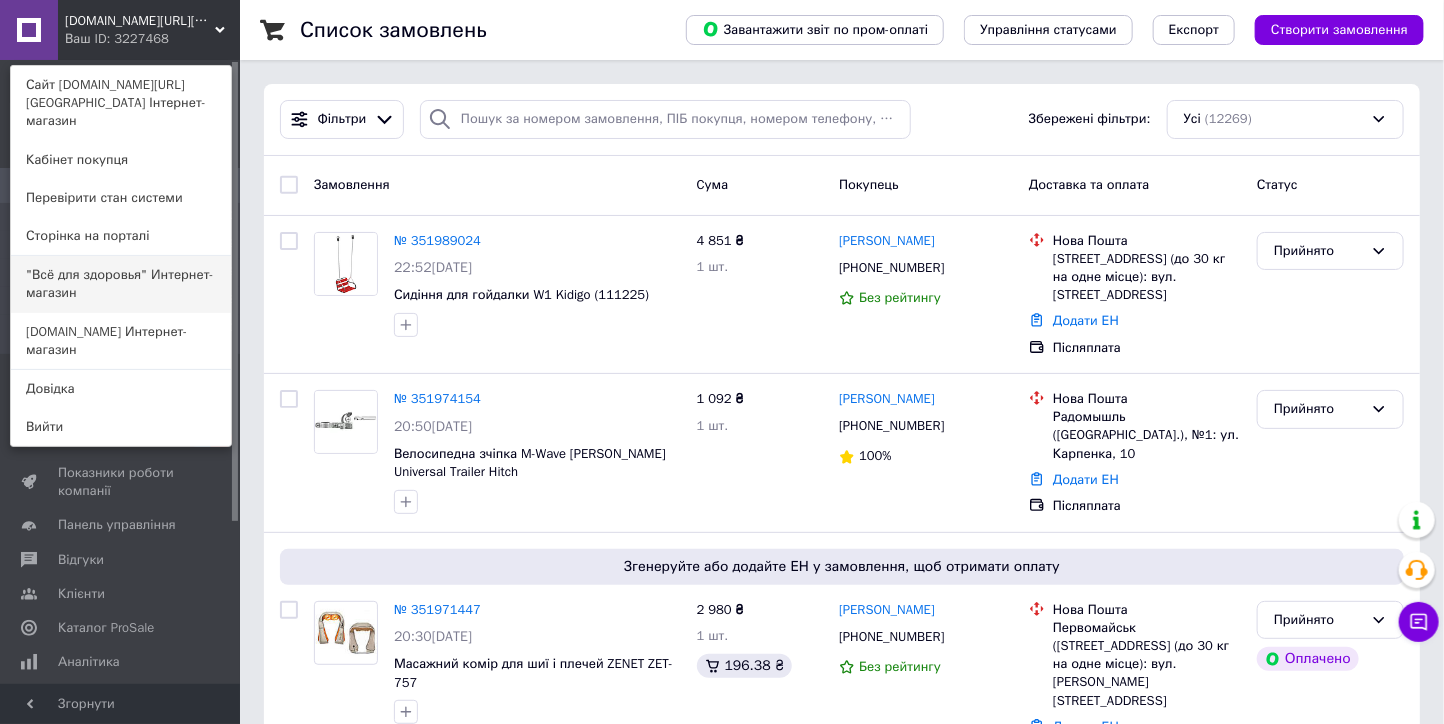 click on ""Всё для здоровья" Интернет-магазин" at bounding box center (121, 284) 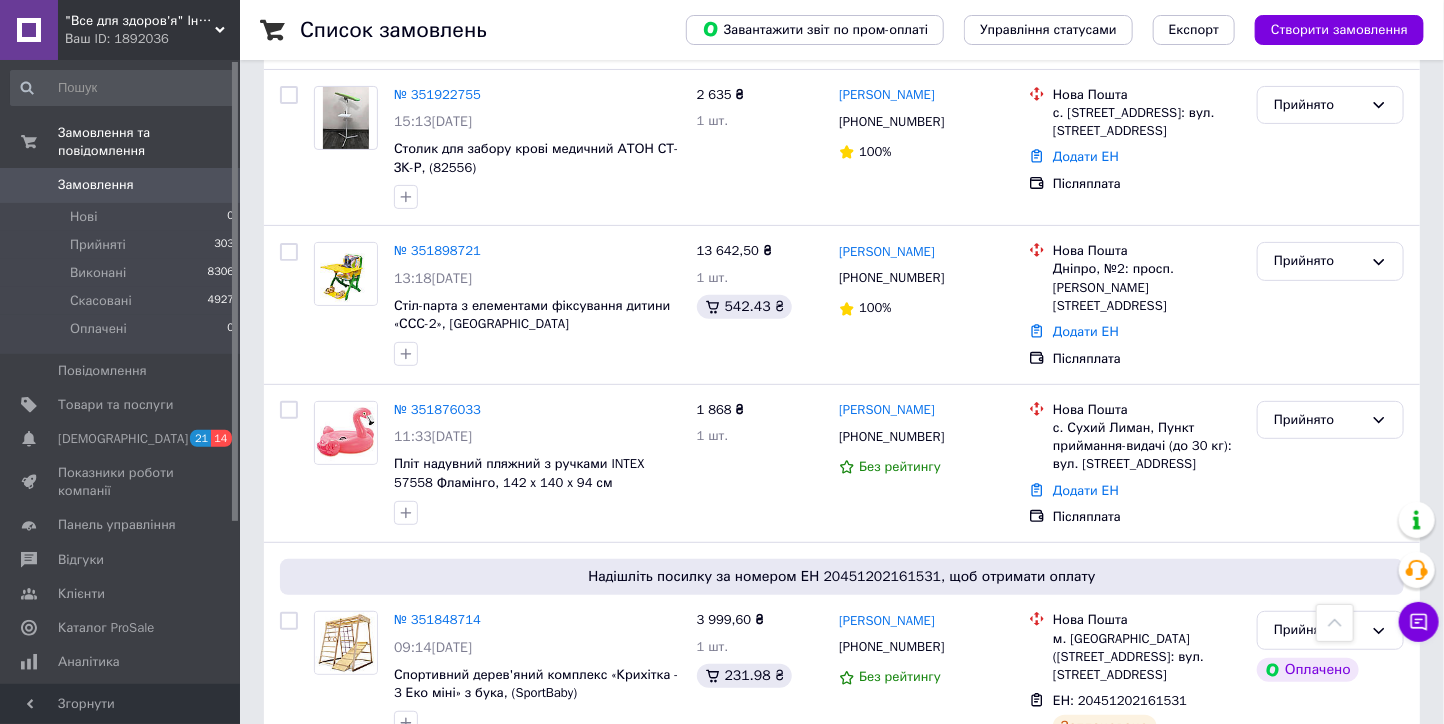 scroll, scrollTop: 111, scrollLeft: 0, axis: vertical 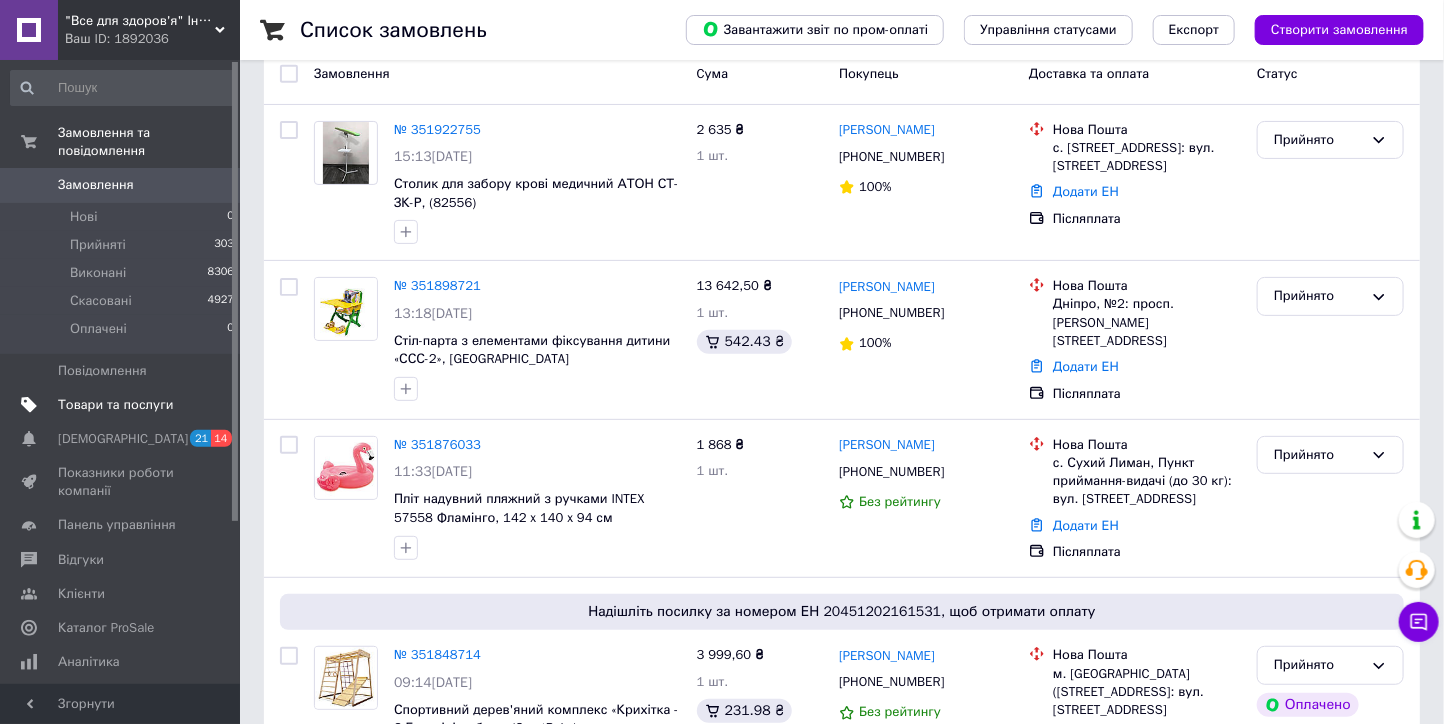 click on "Товари та послуги" at bounding box center [115, 405] 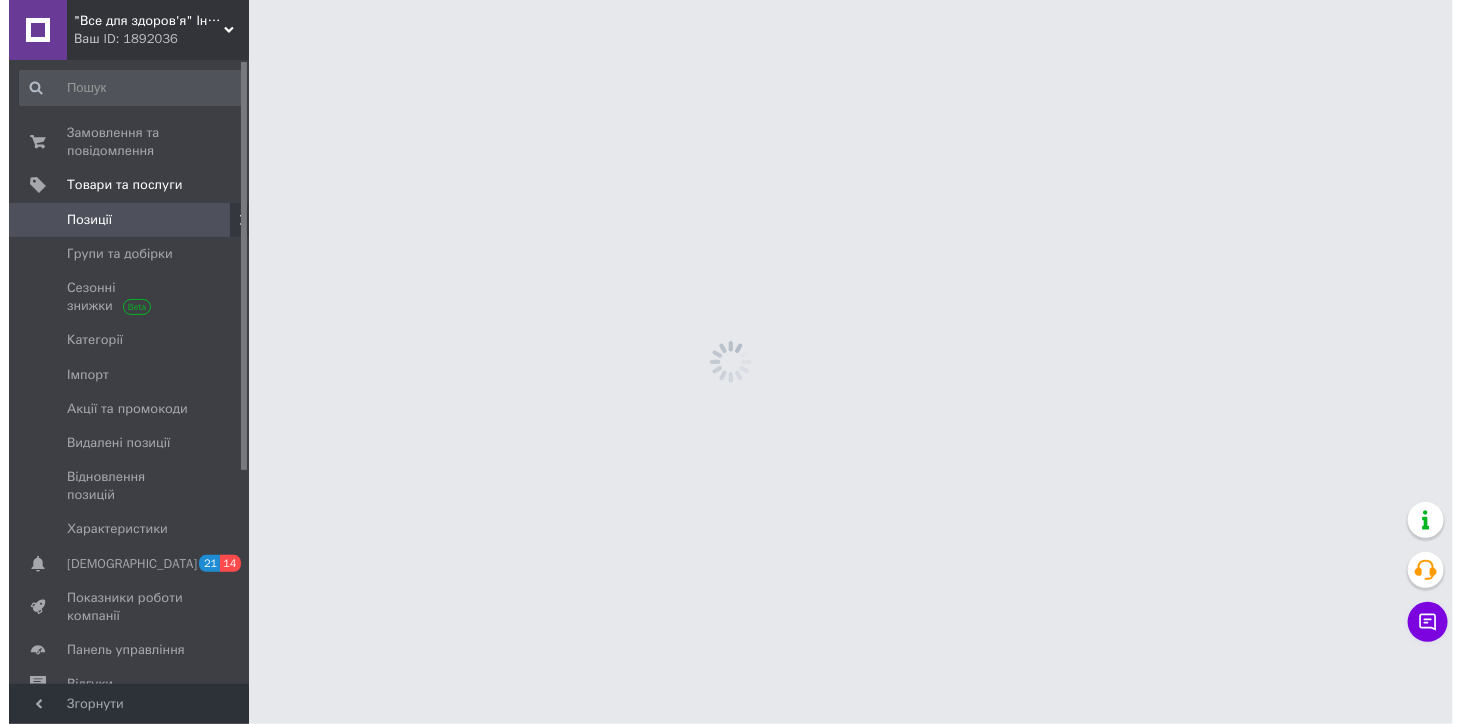 scroll, scrollTop: 0, scrollLeft: 0, axis: both 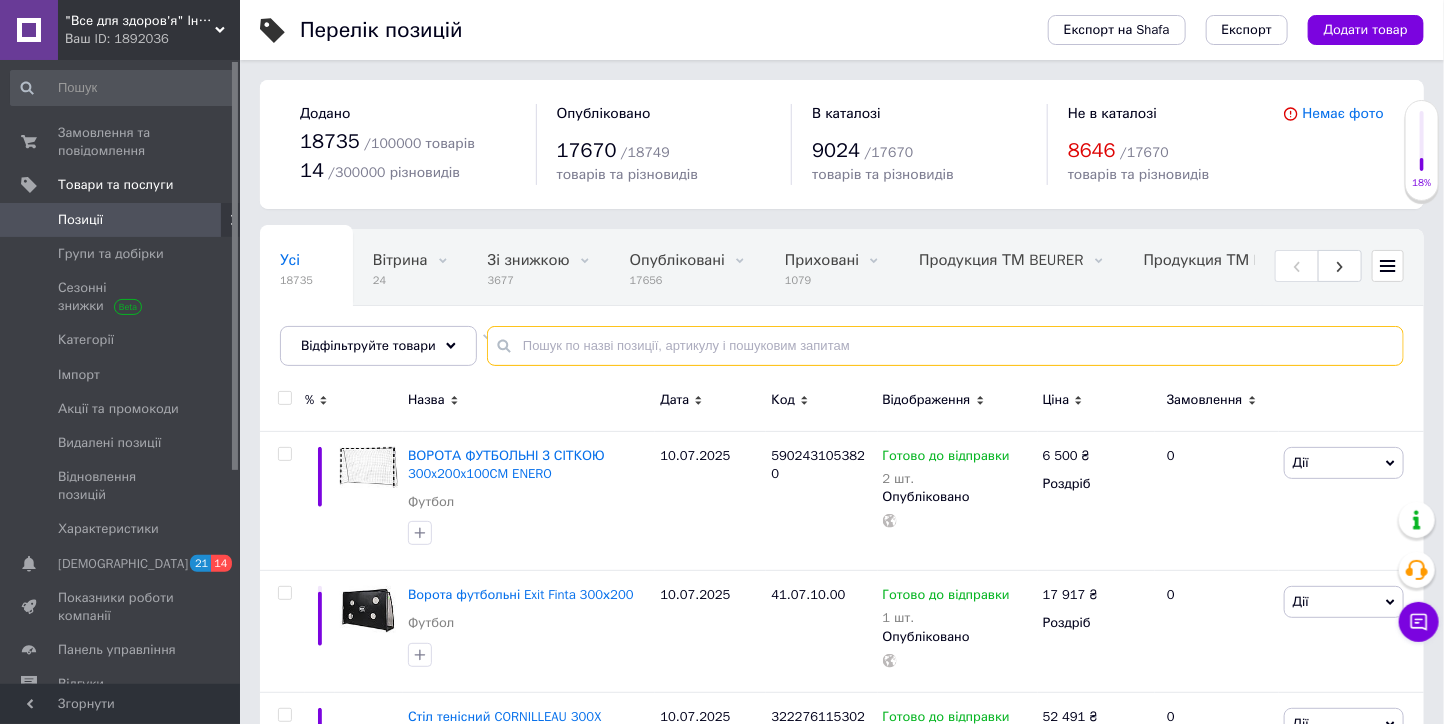 drag, startPoint x: 515, startPoint y: 344, endPoint x: 508, endPoint y: 336, distance: 10.630146 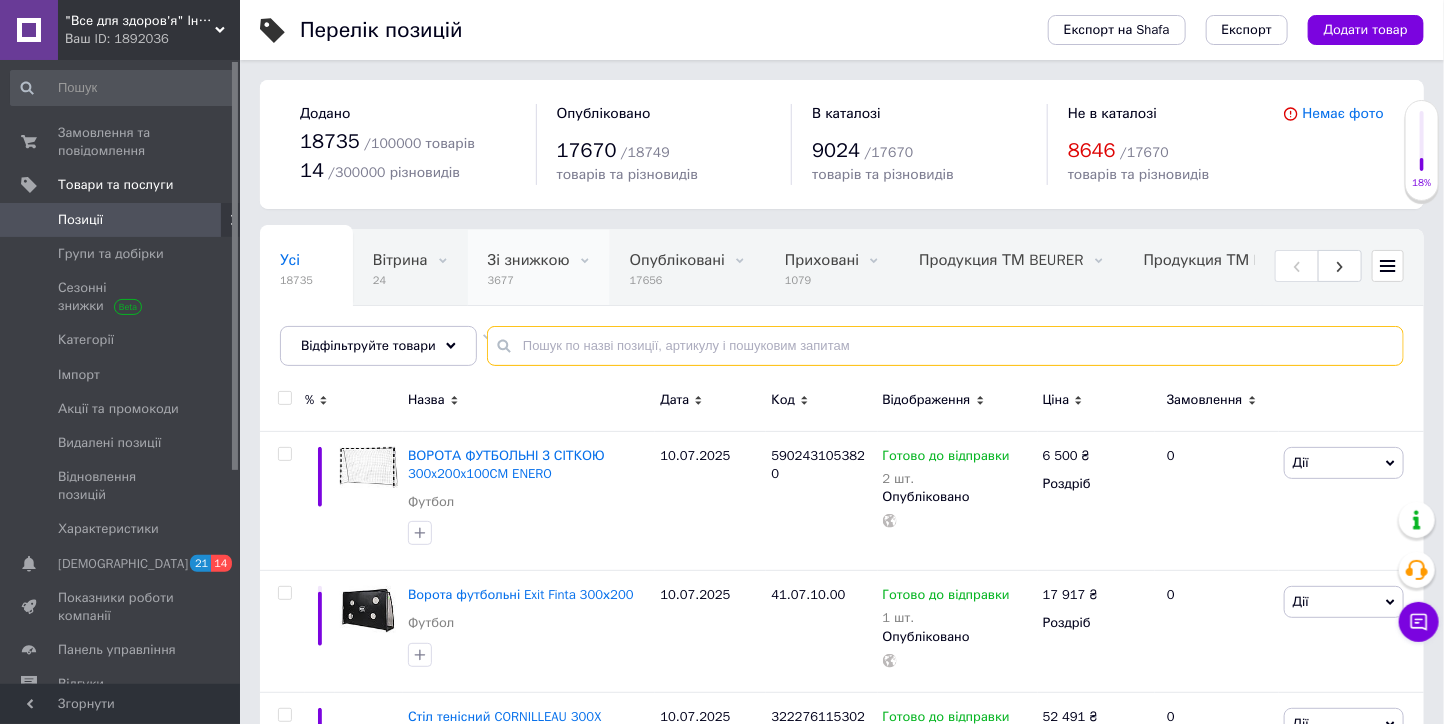 paste on "Aello" 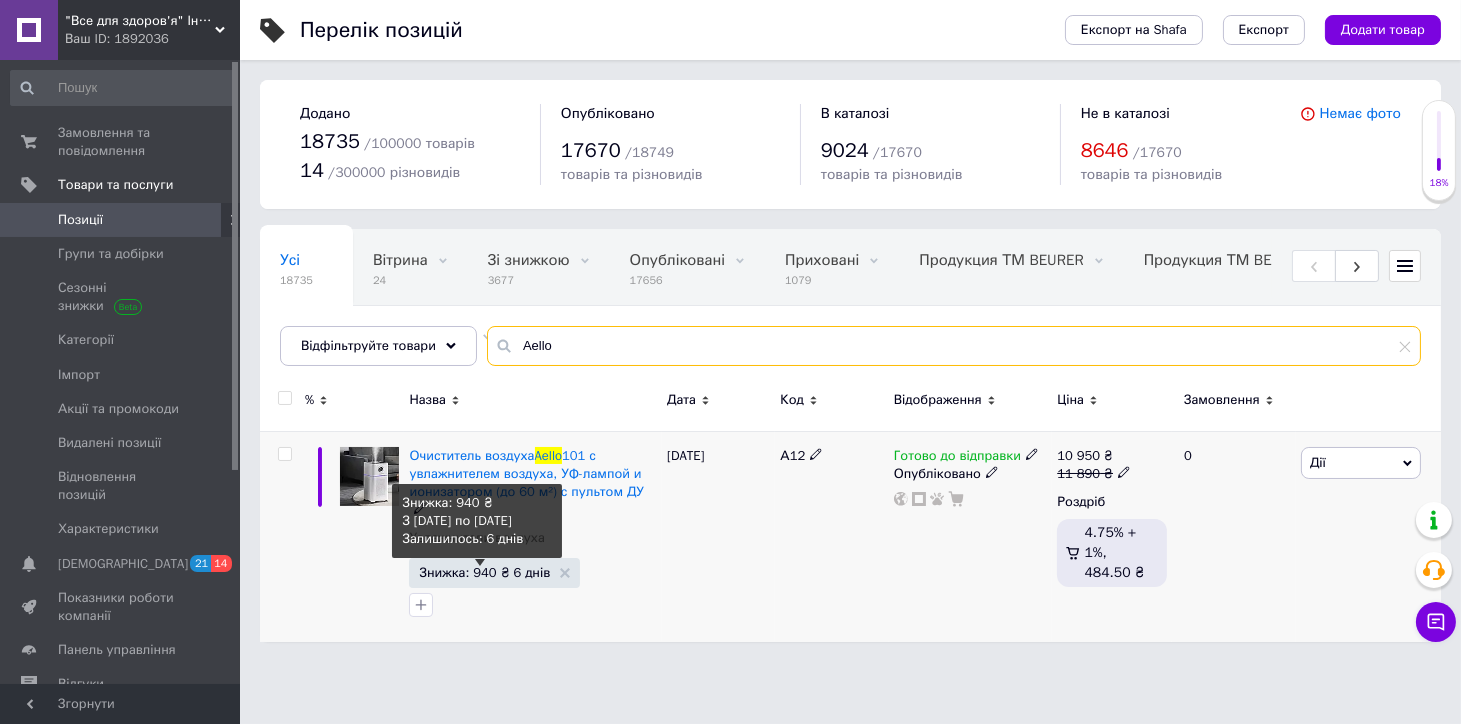 type on "Aello" 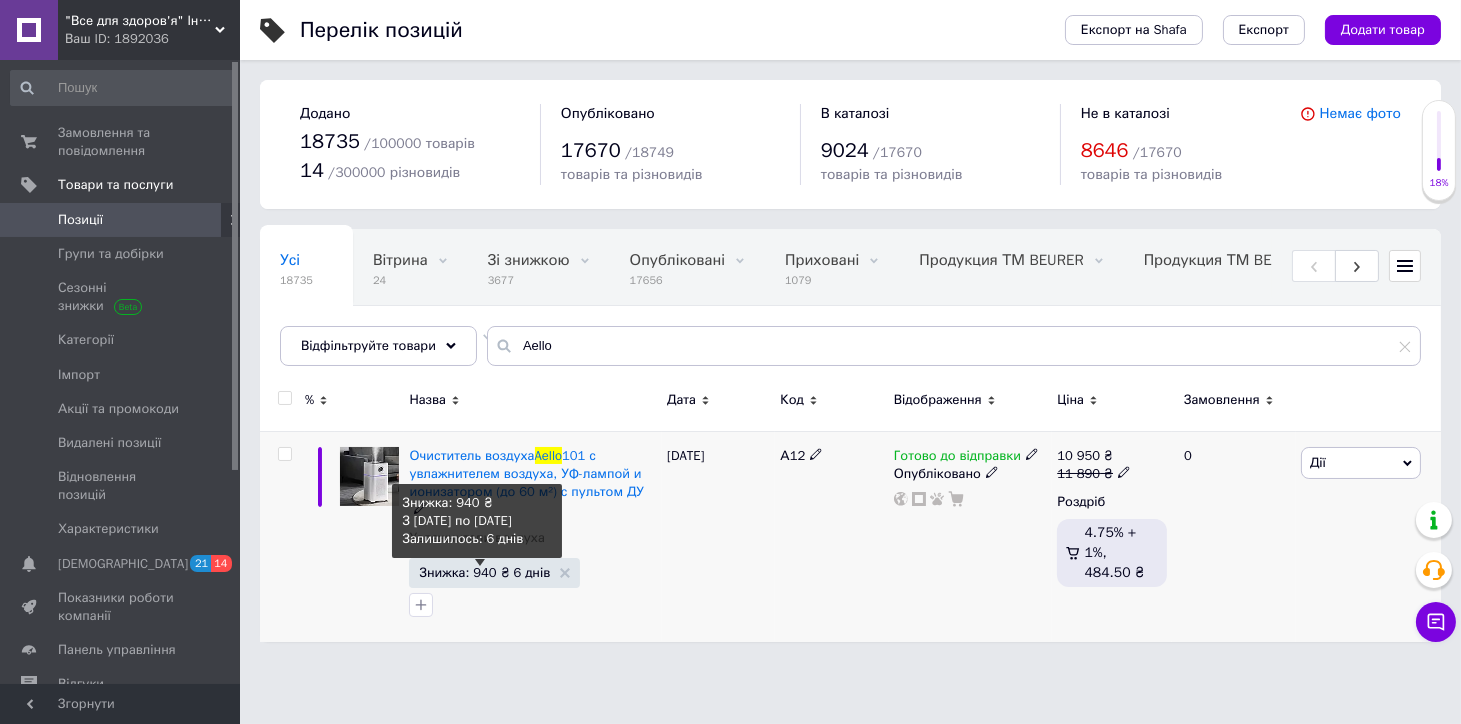 click on "Знижка: 940 ₴ 6 днів" at bounding box center (484, 572) 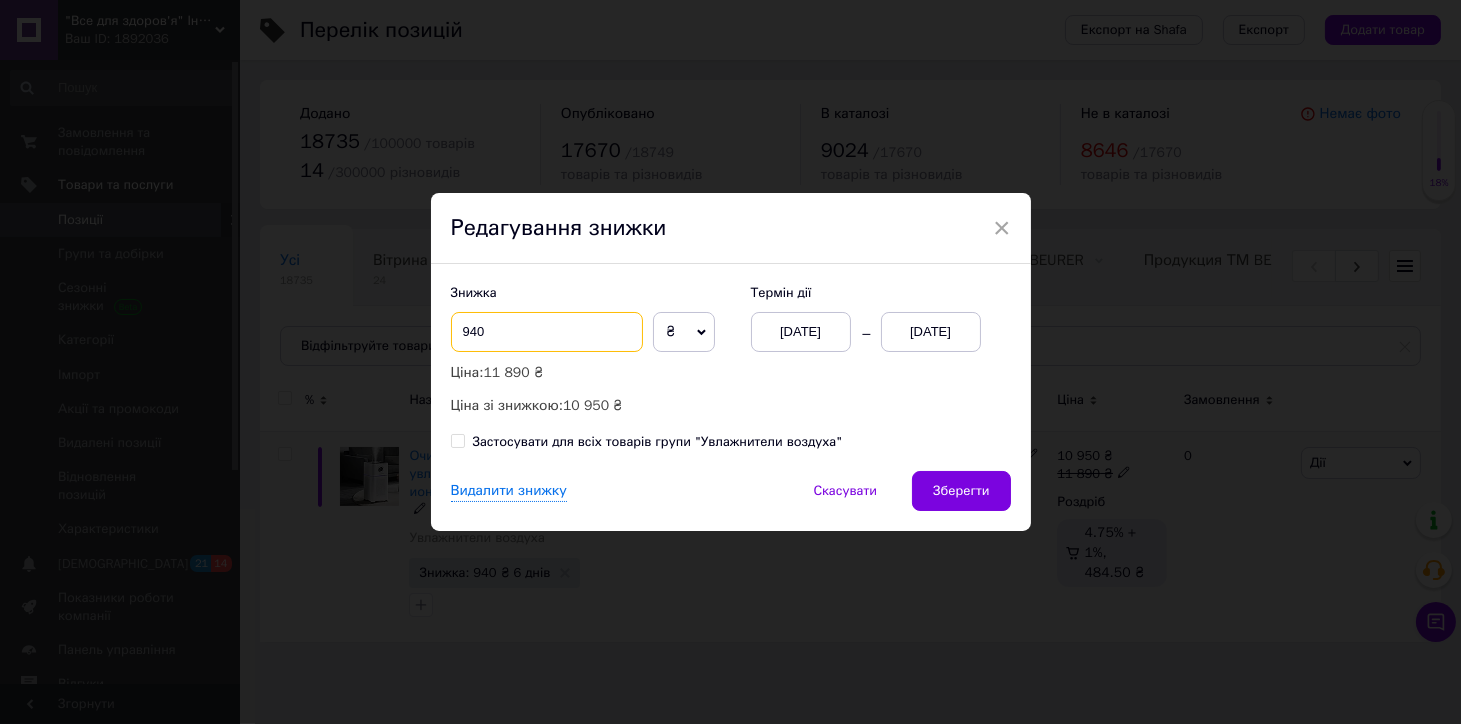 click on "940" at bounding box center [547, 332] 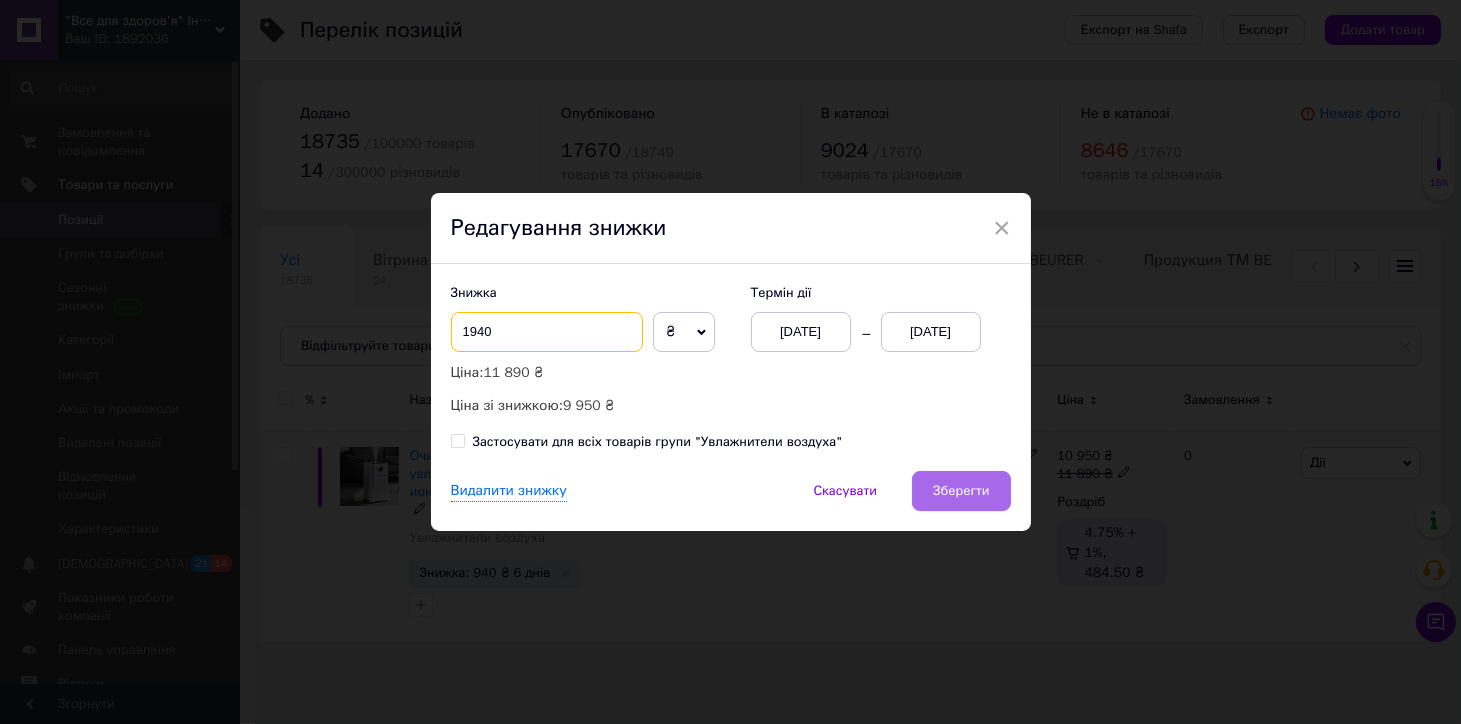 type on "1940" 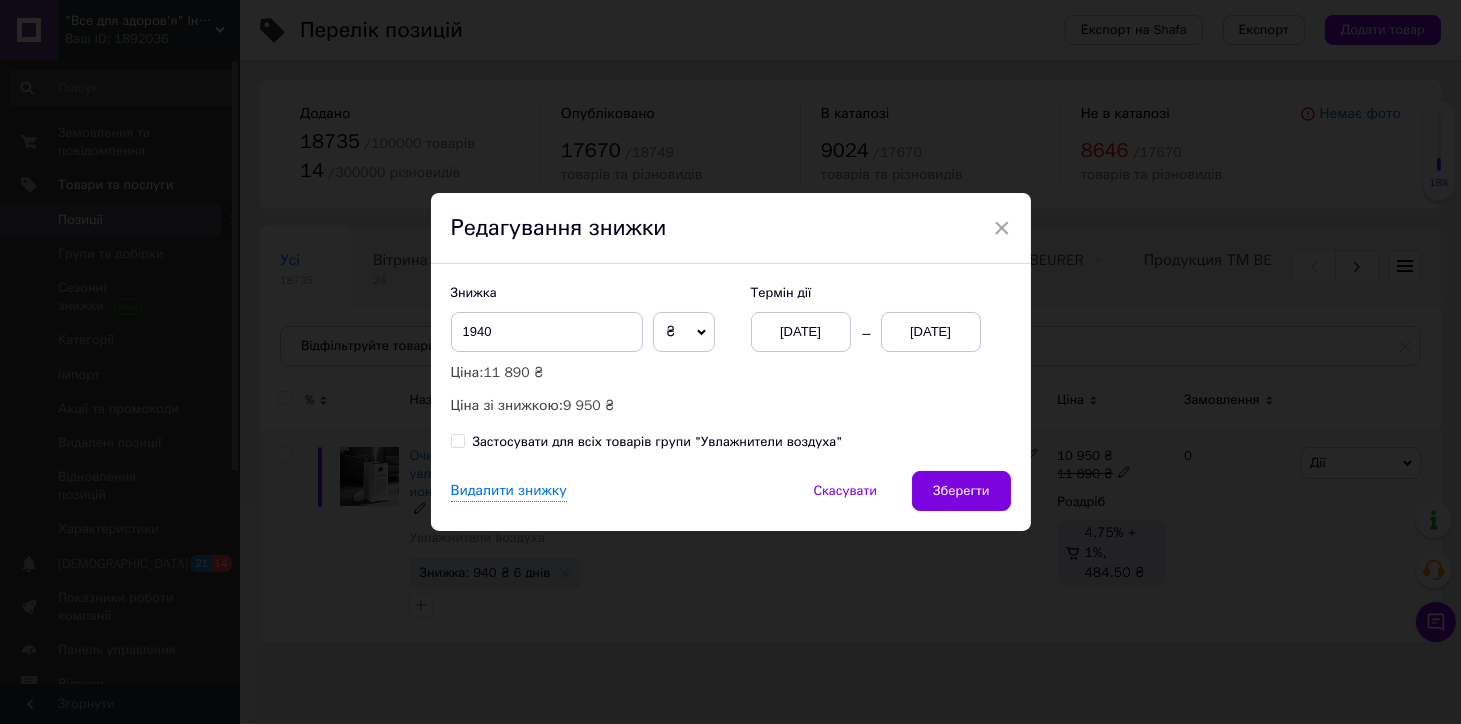 click on "Зберегти" at bounding box center (961, 491) 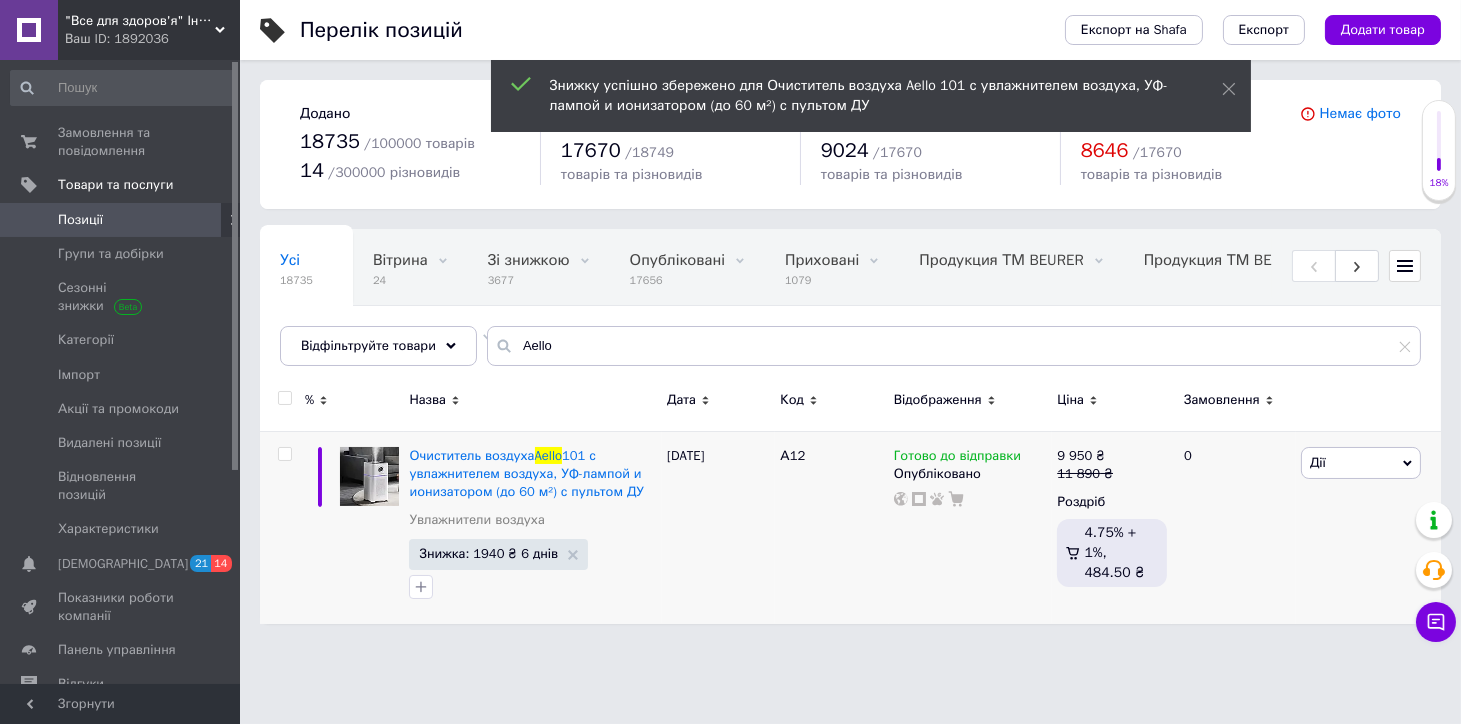 drag, startPoint x: 84, startPoint y: 24, endPoint x: 106, endPoint y: 109, distance: 87.80091 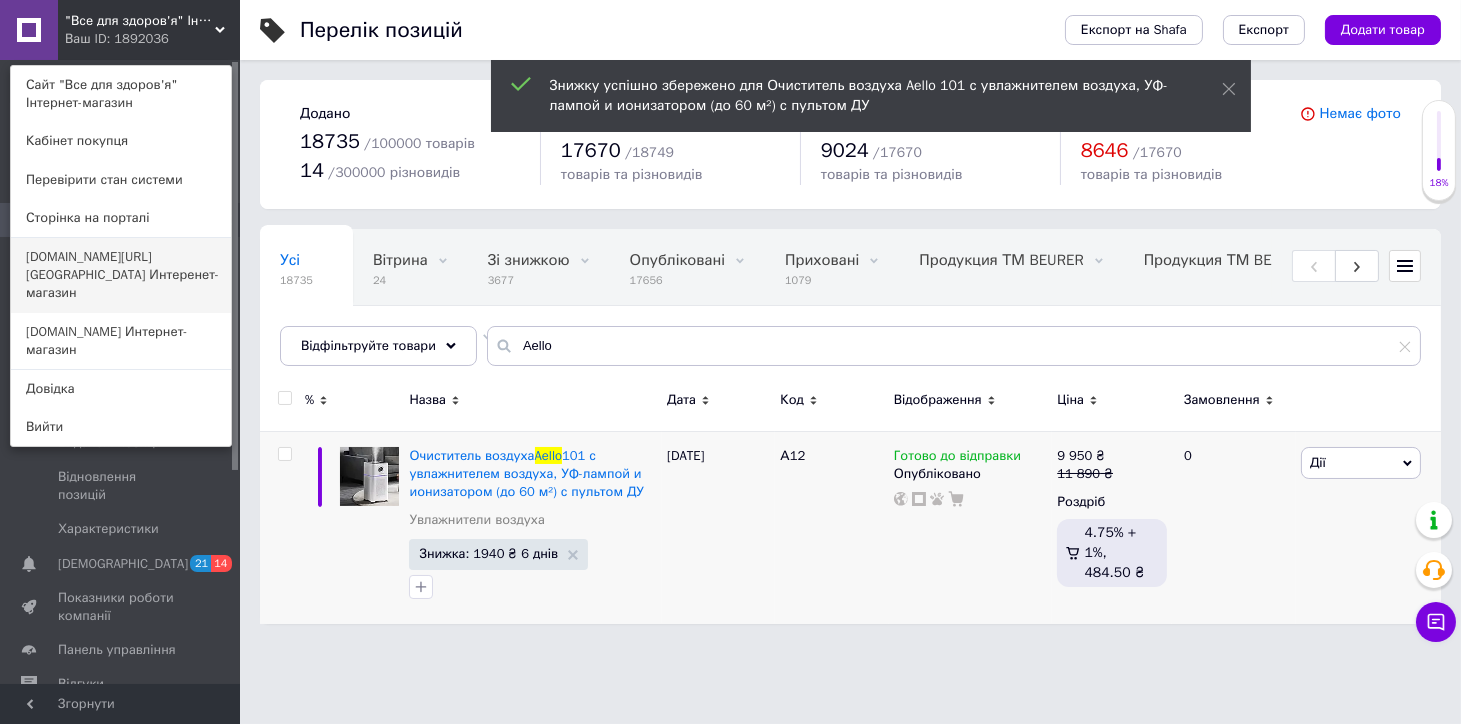 click on "Еcodom.kiev.ua  Интеренет-магазин" at bounding box center [121, 275] 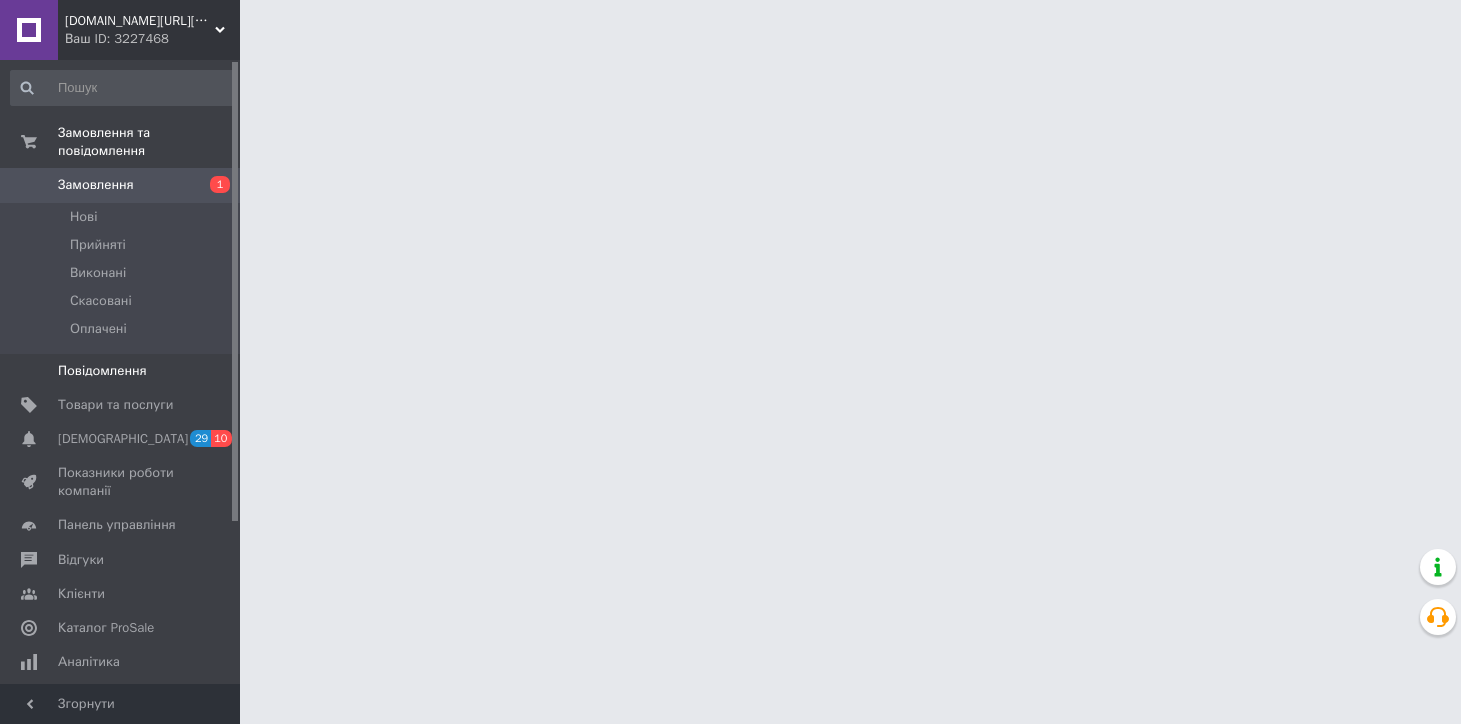 scroll, scrollTop: 0, scrollLeft: 0, axis: both 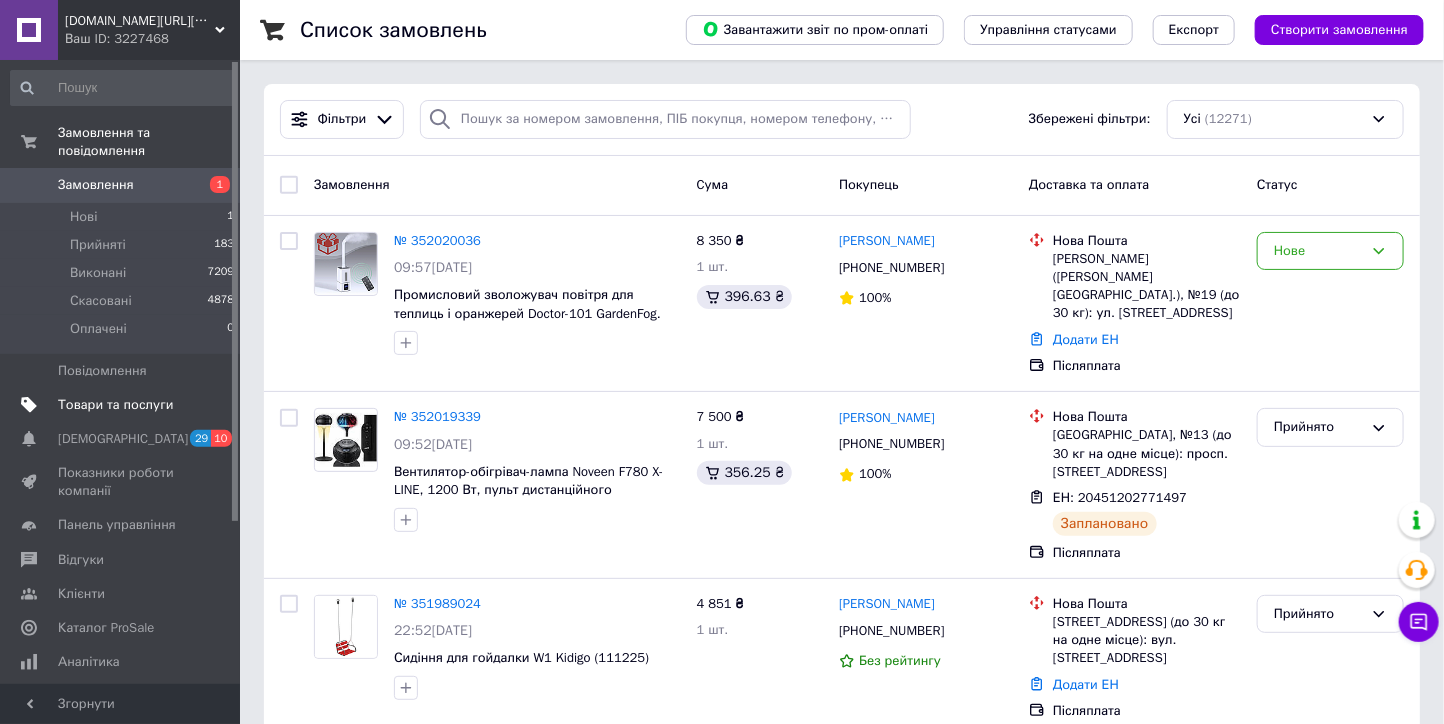click on "Товари та послуги" at bounding box center [115, 405] 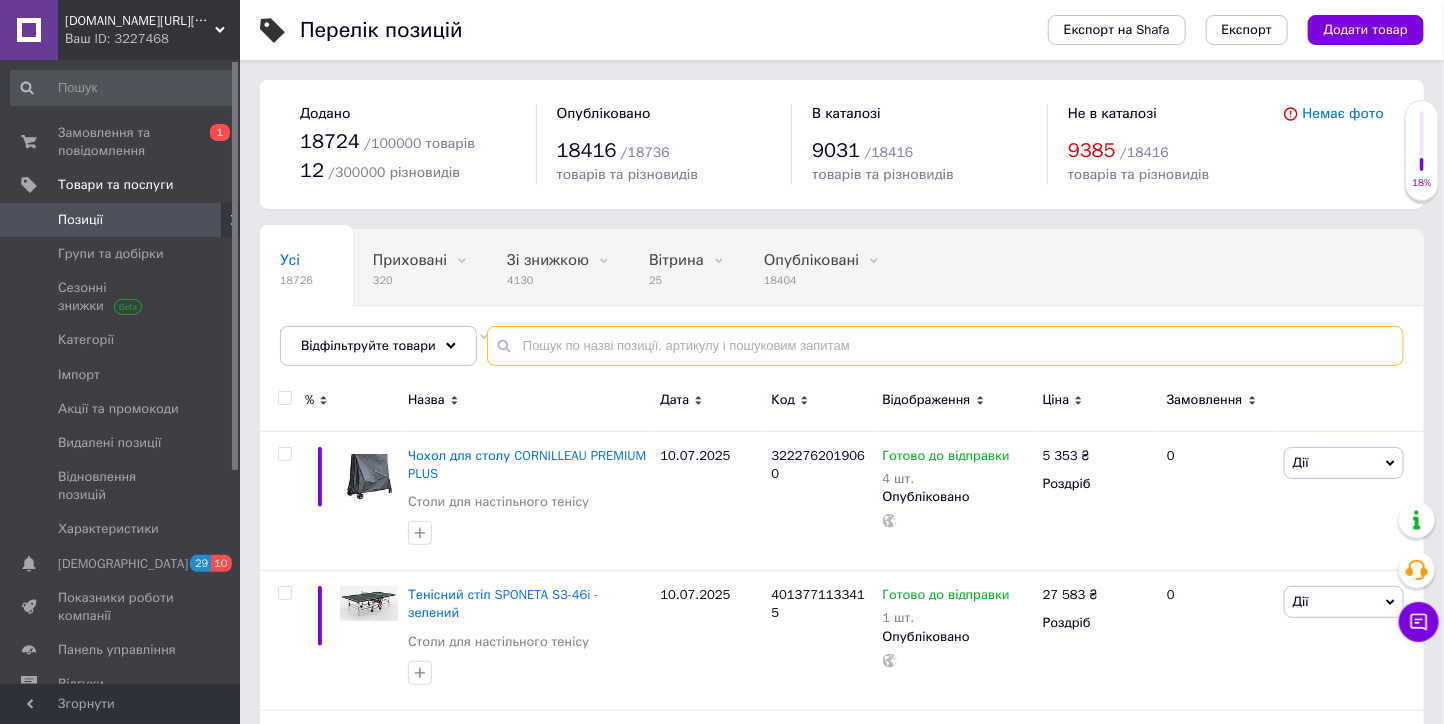 click at bounding box center [945, 346] 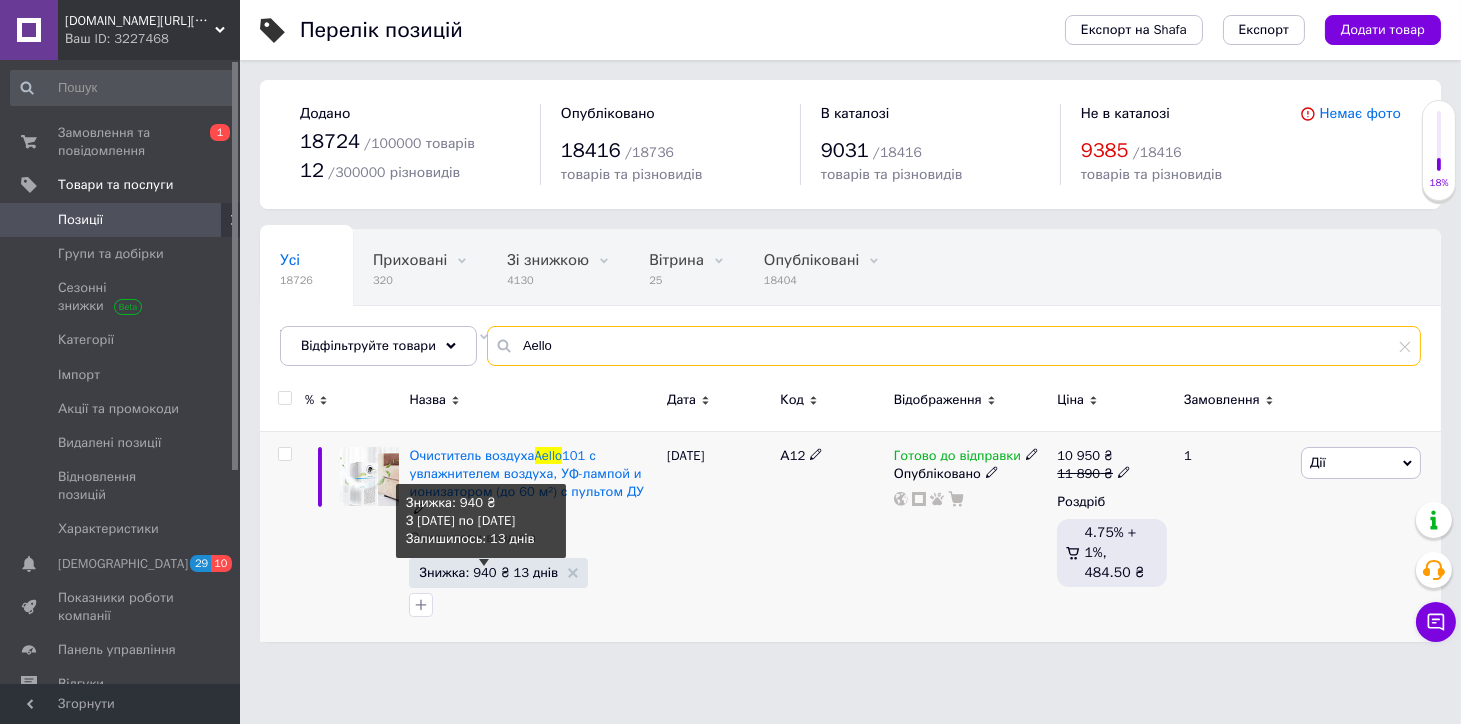 type on "Aello" 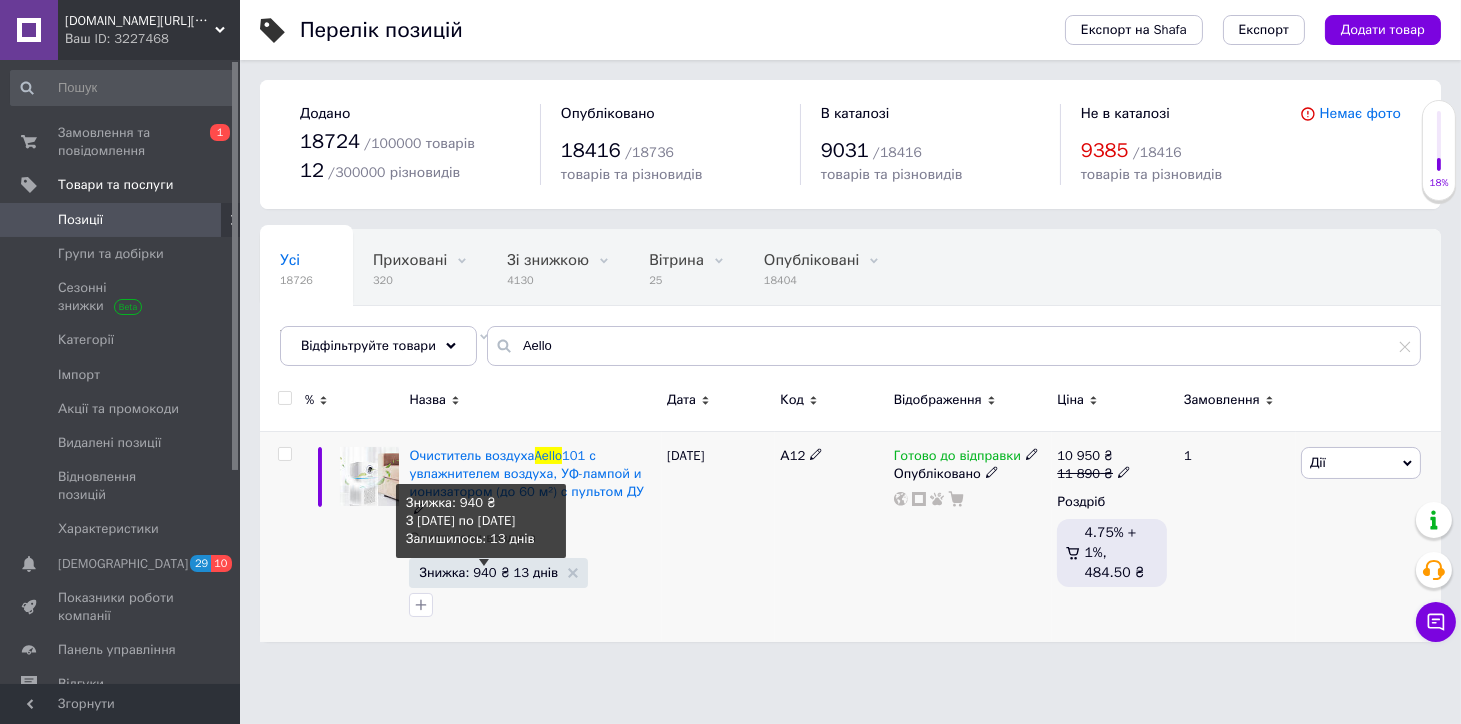 click on "Знижка: 940 ₴ 13 днів" at bounding box center [488, 572] 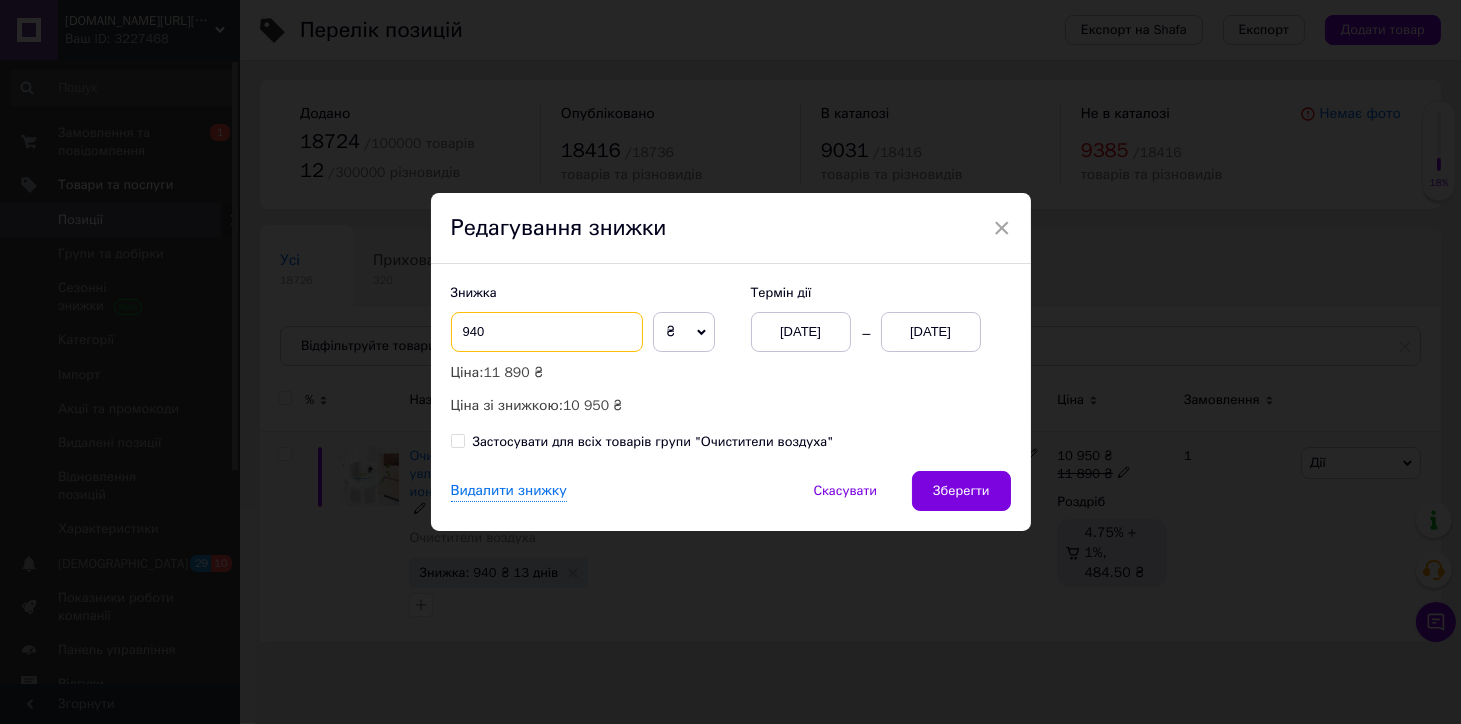click on "940" at bounding box center [547, 332] 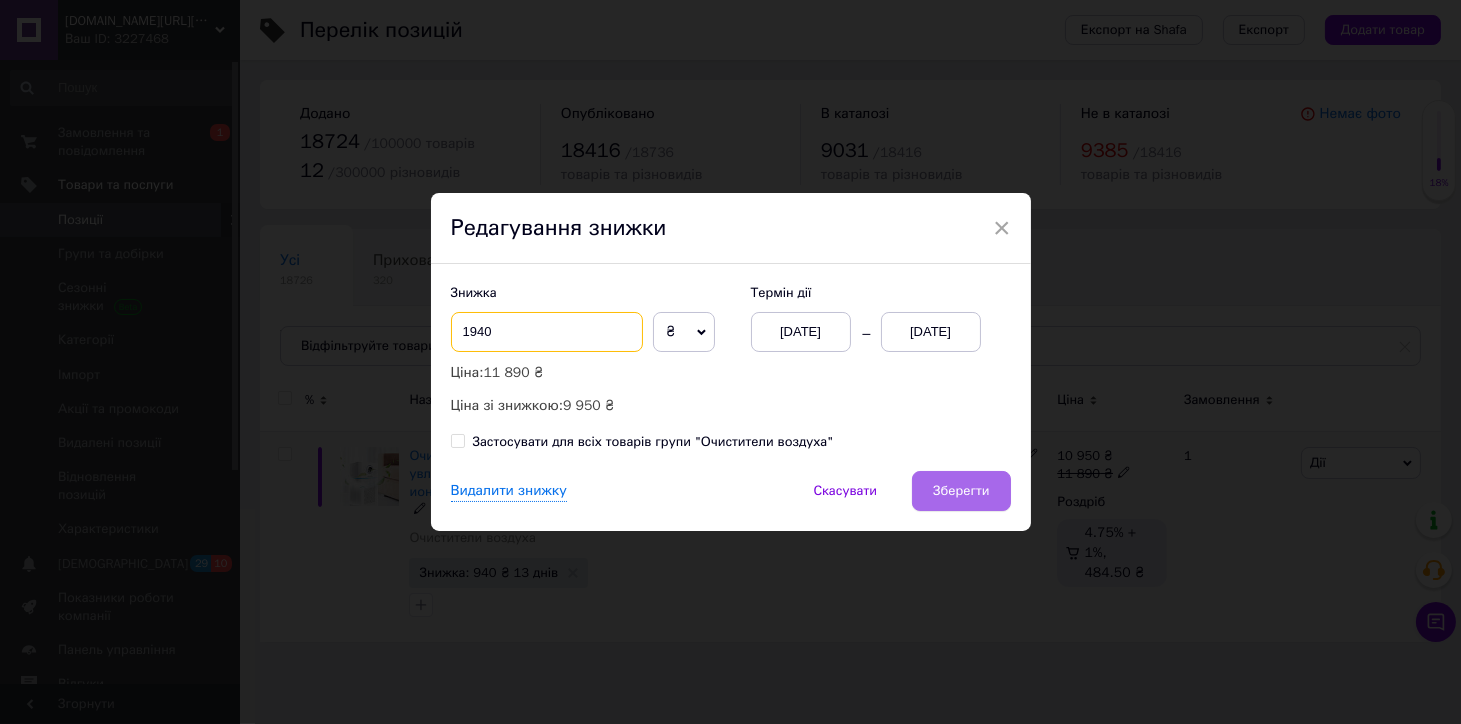 type on "1940" 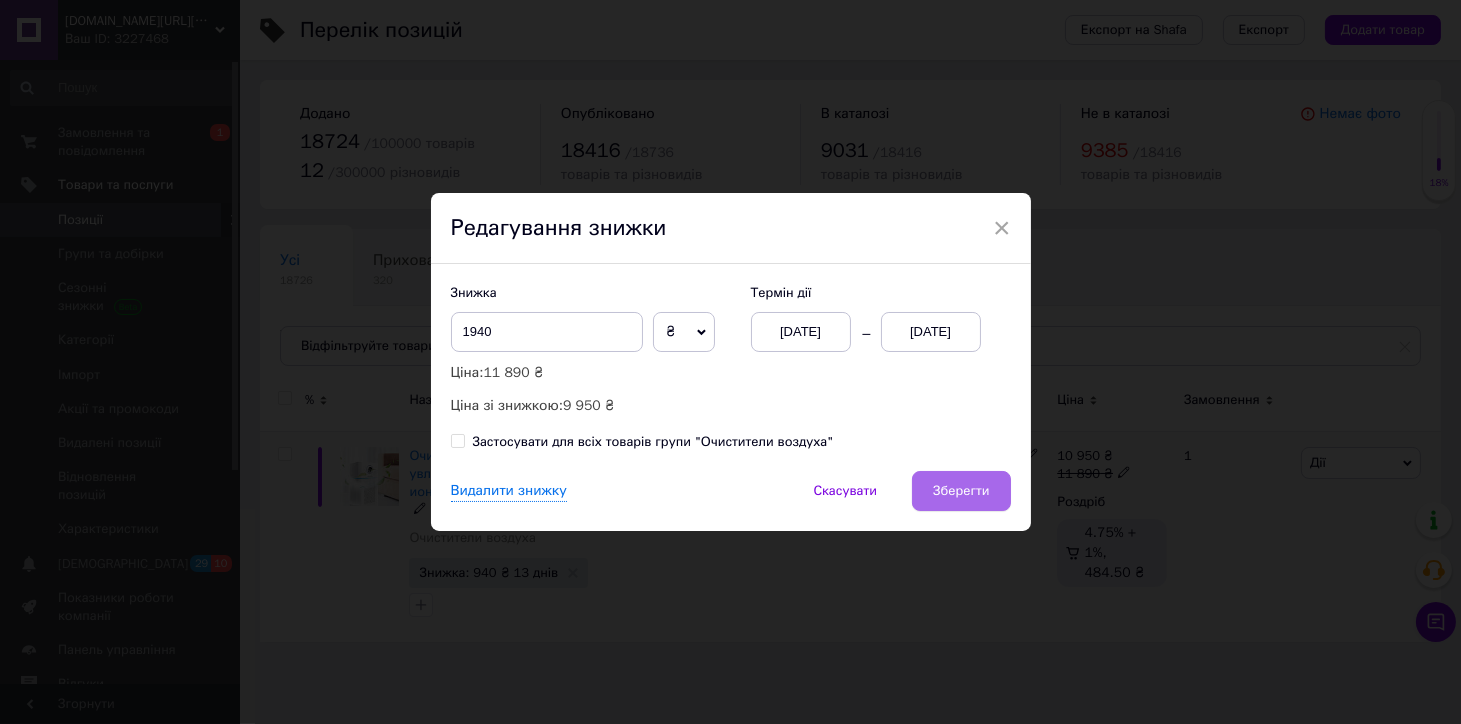 click on "Зберегти" at bounding box center [961, 491] 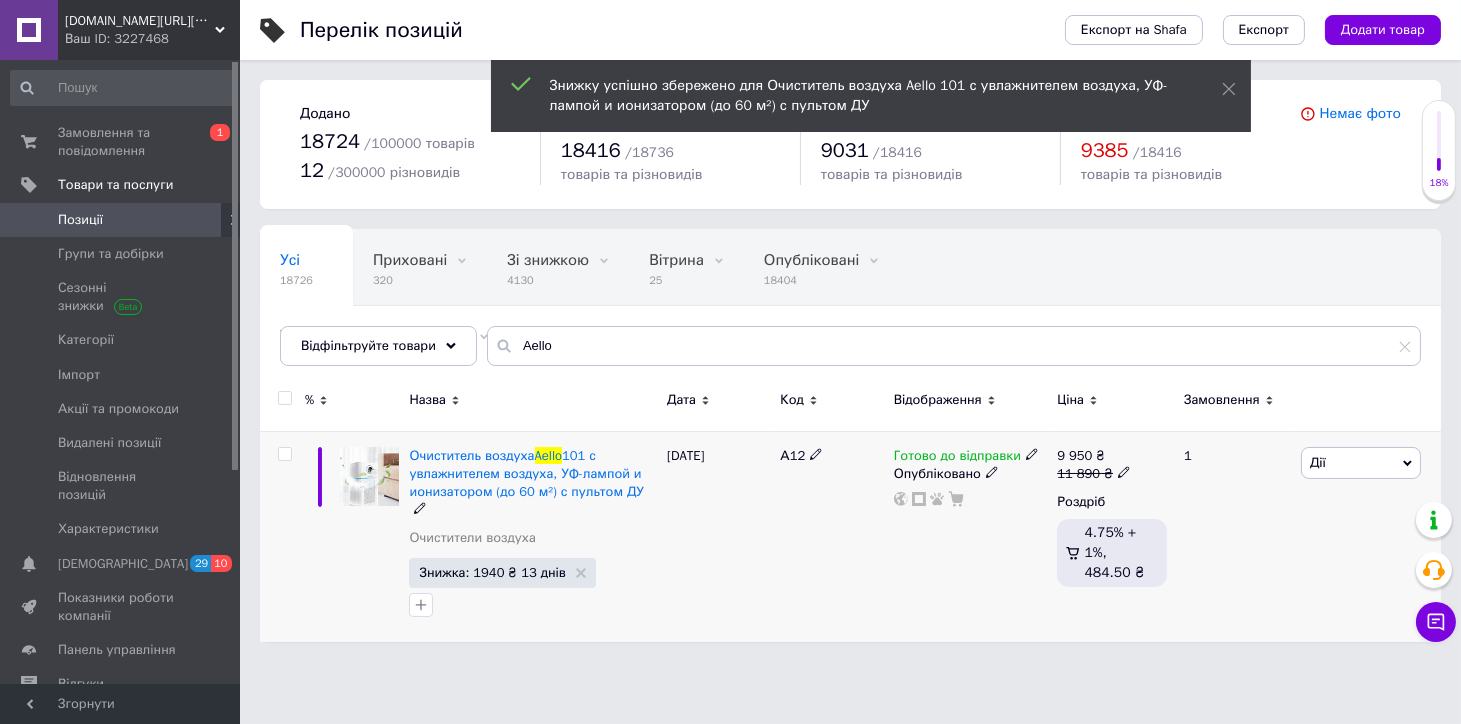 click on "[DOMAIN_NAME][URL][GEOGRAPHIC_DATA]  Інтернет- магазин" at bounding box center [140, 21] 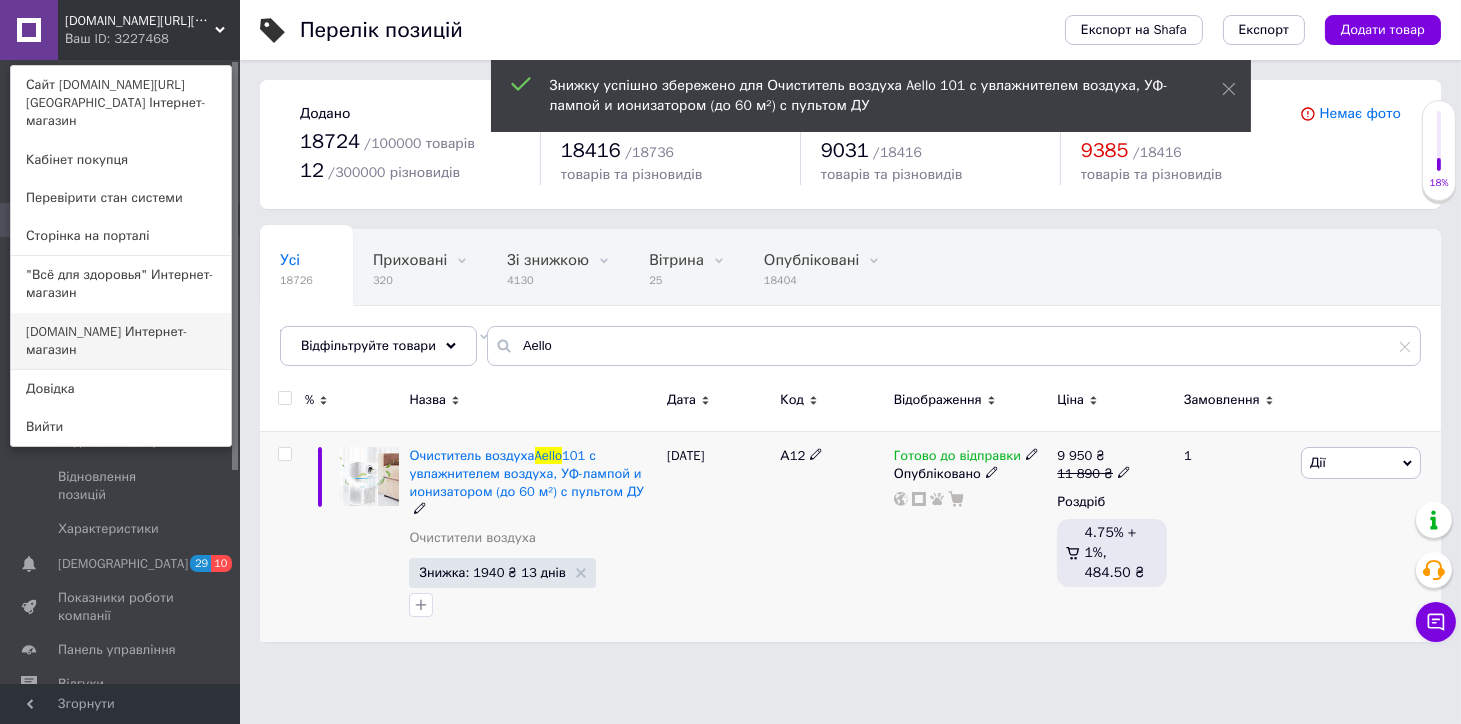 click on "[DOMAIN_NAME] Интернет-магазин" at bounding box center (121, 341) 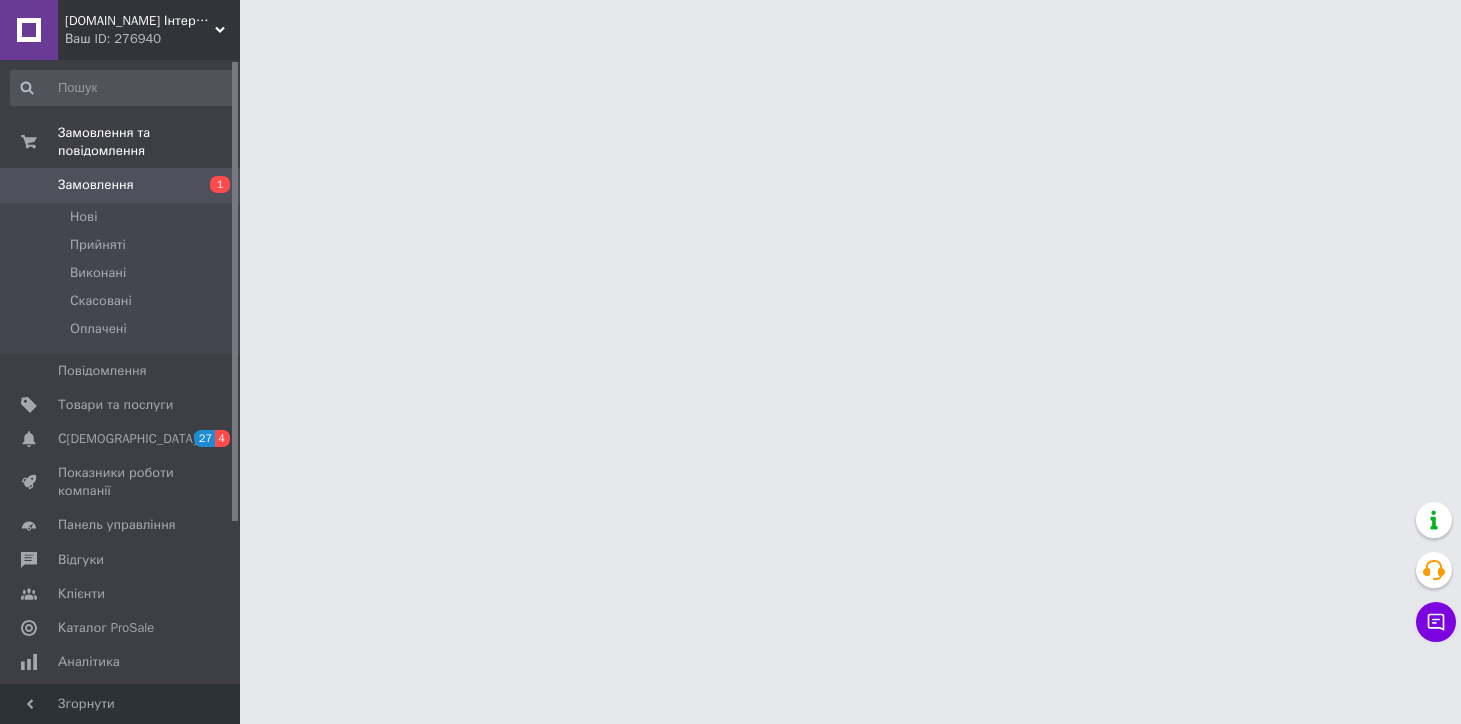 scroll, scrollTop: 0, scrollLeft: 0, axis: both 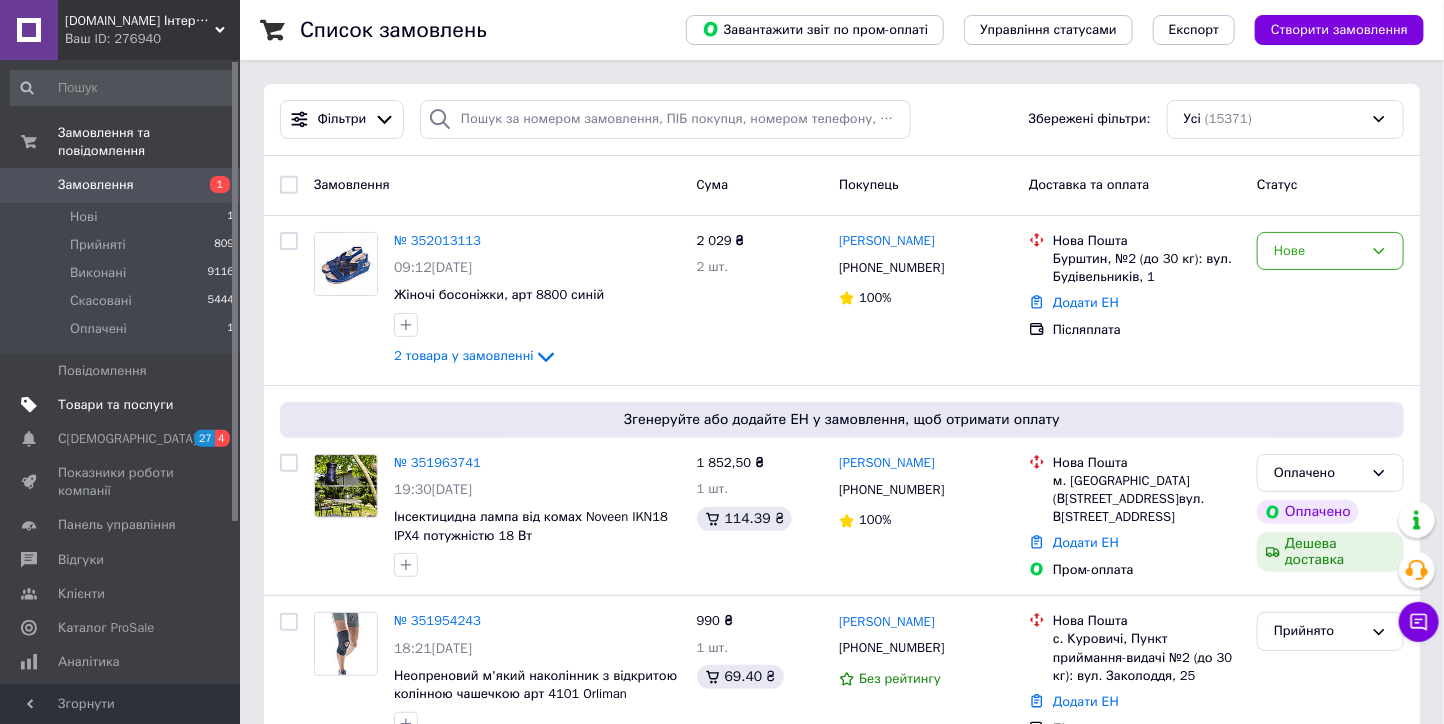 drag, startPoint x: 147, startPoint y: 390, endPoint x: 391, endPoint y: 372, distance: 244.66304 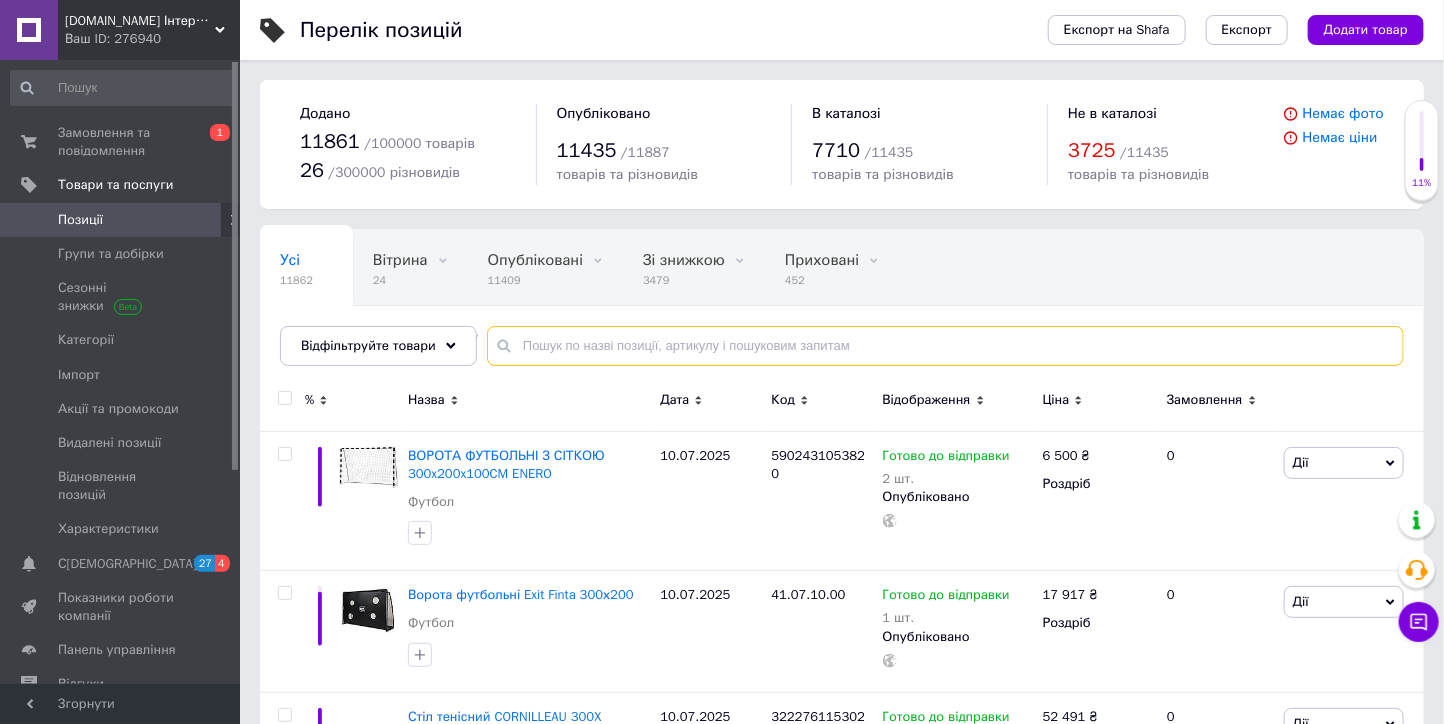 drag, startPoint x: 538, startPoint y: 346, endPoint x: 531, endPoint y: 336, distance: 12.206555 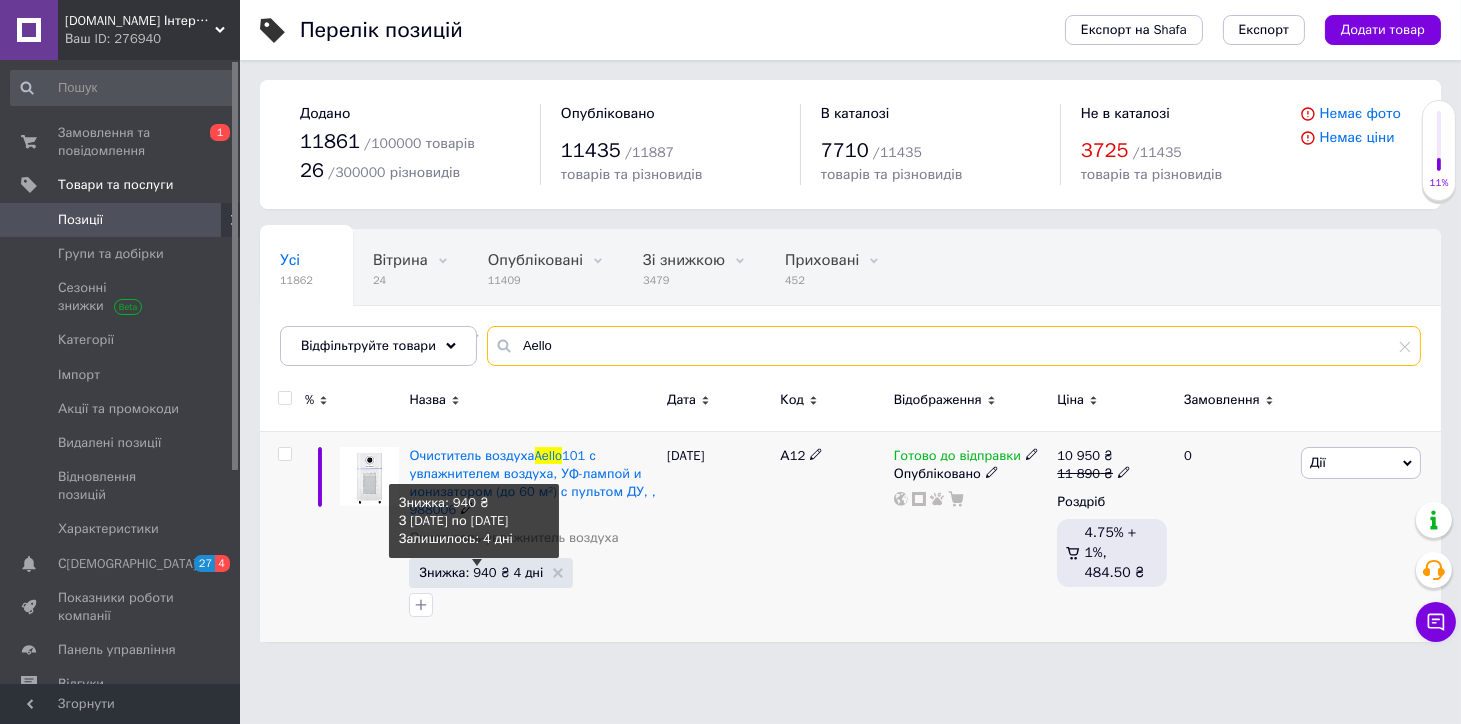 type on "Aello" 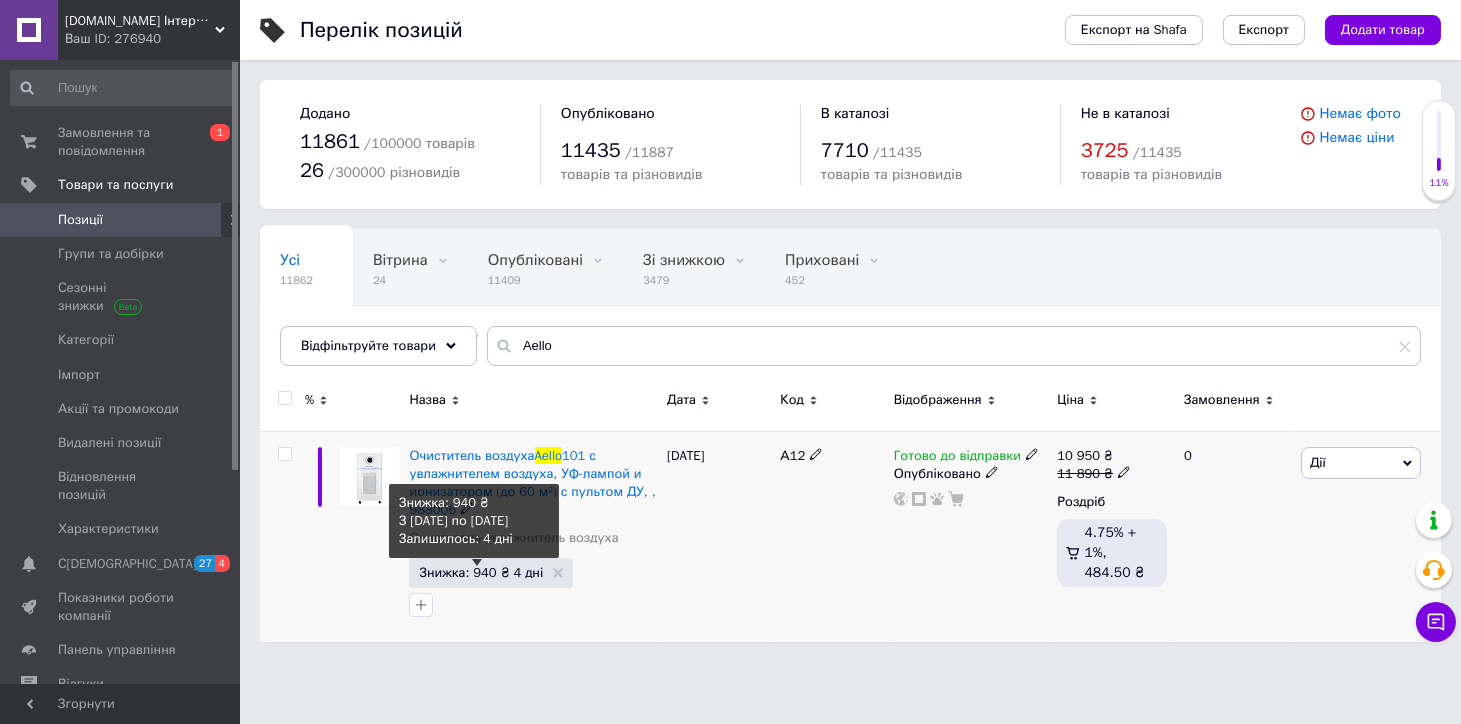 click on "Знижка: 940 ₴ 4 дні" at bounding box center (481, 572) 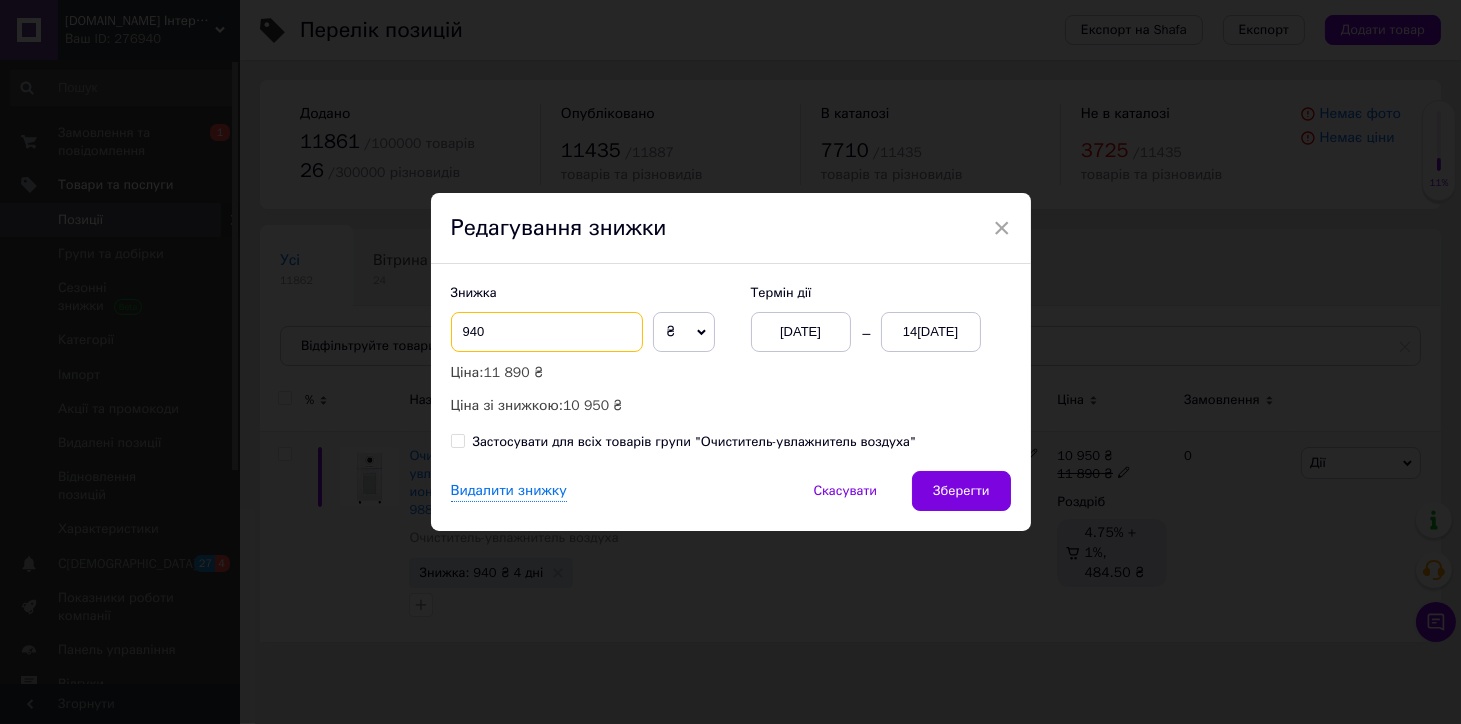click on "940" at bounding box center [547, 332] 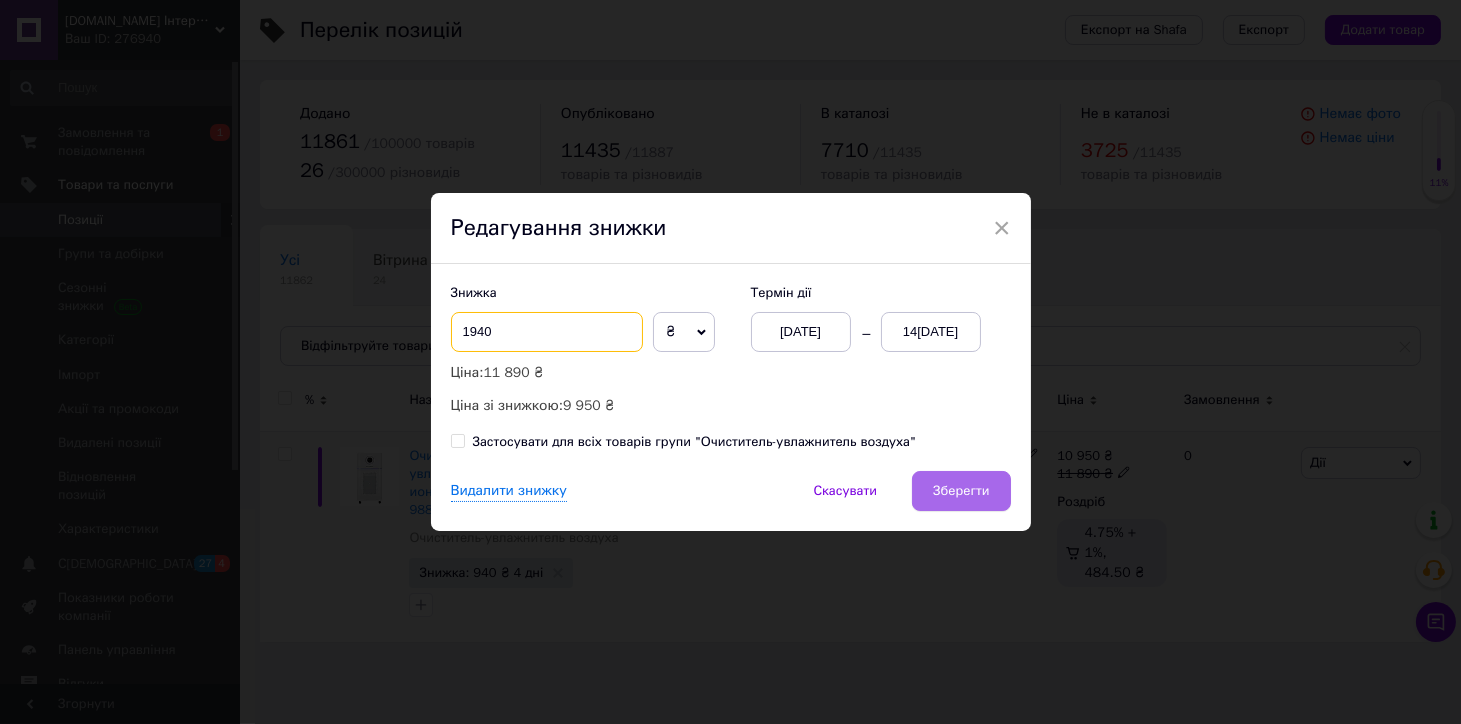 type on "1940" 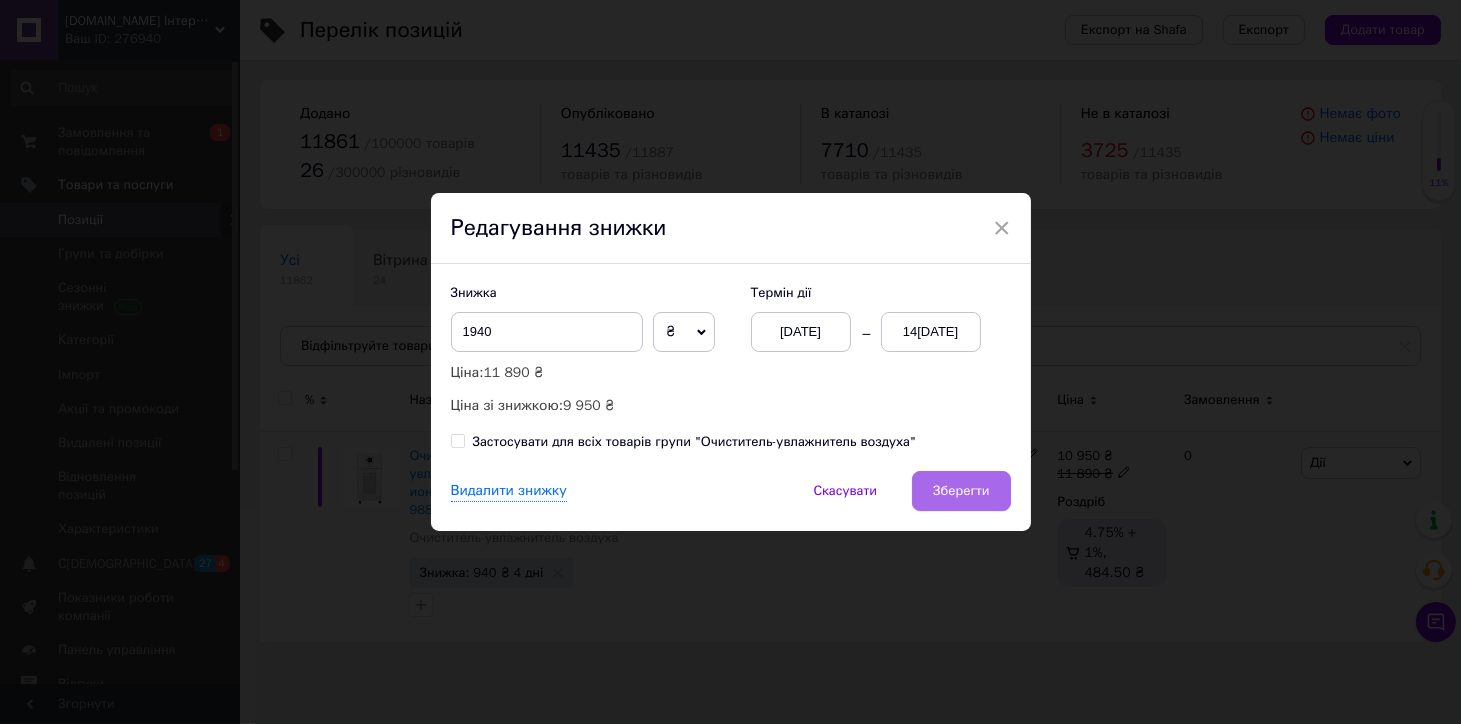 click on "Зберегти" at bounding box center (961, 491) 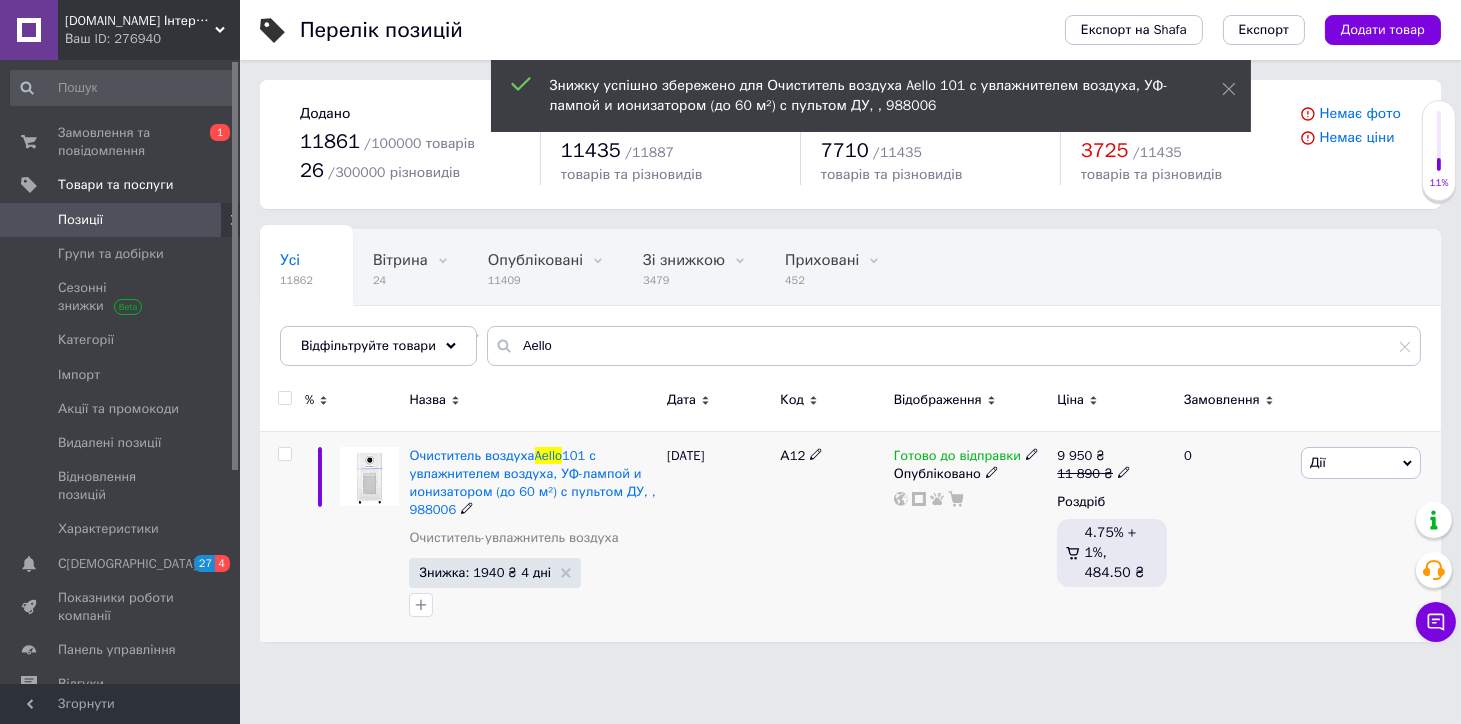 click on "Mirzdorov.in.ua Інтернет-магазин Ваш ID: 276940" at bounding box center [149, 30] 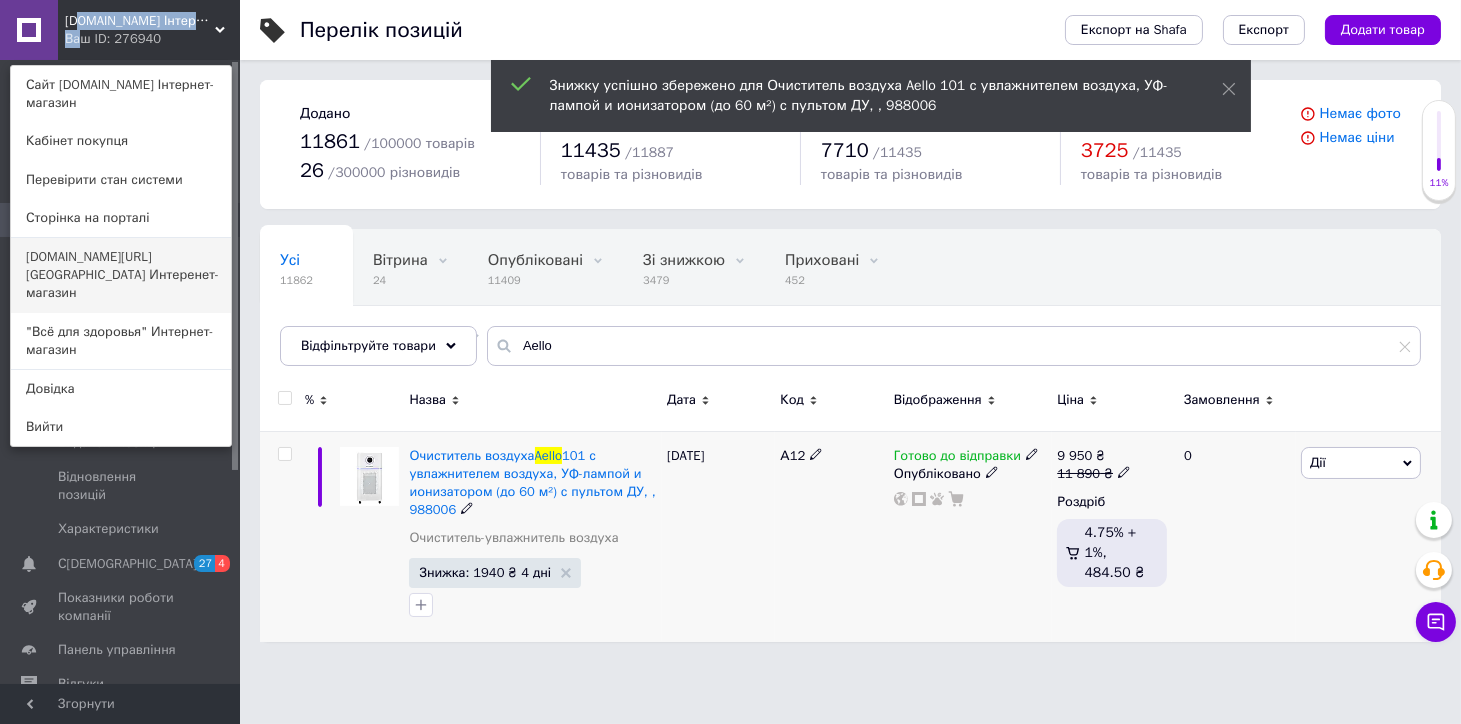 click on "Еcodom.kiev.ua  Интеренет-магазин" at bounding box center (121, 275) 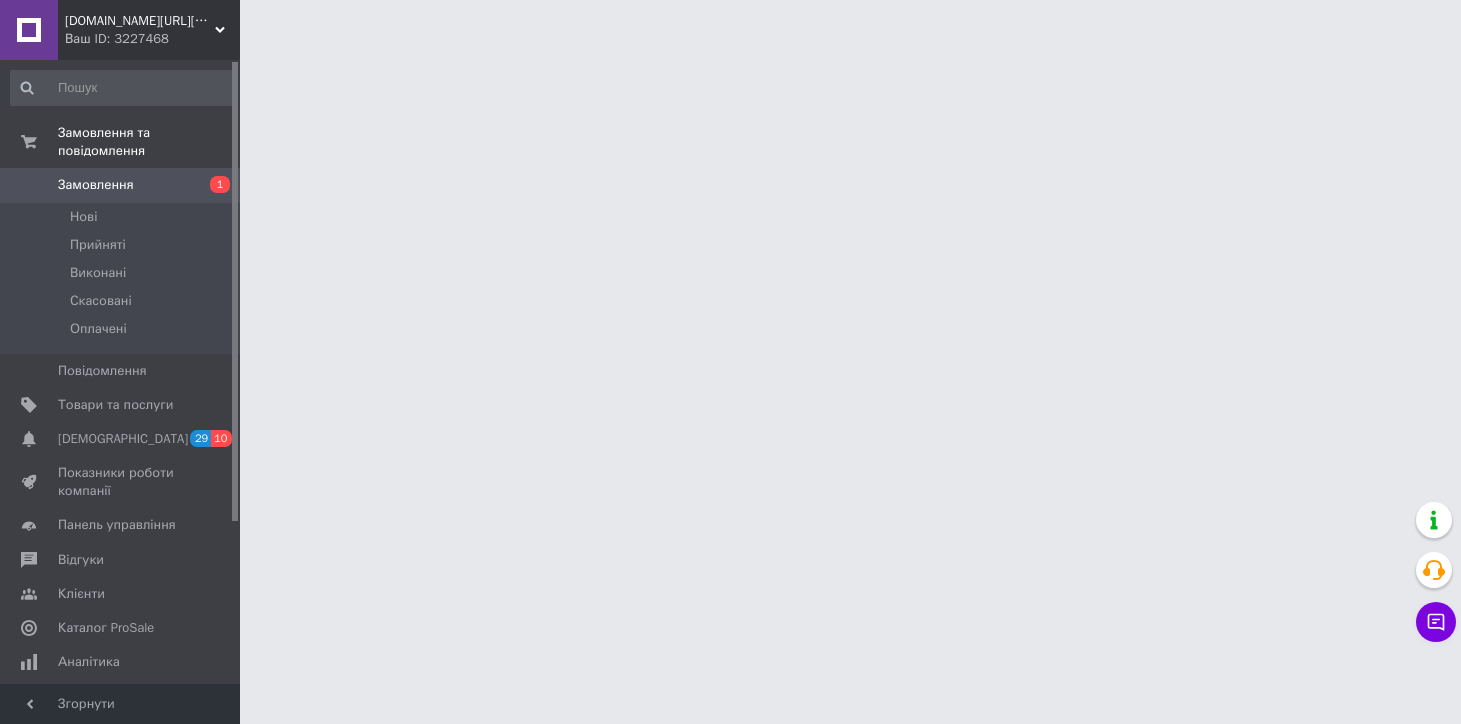 scroll, scrollTop: 0, scrollLeft: 0, axis: both 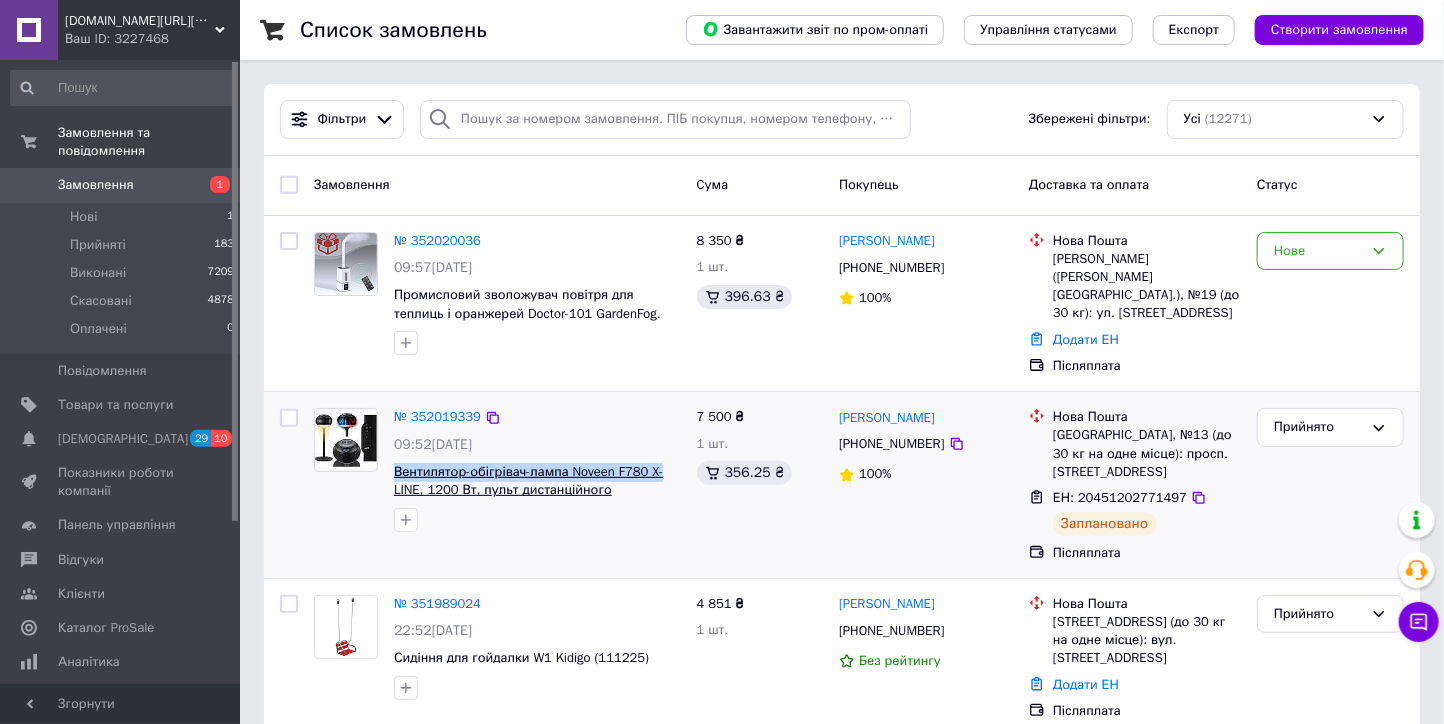 drag, startPoint x: 392, startPoint y: 452, endPoint x: 658, endPoint y: 460, distance: 266.12027 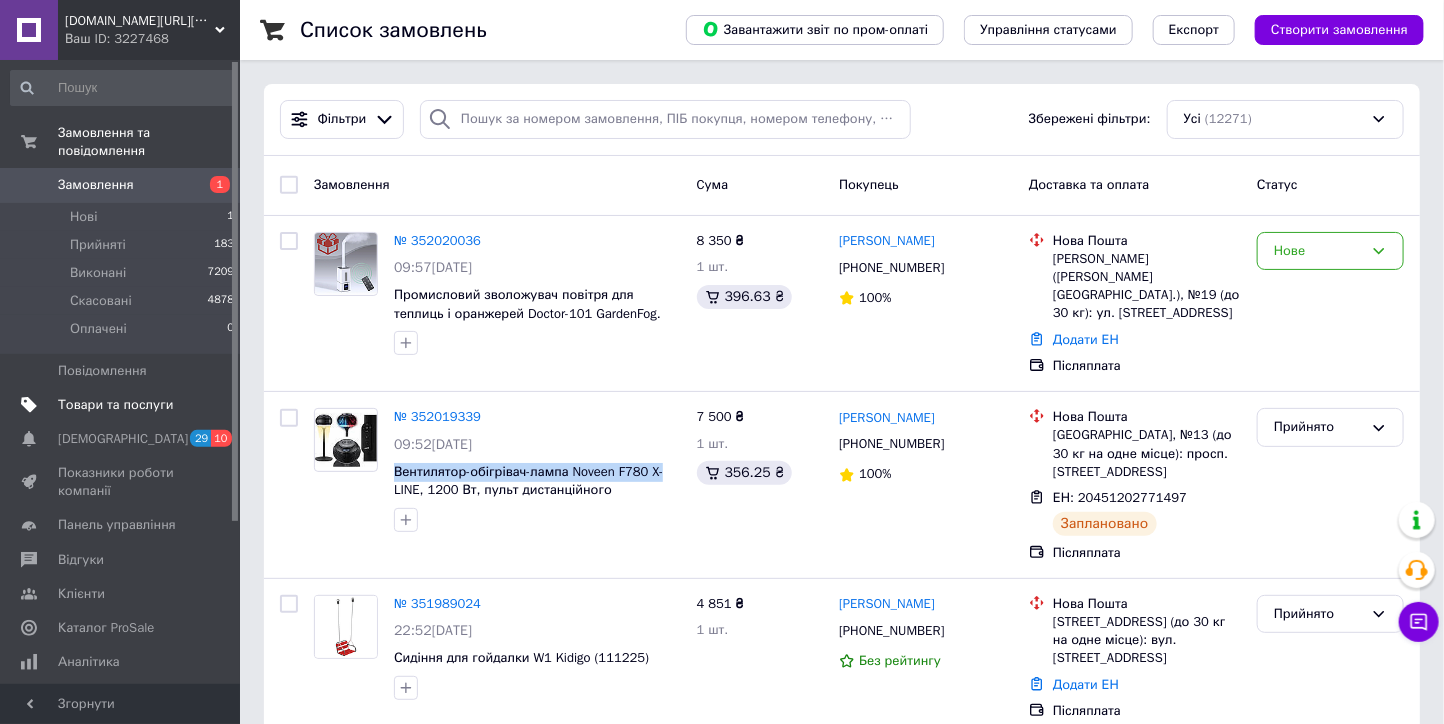 drag, startPoint x: 89, startPoint y: 394, endPoint x: 341, endPoint y: 333, distance: 259.27783 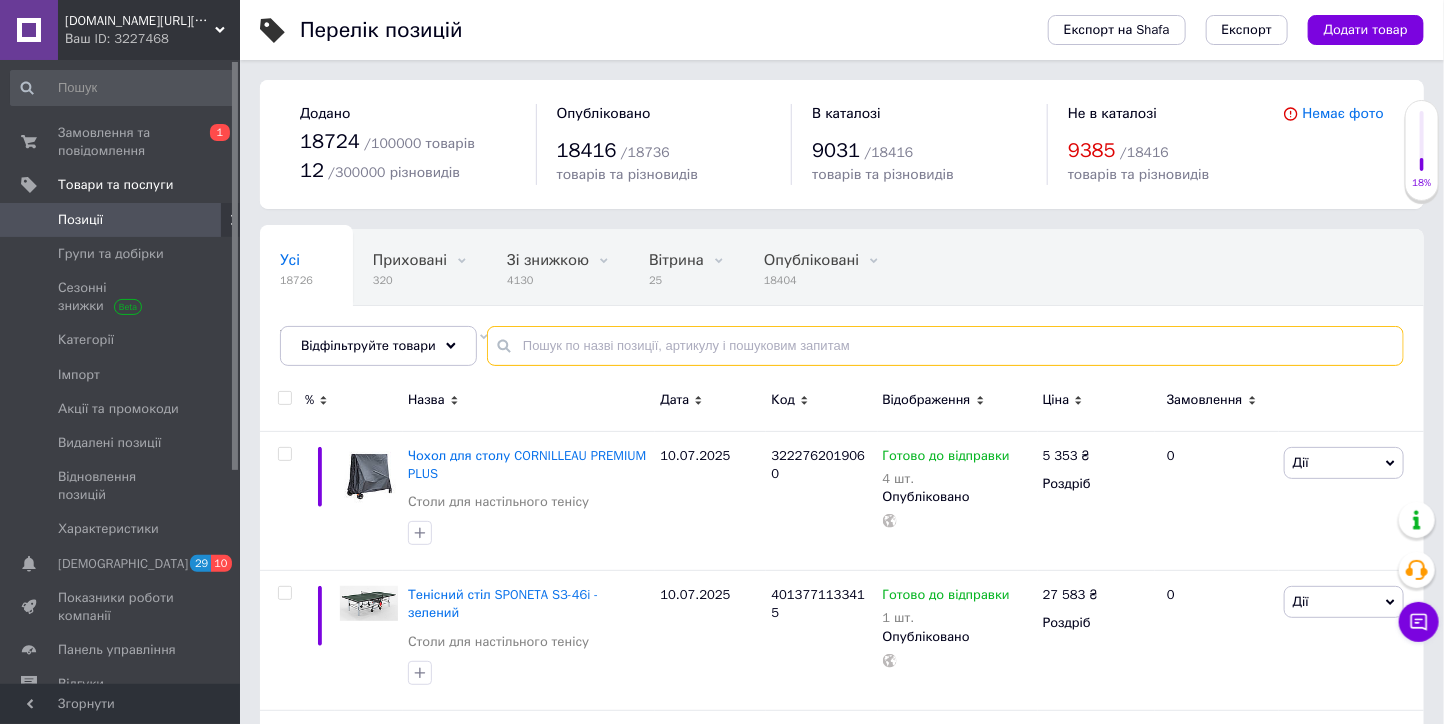 drag, startPoint x: 564, startPoint y: 338, endPoint x: 546, endPoint y: 313, distance: 30.805843 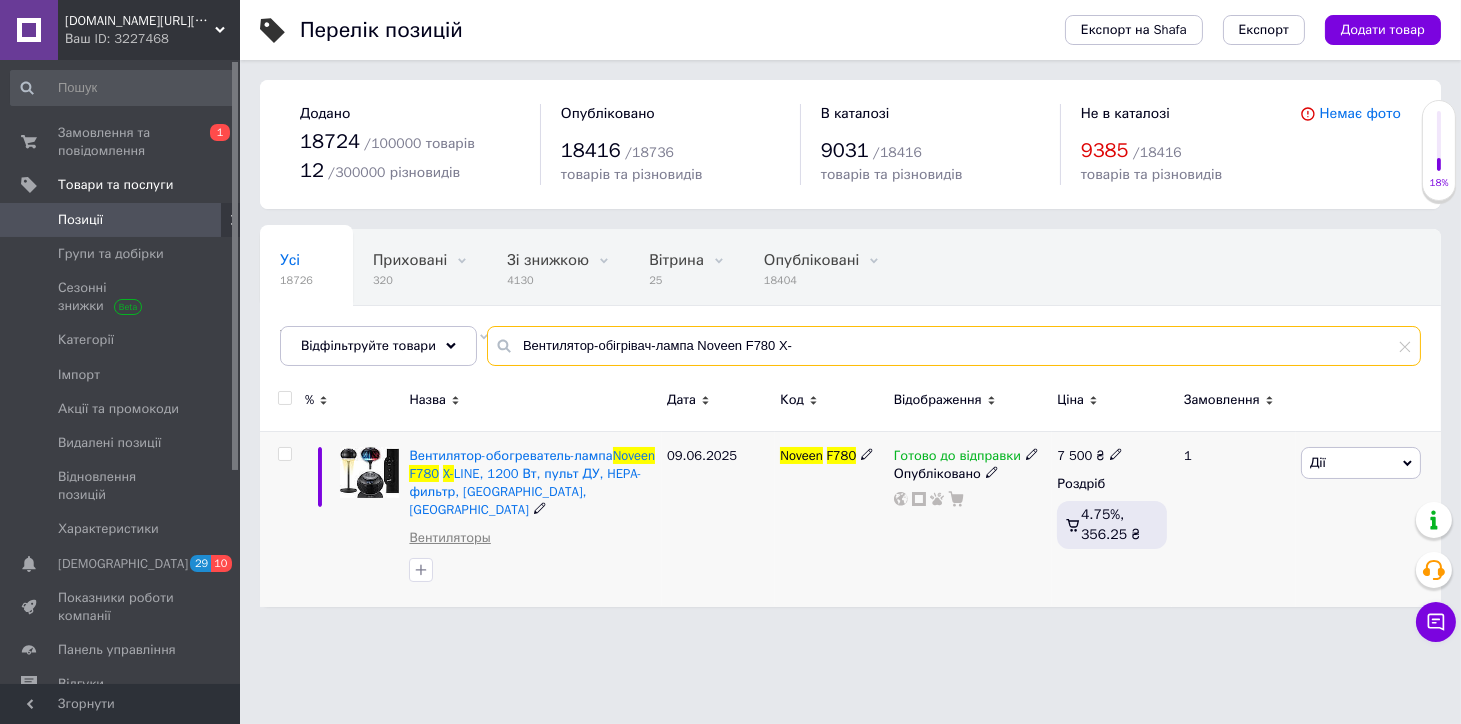 type on "Вентилятор-обігрівач-лампа Noveen F780 X-" 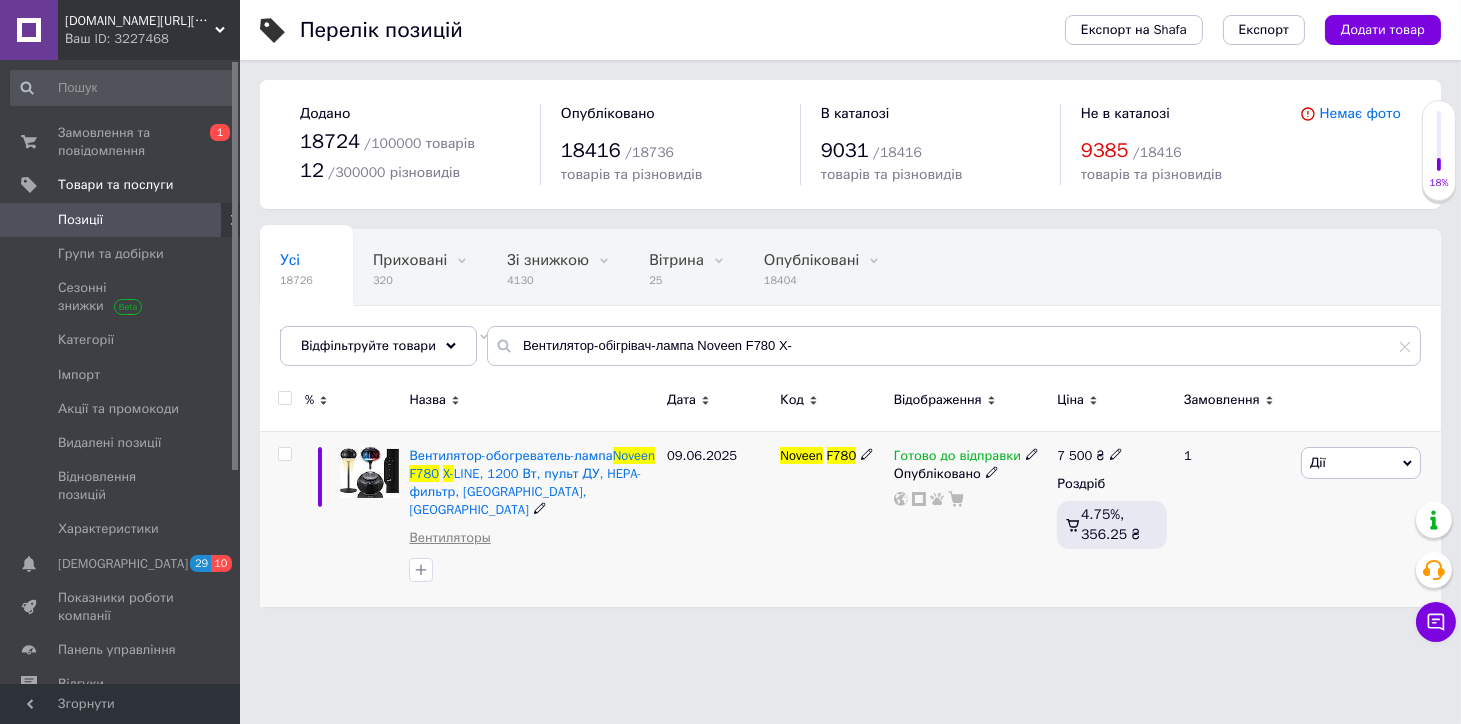 click on "Вентиляторы" at bounding box center (449, 538) 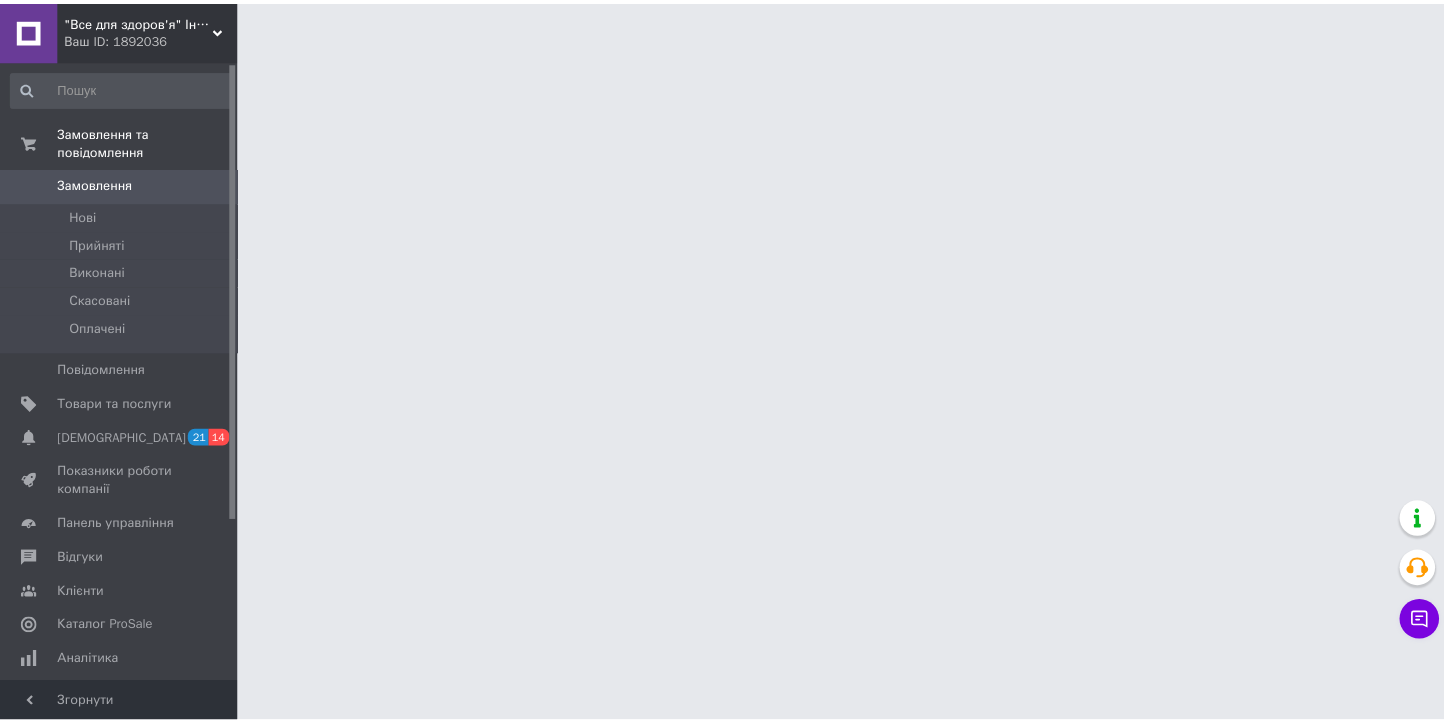 scroll, scrollTop: 0, scrollLeft: 0, axis: both 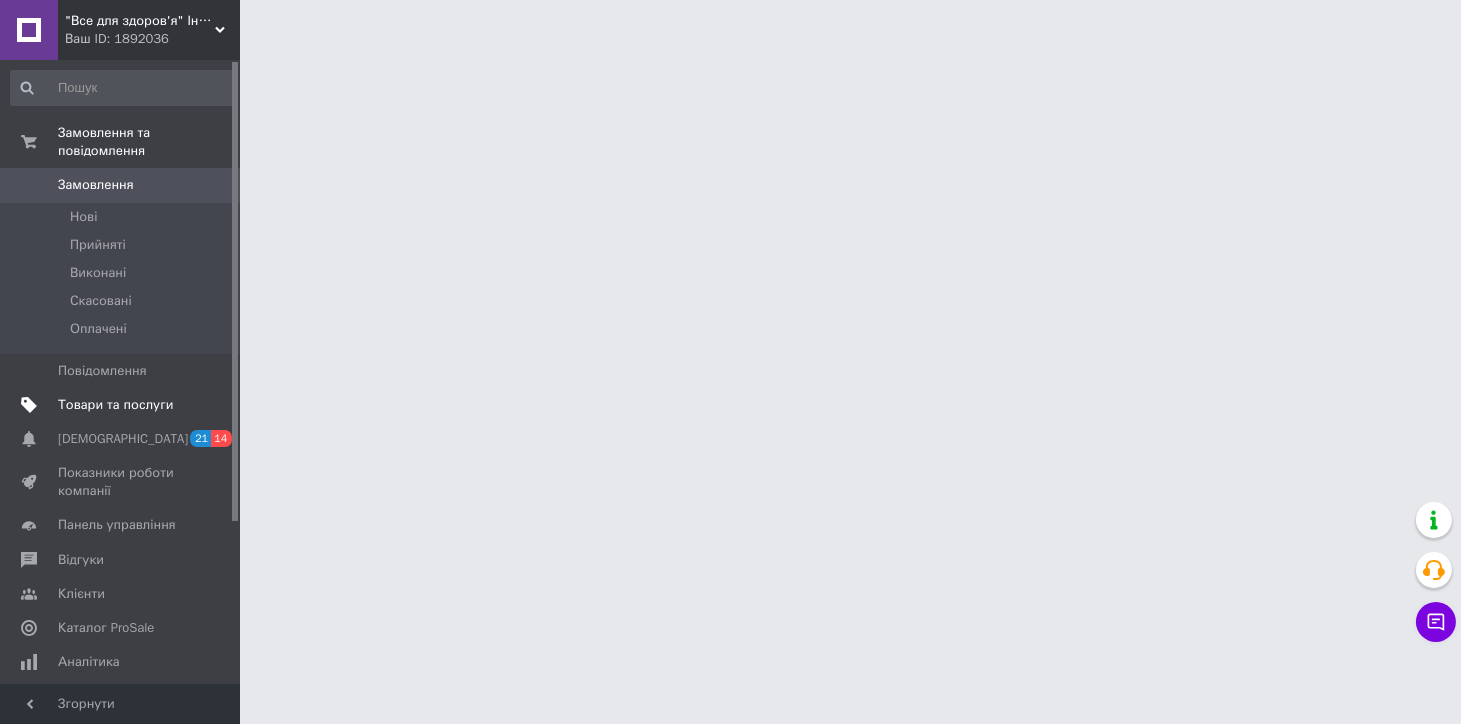 click on "Товари та послуги" at bounding box center [115, 405] 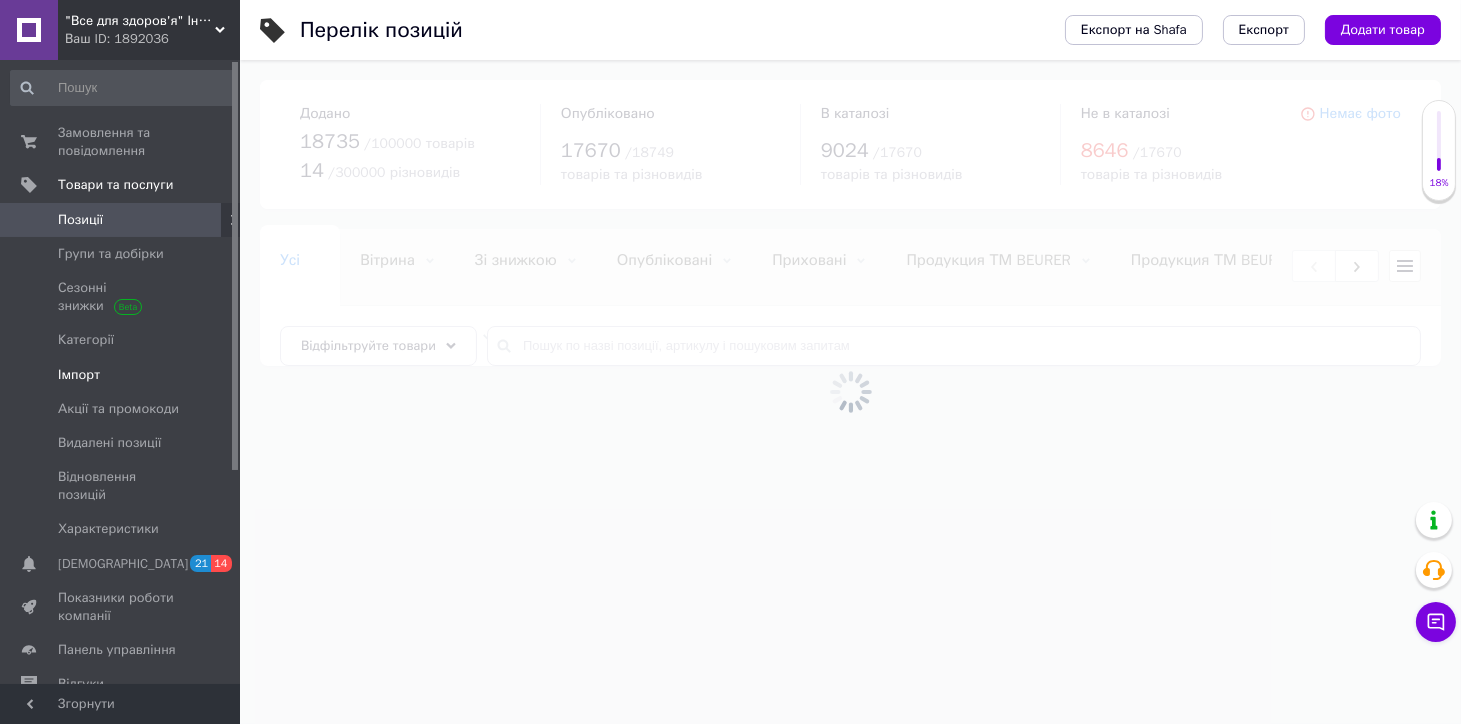 click on "Імпорт" at bounding box center [79, 375] 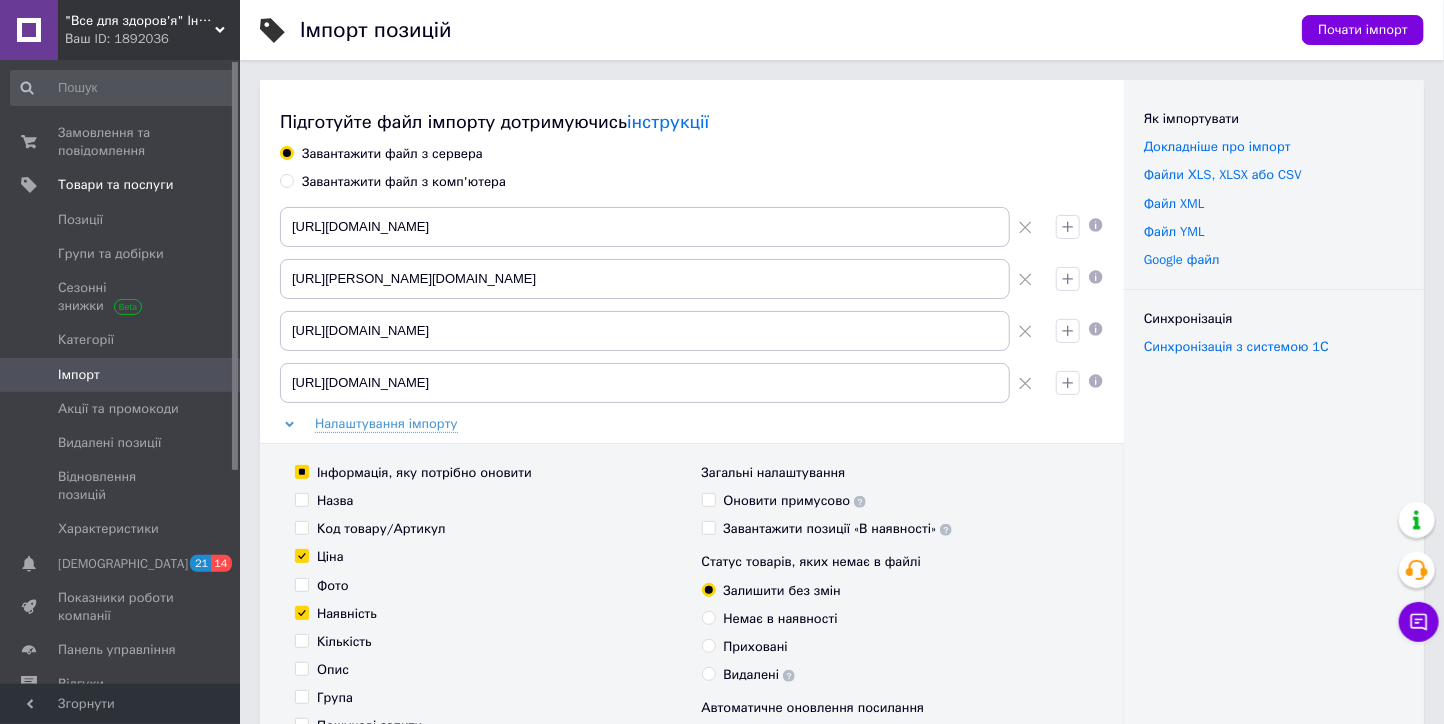 click on "Завантажити файл з комп'ютера" at bounding box center (404, 182) 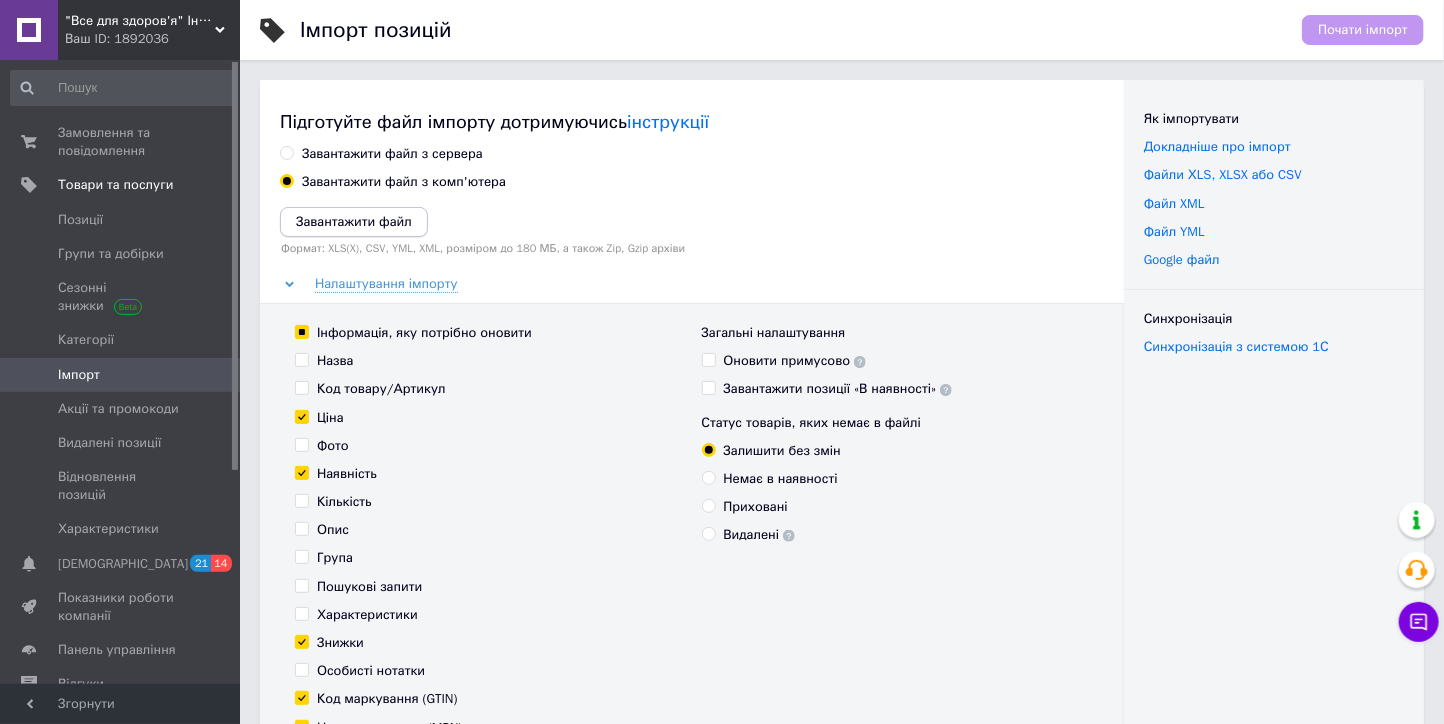 click on "Завантажити файл" at bounding box center [354, 221] 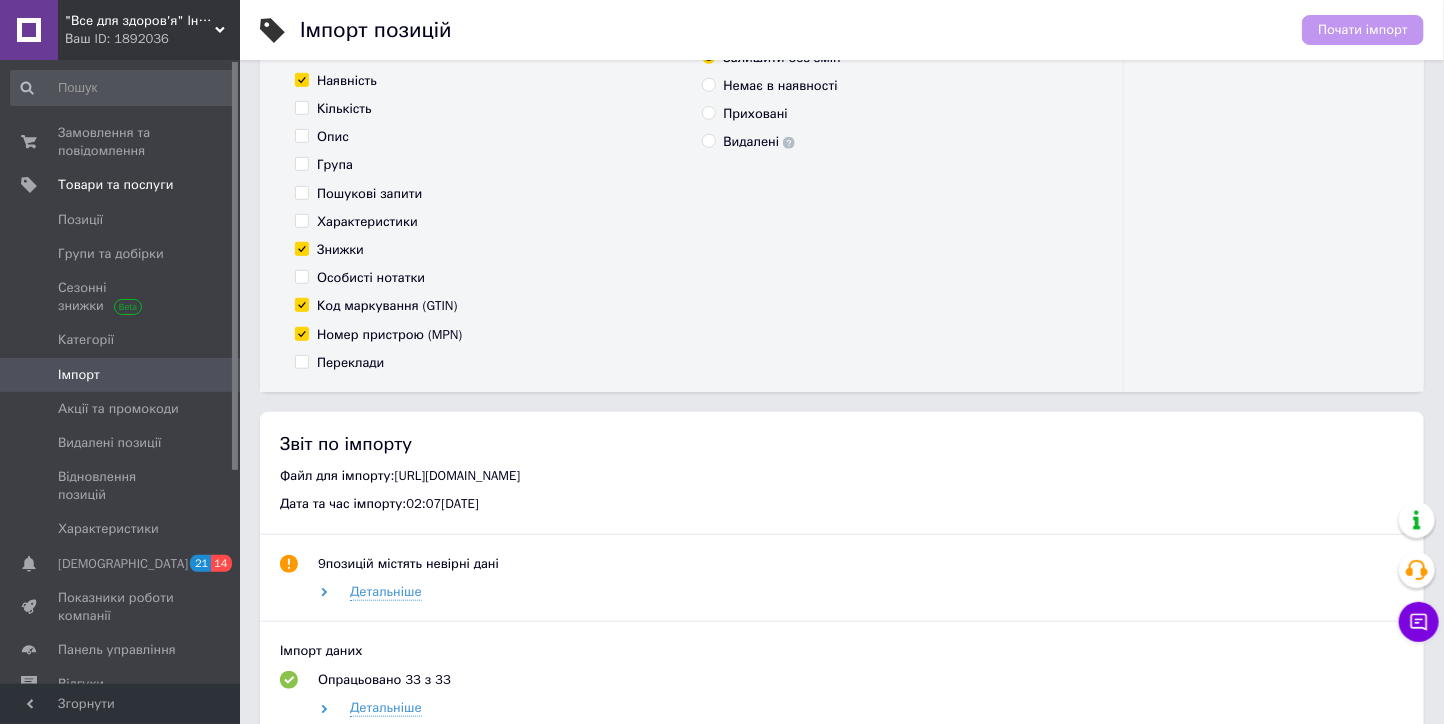 scroll, scrollTop: 0, scrollLeft: 0, axis: both 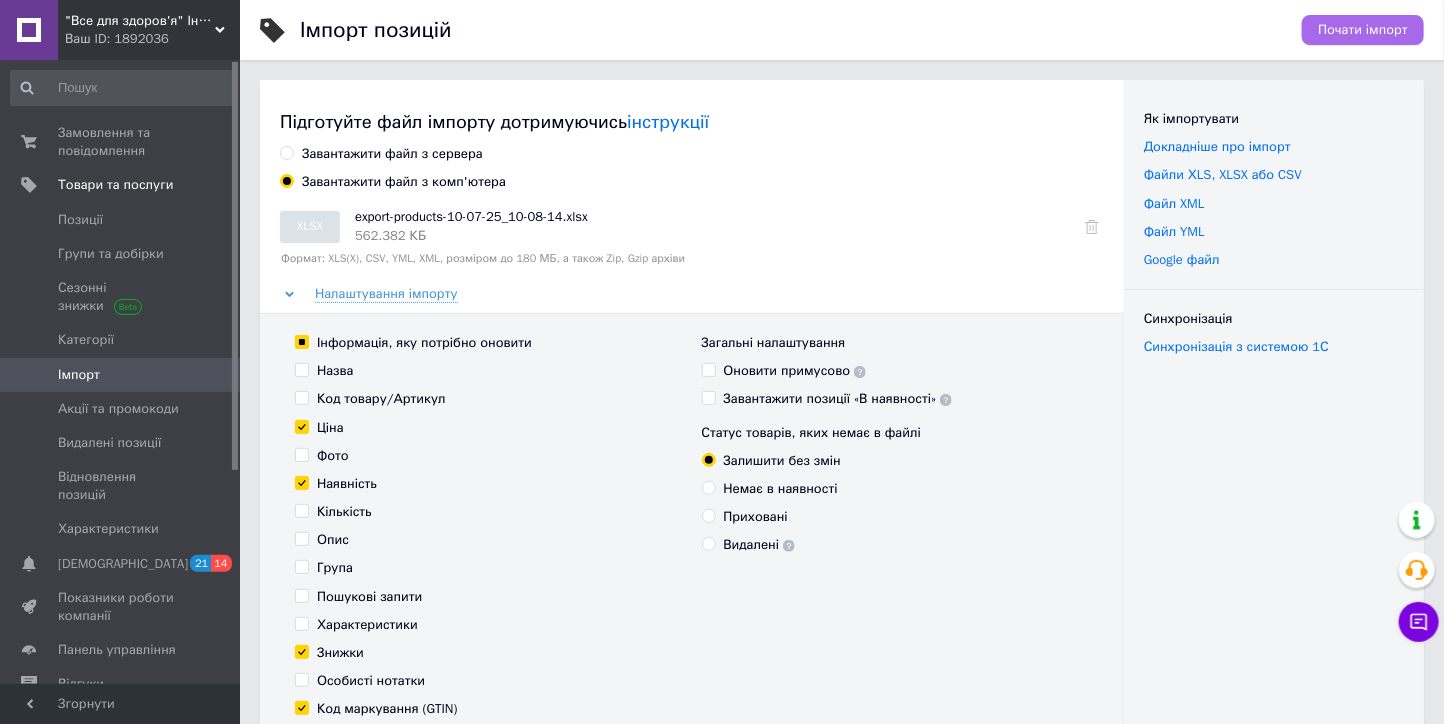 click on "Почати імпорт" at bounding box center (1363, 30) 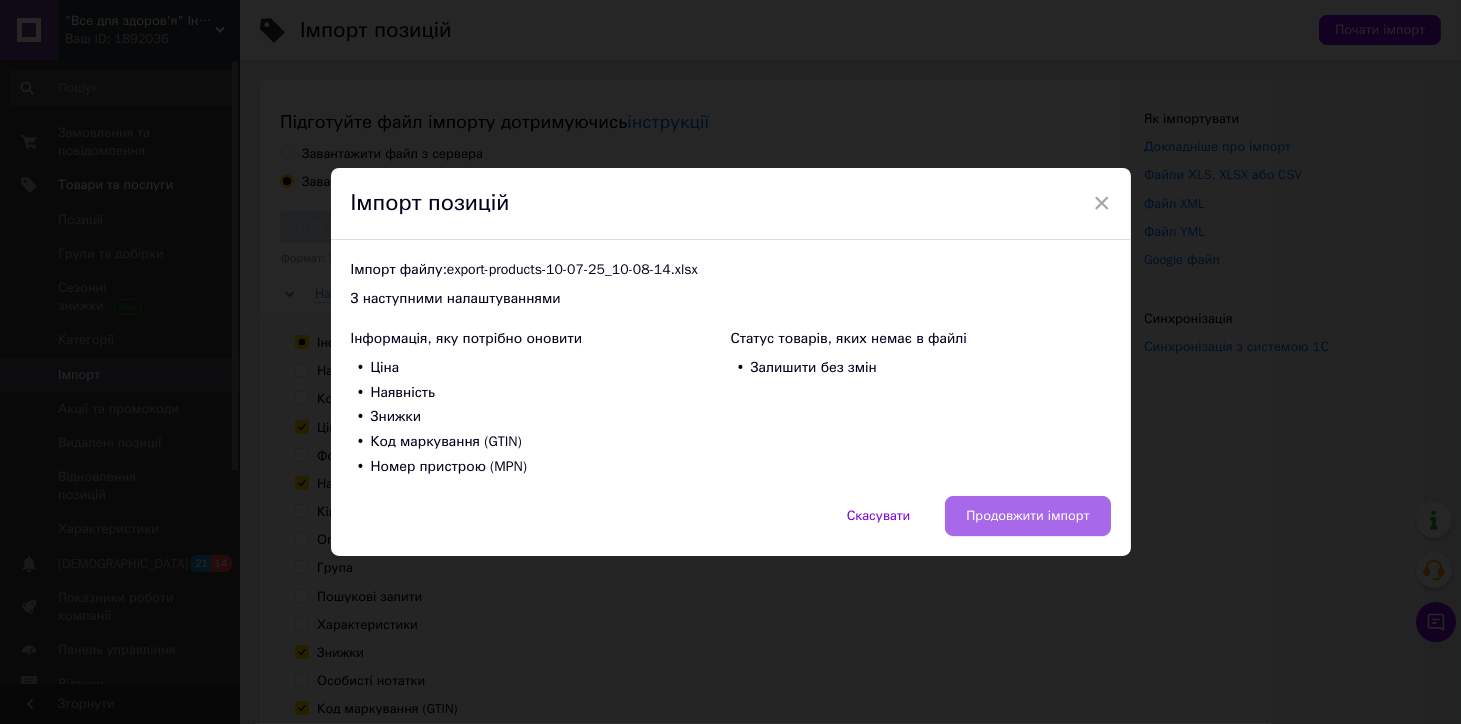 click on "Продовжити імпорт" at bounding box center [1027, 516] 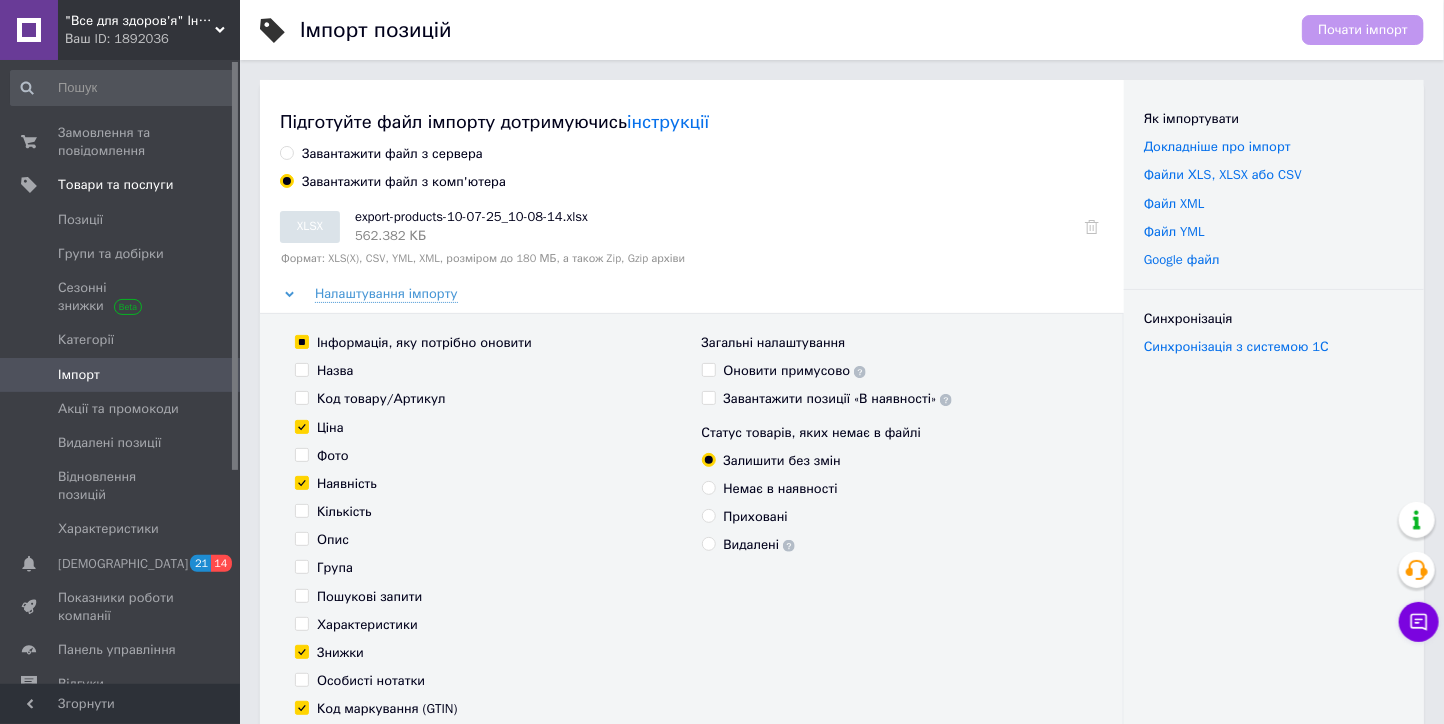 click on ""Все для здоров'я" Інтернет-магазин" at bounding box center [140, 21] 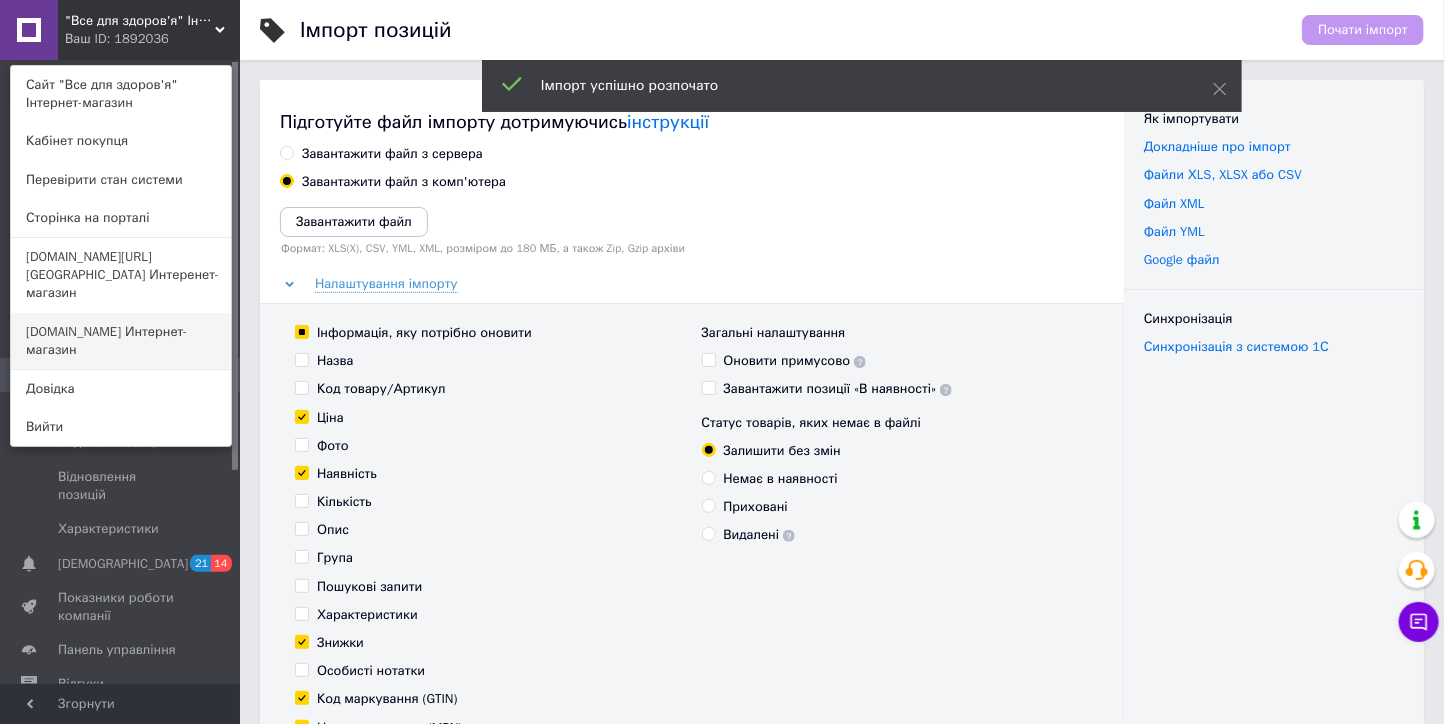 click on "[DOMAIN_NAME] Интернет-магазин" at bounding box center [121, 341] 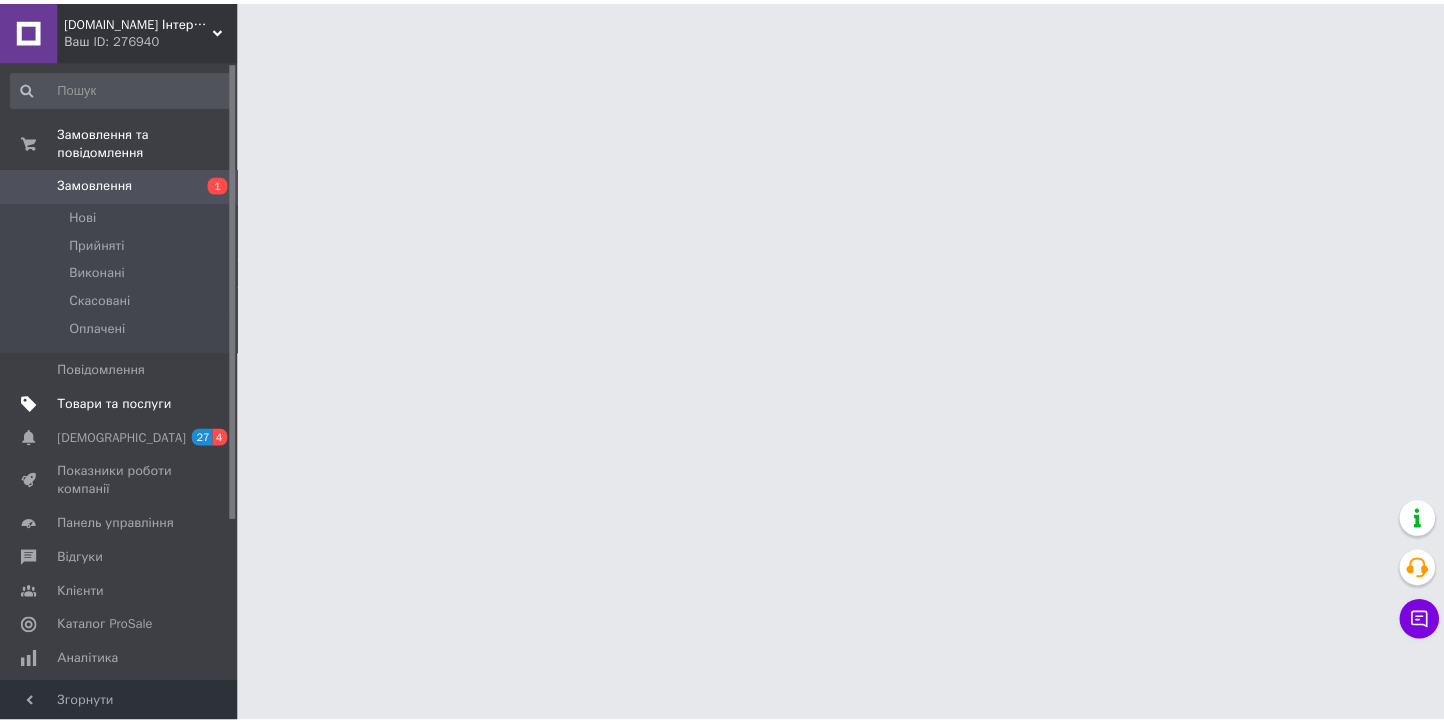 scroll, scrollTop: 0, scrollLeft: 0, axis: both 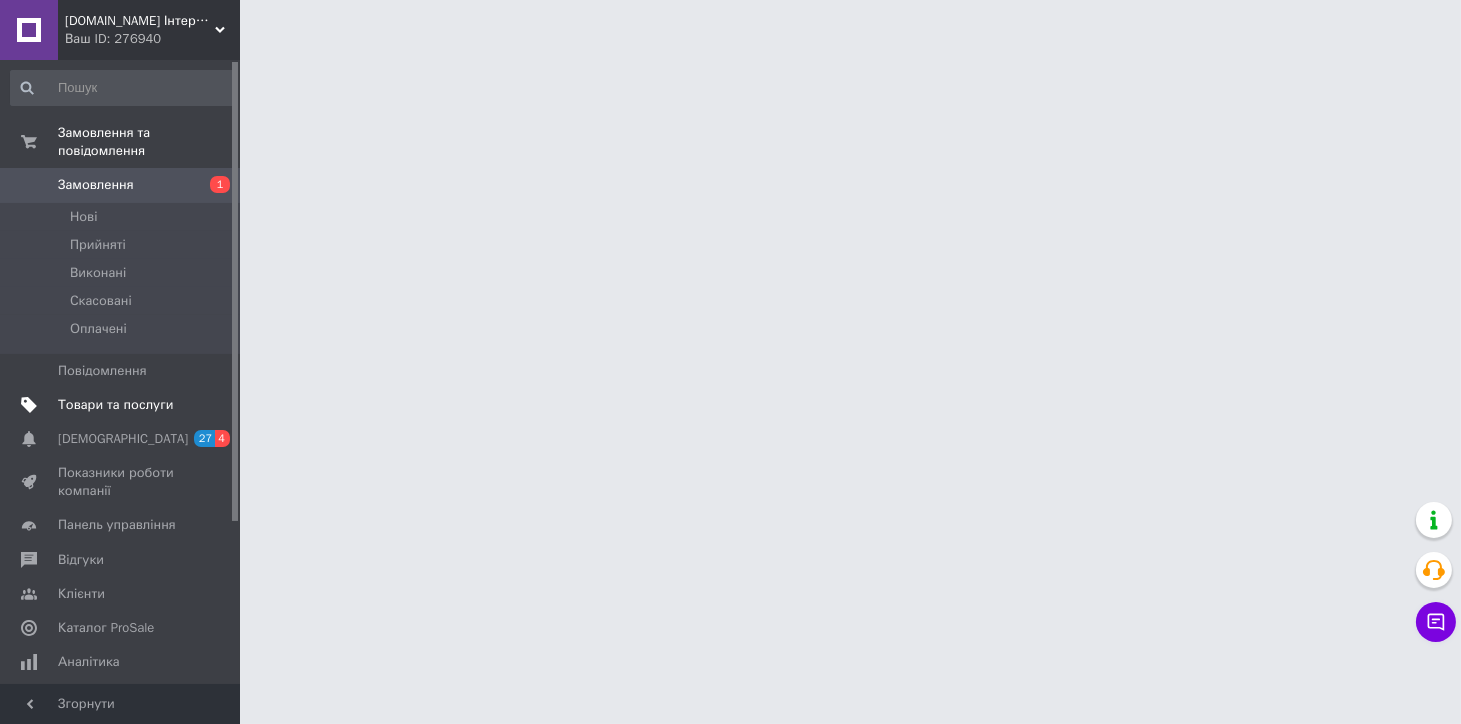 click on "Товари та послуги" at bounding box center [115, 405] 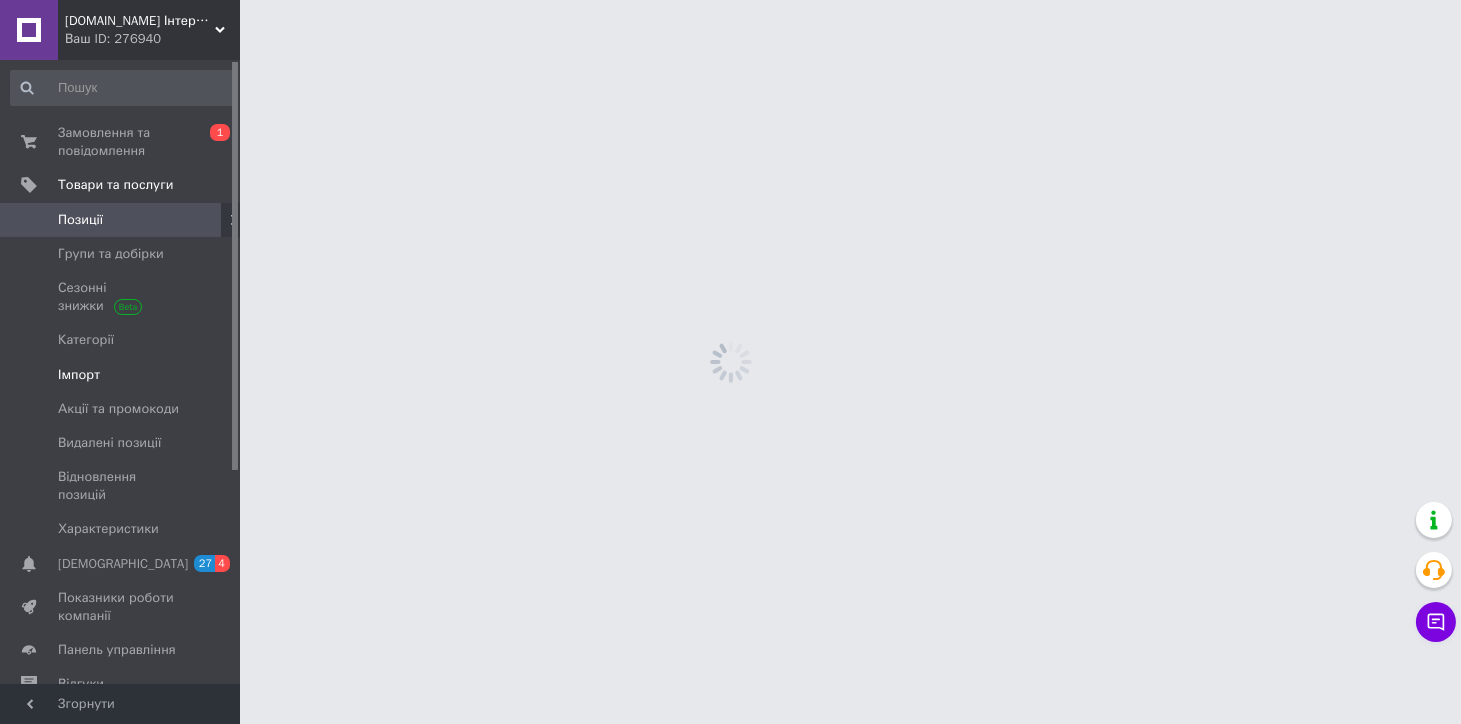 click on "Імпорт" at bounding box center (79, 375) 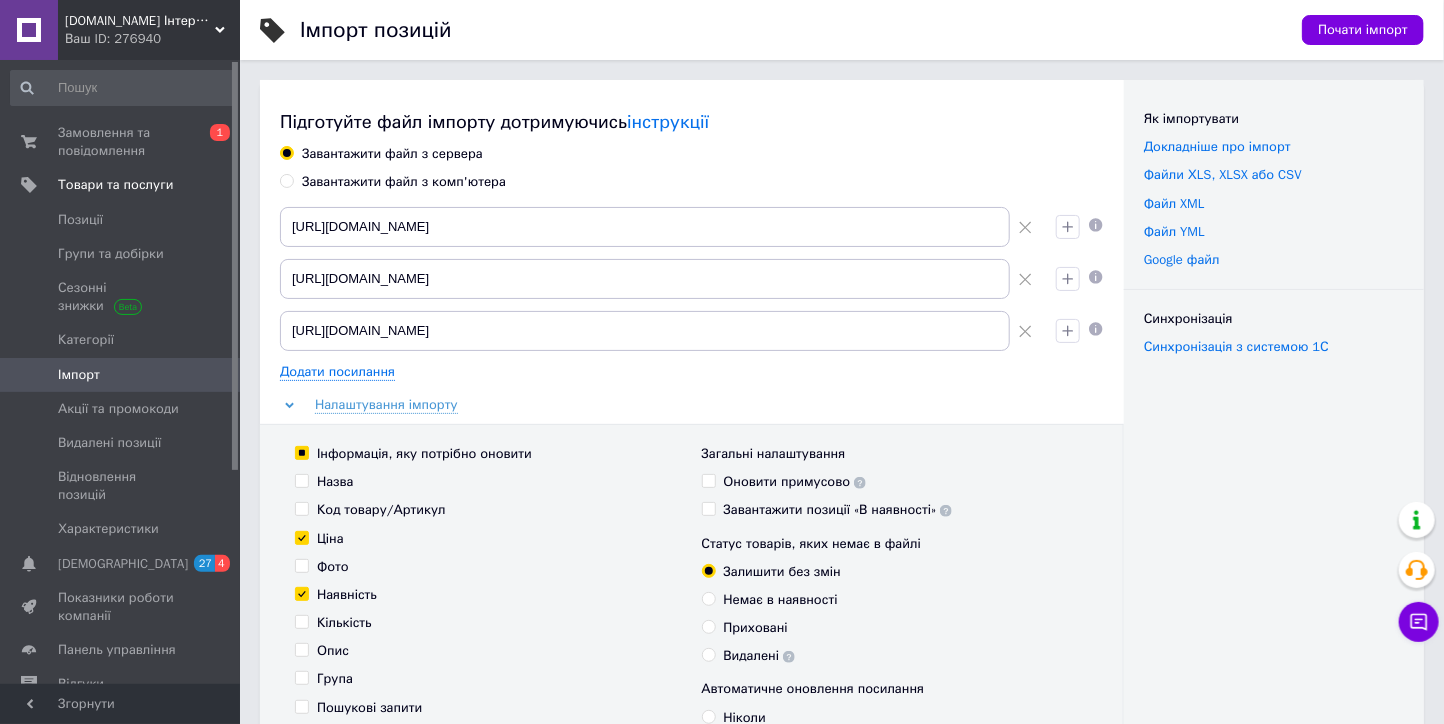 click on "Завантажити файл з комп'ютера" at bounding box center (404, 182) 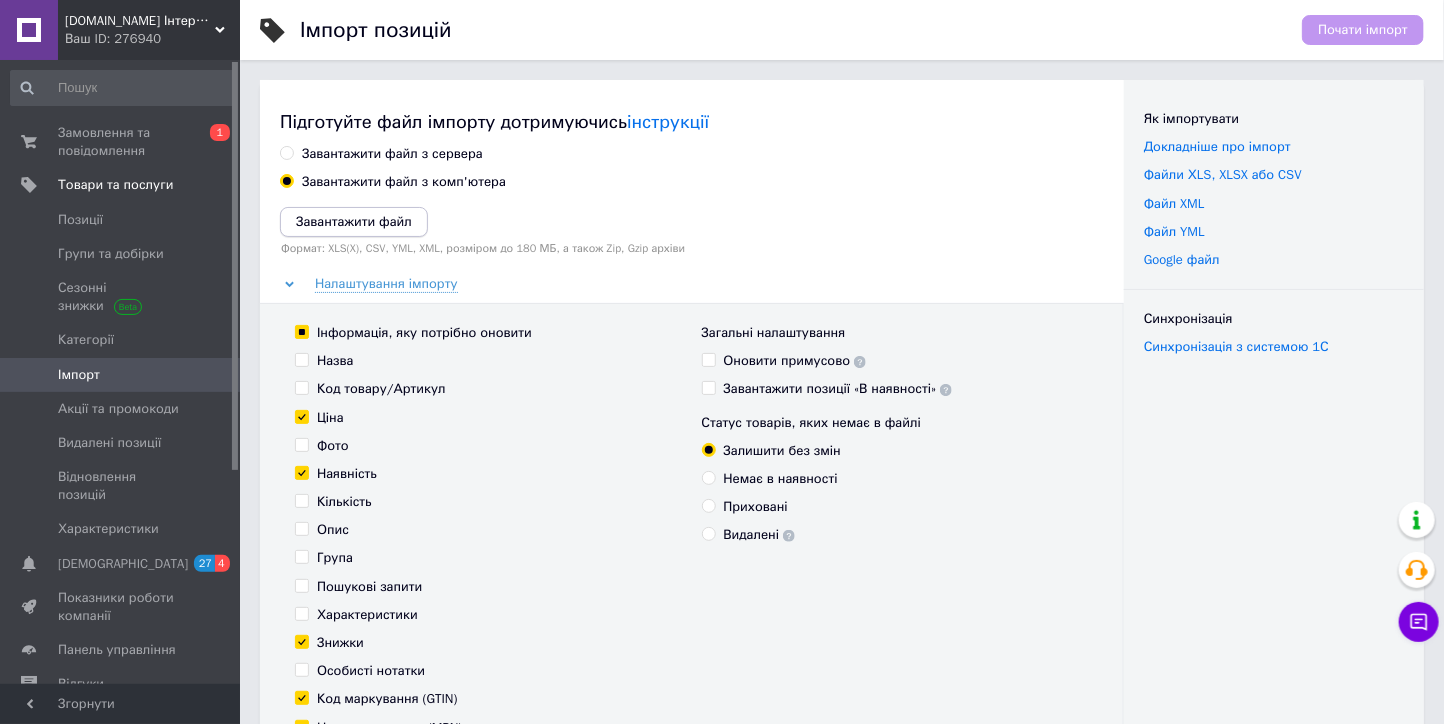 click on "Завантажити файл" at bounding box center [354, 221] 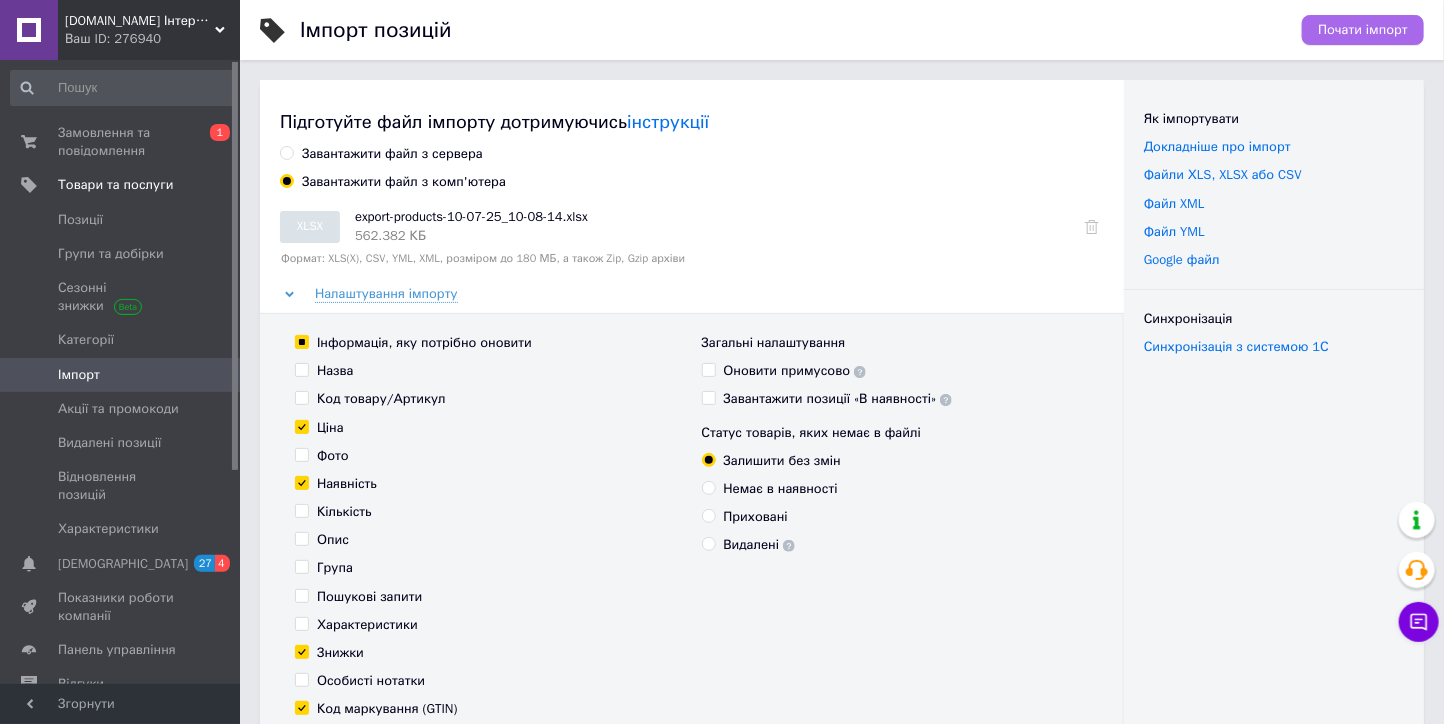 click on "Почати імпорт" at bounding box center [1363, 30] 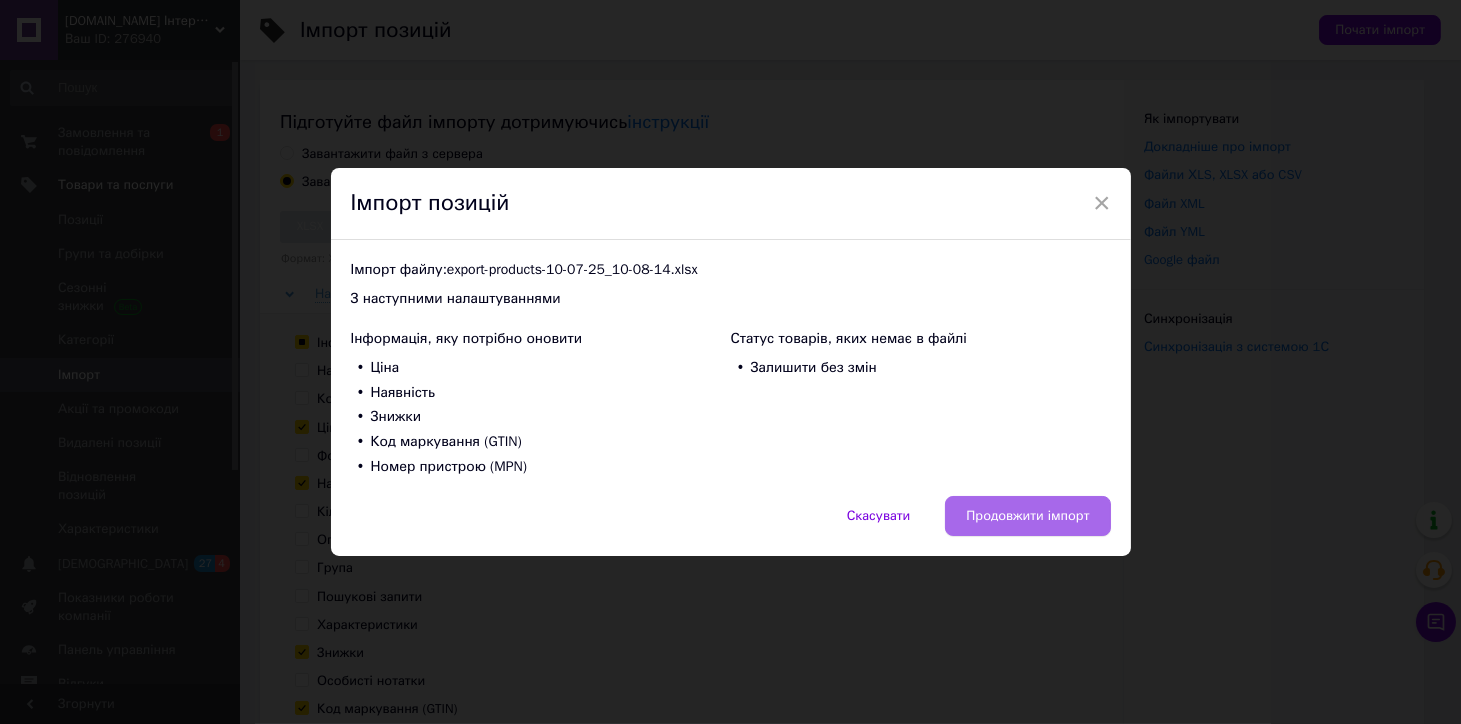 click on "Продовжити імпорт" at bounding box center [1027, 516] 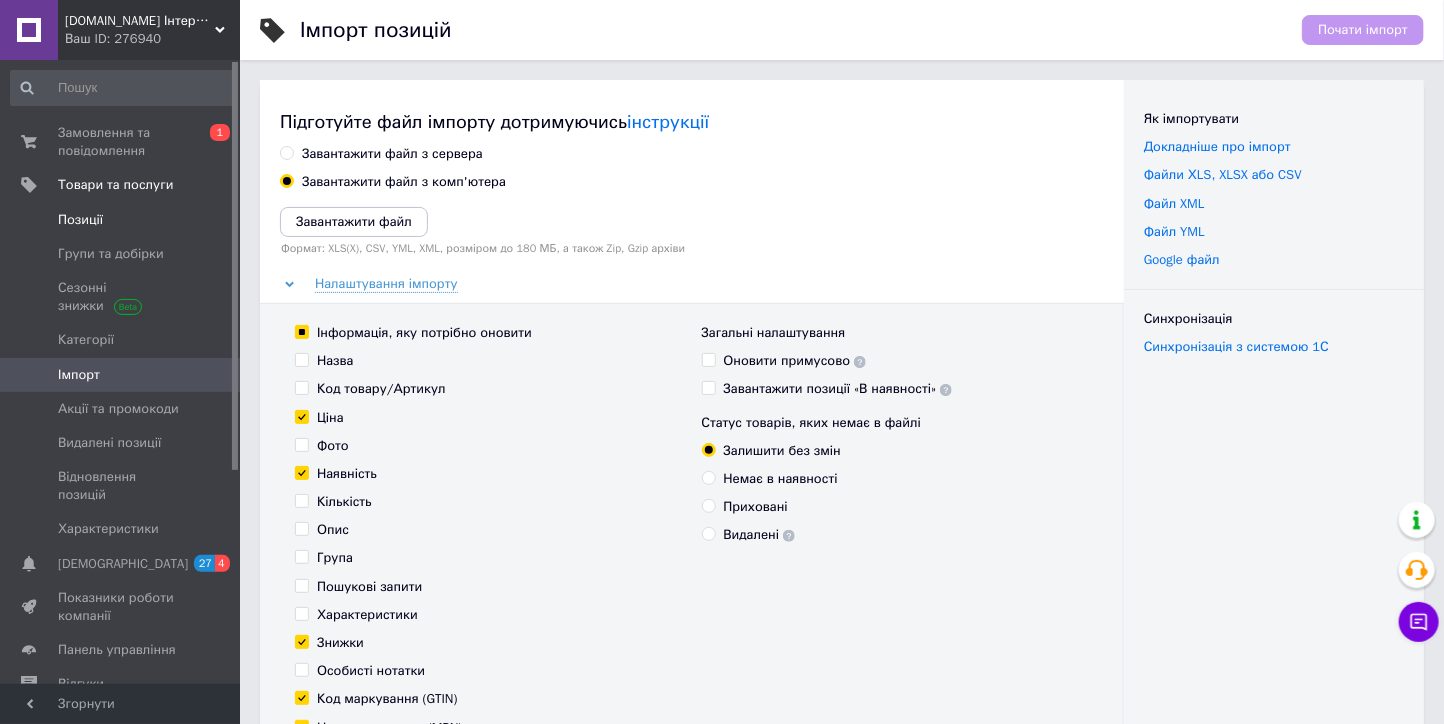 drag, startPoint x: 81, startPoint y: 223, endPoint x: 100, endPoint y: 224, distance: 19.026299 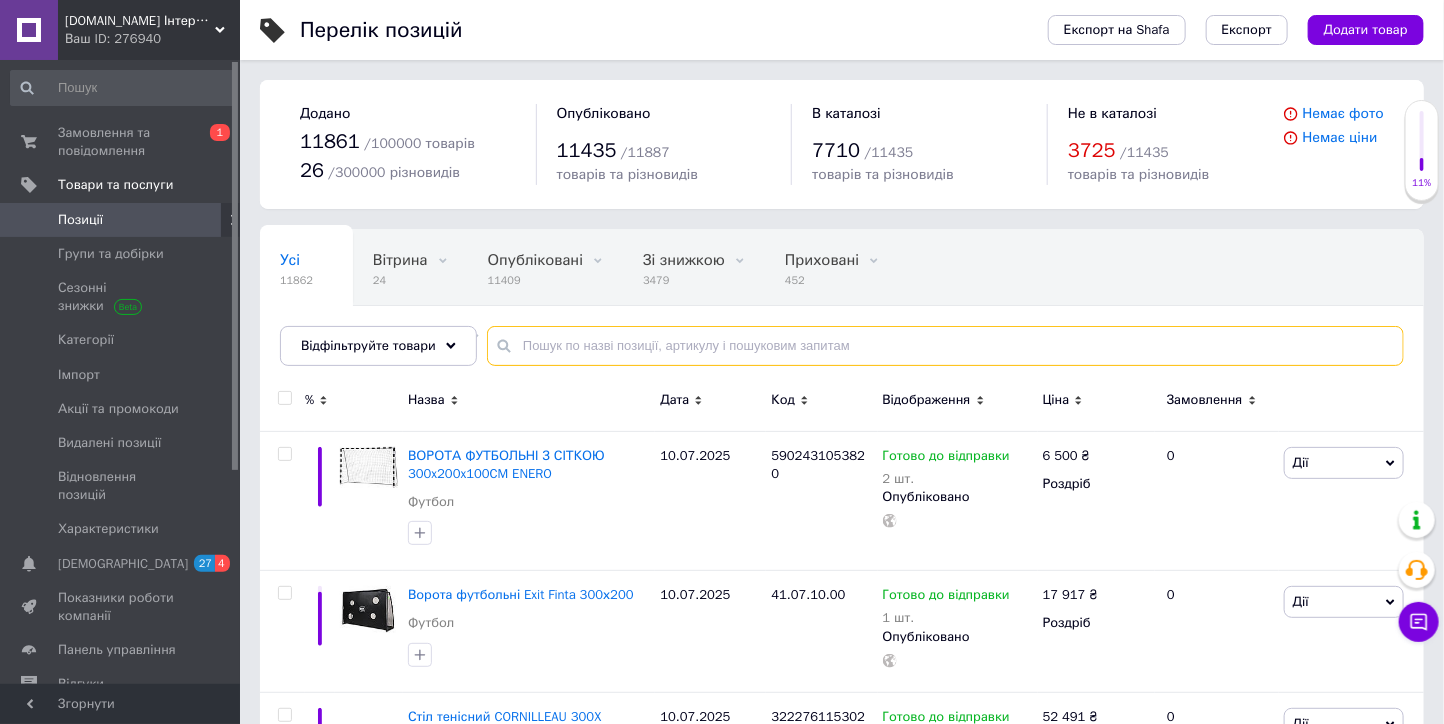 drag, startPoint x: 529, startPoint y: 352, endPoint x: 533, endPoint y: 336, distance: 16.492422 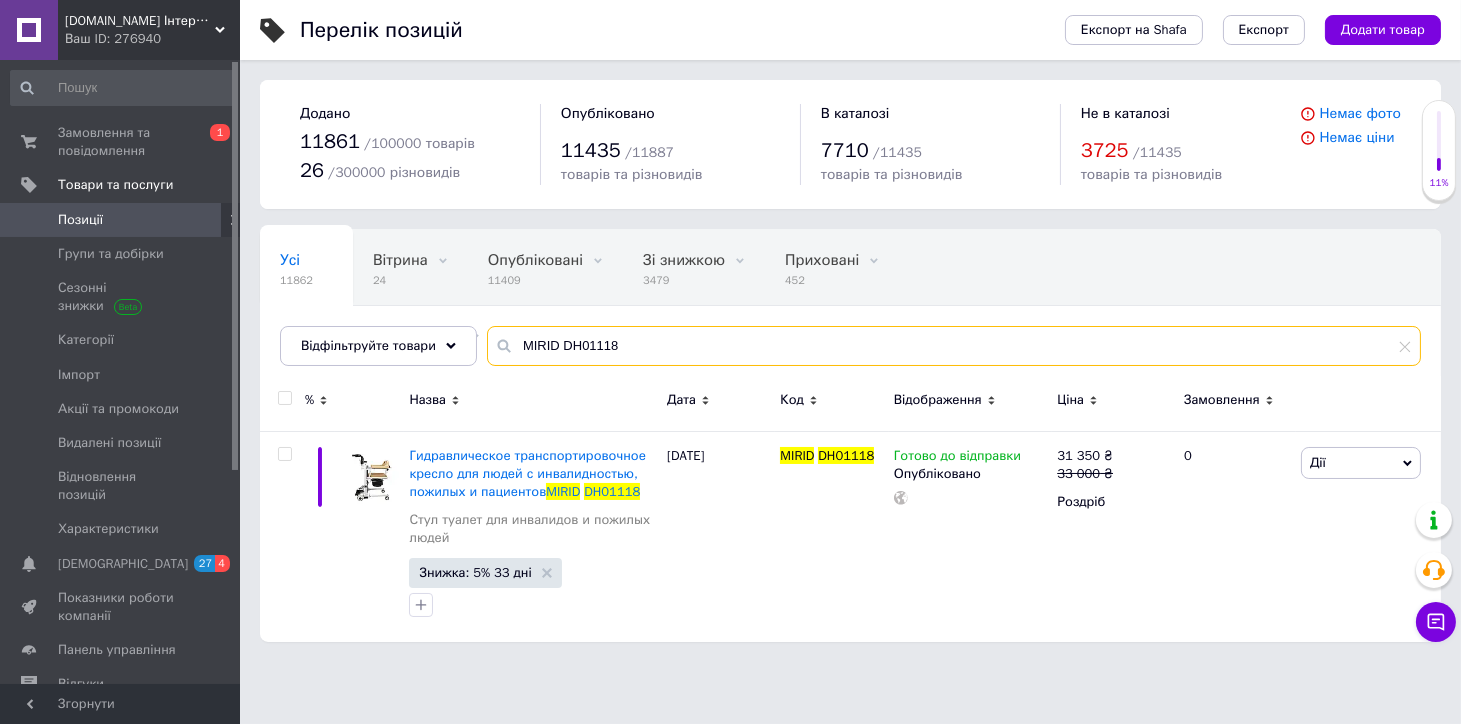 type on "MIRID DH01118" 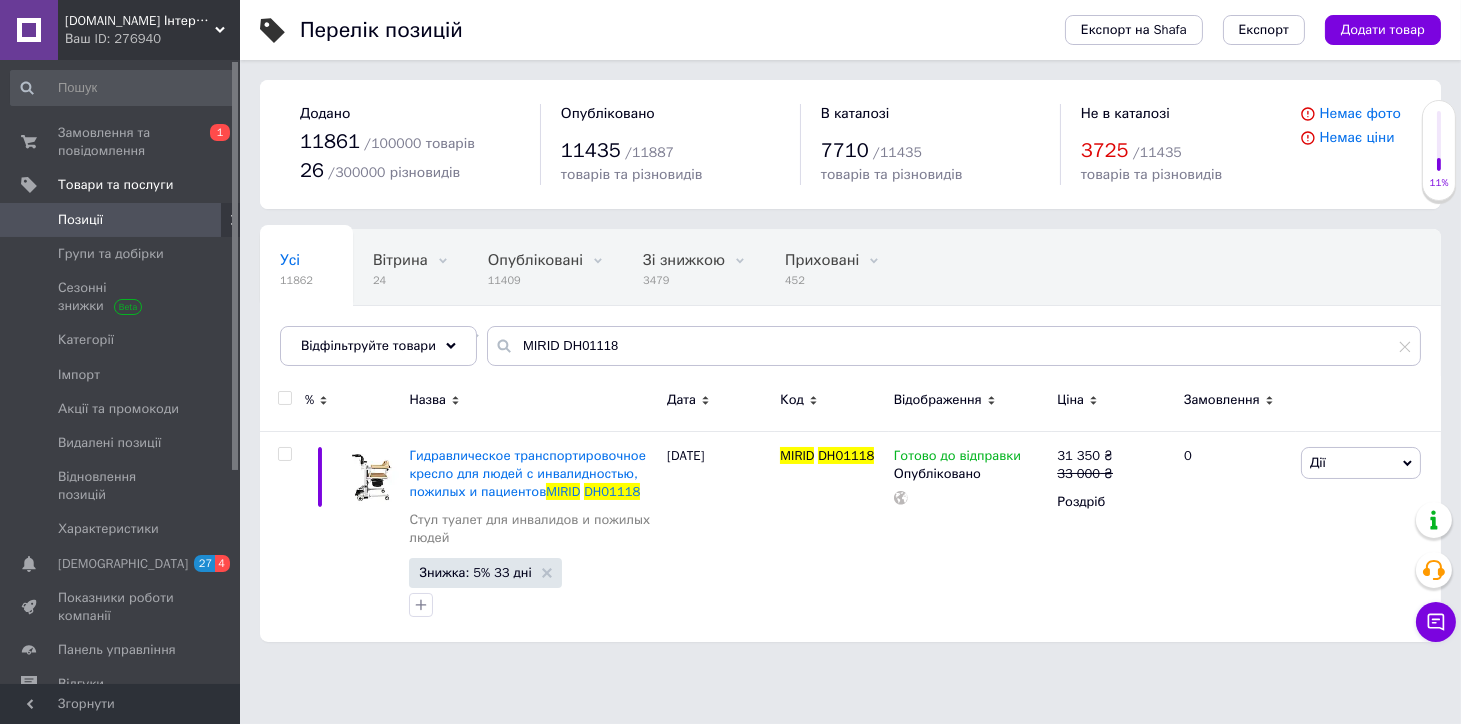 click at bounding box center (284, 398) 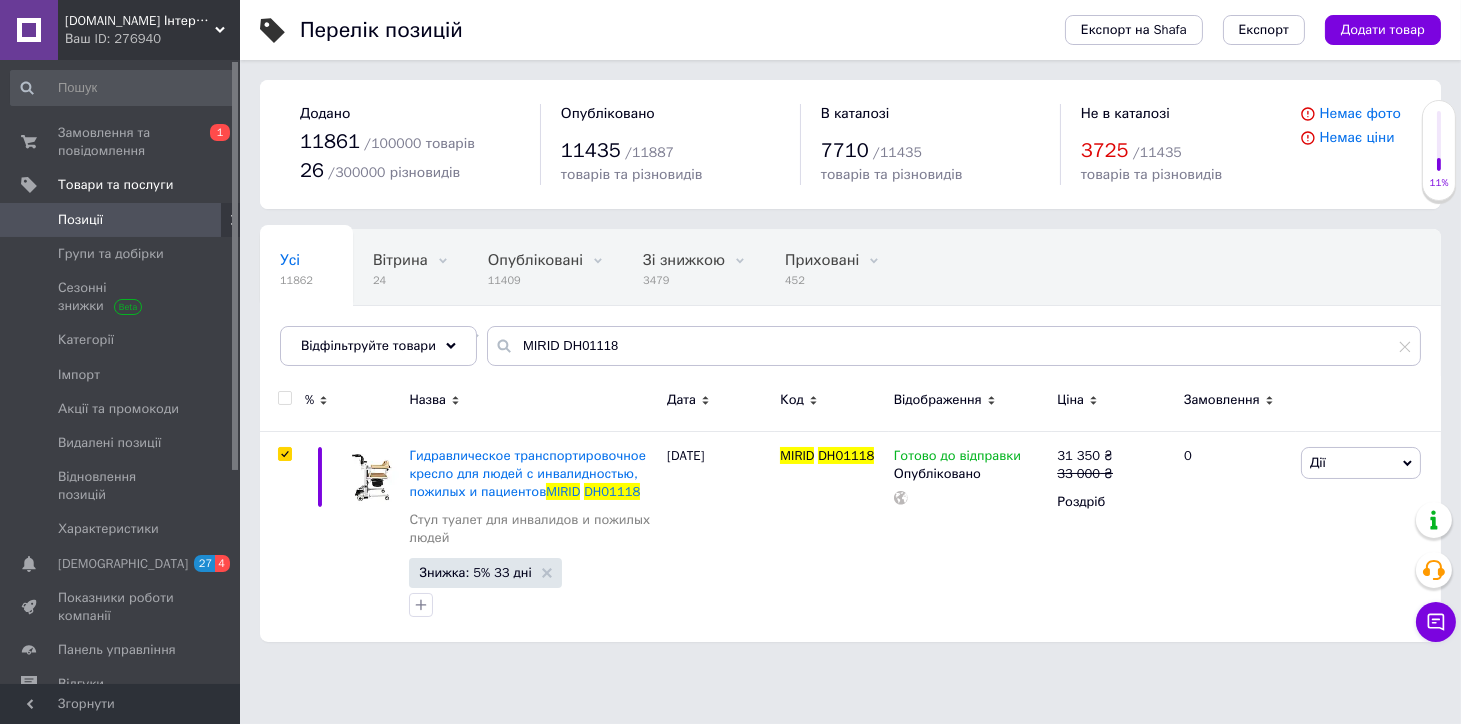 checkbox on "true" 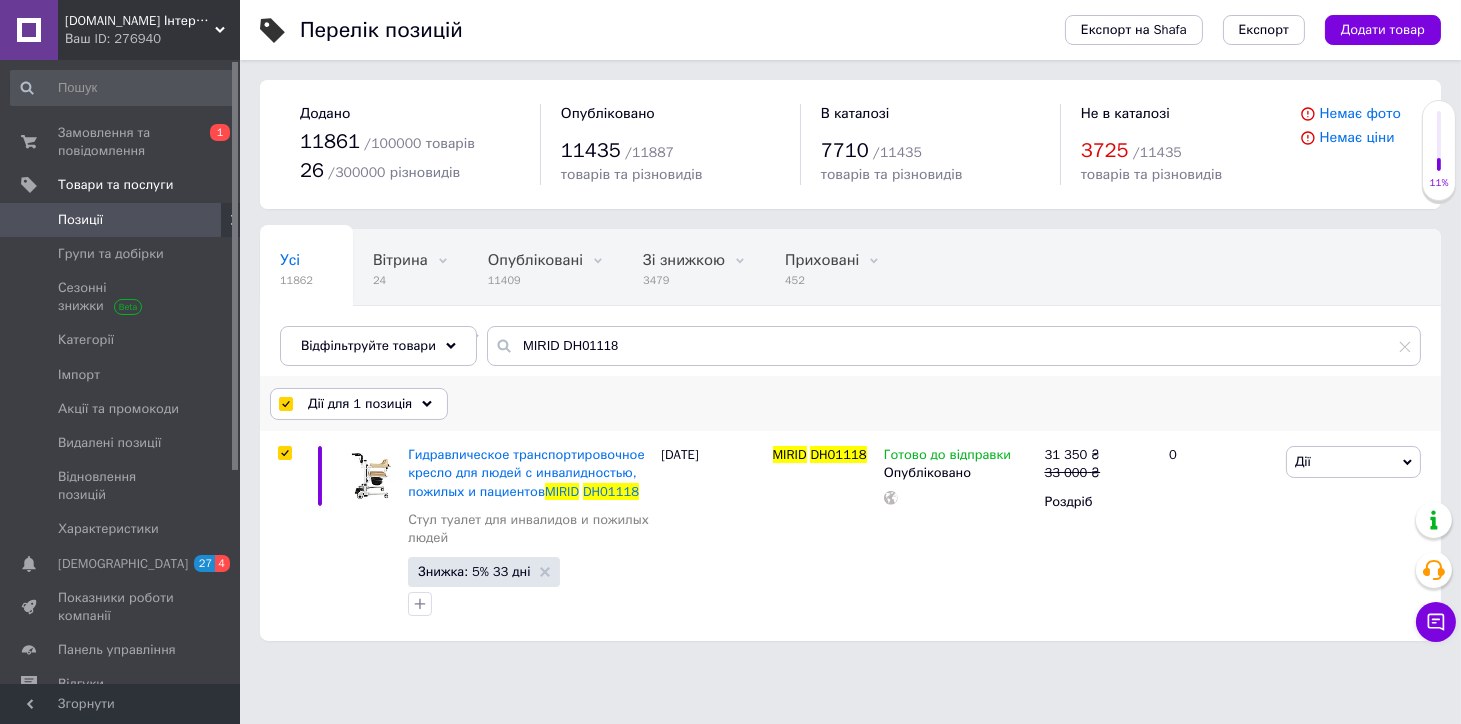 click on "Дії для 1 позиція" at bounding box center (360, 404) 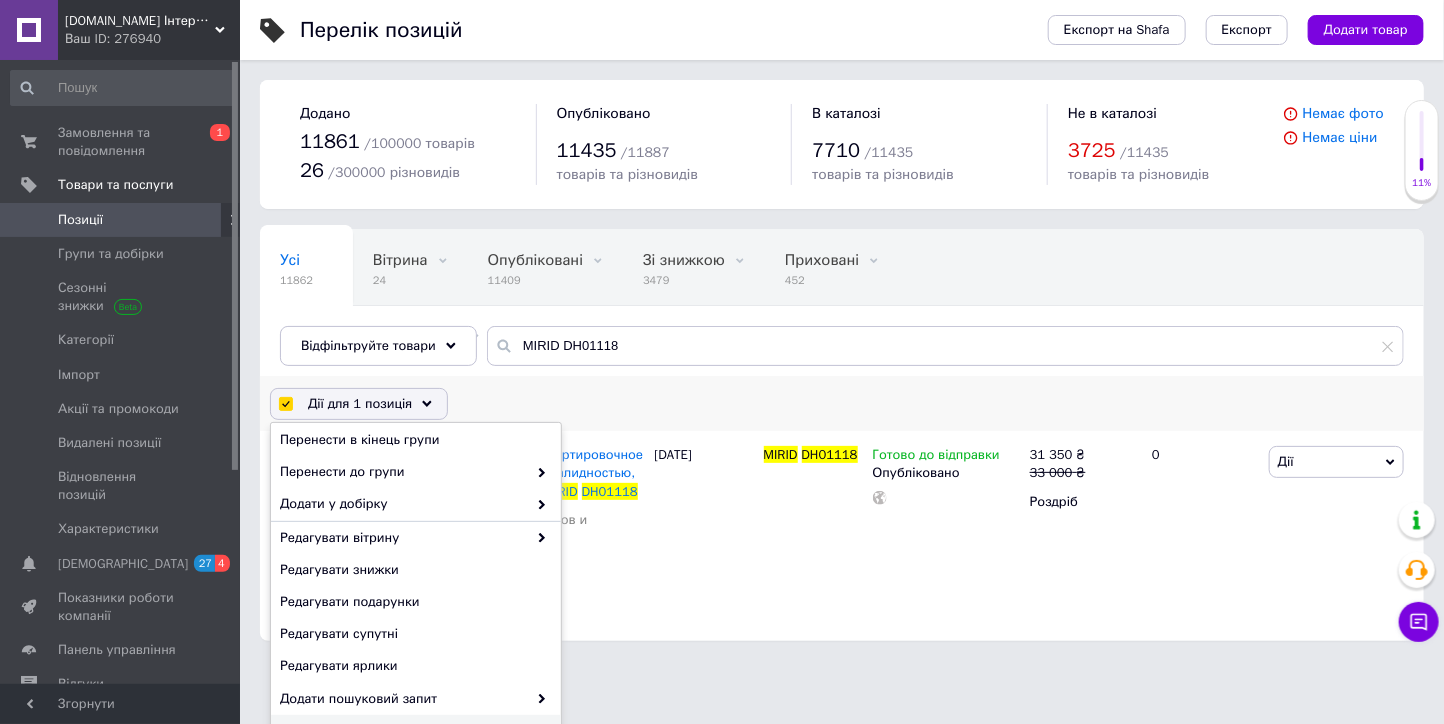 scroll, scrollTop: 135, scrollLeft: 0, axis: vertical 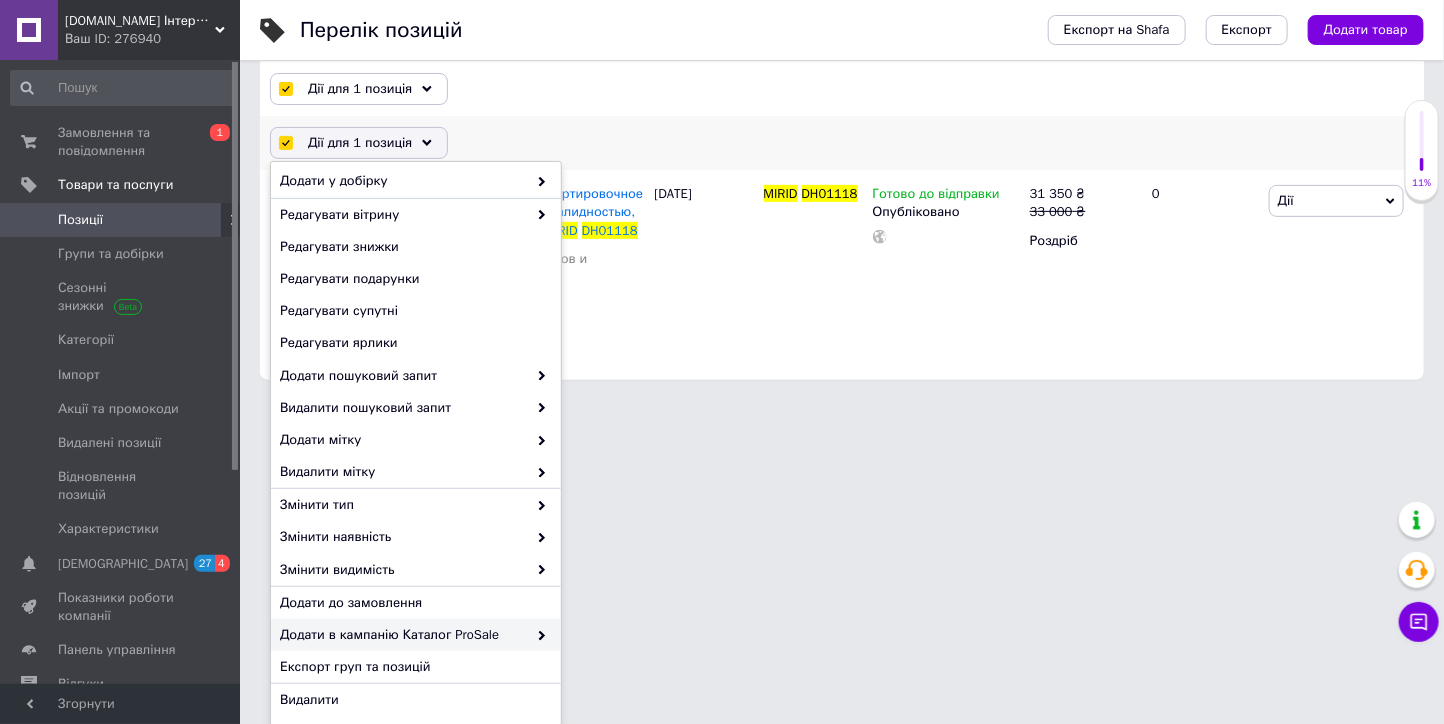 click on "Додати в кампанію Каталог ProSale" at bounding box center (403, 635) 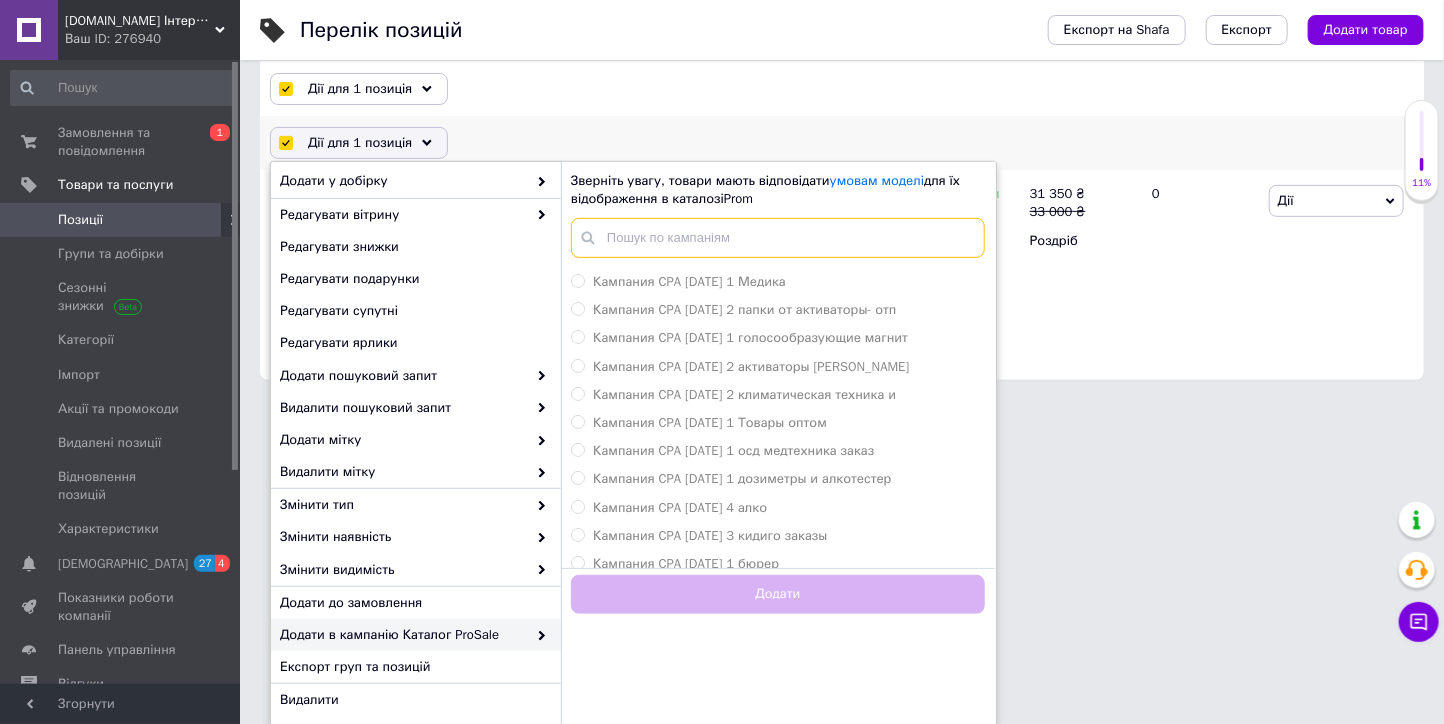 click at bounding box center [778, 238] 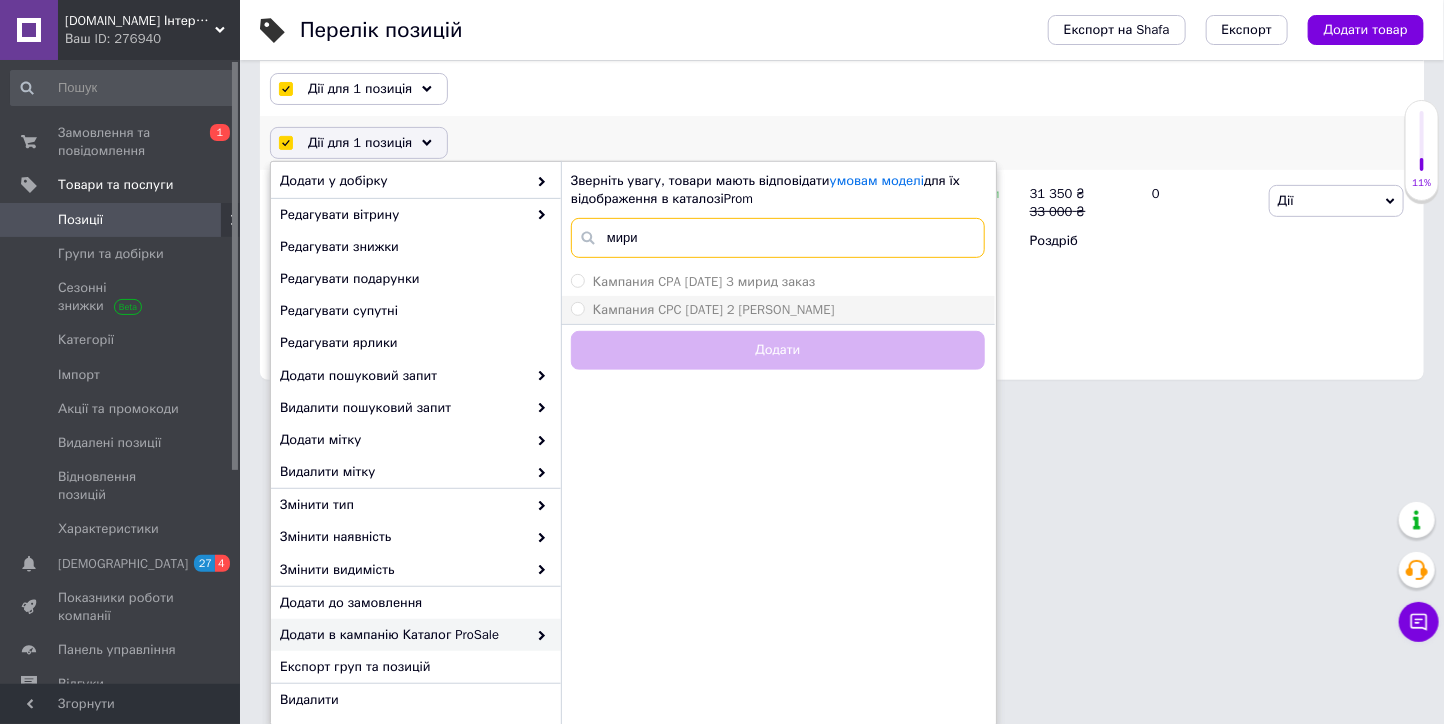 type on "мири" 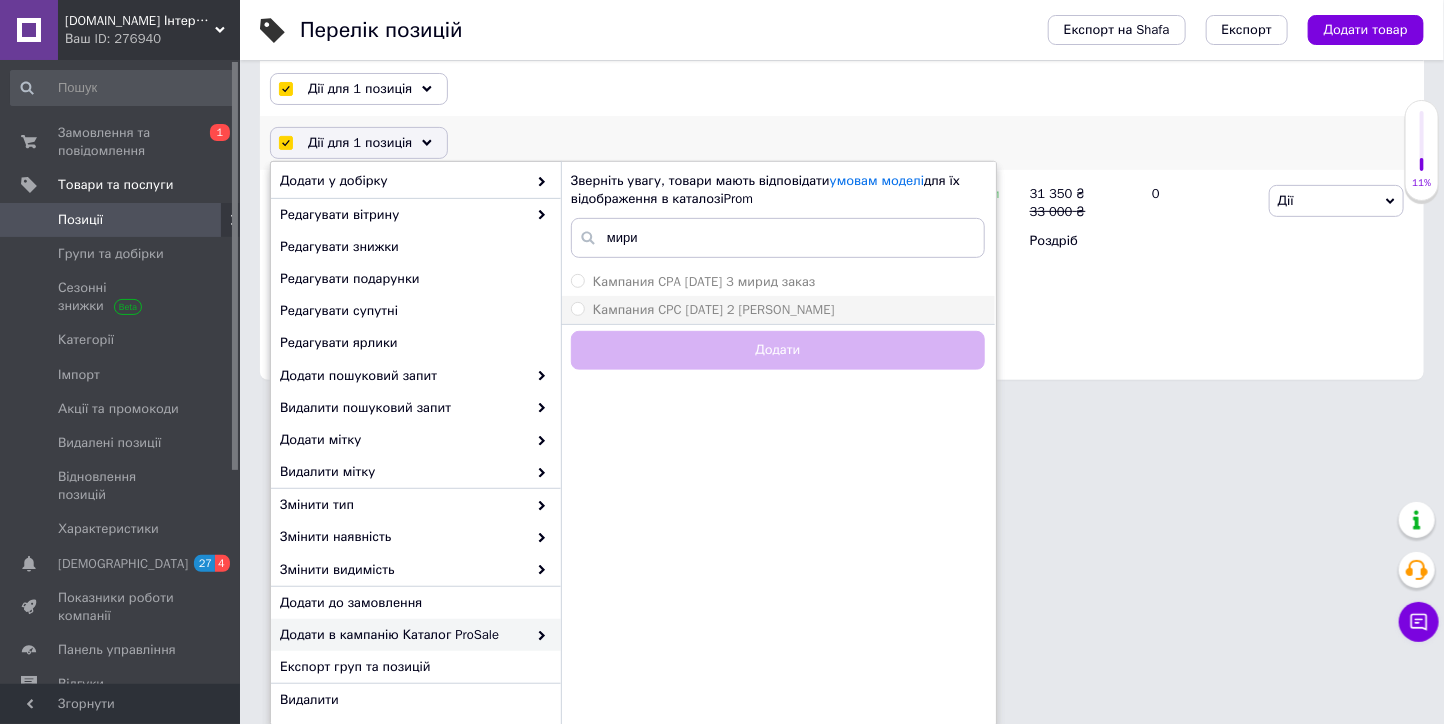 click on "Кампания CPC 20.06.2022 2 Мирид клики" at bounding box center [714, 309] 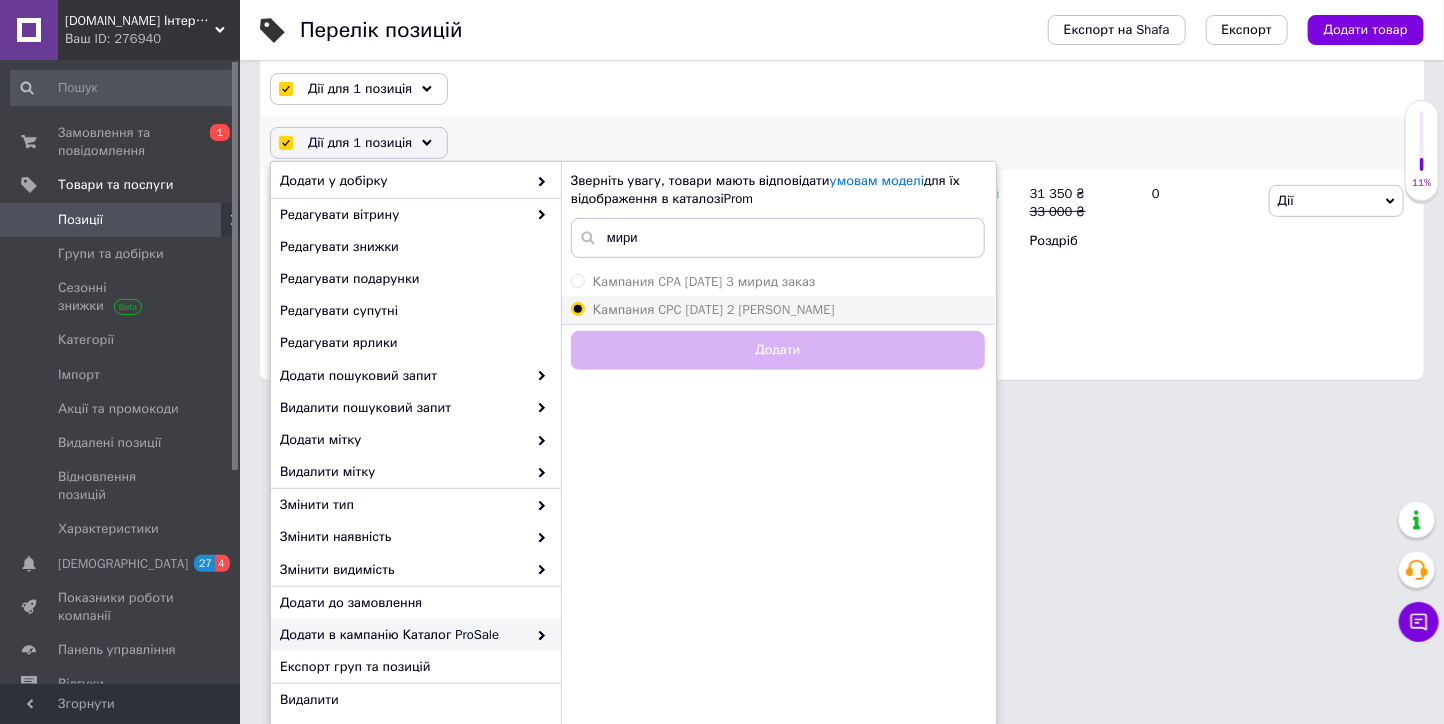 click on "Кампания CPC 20.06.2022 2 Мирид клики" at bounding box center (577, 308) 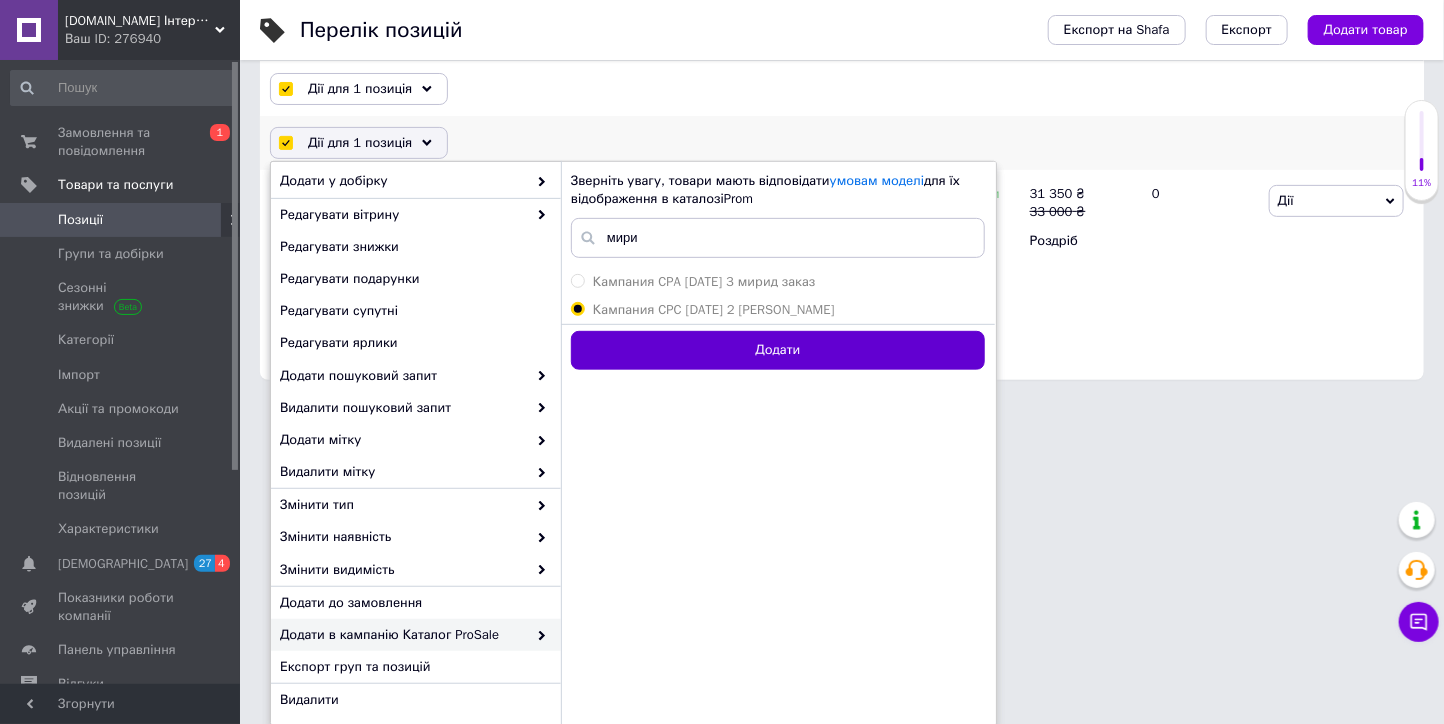 click on "Додати" at bounding box center (778, 350) 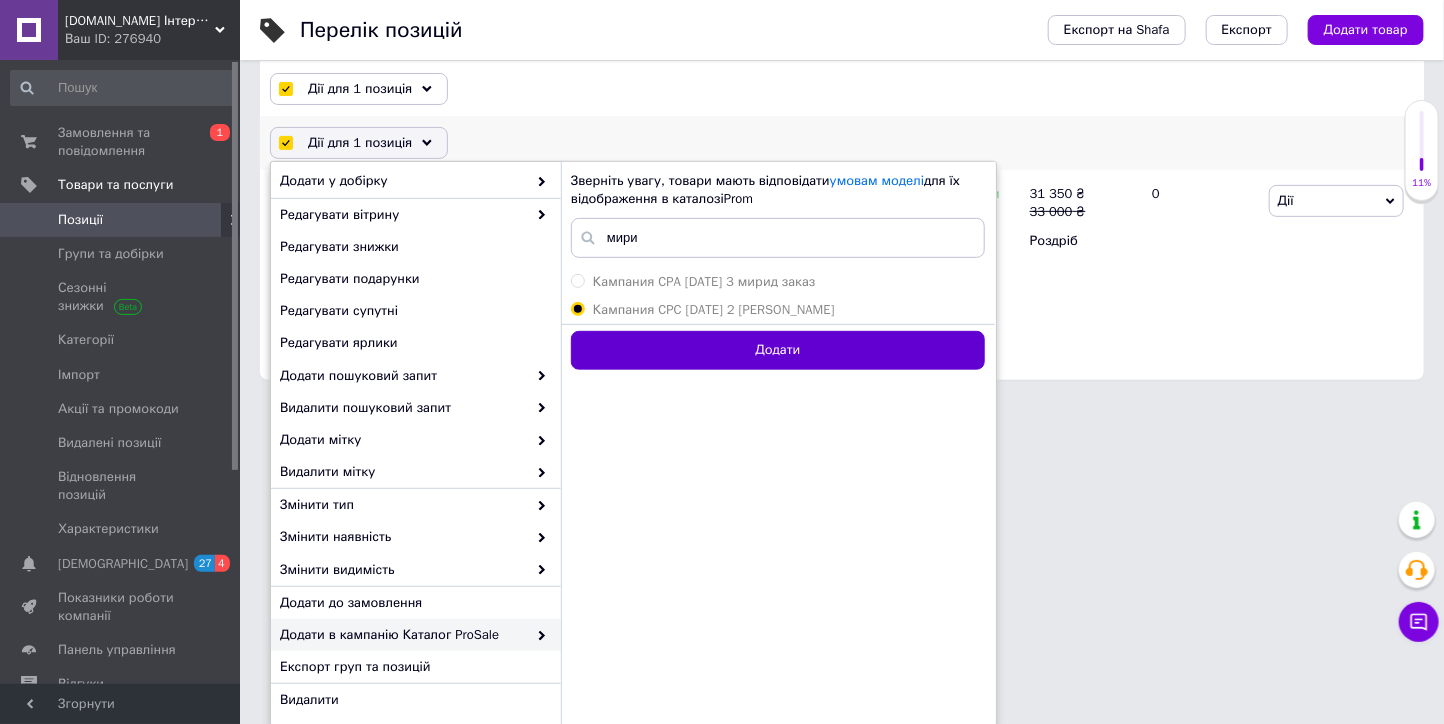 type 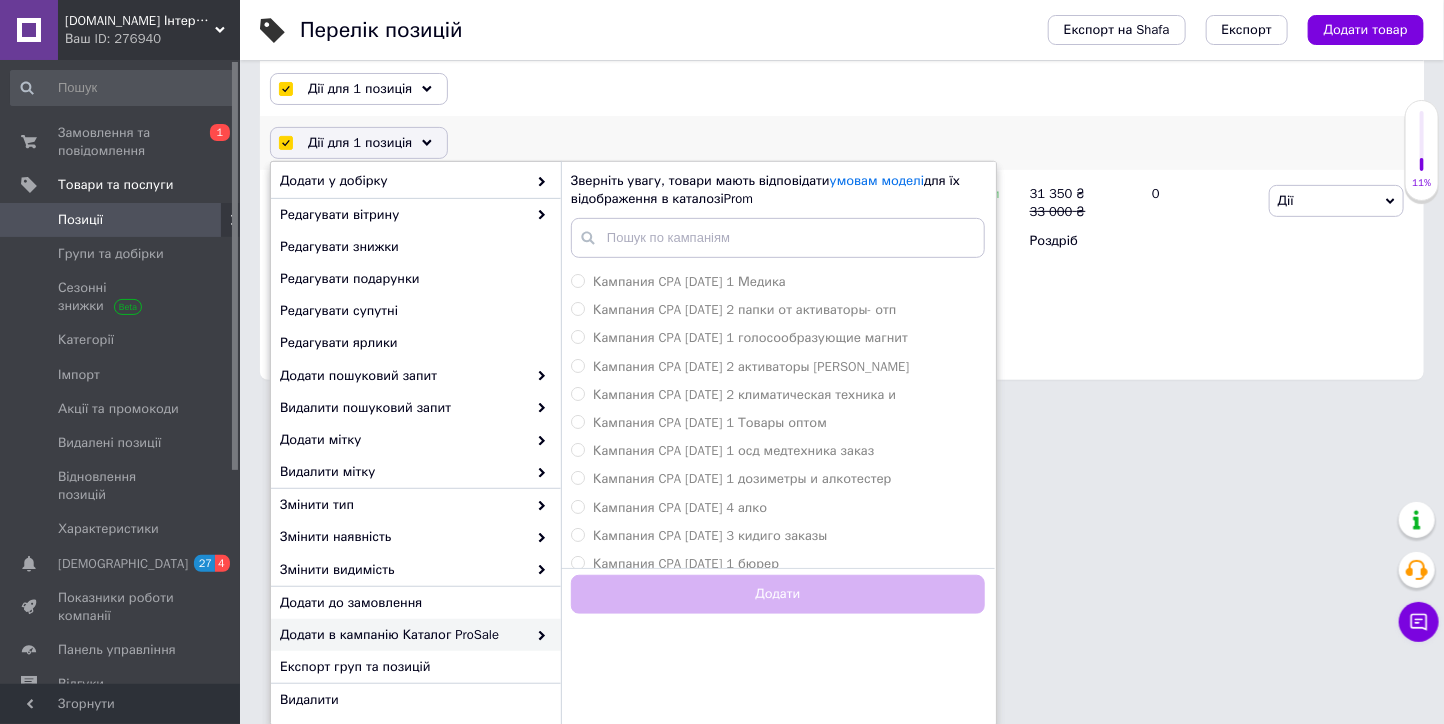 scroll, scrollTop: 0, scrollLeft: 0, axis: both 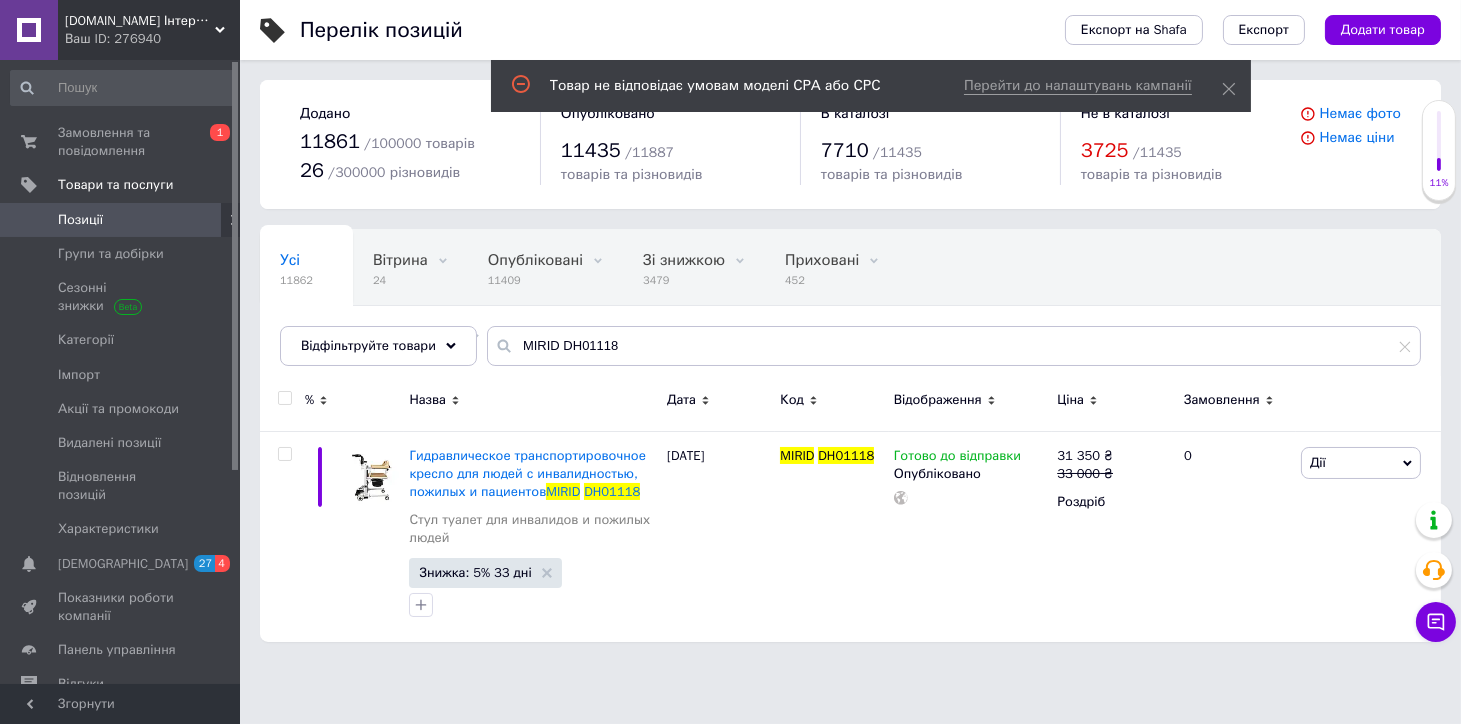 click at bounding box center (284, 398) 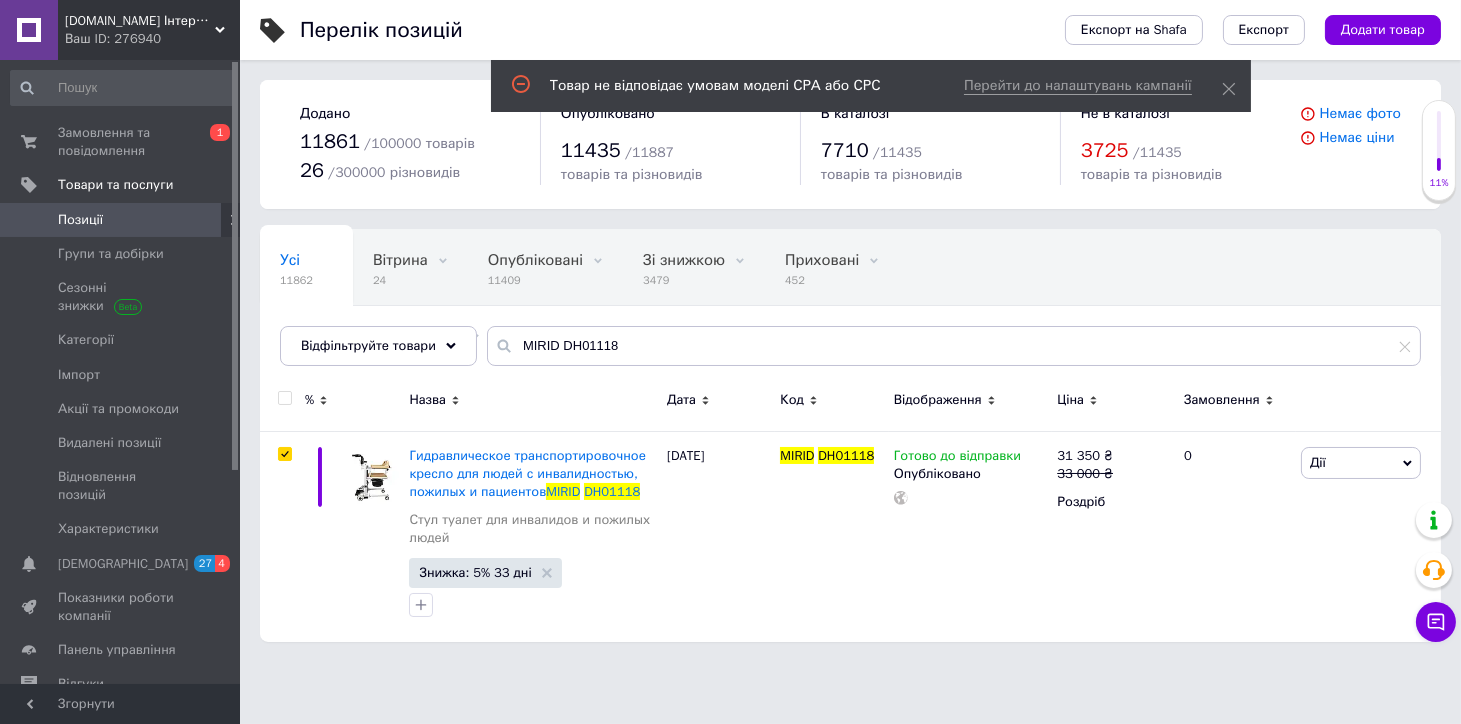 checkbox on "true" 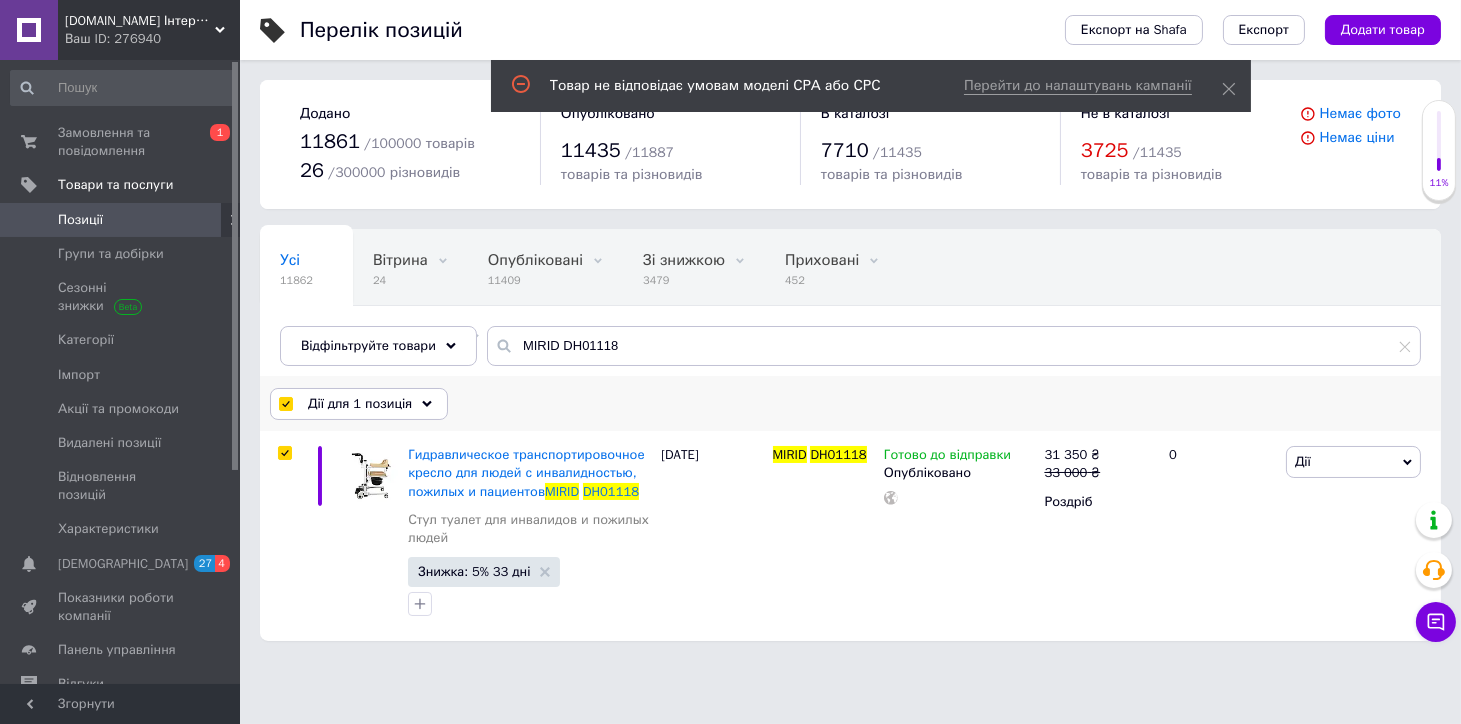 click on "Дії для 1 позиція" at bounding box center [360, 404] 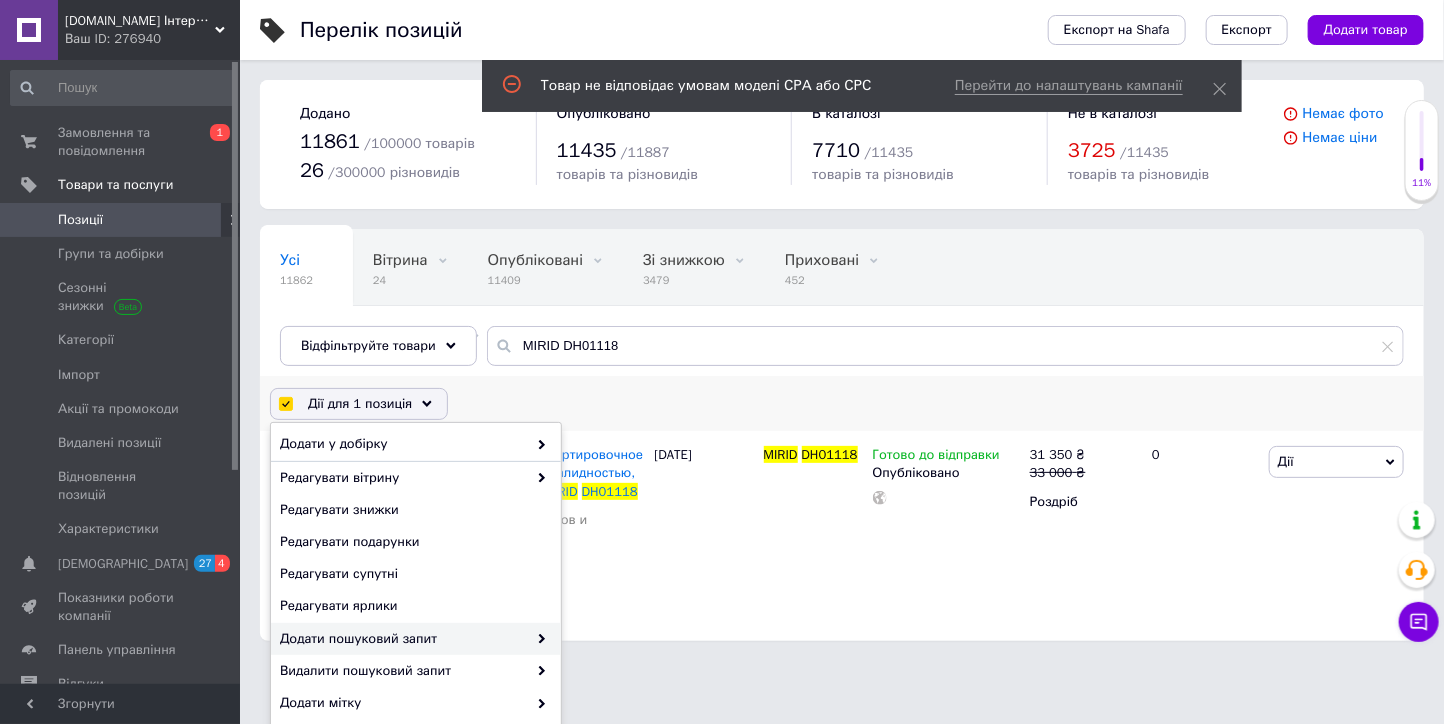scroll, scrollTop: 135, scrollLeft: 0, axis: vertical 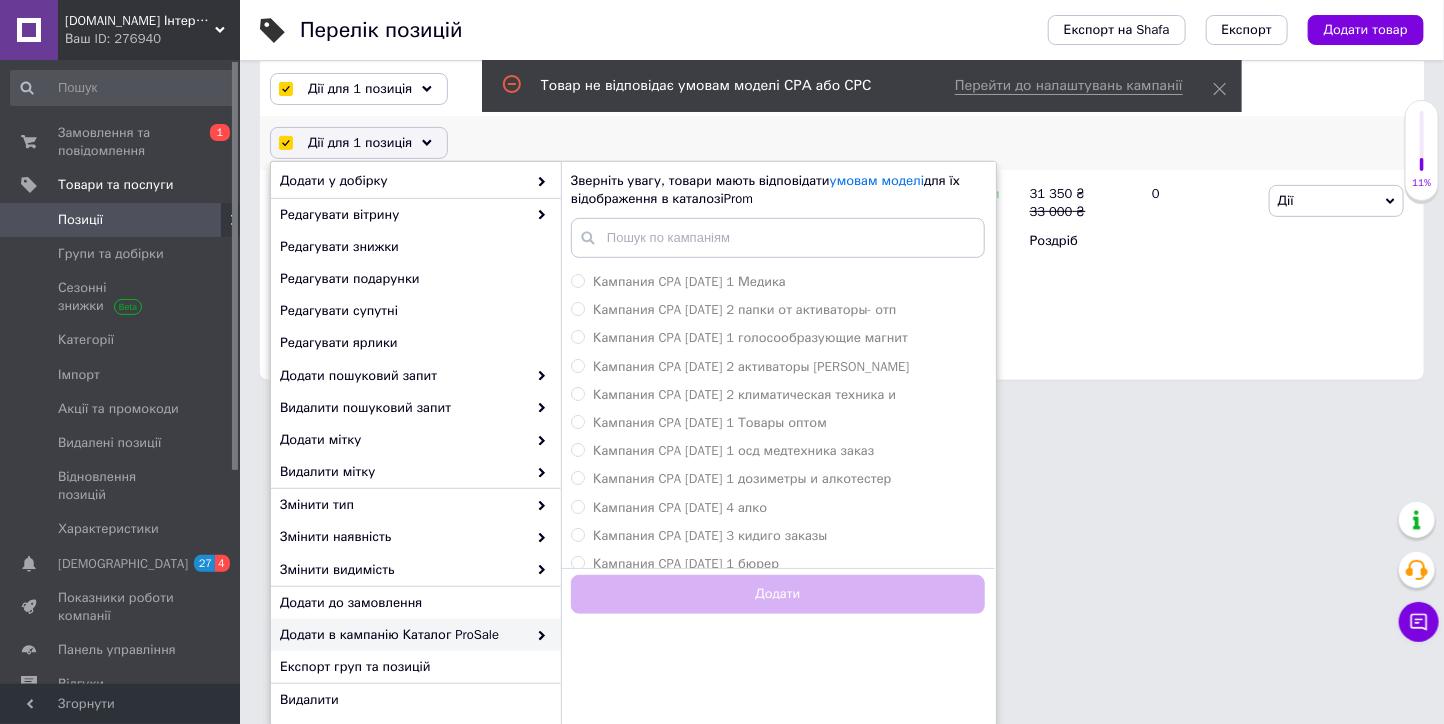 click on "Додати в кампанію Каталог ProSale" at bounding box center [403, 635] 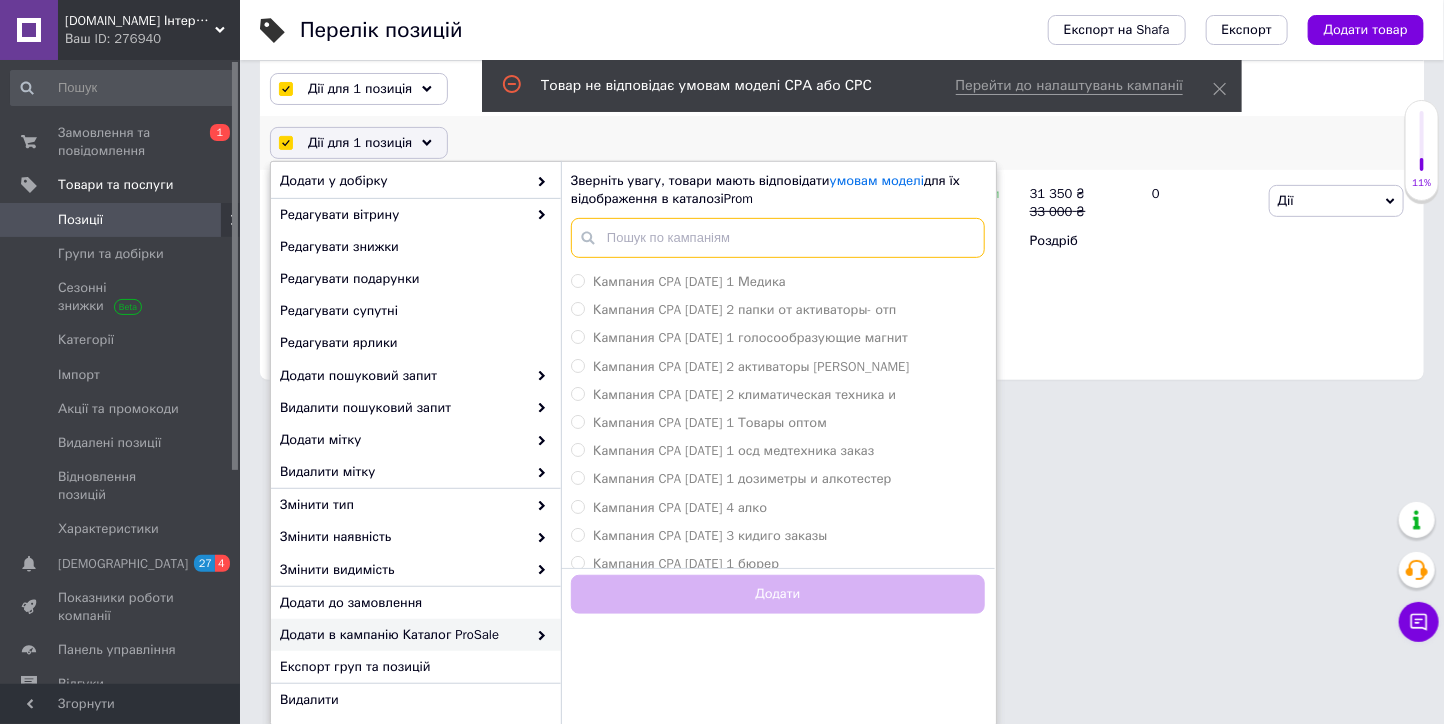 click at bounding box center (778, 238) 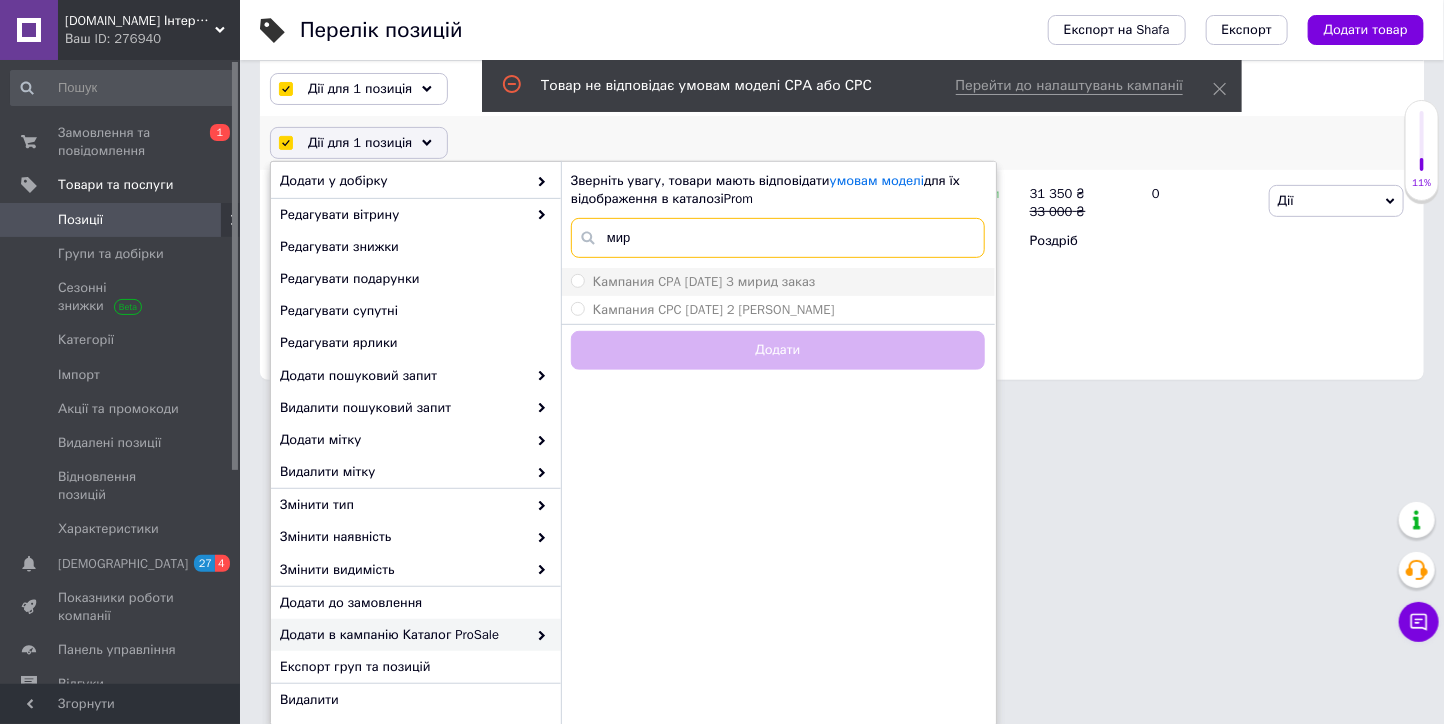 type on "мир" 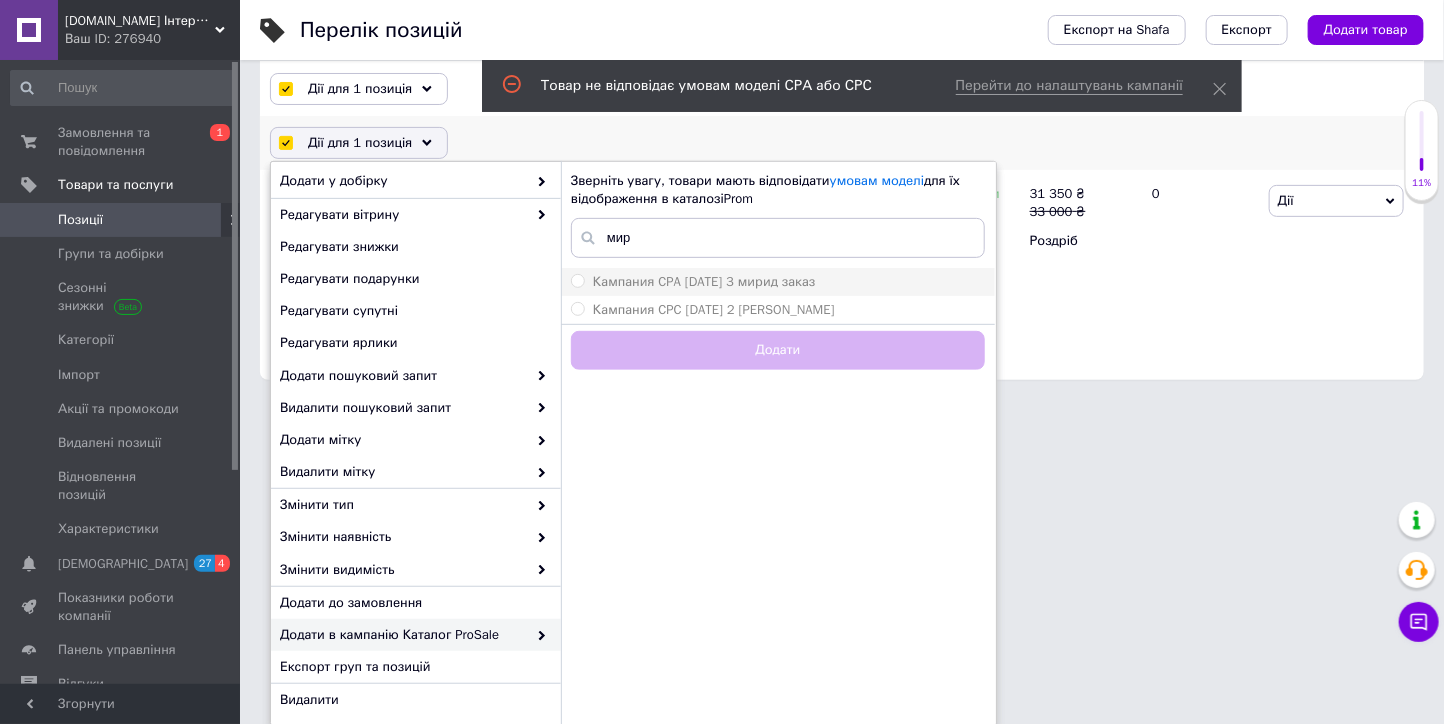 click on "Кампания CPA 15.07.2022 3 мирид заказ" at bounding box center (704, 281) 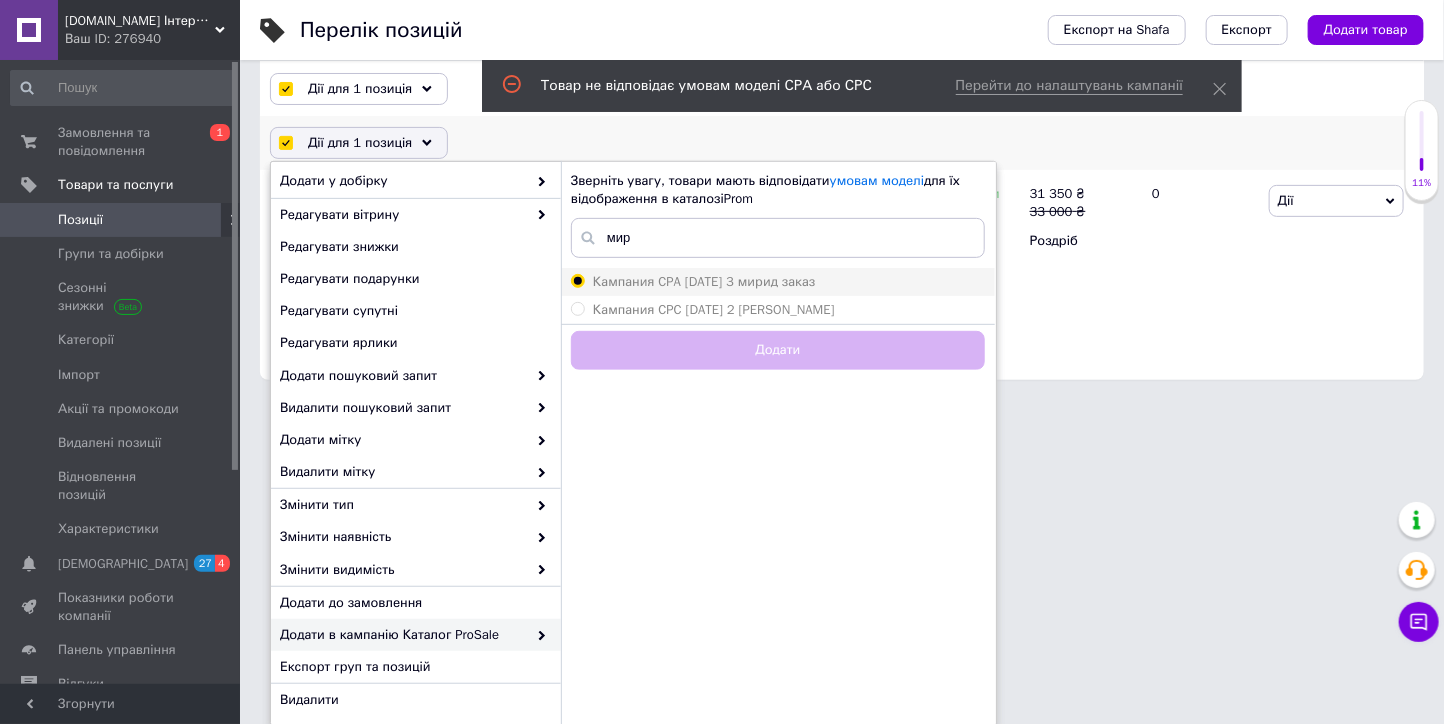 click on "Кампания CPA 15.07.2022 3 мирид заказ" at bounding box center (577, 280) 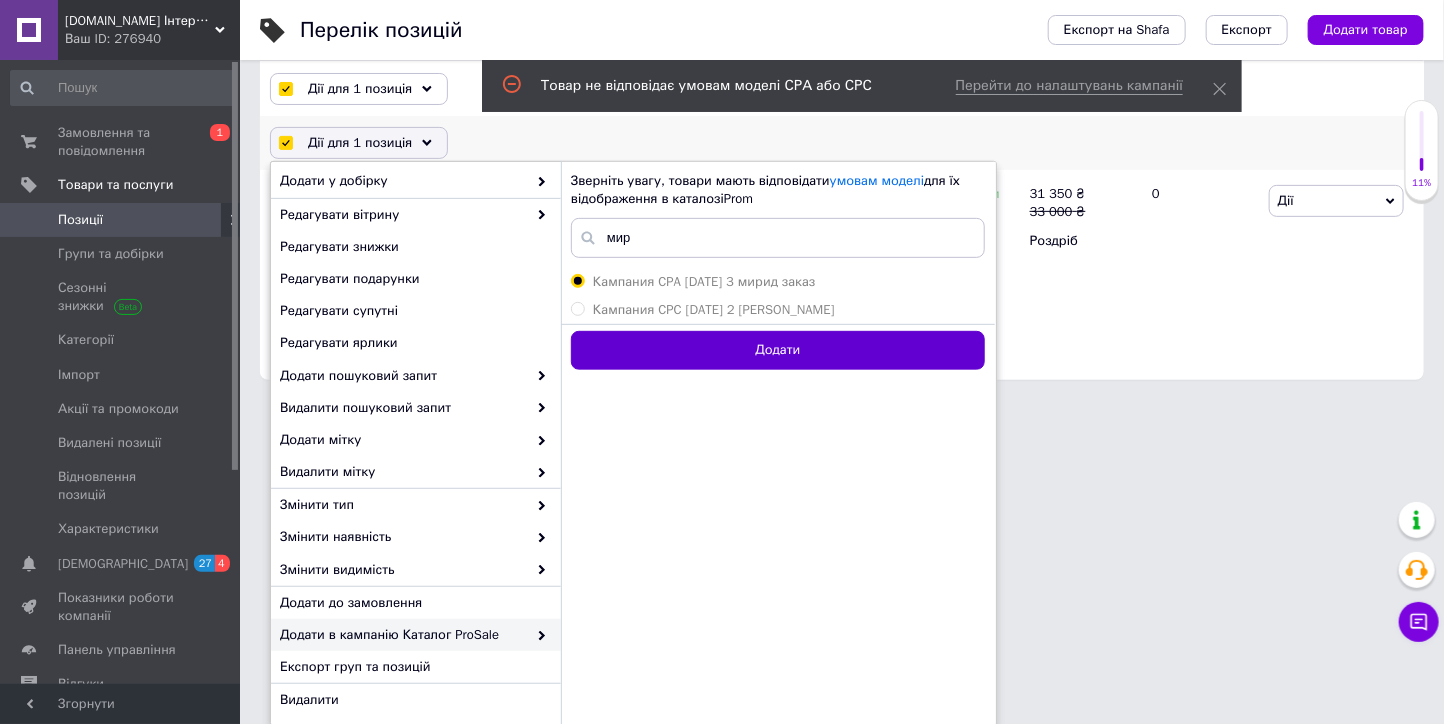 click on "Додати" at bounding box center (778, 350) 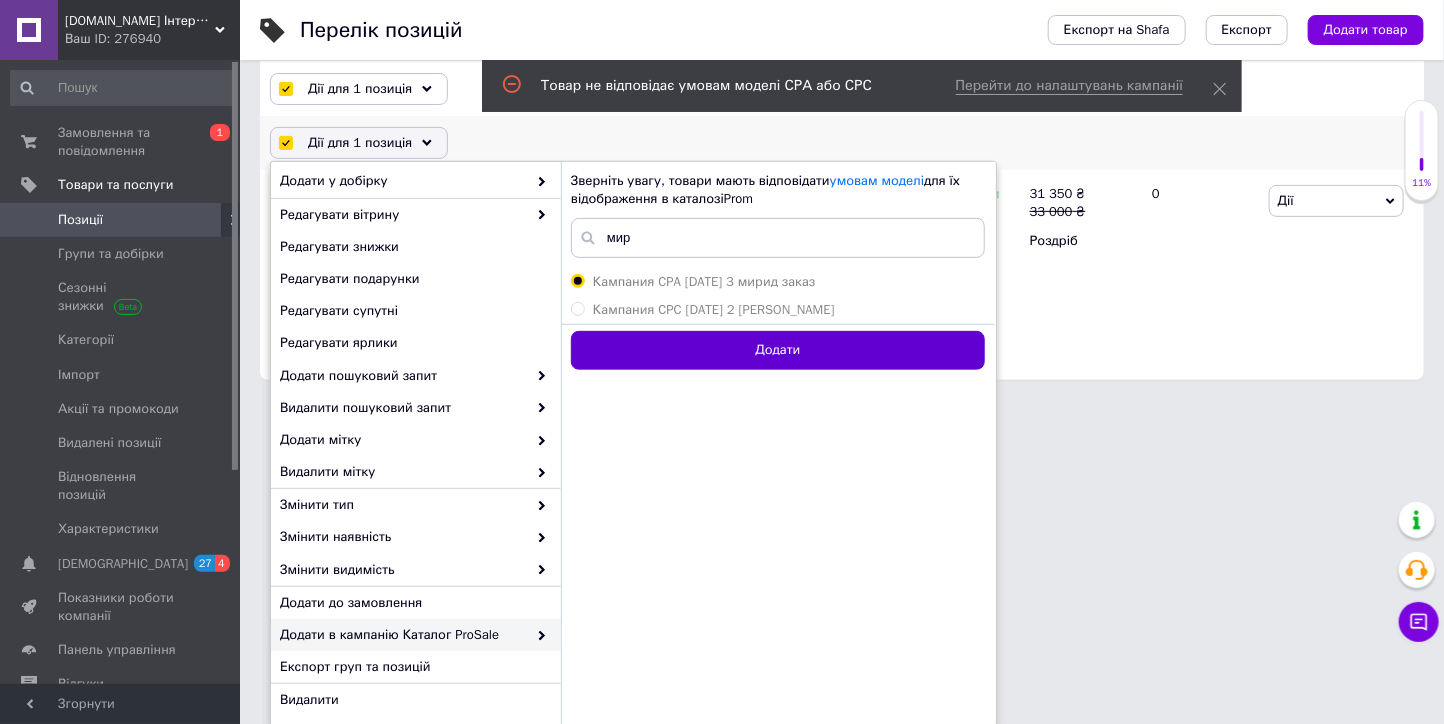 type 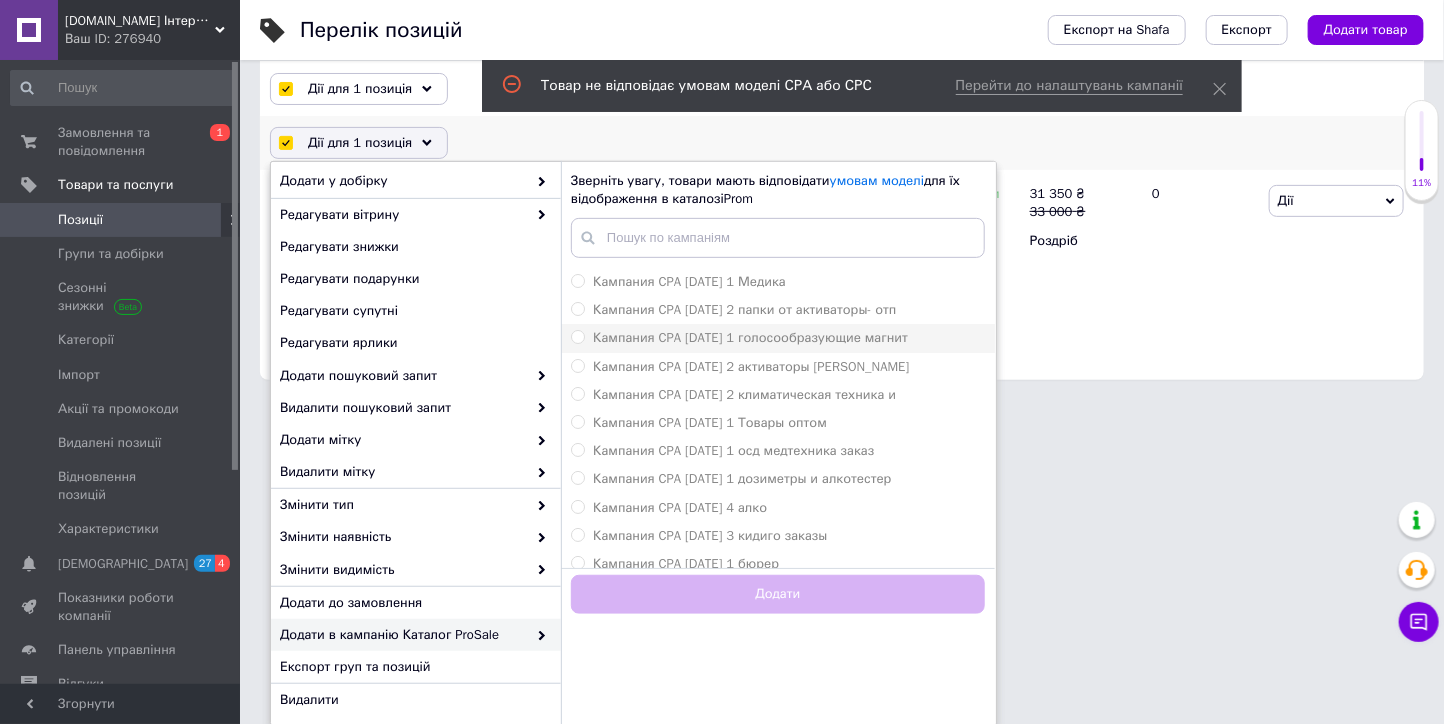 checkbox on "false" 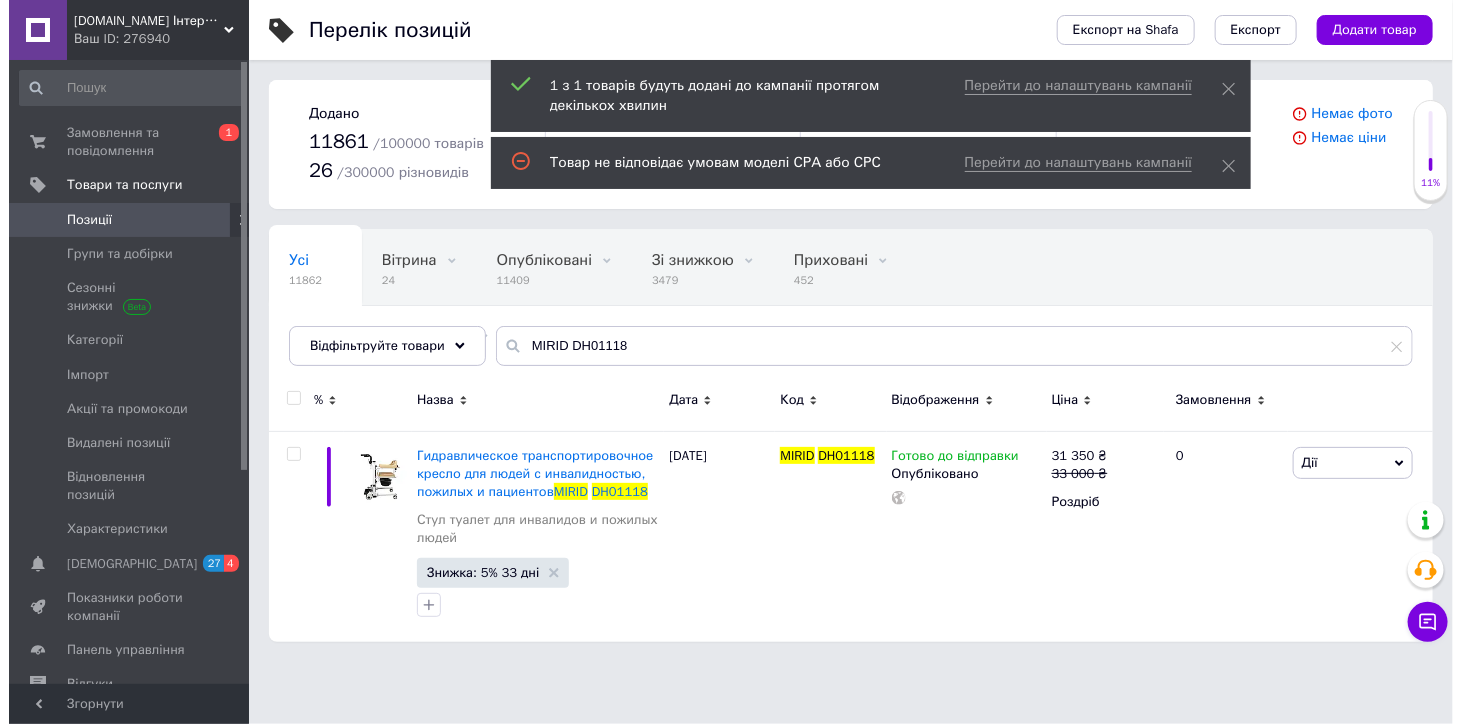 scroll, scrollTop: 0, scrollLeft: 0, axis: both 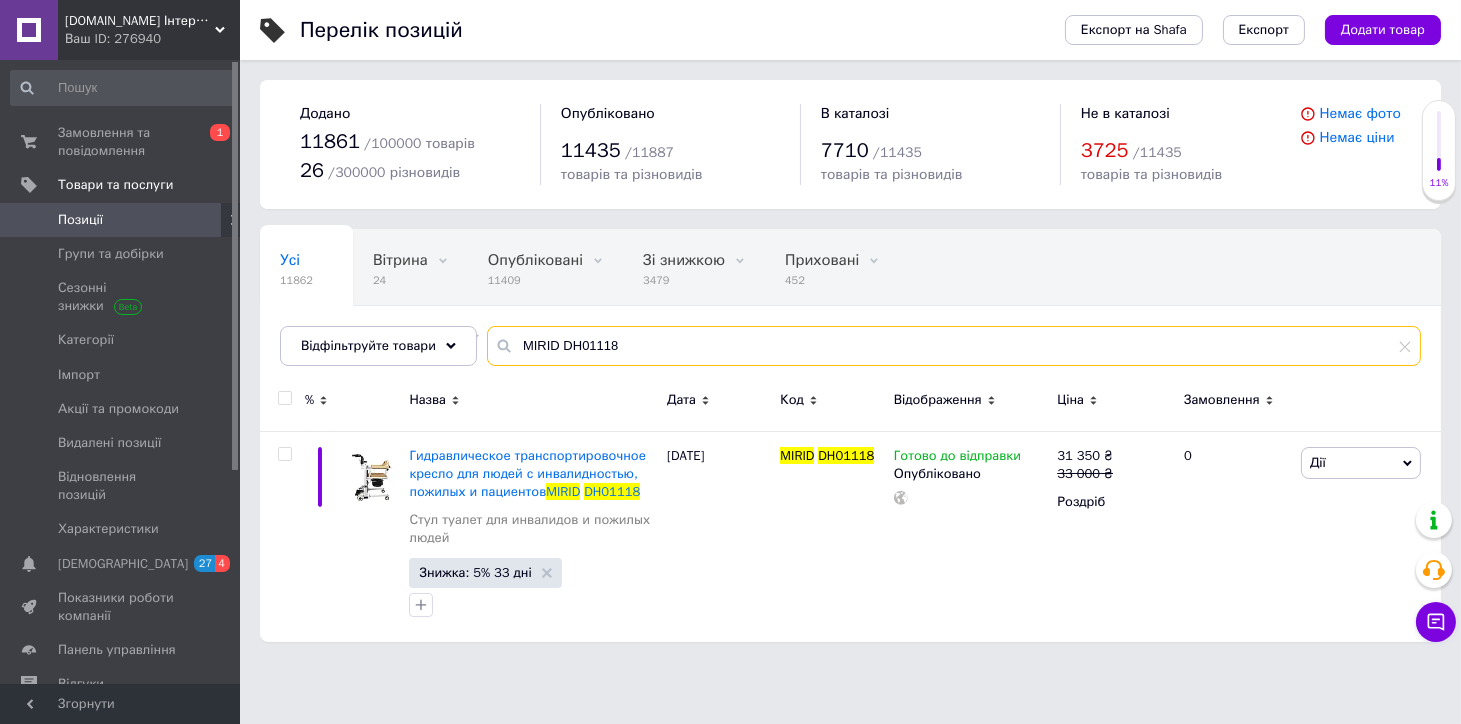 click on "MIRID DH01118" at bounding box center [954, 346] 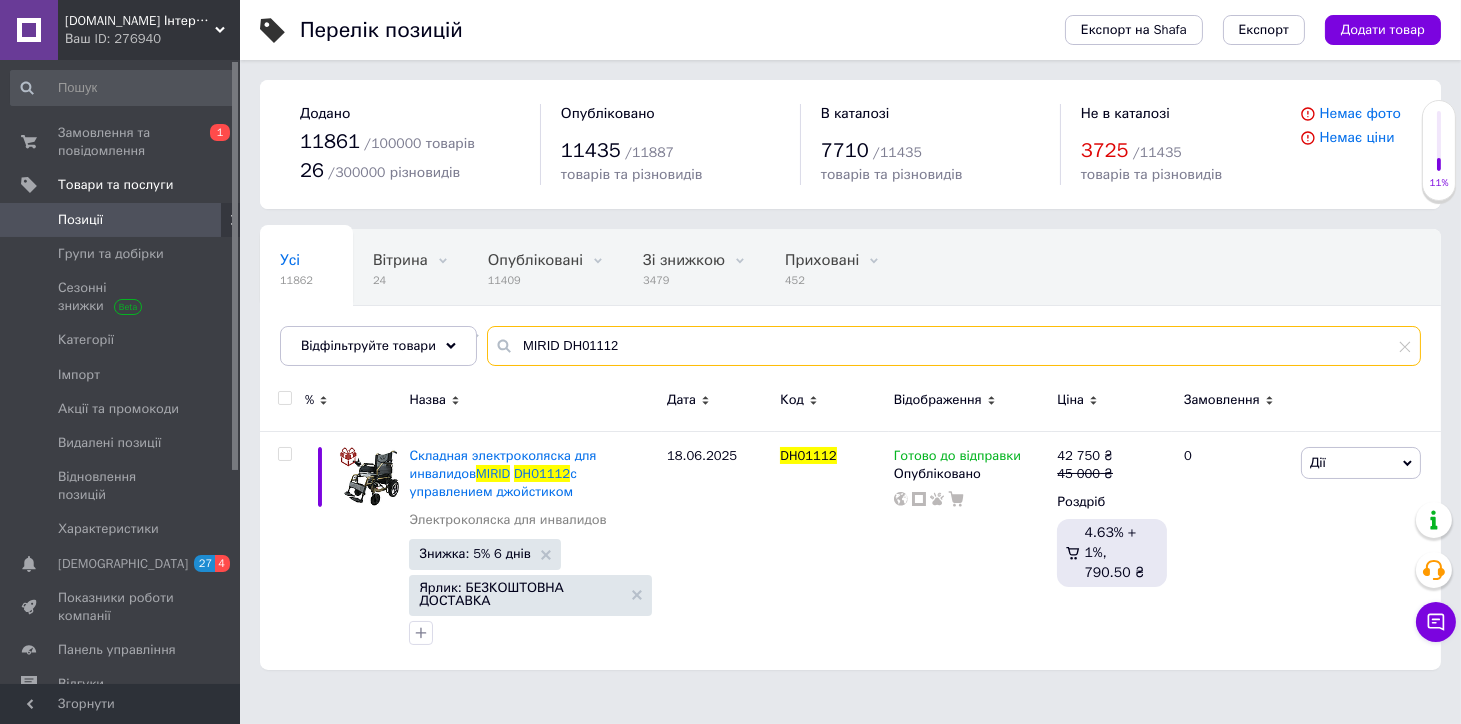 drag, startPoint x: 586, startPoint y: 344, endPoint x: 503, endPoint y: 346, distance: 83.02409 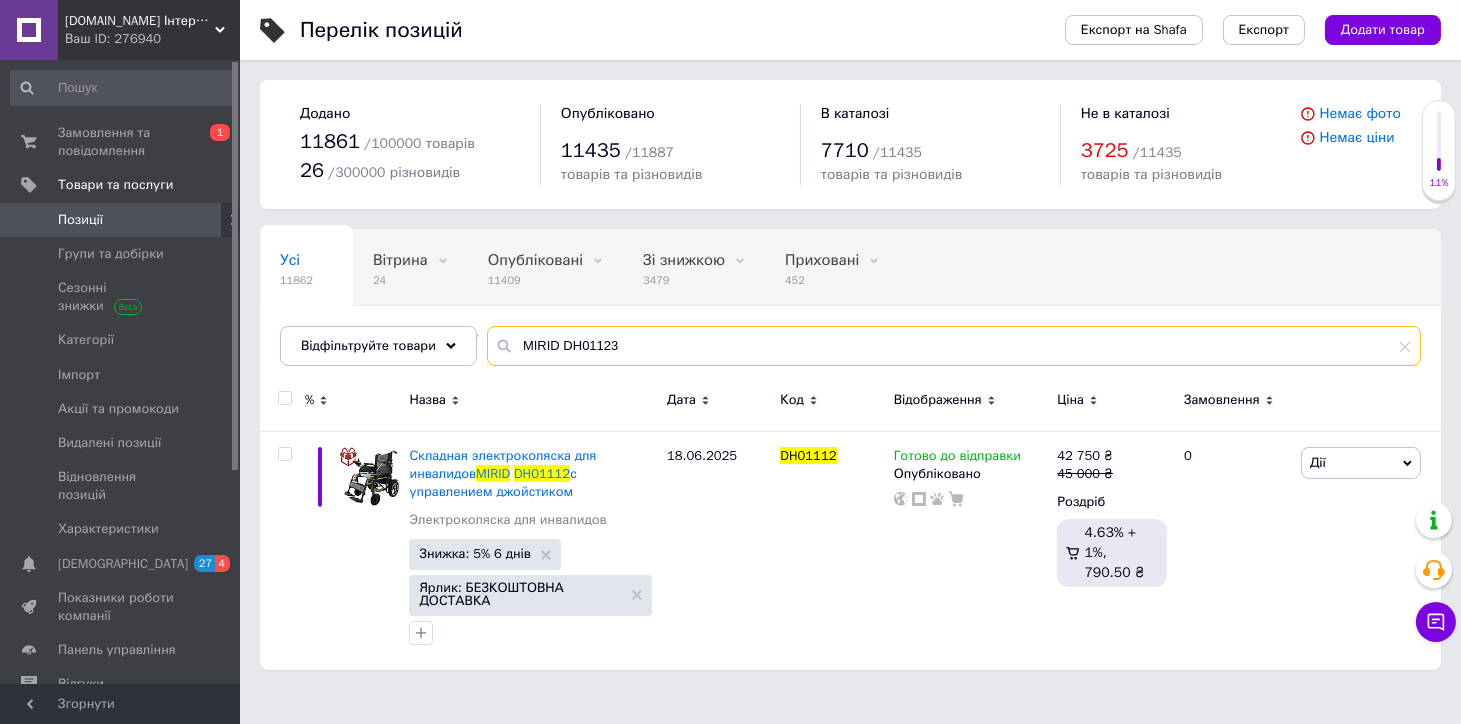 type on "MIRID DH01123" 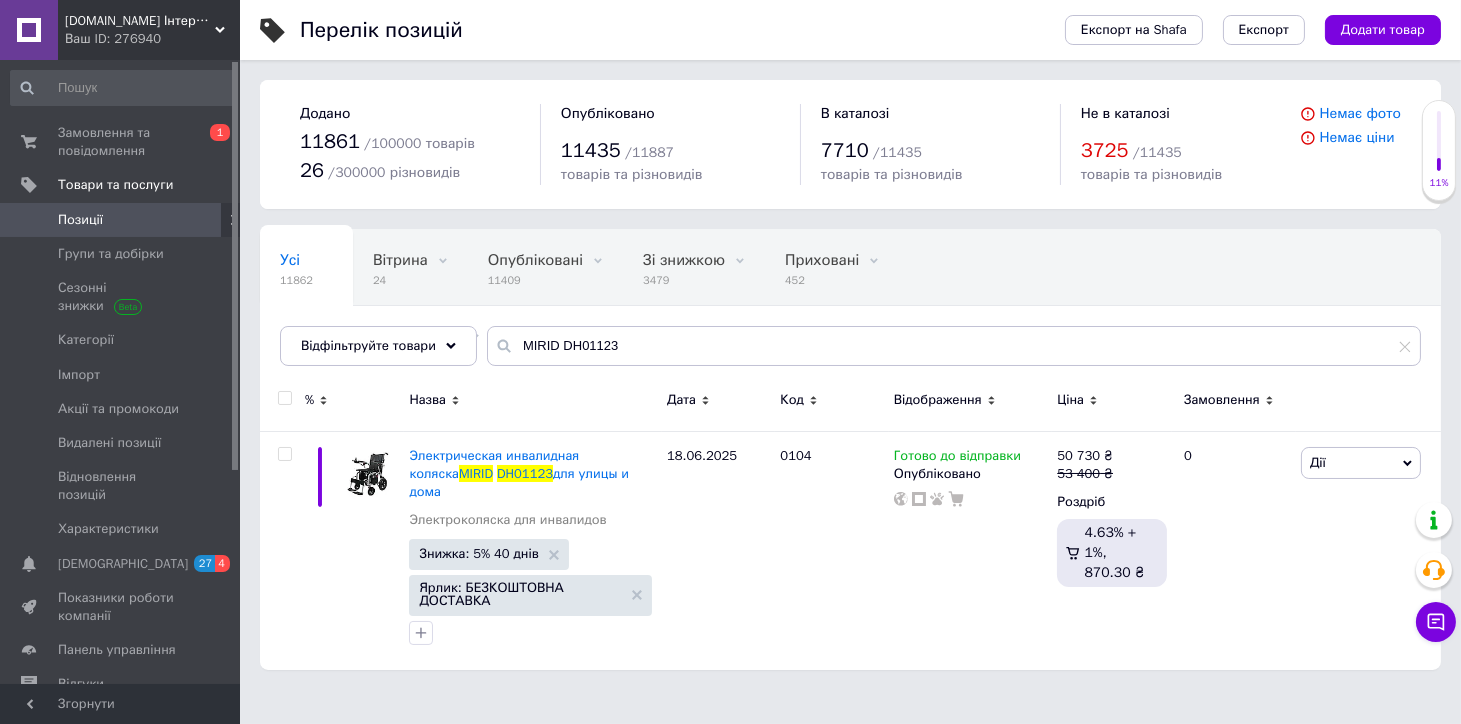 click on "[DOMAIN_NAME] Інтернет-магазин" at bounding box center (140, 21) 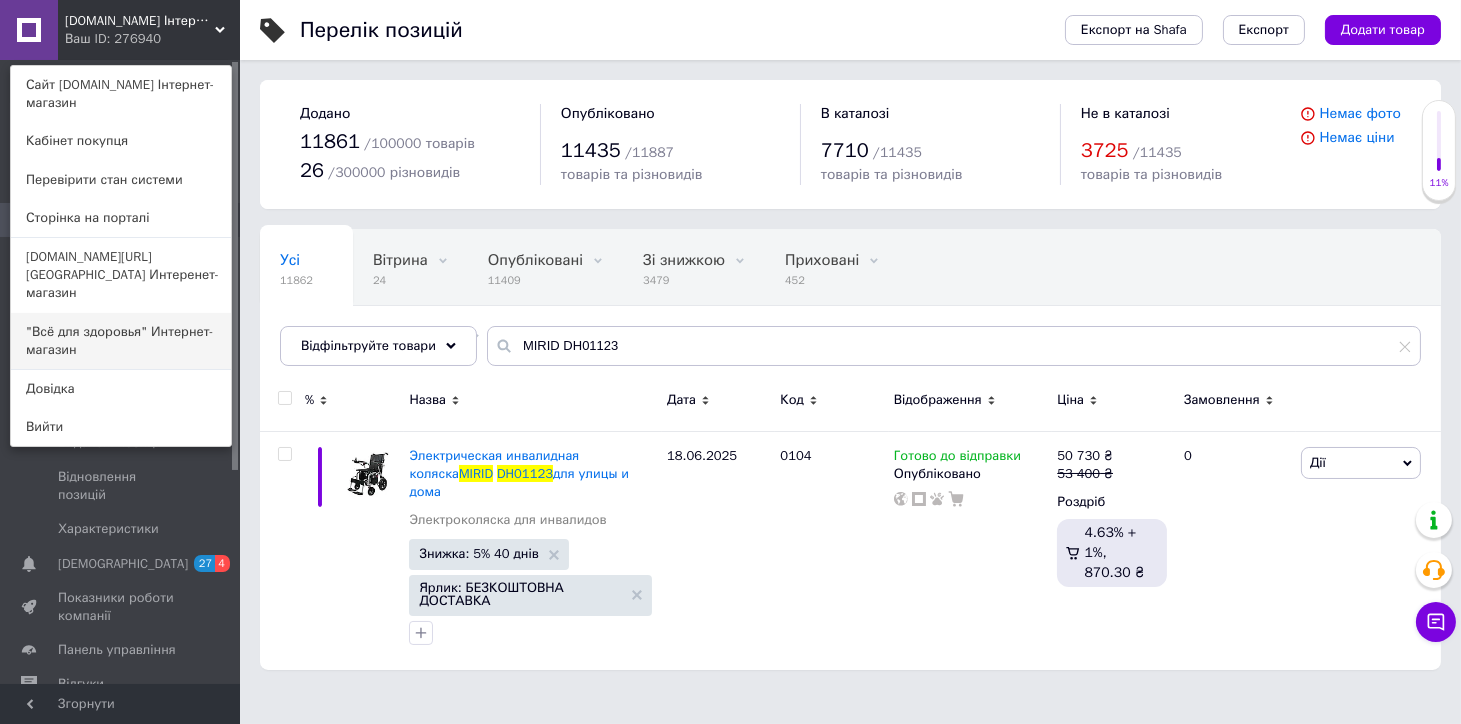 click on ""Всё для здоровья" Интернет-магазин" at bounding box center (121, 341) 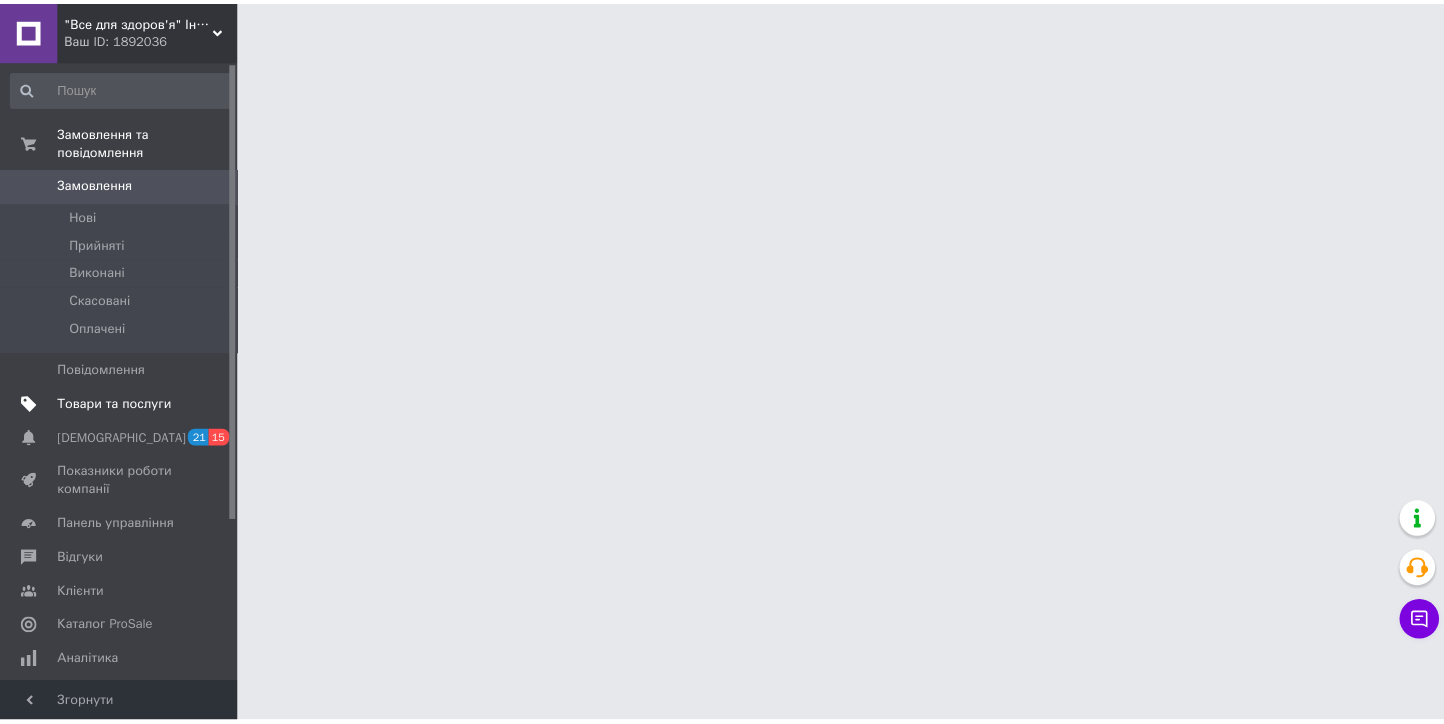 scroll, scrollTop: 0, scrollLeft: 0, axis: both 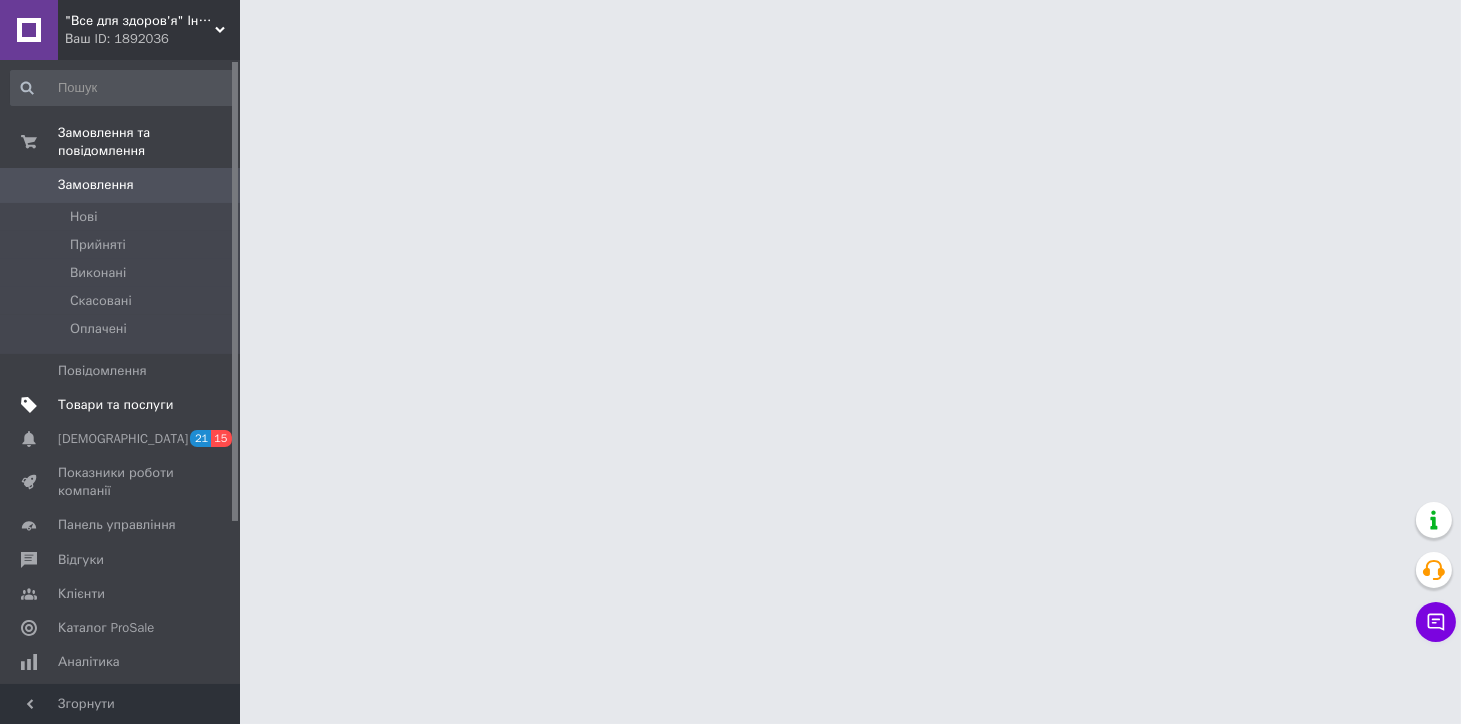 click on "Товари та послуги" at bounding box center (115, 405) 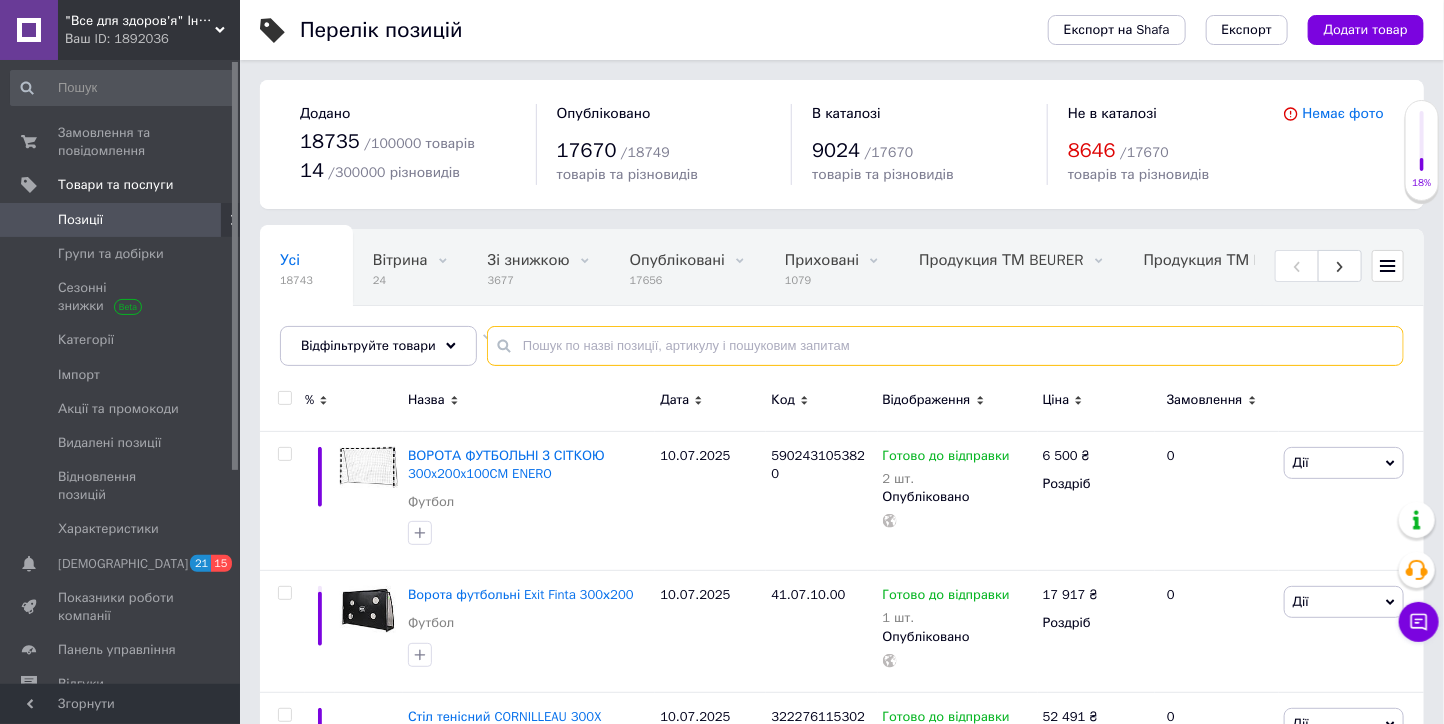 click at bounding box center (945, 346) 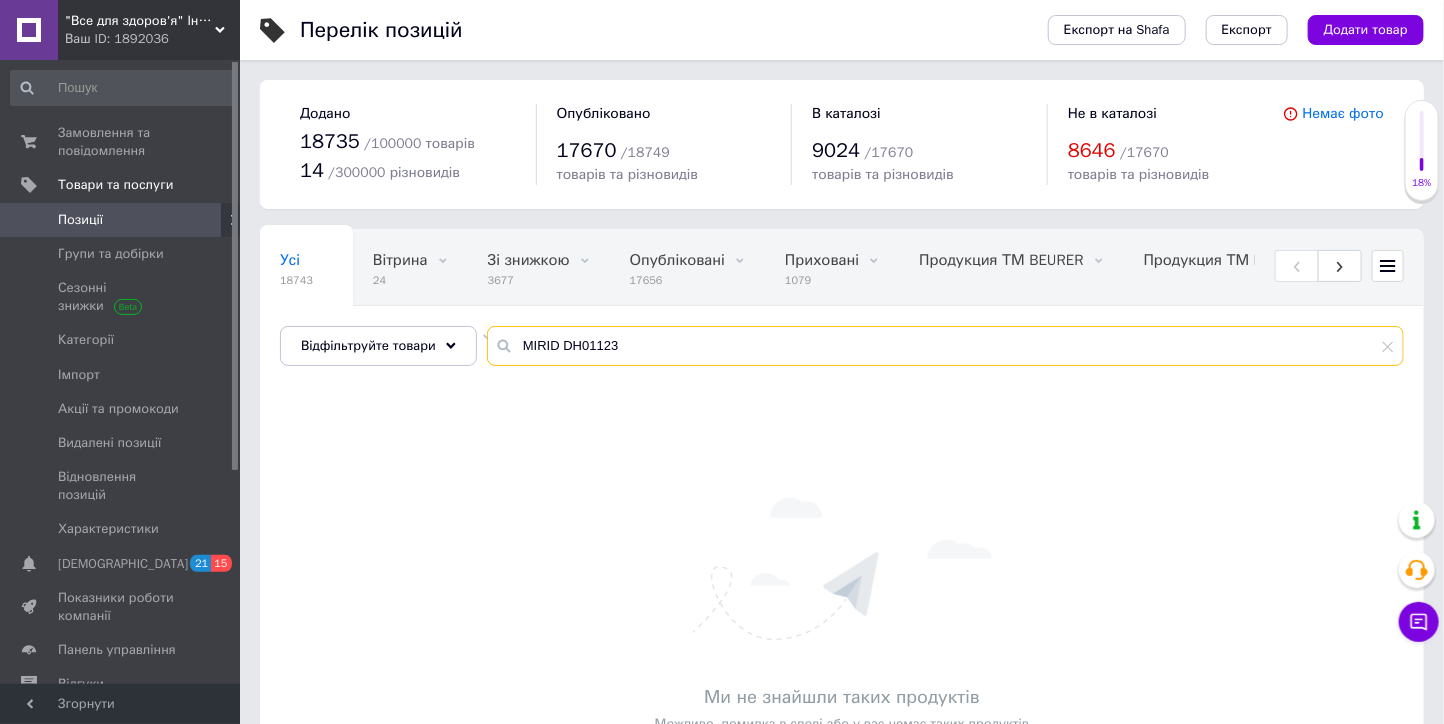drag, startPoint x: 552, startPoint y: 344, endPoint x: 529, endPoint y: 343, distance: 23.021729 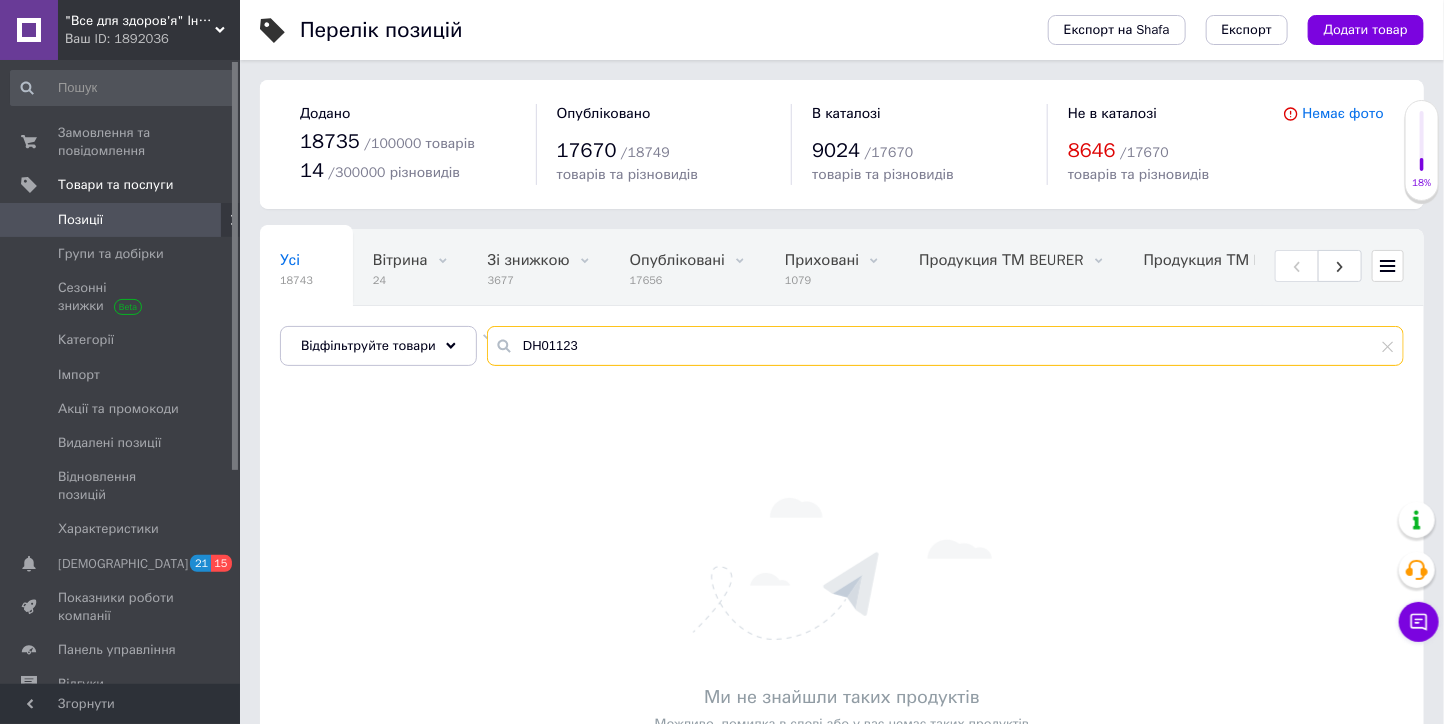 type on "DH01123" 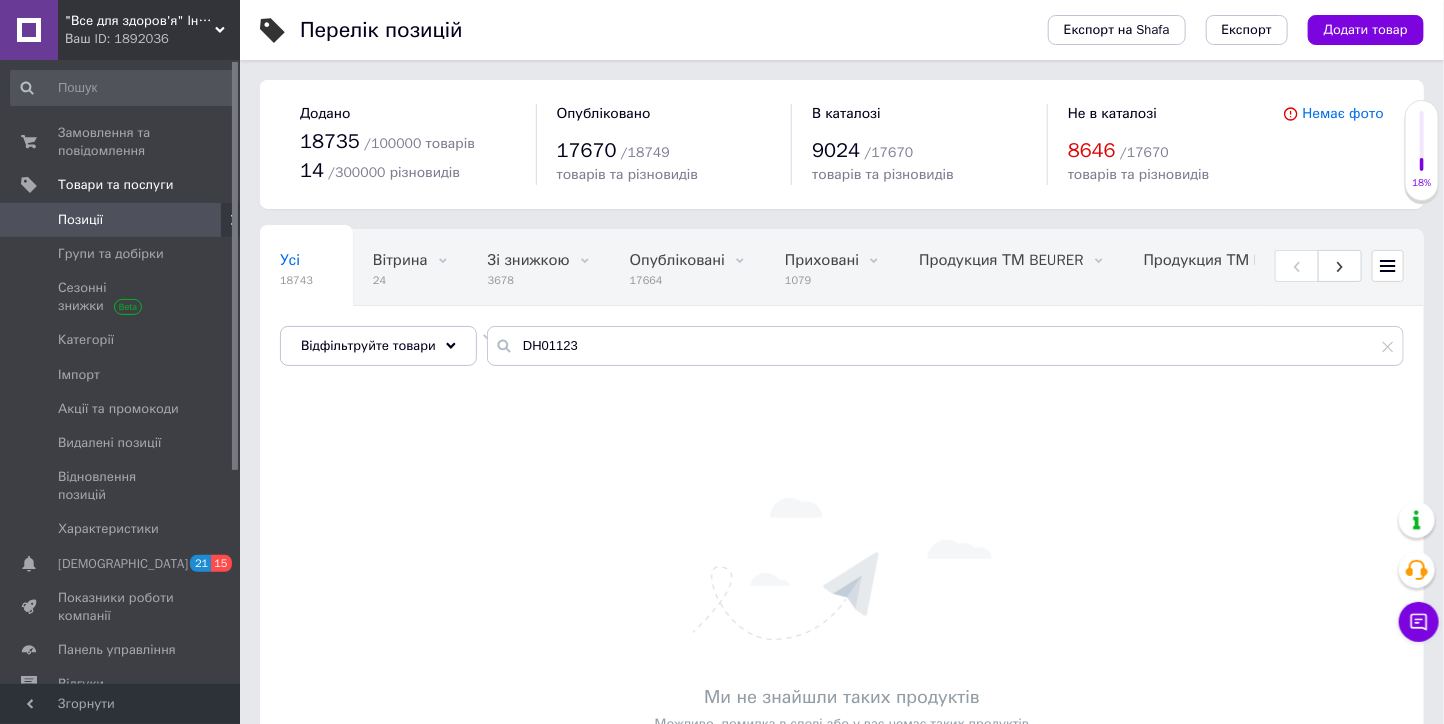 click on ""Все для здоров'я" Інтернет-магазин" at bounding box center (140, 21) 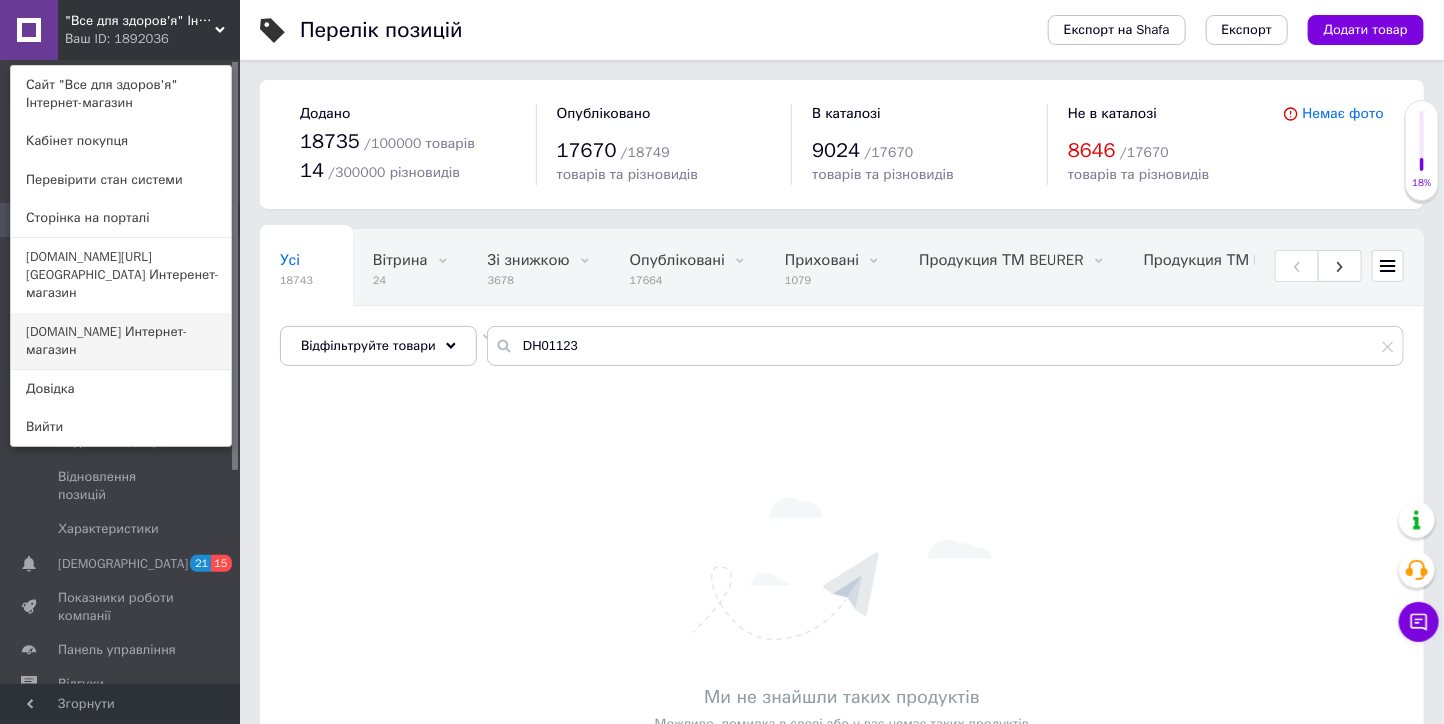 click on "Mirzdorov.in.ua Интернет-магазин" at bounding box center (121, 341) 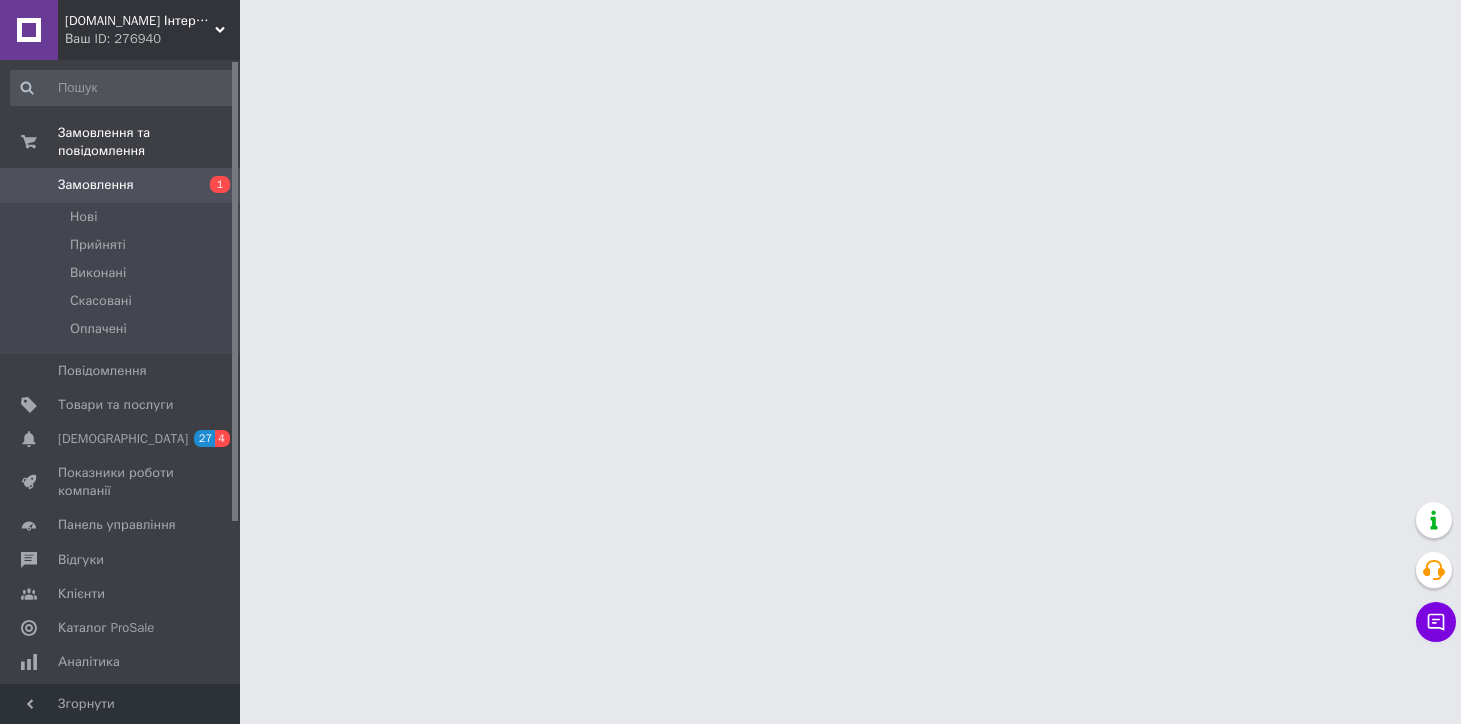 scroll, scrollTop: 0, scrollLeft: 0, axis: both 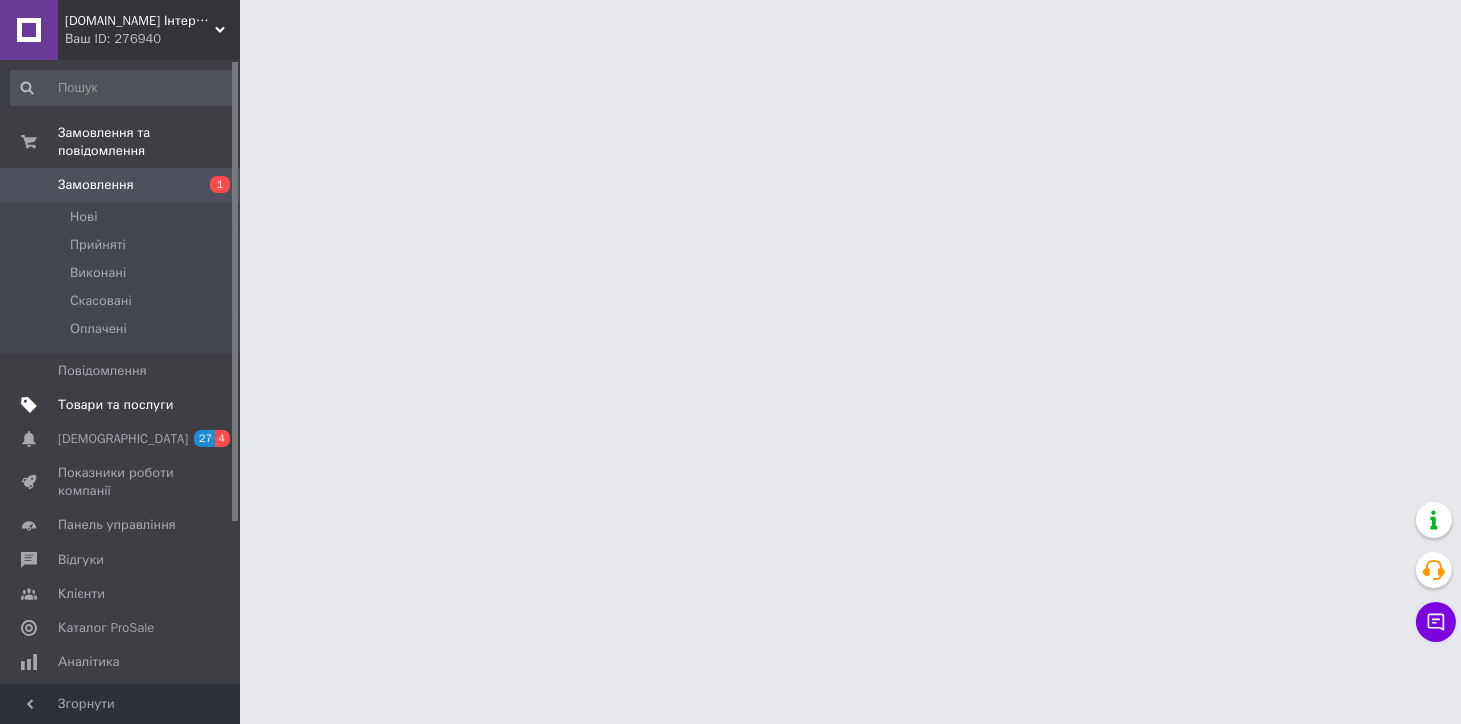 click on "Товари та послуги" at bounding box center [115, 405] 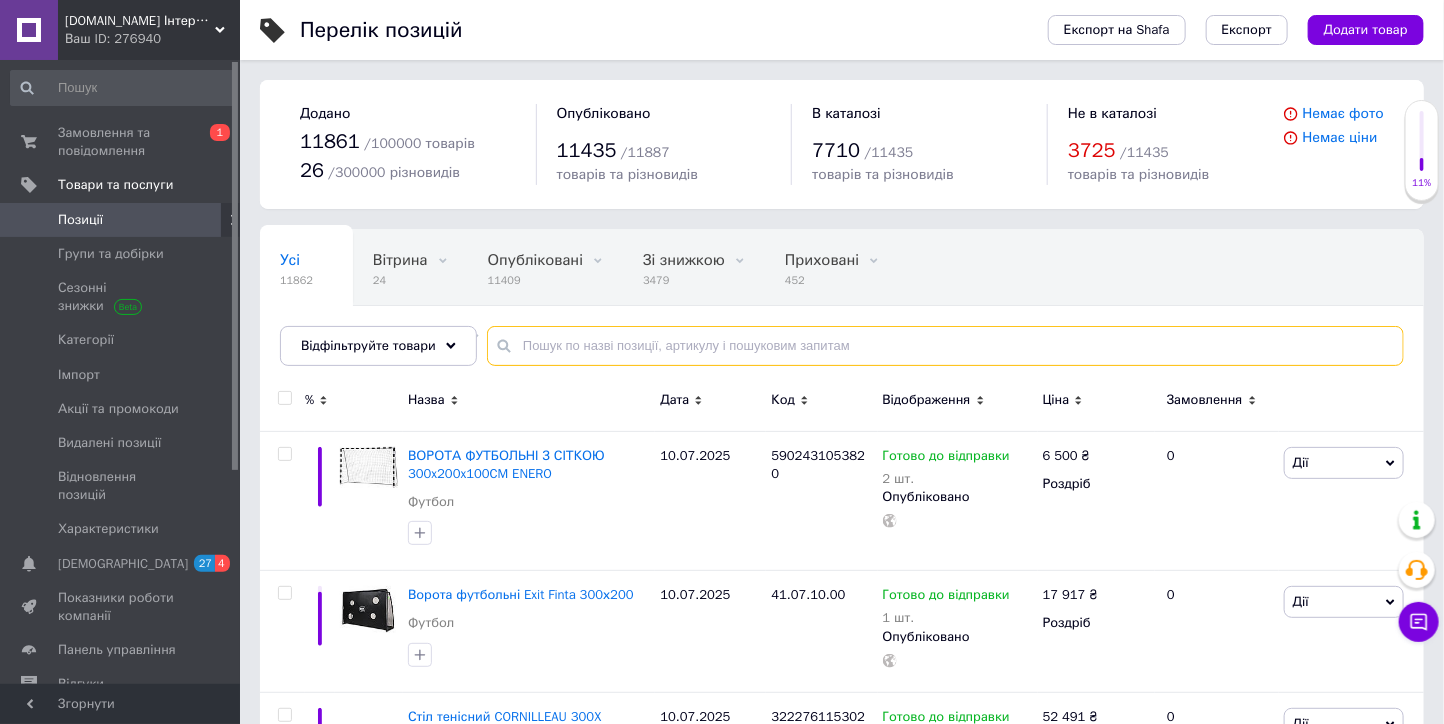 click at bounding box center [945, 346] 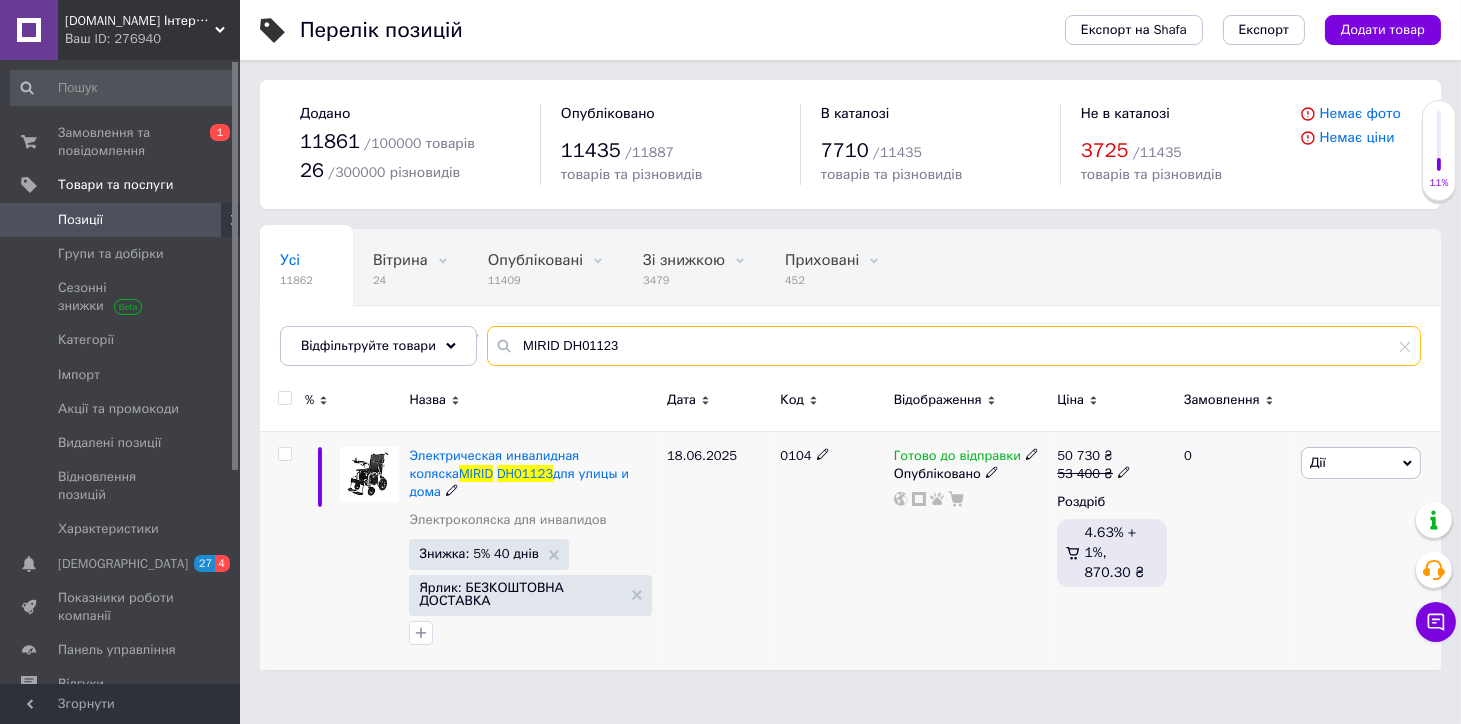 type on "MIRID DH01123" 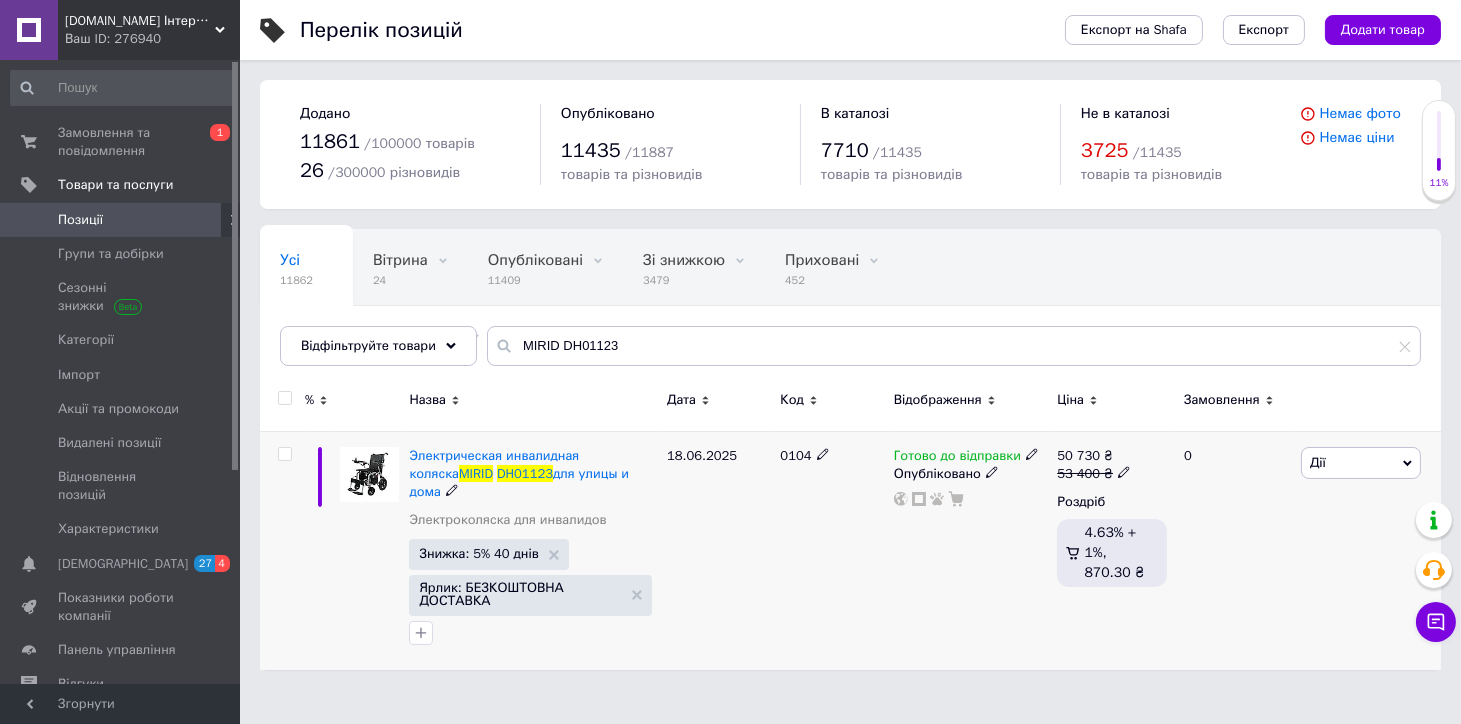 click at bounding box center (284, 454) 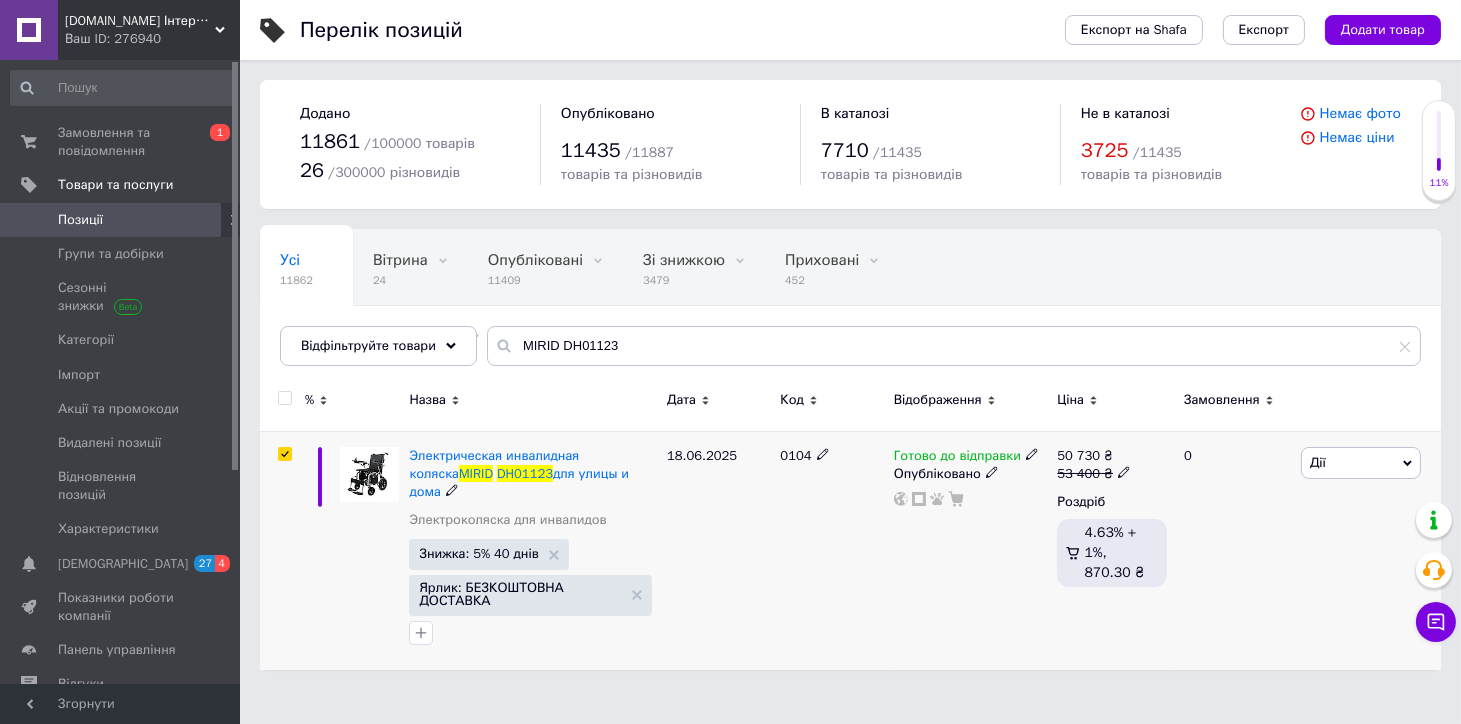 checkbox on "true" 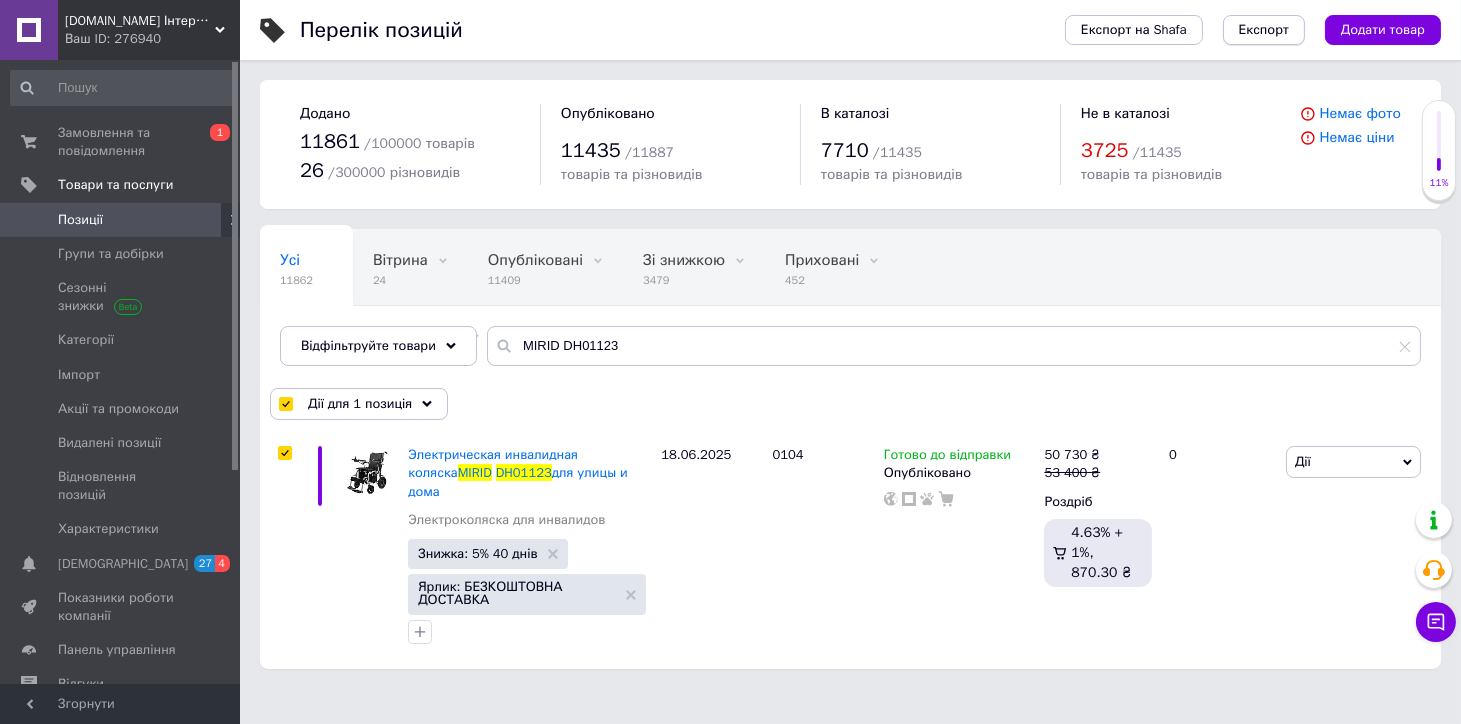 click on "Експорт" at bounding box center (1264, 30) 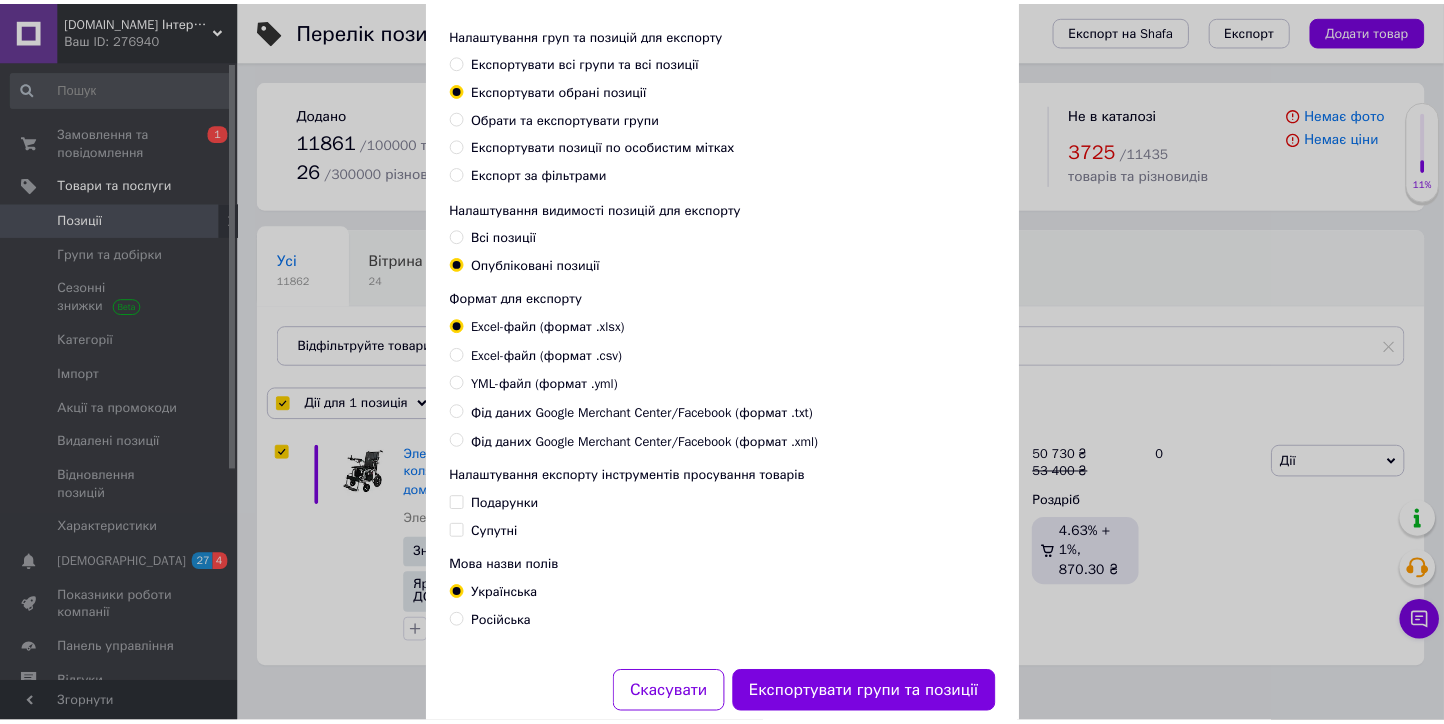 scroll, scrollTop: 150, scrollLeft: 0, axis: vertical 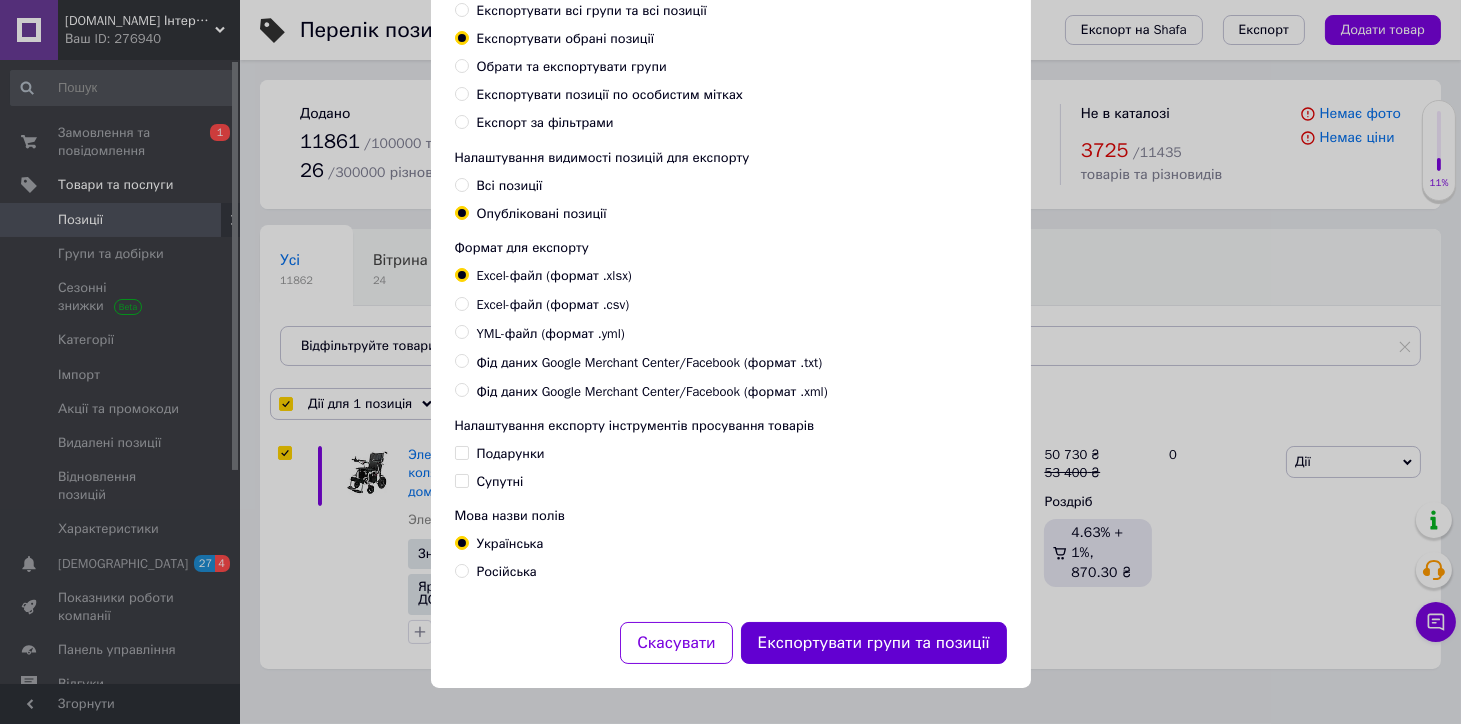 click on "Експортувати групи та позиції" at bounding box center [874, 643] 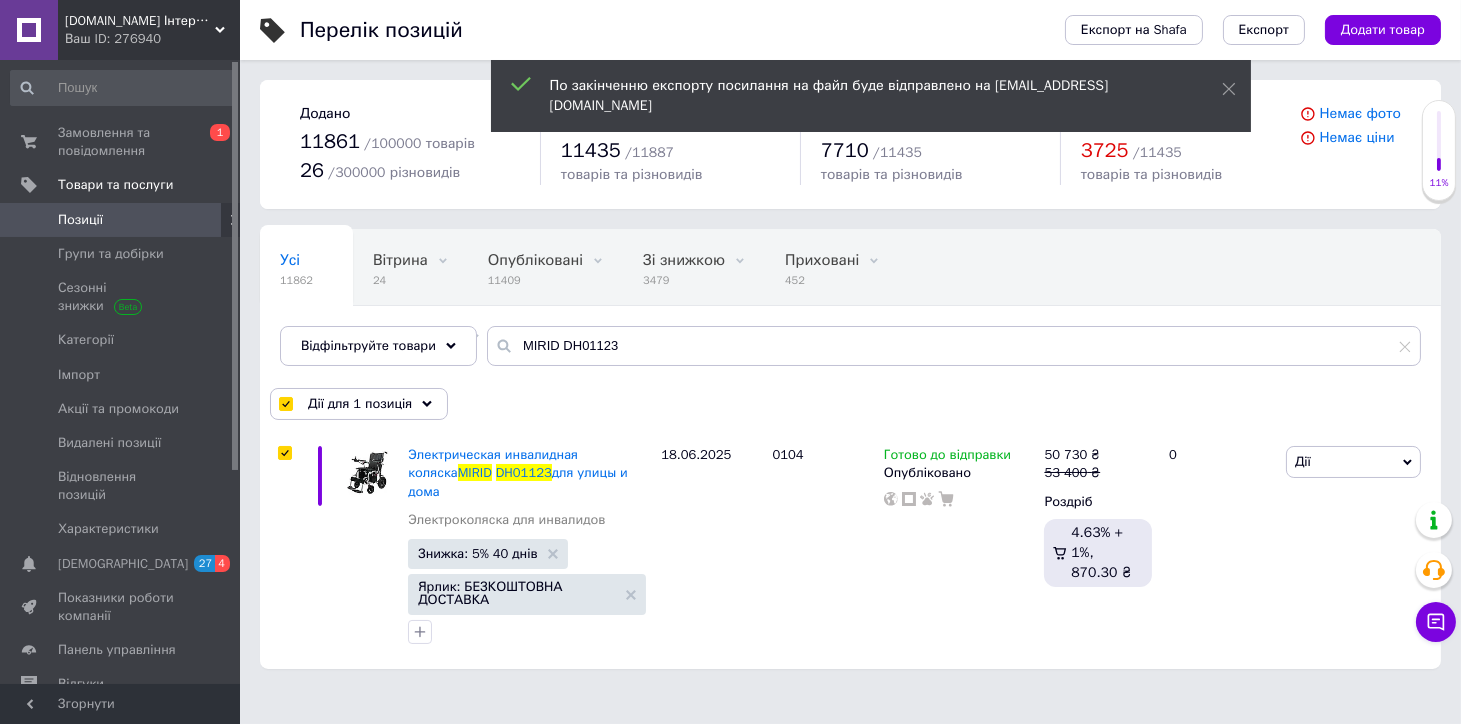 click on "[DEMOGRAPHIC_DATA]" at bounding box center (123, 564) 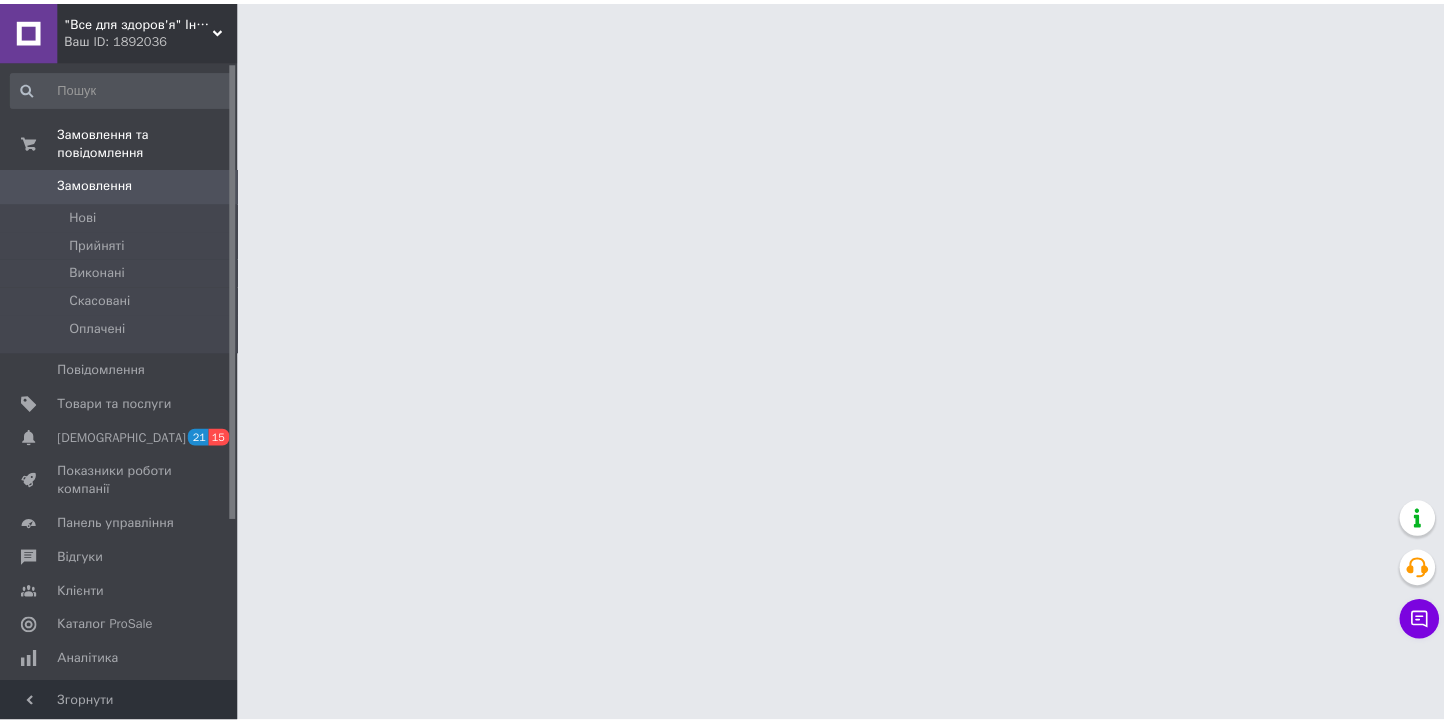 scroll, scrollTop: 0, scrollLeft: 0, axis: both 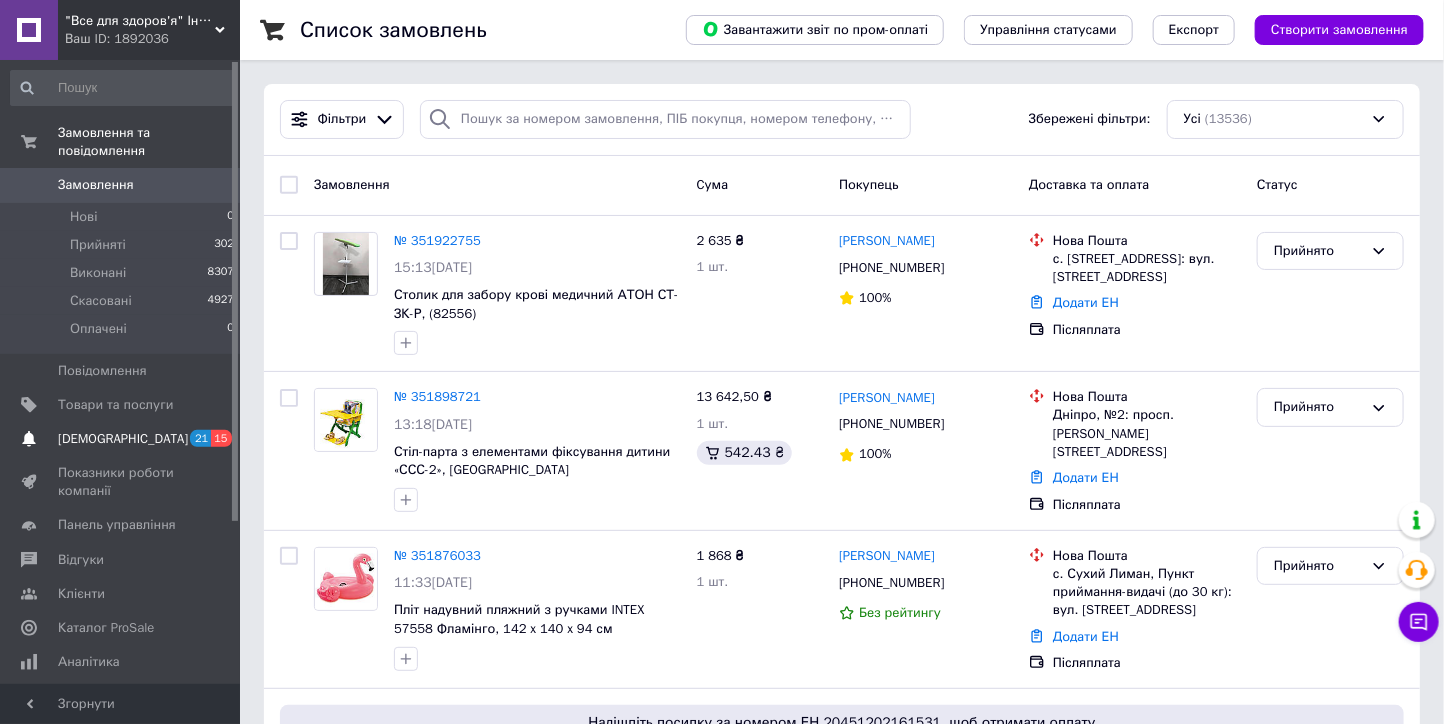 click on "[DEMOGRAPHIC_DATA]" at bounding box center [121, 439] 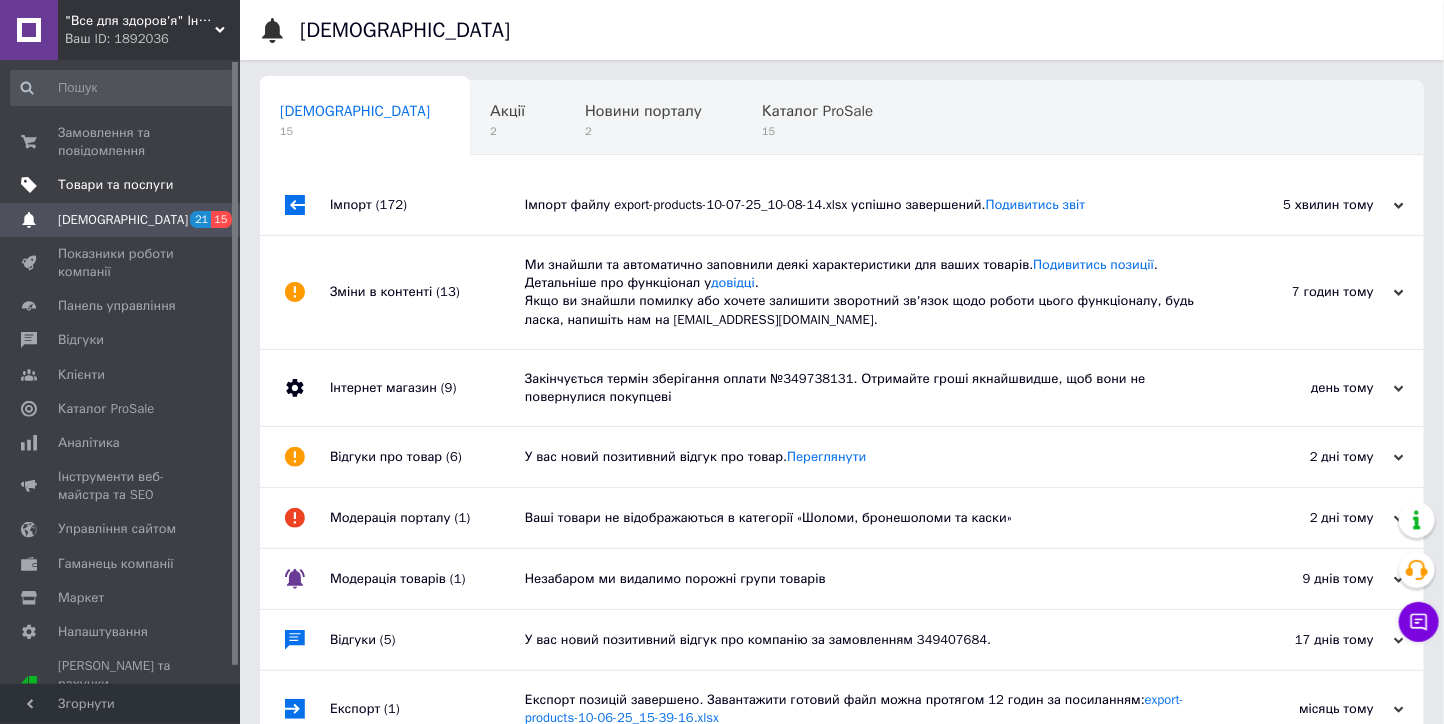 click on "Товари та послуги" at bounding box center (115, 185) 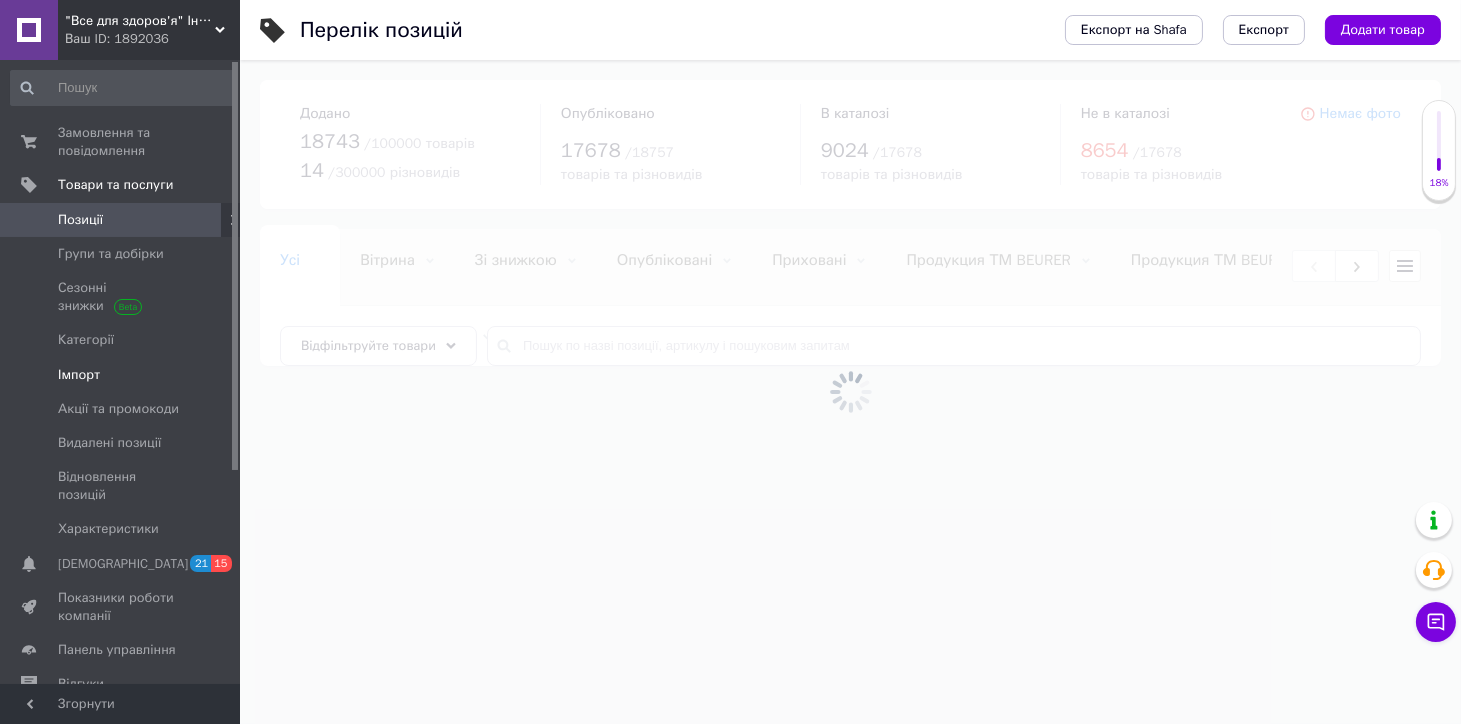 click on "Імпорт" at bounding box center [79, 375] 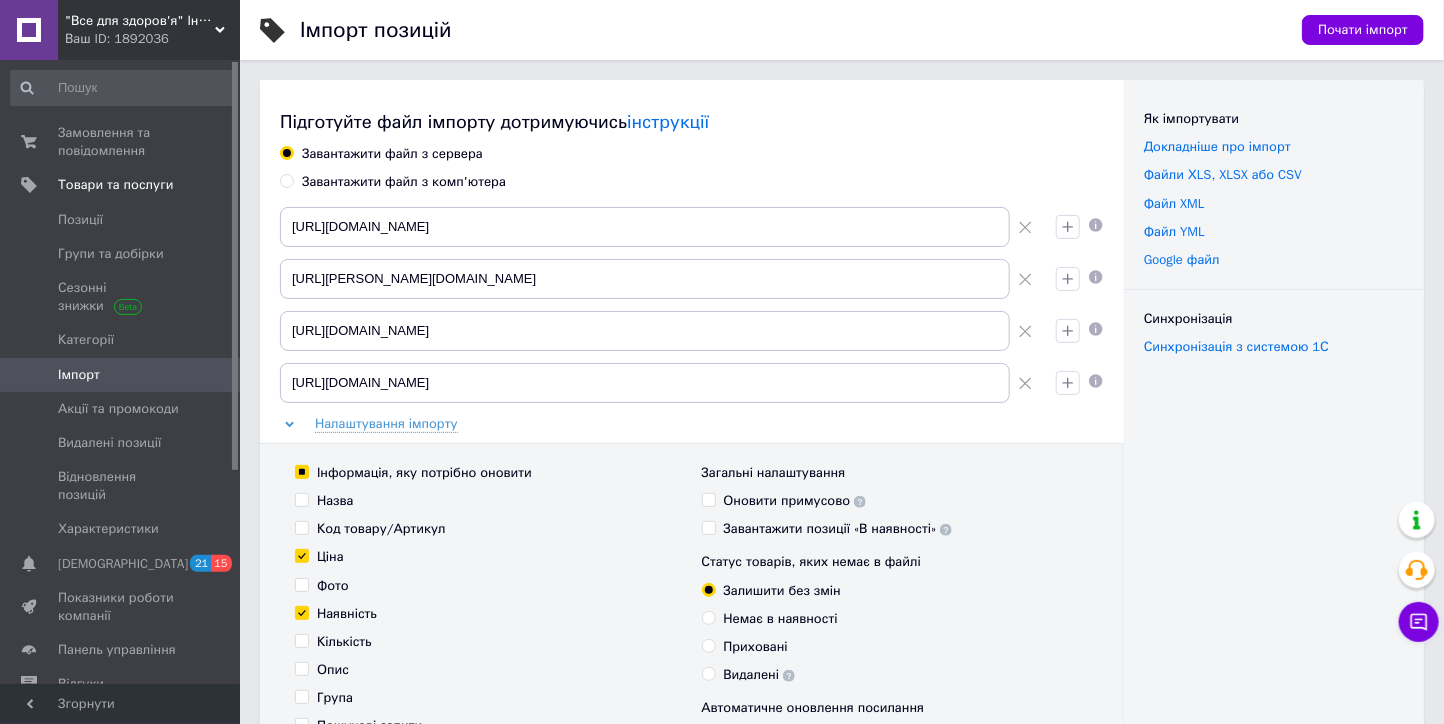 click on "Завантажити файл з комп'ютера" at bounding box center (404, 182) 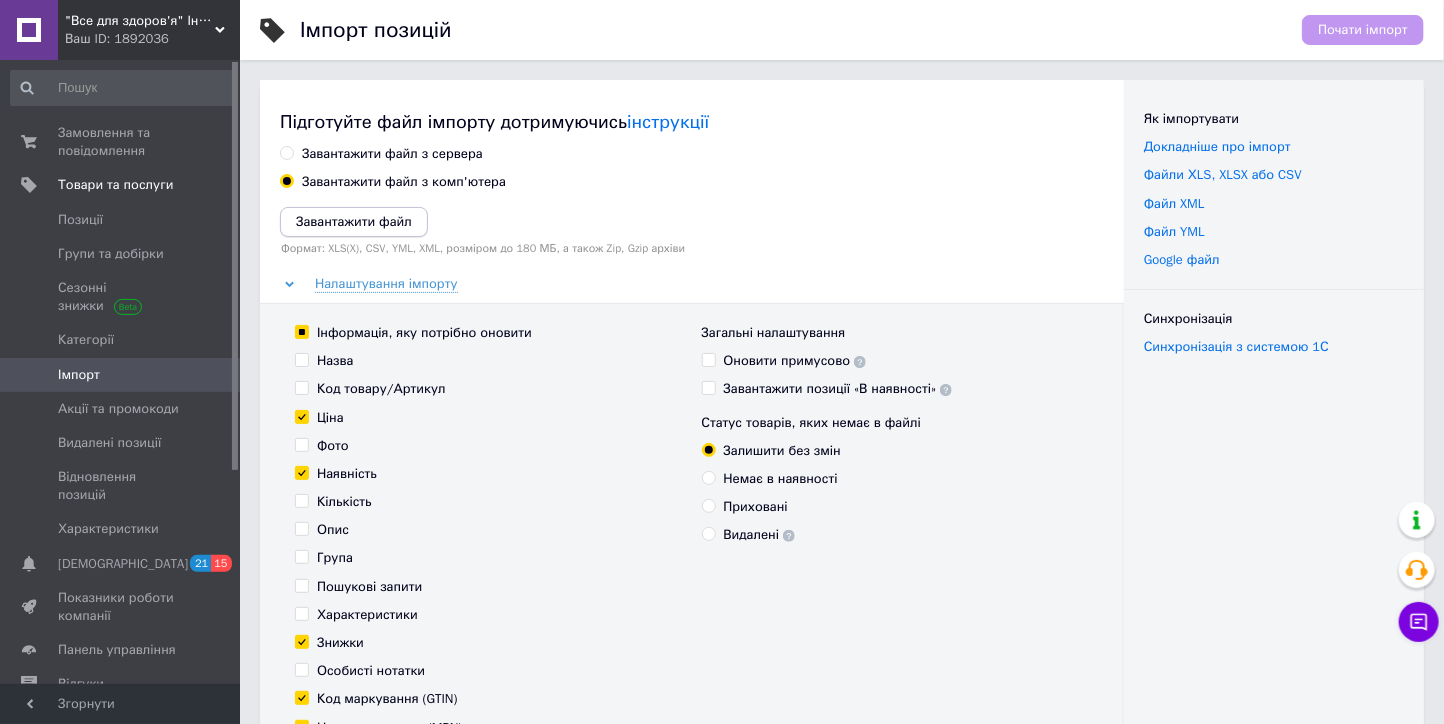 click on "Завантажити файл" at bounding box center (354, 221) 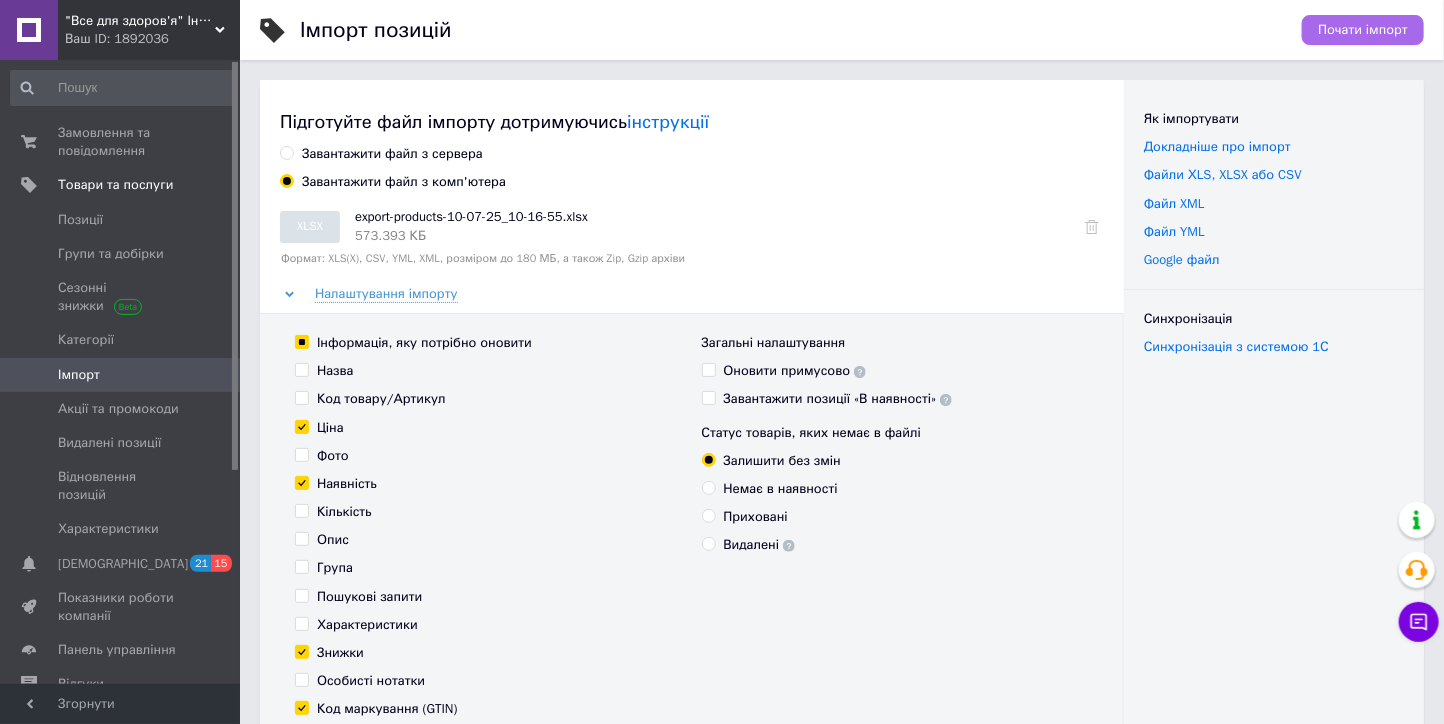click on "Почати імпорт" at bounding box center [1363, 30] 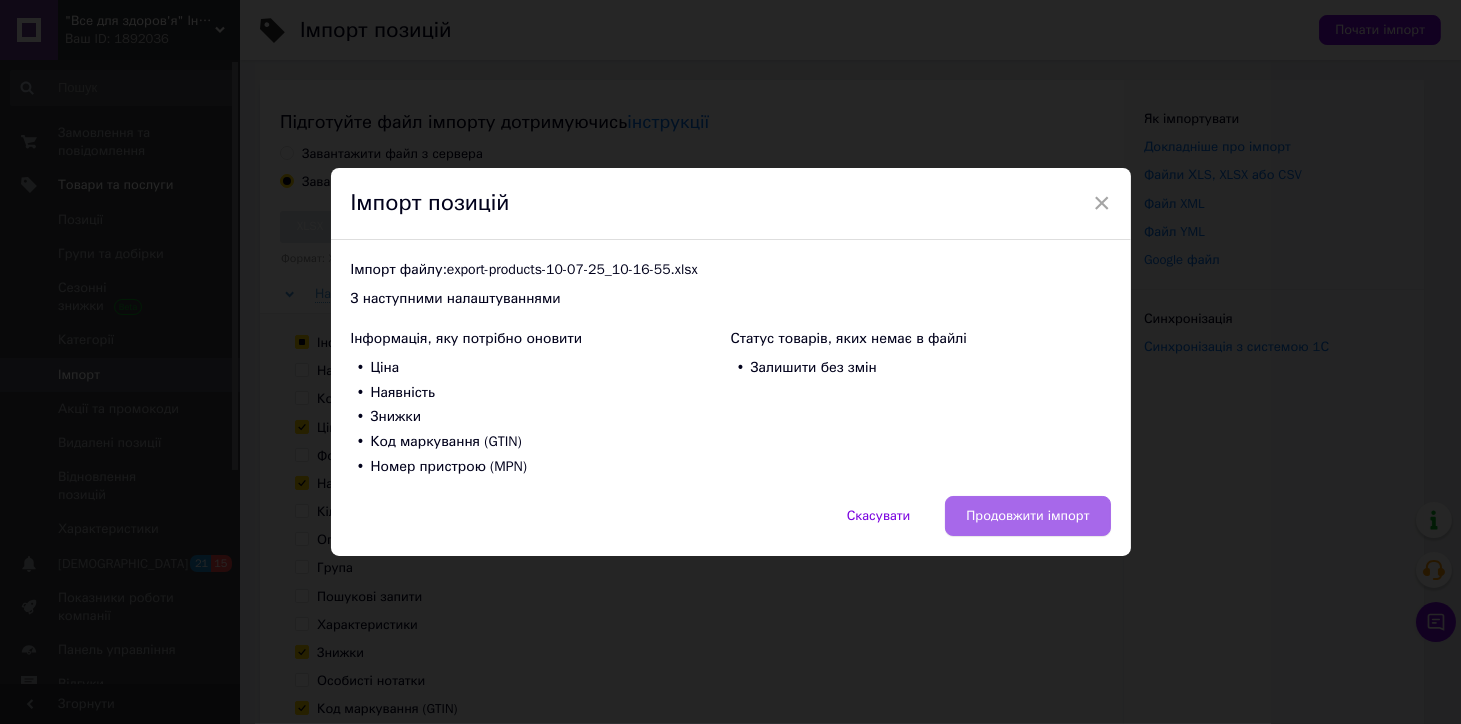 click on "Продовжити імпорт" at bounding box center (1027, 516) 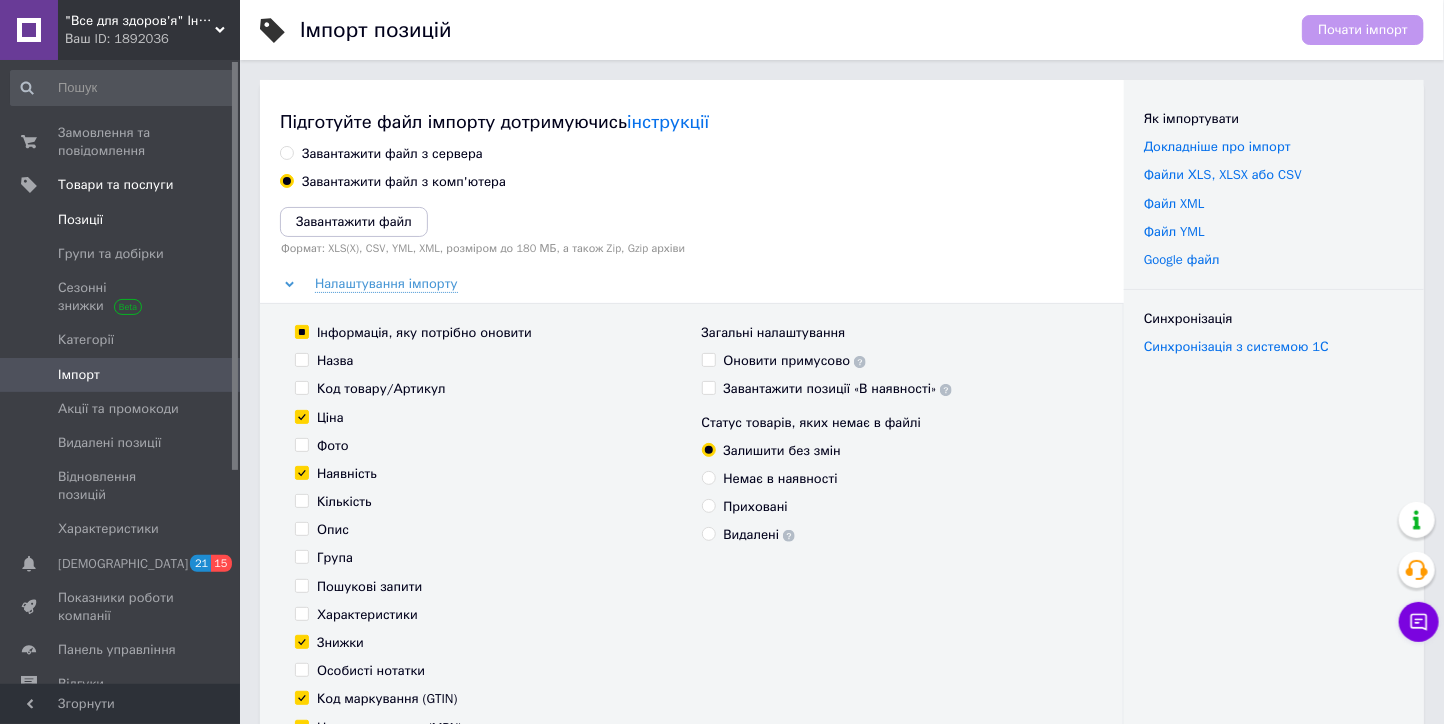 click on "Позиції" at bounding box center (80, 220) 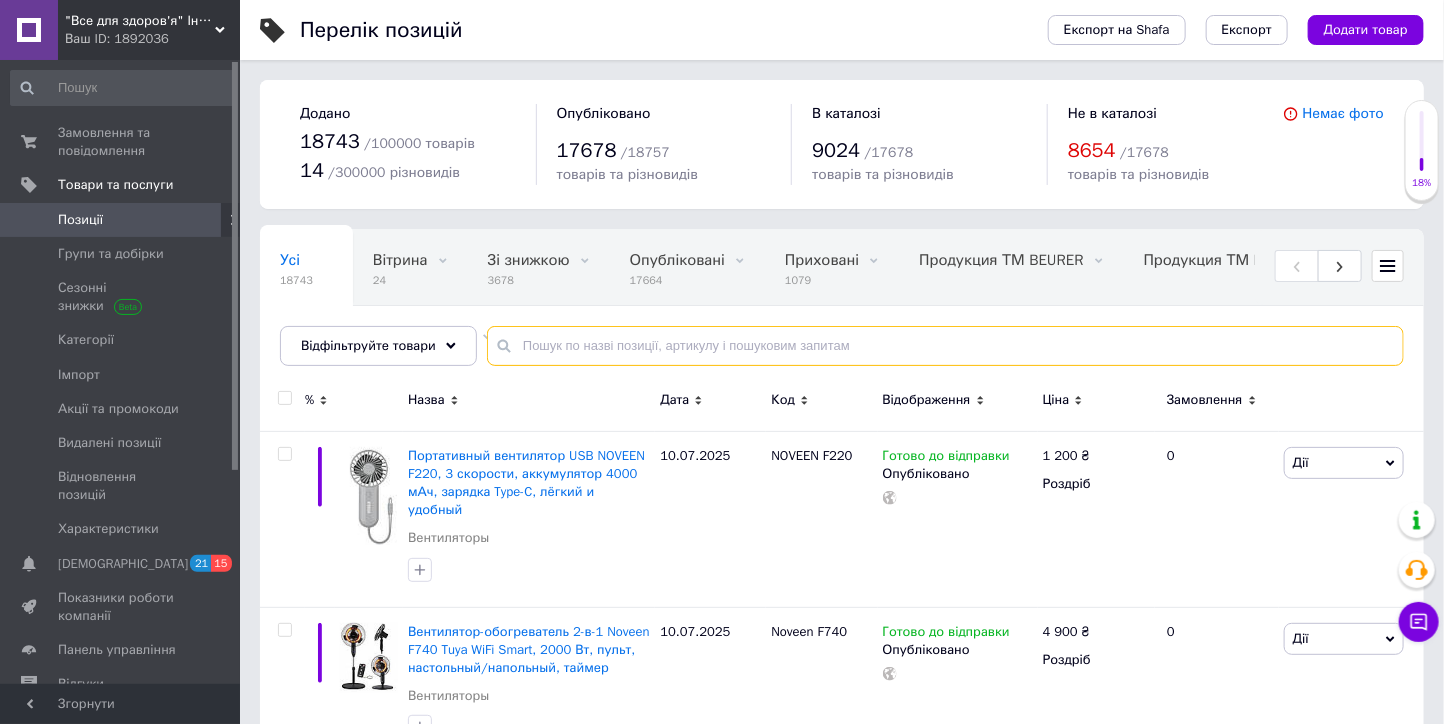 drag, startPoint x: 514, startPoint y: 349, endPoint x: 495, endPoint y: 335, distance: 23.600847 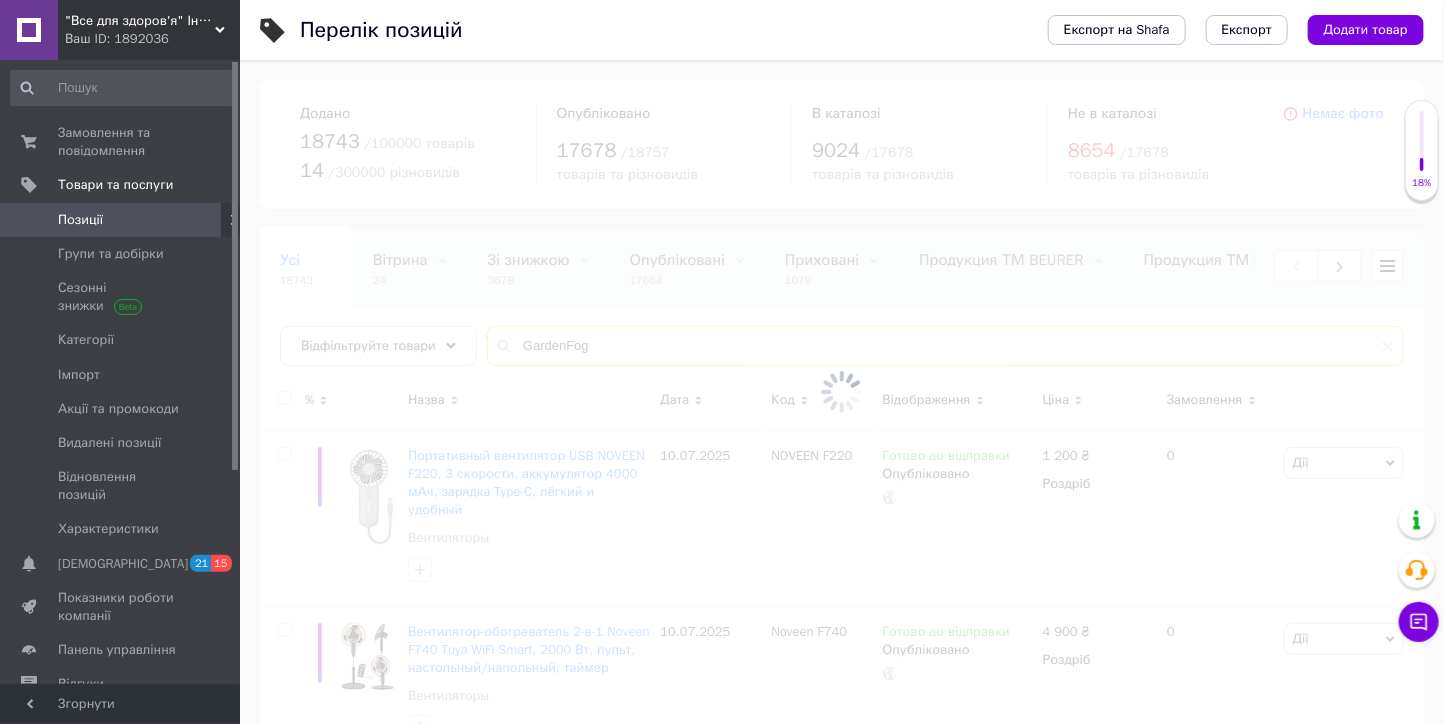 scroll, scrollTop: 222, scrollLeft: 0, axis: vertical 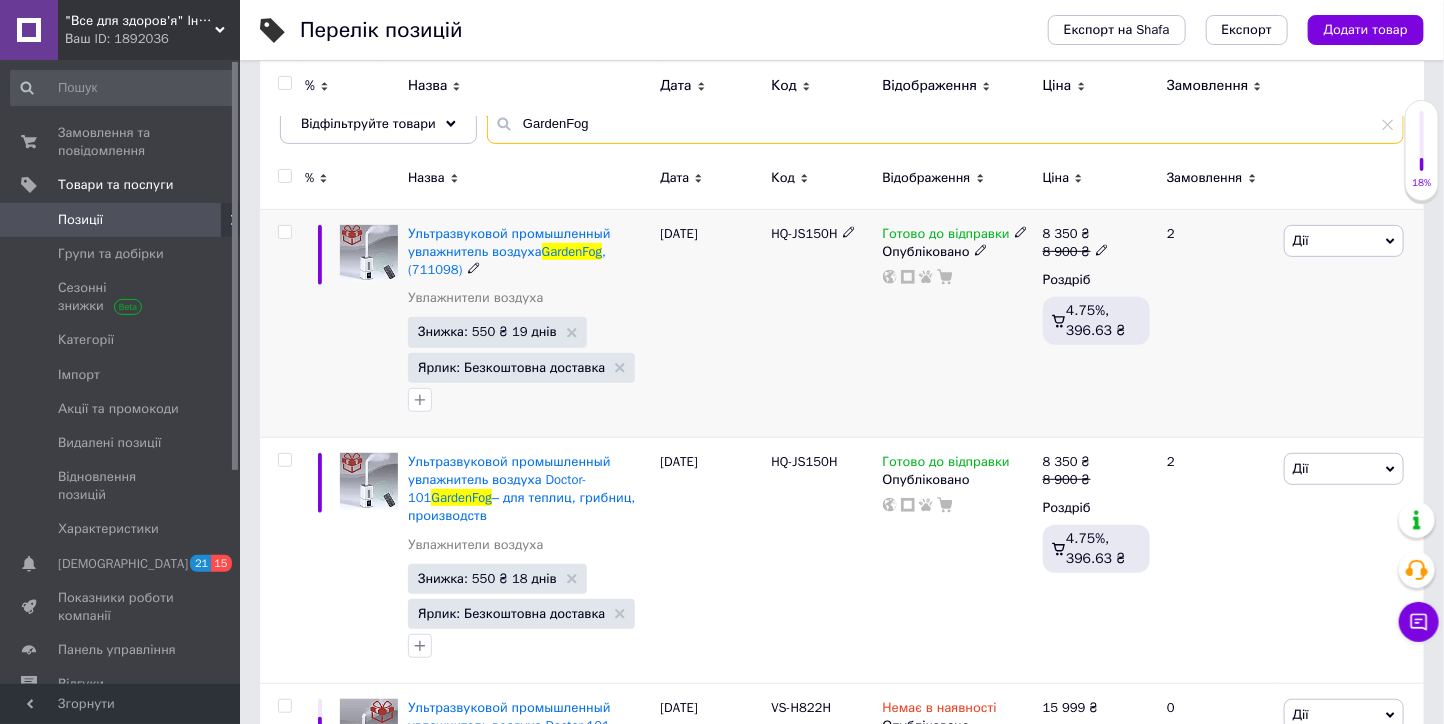 type on "GardenFog" 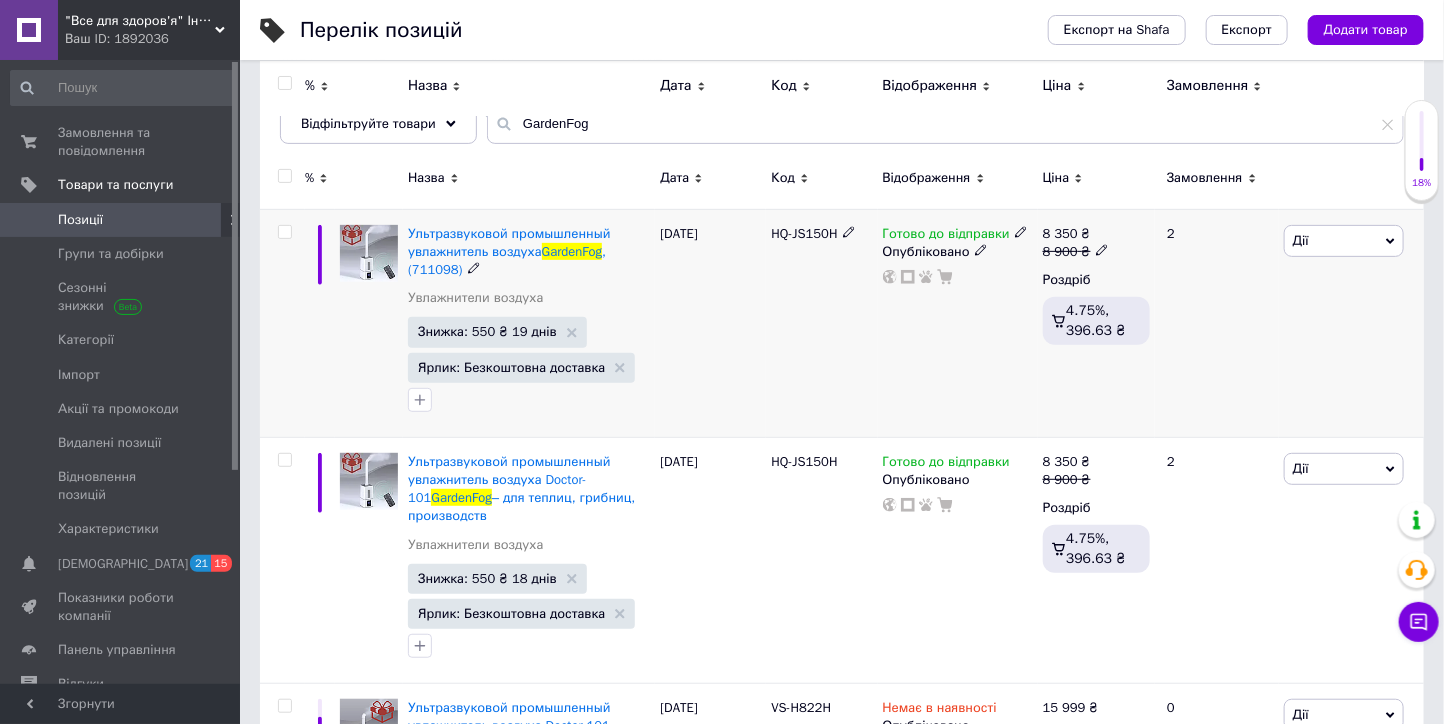 click 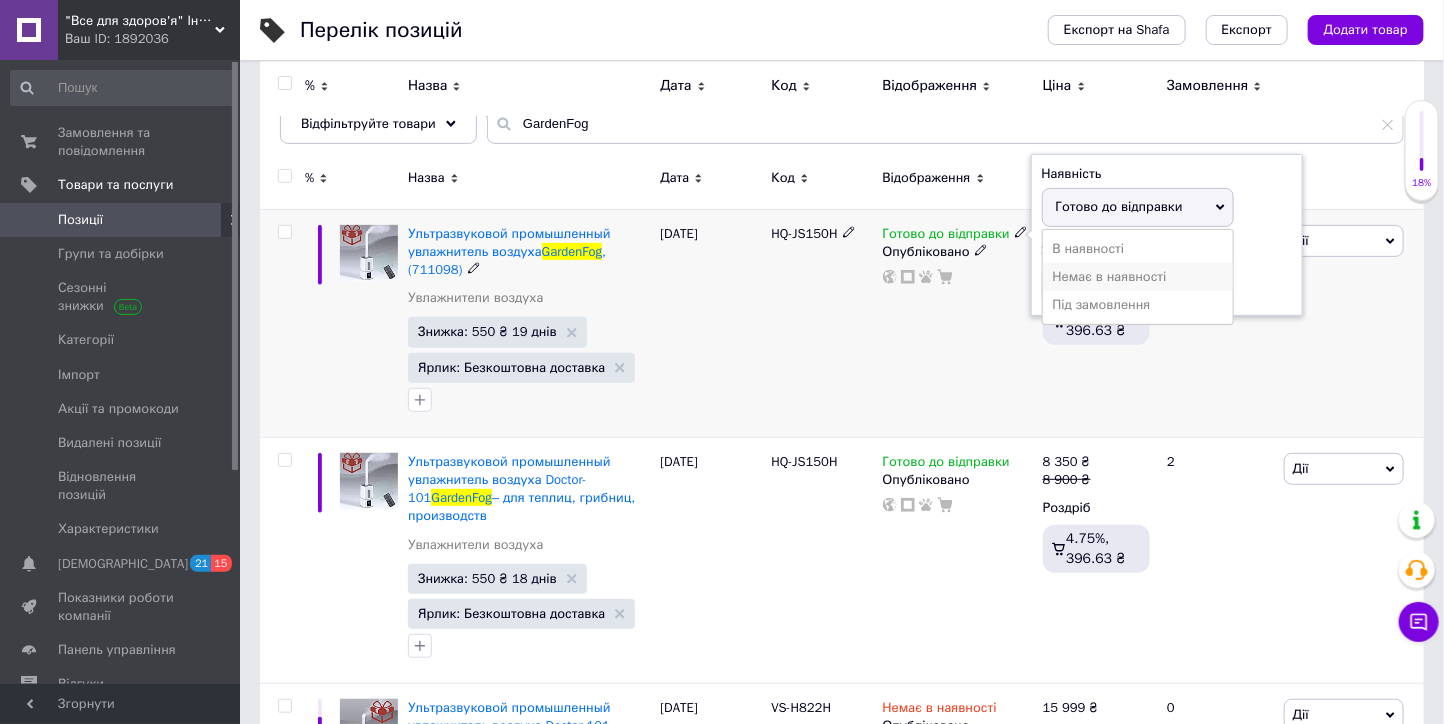 click on "Немає в наявності" at bounding box center [1138, 277] 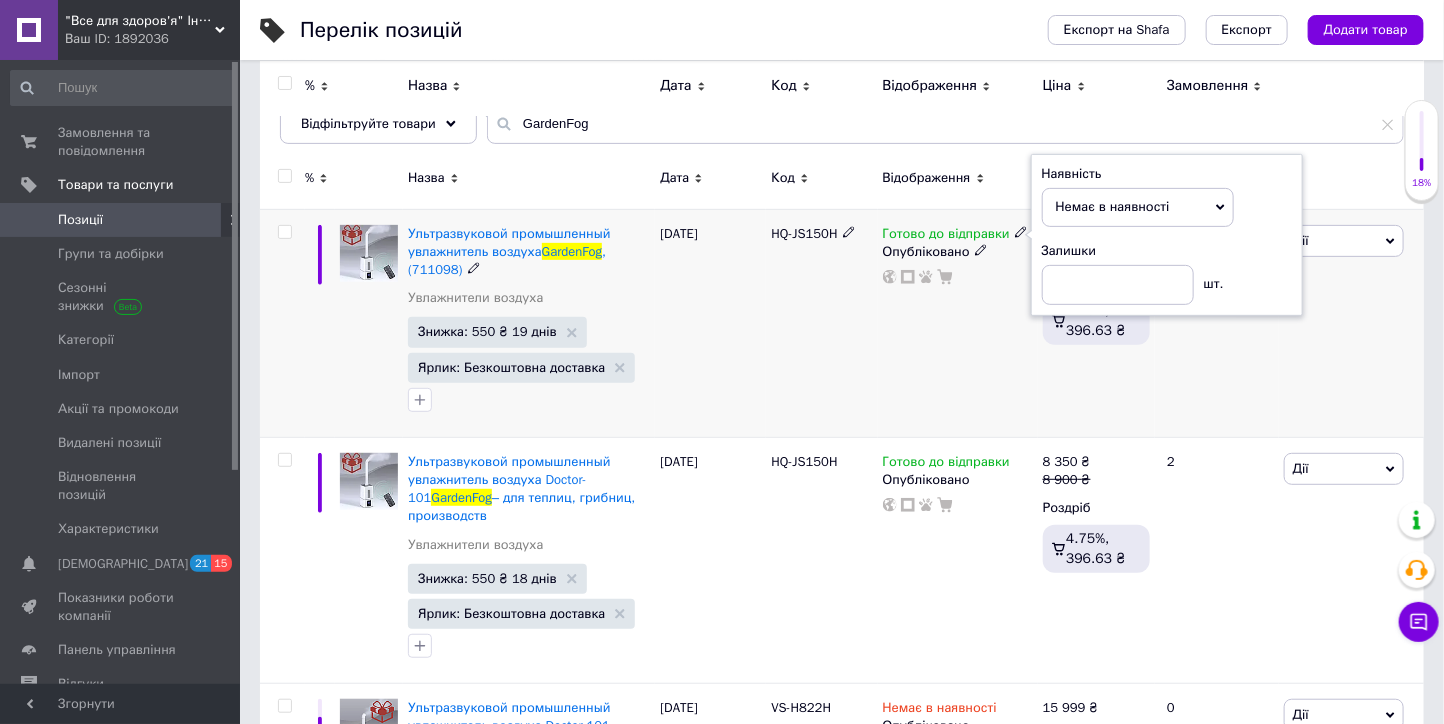 drag, startPoint x: 869, startPoint y: 337, endPoint x: 927, endPoint y: 367, distance: 65.29931 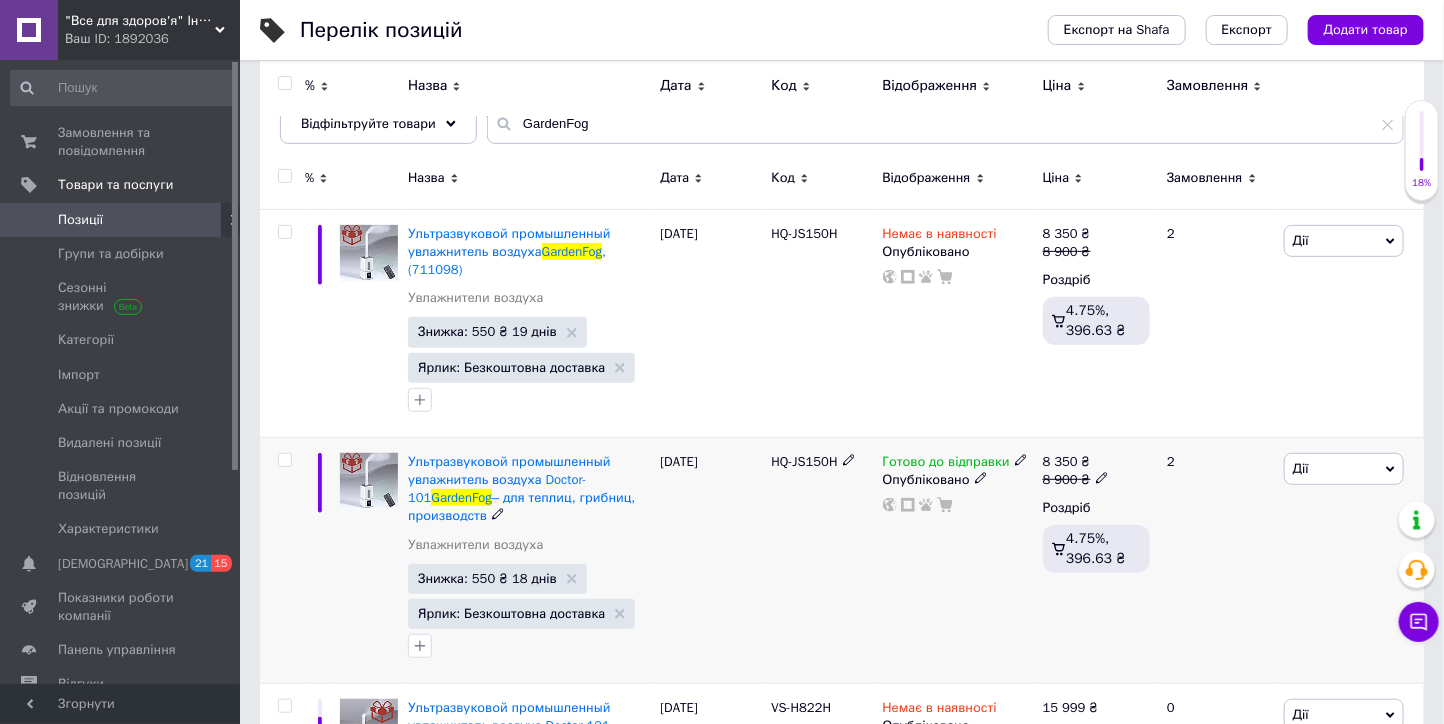 drag, startPoint x: 1013, startPoint y: 457, endPoint x: 1023, endPoint y: 468, distance: 14.866069 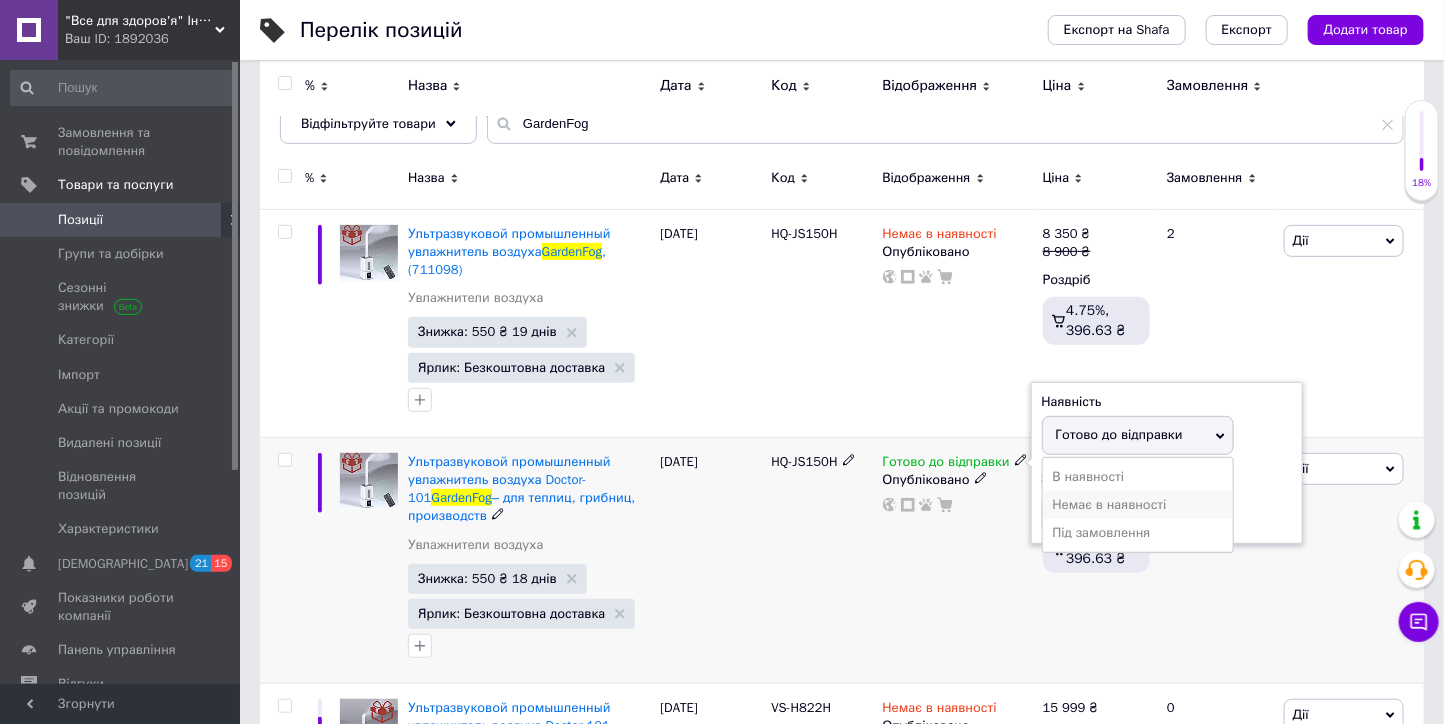 click on "Немає в наявності" at bounding box center (1138, 505) 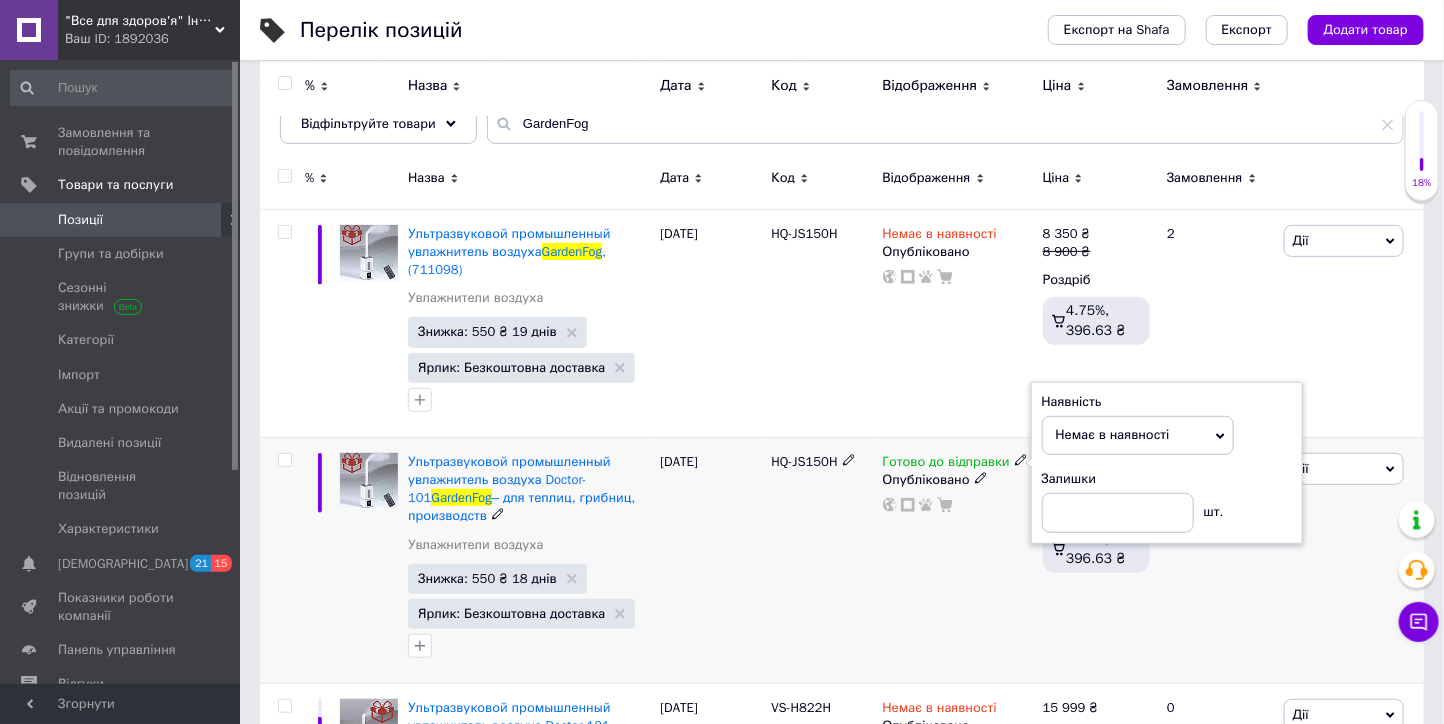 click on "Готово до відправки Наявність Немає в наявності В наявності Під замовлення Готово до відправки Залишки шт. Опубліковано" at bounding box center [958, 560] 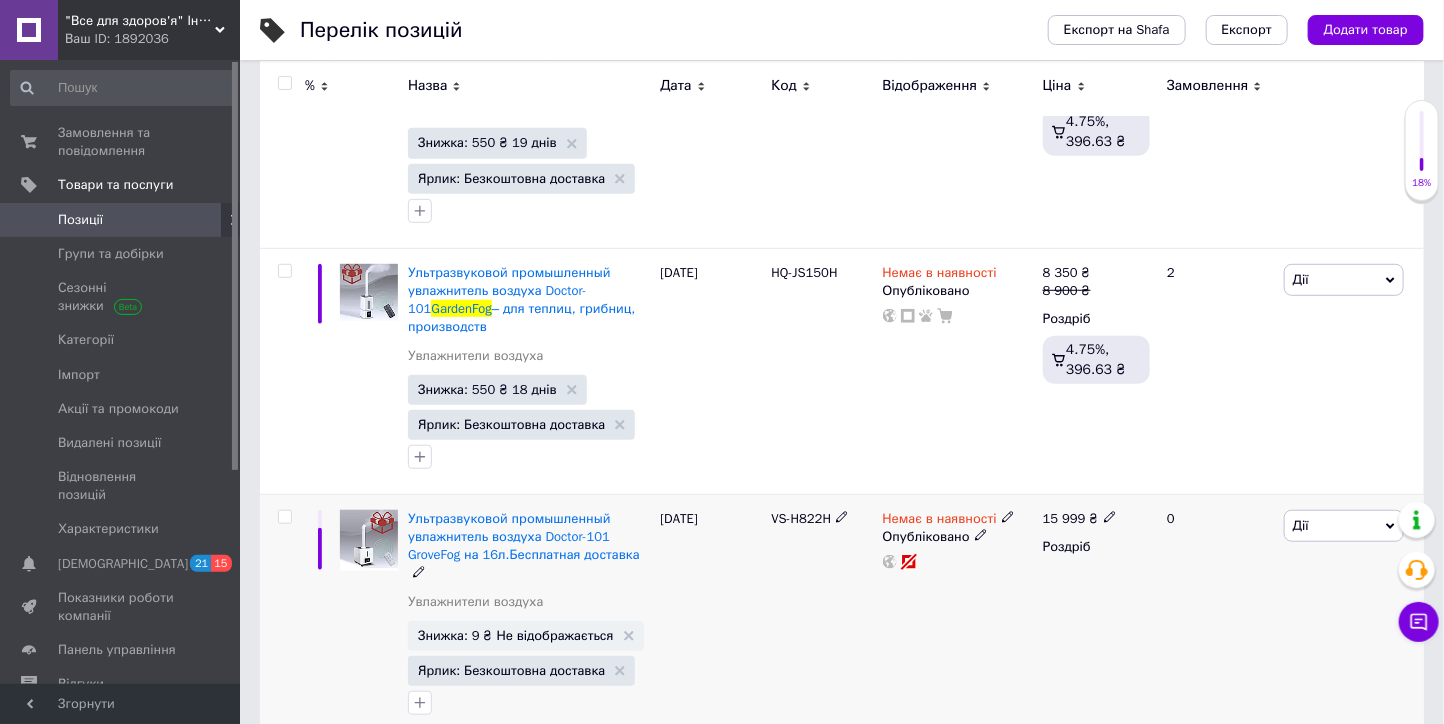 scroll, scrollTop: 427, scrollLeft: 0, axis: vertical 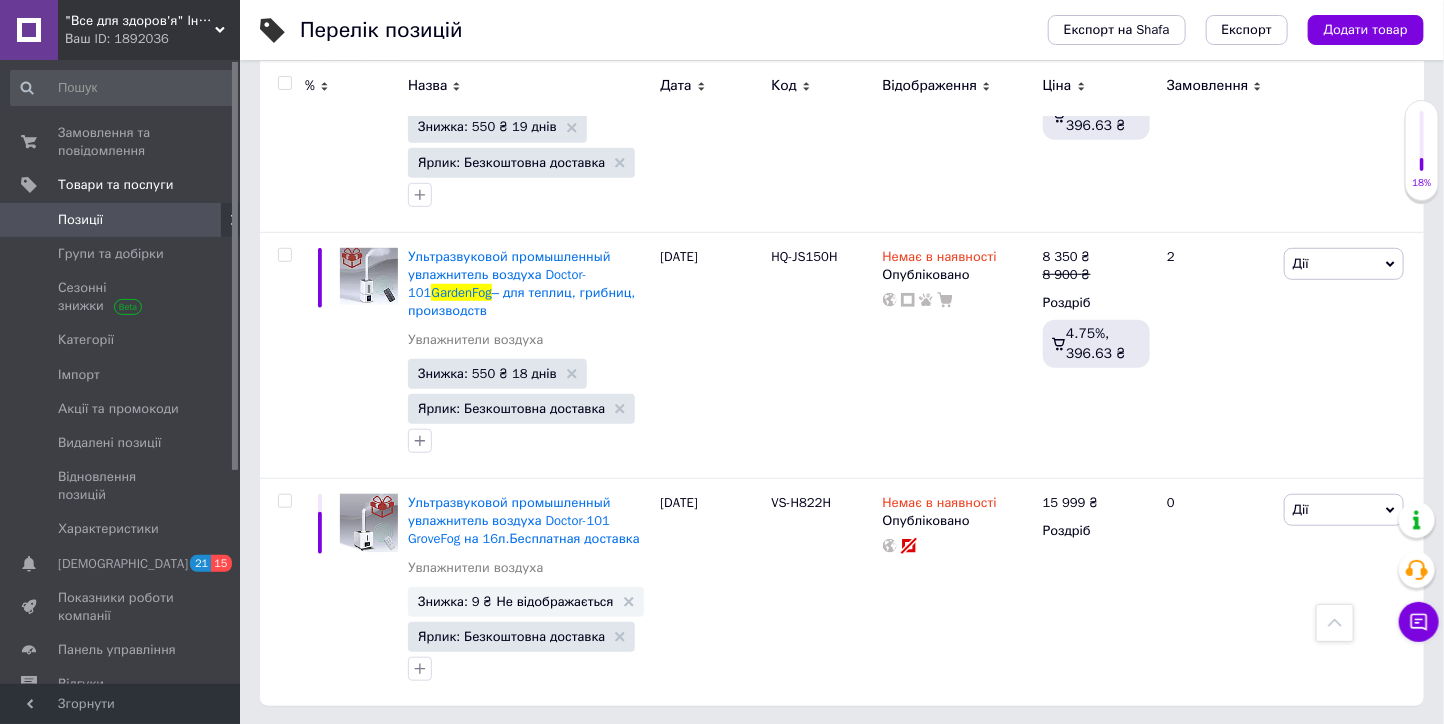 click on "Ваш ID: 1892036" at bounding box center (152, 39) 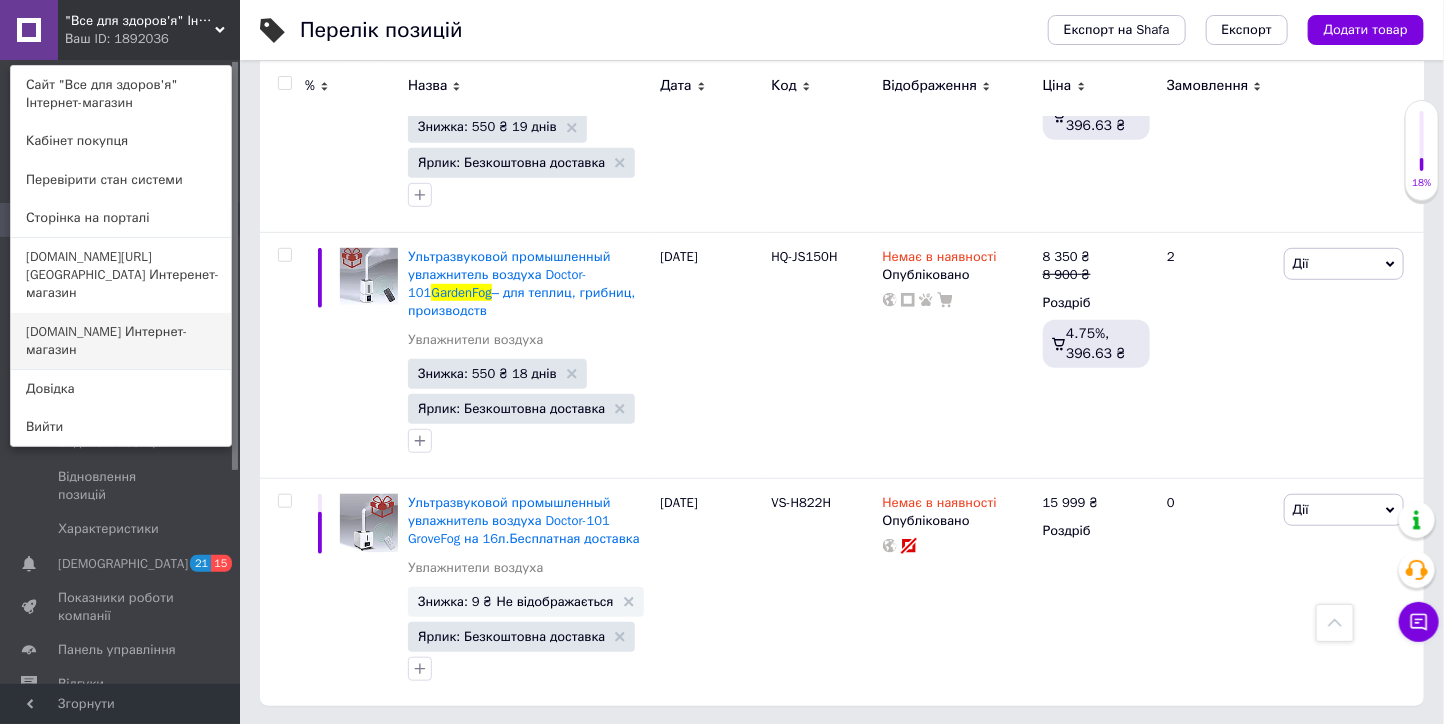 click on "[DOMAIN_NAME] Интернет-магазин" at bounding box center [121, 341] 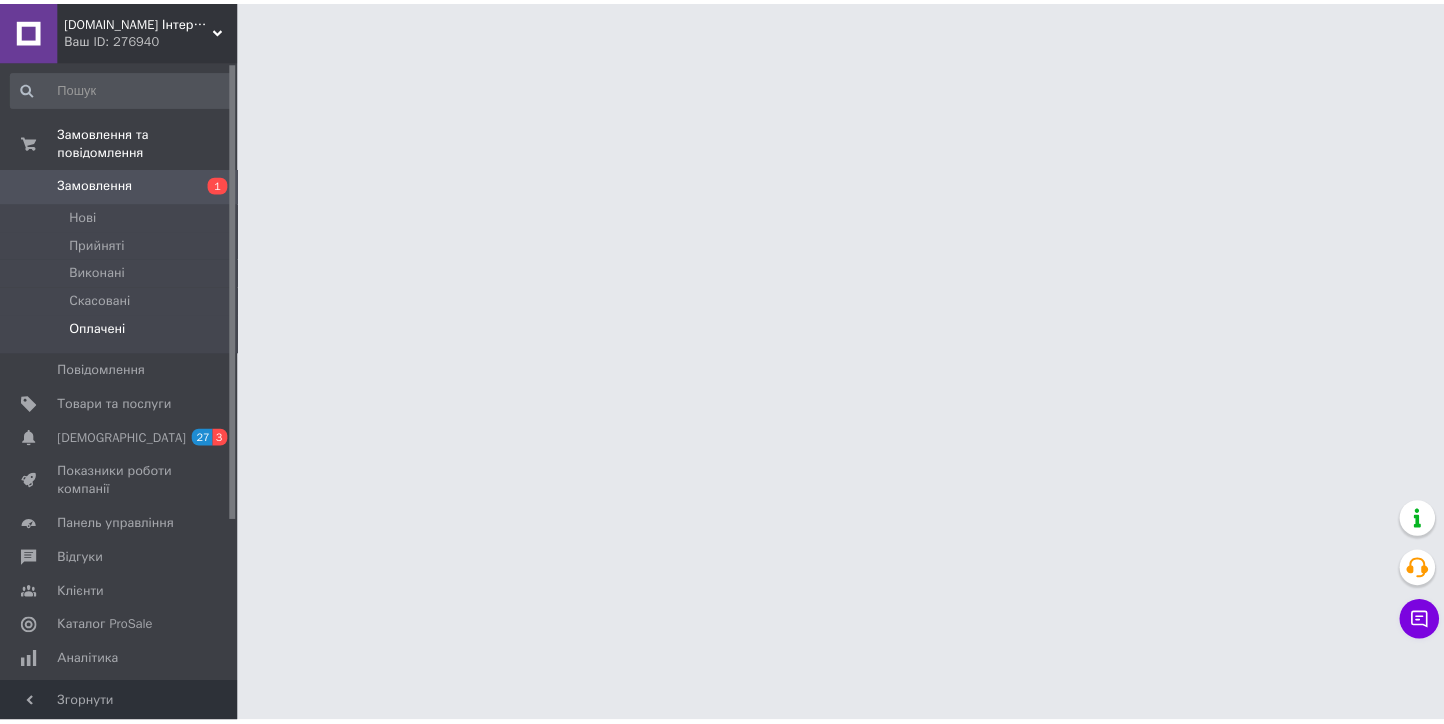 scroll, scrollTop: 0, scrollLeft: 0, axis: both 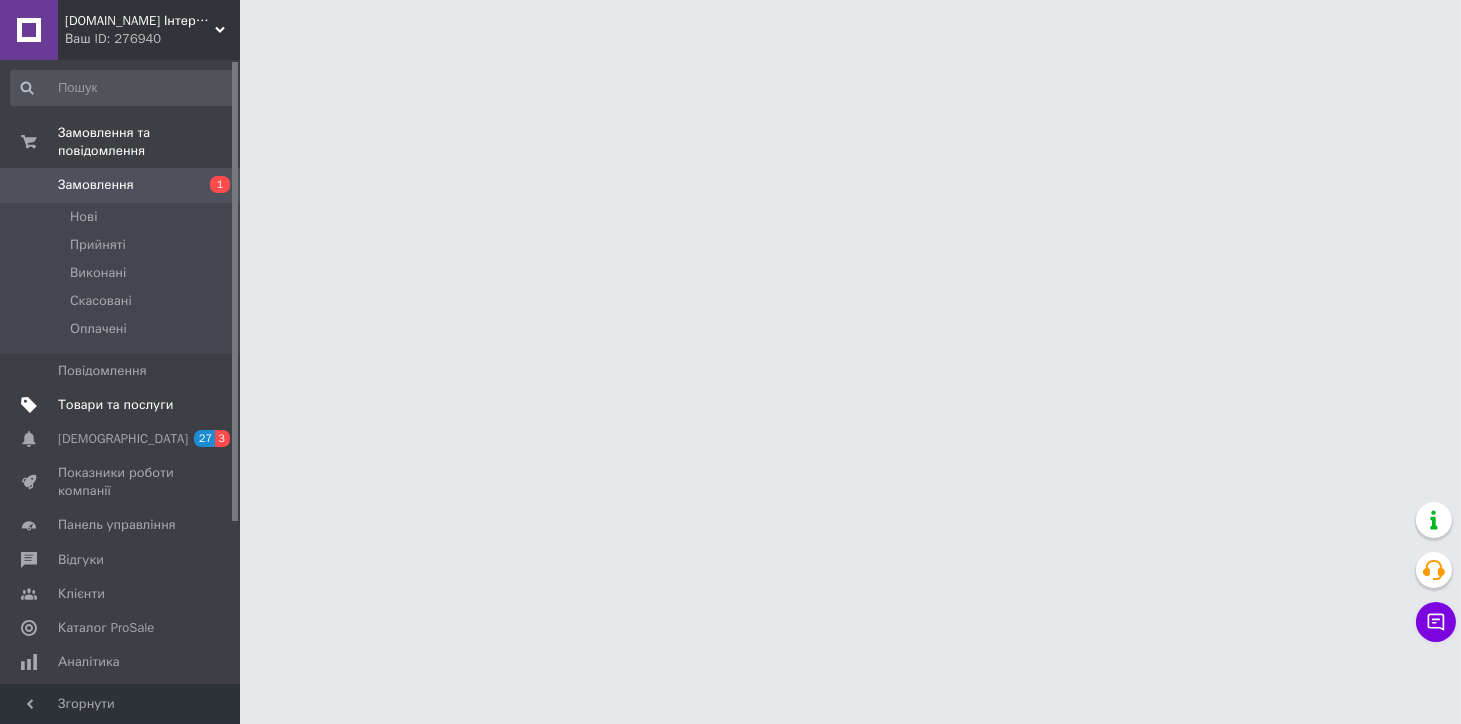 click on "Товари та послуги" at bounding box center (115, 405) 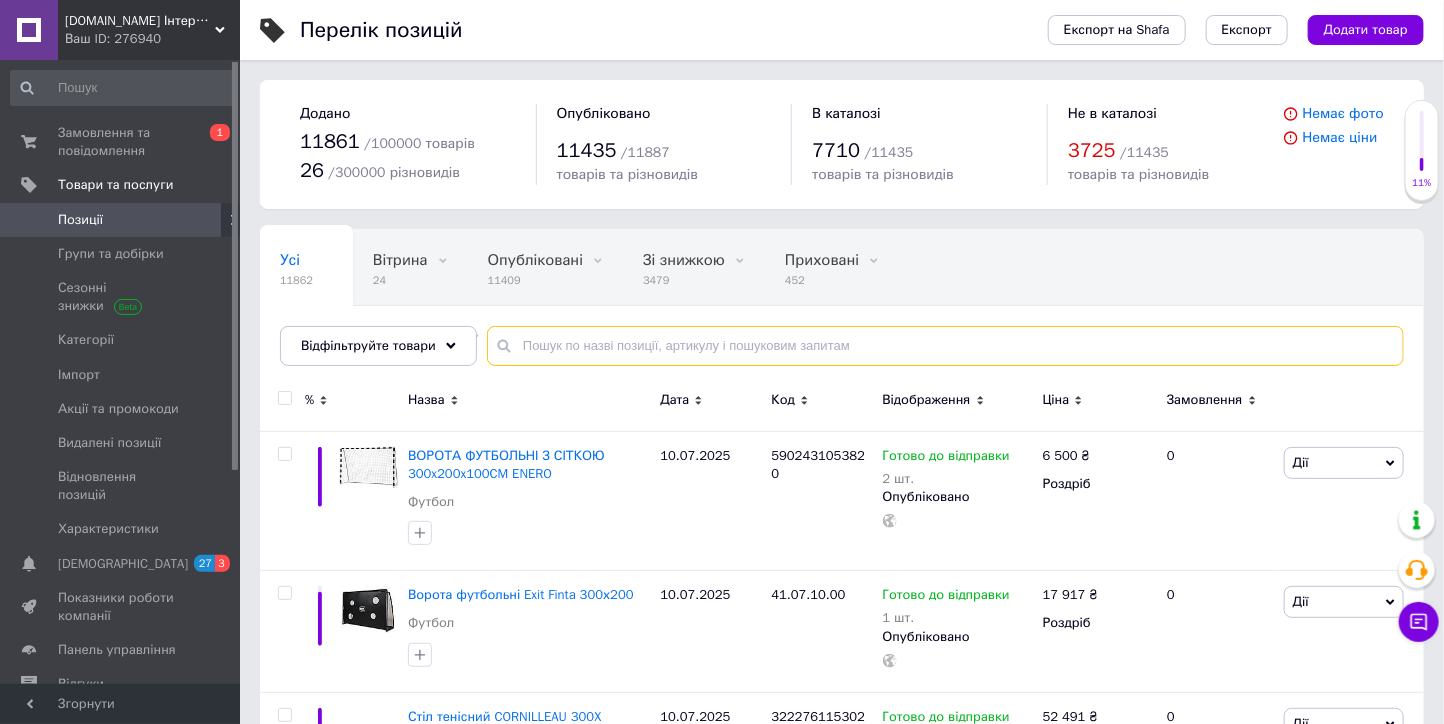 click at bounding box center (945, 346) 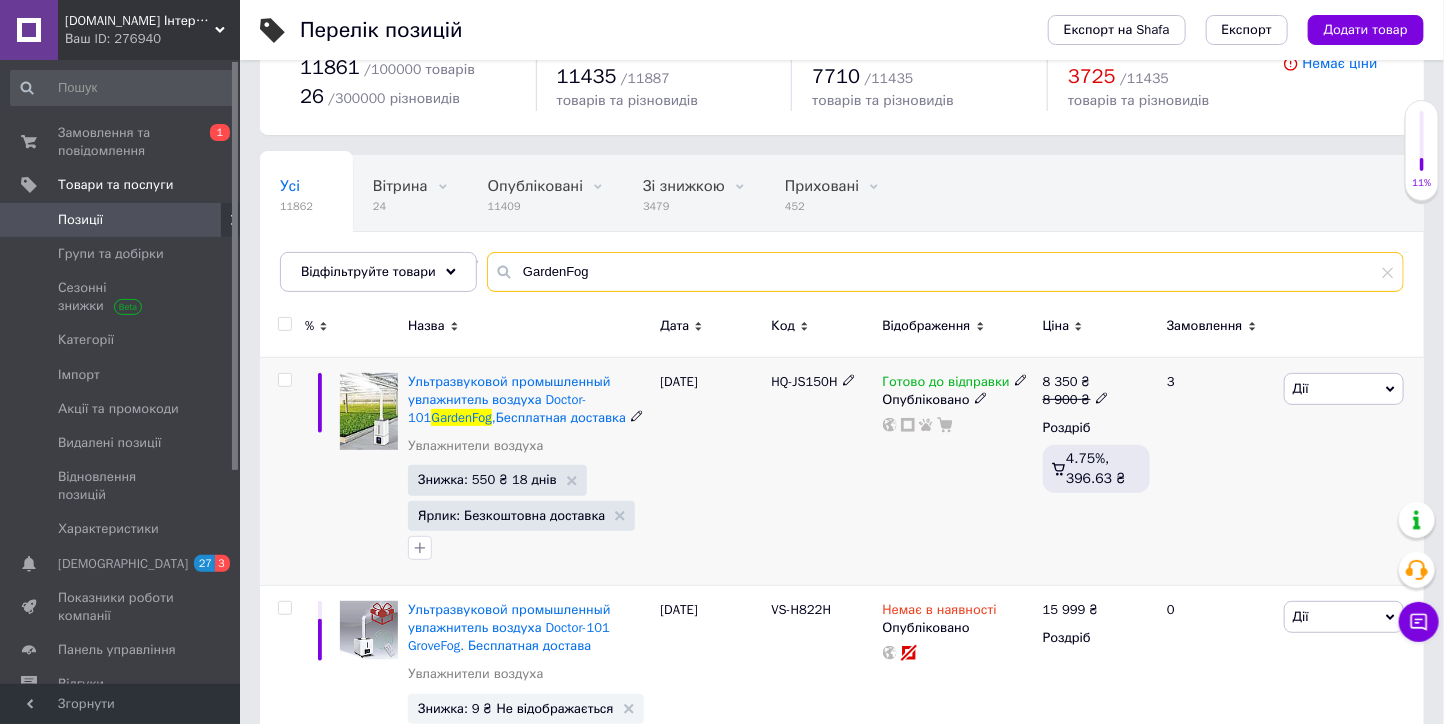 scroll, scrollTop: 111, scrollLeft: 0, axis: vertical 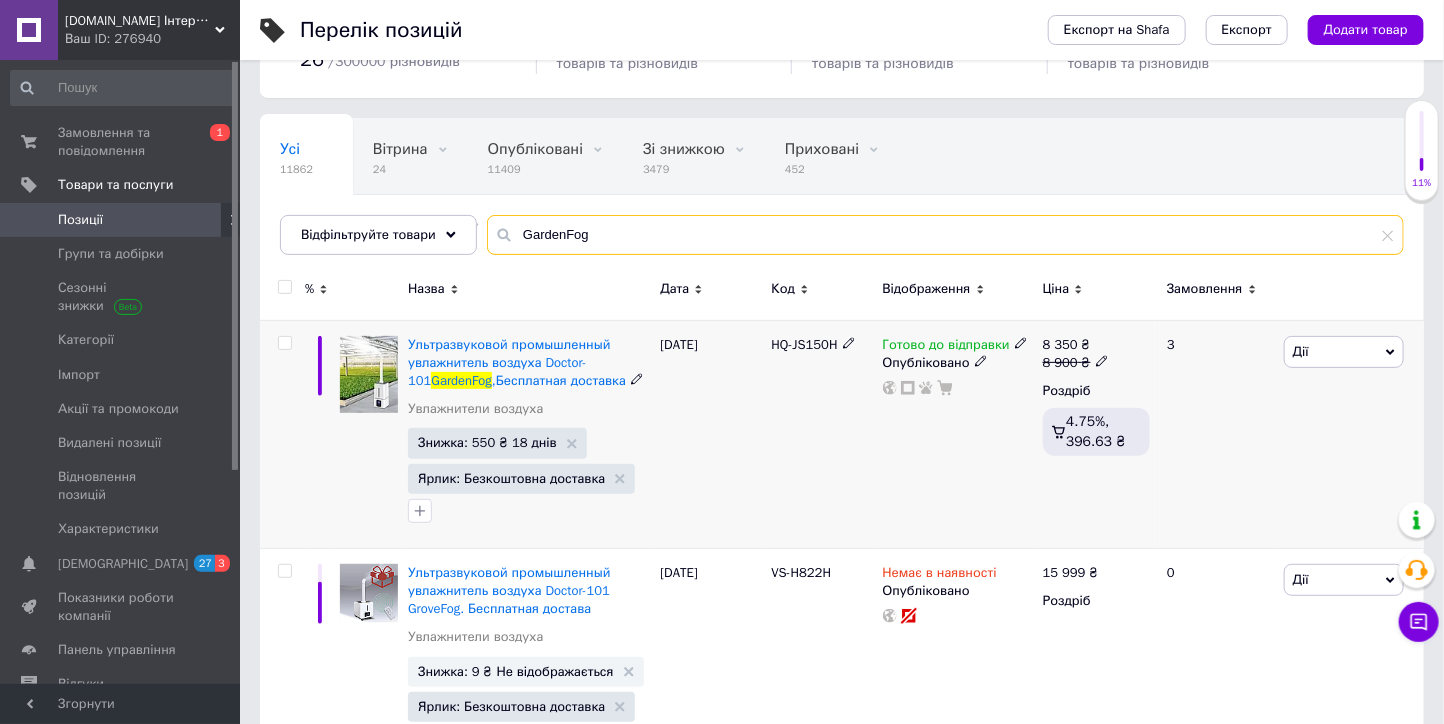 type on "GardenFog" 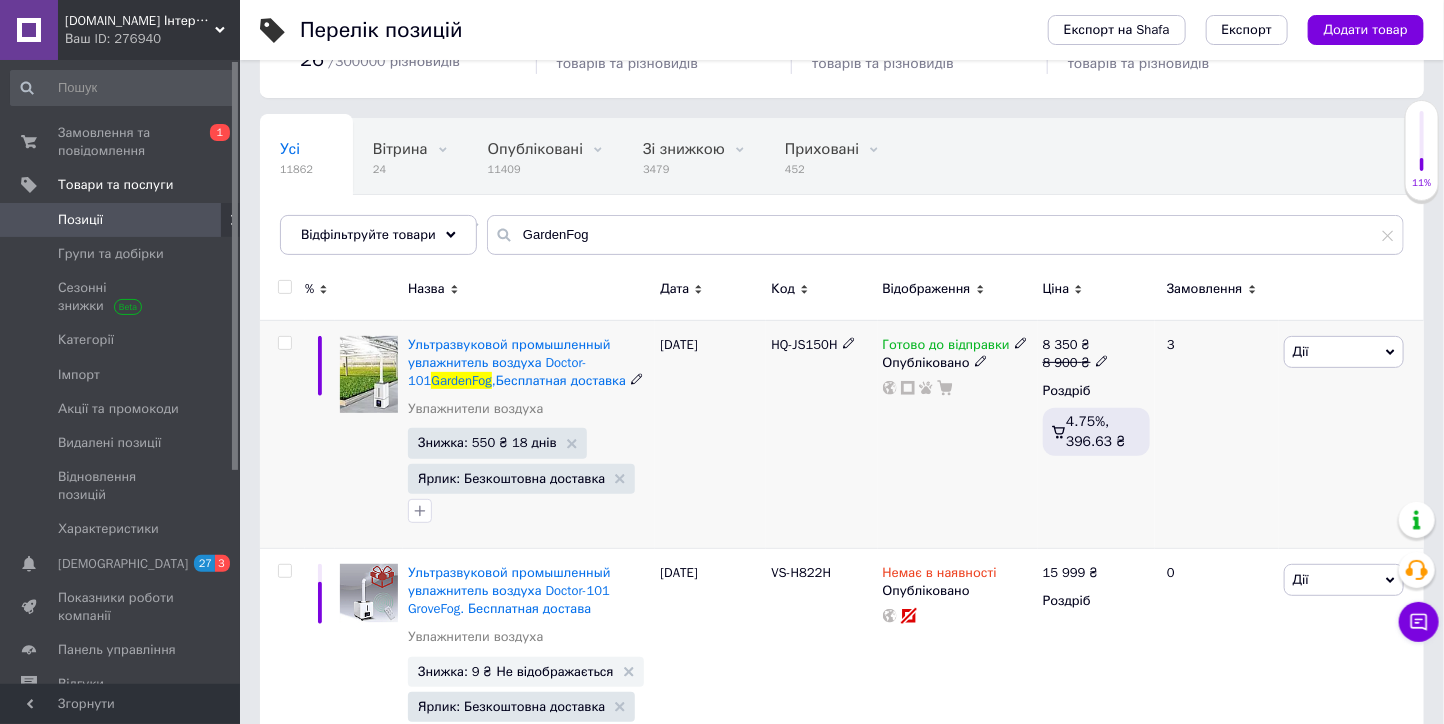 click 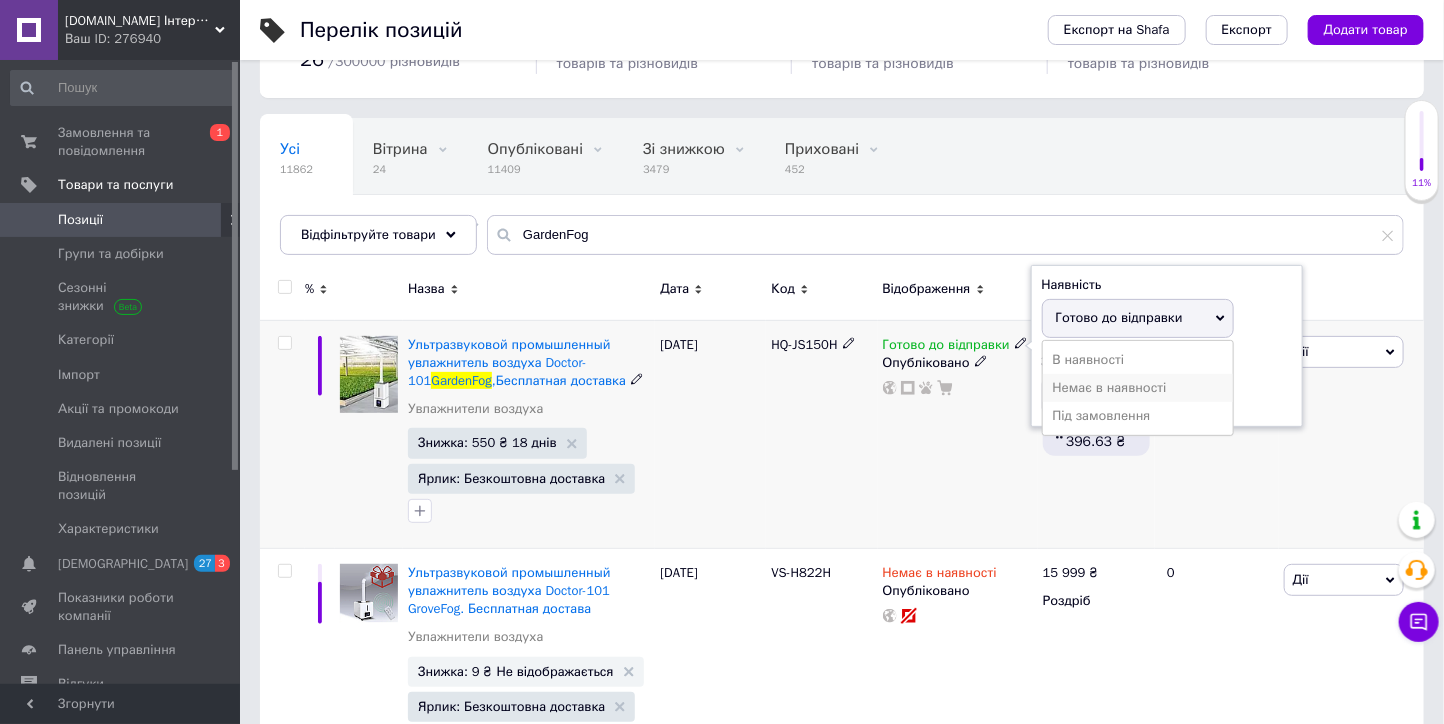 click on "Немає в наявності" at bounding box center (1138, 388) 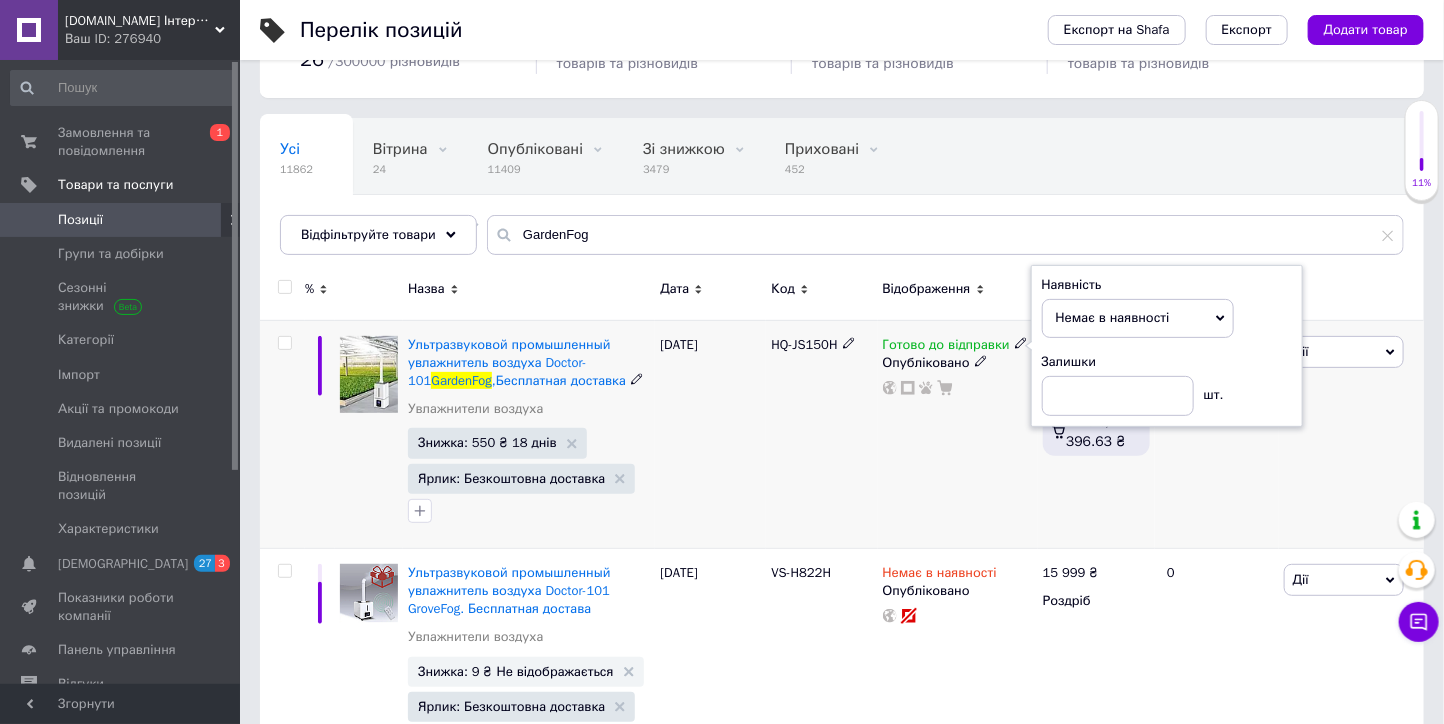 click on "HQ-JS150H" at bounding box center [821, 434] 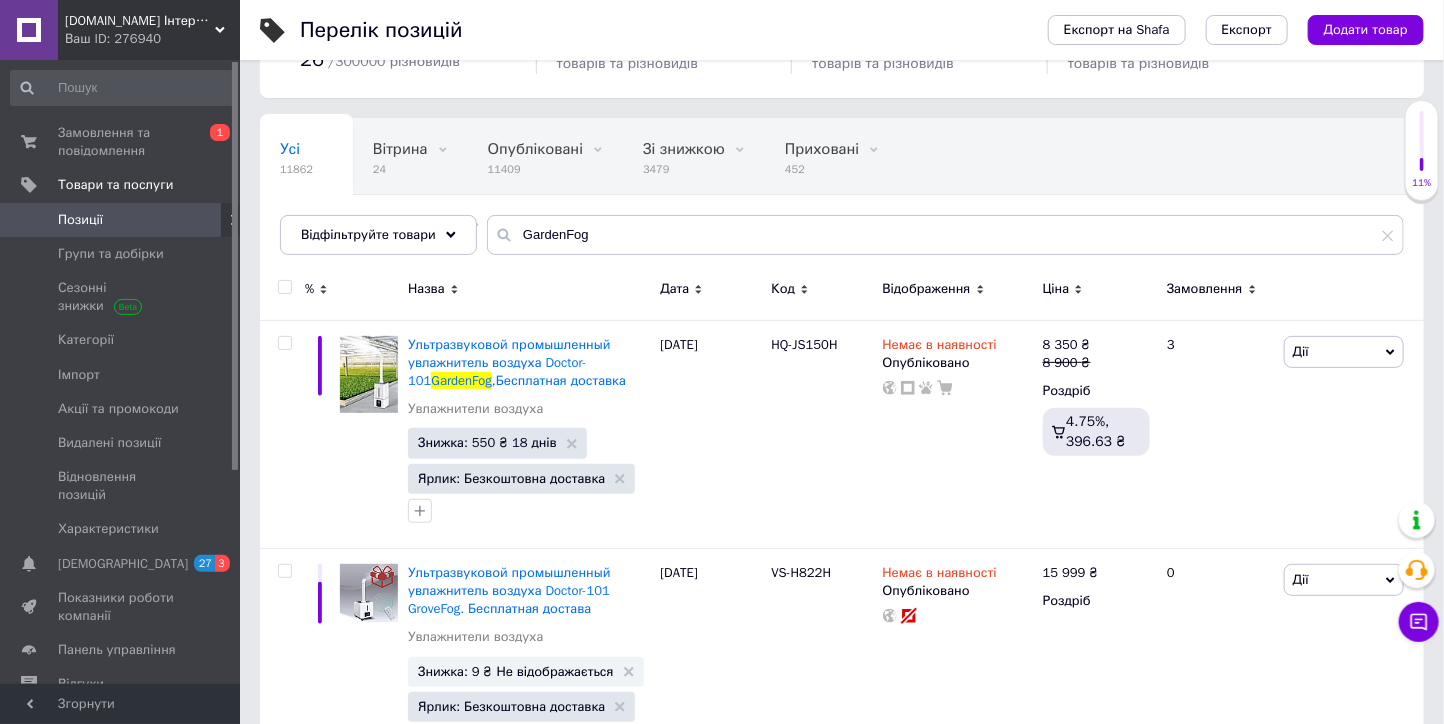 scroll, scrollTop: 0, scrollLeft: 0, axis: both 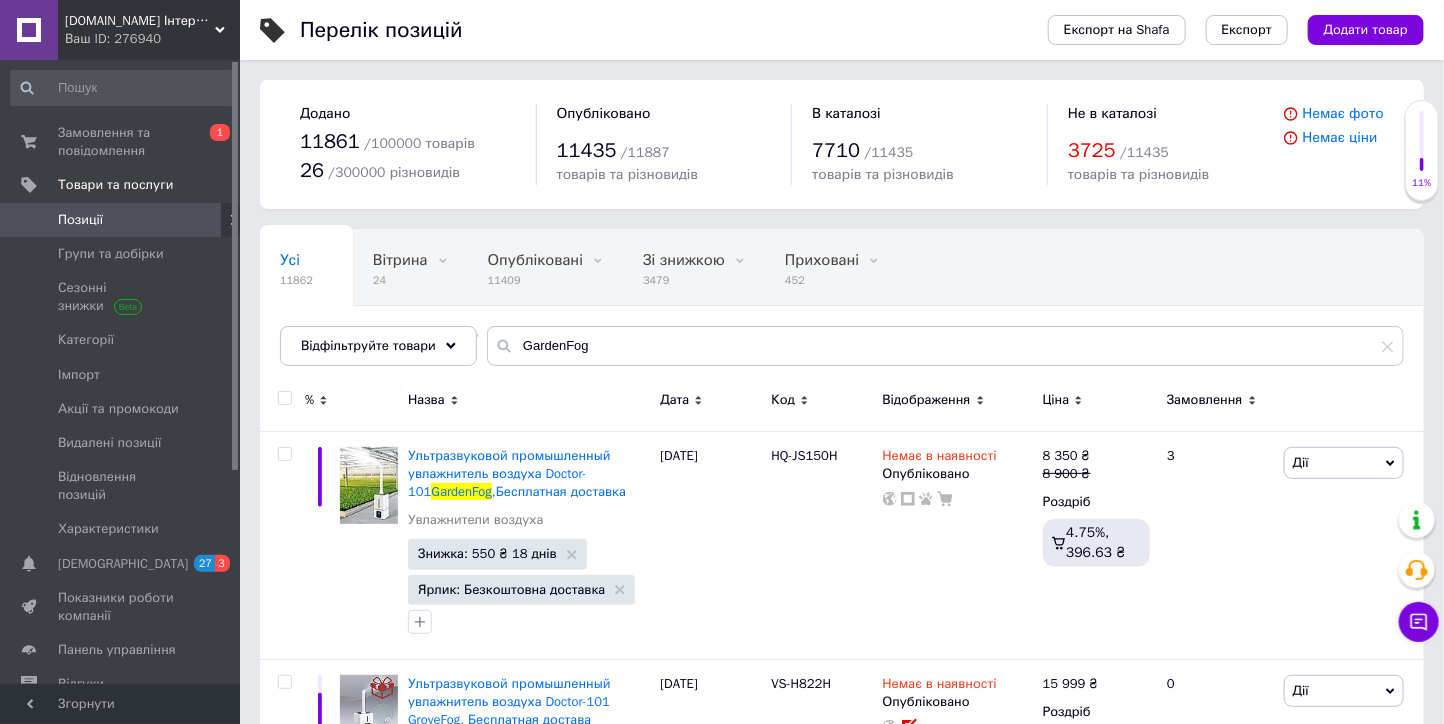 click on "Позиції" at bounding box center (80, 220) 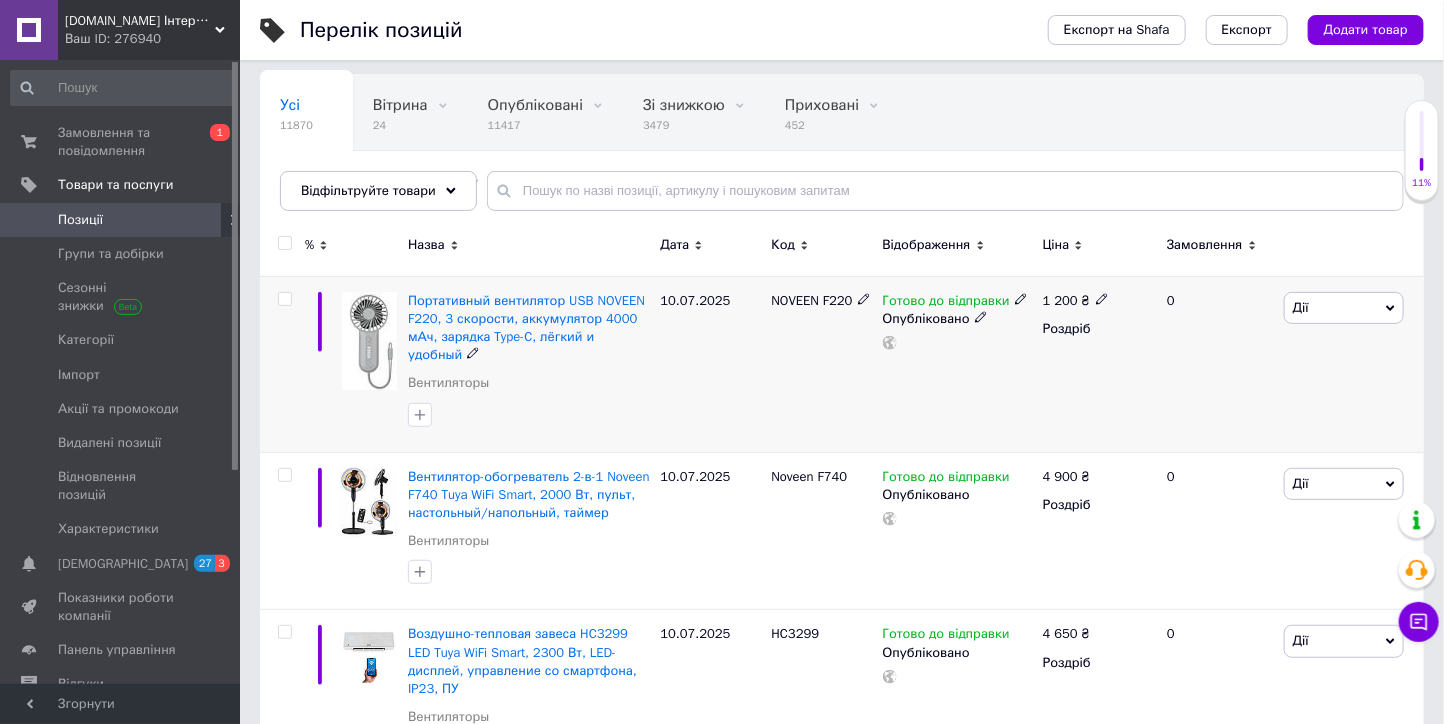 scroll, scrollTop: 222, scrollLeft: 0, axis: vertical 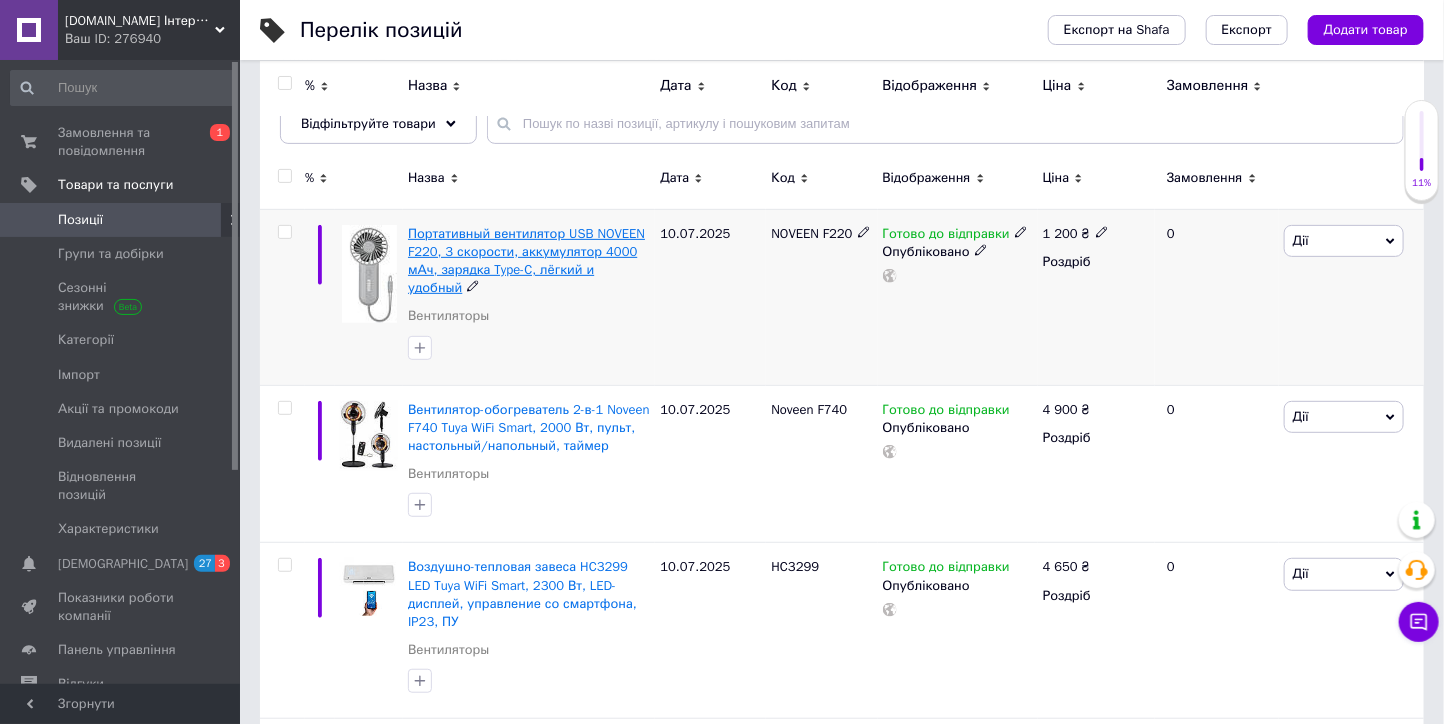 click on "Портативный вентилятор USB NOVEEN F220, 3 скорости, аккумулятор 4000 мАч, зарядка Type-C, лёгкий и удобный" at bounding box center (526, 261) 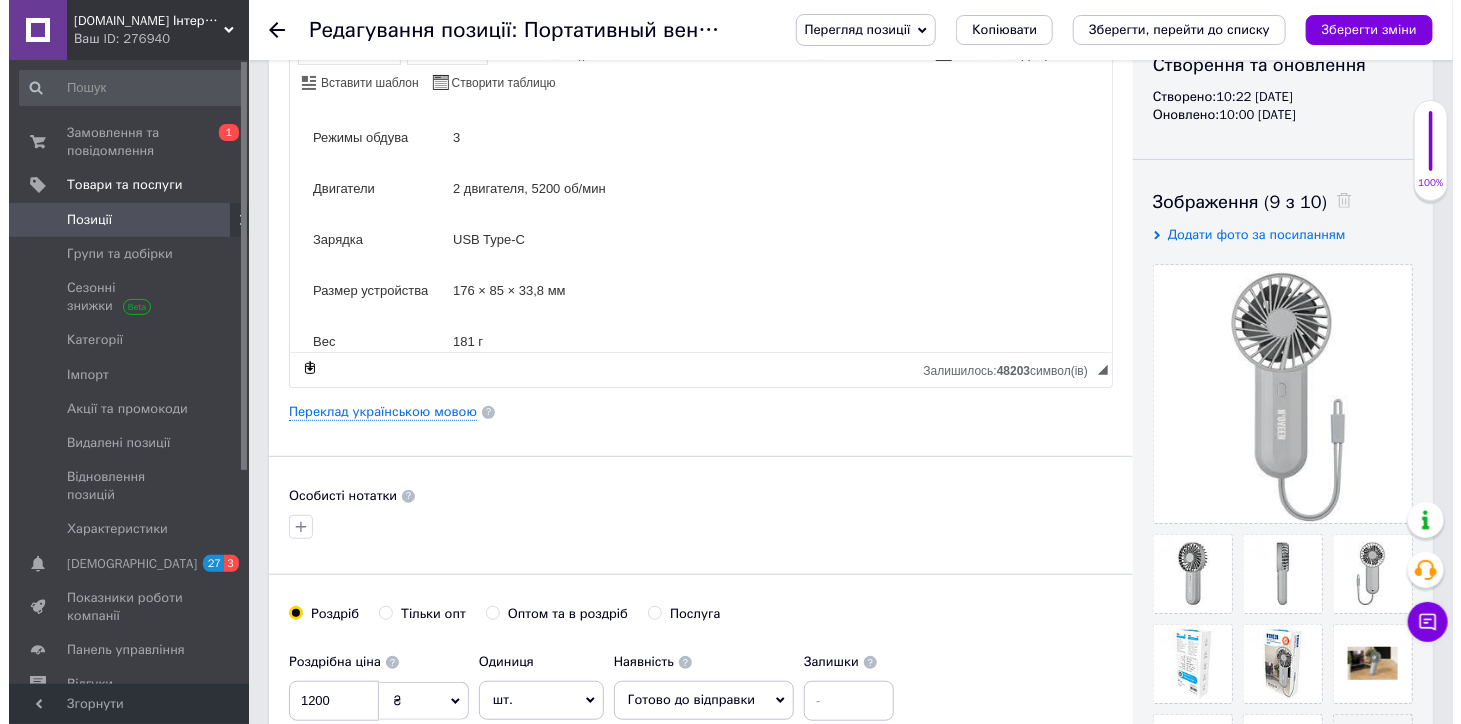 scroll, scrollTop: 222, scrollLeft: 0, axis: vertical 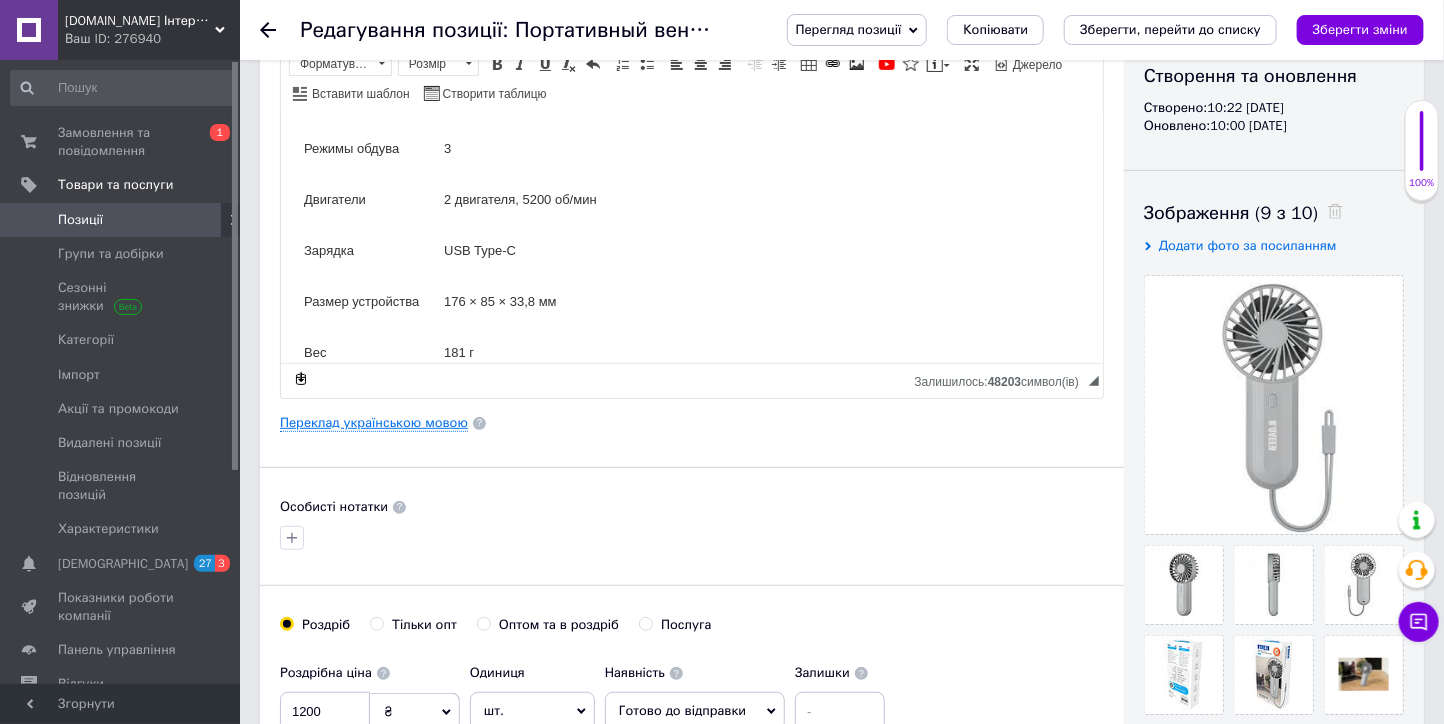 click on "Переклад українською мовою" at bounding box center [374, 423] 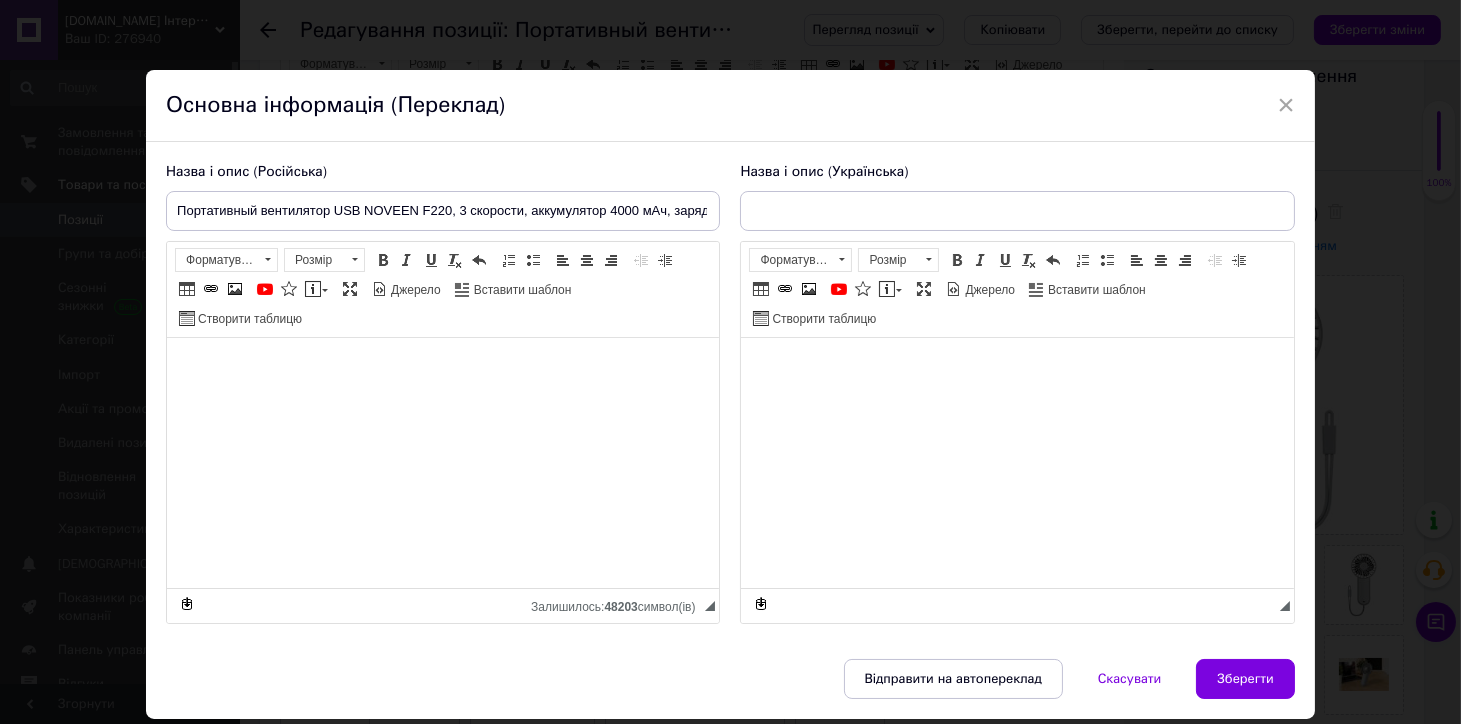 type on "Портативний вентилятор USB NOVEEN F220, 3 швидкості, акумулятор 4000 мАг, зарядка Type-C, легкий та зручний" 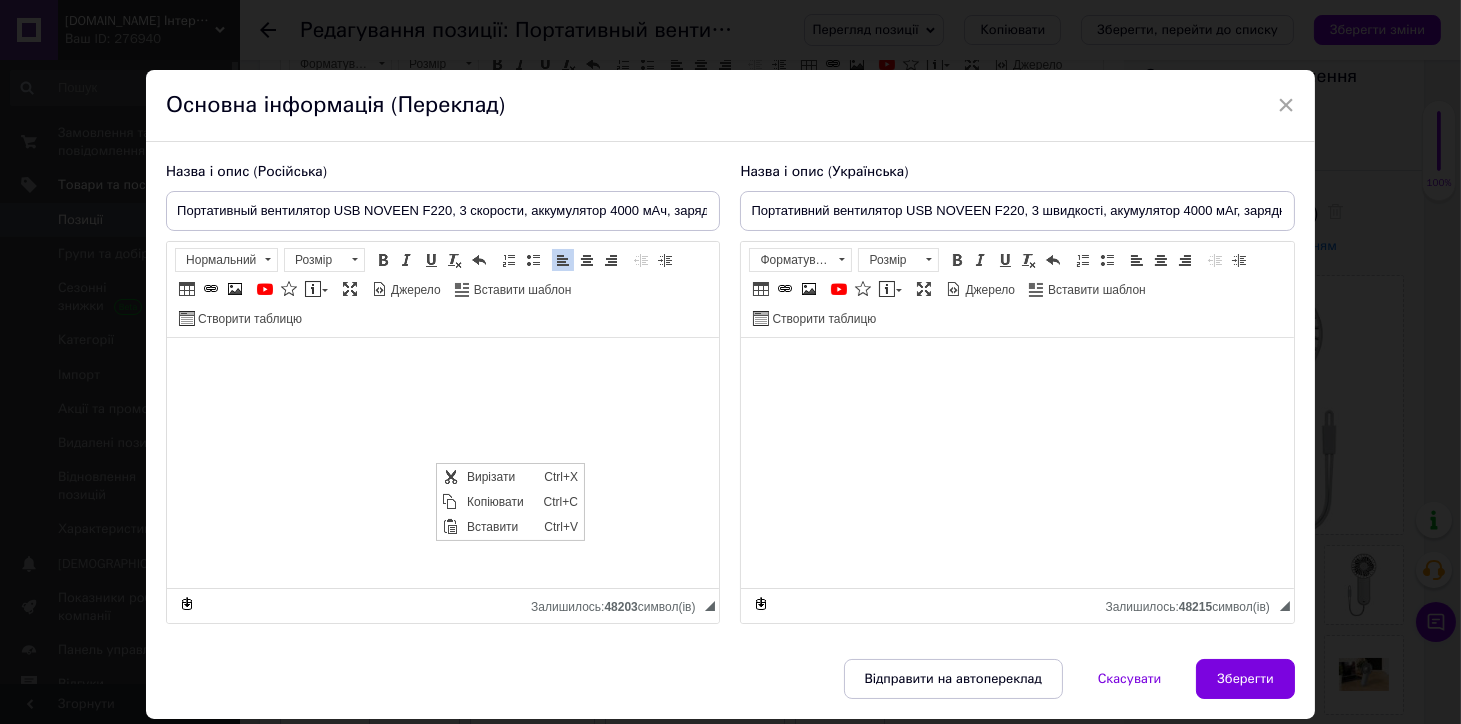 scroll, scrollTop: 0, scrollLeft: 0, axis: both 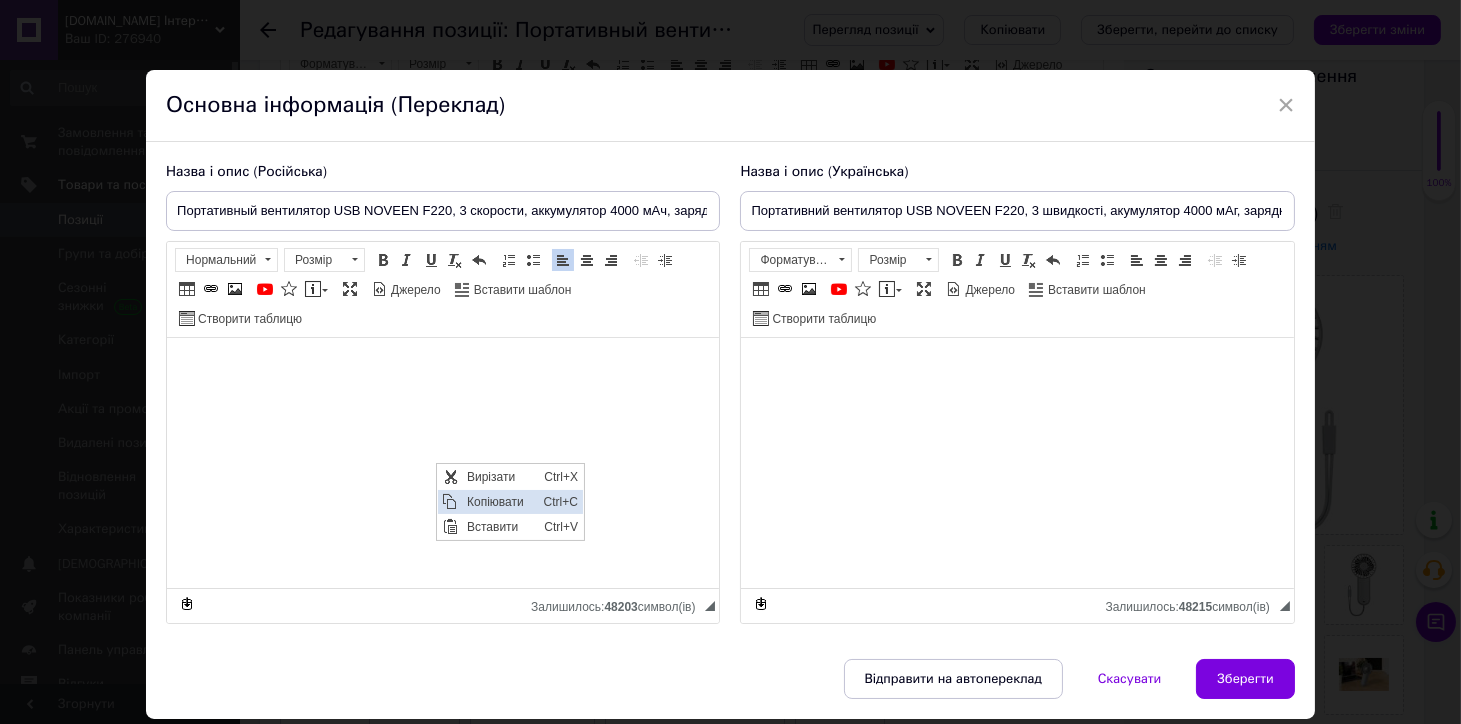 click on "Копіювати" at bounding box center [500, 502] 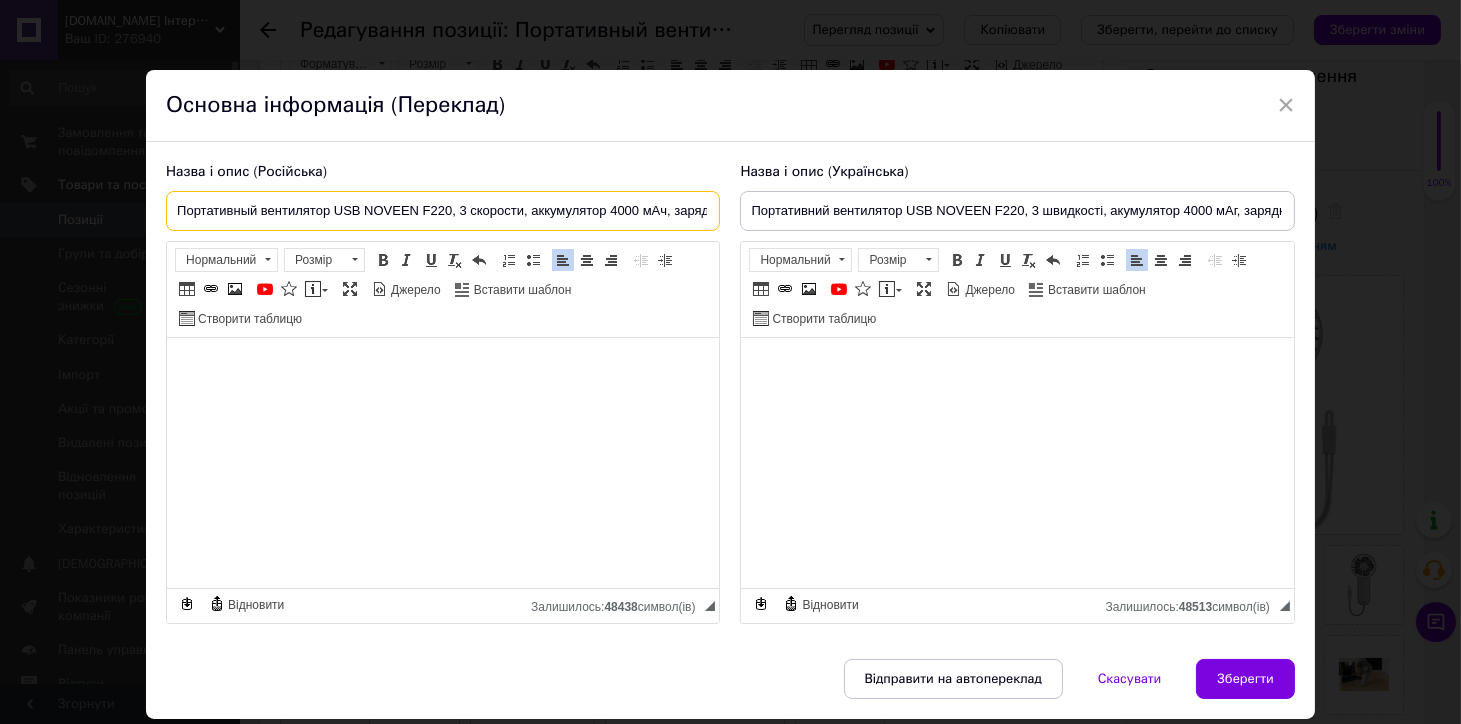 scroll, scrollTop: 0, scrollLeft: 175, axis: horizontal 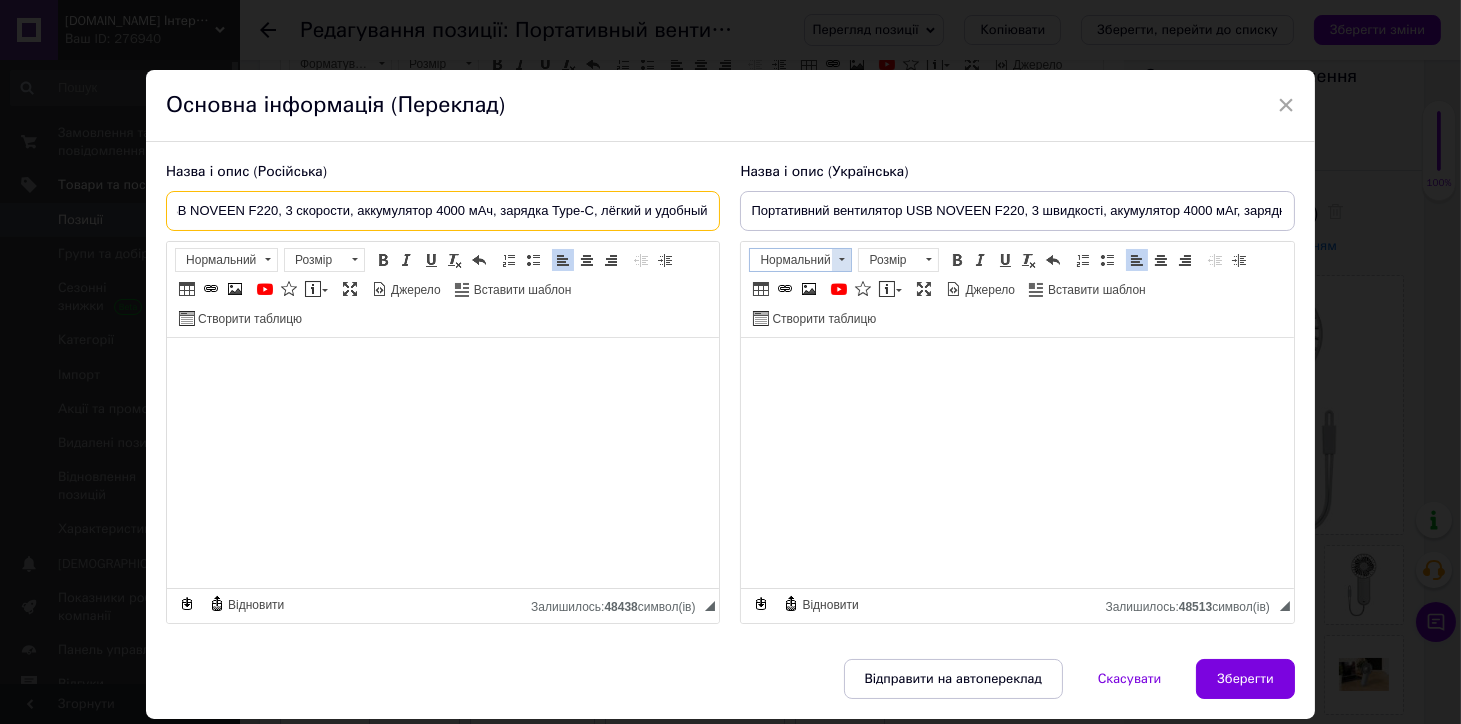 drag, startPoint x: 455, startPoint y: 210, endPoint x: 753, endPoint y: 253, distance: 301.08636 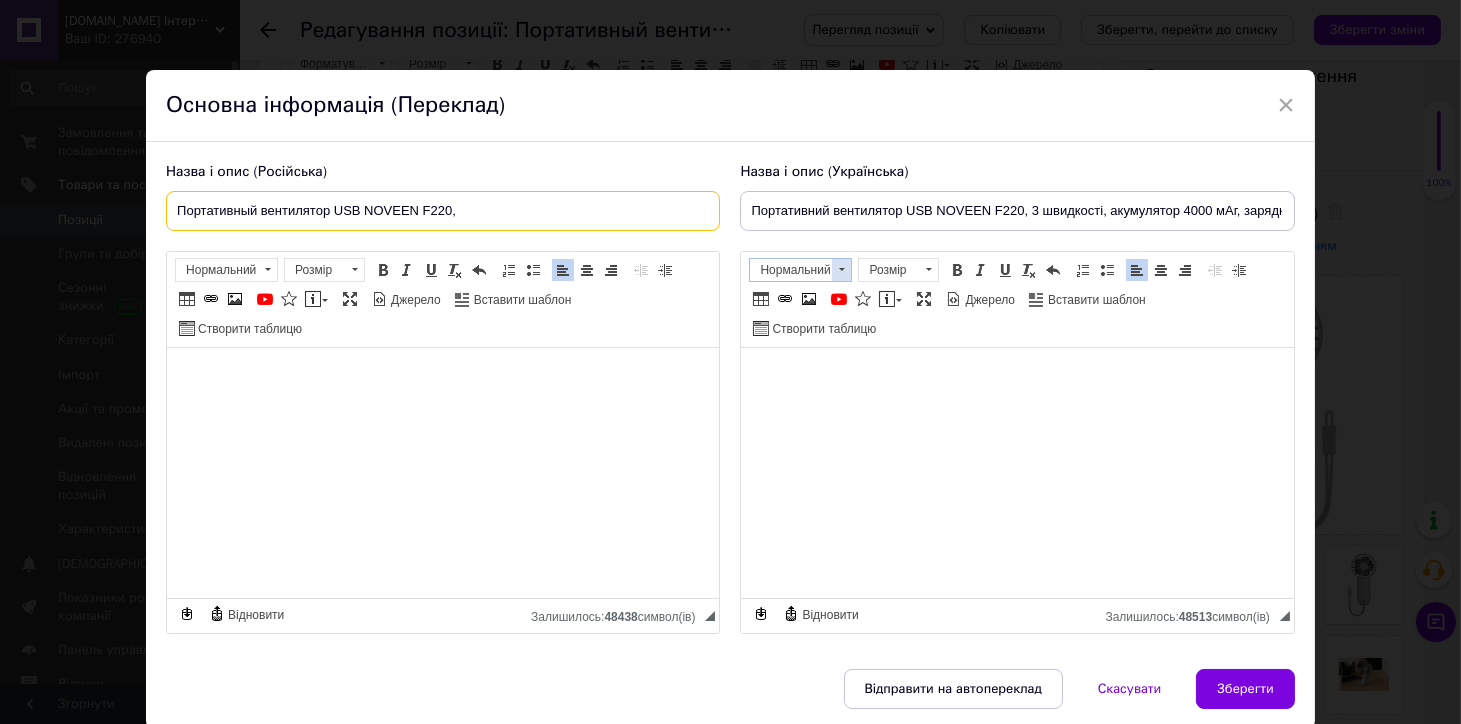 scroll, scrollTop: 0, scrollLeft: 0, axis: both 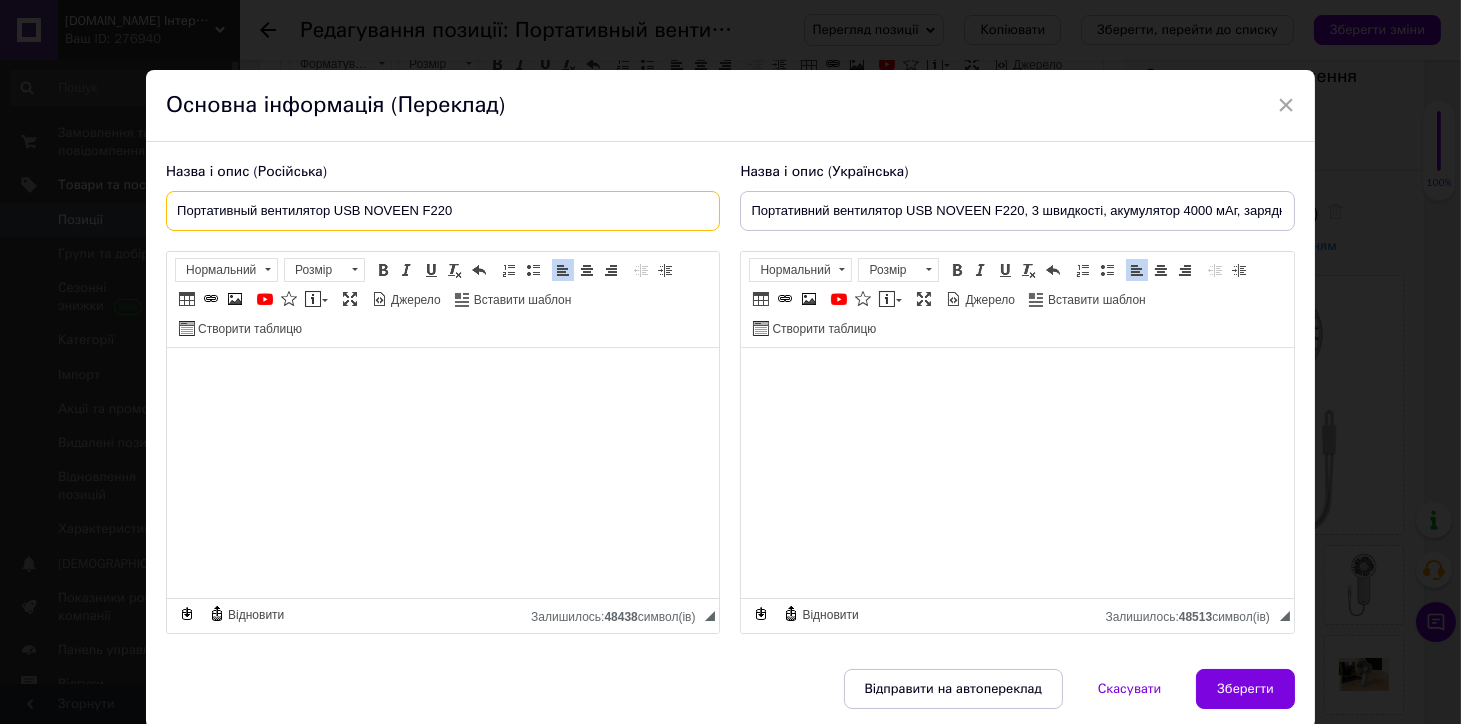 type on "Портативный вентилятор USB NOVEEN F220" 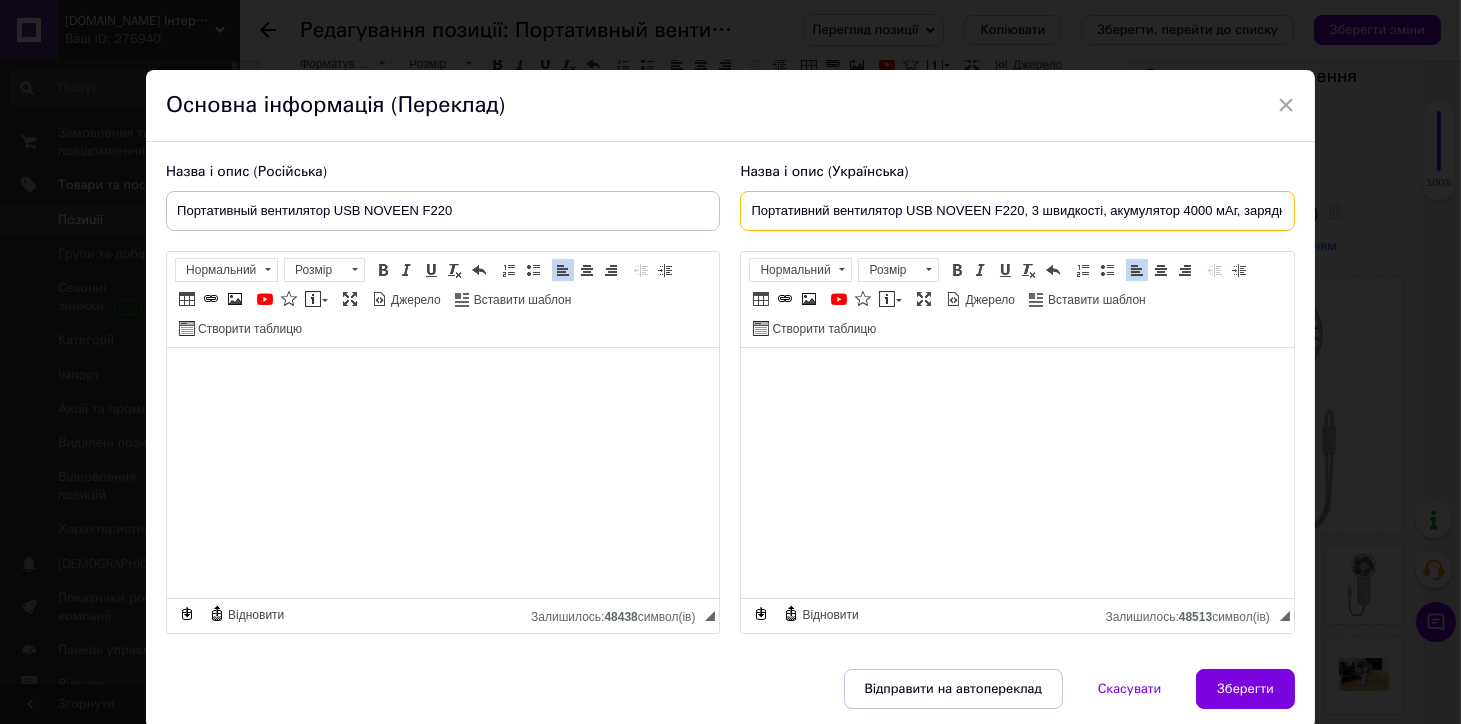 scroll, scrollTop: 0, scrollLeft: 172, axis: horizontal 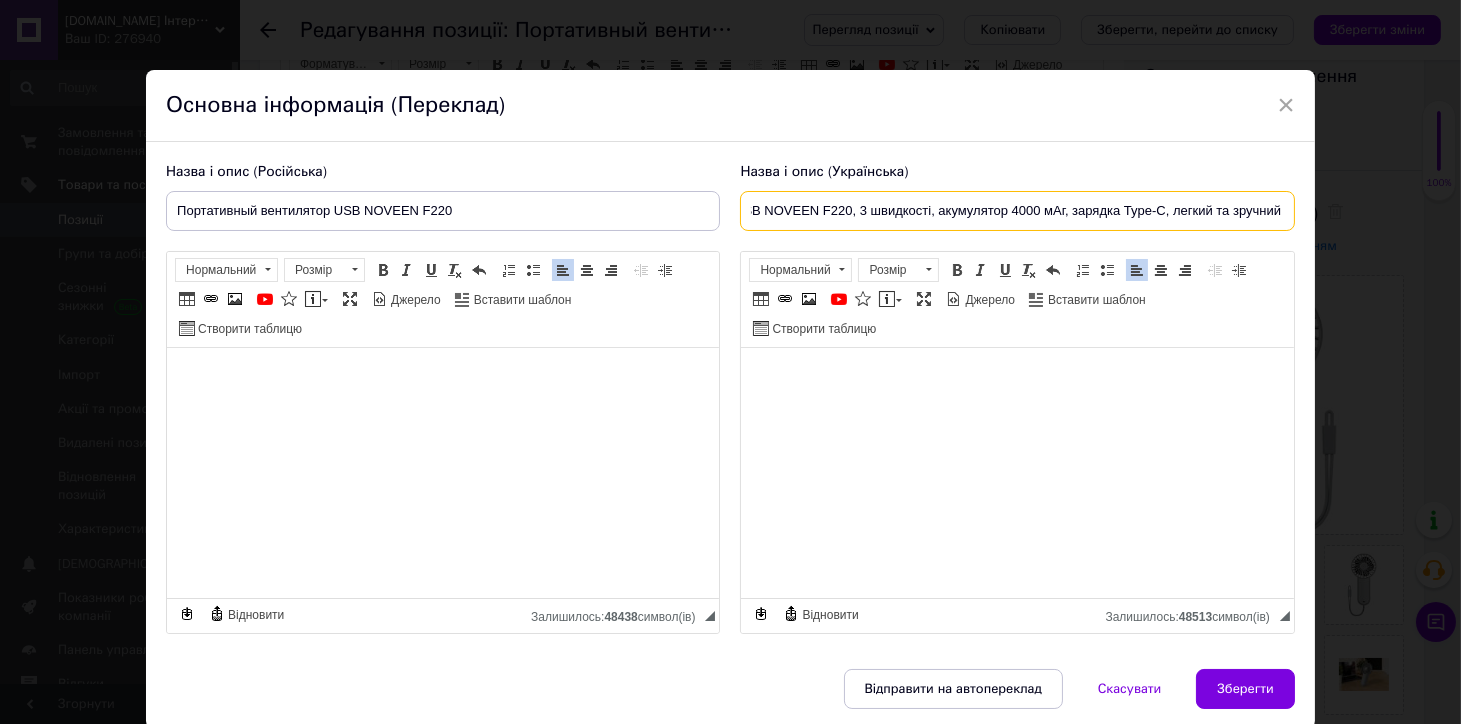 drag, startPoint x: 1022, startPoint y: 210, endPoint x: 1310, endPoint y: 238, distance: 289.3579 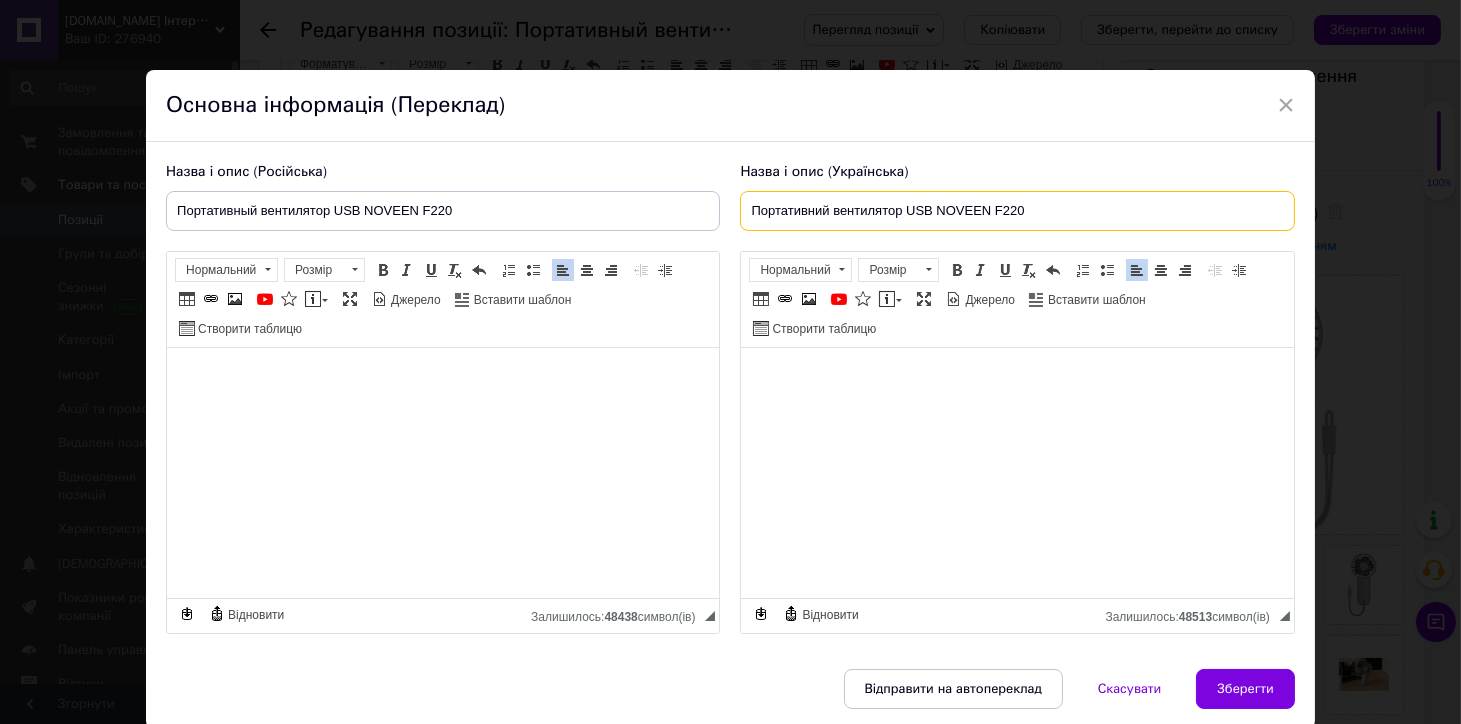 scroll, scrollTop: 0, scrollLeft: 0, axis: both 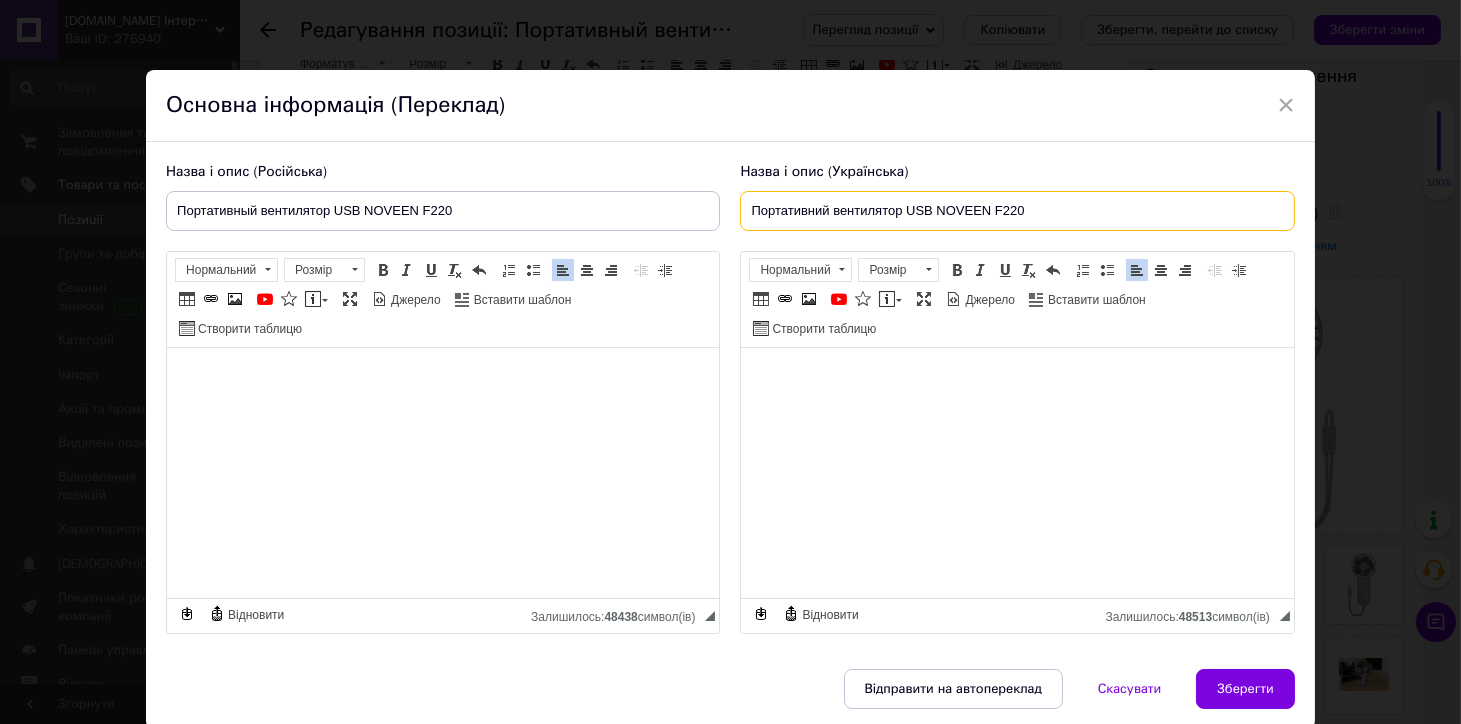 type on "Портативний вентилятор USB NOVEEN F220" 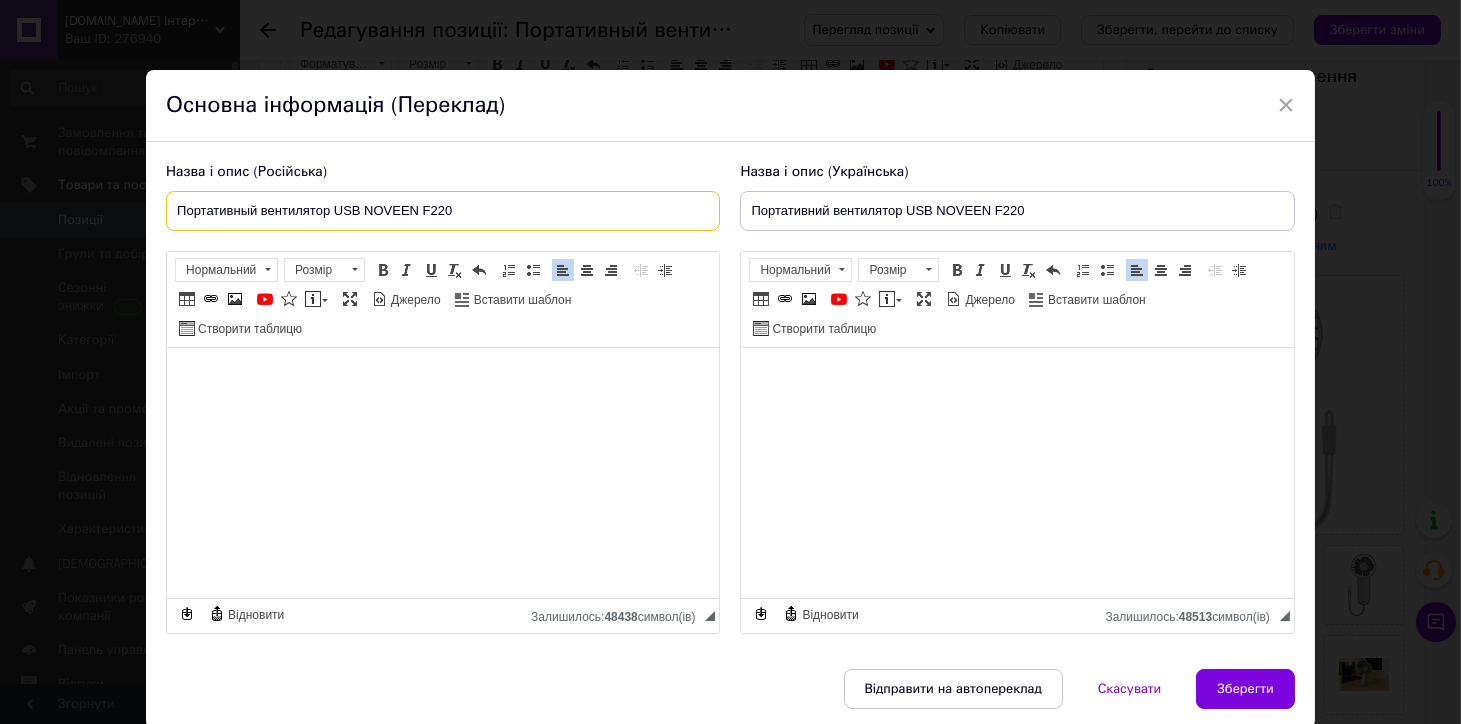 click on "Портативный вентилятор USB NOVEEN F220" at bounding box center [443, 211] 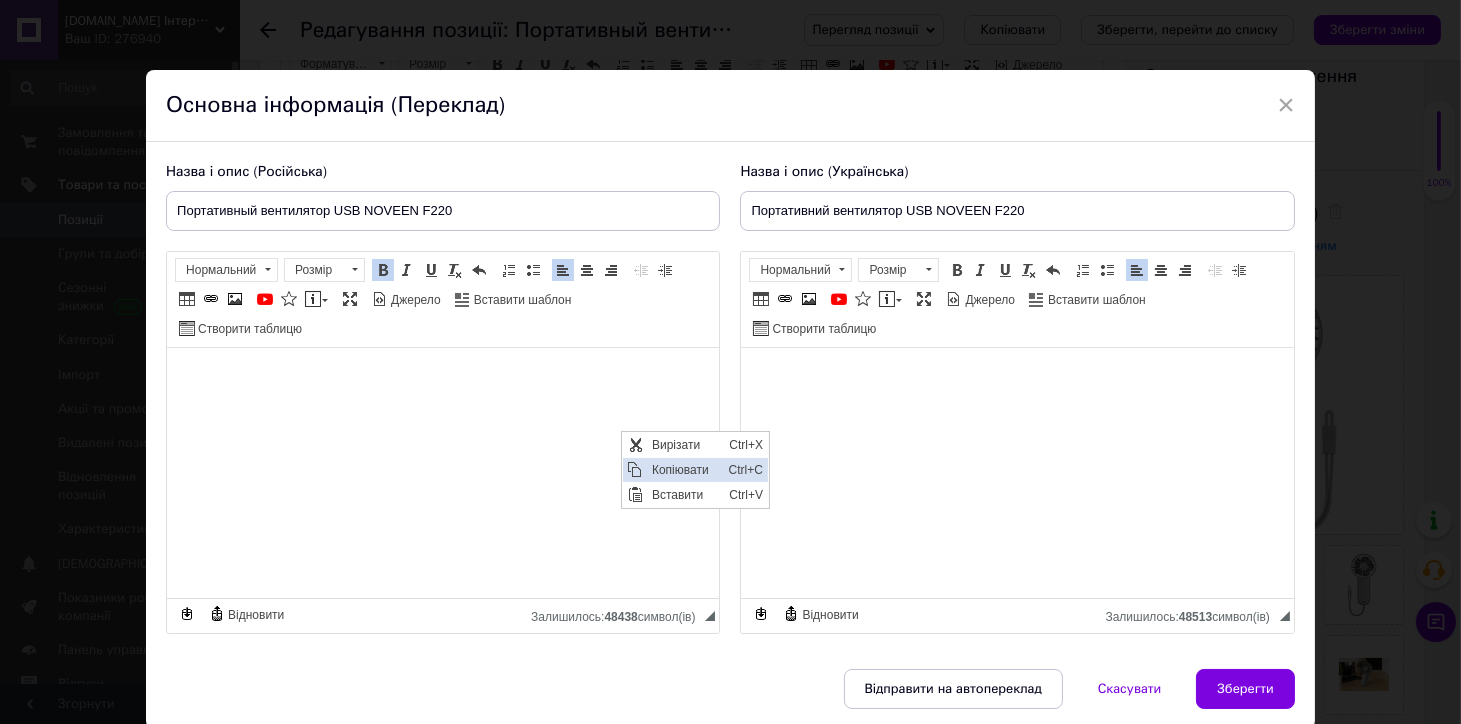 click on "Копіювати" at bounding box center [685, 470] 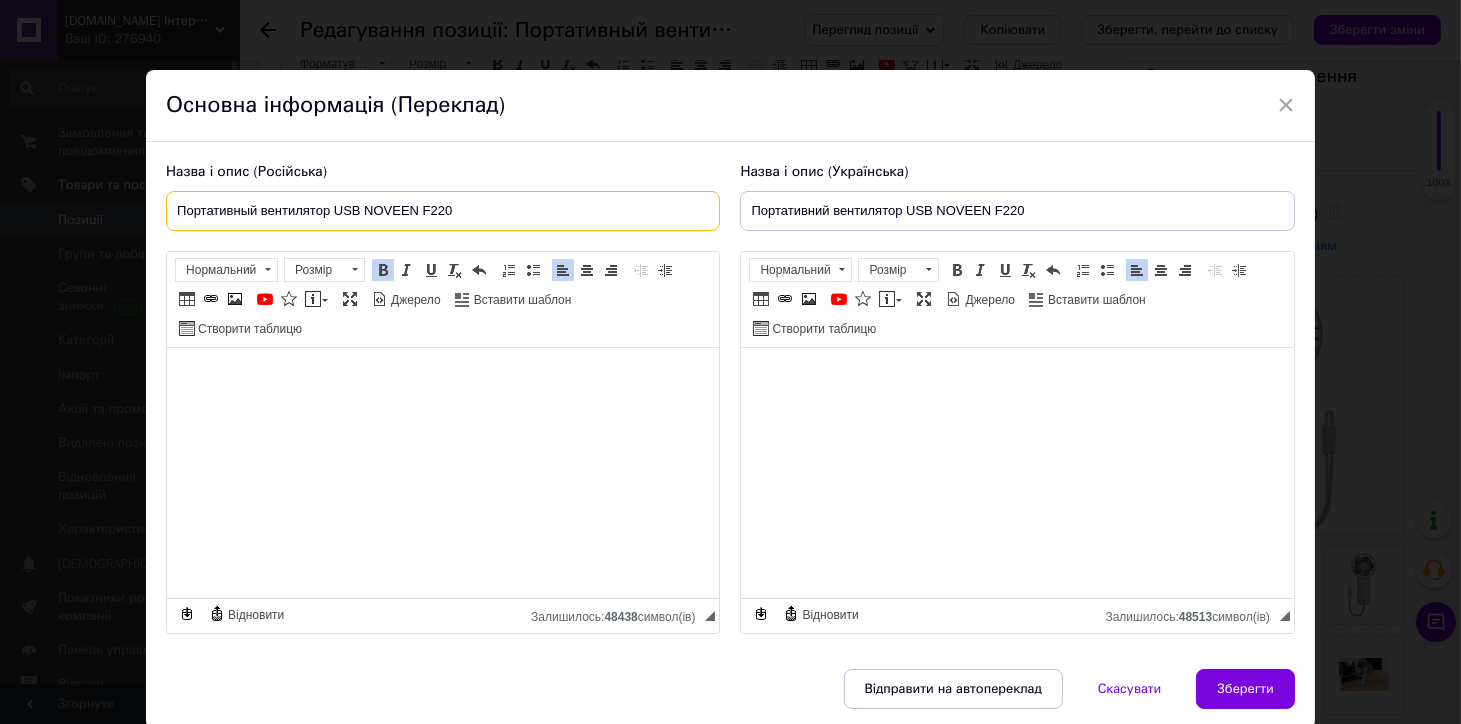 click on "Портативный вентилятор USB NOVEEN F220" at bounding box center (443, 211) 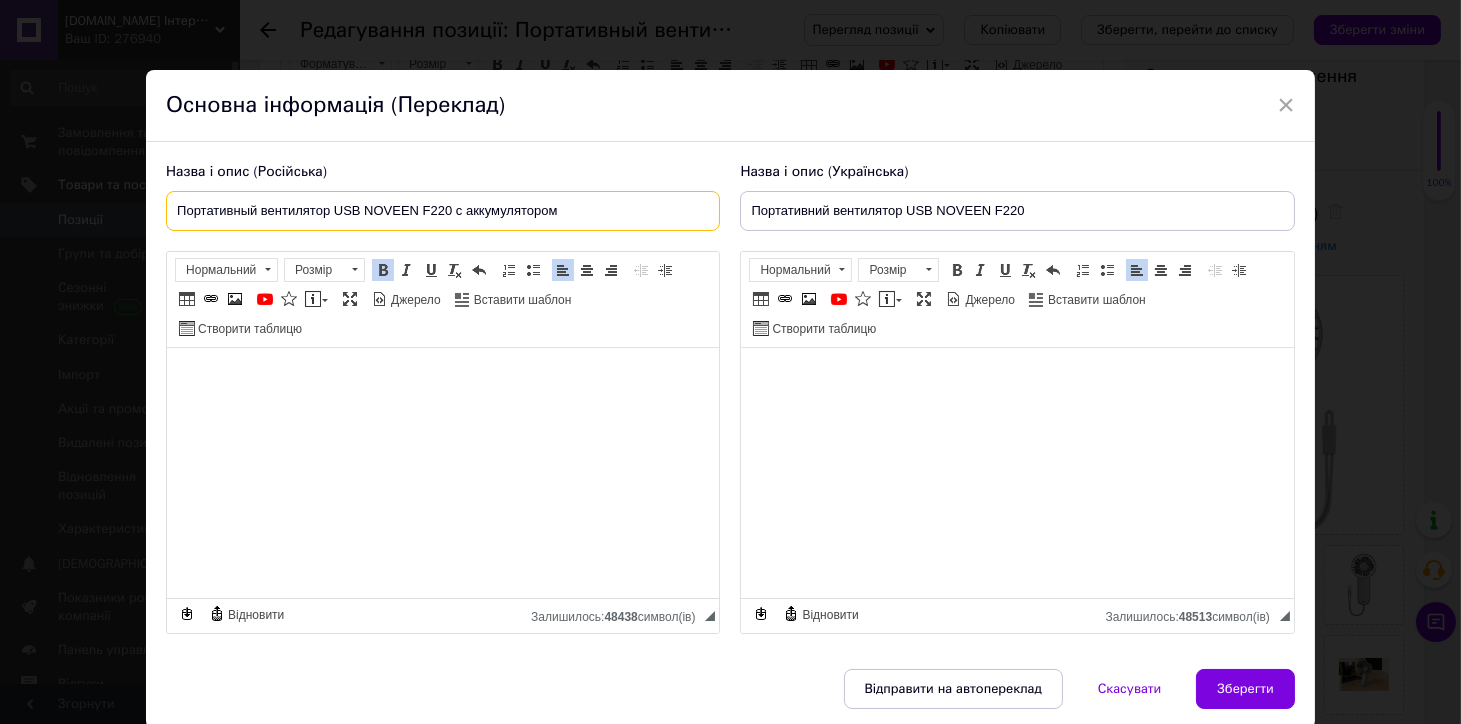 type on "Портативный вентилятор USB NOVEEN F220 с аккумулятором" 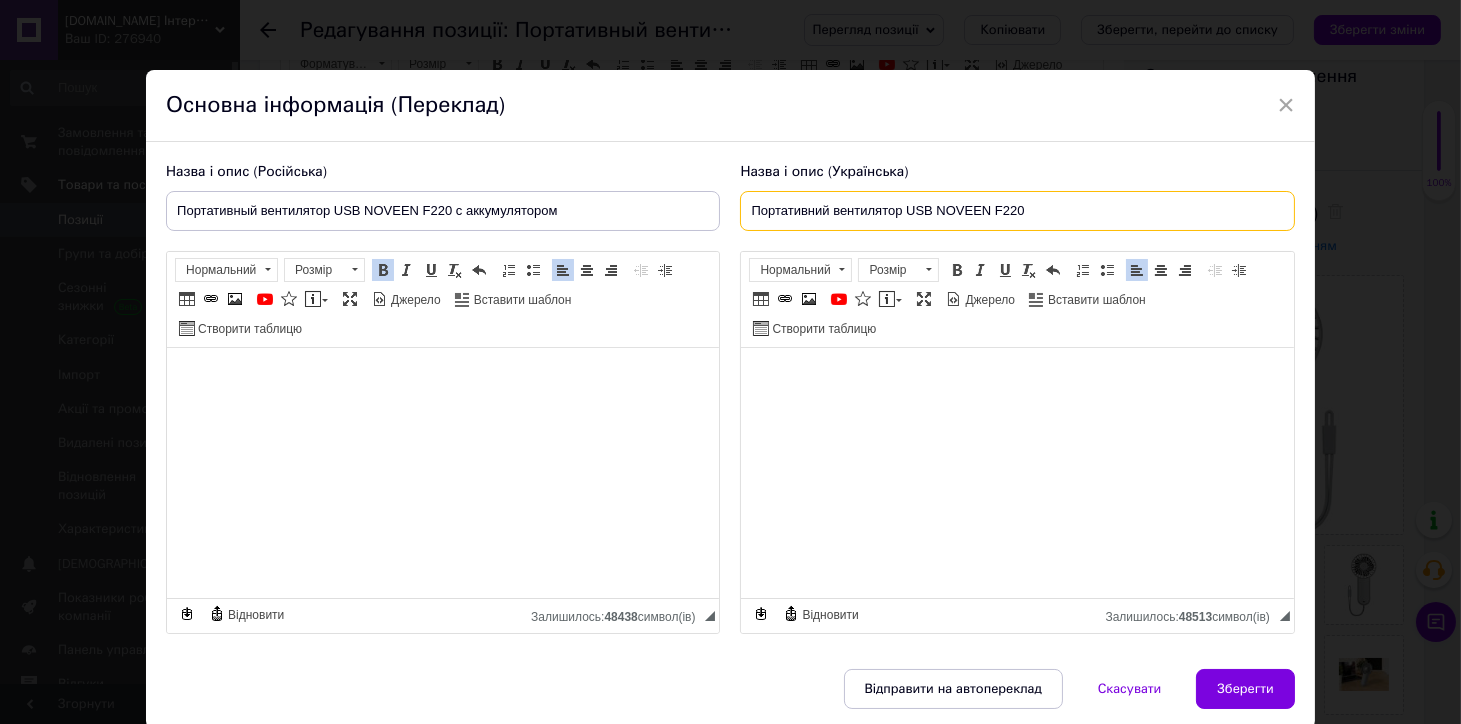 click on "Портативний вентилятор USB NOVEEN F220" at bounding box center (1017, 211) 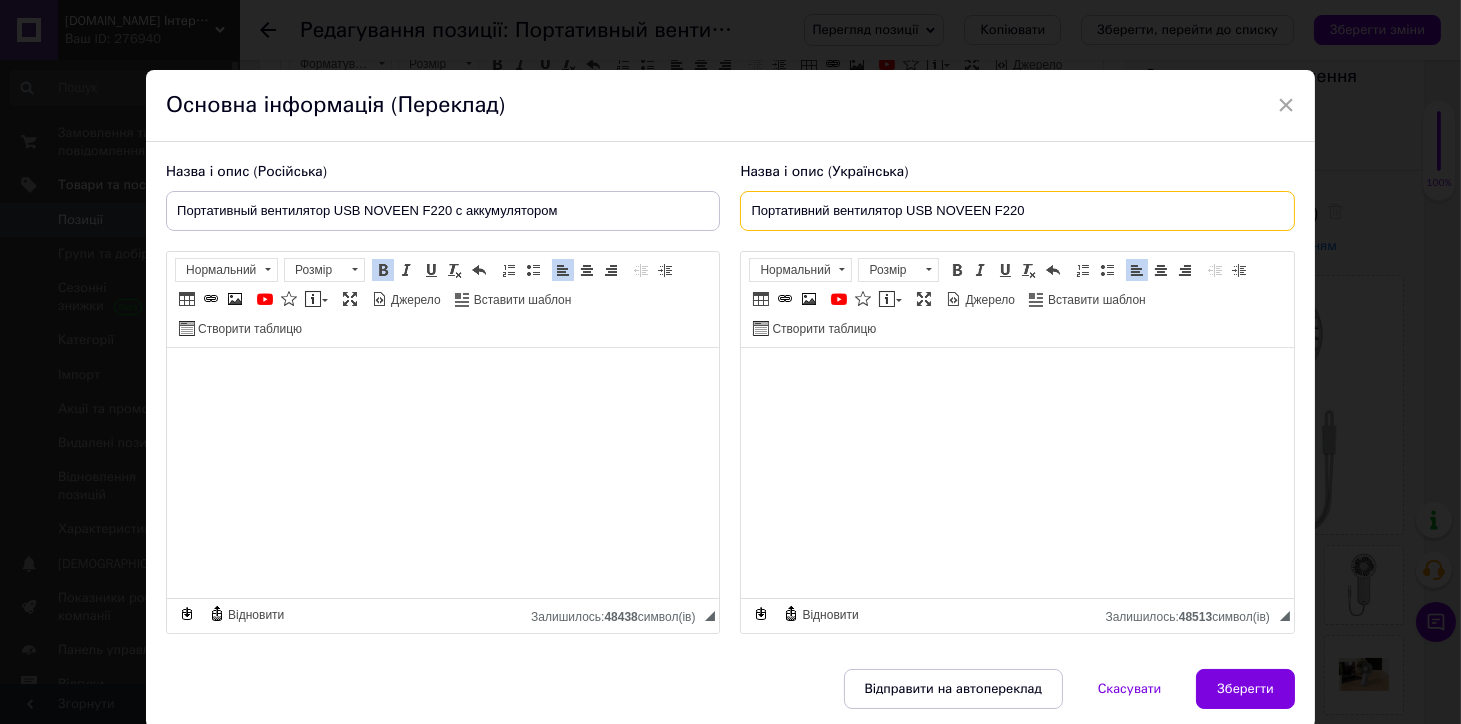 paste on "з акумулятором" 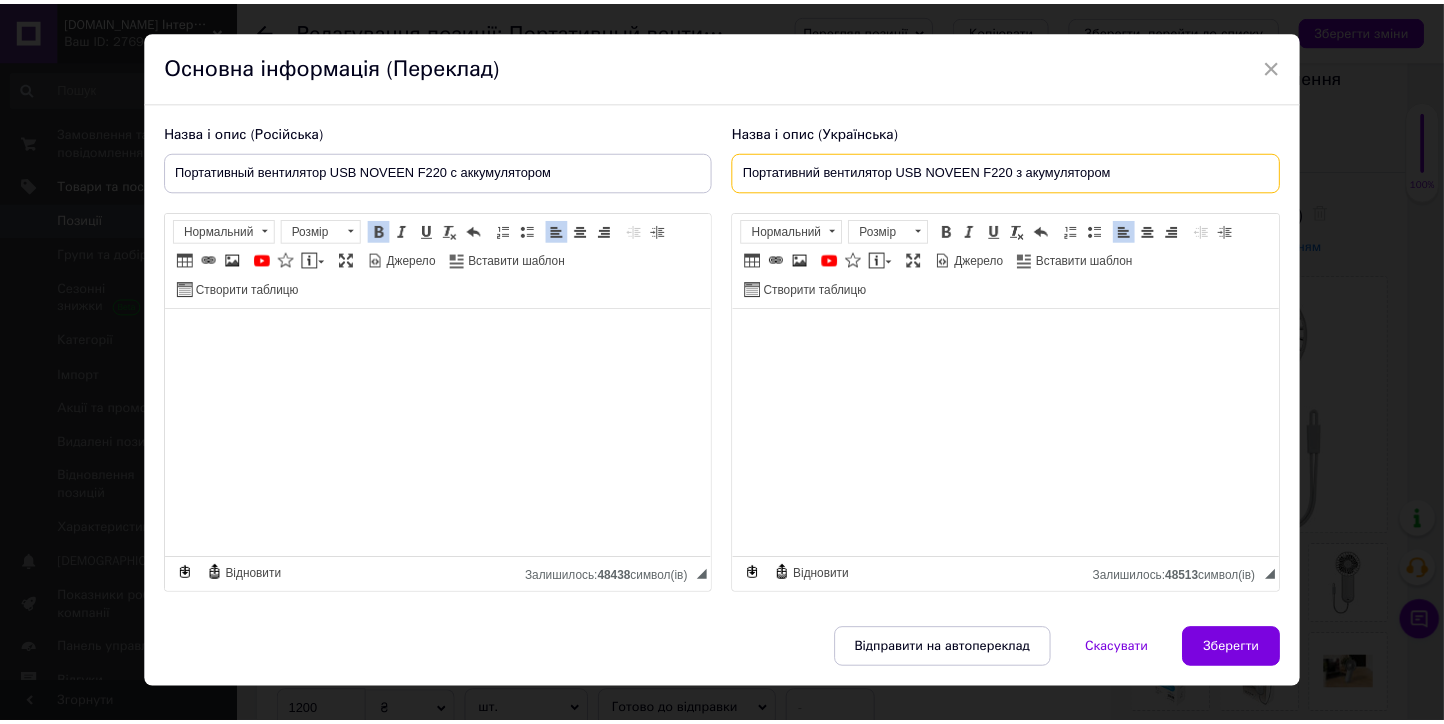 scroll, scrollTop: 72, scrollLeft: 0, axis: vertical 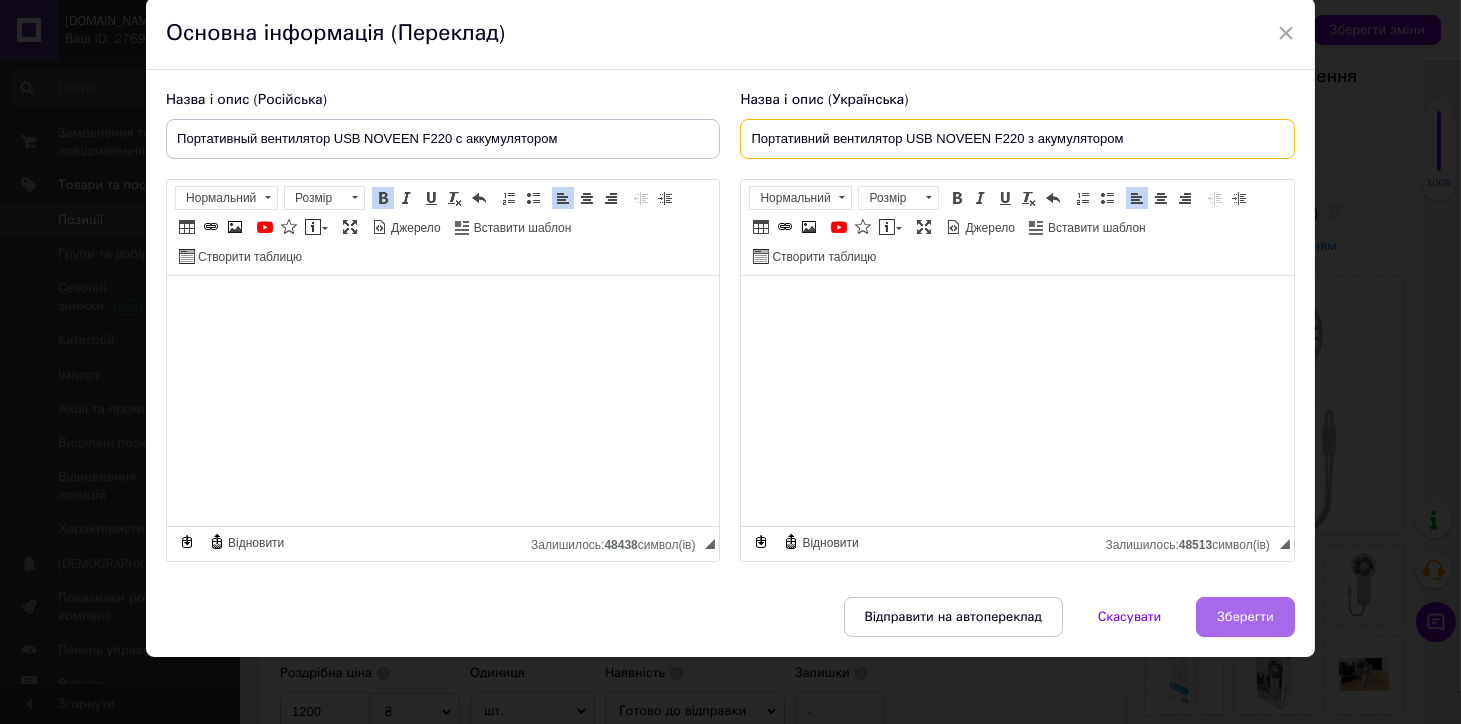 type on "Портативний вентилятор USB NOVEEN F220 з акумулятором" 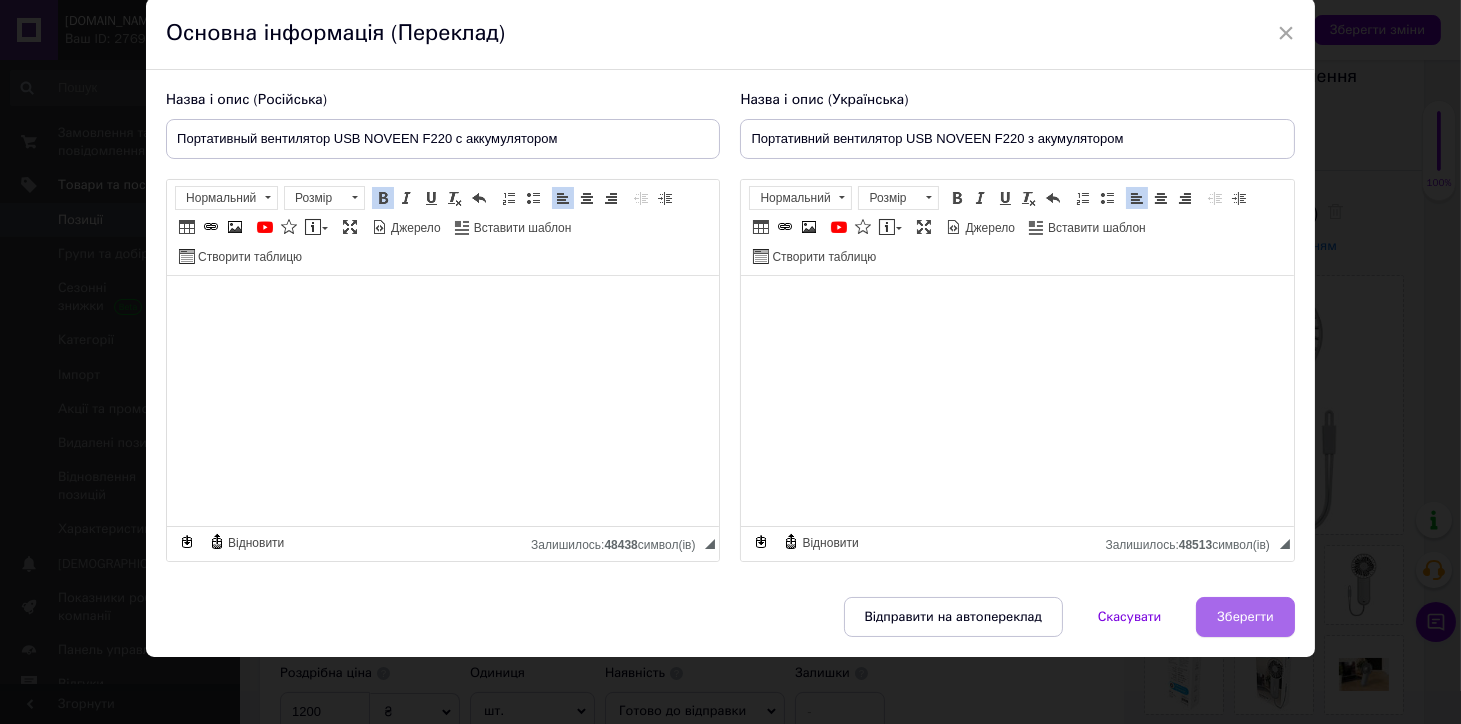 click on "Зберегти" at bounding box center [1245, 617] 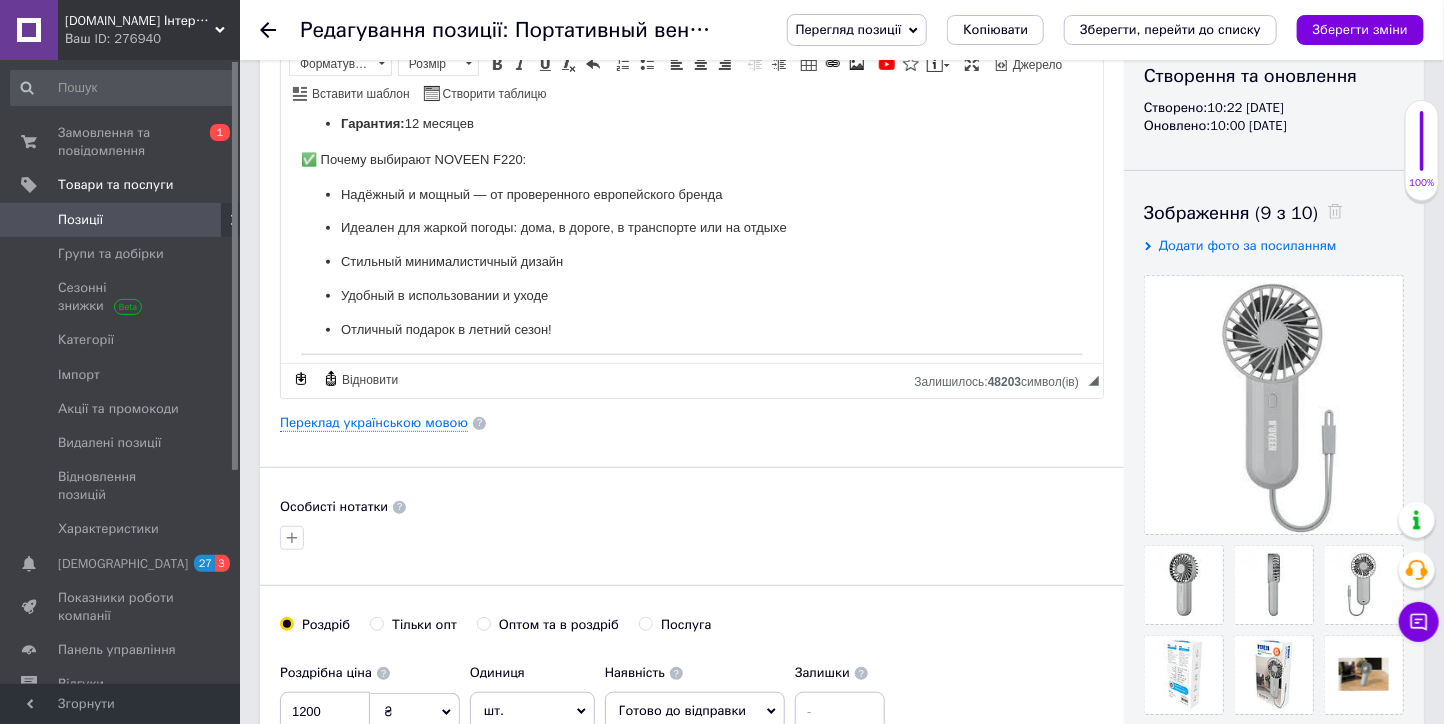 scroll, scrollTop: 591, scrollLeft: 0, axis: vertical 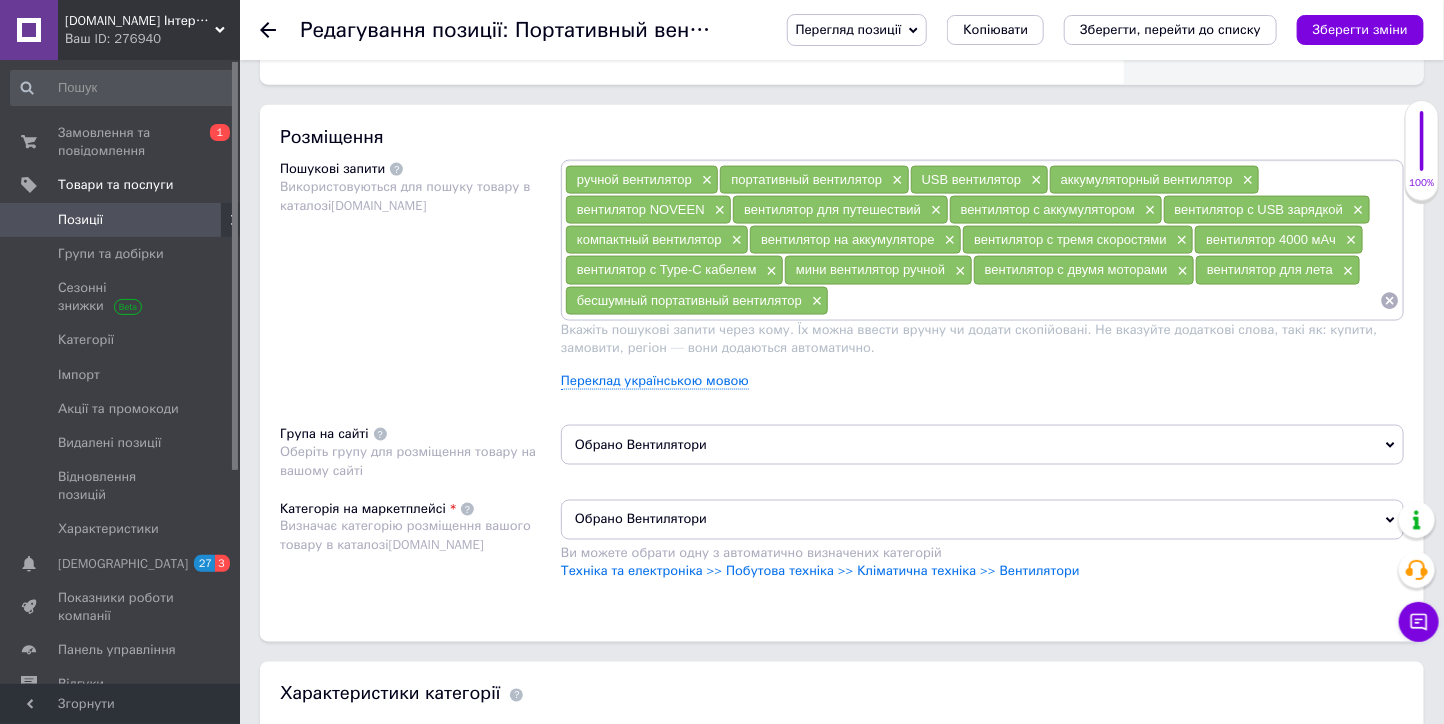 click on "Обрано Вентилятори" at bounding box center [982, 445] 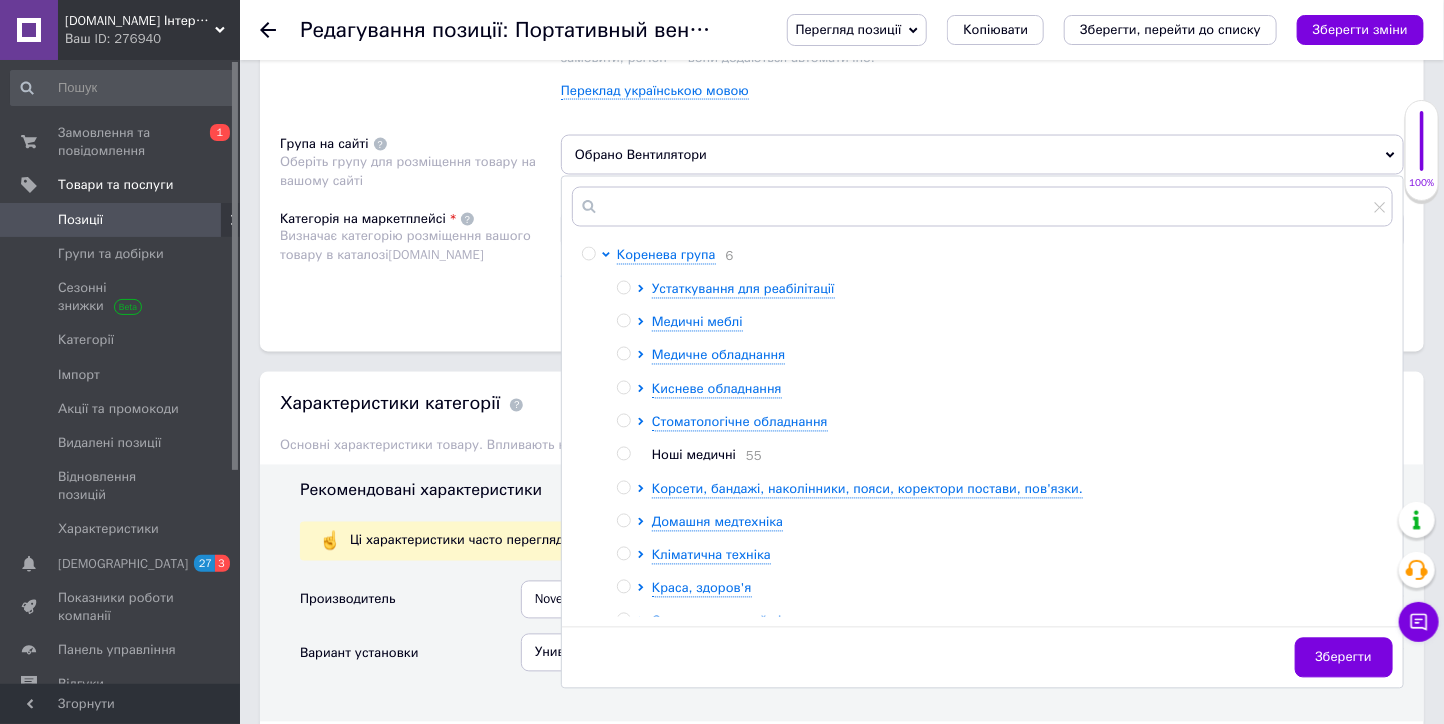 scroll, scrollTop: 1444, scrollLeft: 0, axis: vertical 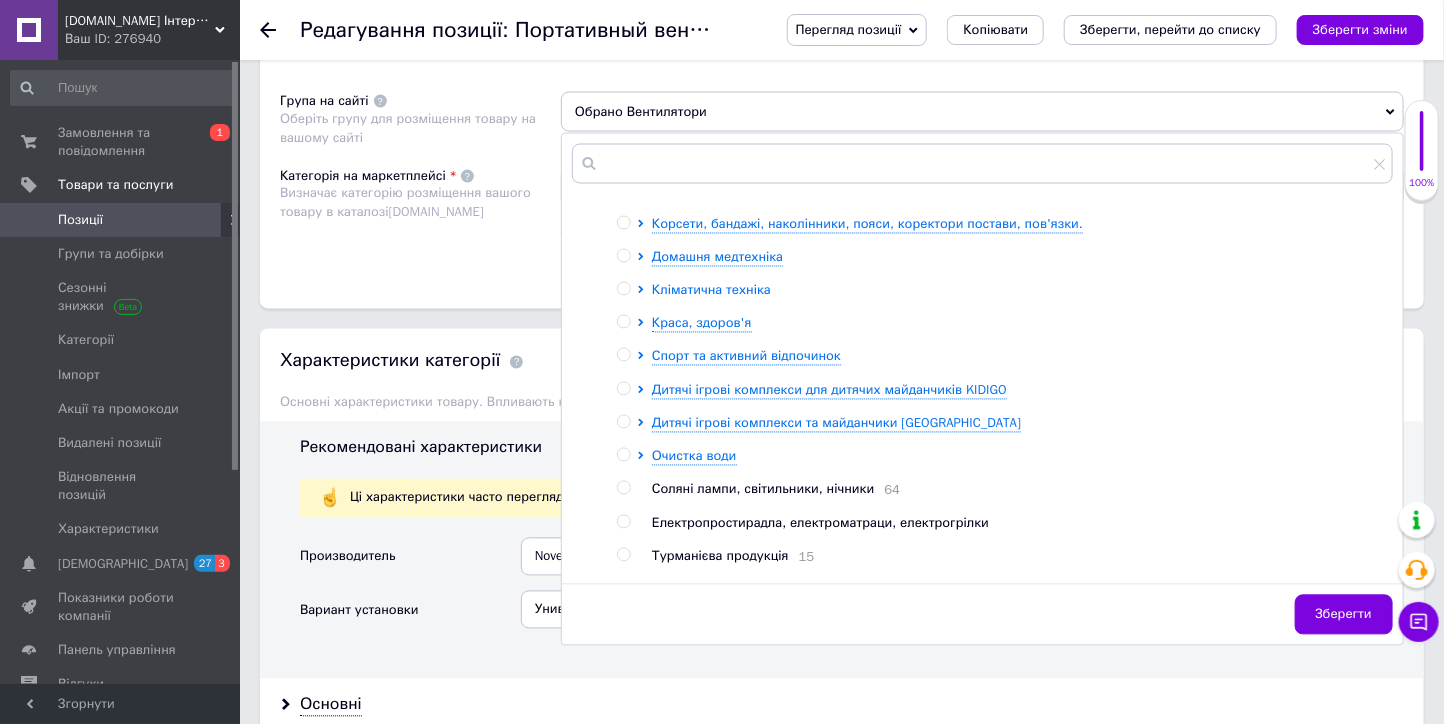 click on "Кліматична техніка" at bounding box center [711, 290] 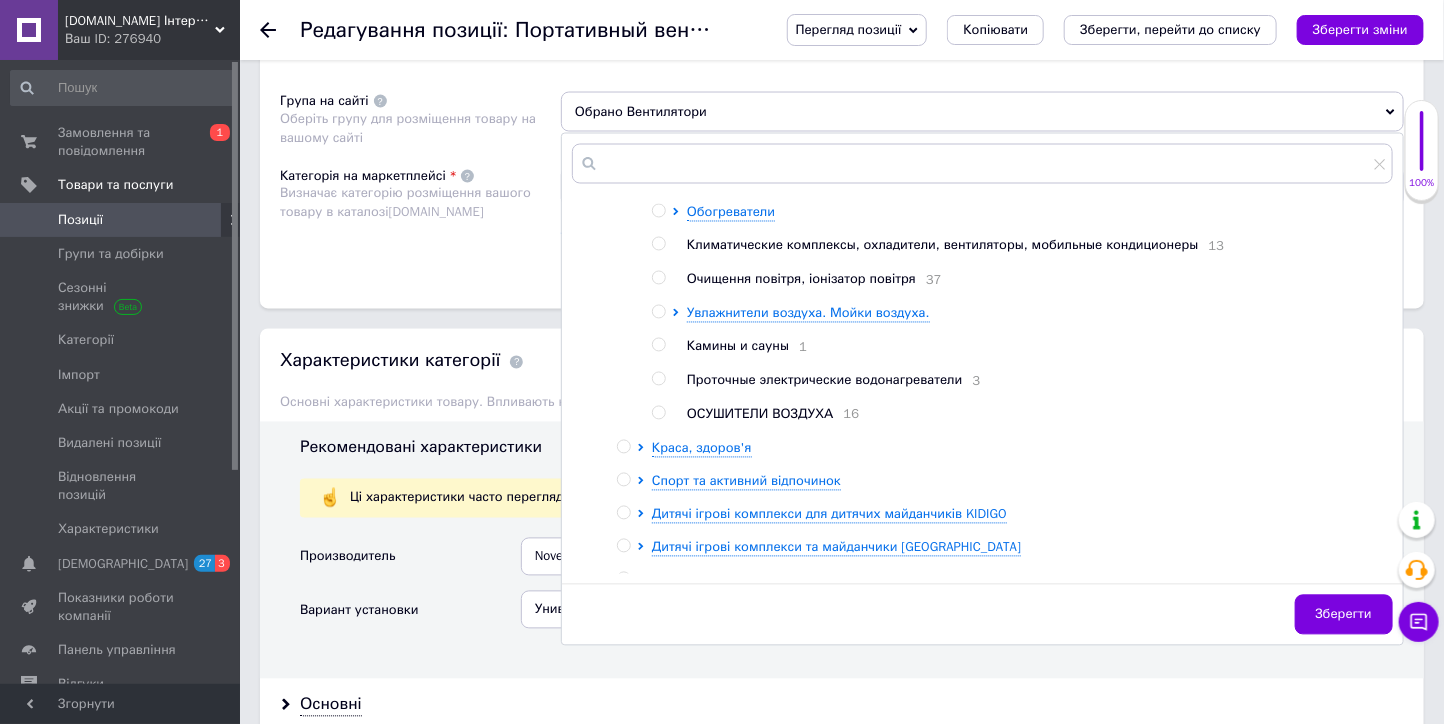 scroll, scrollTop: 561, scrollLeft: 0, axis: vertical 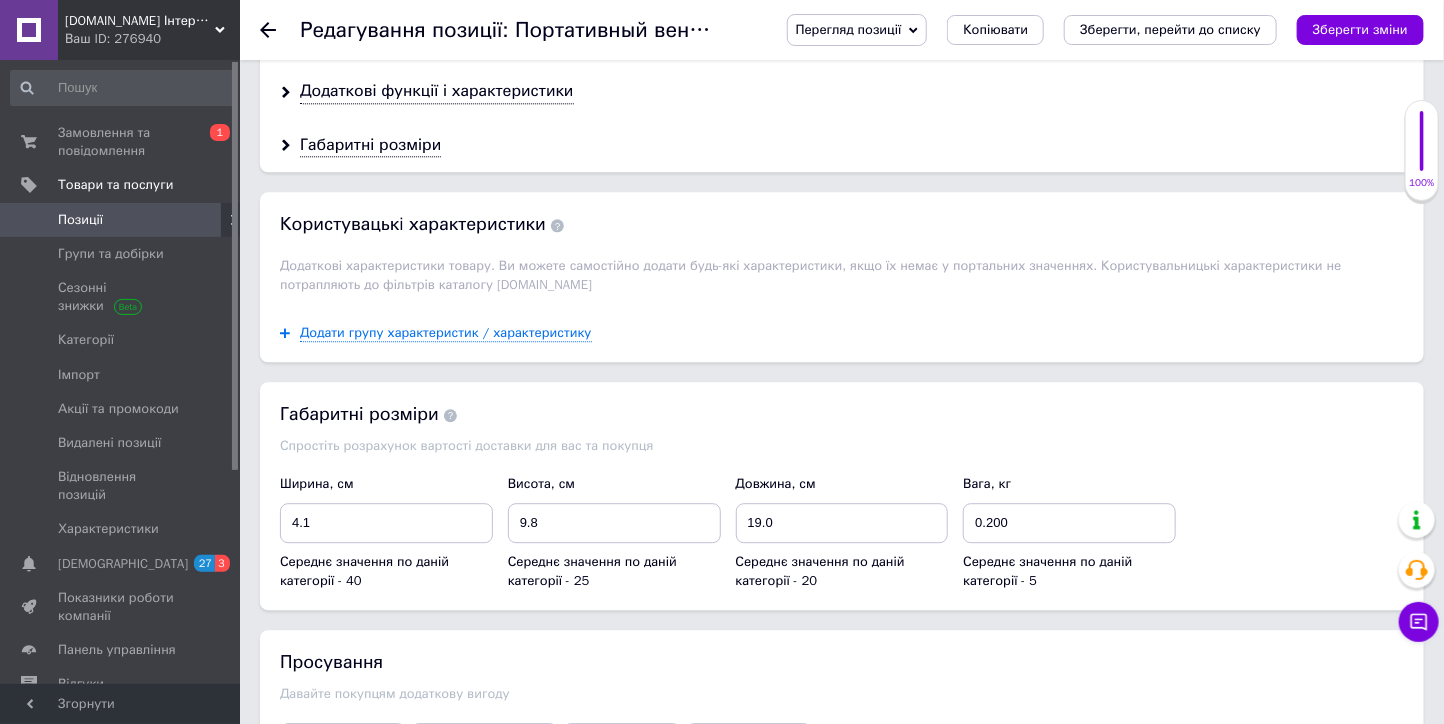 drag, startPoint x: 688, startPoint y: 163, endPoint x: 676, endPoint y: 198, distance: 37 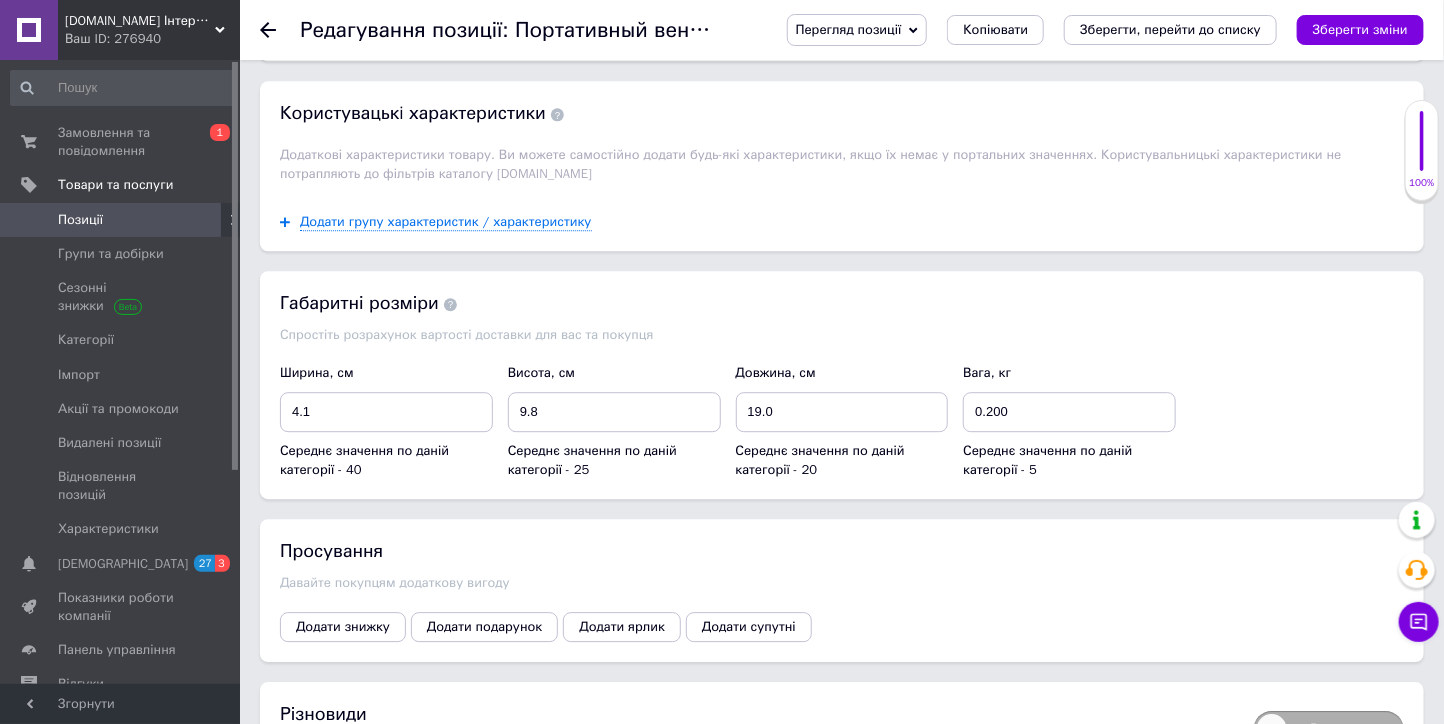 scroll, scrollTop: 2746, scrollLeft: 0, axis: vertical 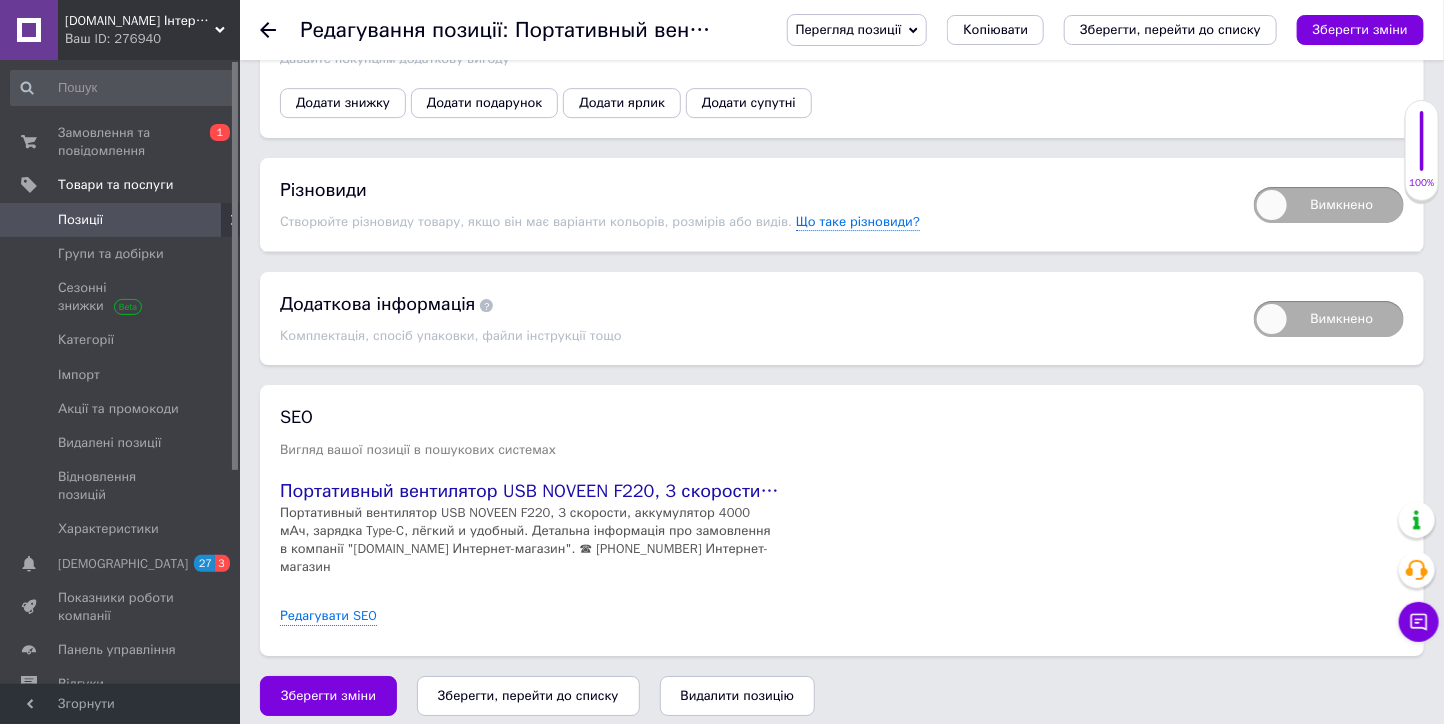 drag, startPoint x: 301, startPoint y: 683, endPoint x: 430, endPoint y: 604, distance: 151.26797 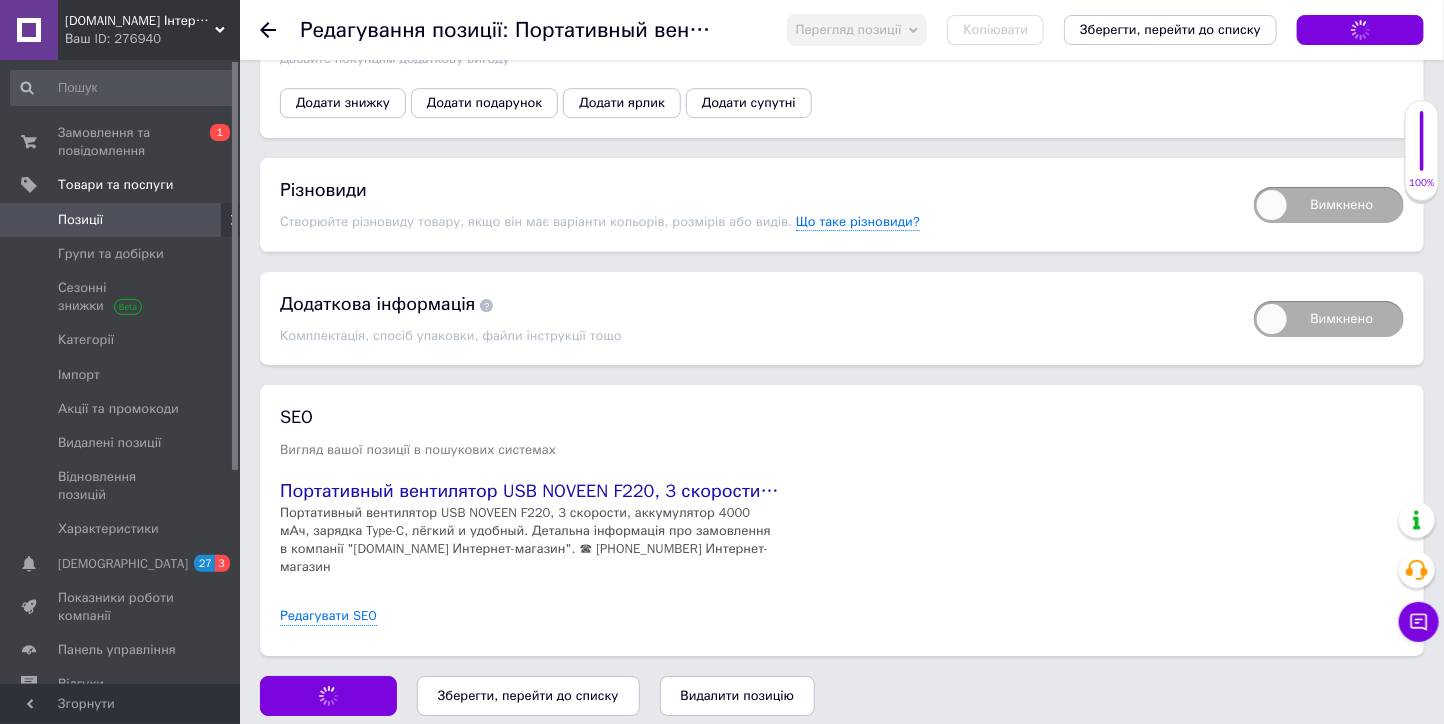 scroll, scrollTop: 2728, scrollLeft: 0, axis: vertical 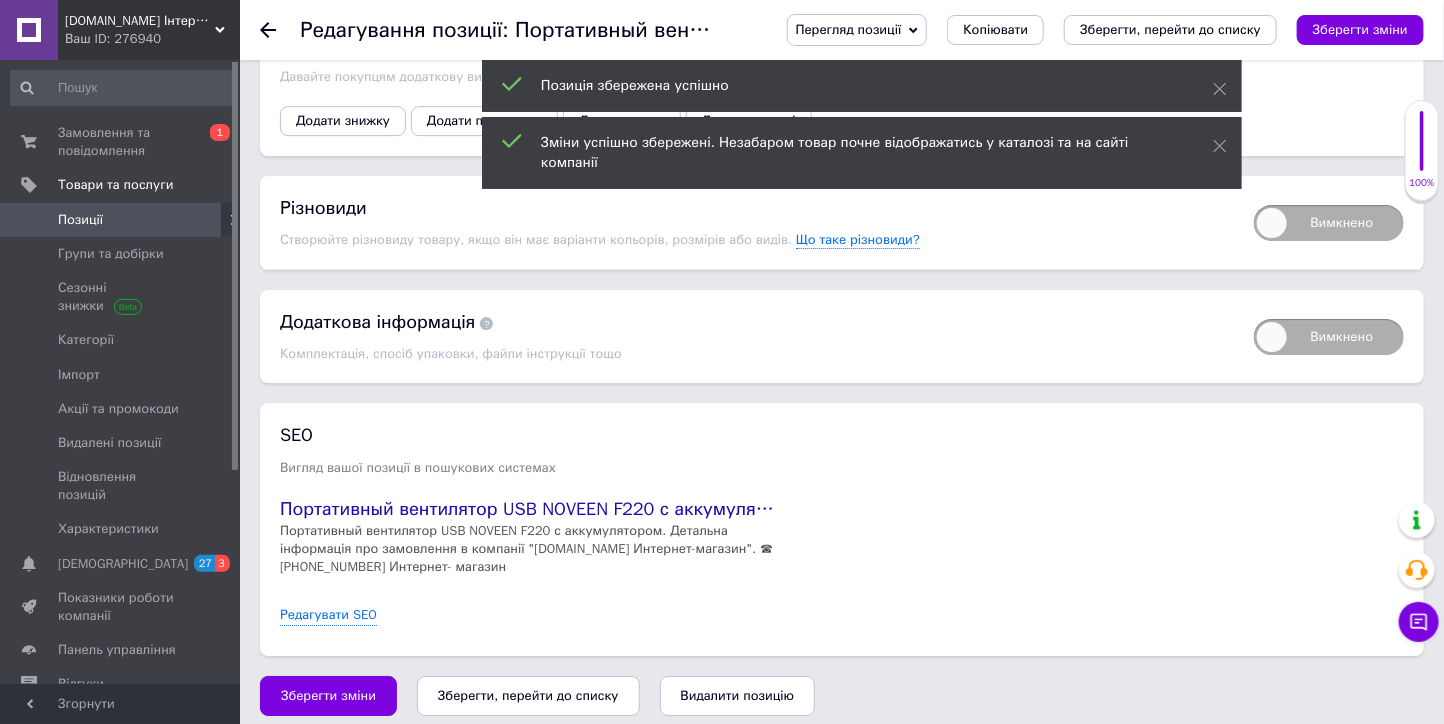 click 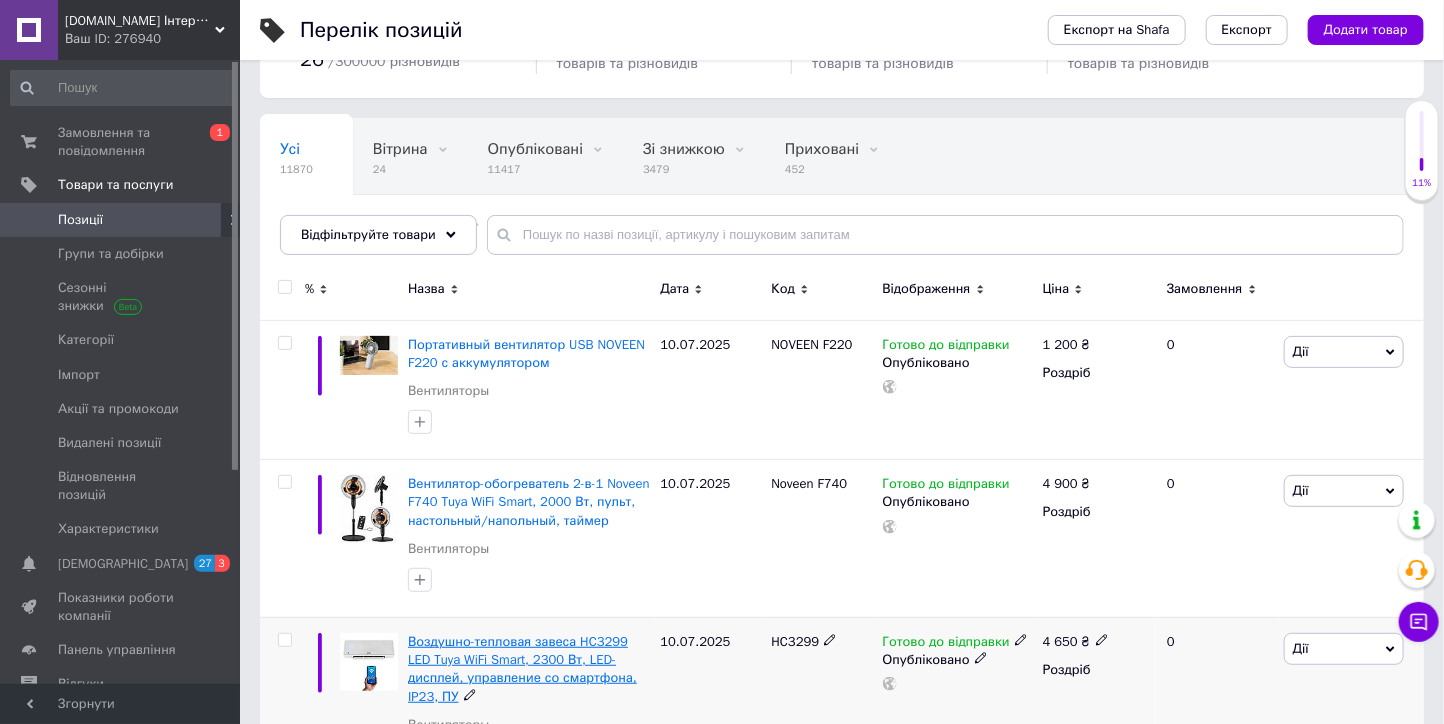 scroll, scrollTop: 222, scrollLeft: 0, axis: vertical 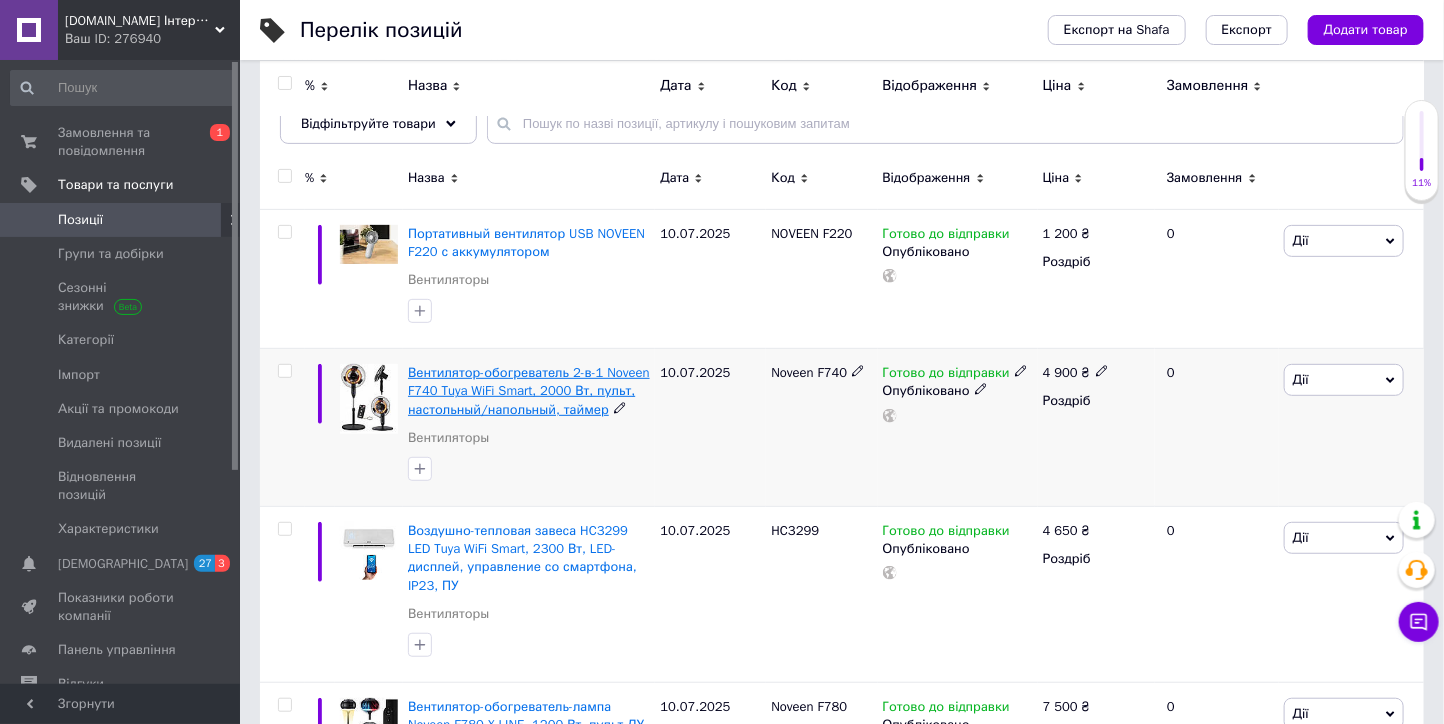 click on "Вентилятор-обогреватель 2-в-1 Noveen F740 Tuya WiFi Smart, 2000 Вт, пульт, настольный/напольный, таймер" at bounding box center (529, 390) 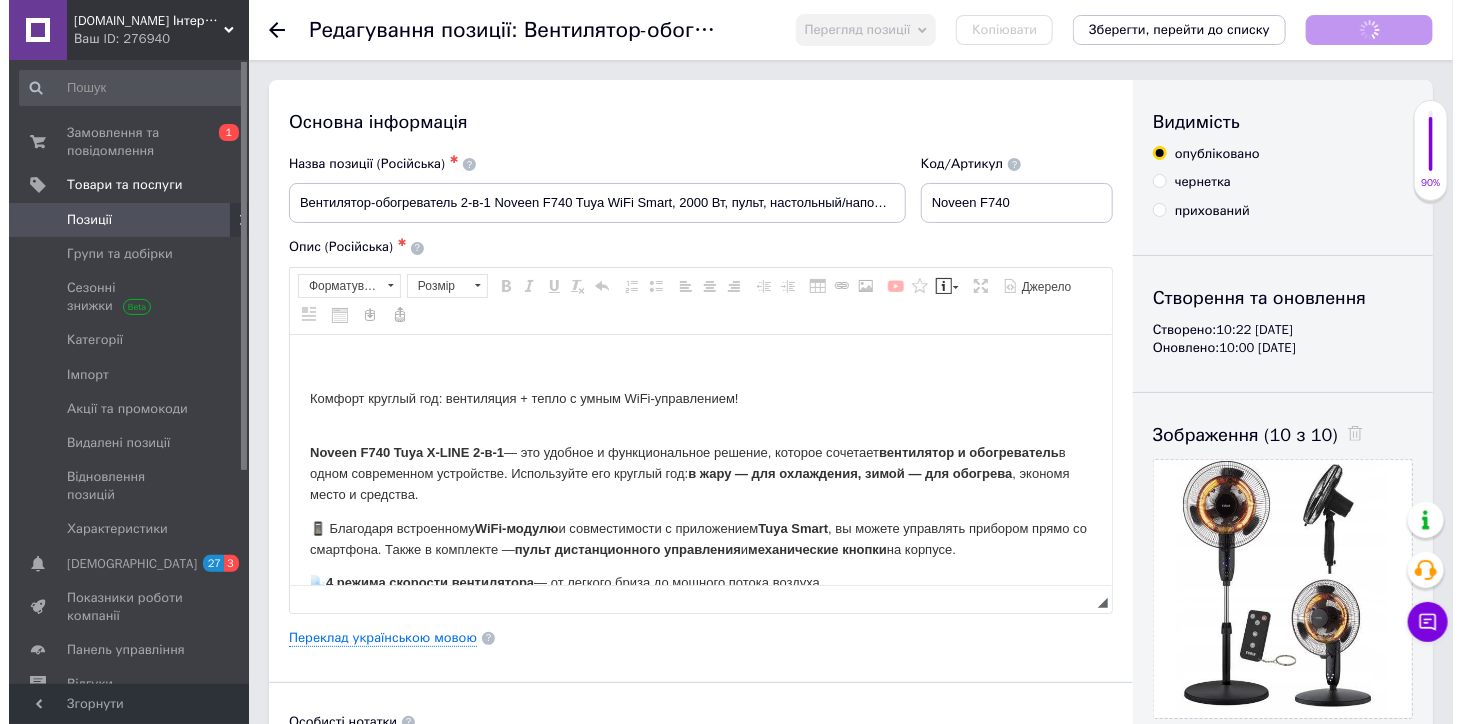 scroll, scrollTop: 0, scrollLeft: 0, axis: both 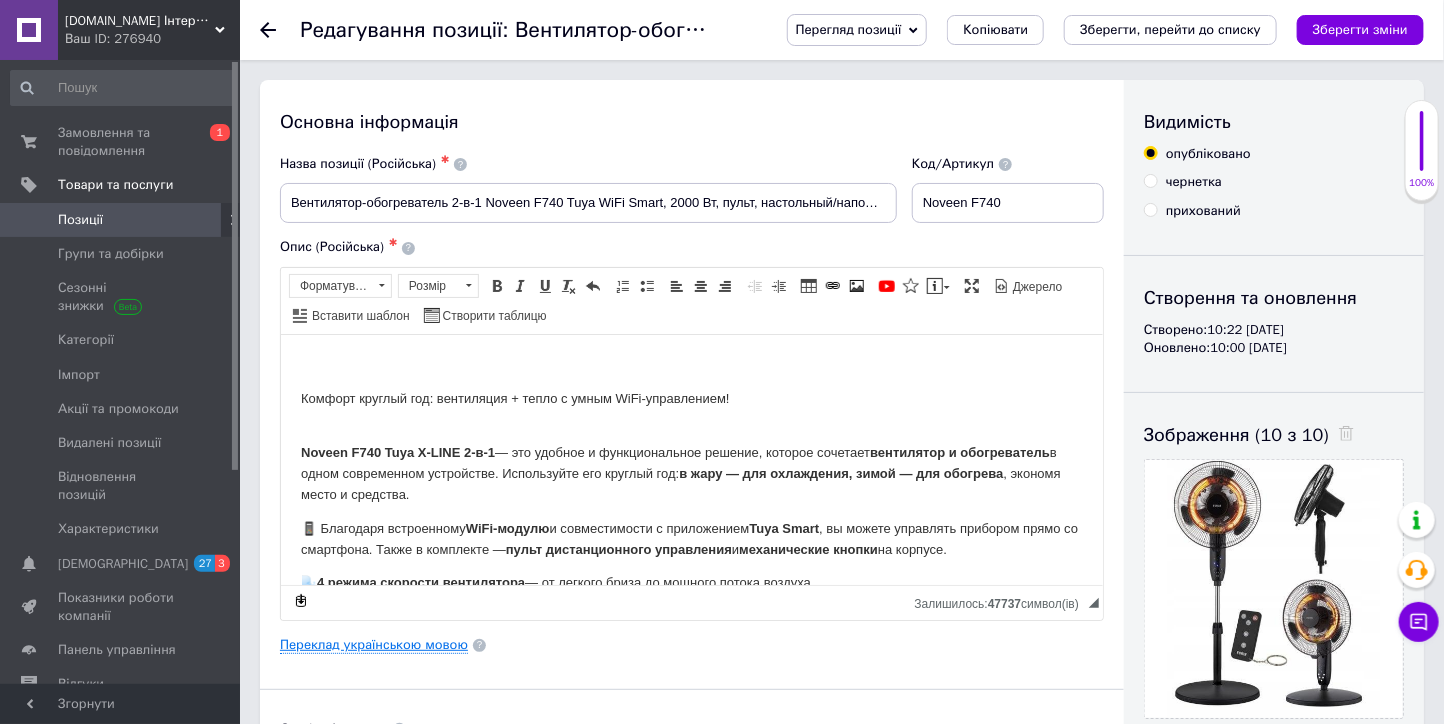 click on "Переклад українською мовою" at bounding box center [374, 645] 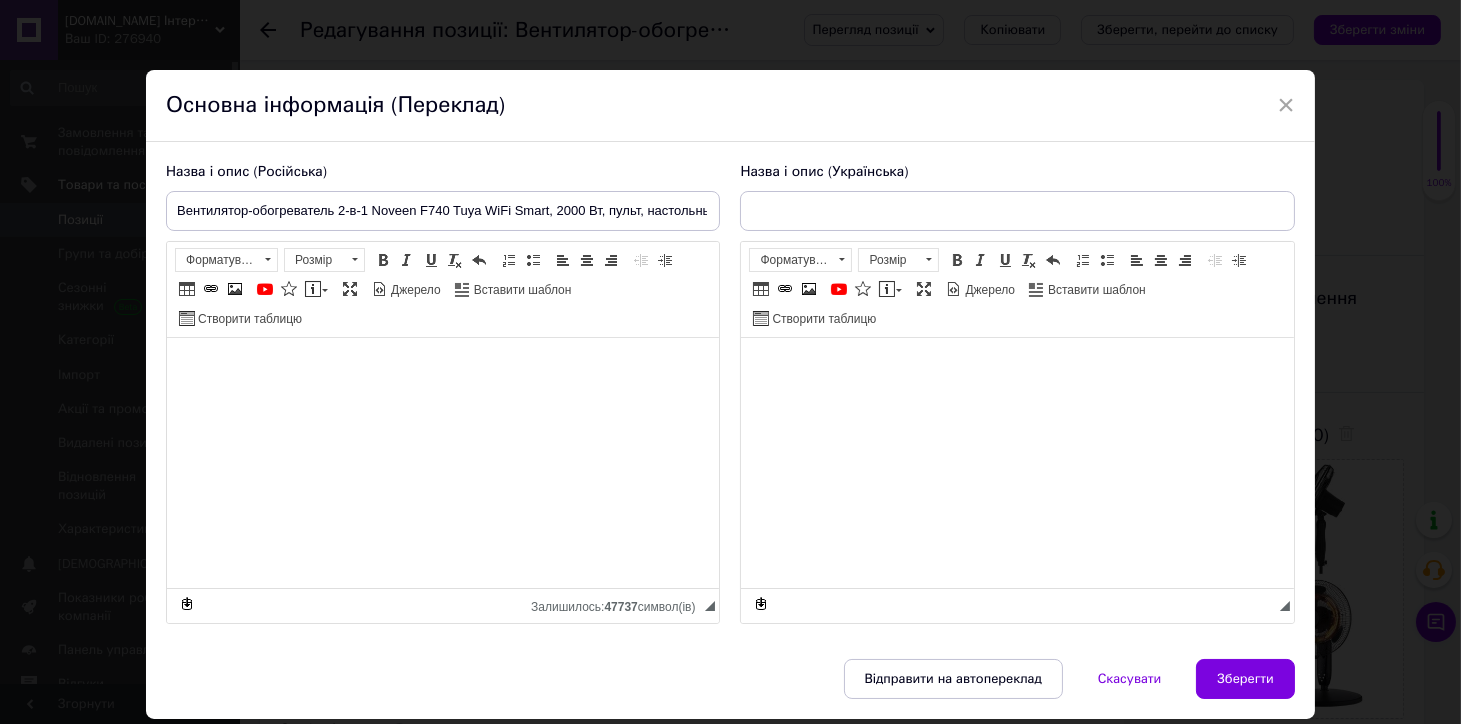 type on "Вентилятор-обігрівач 2-в-1 Noveen F740 Tuya WiFi Smart, 2000 Вт, пульт, настільний/підлоговий, таймер" 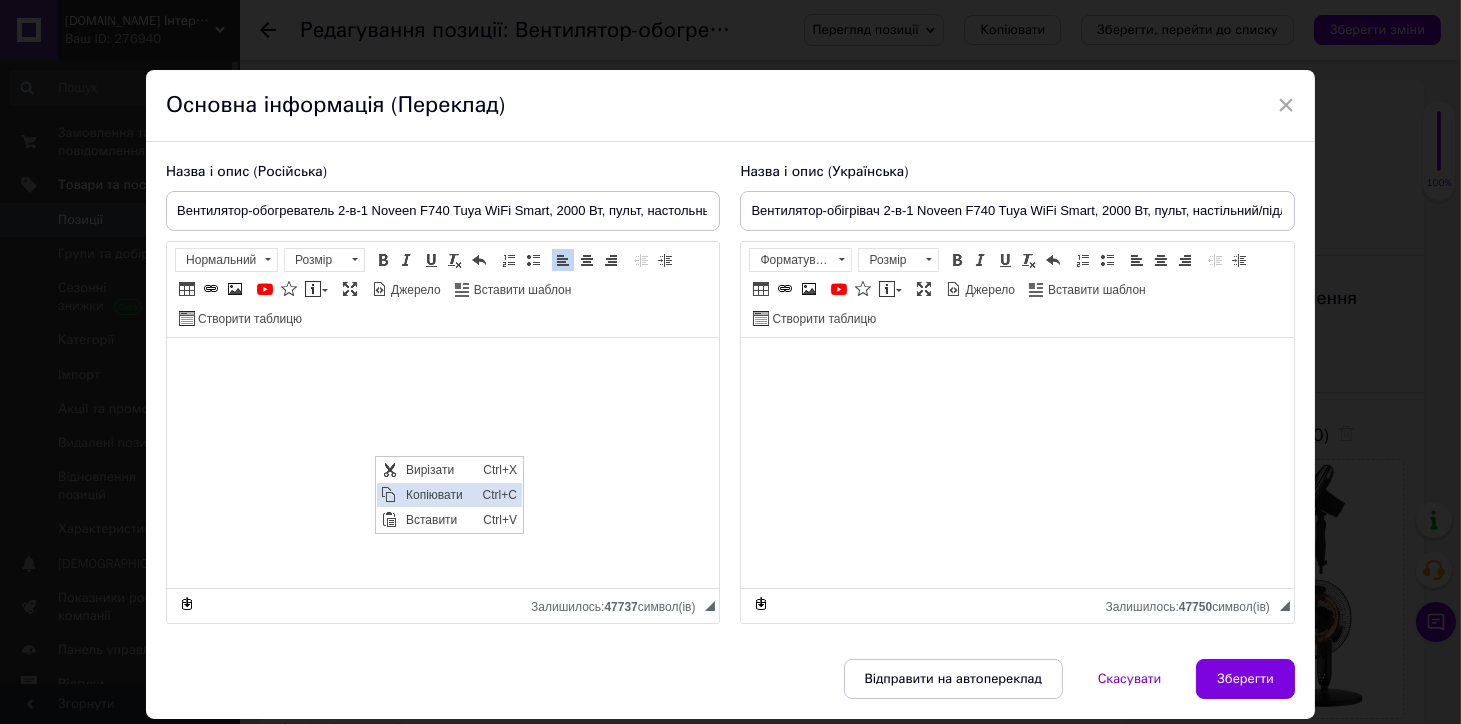 scroll, scrollTop: 0, scrollLeft: 0, axis: both 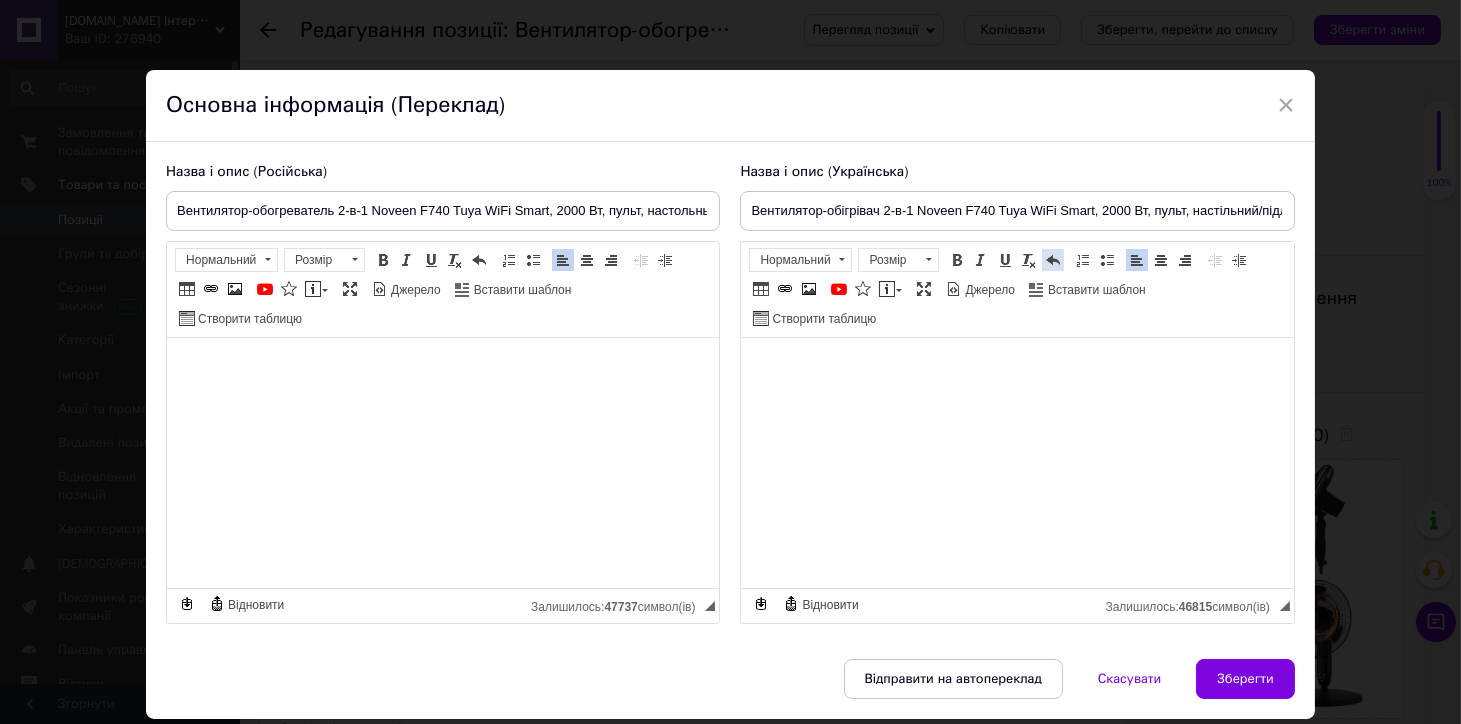 click at bounding box center [1053, 260] 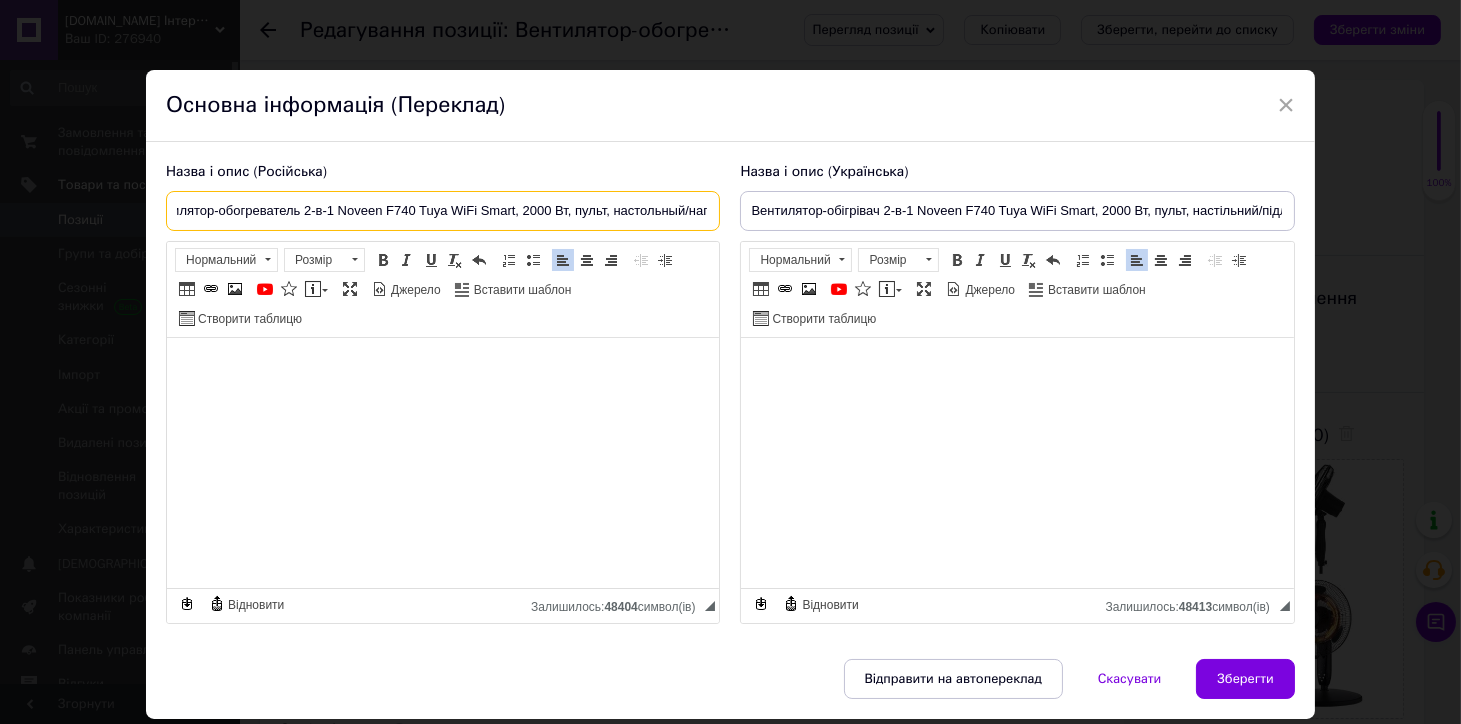 scroll, scrollTop: 0, scrollLeft: 134, axis: horizontal 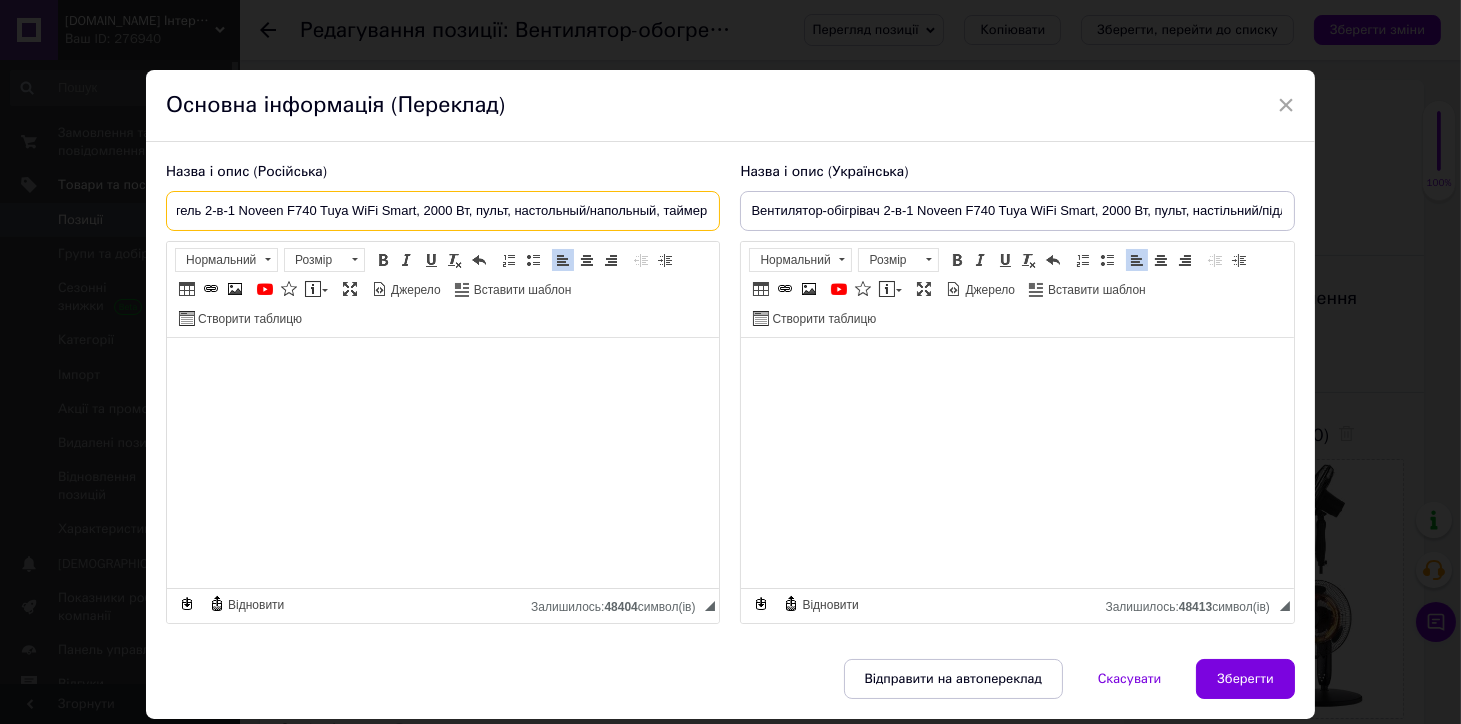 drag, startPoint x: 611, startPoint y: 216, endPoint x: 715, endPoint y: 214, distance: 104.019226 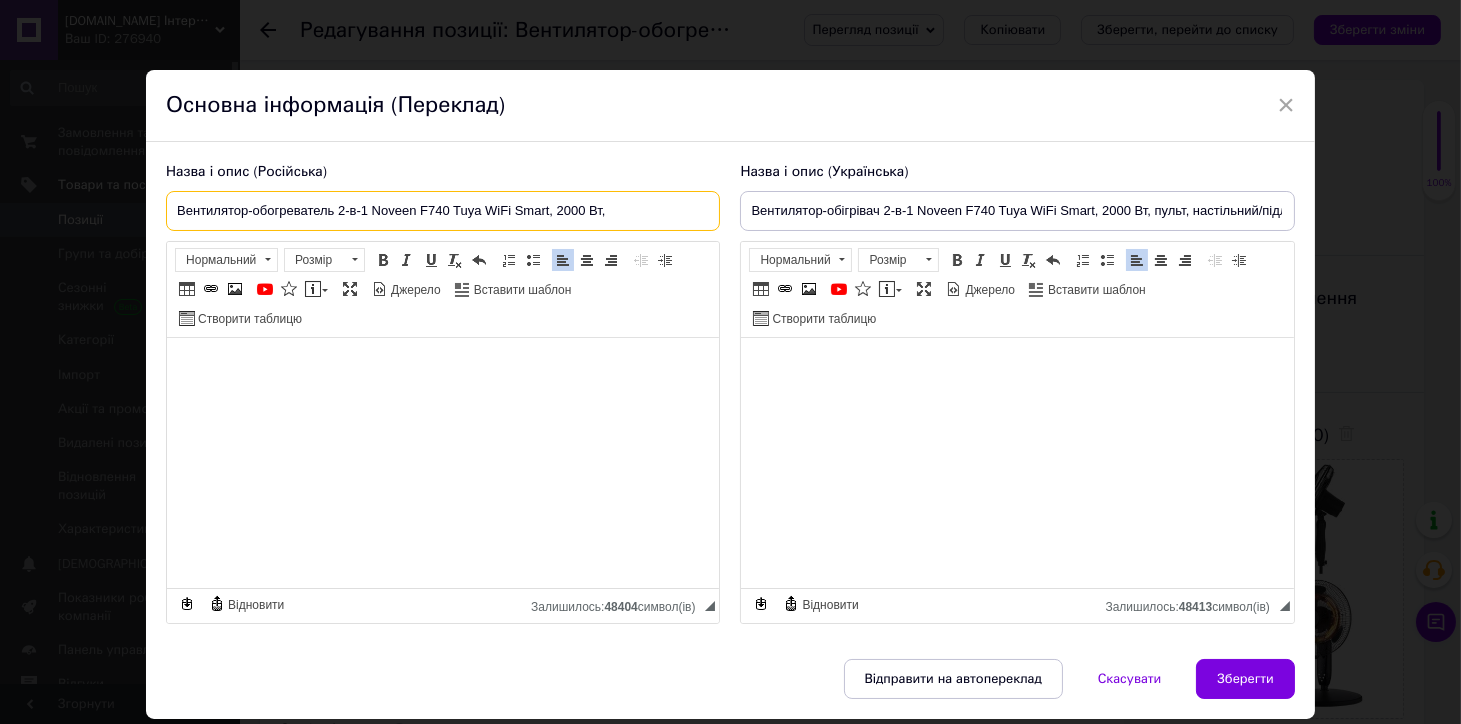 scroll, scrollTop: 0, scrollLeft: 0, axis: both 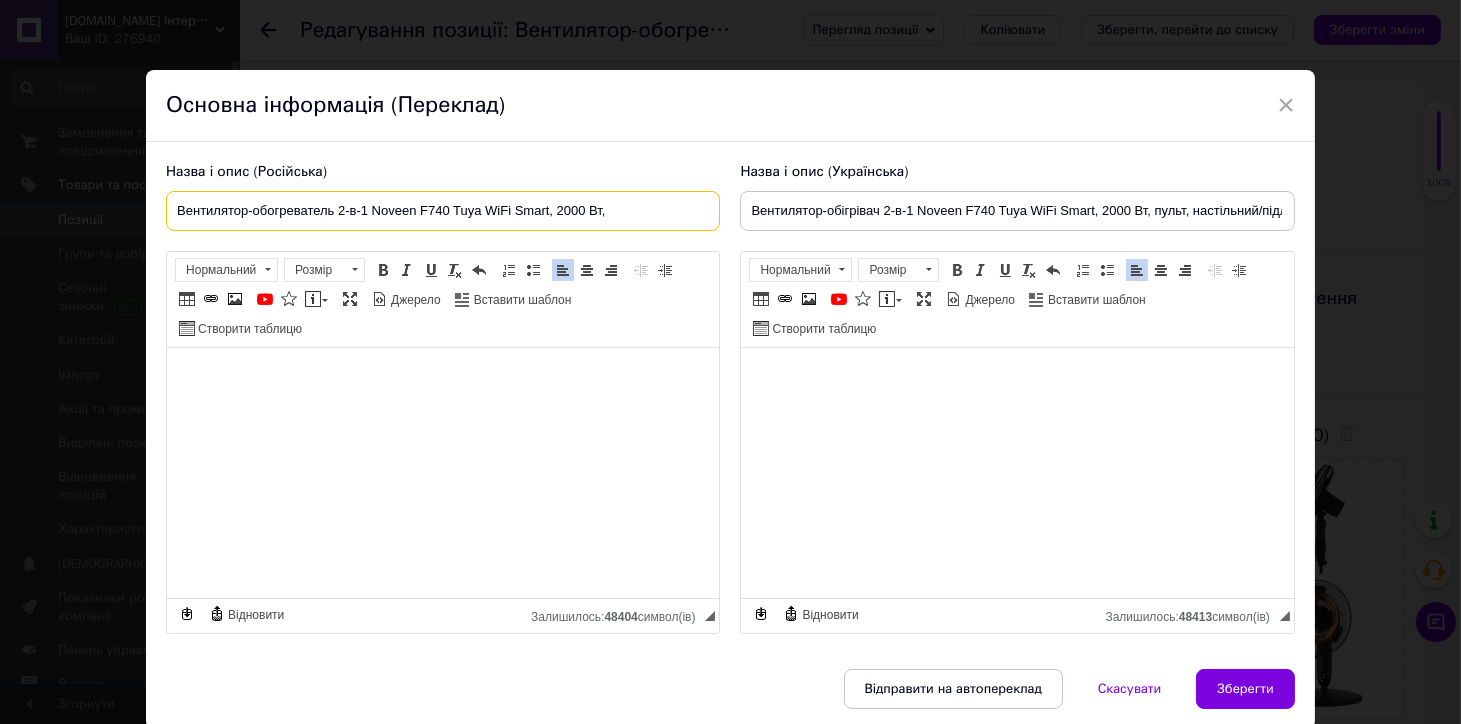 type on "Вентилятор-обогреватель 2-в-1 Noveen F740 Tuya WiFi Smart, 2000 Вт," 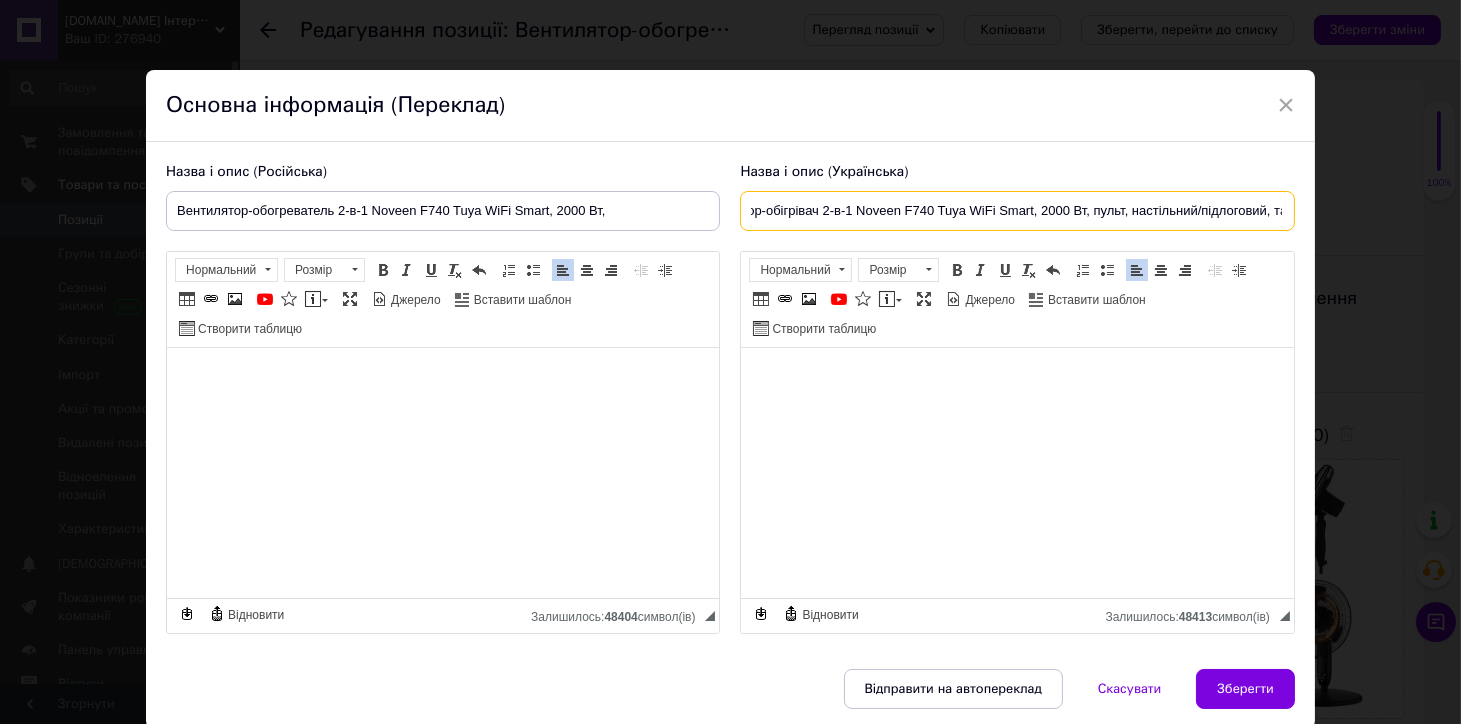 scroll, scrollTop: 0, scrollLeft: 98, axis: horizontal 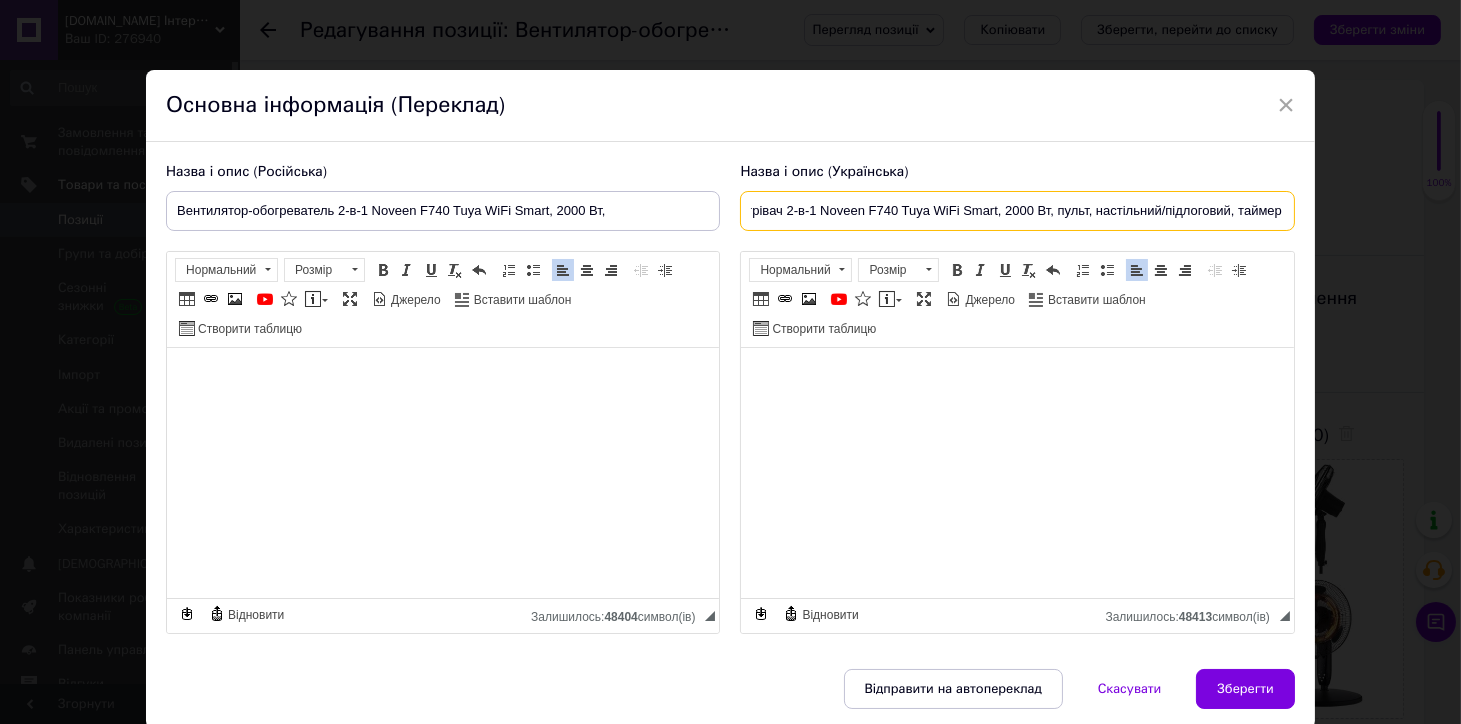 drag, startPoint x: 1150, startPoint y: 213, endPoint x: 1265, endPoint y: 223, distance: 115.43397 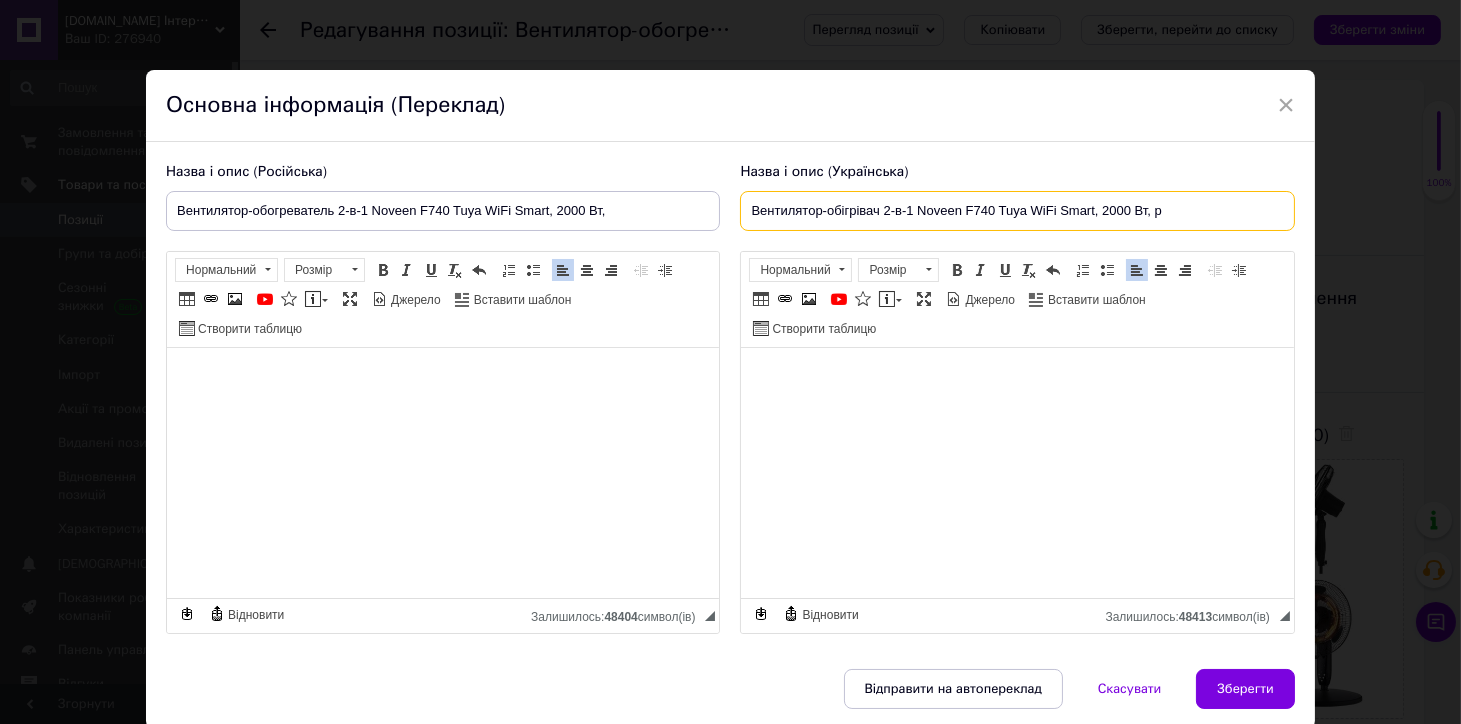 scroll, scrollTop: 0, scrollLeft: 0, axis: both 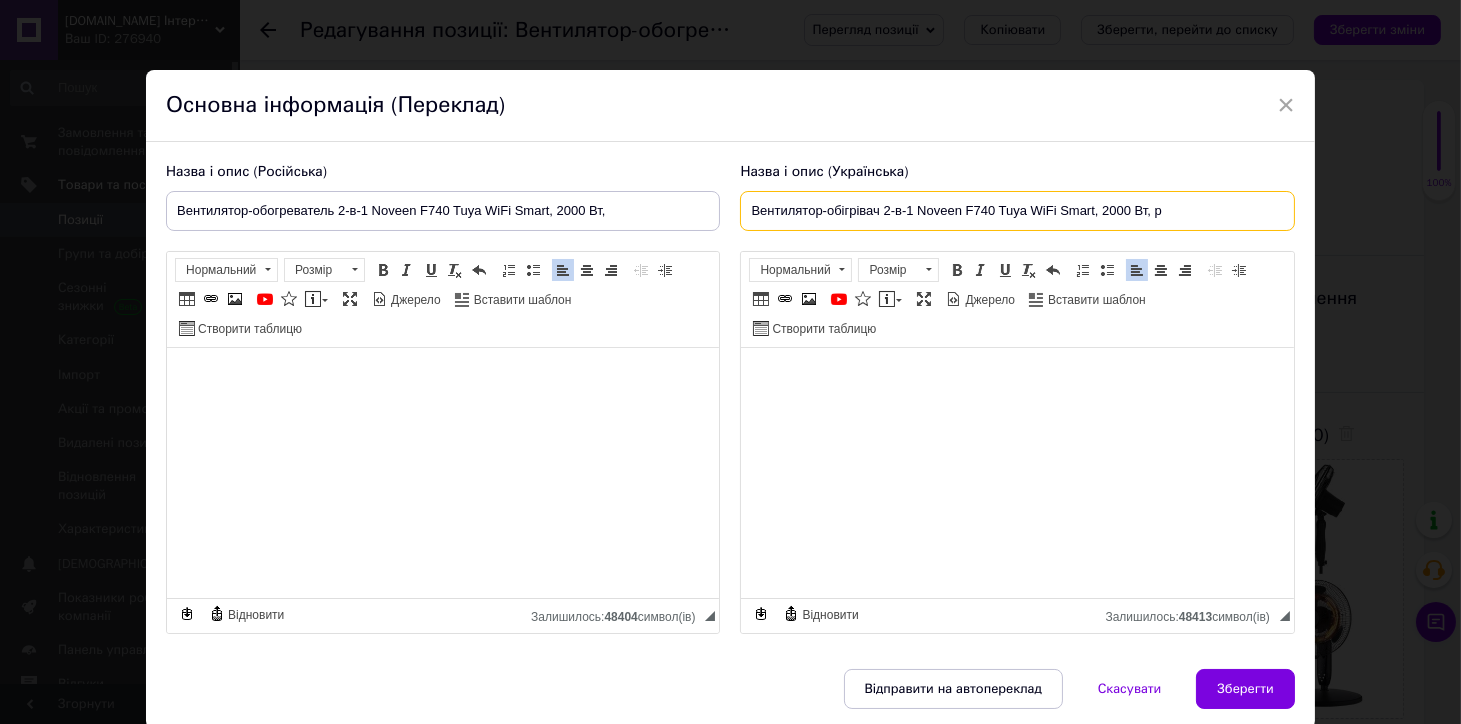 type on "Вентилятор-обігрівач 2-в-1 Noveen F740 Tuya WiFi Smart, 2000 Вт, р" 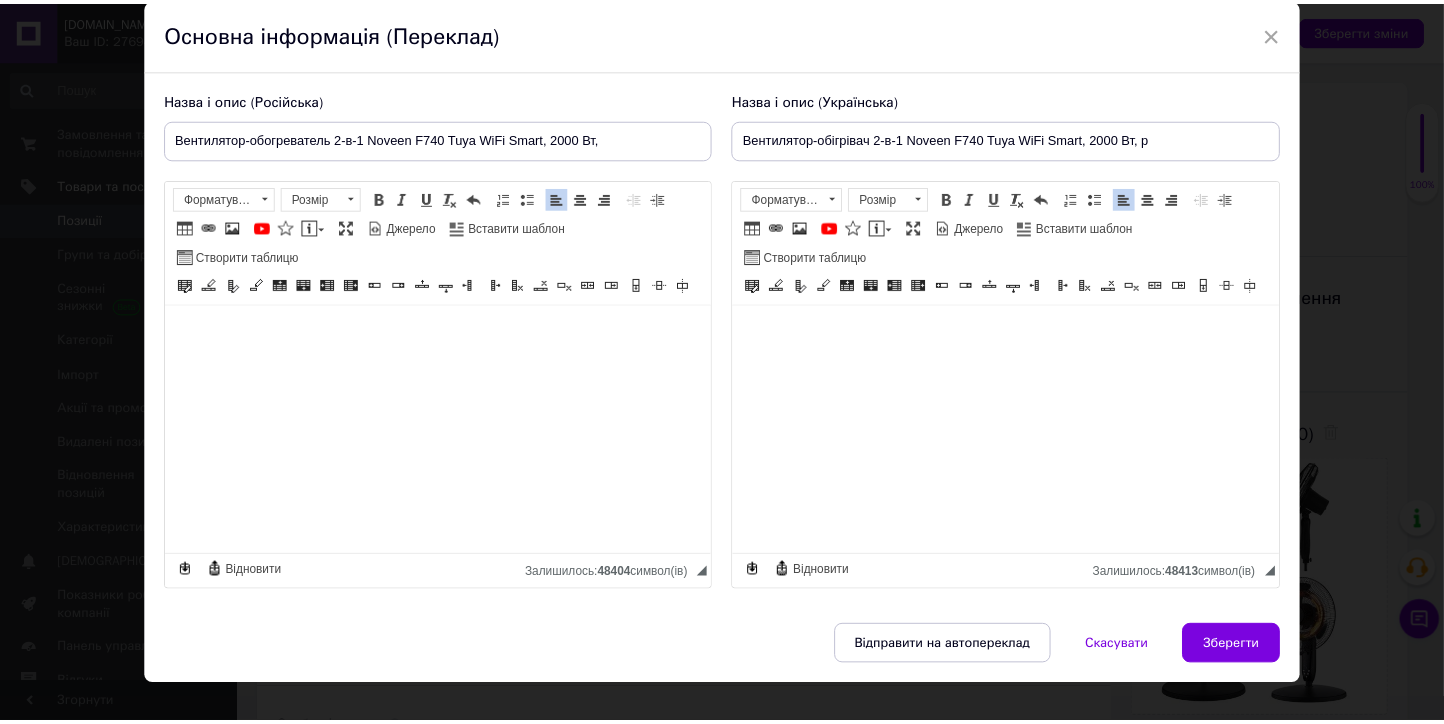 scroll, scrollTop: 100, scrollLeft: 0, axis: vertical 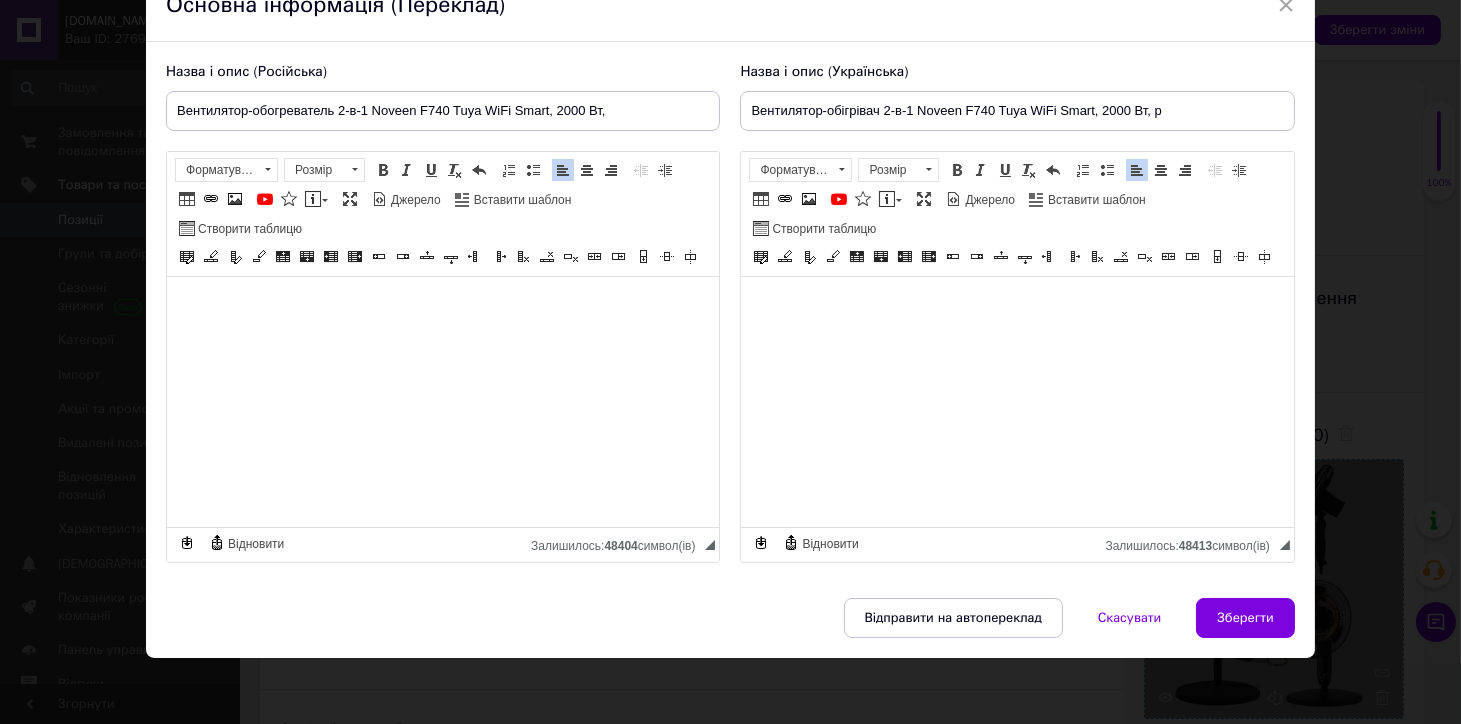 click on "Зберегти" at bounding box center [1245, 618] 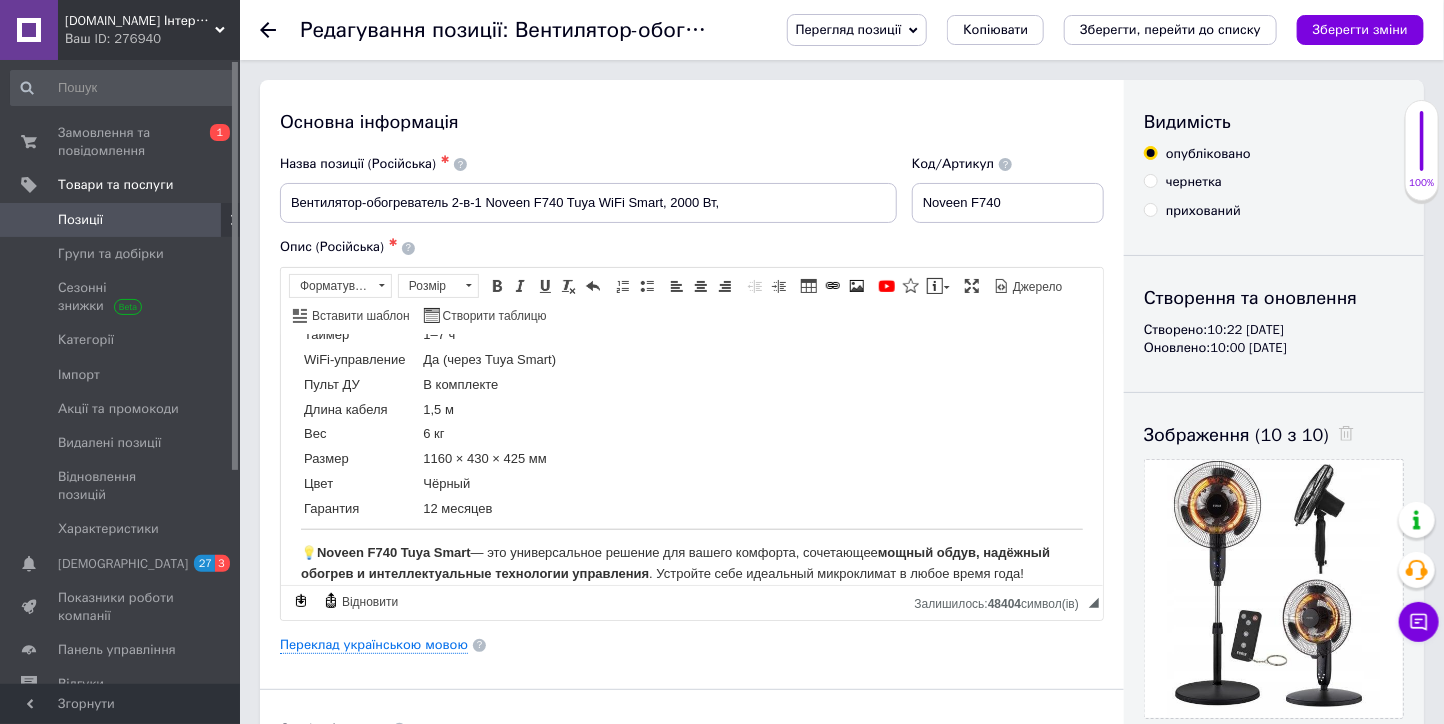 scroll, scrollTop: 813, scrollLeft: 0, axis: vertical 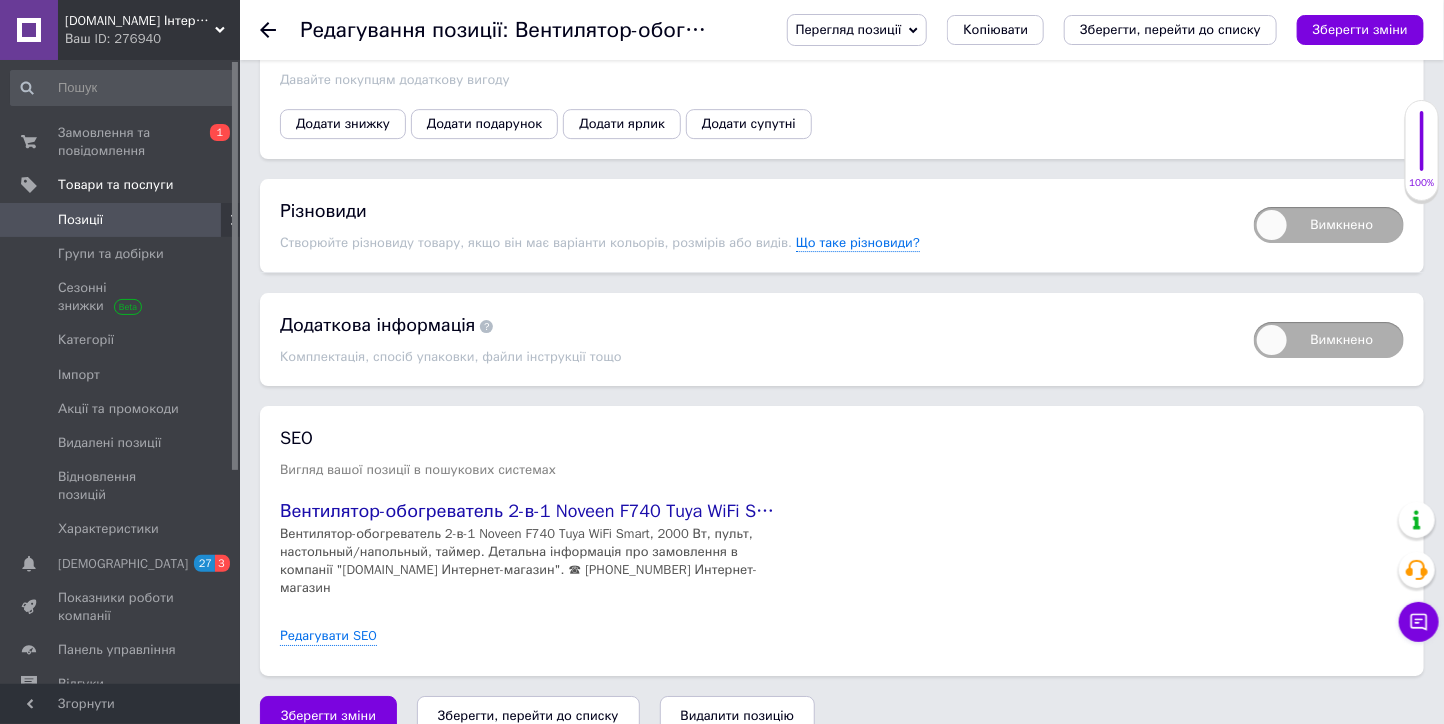 drag, startPoint x: 320, startPoint y: 671, endPoint x: 357, endPoint y: 628, distance: 56.727417 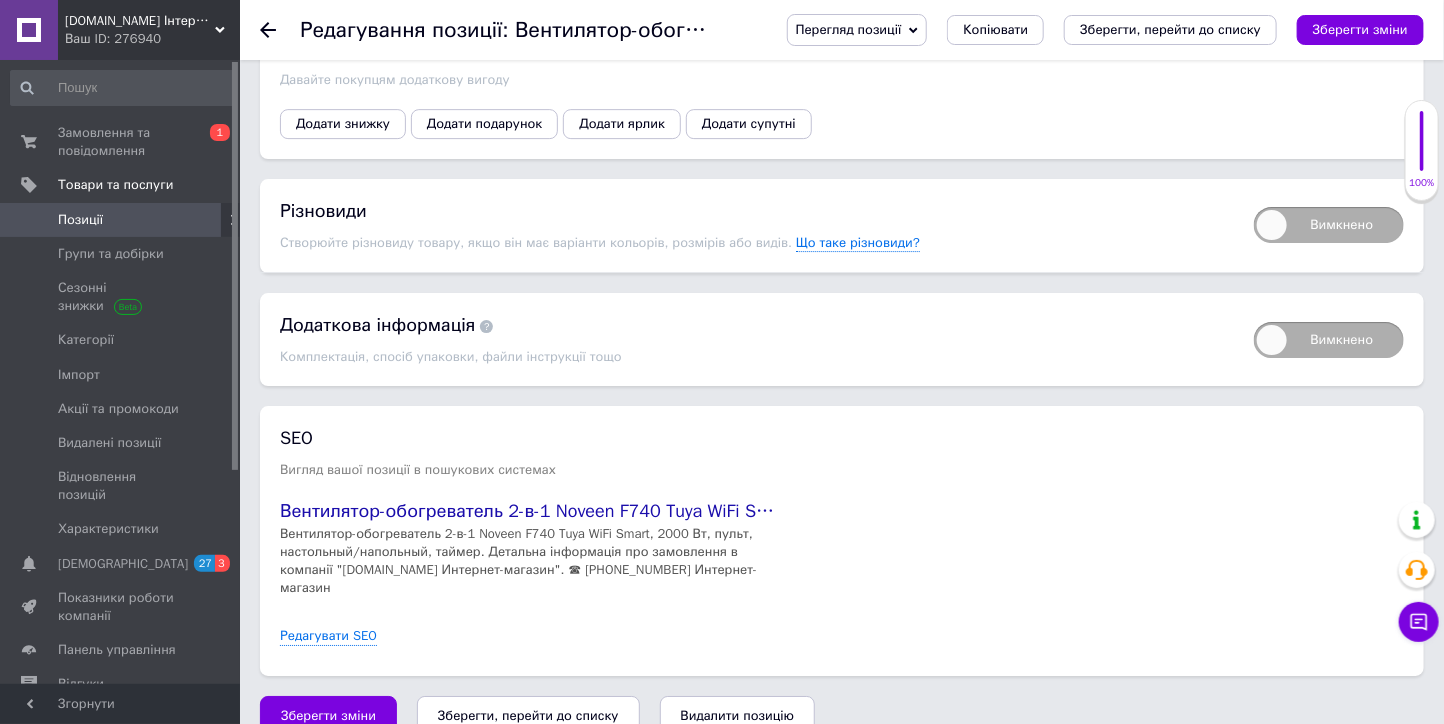 drag, startPoint x: 324, startPoint y: 675, endPoint x: 470, endPoint y: 542, distance: 197.49684 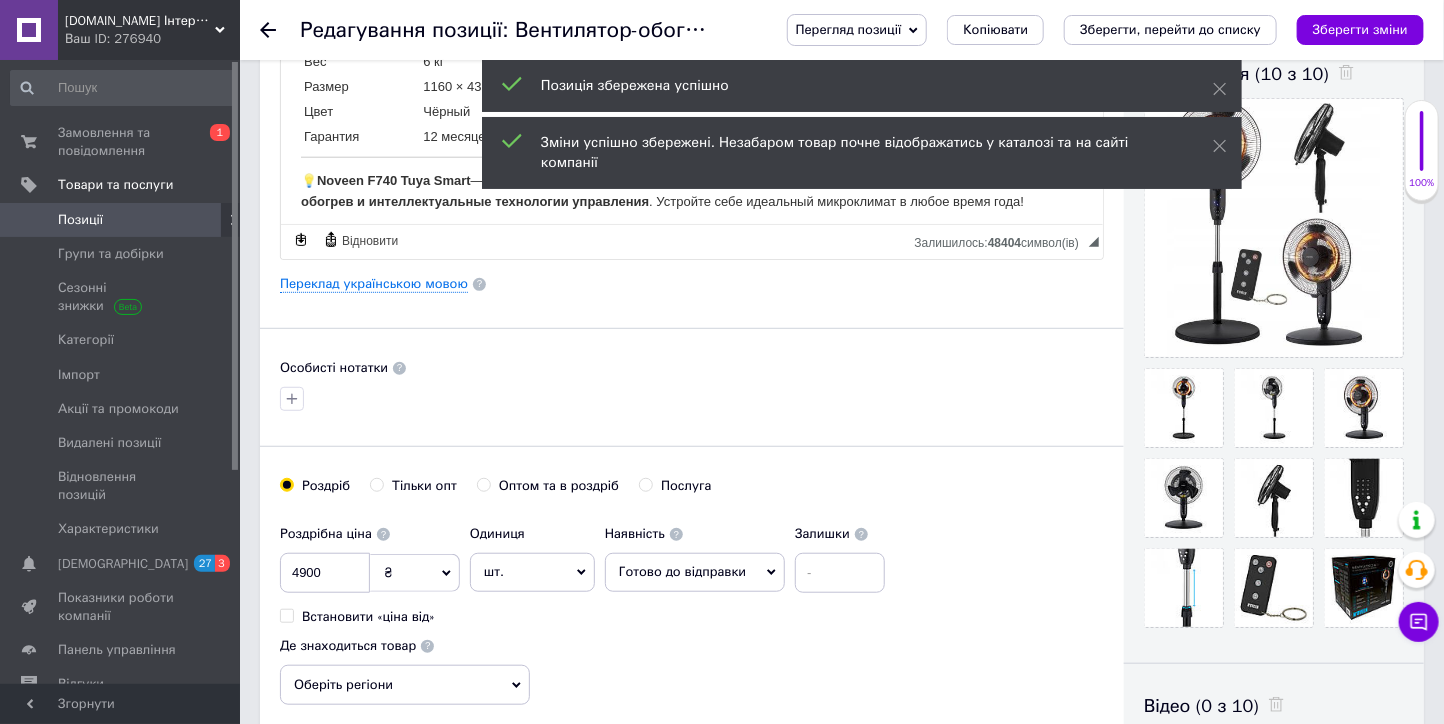 scroll, scrollTop: 0, scrollLeft: 0, axis: both 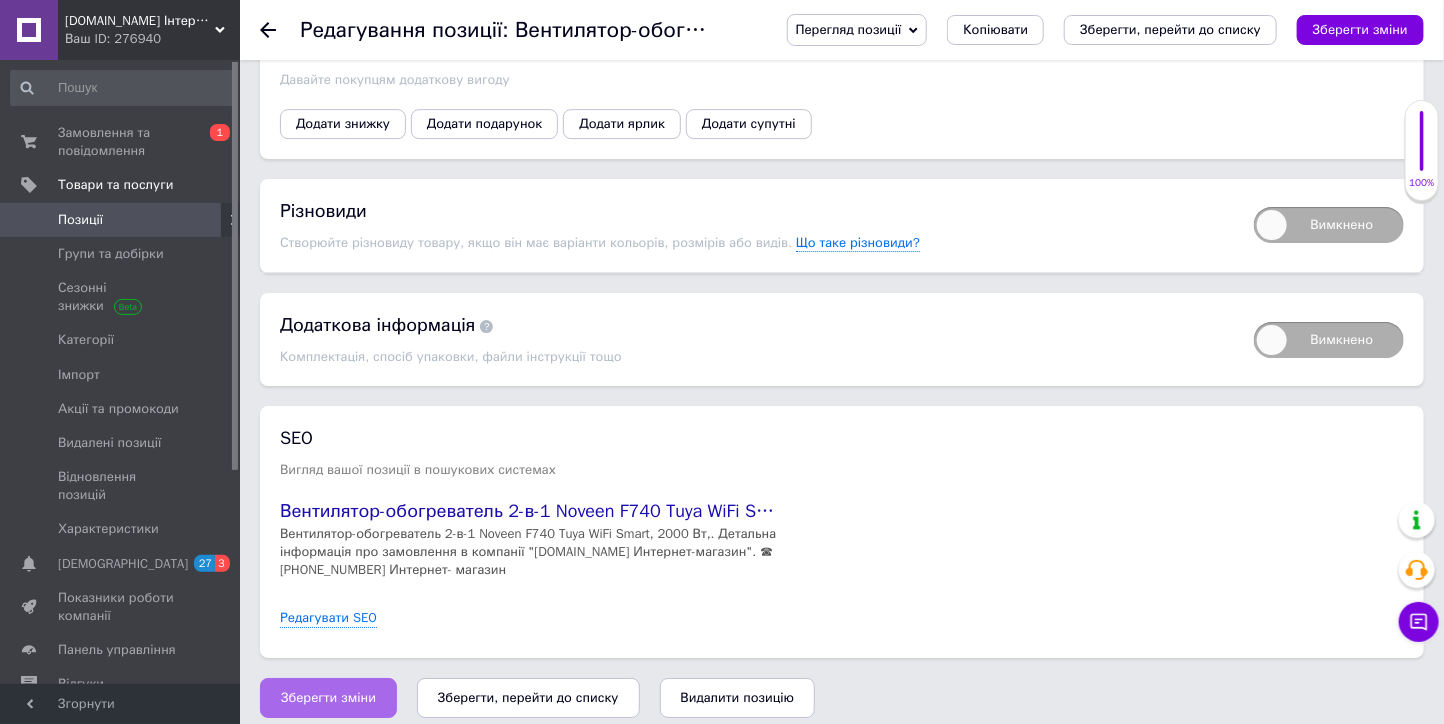 click on "Зберегти зміни" at bounding box center [328, 698] 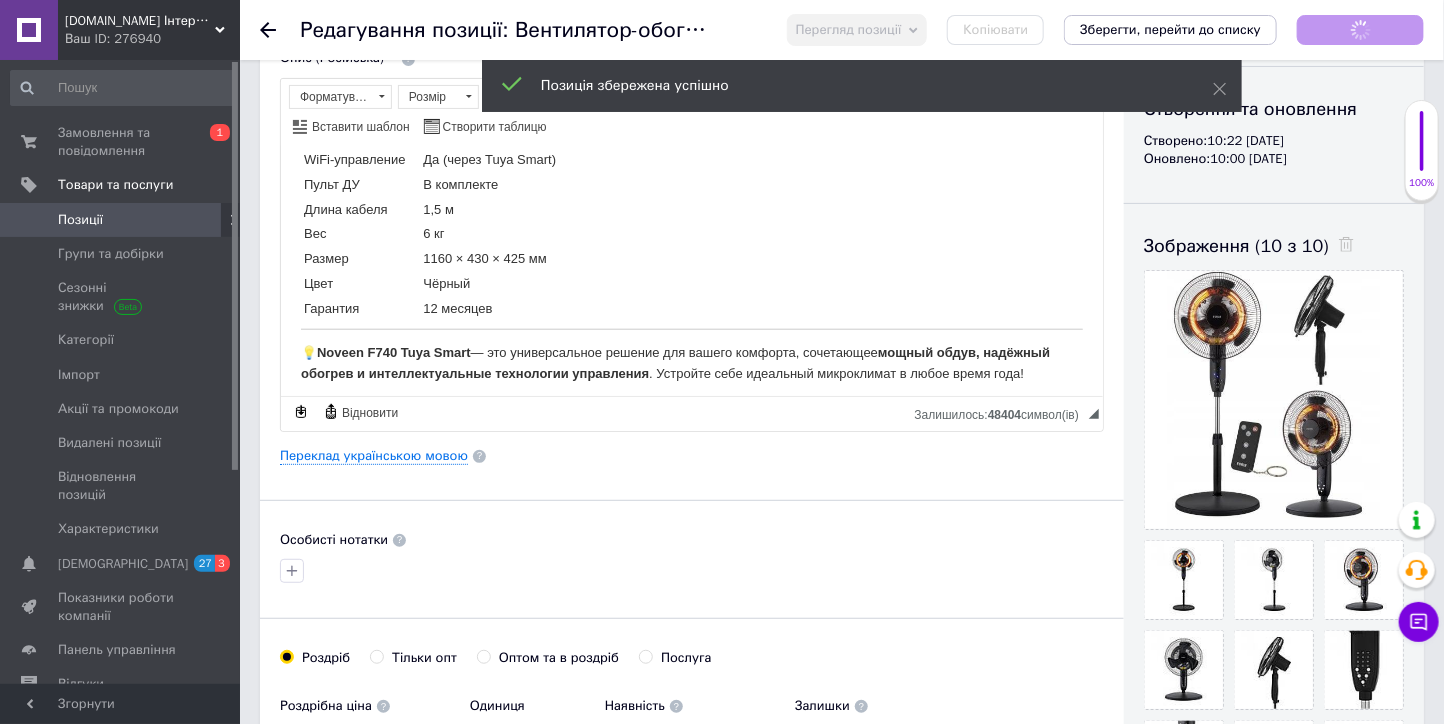 scroll, scrollTop: 0, scrollLeft: 0, axis: both 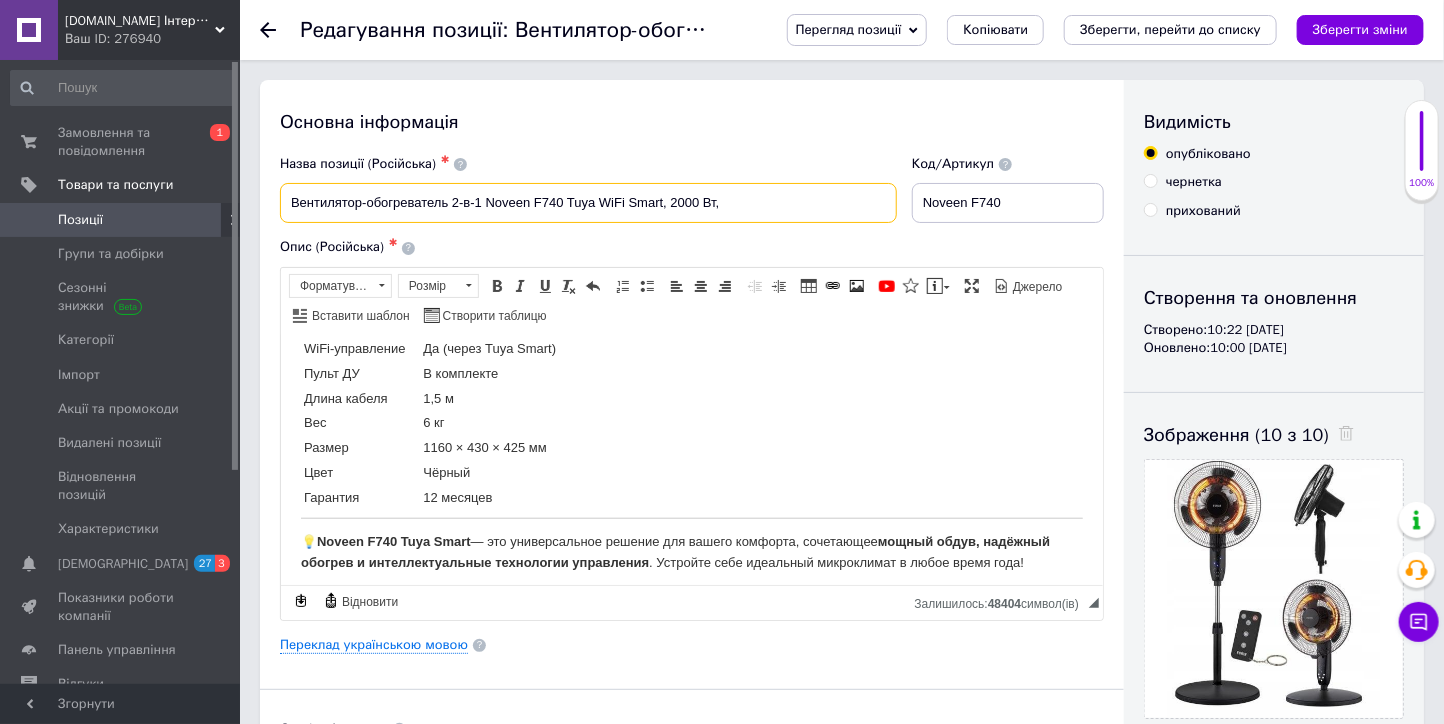 drag, startPoint x: 562, startPoint y: 202, endPoint x: 484, endPoint y: 199, distance: 78.05767 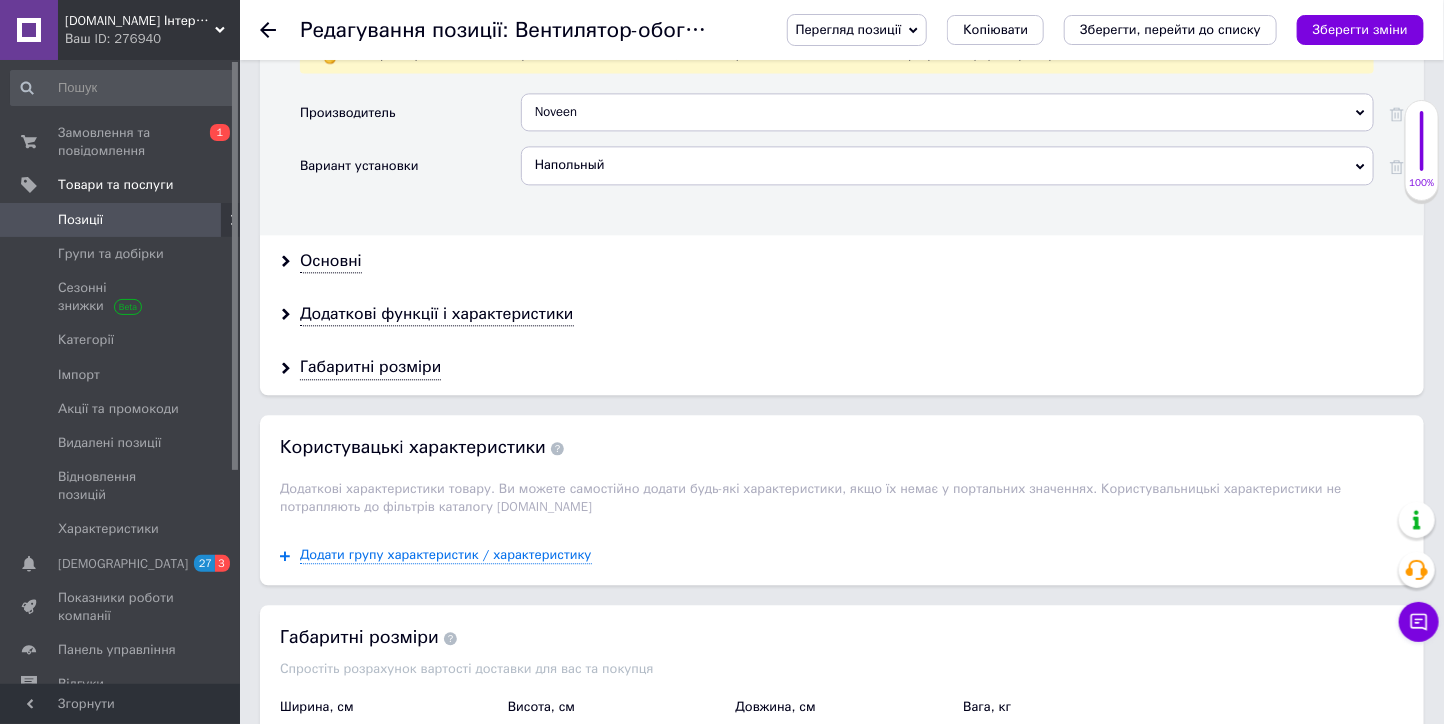 scroll, scrollTop: 2444, scrollLeft: 0, axis: vertical 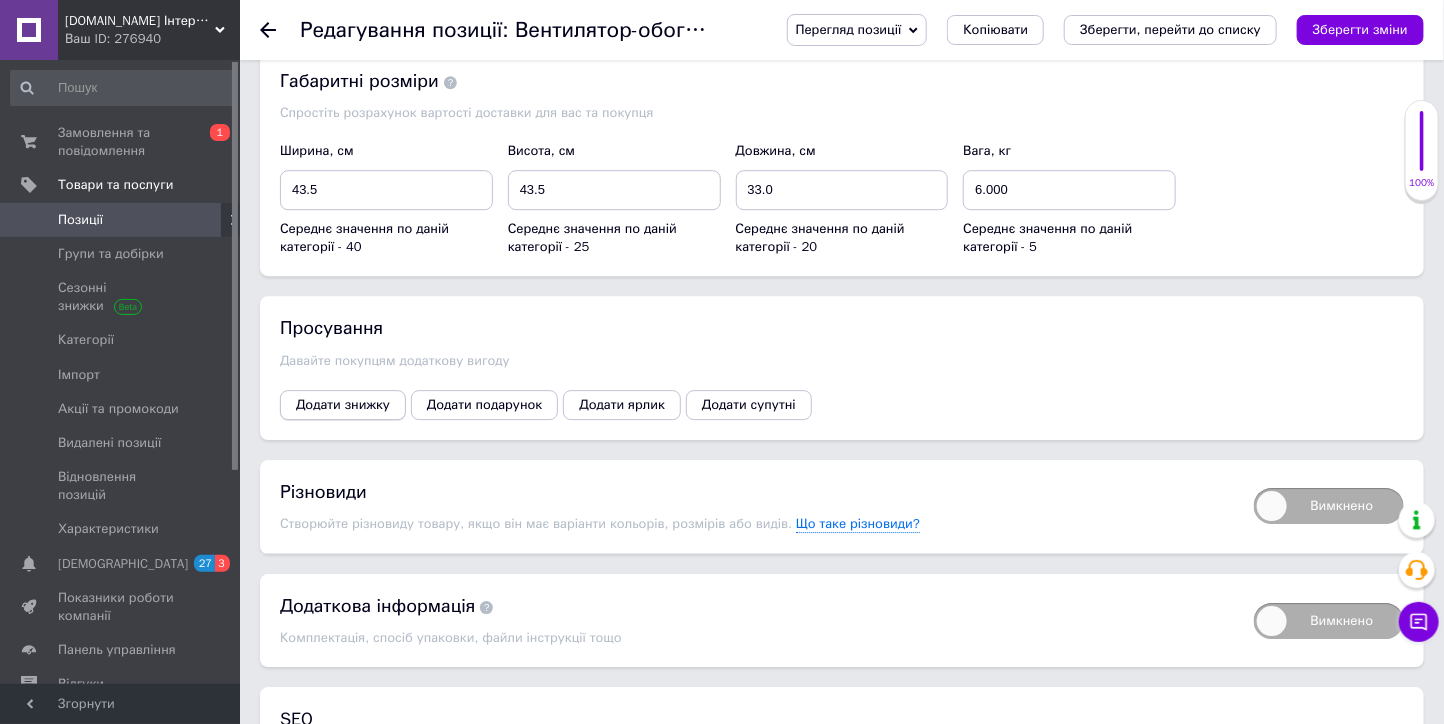 click on "Додати знижку" at bounding box center [343, 405] 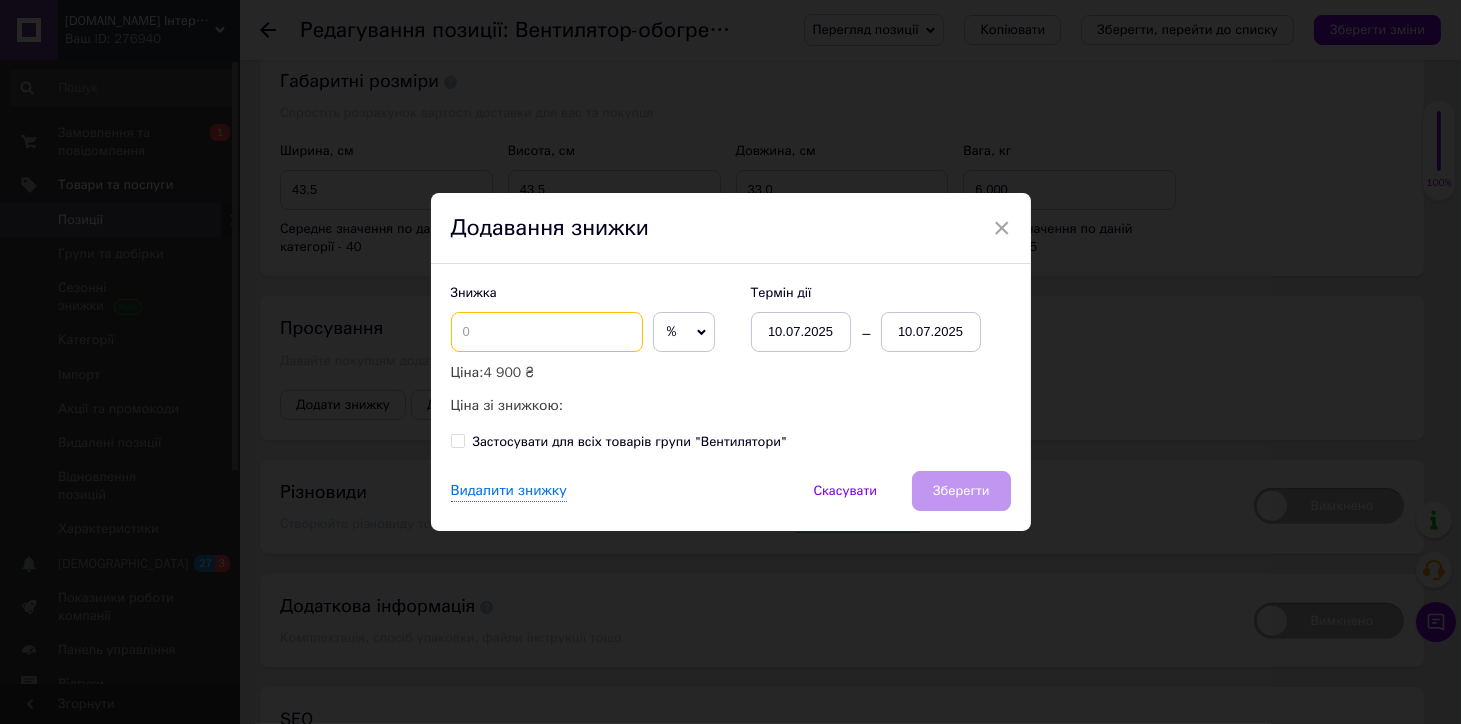 click at bounding box center [547, 332] 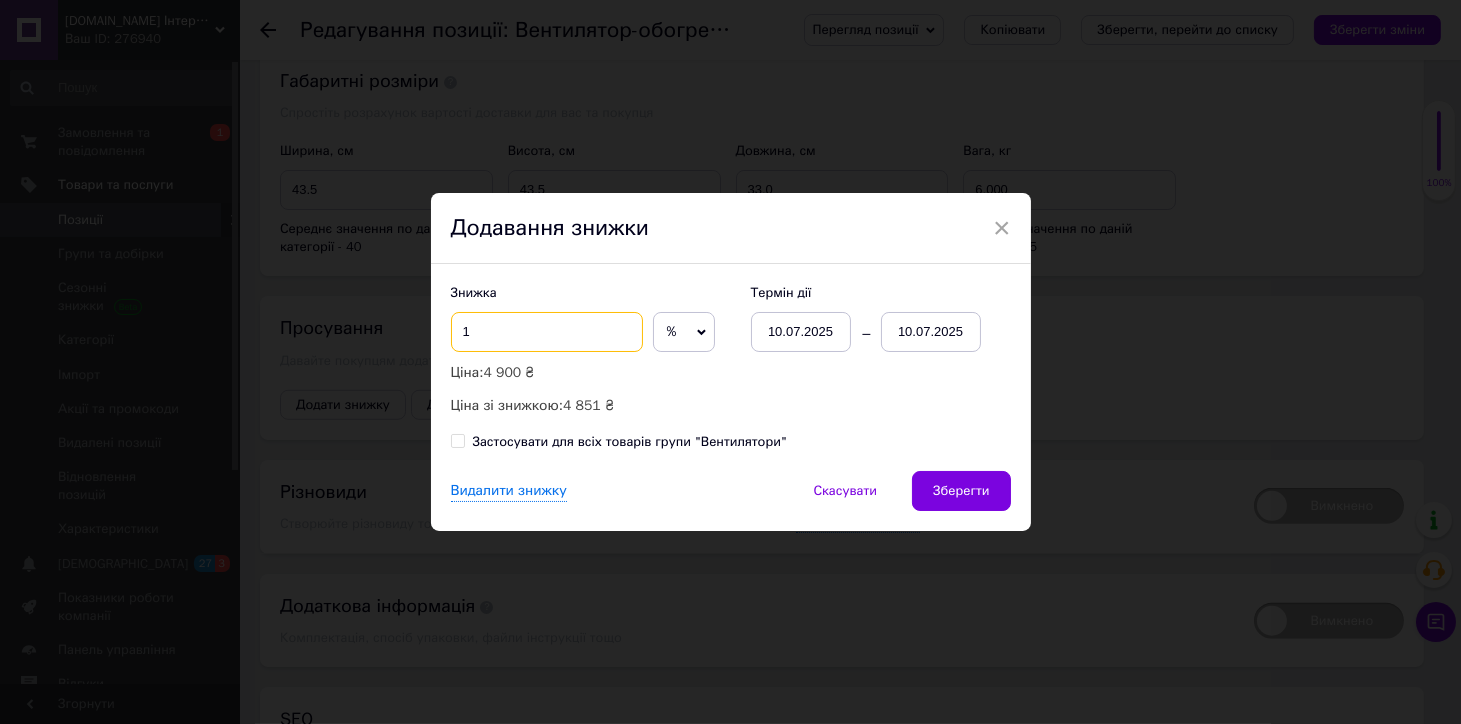 type on "1" 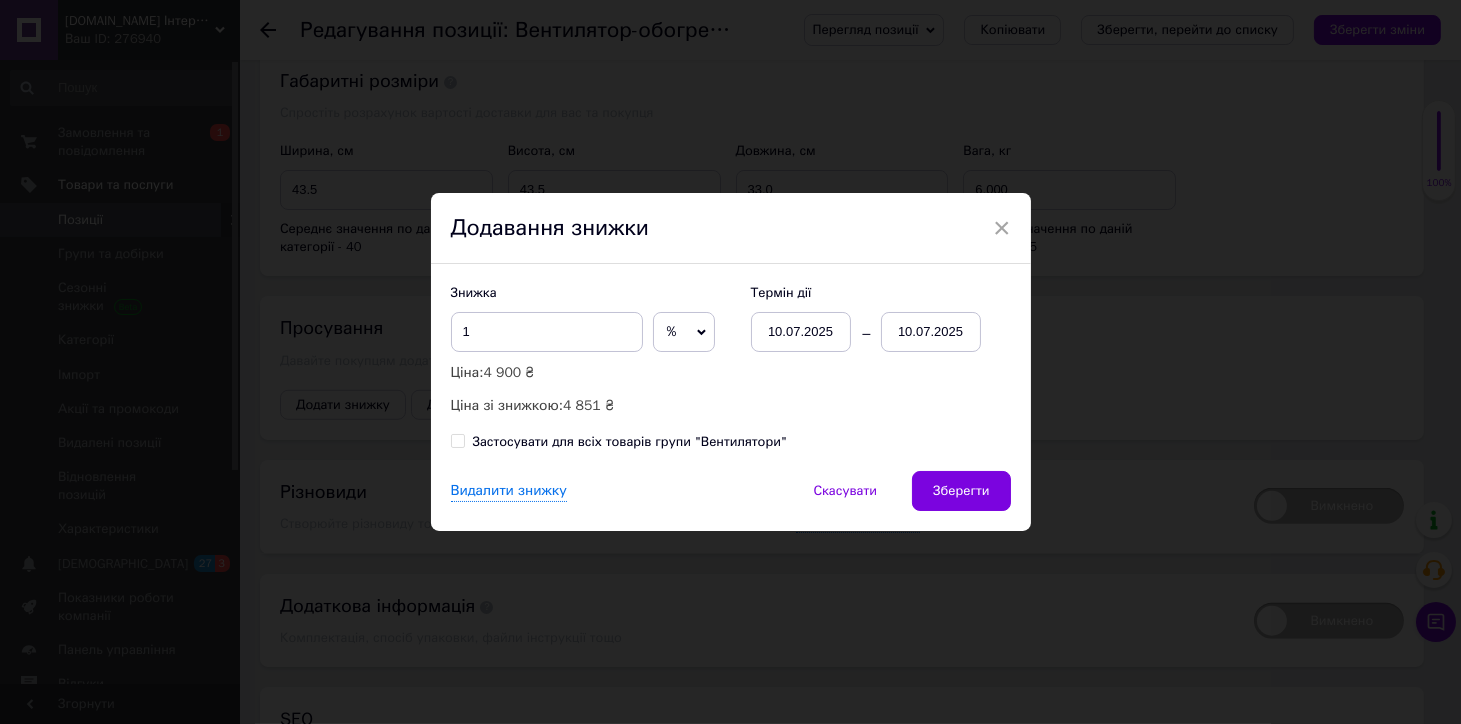click on "10.07.2025" at bounding box center (931, 332) 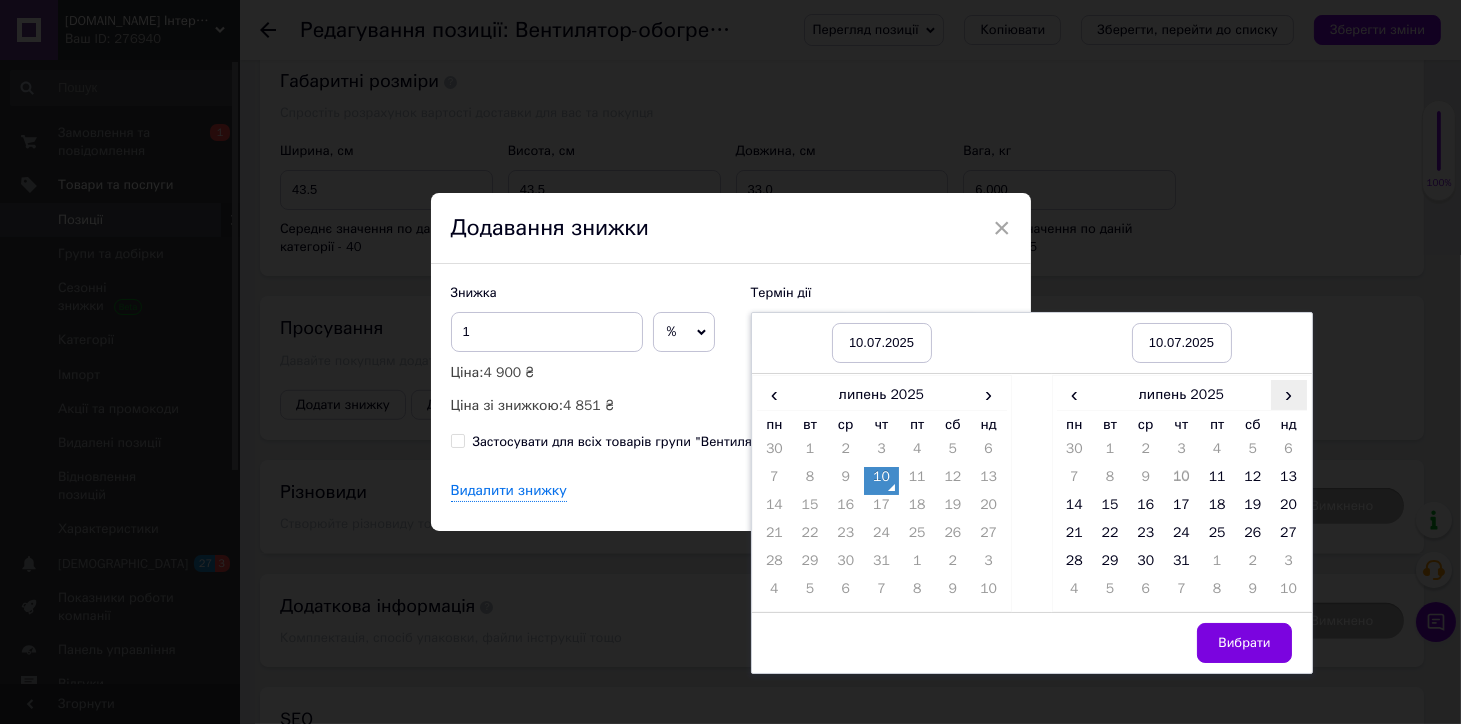 click on "›" at bounding box center [1289, 394] 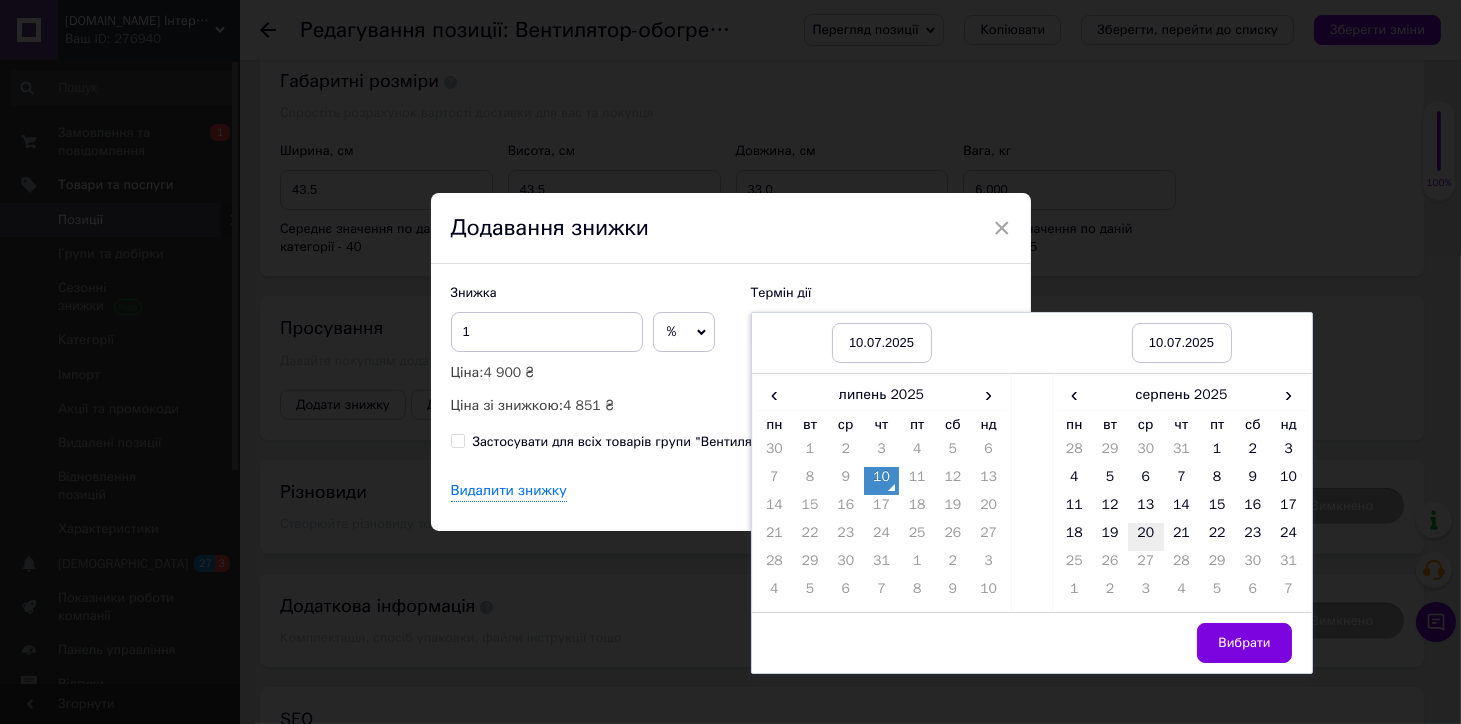 click on "20" at bounding box center [1146, 537] 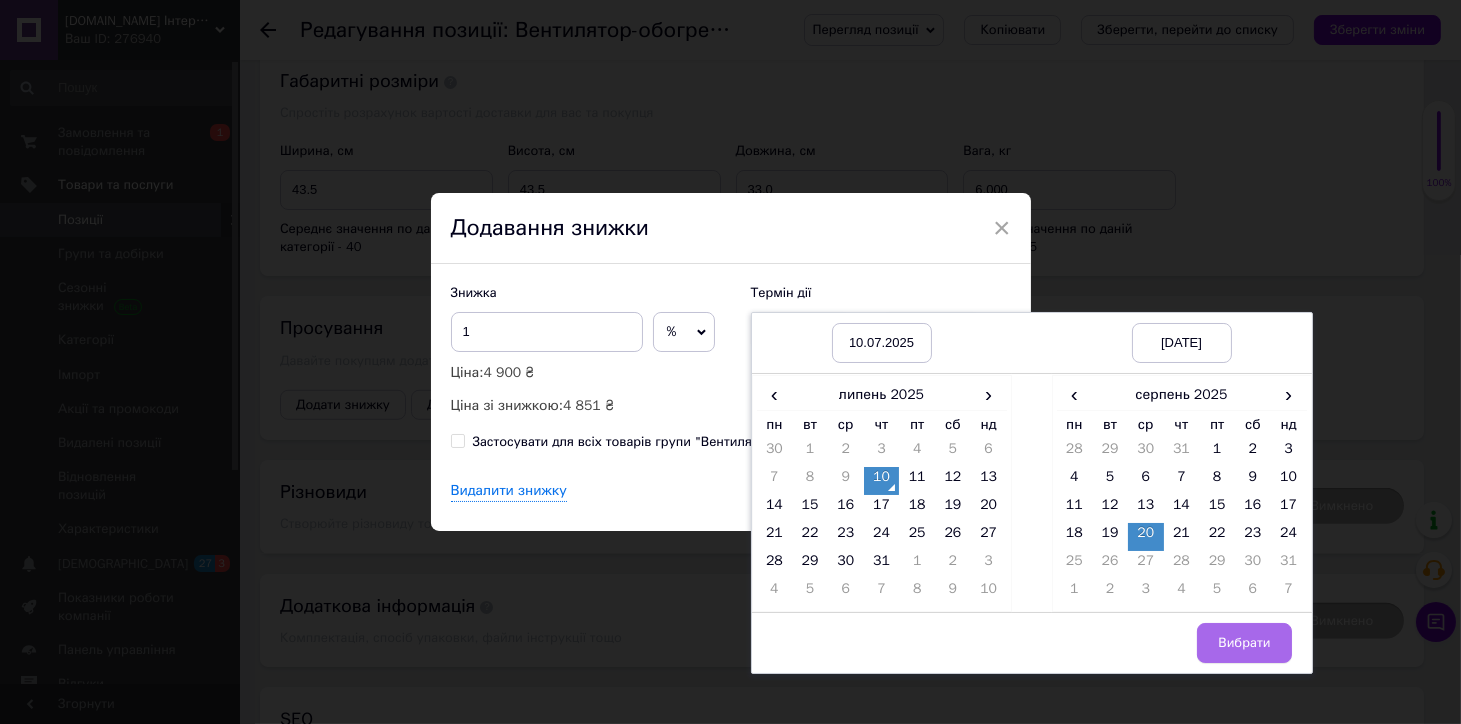drag, startPoint x: 1237, startPoint y: 633, endPoint x: 1146, endPoint y: 573, distance: 109 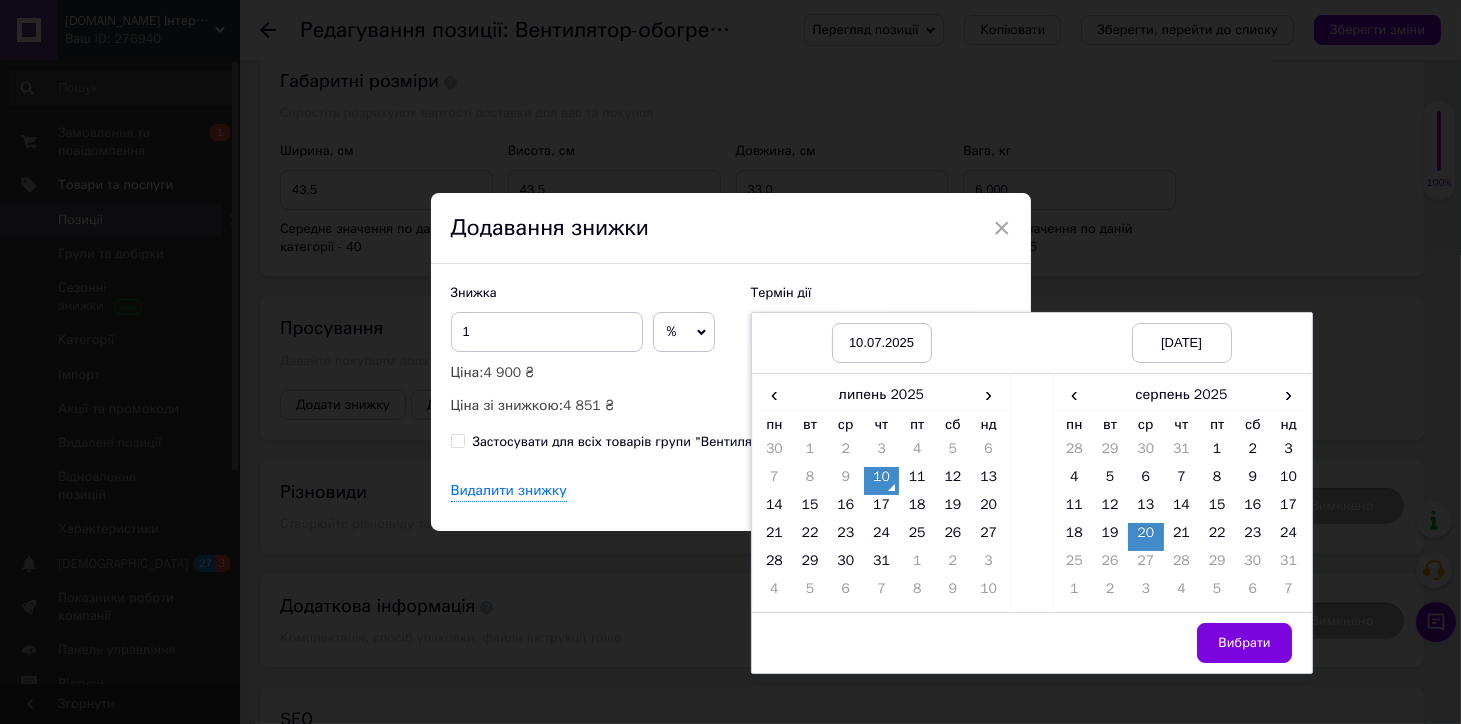 click on "Вибрати" at bounding box center (1244, 643) 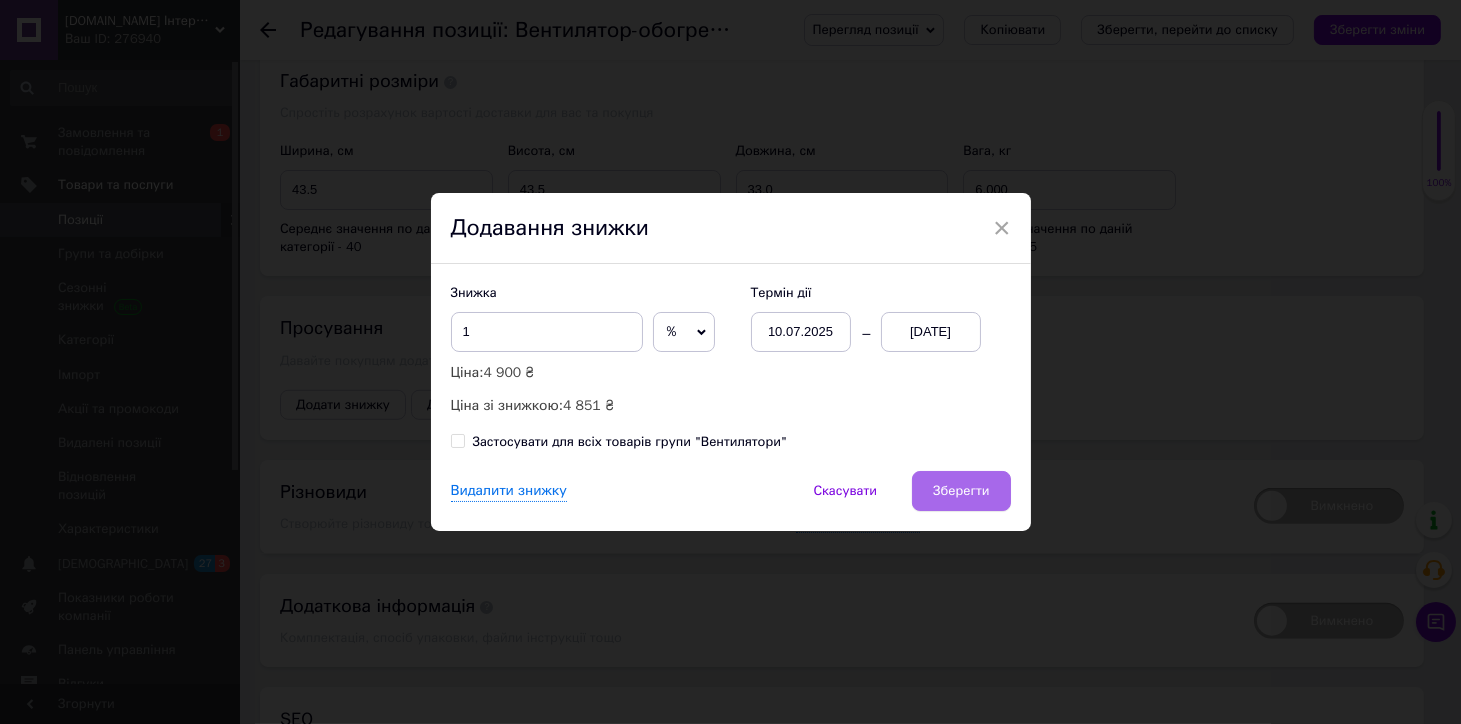 click on "Зберегти" at bounding box center [961, 491] 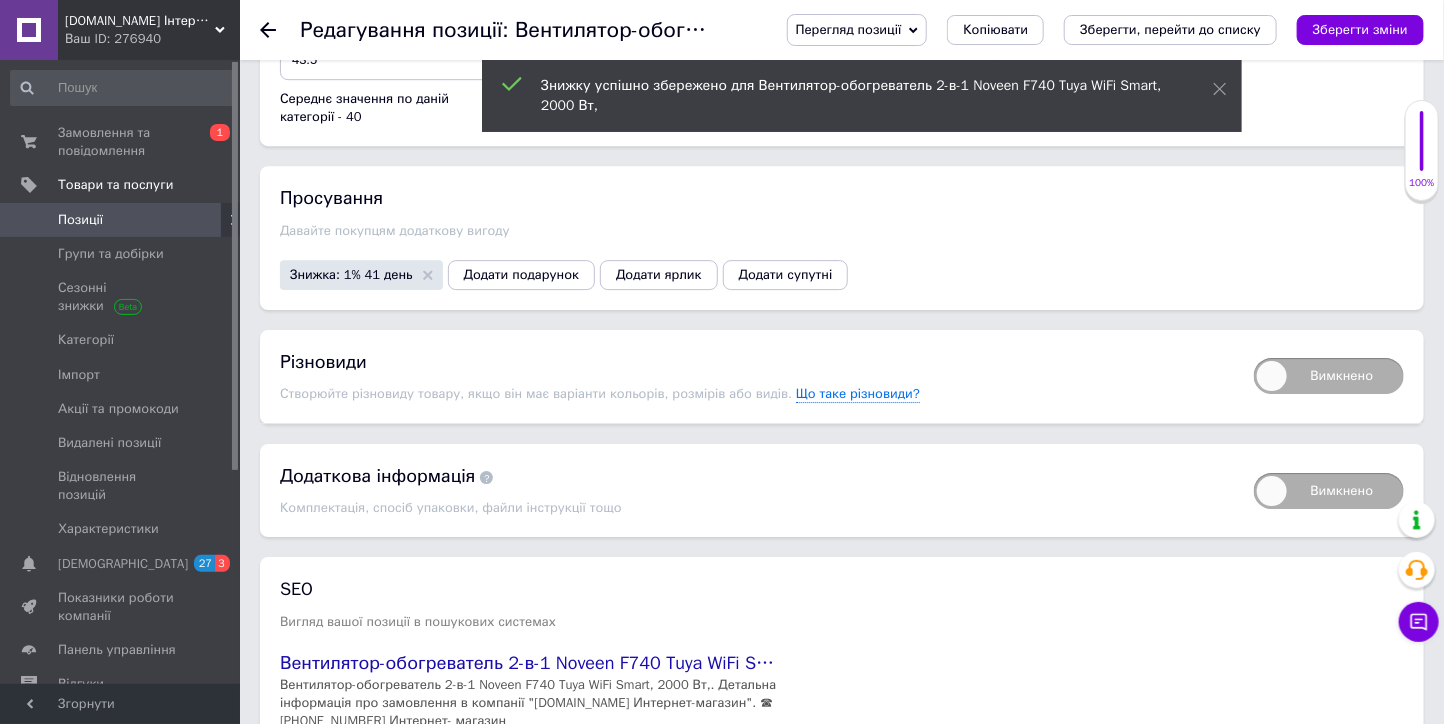 scroll, scrollTop: 2725, scrollLeft: 0, axis: vertical 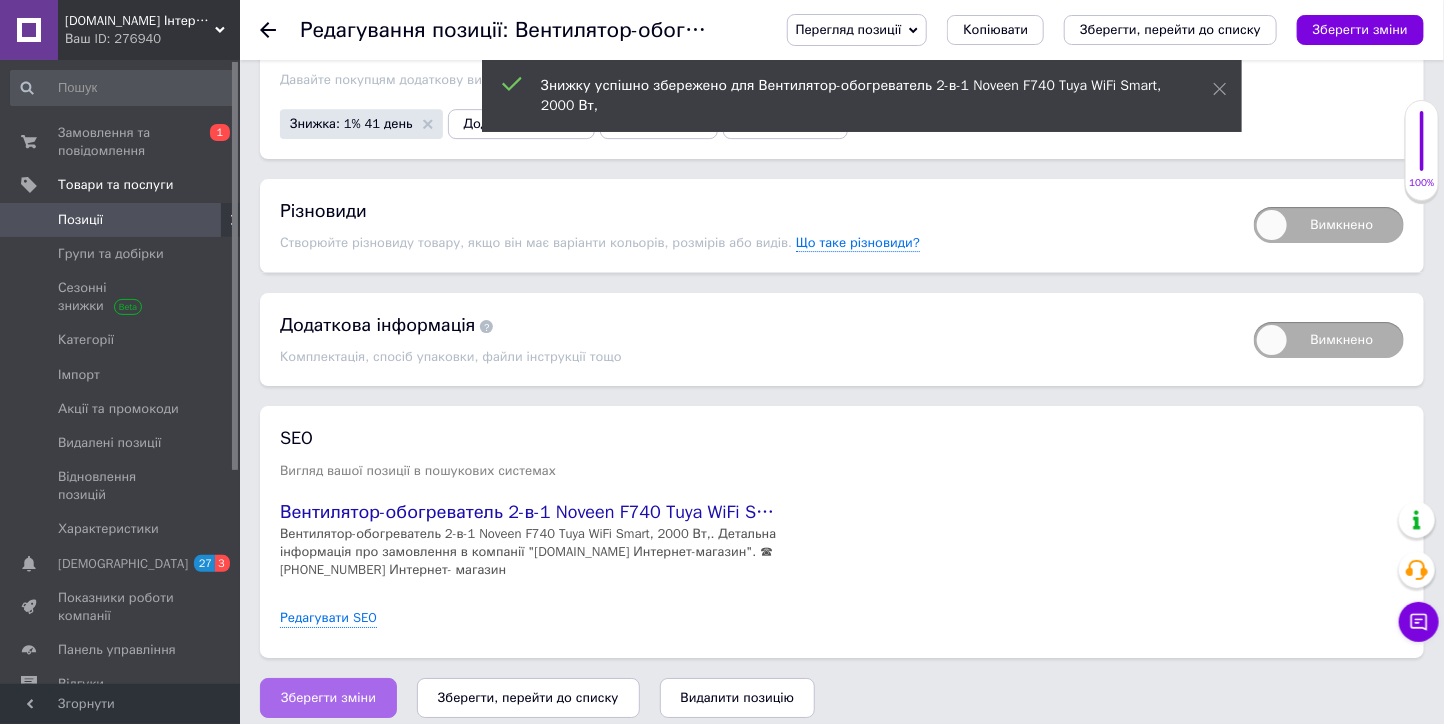 click on "Зберегти зміни" at bounding box center [328, 698] 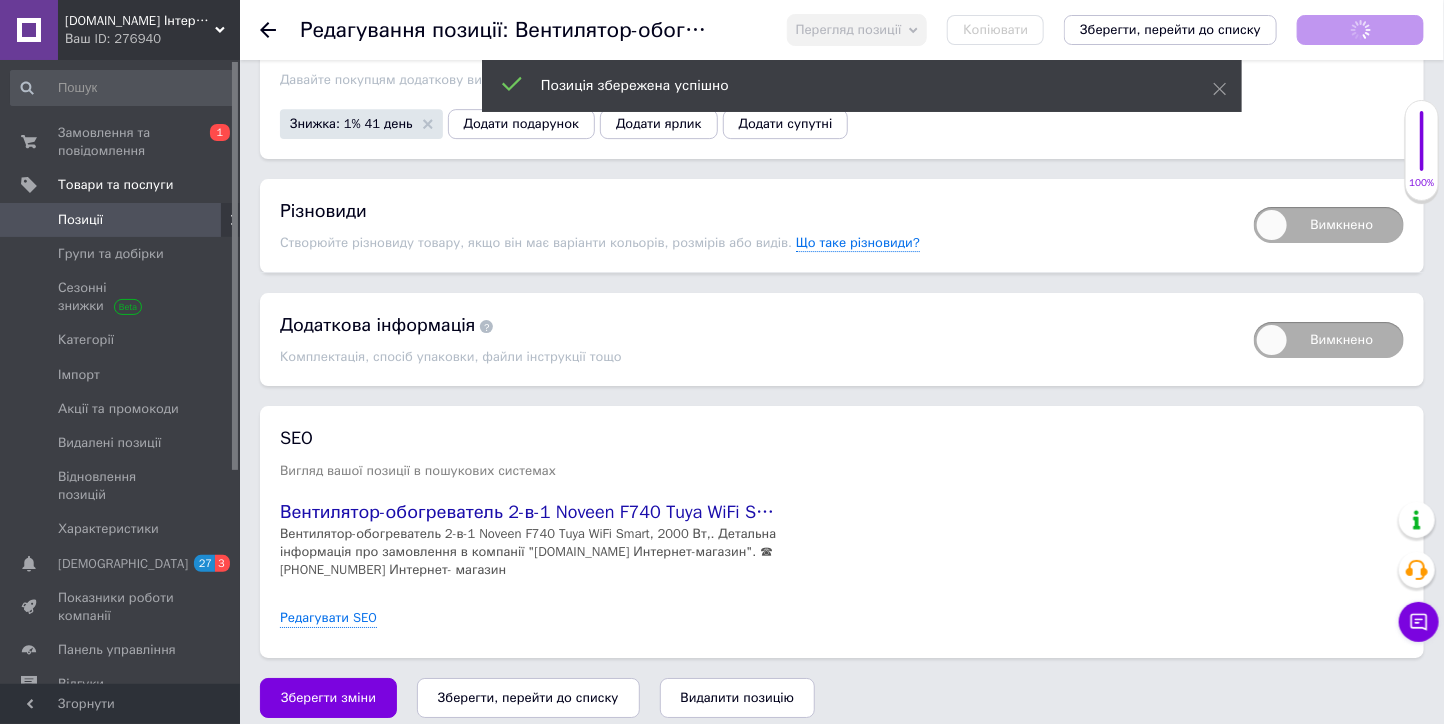 click 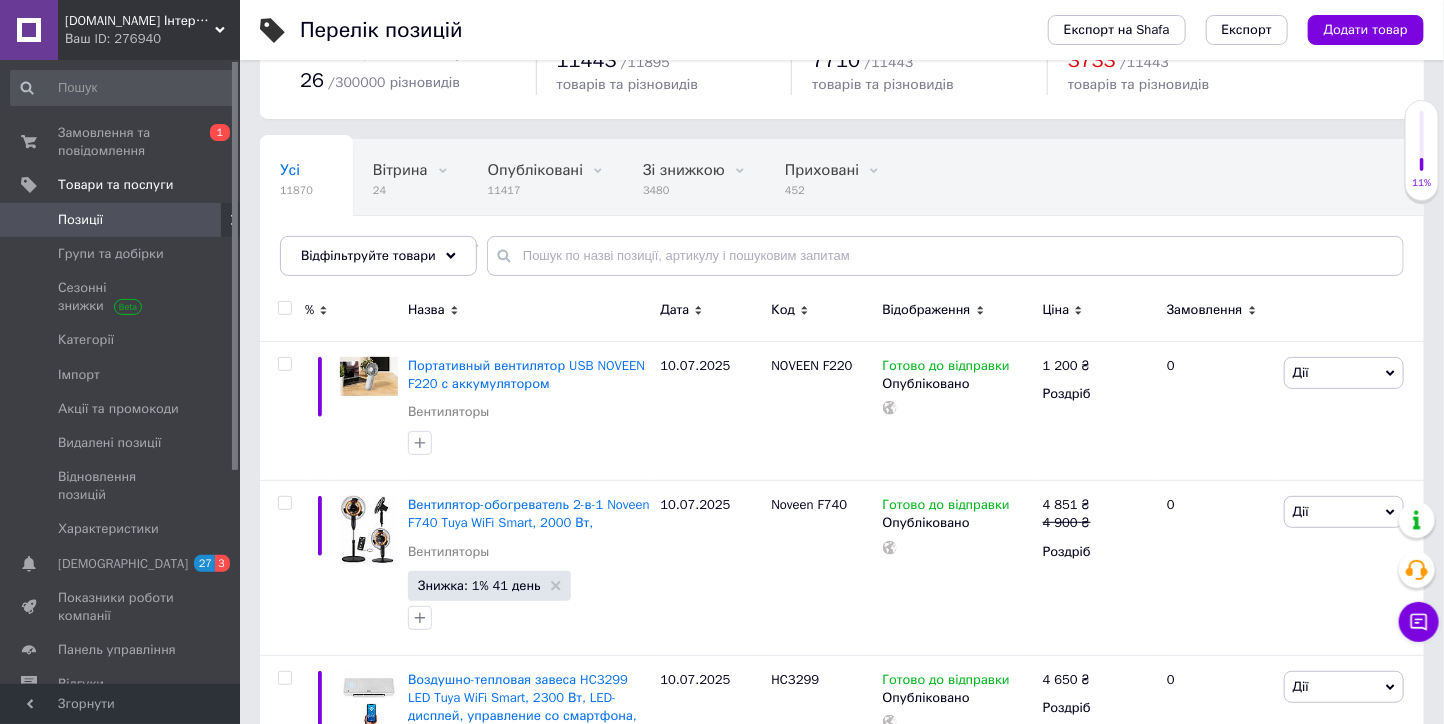 scroll, scrollTop: 222, scrollLeft: 0, axis: vertical 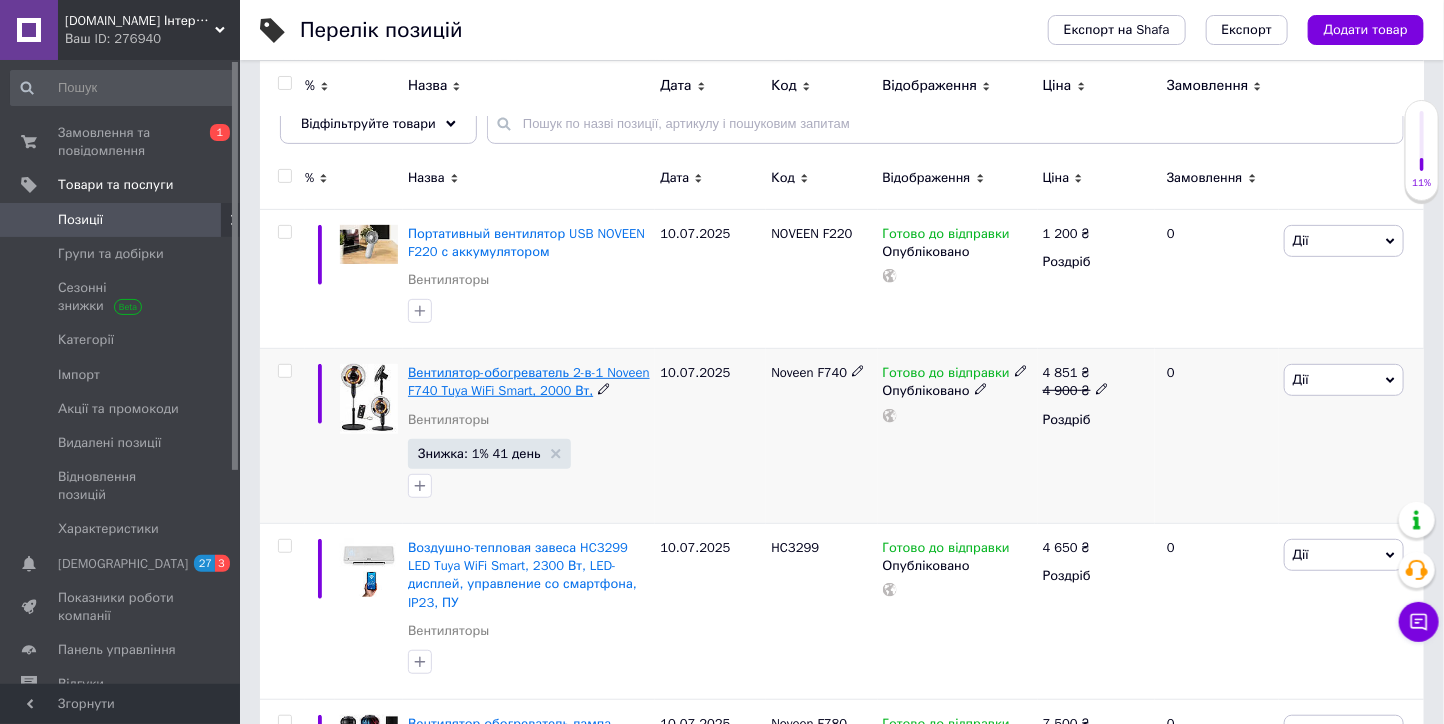 click on "Вентилятор-обогреватель 2-в-1 Noveen F740 Tuya WiFi Smart, 2000 Вт," at bounding box center [529, 381] 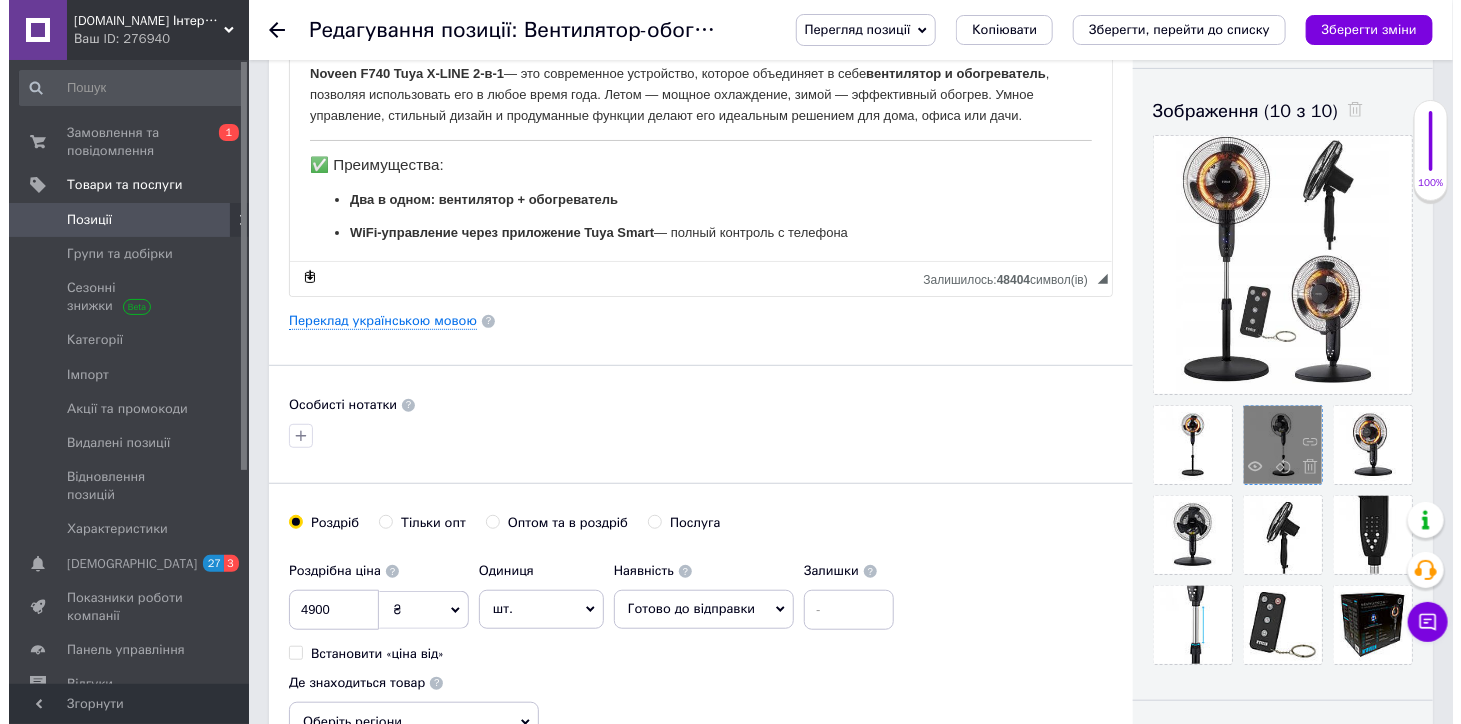 scroll, scrollTop: 333, scrollLeft: 0, axis: vertical 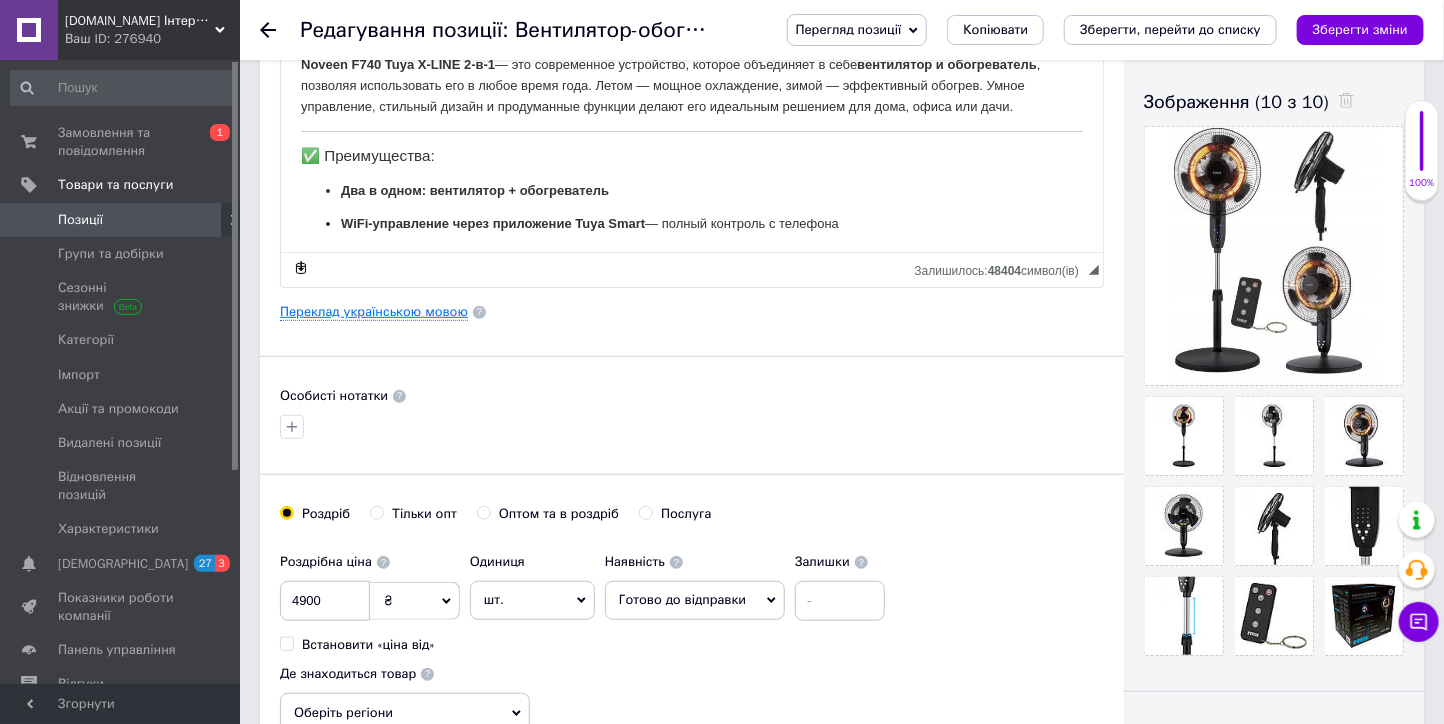 click on "Переклад українською мовою" at bounding box center [374, 312] 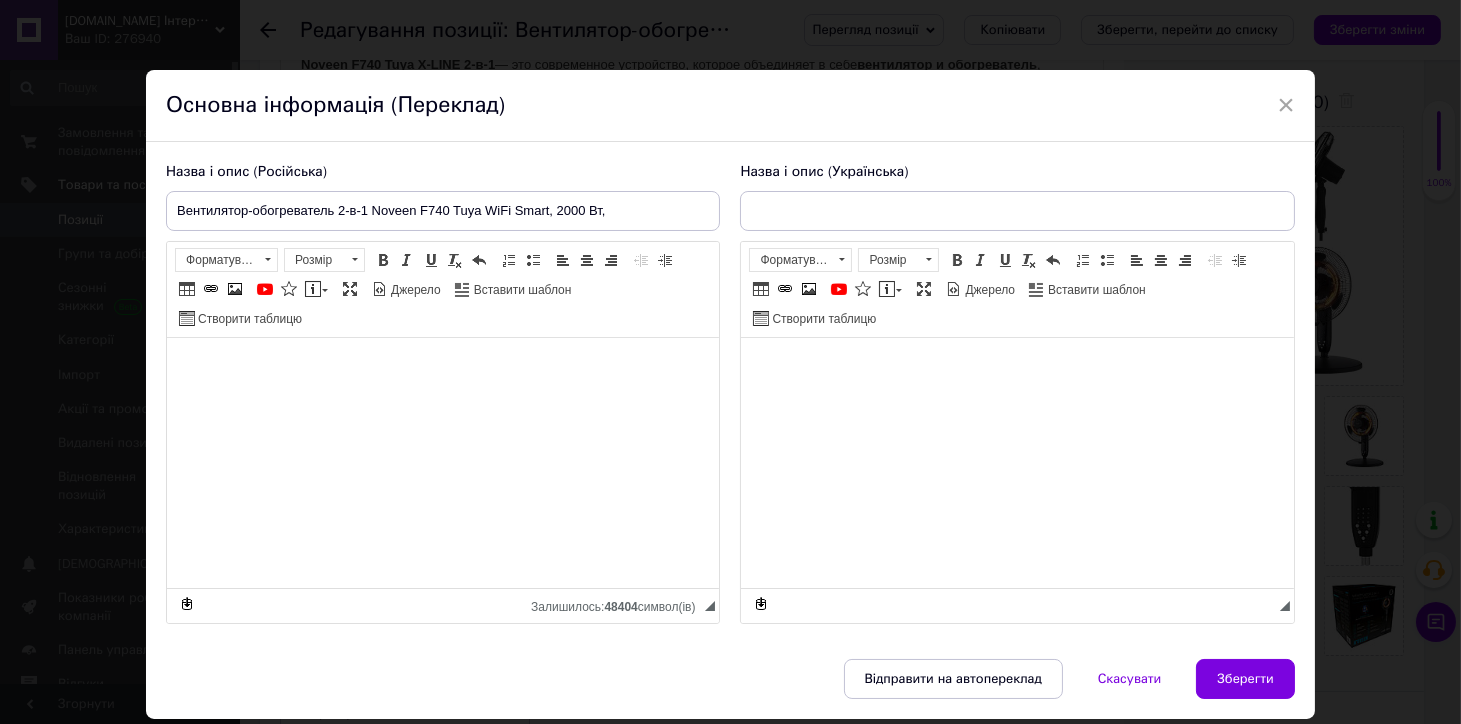 type on "Вентилятор-обігрівач 2-в-1 Noveen F740 Tuya WiFi Smart, 2000 Вт, р" 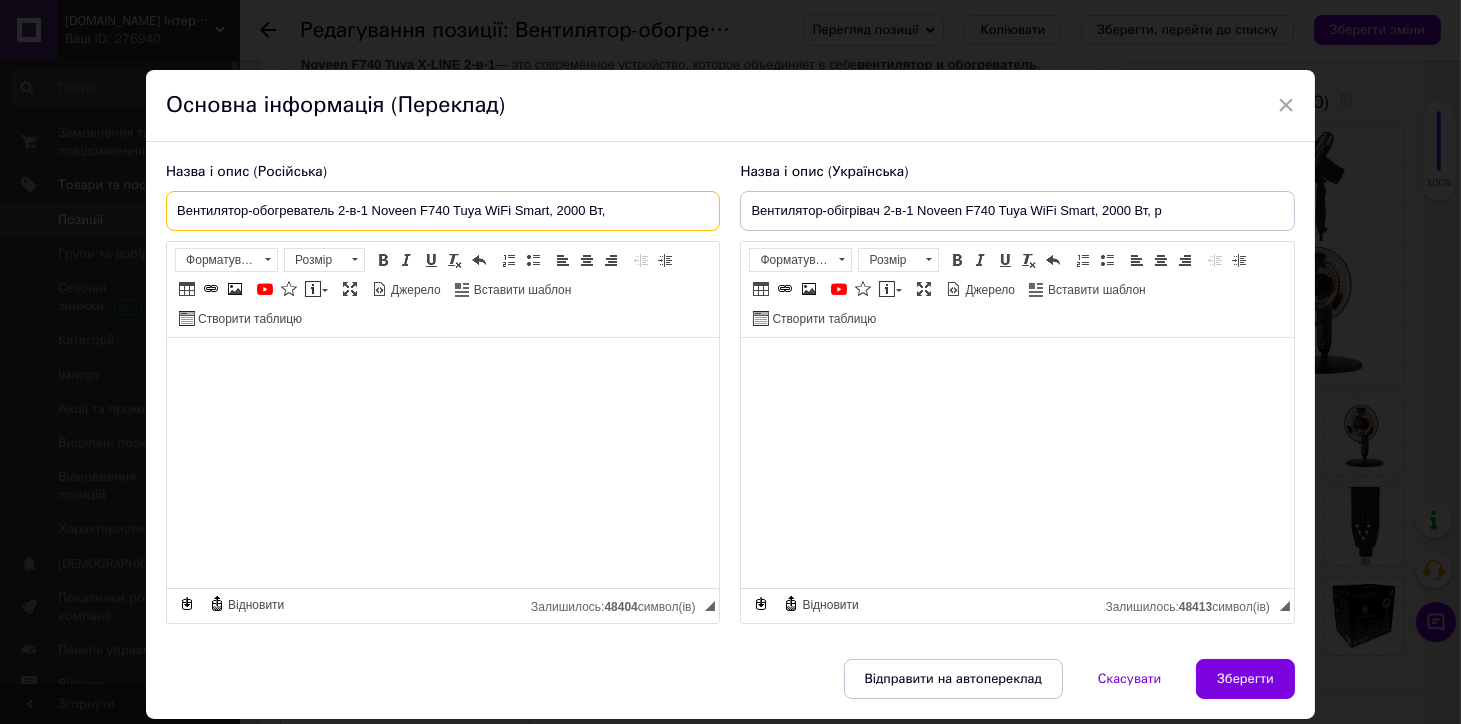 drag, startPoint x: 369, startPoint y: 206, endPoint x: 482, endPoint y: 202, distance: 113.07078 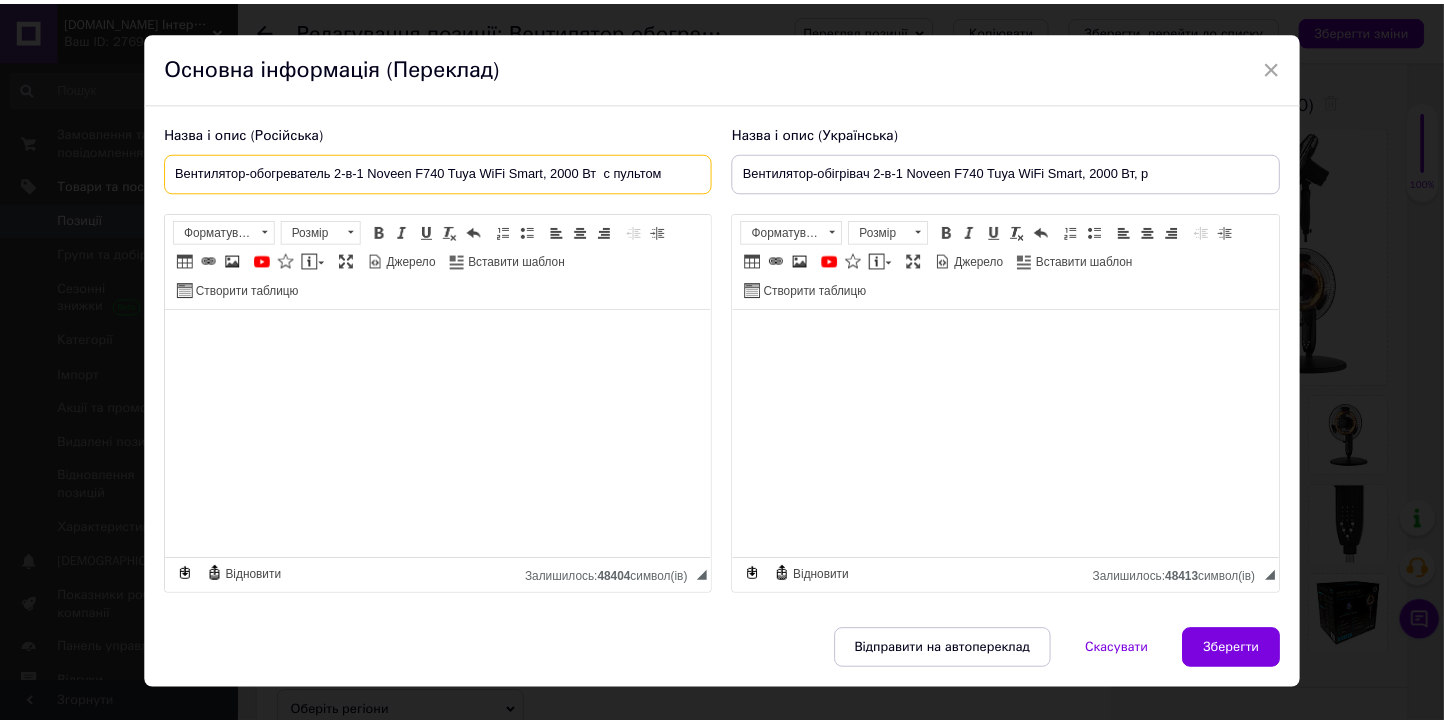 scroll, scrollTop: 72, scrollLeft: 0, axis: vertical 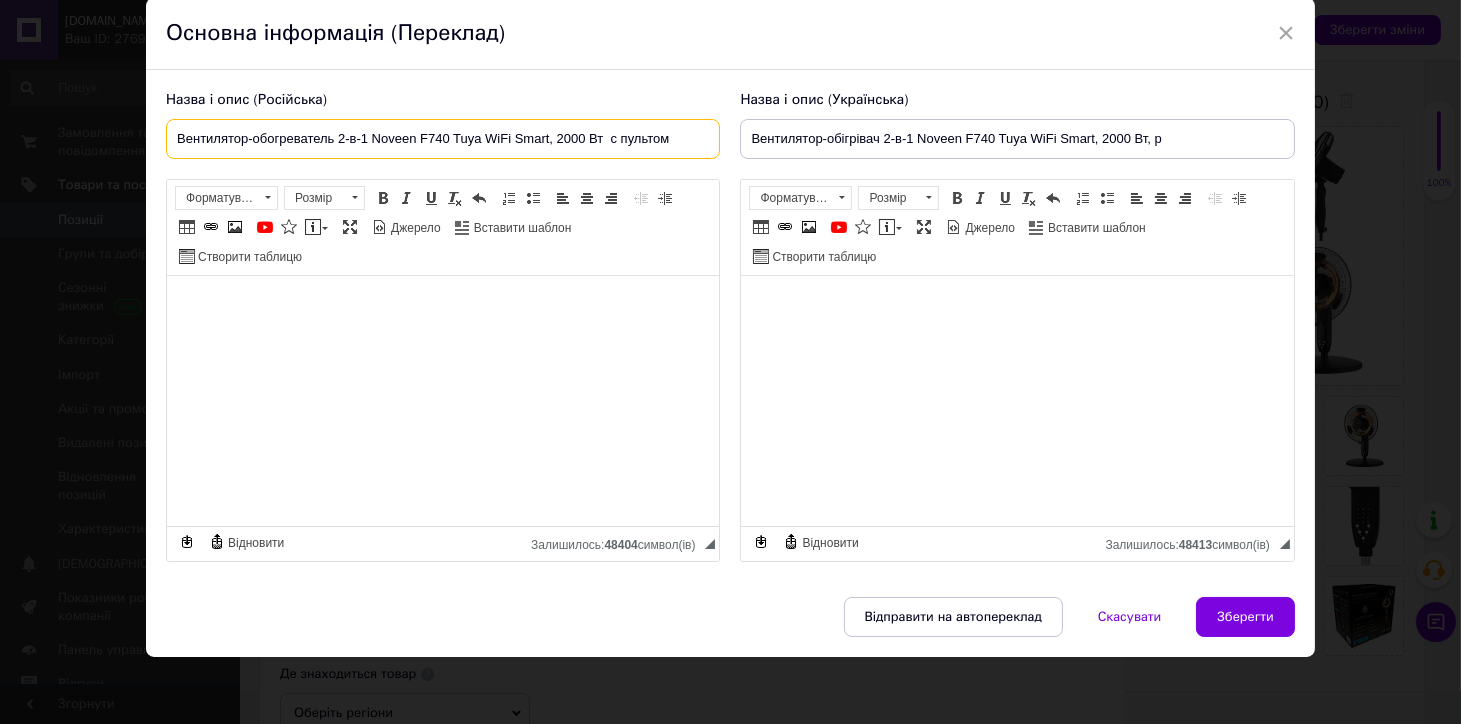 type on "Вентилятор-обогреватель 2-в-1 Noveen F740 Tuya WiFi Smart, 2000 Вт  с пультом" 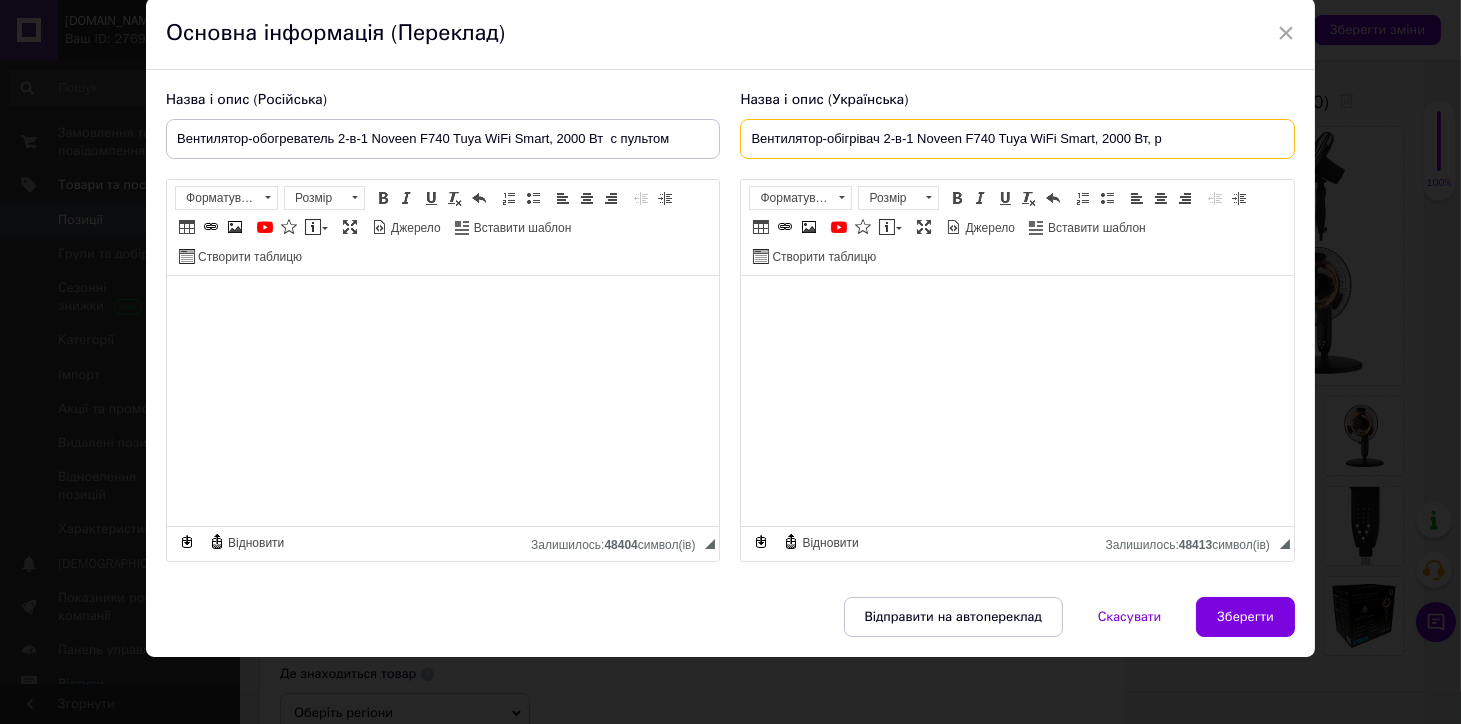 click on "Вентилятор-обігрівач 2-в-1 Noveen F740 Tuya WiFi Smart, 2000 Вт, р" at bounding box center [1017, 139] 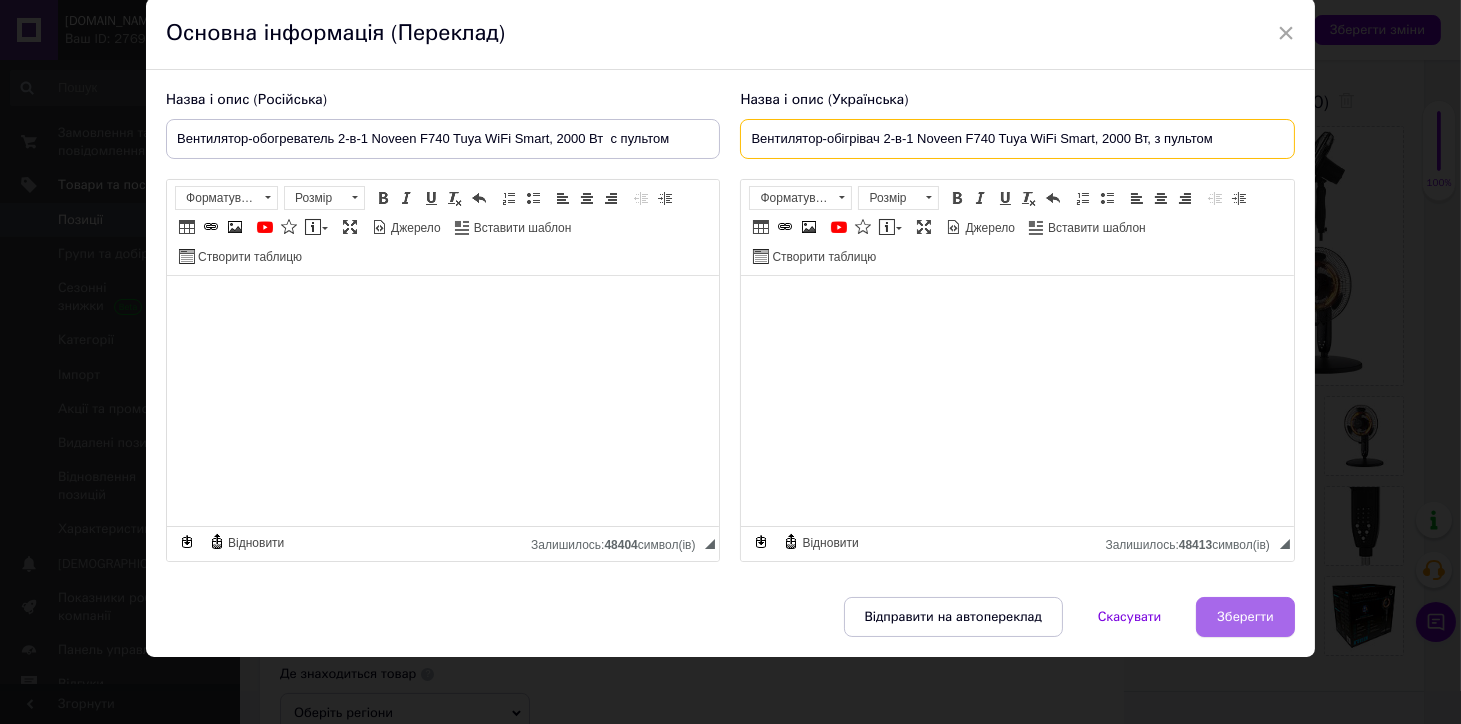 type on "Вентилятор-обігрівач 2-в-1 Noveen F740 Tuya WiFi Smart, 2000 Вт, з пультом" 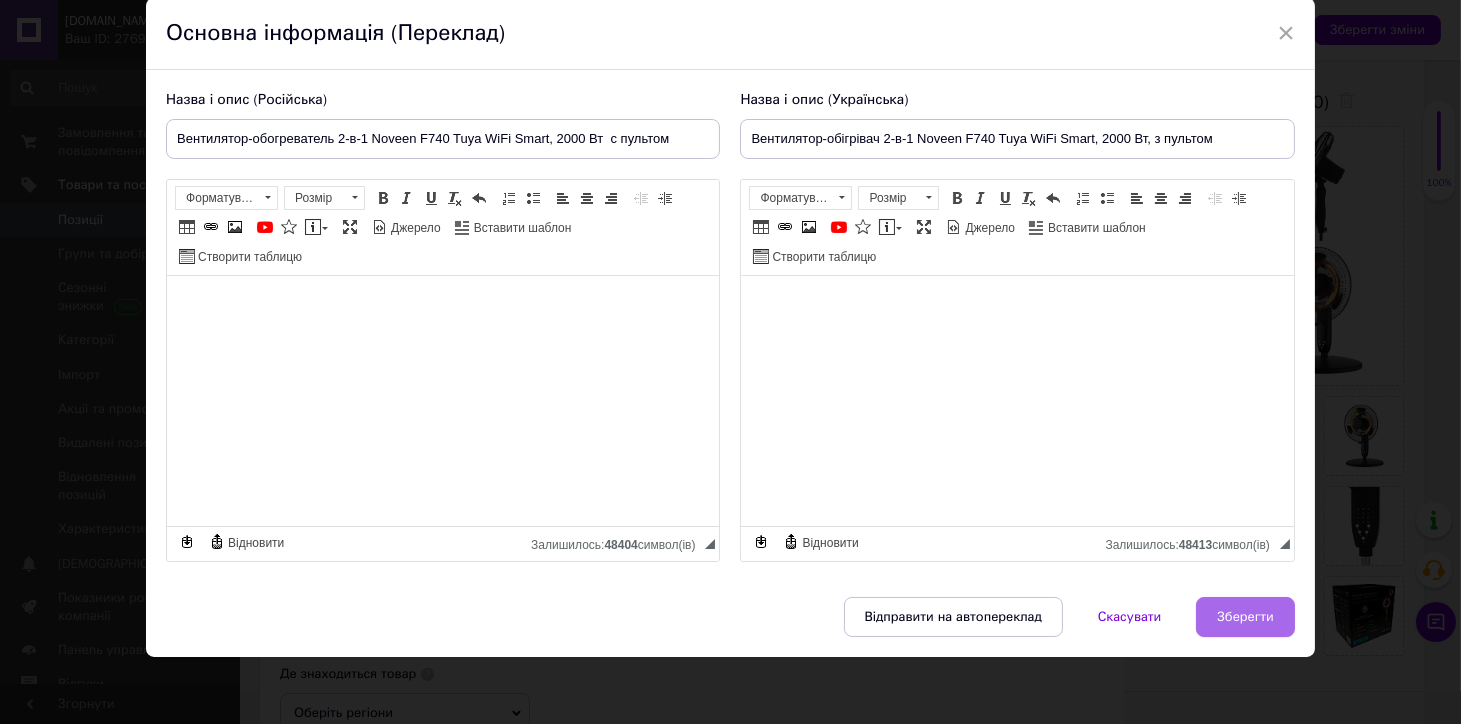 click on "Зберегти" at bounding box center (1245, 617) 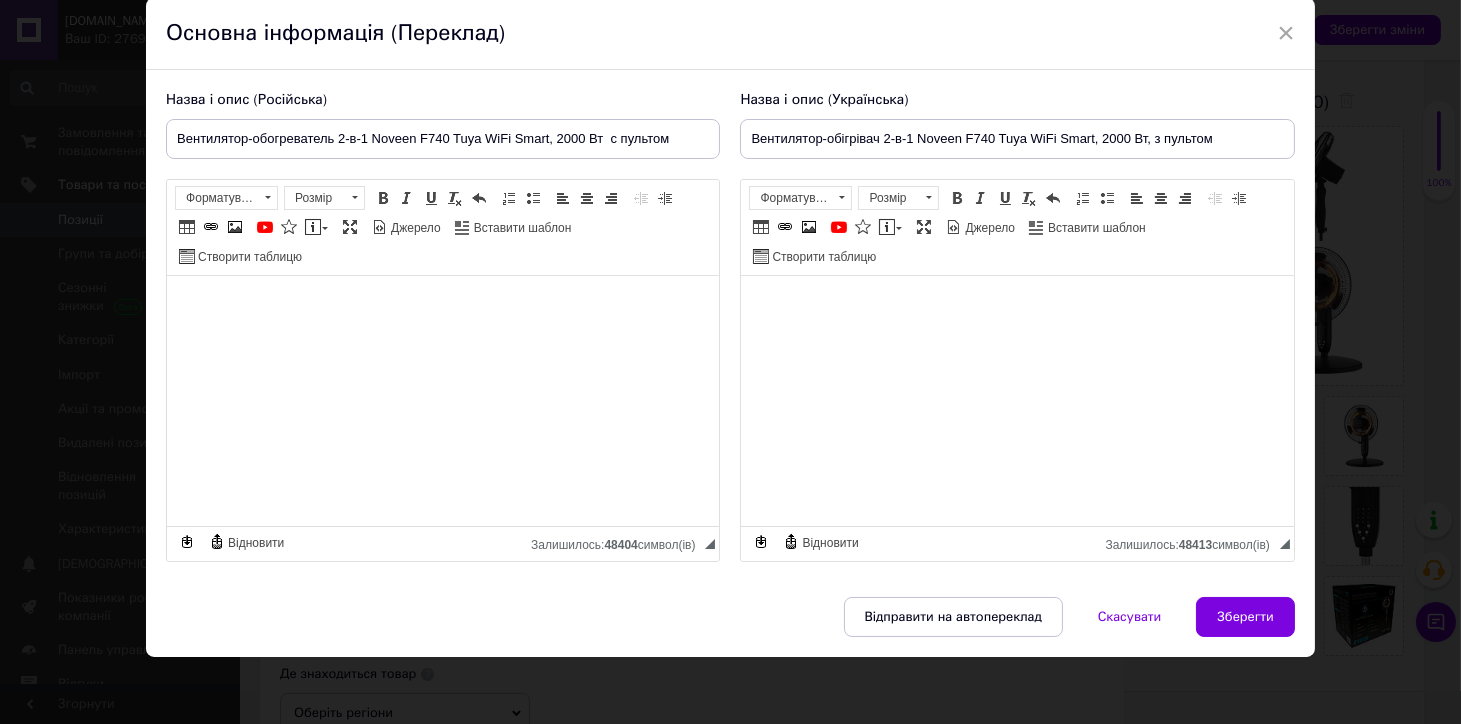 type on "Вентилятор-обогреватель 2-в-1 Noveen F740 Tuya WiFi Smart, 2000 Вт  с пультом" 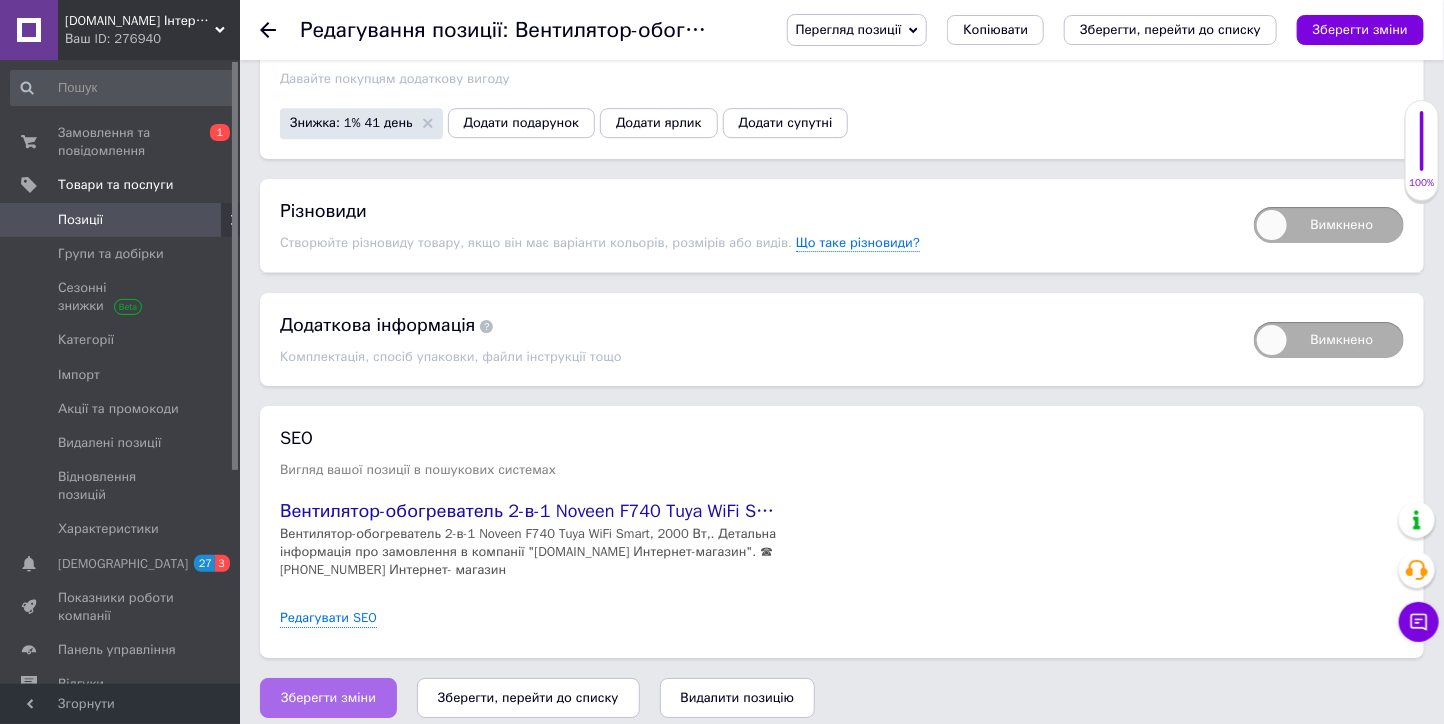 scroll, scrollTop: 2725, scrollLeft: 0, axis: vertical 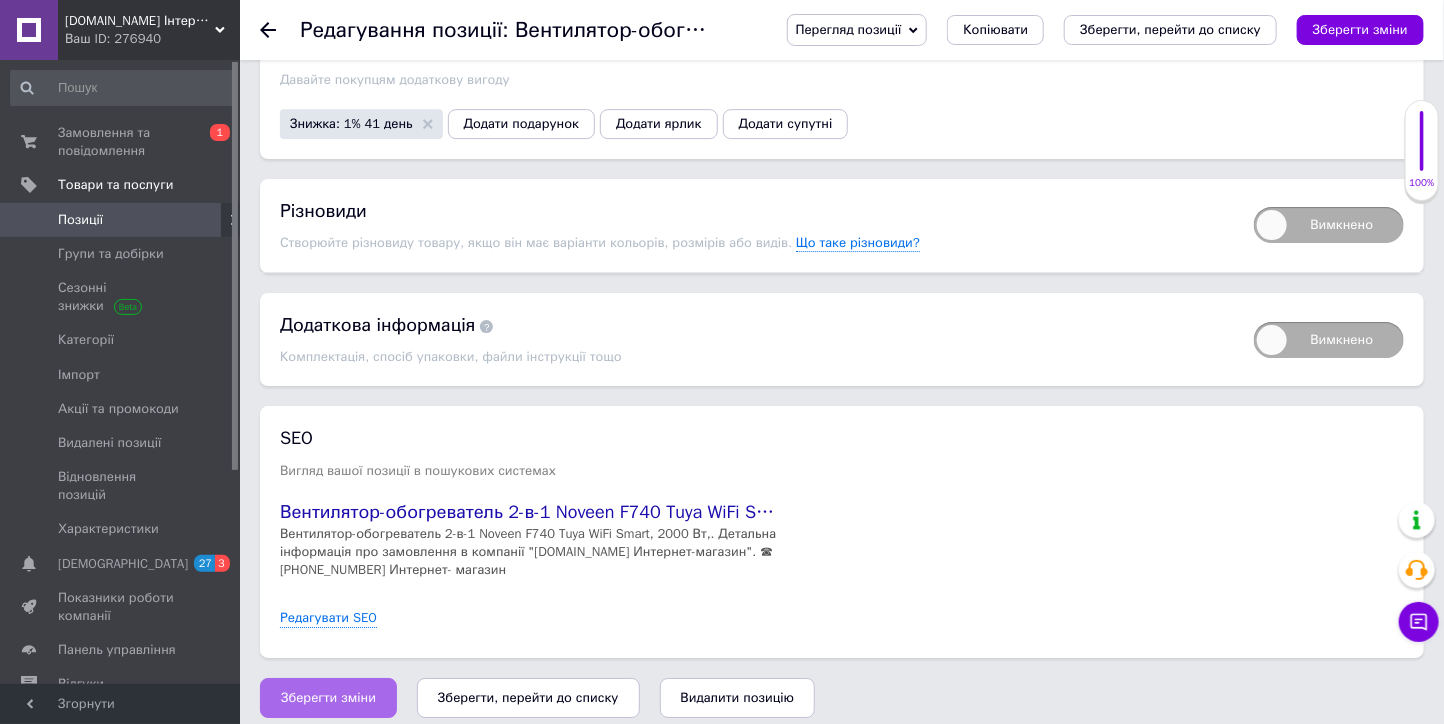 drag, startPoint x: 330, startPoint y: 675, endPoint x: 343, endPoint y: 675, distance: 13 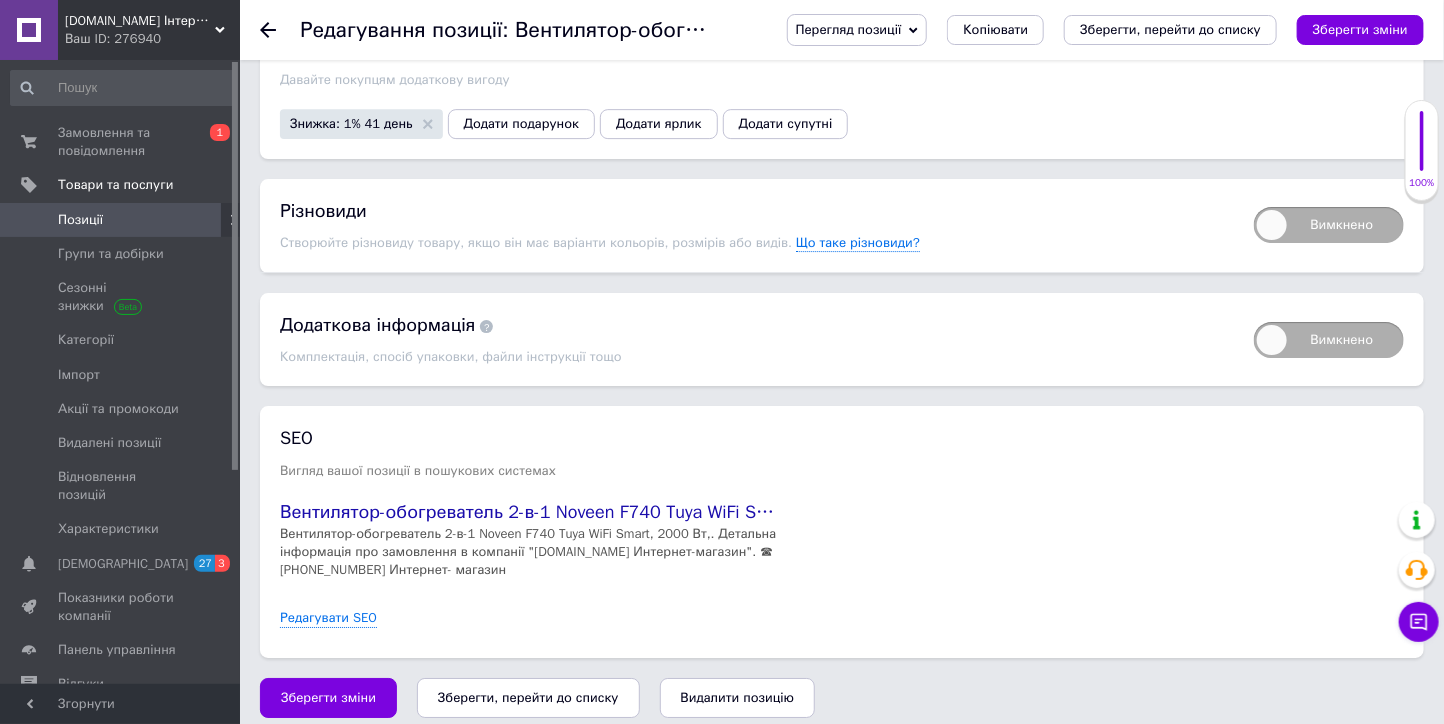 click on "Зберегти зміни" at bounding box center [328, 698] 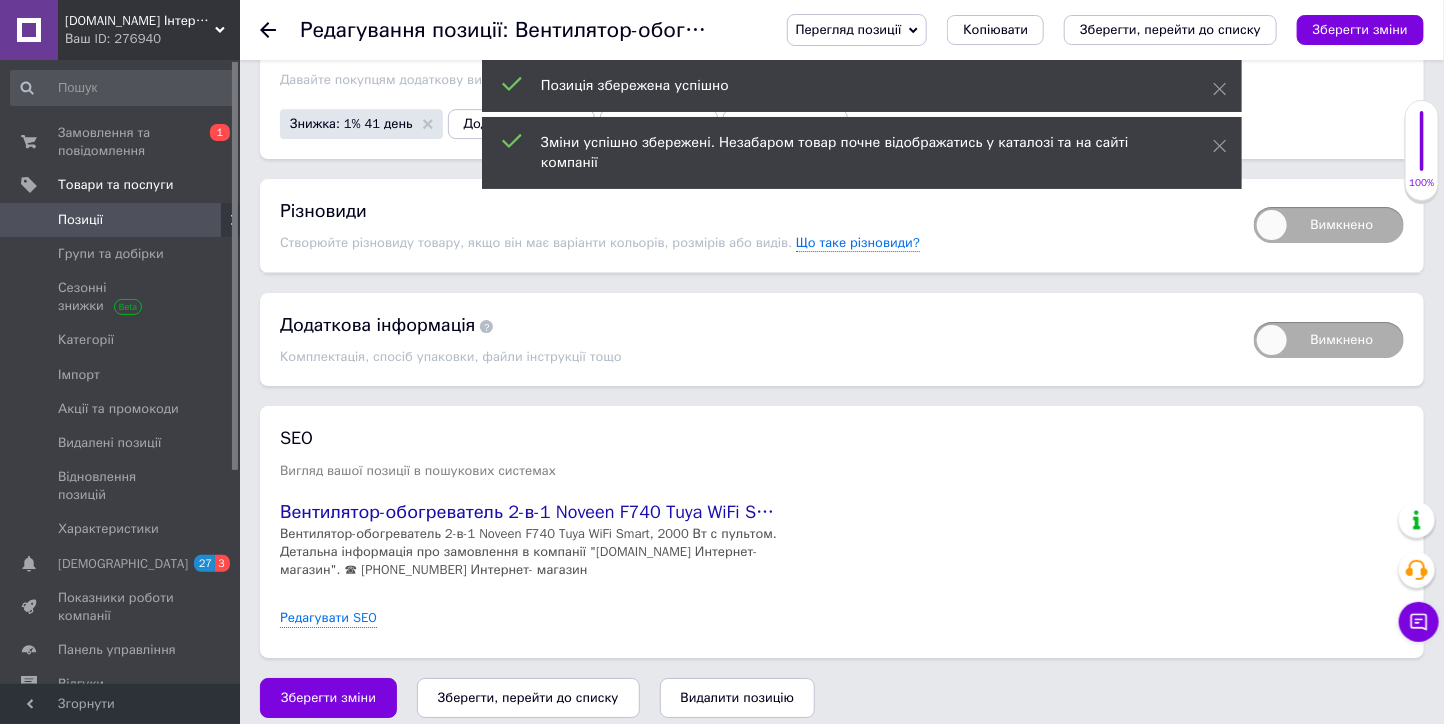 drag, startPoint x: 265, startPoint y: 32, endPoint x: 307, endPoint y: 102, distance: 81.63332 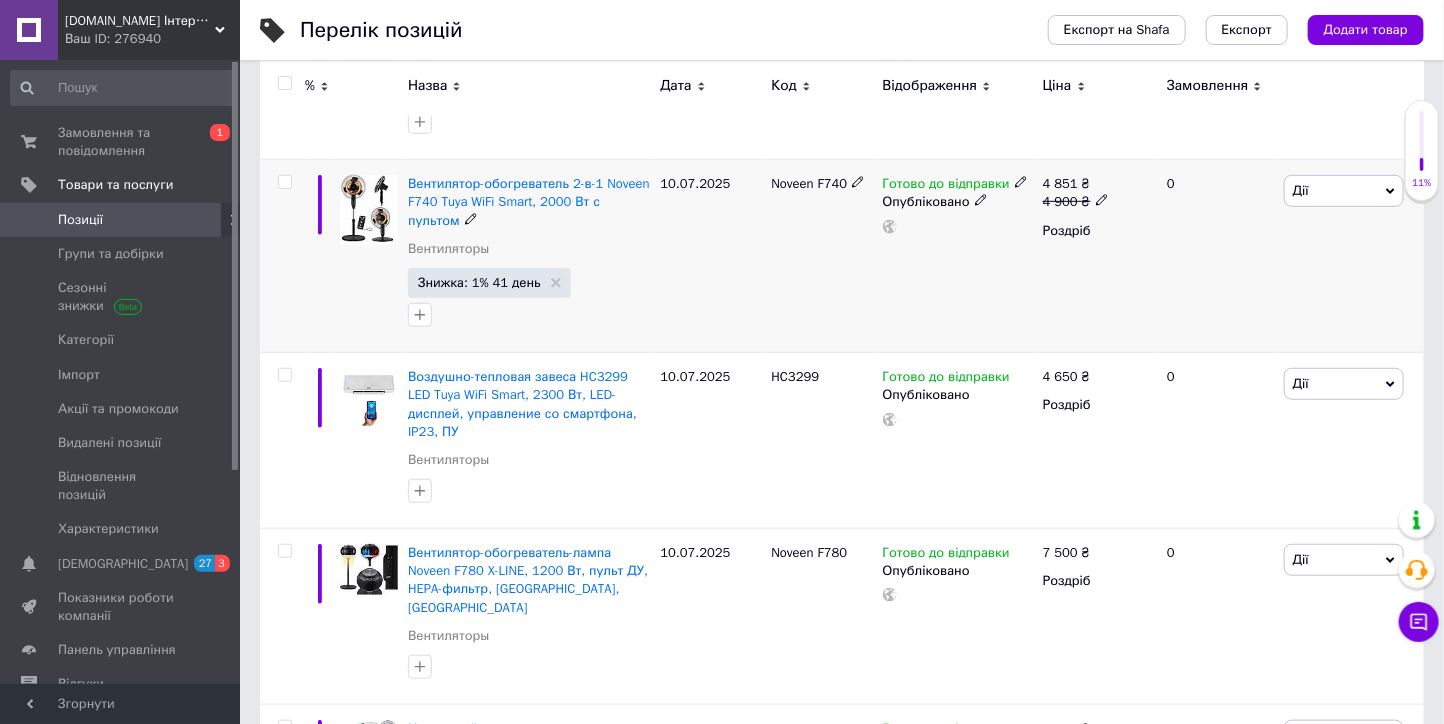 scroll, scrollTop: 444, scrollLeft: 0, axis: vertical 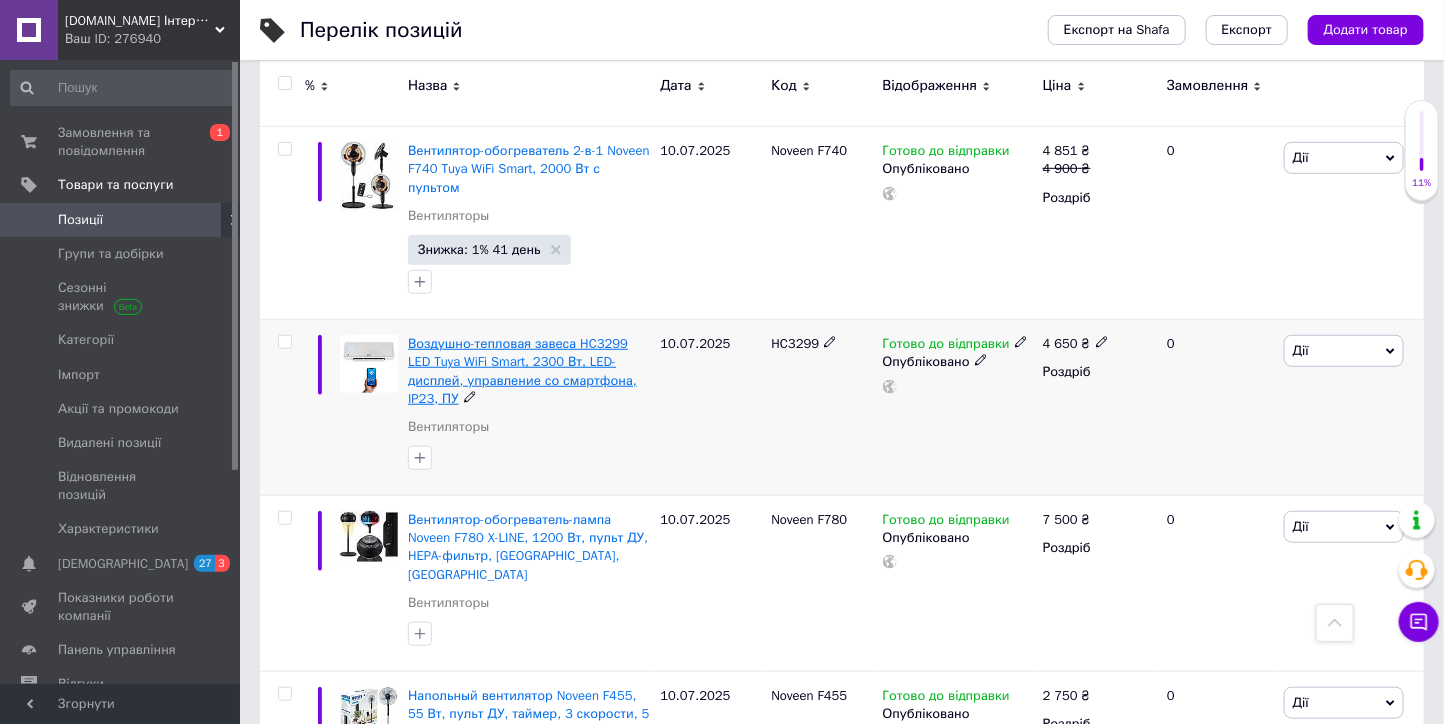 click on "Воздушно-тепловая завеса HC3299 LED Tuya WiFi Smart, 2300 Вт, LED-дисплей, управление со смартфона, IP23, ПУ" at bounding box center [522, 371] 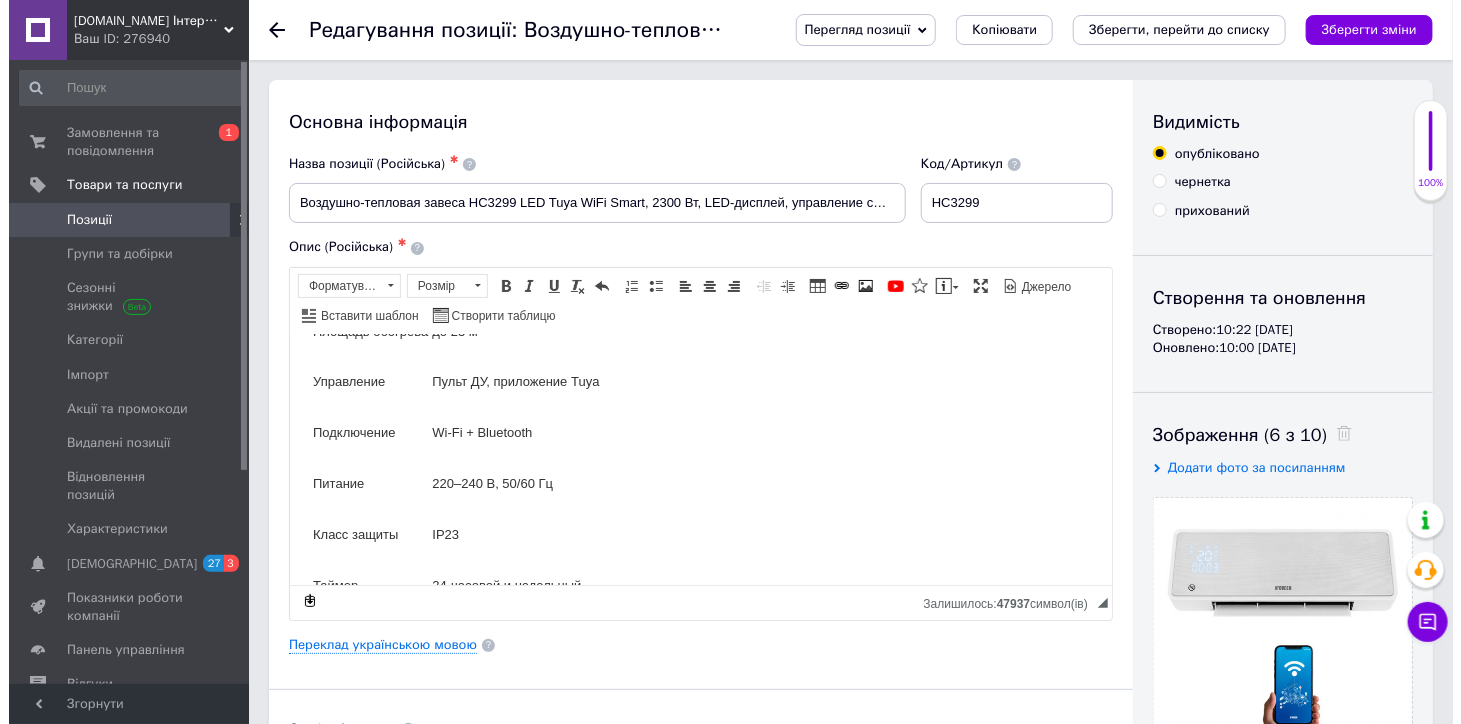 scroll, scrollTop: 888, scrollLeft: 0, axis: vertical 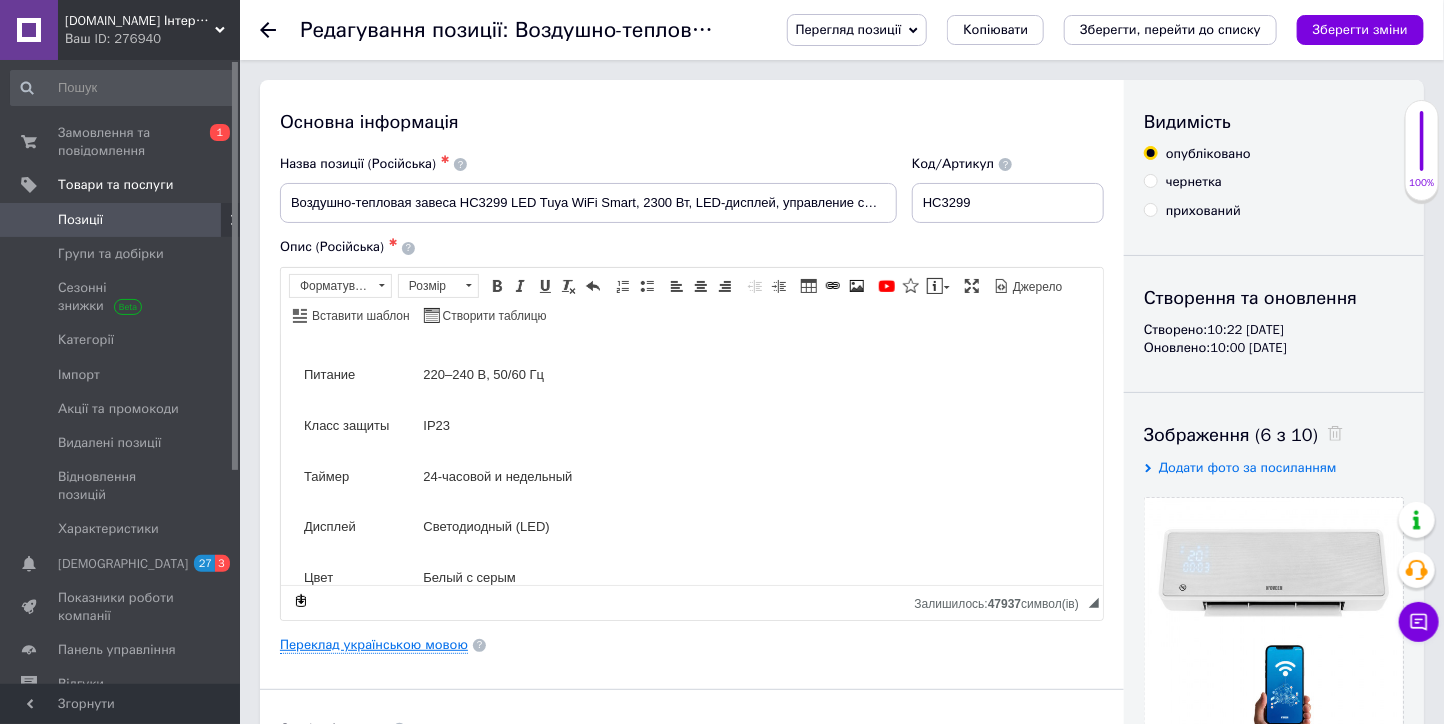click on "Переклад українською мовою" at bounding box center [374, 645] 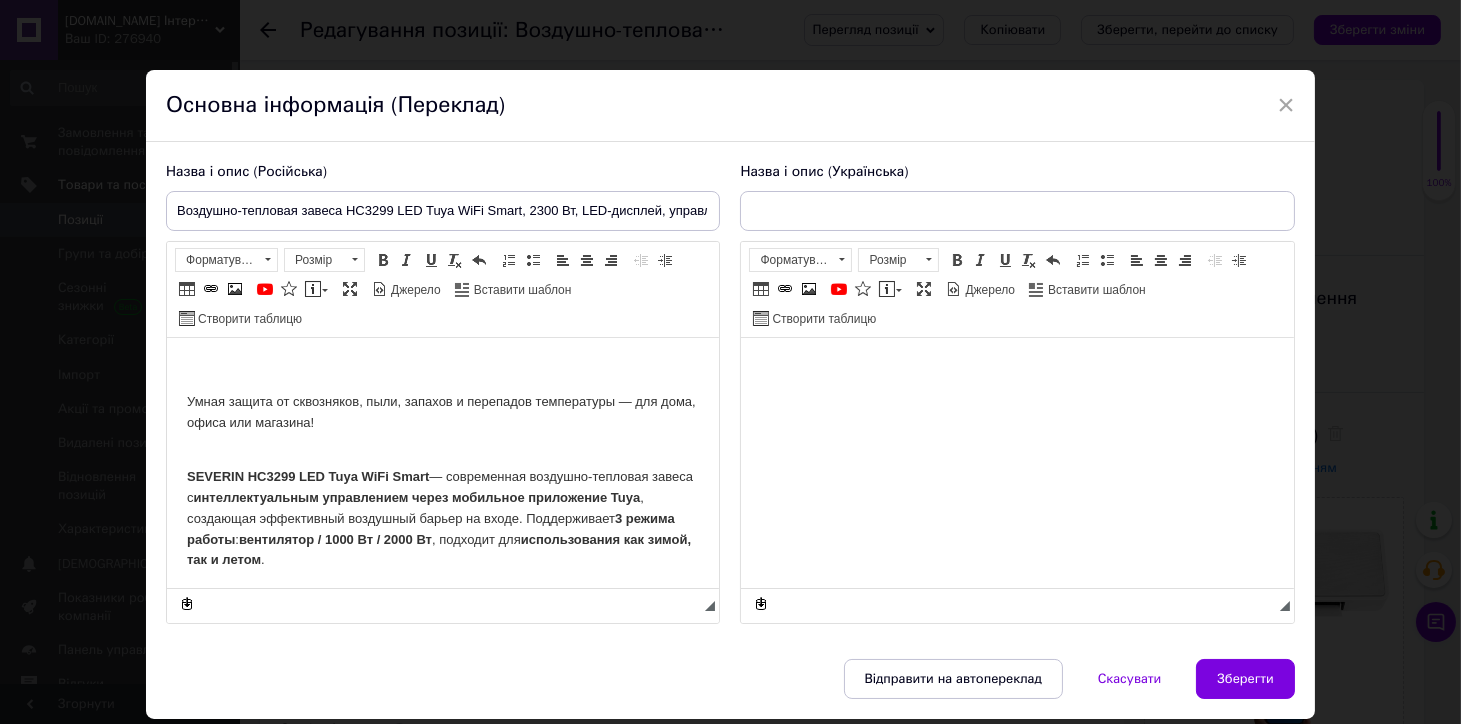 scroll, scrollTop: 0, scrollLeft: 0, axis: both 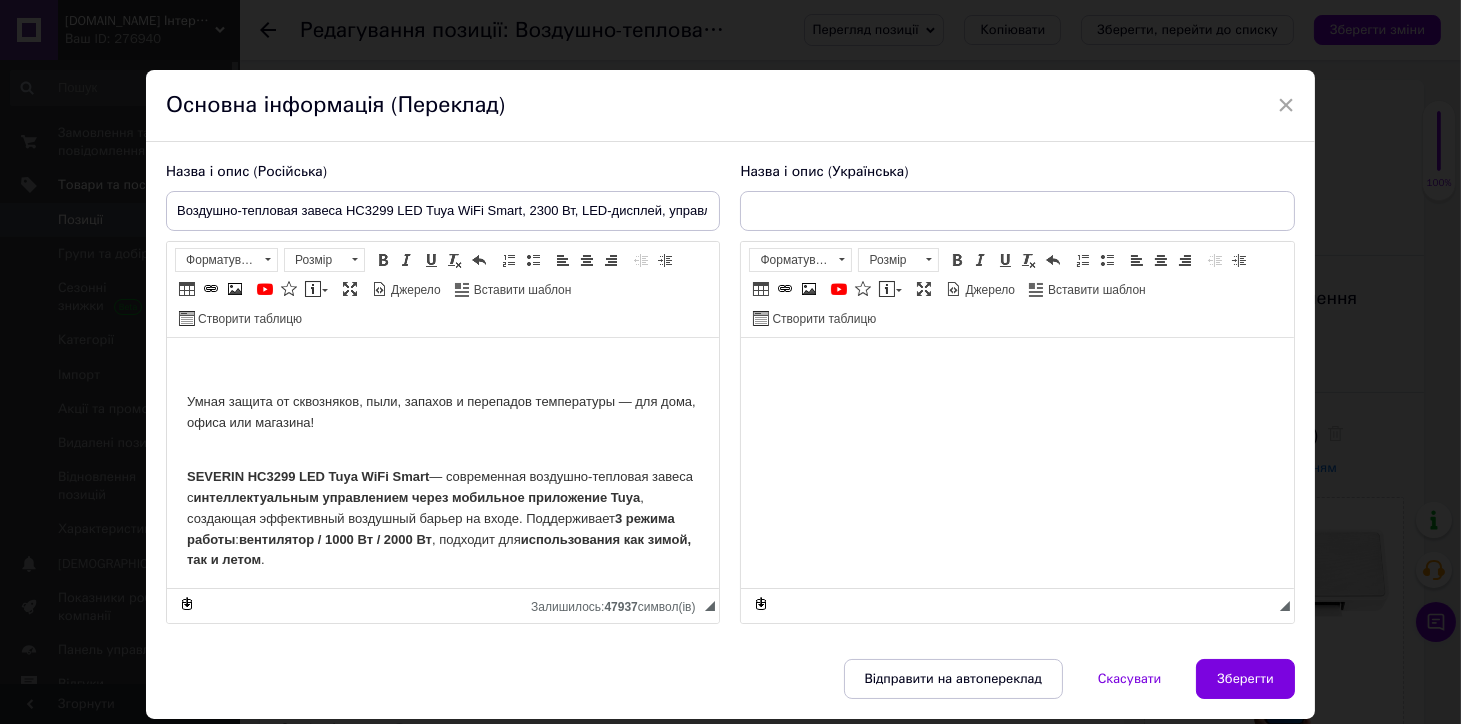 type on "Повітряно-теплова завіса HC3299 LED Tuya WiFi Smart, 2300 Вт, LED-дисплей, керування зі смартфона, IP23, ПК" 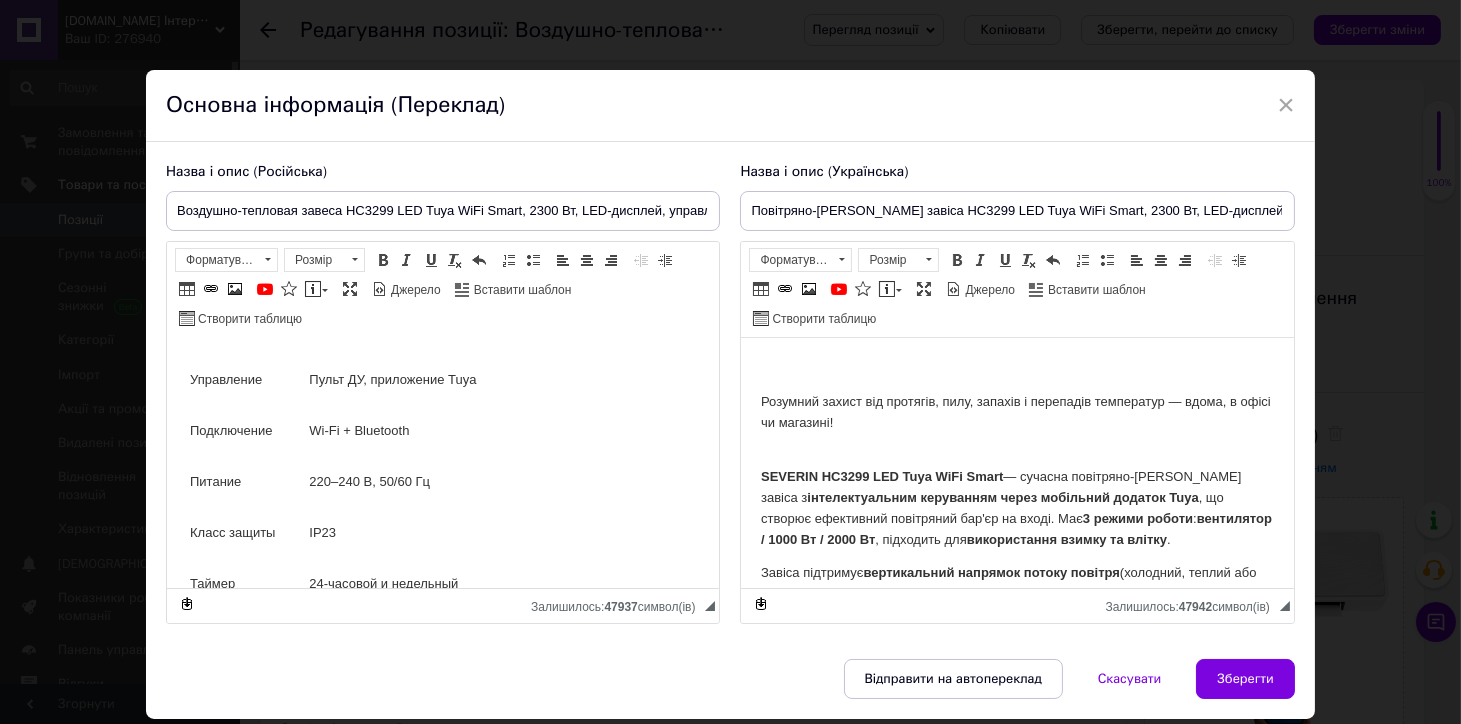 scroll, scrollTop: 555, scrollLeft: 0, axis: vertical 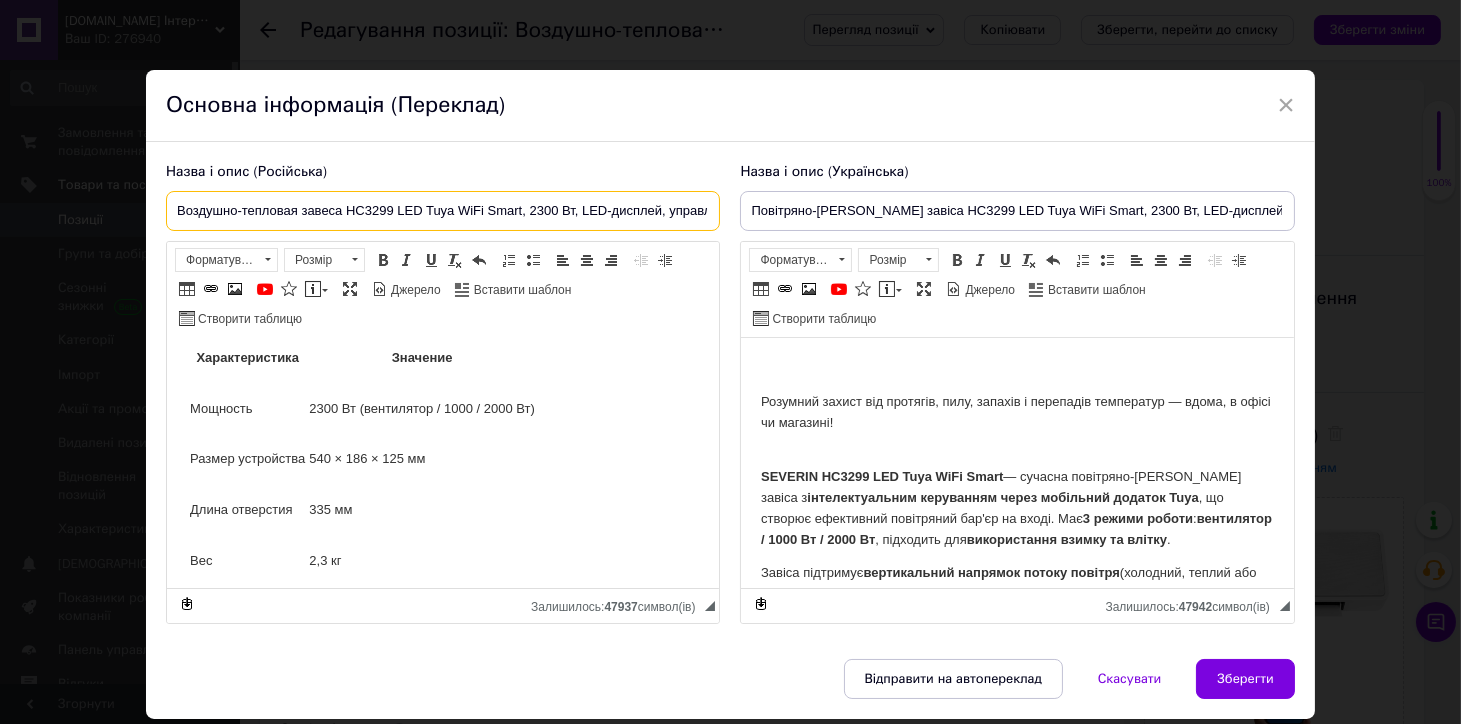 click on "Воздушно-тепловая завеса HC3299 LED Tuya WiFi Smart, 2300 Вт, LED-дисплей, управление со смартфона, IP23, ПУ" at bounding box center [443, 211] 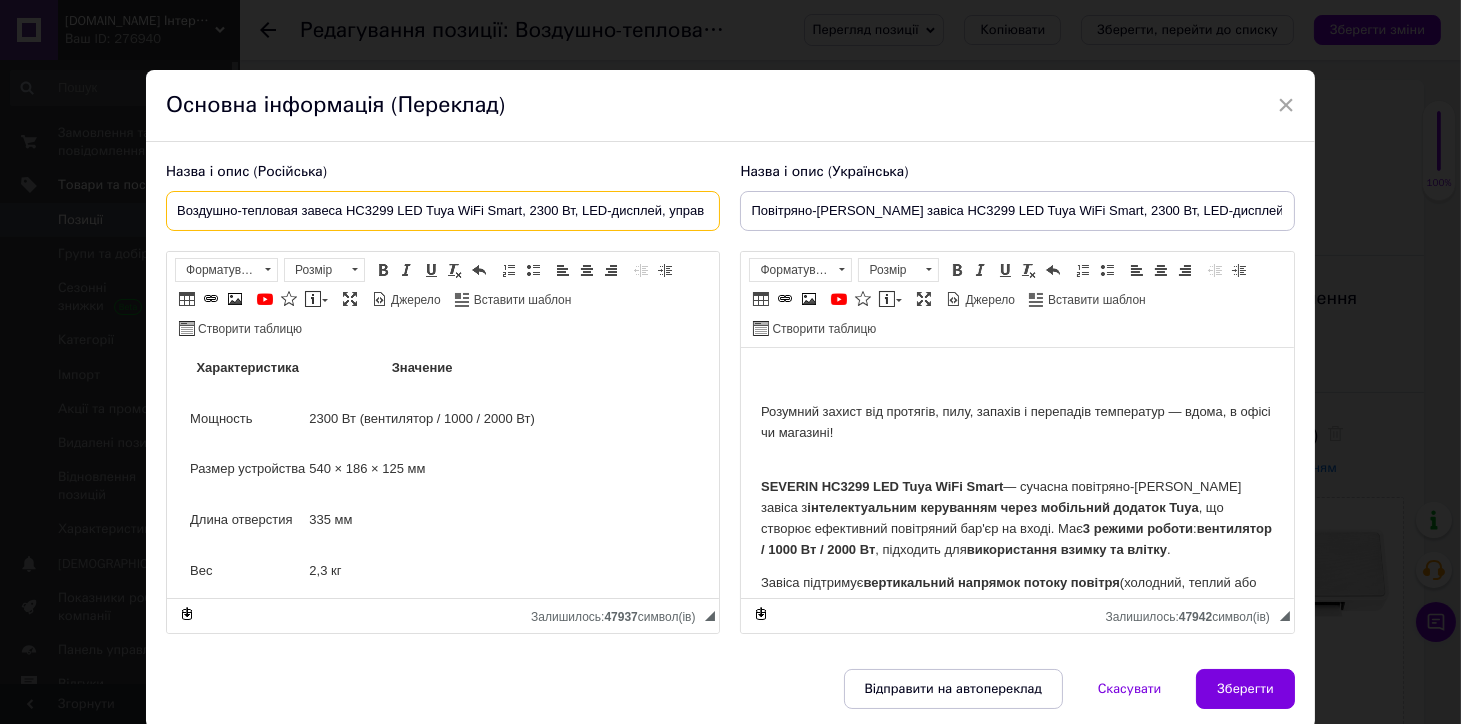 scroll, scrollTop: 0, scrollLeft: 0, axis: both 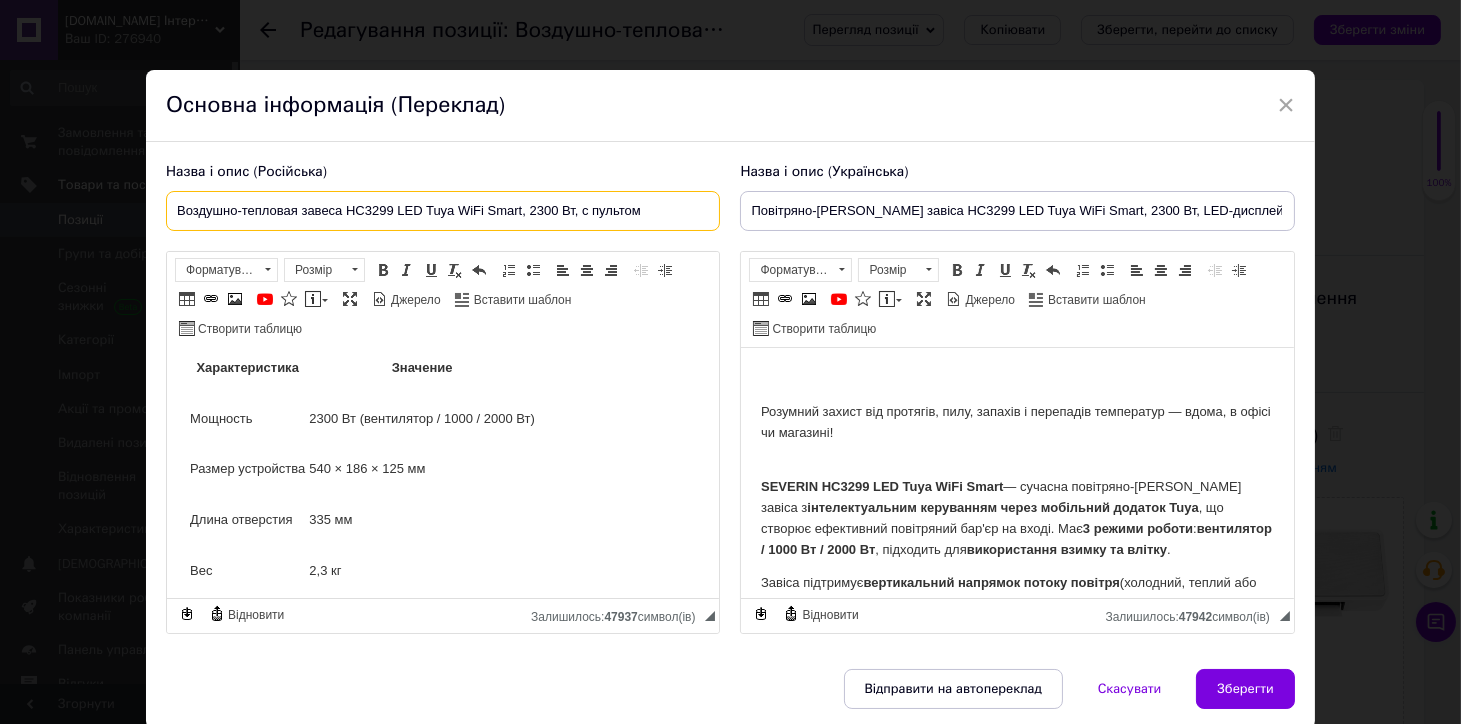 type on "Воздушно-тепловая завеса HC3299 LED Tuya WiFi Smart, 2300 Вт, с пультом" 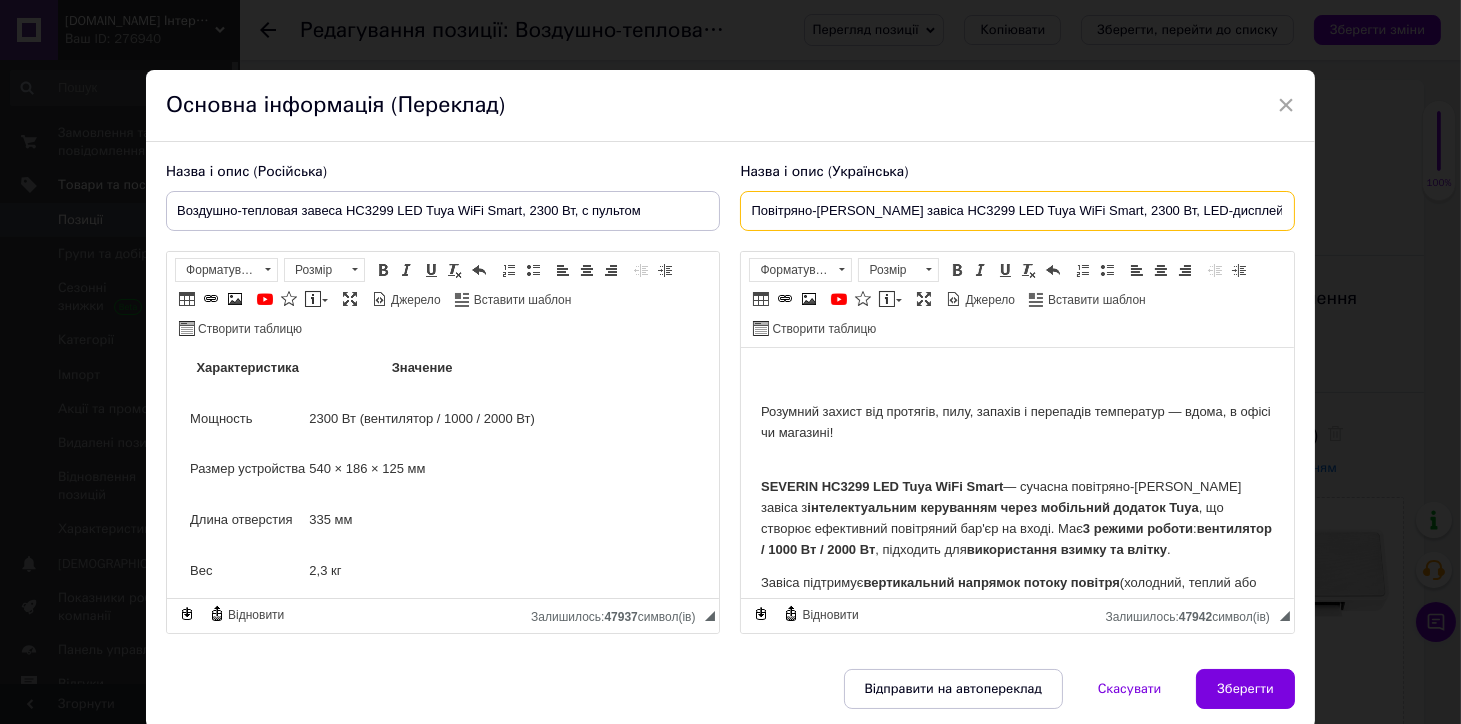 drag, startPoint x: 1219, startPoint y: 212, endPoint x: 1254, endPoint y: 213, distance: 35.014282 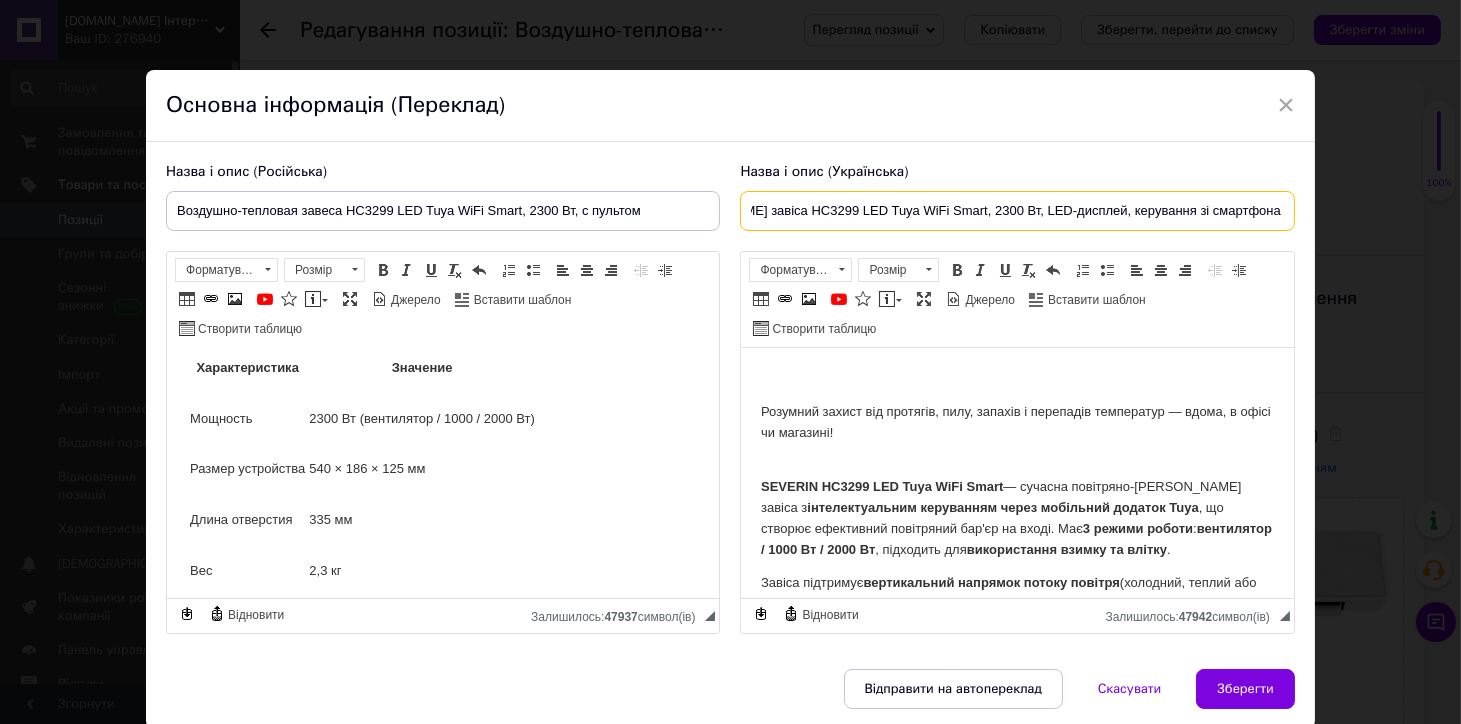 drag, startPoint x: 1254, startPoint y: 213, endPoint x: 1320, endPoint y: 210, distance: 66.068146 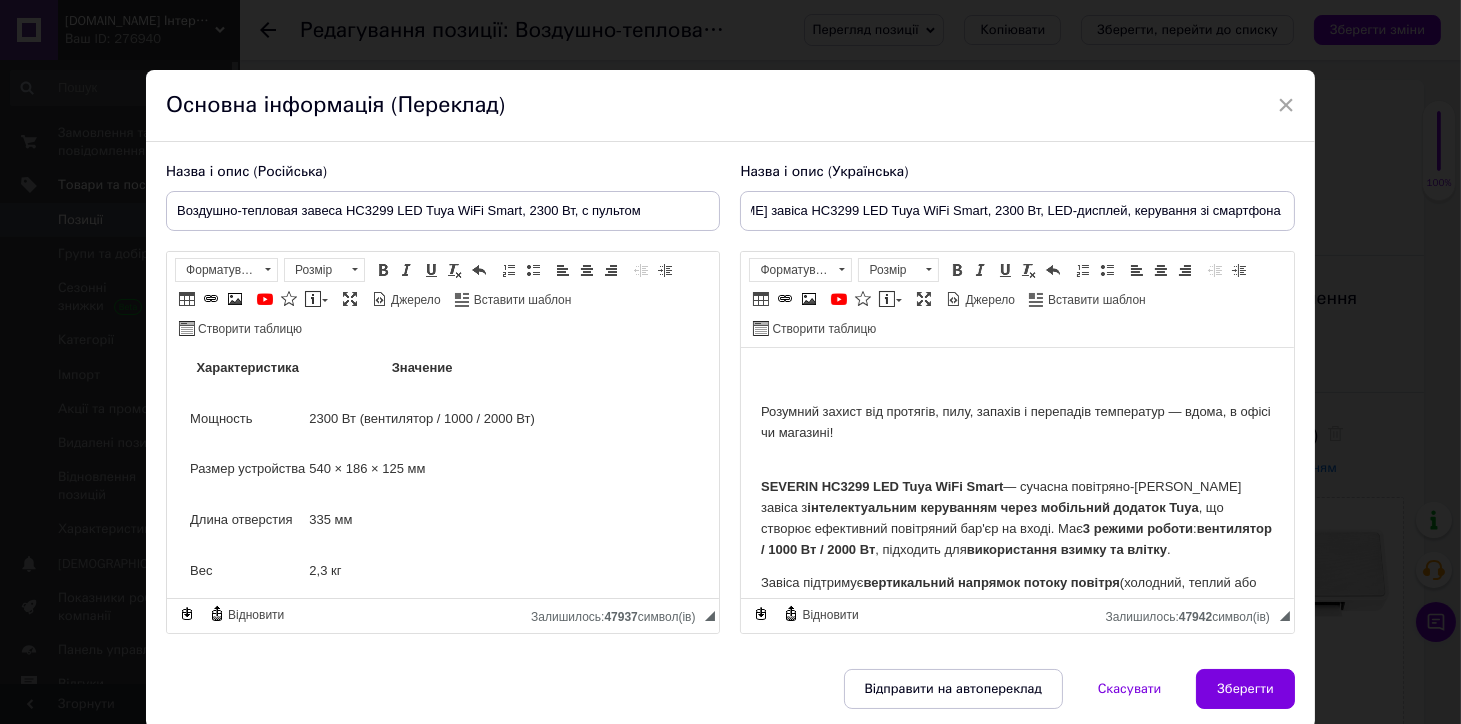 scroll, scrollTop: 0, scrollLeft: 0, axis: both 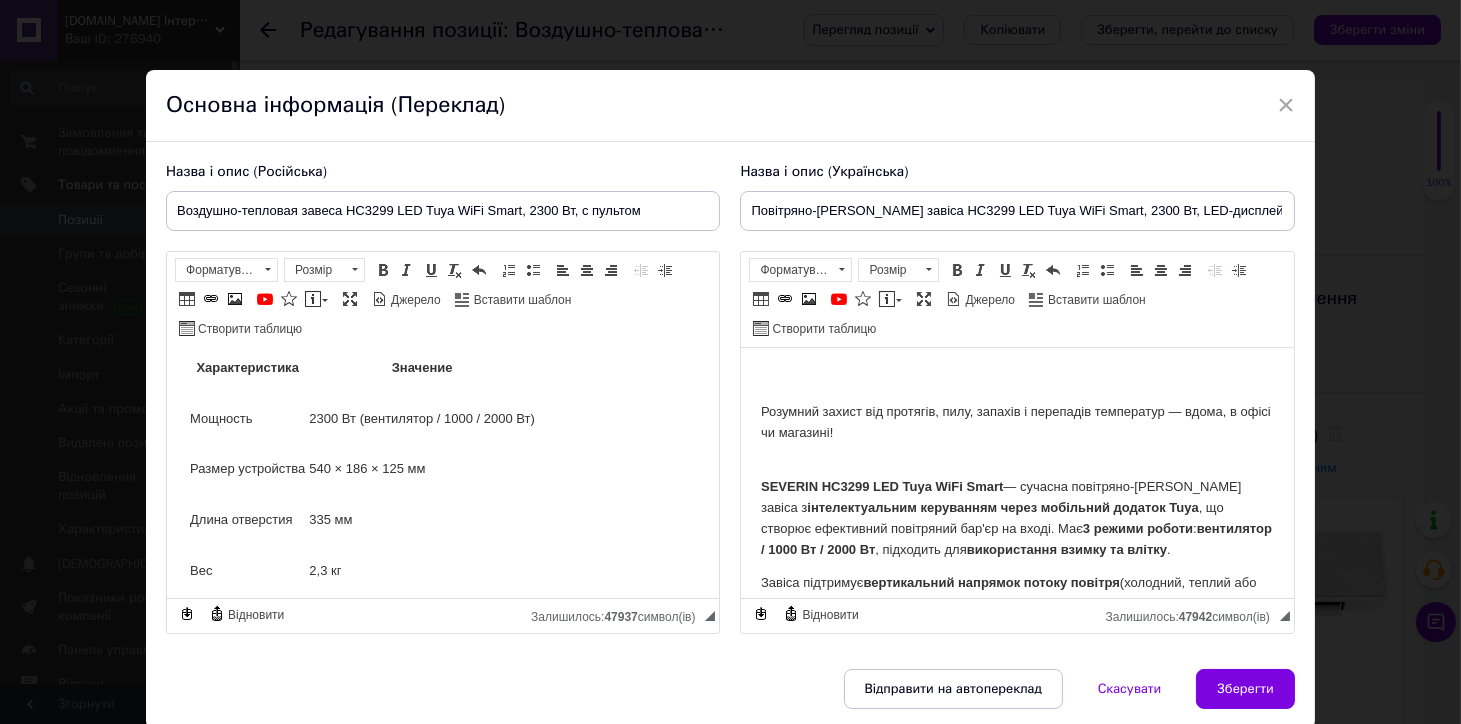 click on "× Основна інформація (Переклад) Назва і опис (Російська) Воздушно-тепловая завеса HC3299 LED Tuya WiFi Smart, 2300 Вт, с пультом
Умная защита от сквозняков, пыли, запахов и перепадов температуры — для дома, офиса или магазина!
SEVERIN HC3299 LED Tuya WiFi Smart  — современная воздушно-тепловая завеса с  интеллектуальным управлением через мобильное приложение Tuya , создающая эффективный воздушный барьер на входе. Поддерживает  3 режима работы :  вентилятор / 1000 Вт / 2000 Вт , подходит для  использования как зимой, так и летом .
Завеса обеспечивает  вертикальный поток воздуха тихо (50 дБ)" at bounding box center [730, 362] 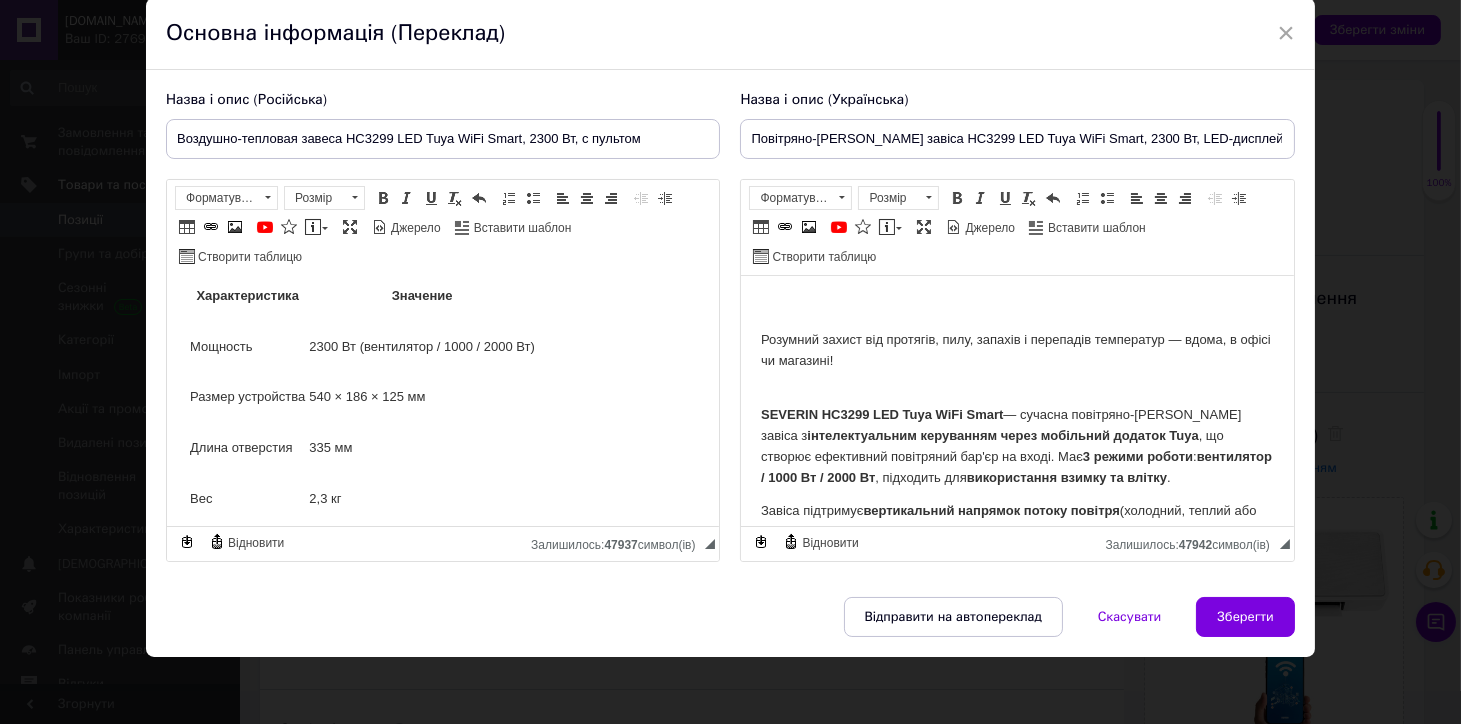 scroll, scrollTop: 0, scrollLeft: 0, axis: both 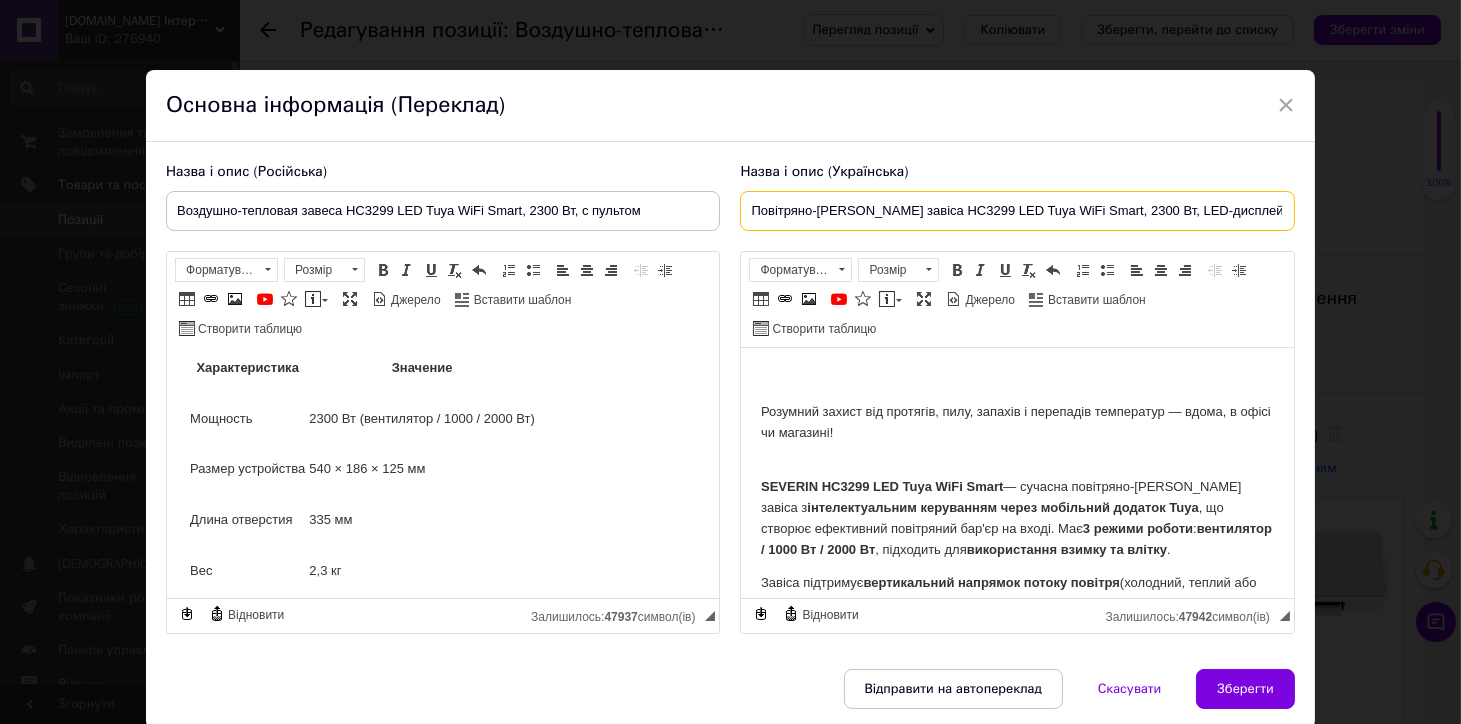 drag, startPoint x: 1142, startPoint y: 209, endPoint x: 1322, endPoint y: 215, distance: 180.09998 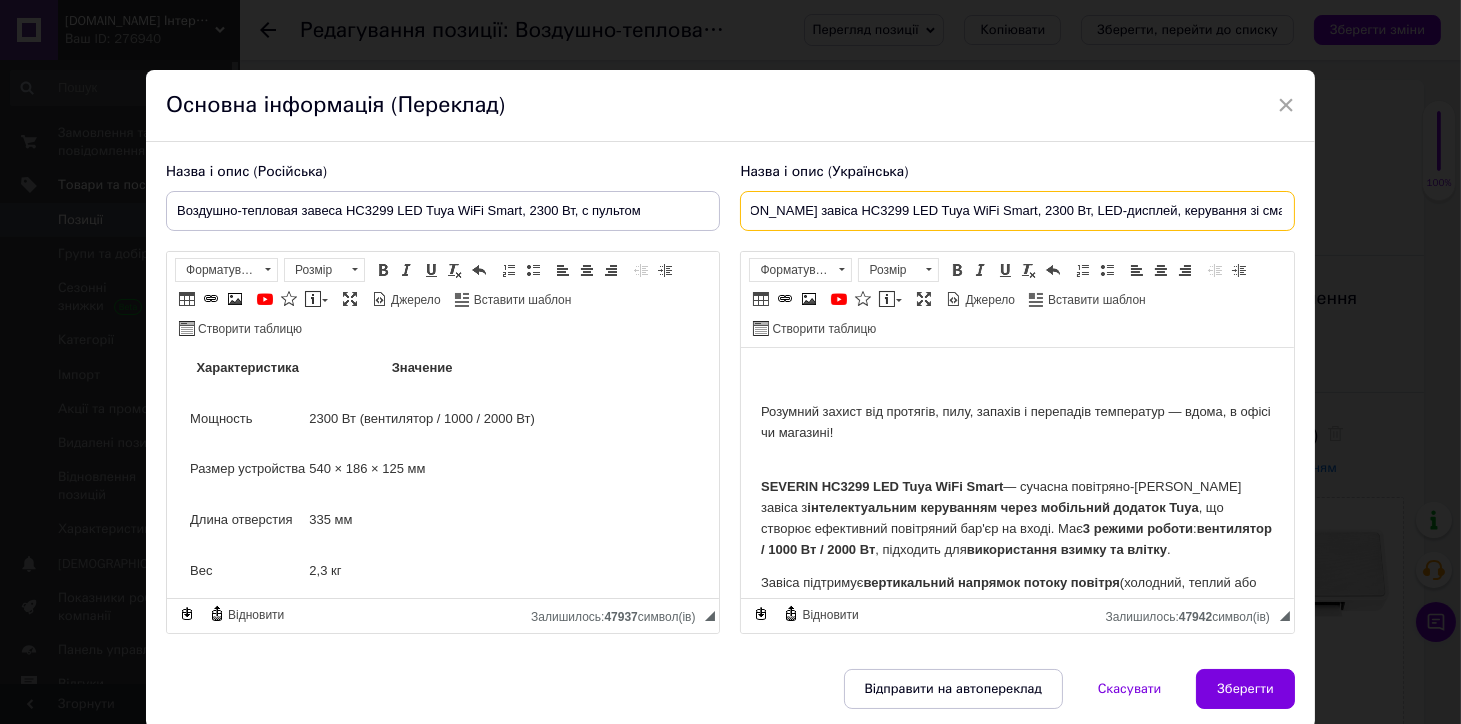 scroll, scrollTop: 0, scrollLeft: 156, axis: horizontal 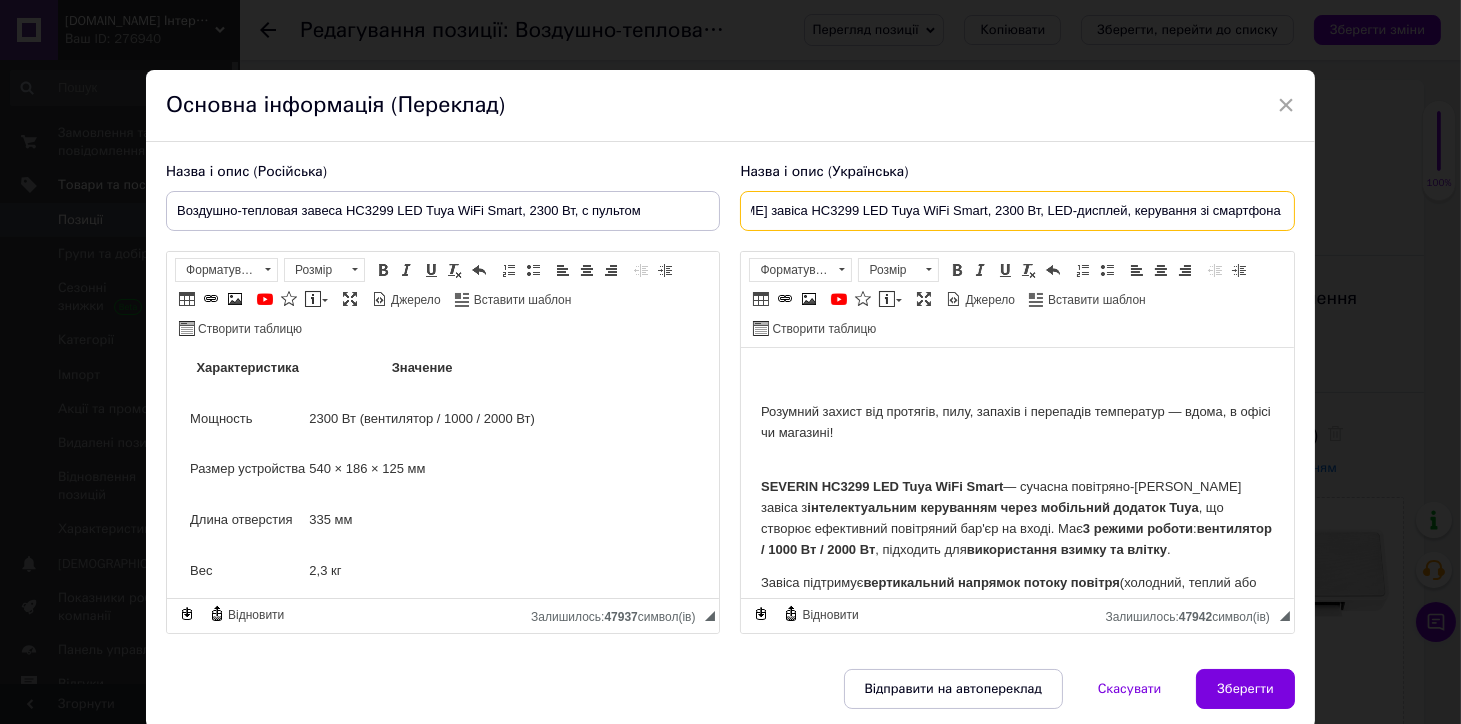 drag, startPoint x: 1145, startPoint y: 207, endPoint x: 1294, endPoint y: 222, distance: 149.75313 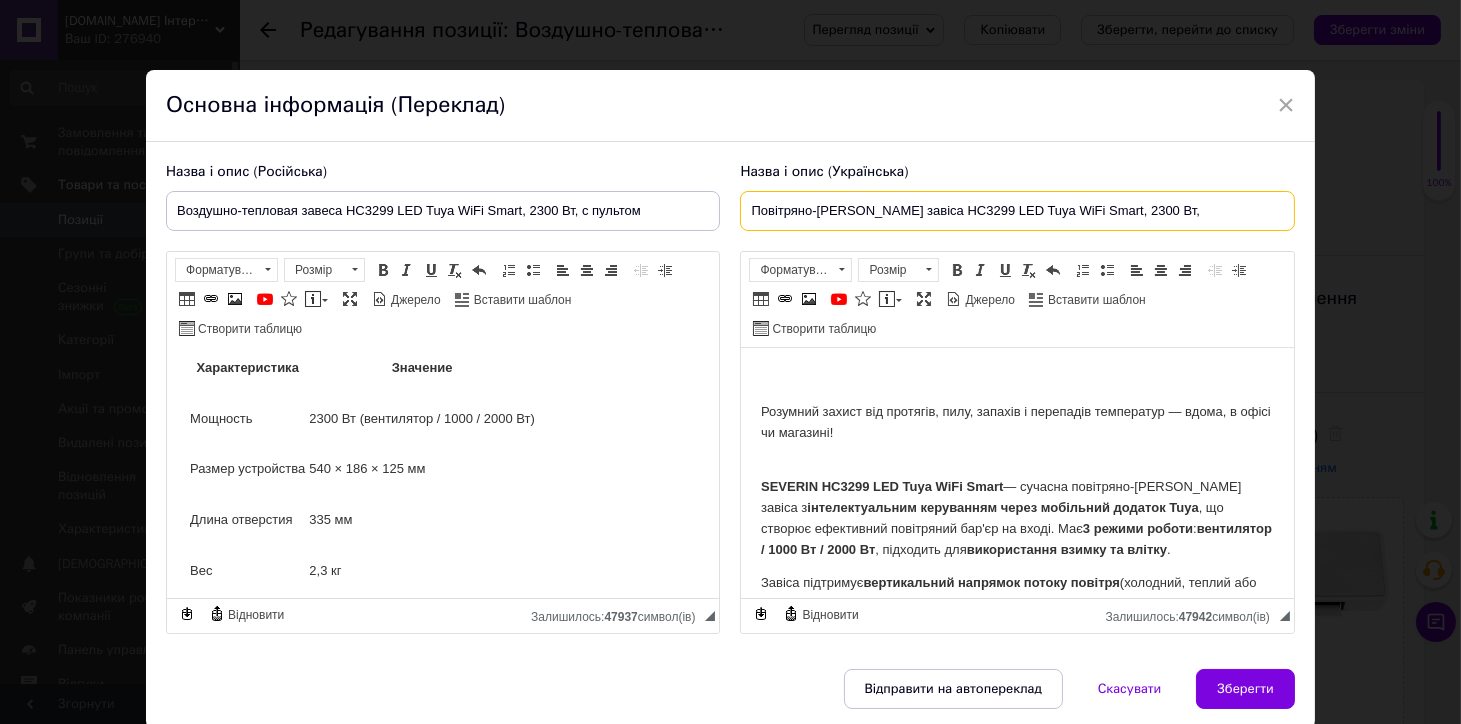 scroll, scrollTop: 0, scrollLeft: 0, axis: both 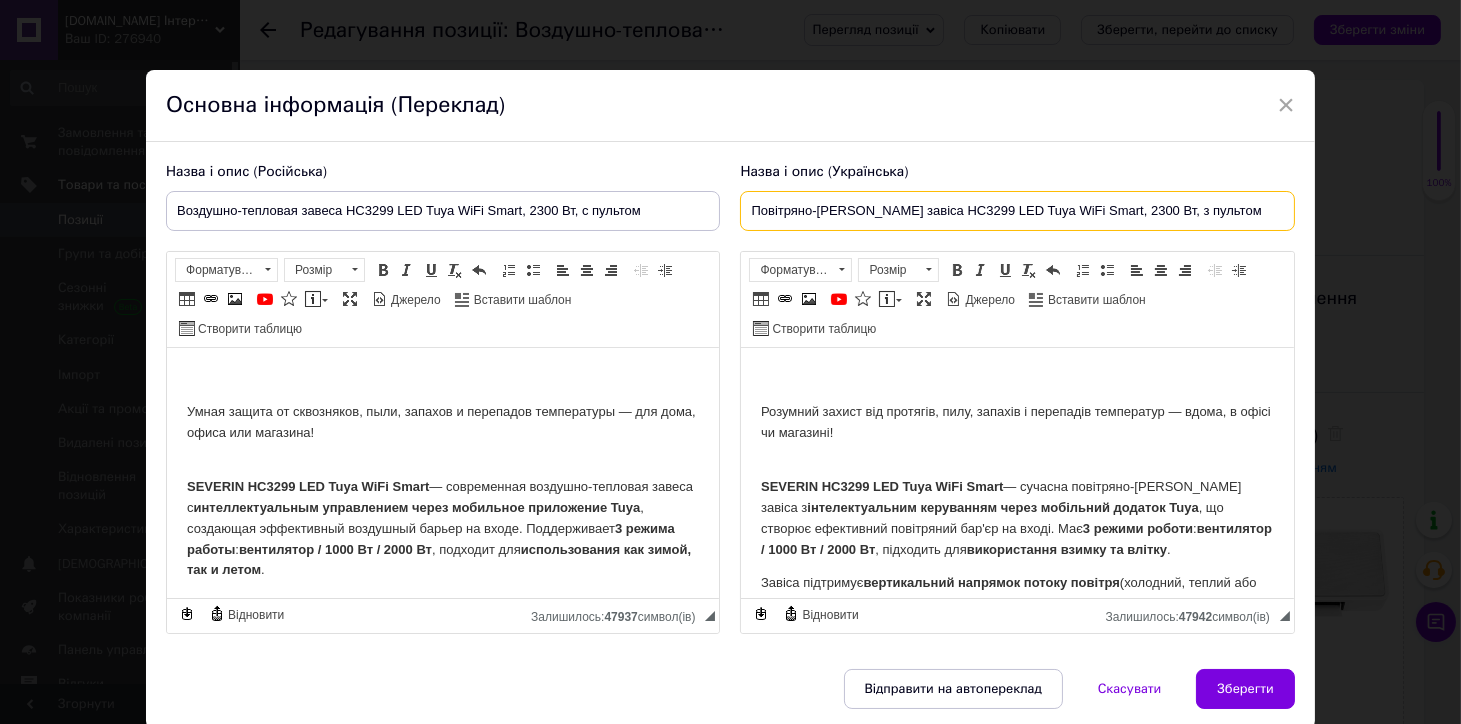 type on "Повітряно-теплова завіса HC3299 LED Tuya WiFi Smart, 2300 Вт, з пультом" 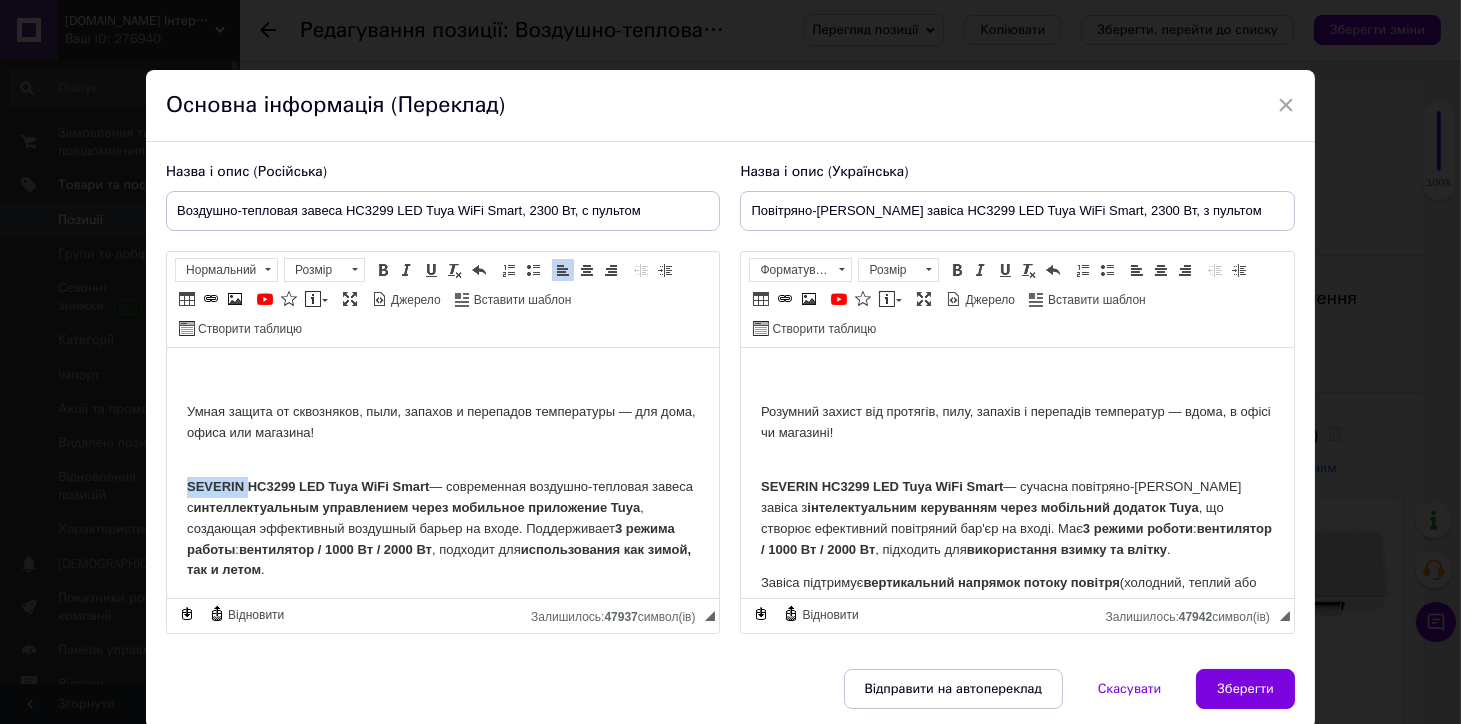 drag, startPoint x: 249, startPoint y: 486, endPoint x: 182, endPoint y: 482, distance: 67.11929 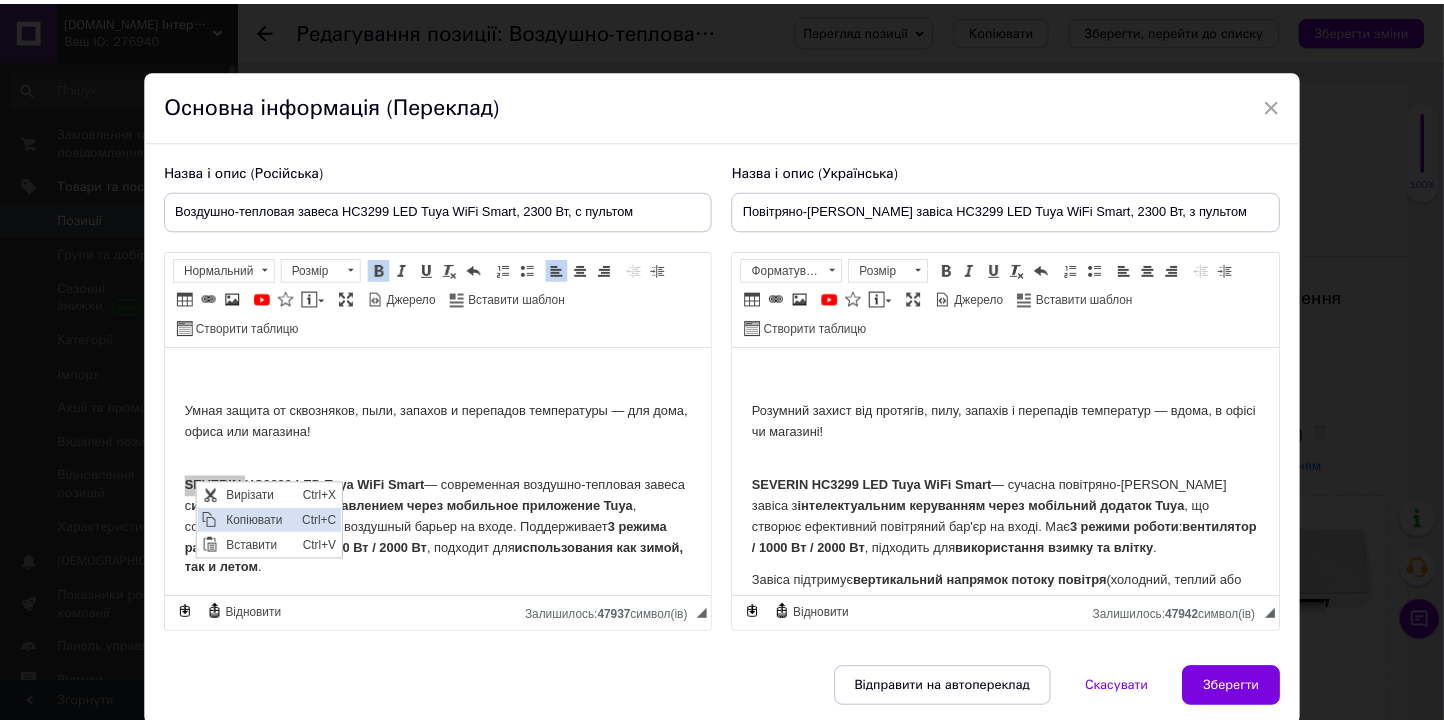 scroll, scrollTop: 0, scrollLeft: 0, axis: both 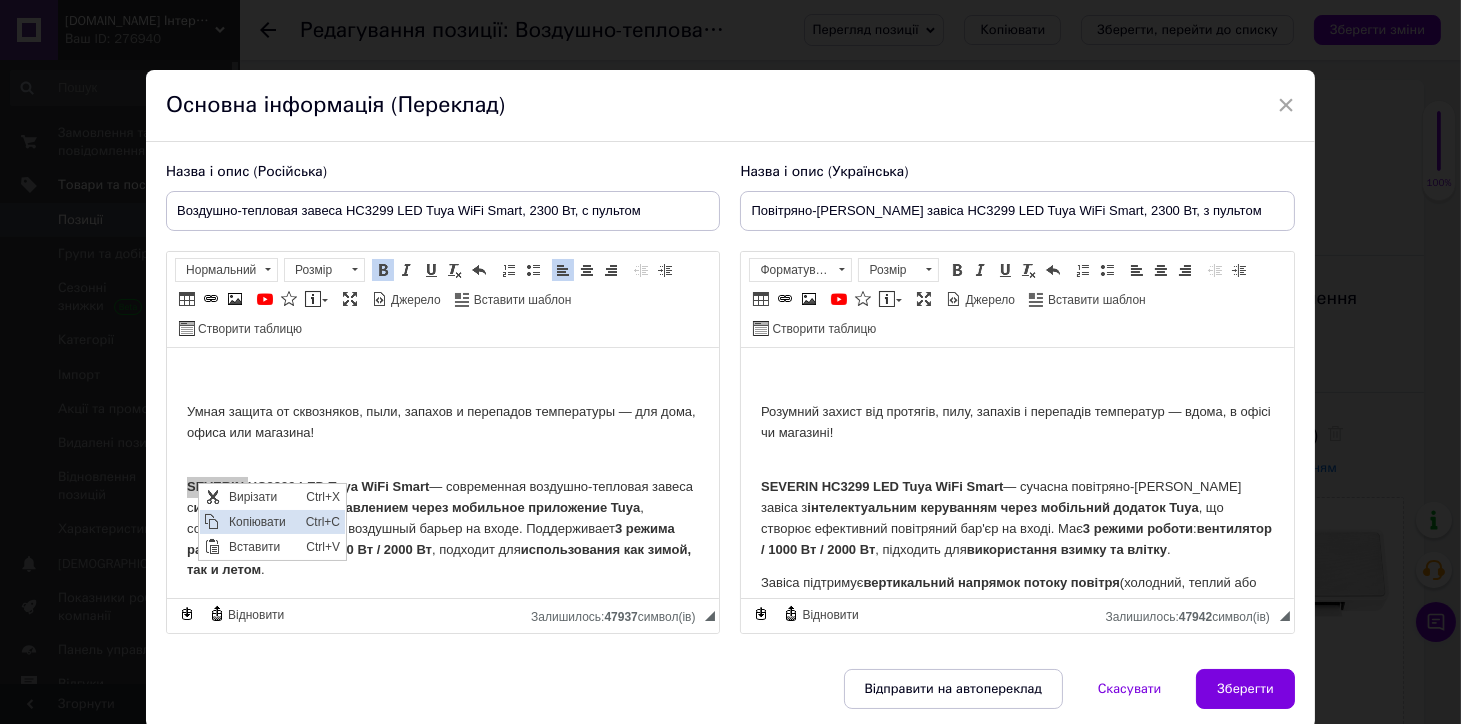 click on "Копіювати" at bounding box center (262, 521) 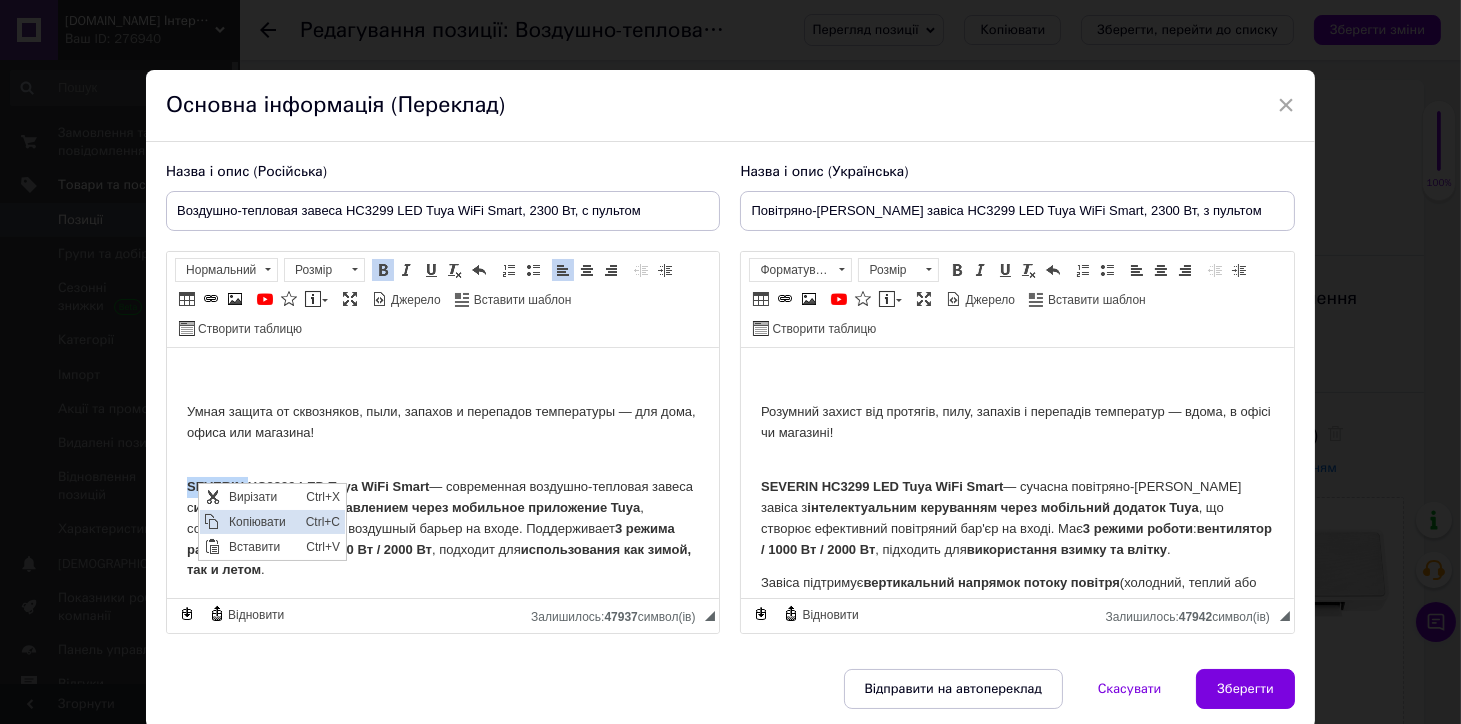 copy on "SEVERIN" 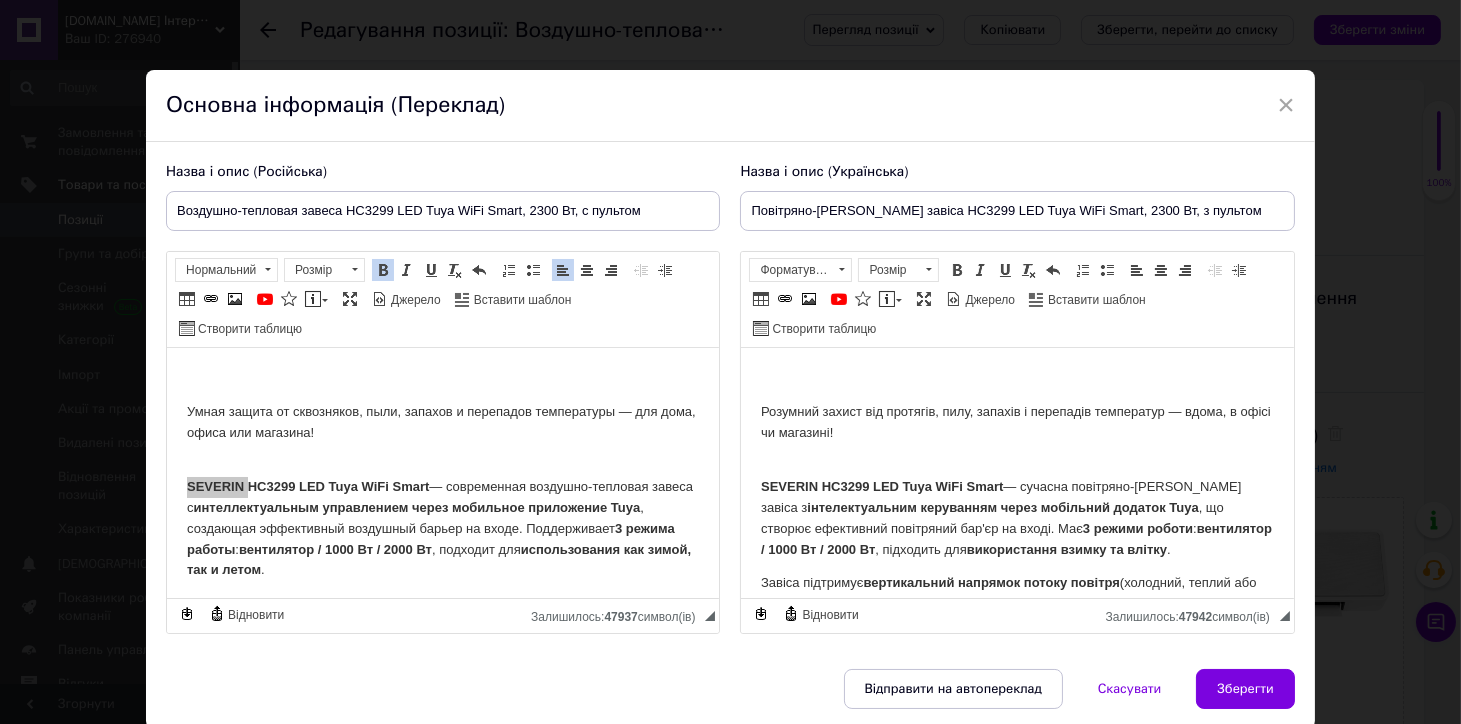 click on "Воздушно-тепловая завеса HC3299 LED Tuya WiFi Smart, 2300 Вт, с пультом" at bounding box center [443, 211] 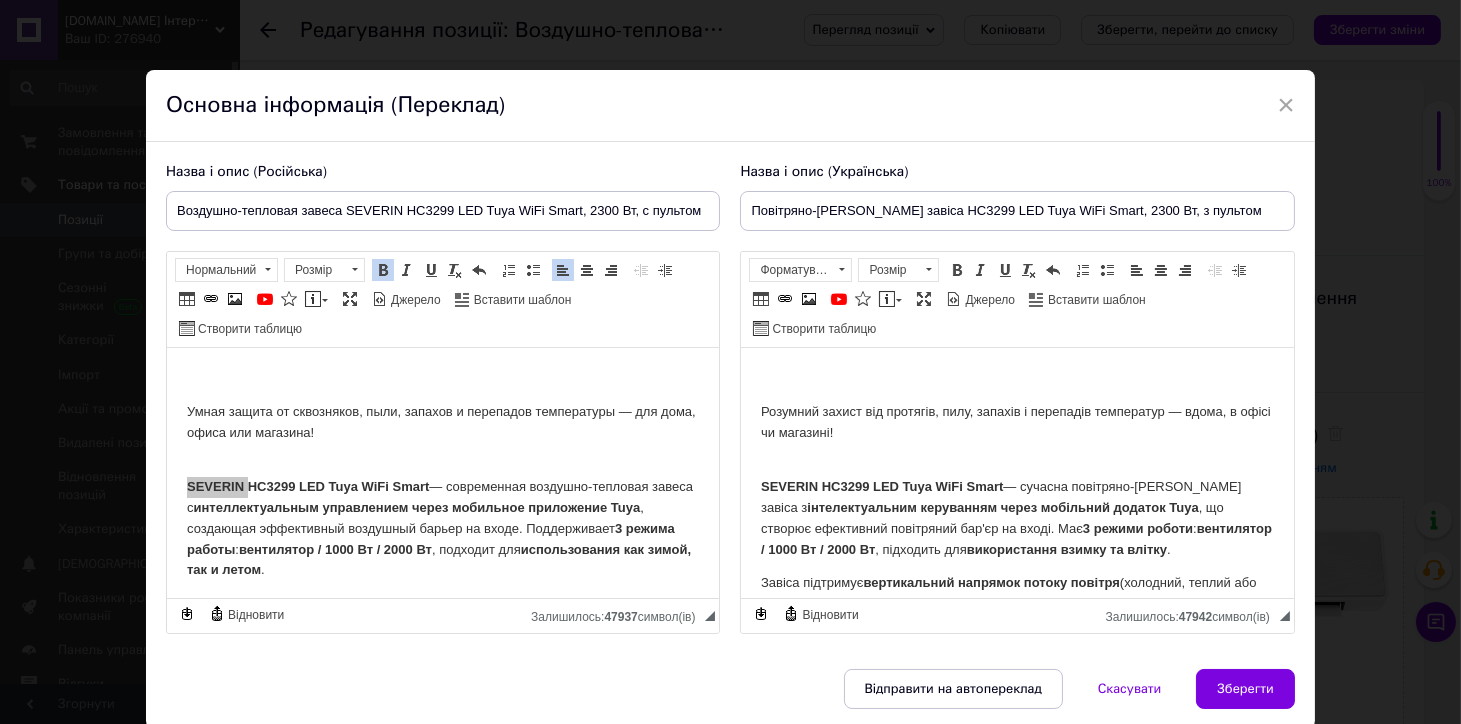 type on "Воздушно-тепловая завеса SEVERIN HC3299 LED Tuya WiFi Smart, 2300 Вт, с пультом" 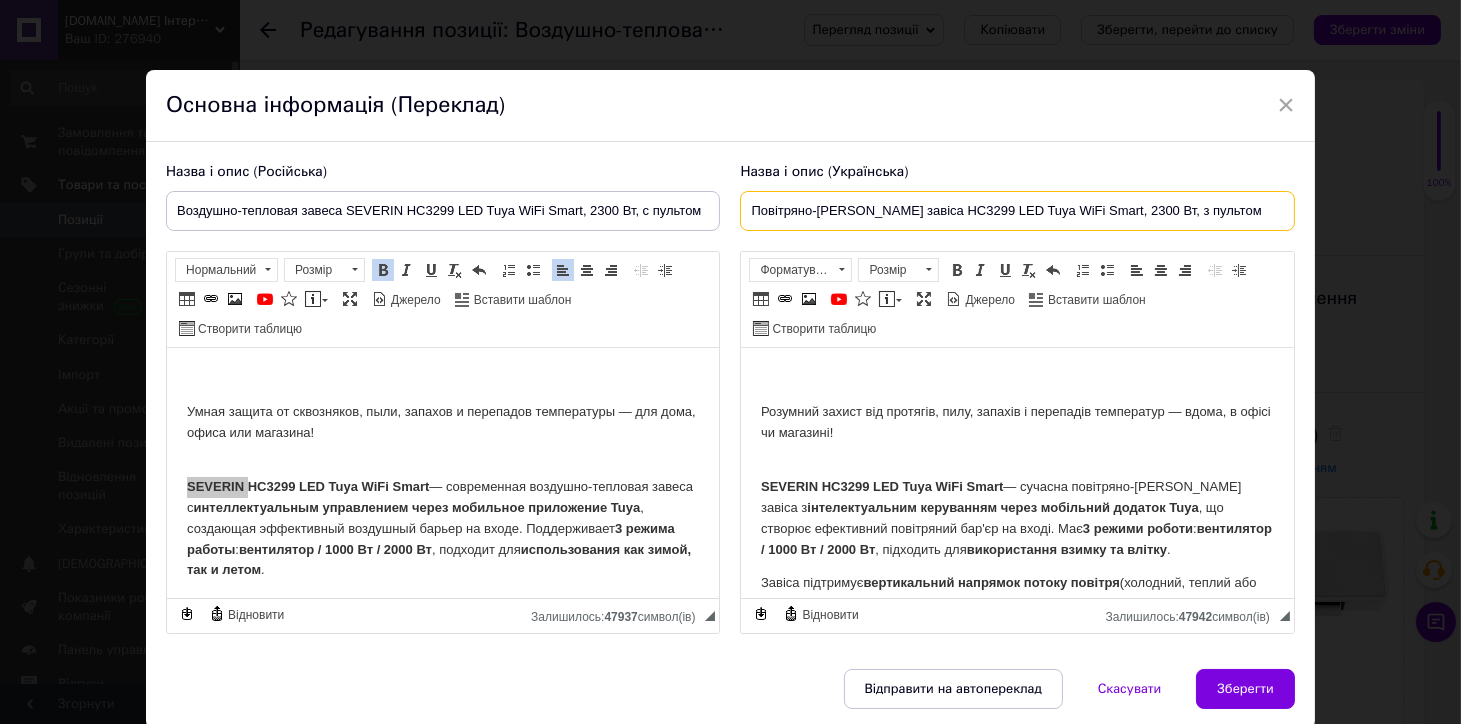 click on "Повітряно-теплова завіса HC3299 LED Tuya WiFi Smart, 2300 Вт, з пультом" at bounding box center (1017, 211) 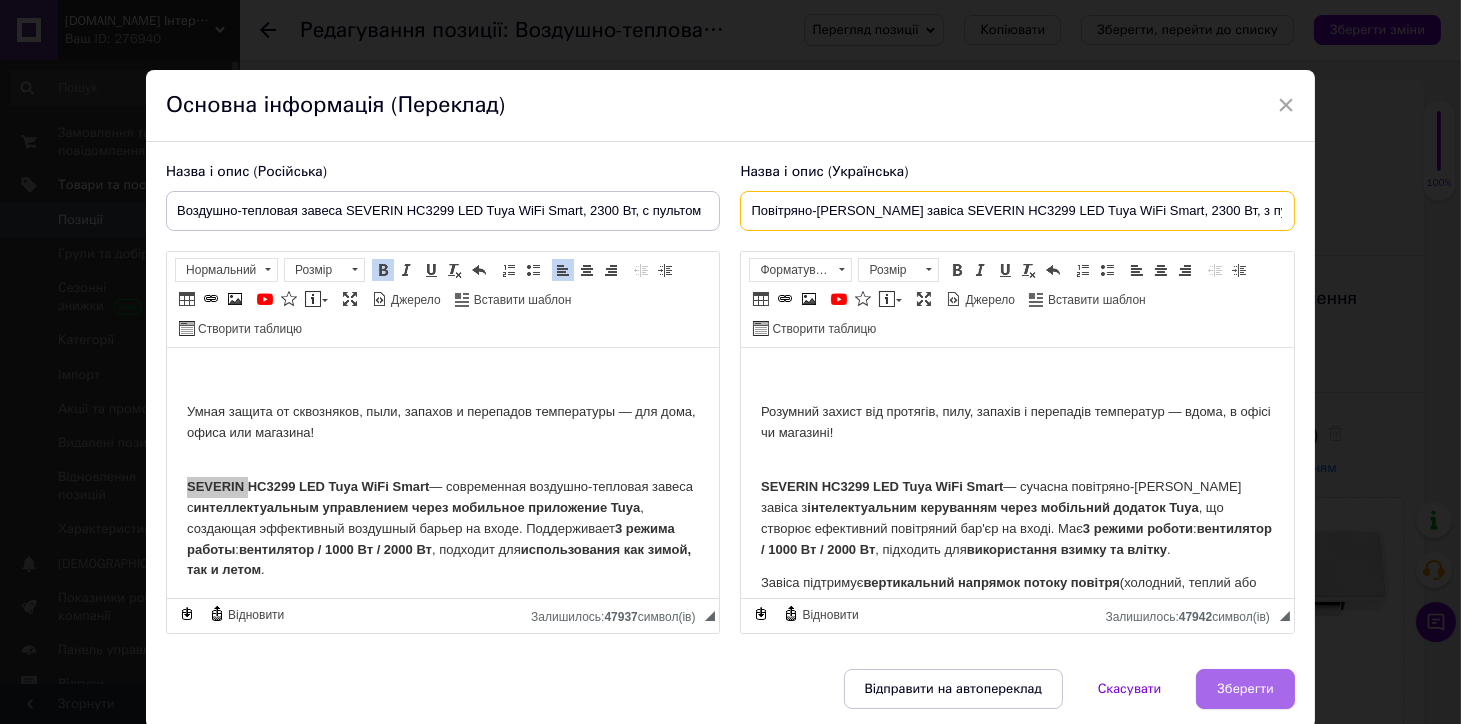 type on "Повітряно-теплова завіса SEVERIN HC3299 LED Tuya WiFi Smart, 2300 Вт, з пультом" 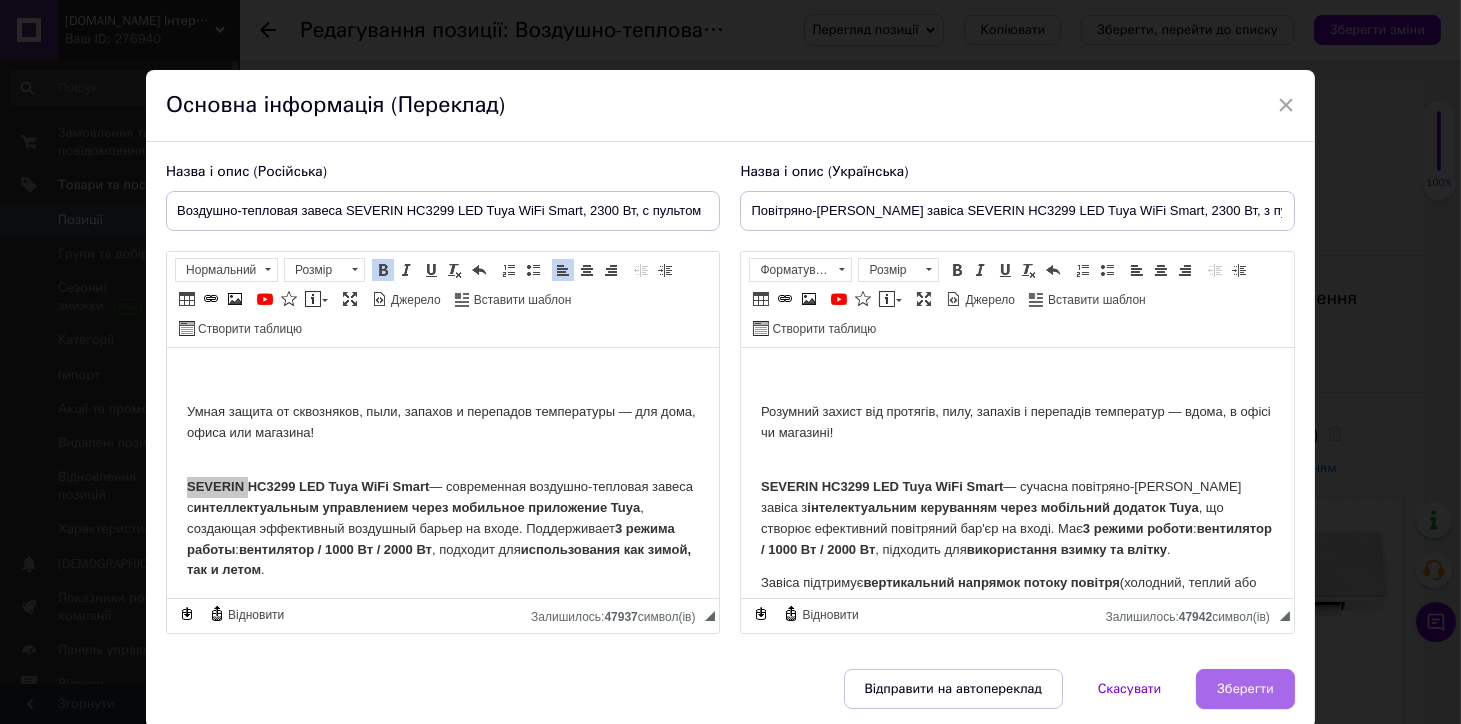 click on "Зберегти" at bounding box center (1245, 689) 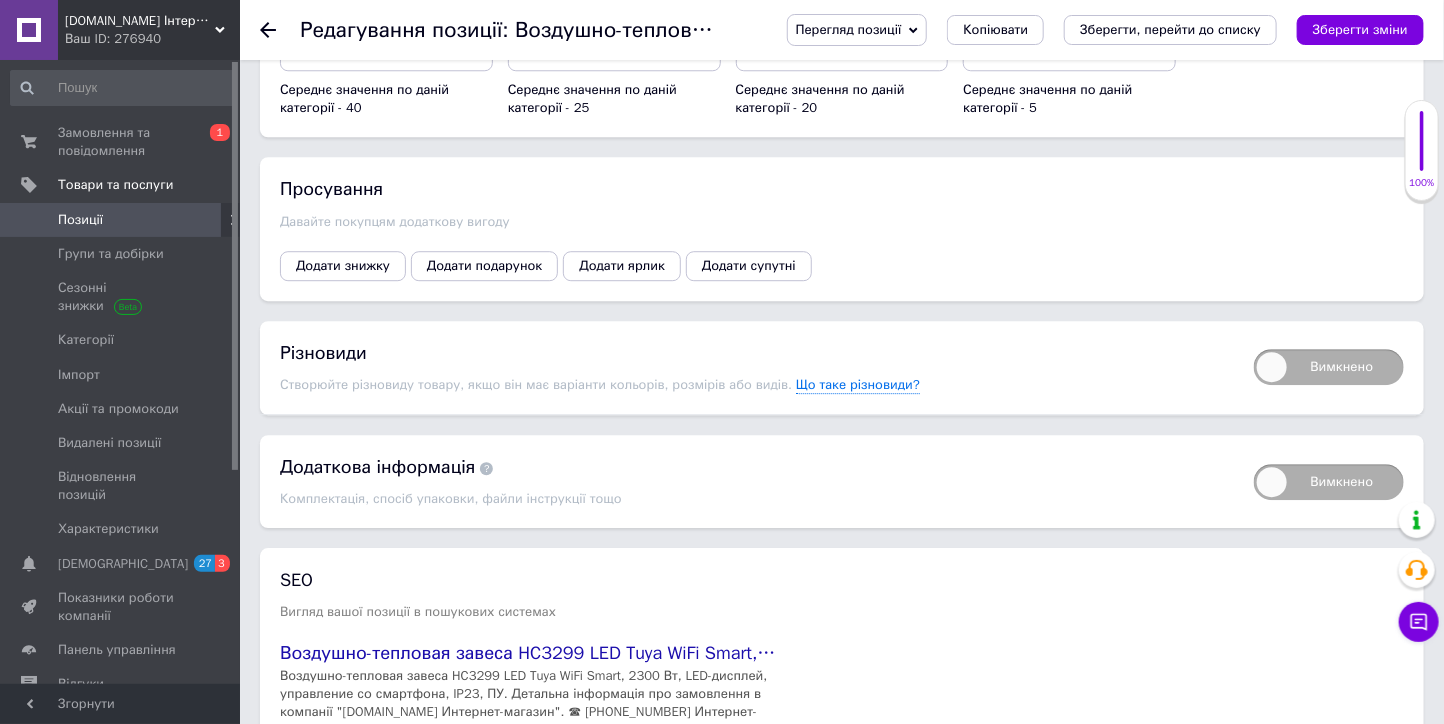 scroll, scrollTop: 2496, scrollLeft: 0, axis: vertical 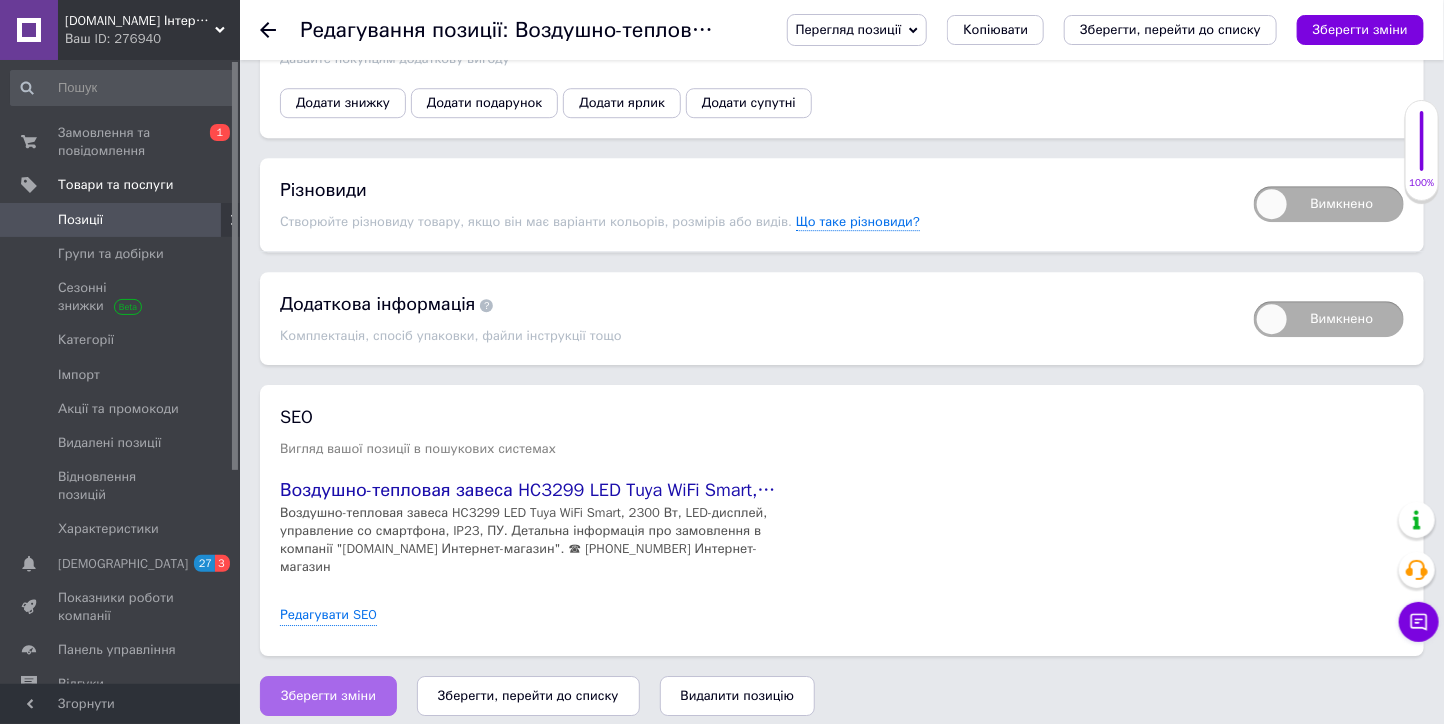 click on "Зберегти зміни" at bounding box center (328, 696) 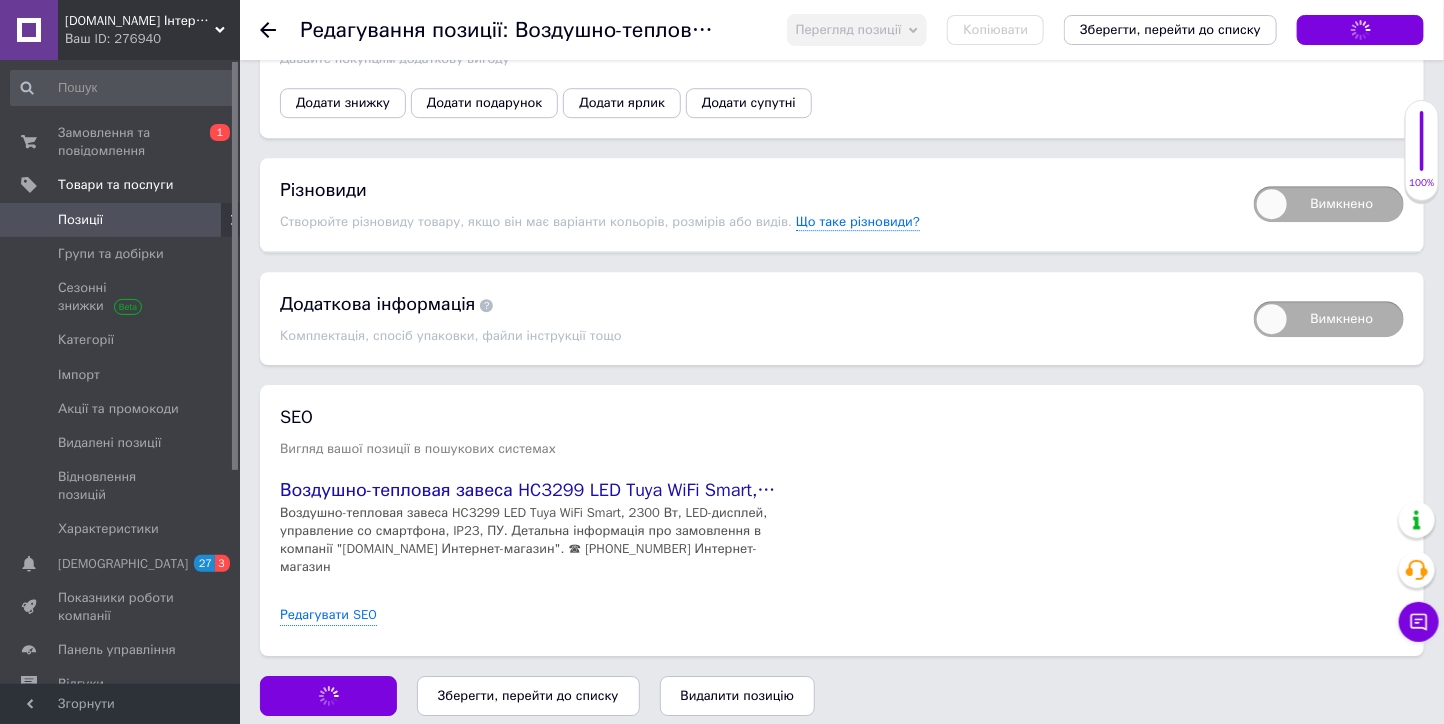 scroll, scrollTop: 2477, scrollLeft: 0, axis: vertical 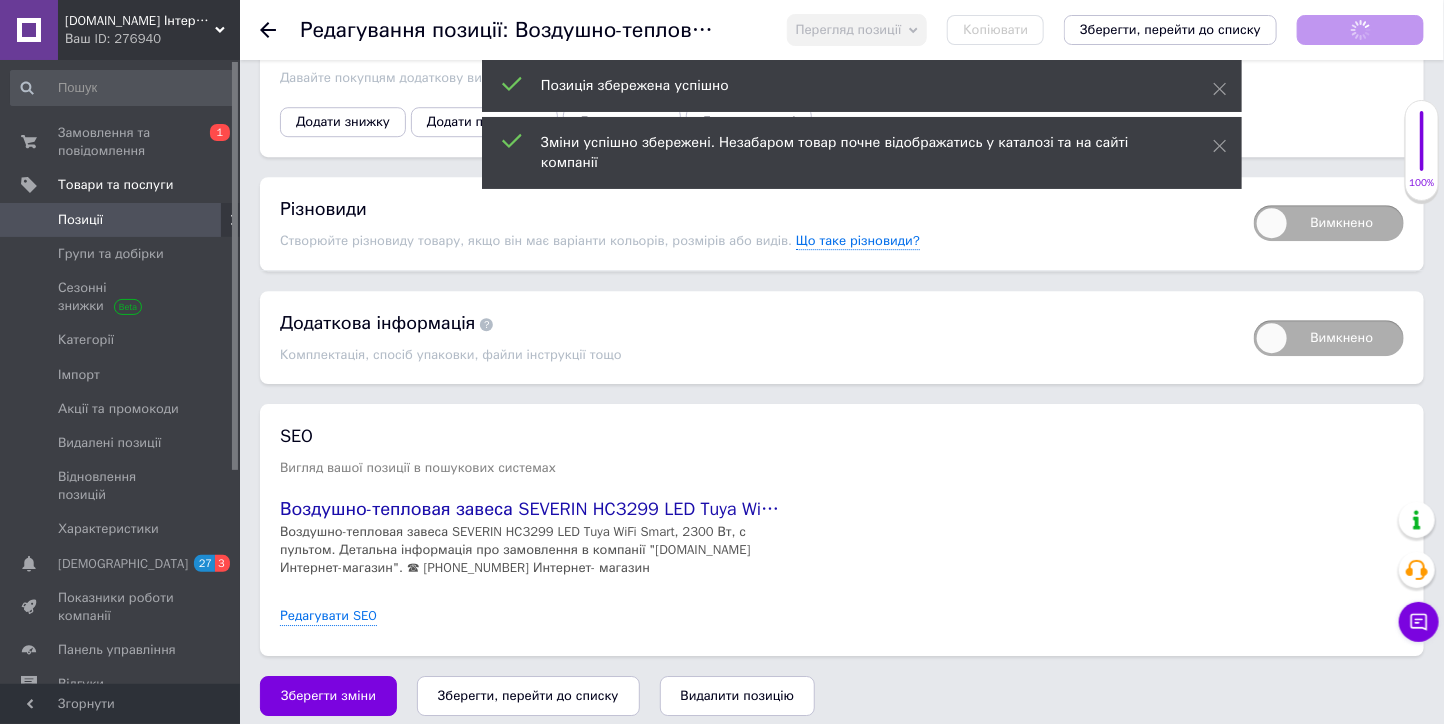 click 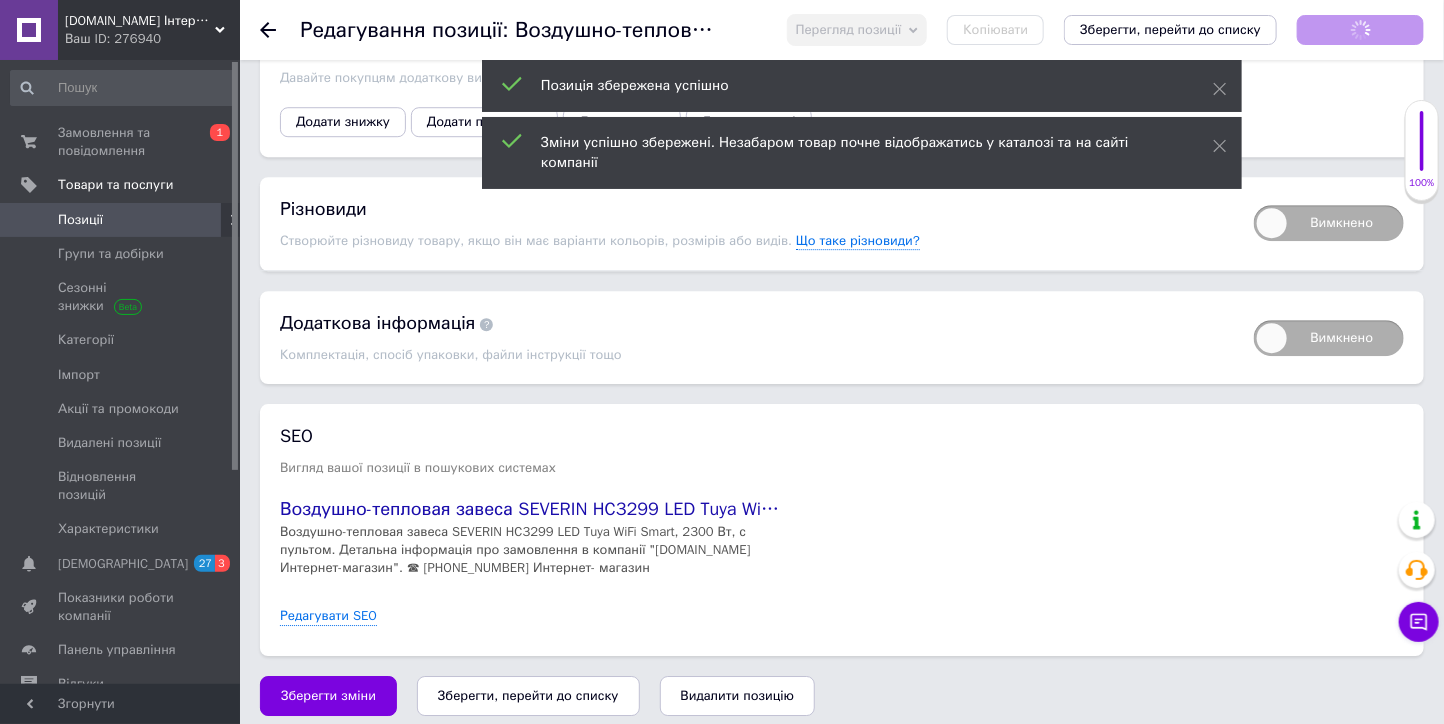 scroll, scrollTop: 0, scrollLeft: 0, axis: both 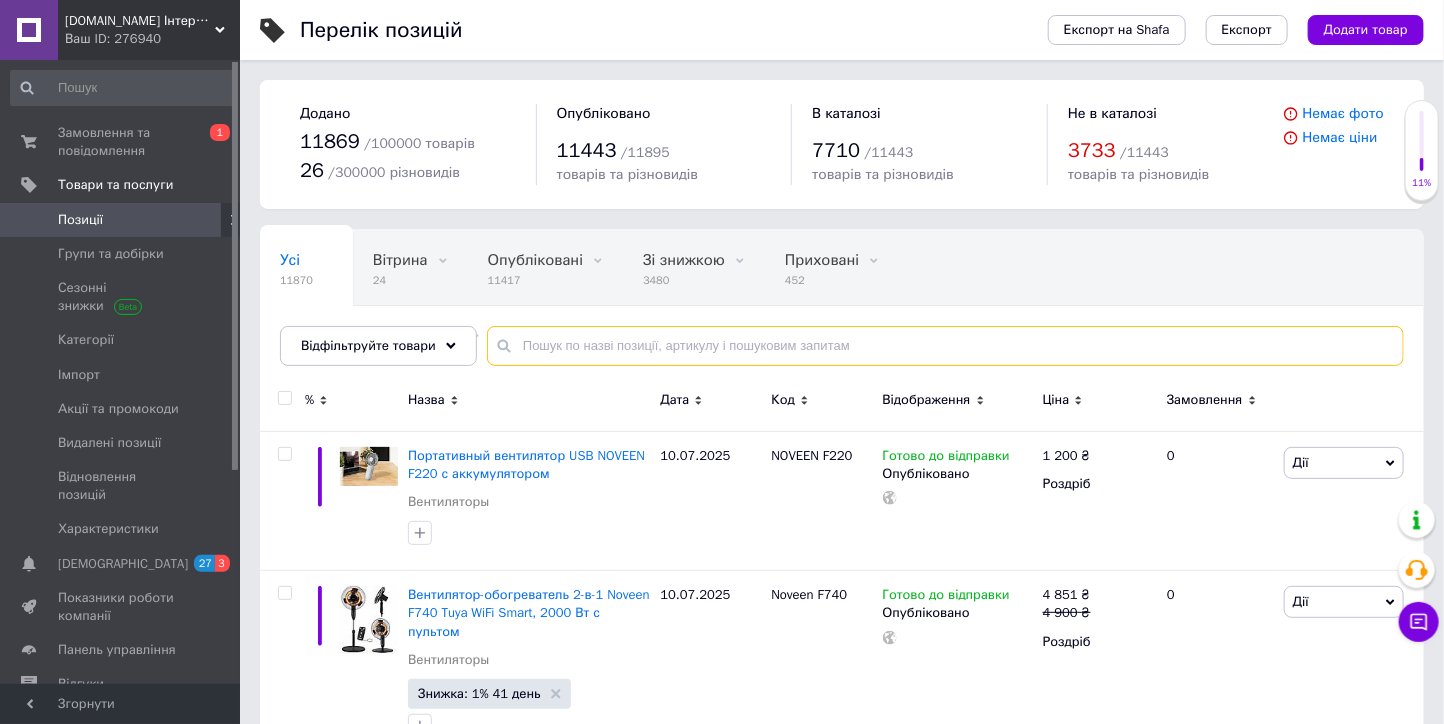 click at bounding box center (945, 346) 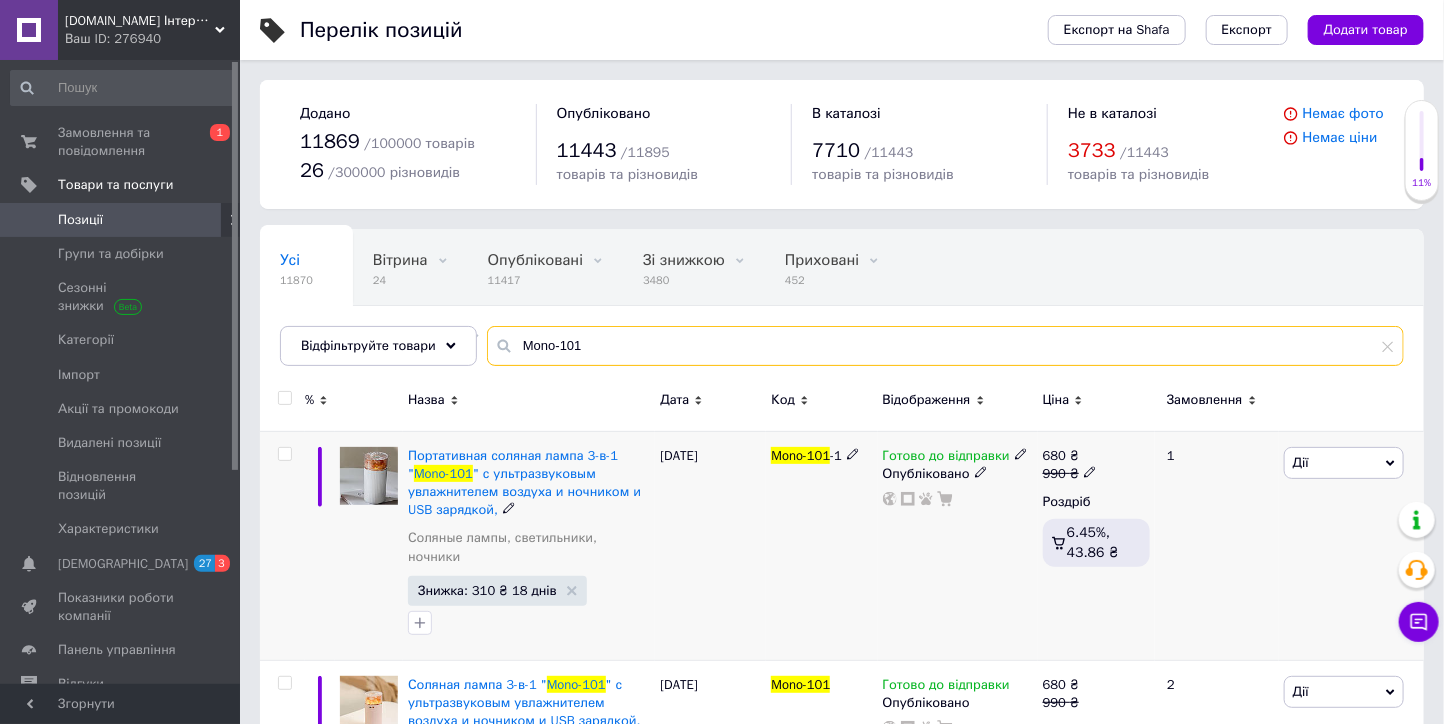 type on "Mono-101" 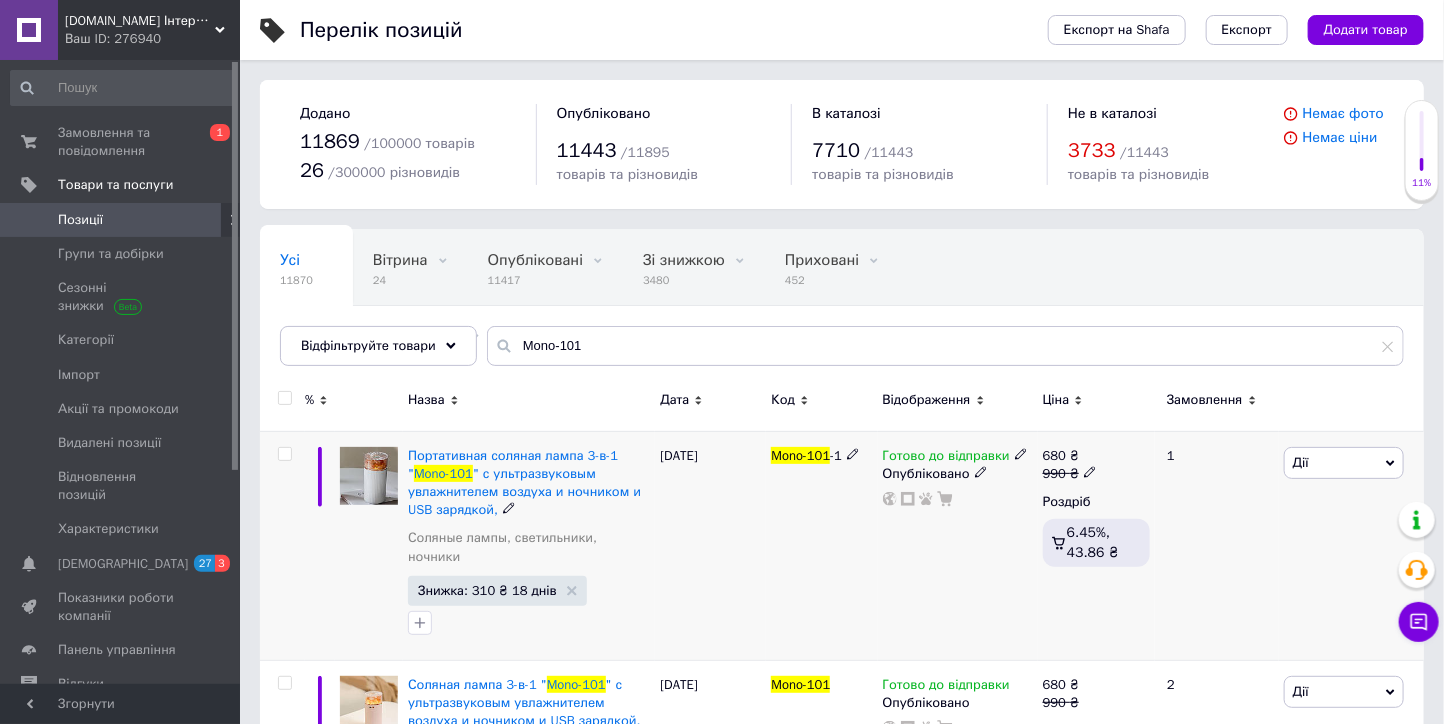 click 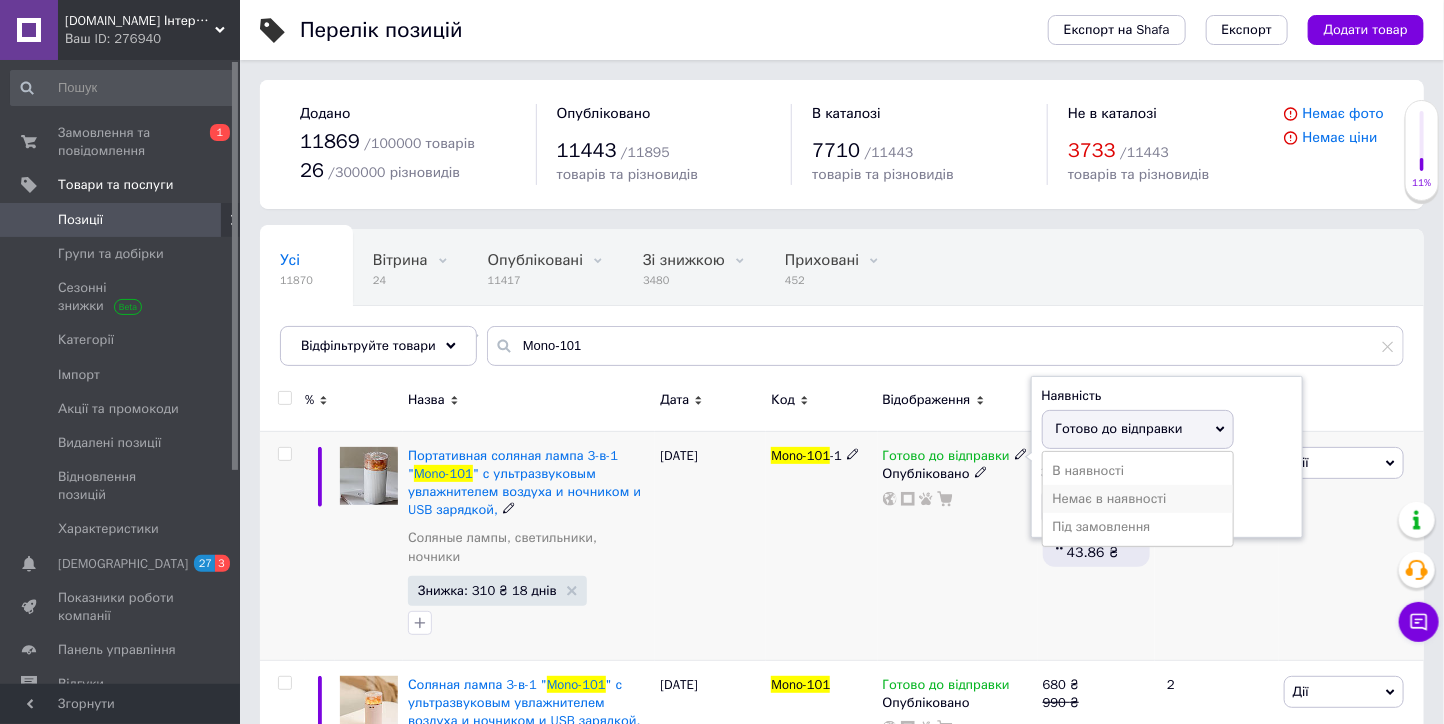 click on "Немає в наявності" at bounding box center [1138, 499] 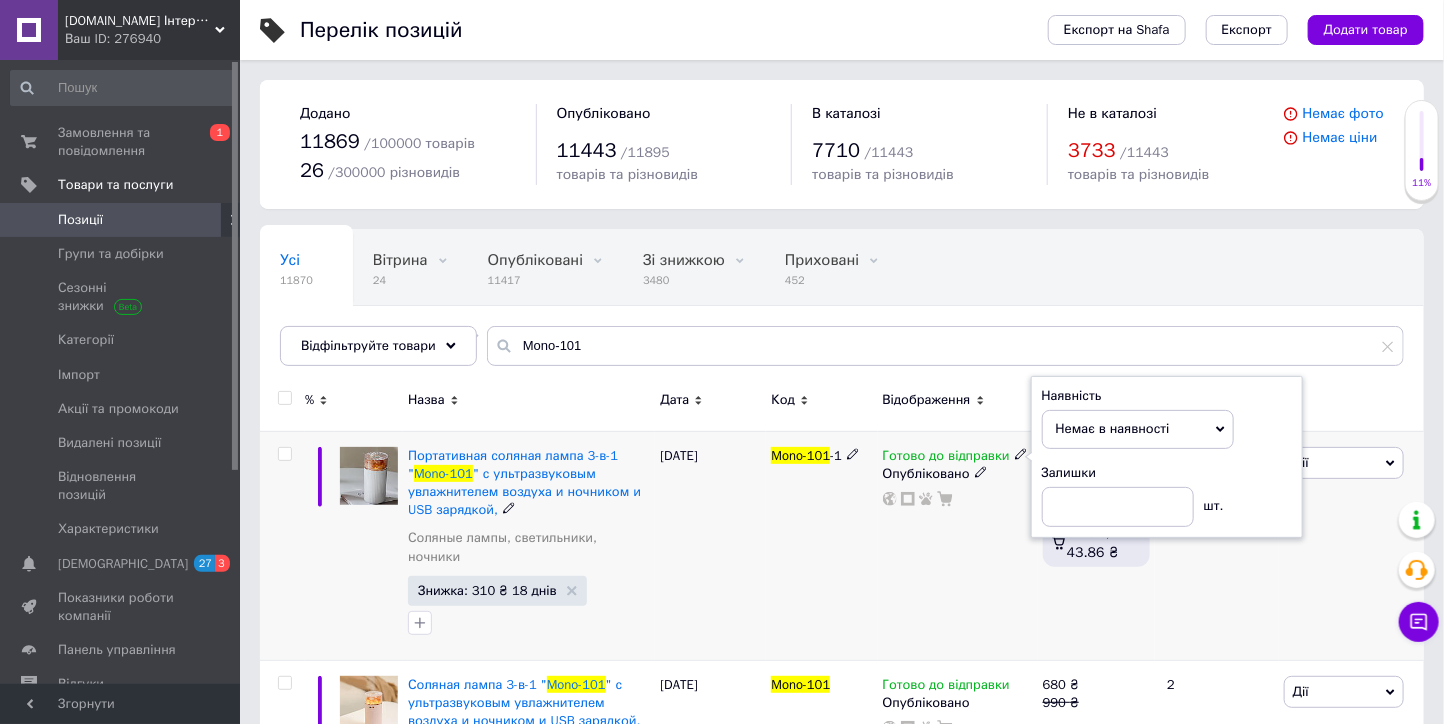 click on "Mono-101 -1" at bounding box center (821, 545) 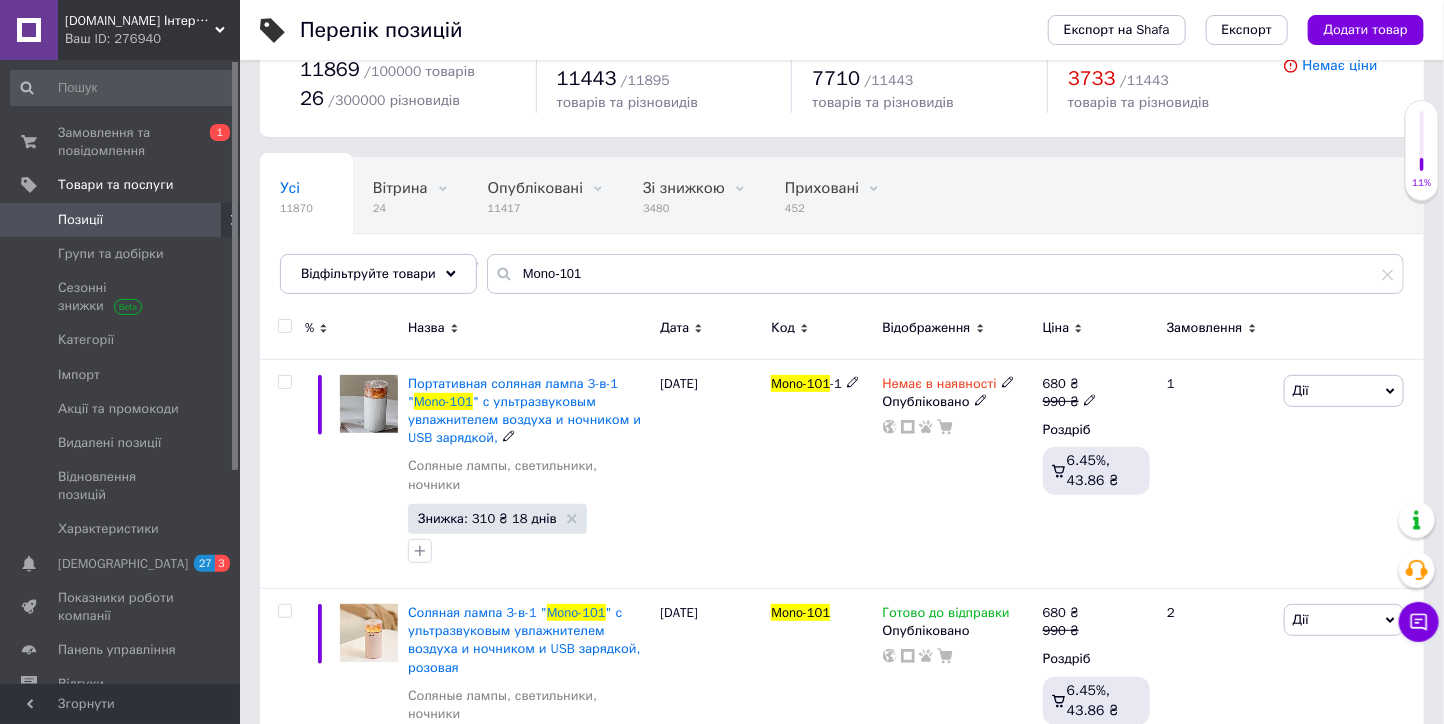 scroll, scrollTop: 129, scrollLeft: 0, axis: vertical 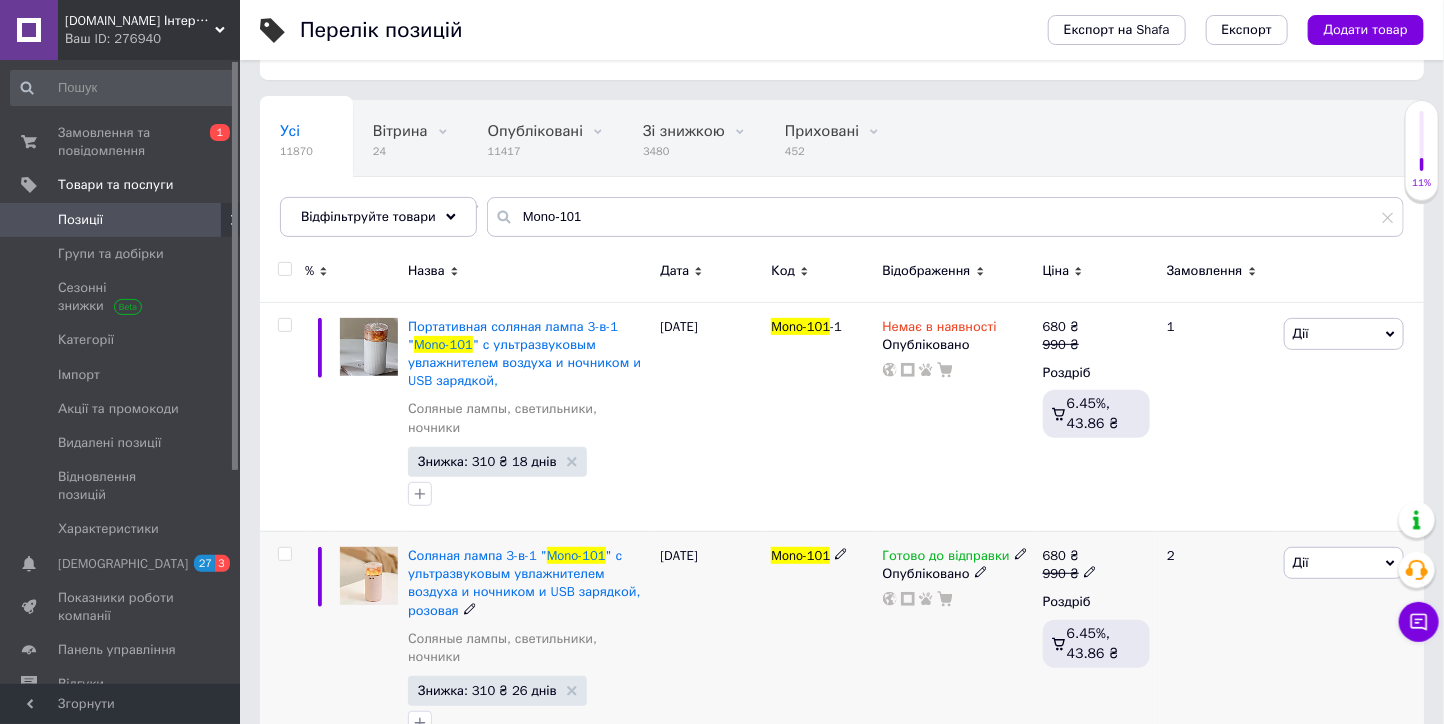 click 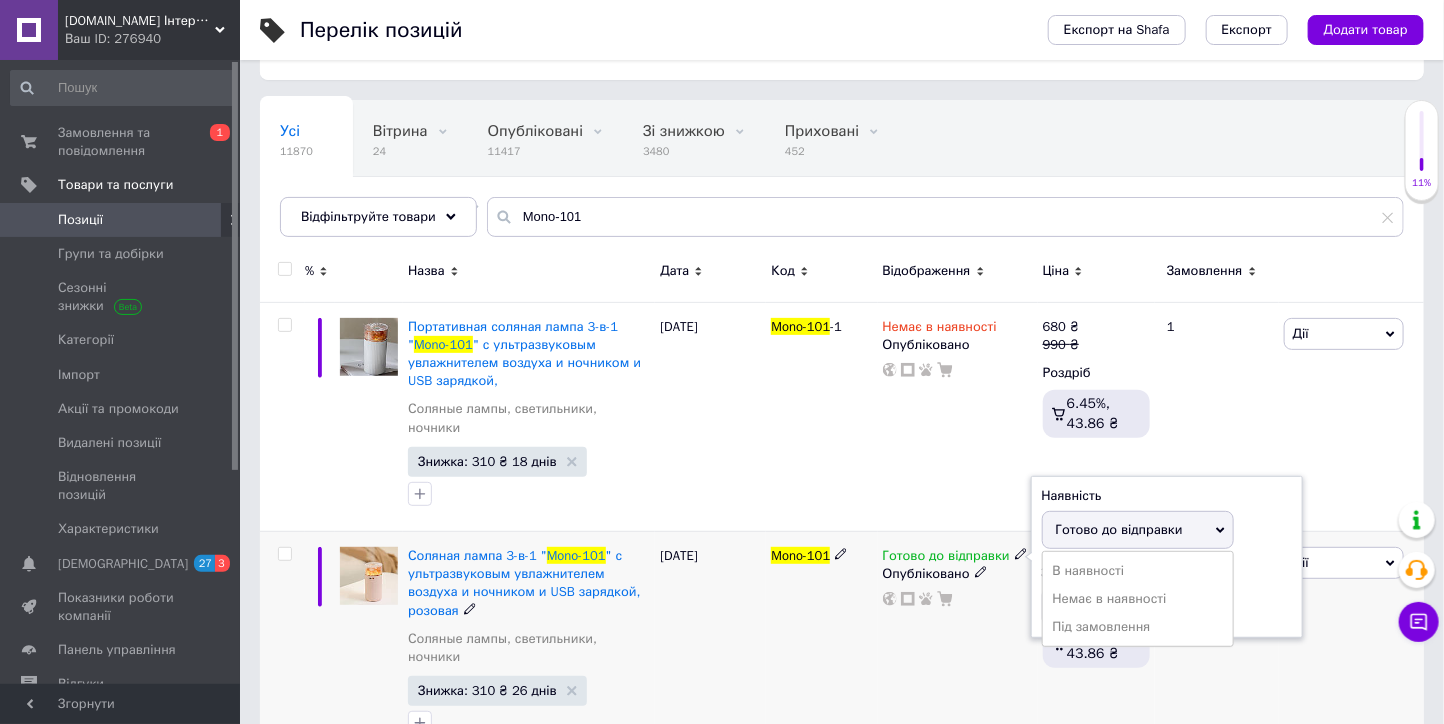 drag, startPoint x: 1087, startPoint y: 579, endPoint x: 1050, endPoint y: 555, distance: 44.102154 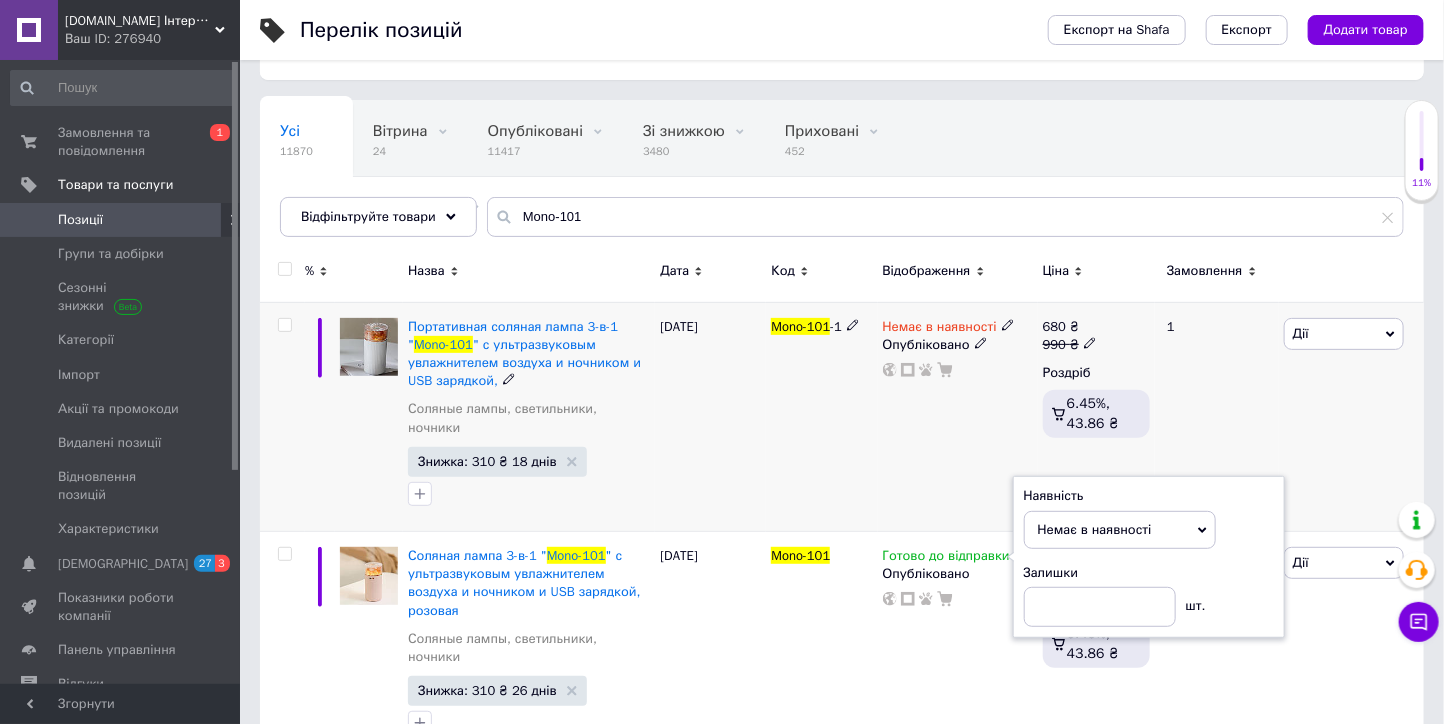 click on "Mono-101 -1" at bounding box center [821, 416] 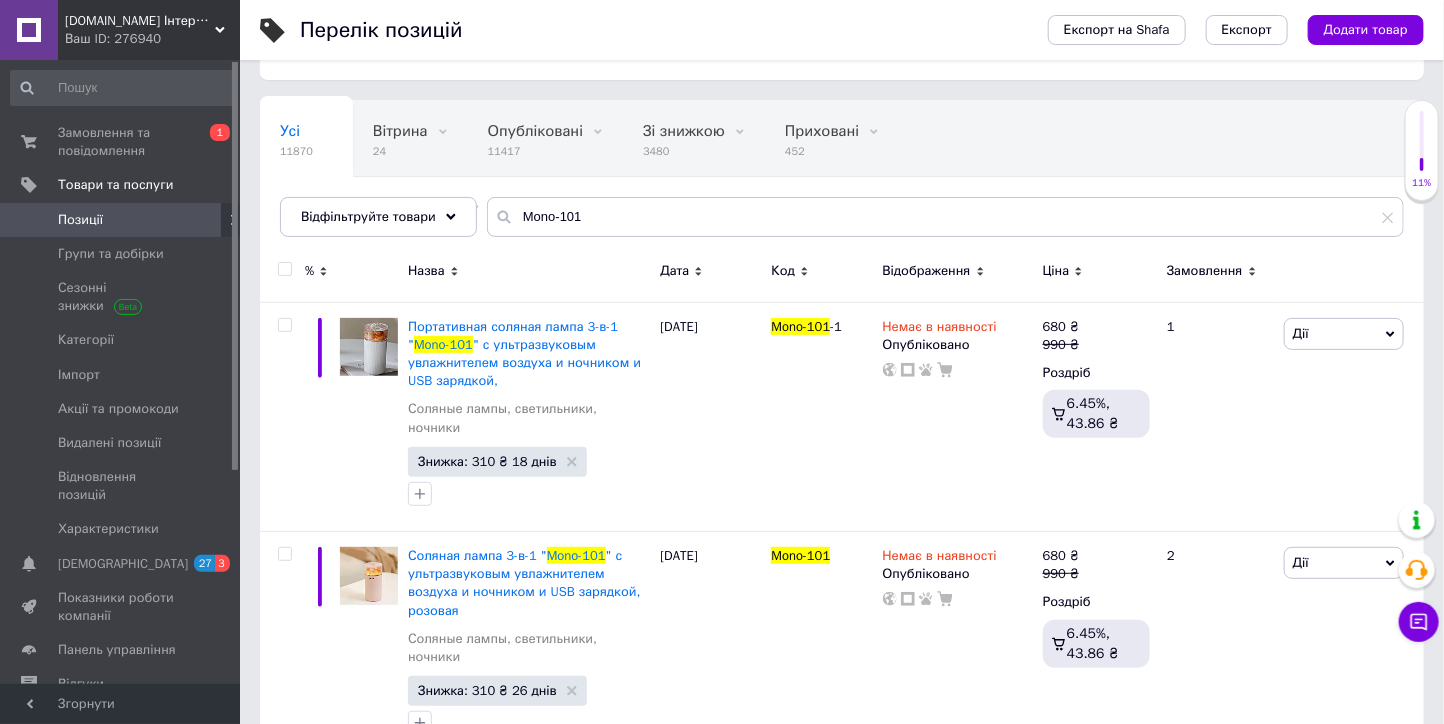 click on "Mirzdorov.in.ua Інтернет-магазин" at bounding box center [140, 21] 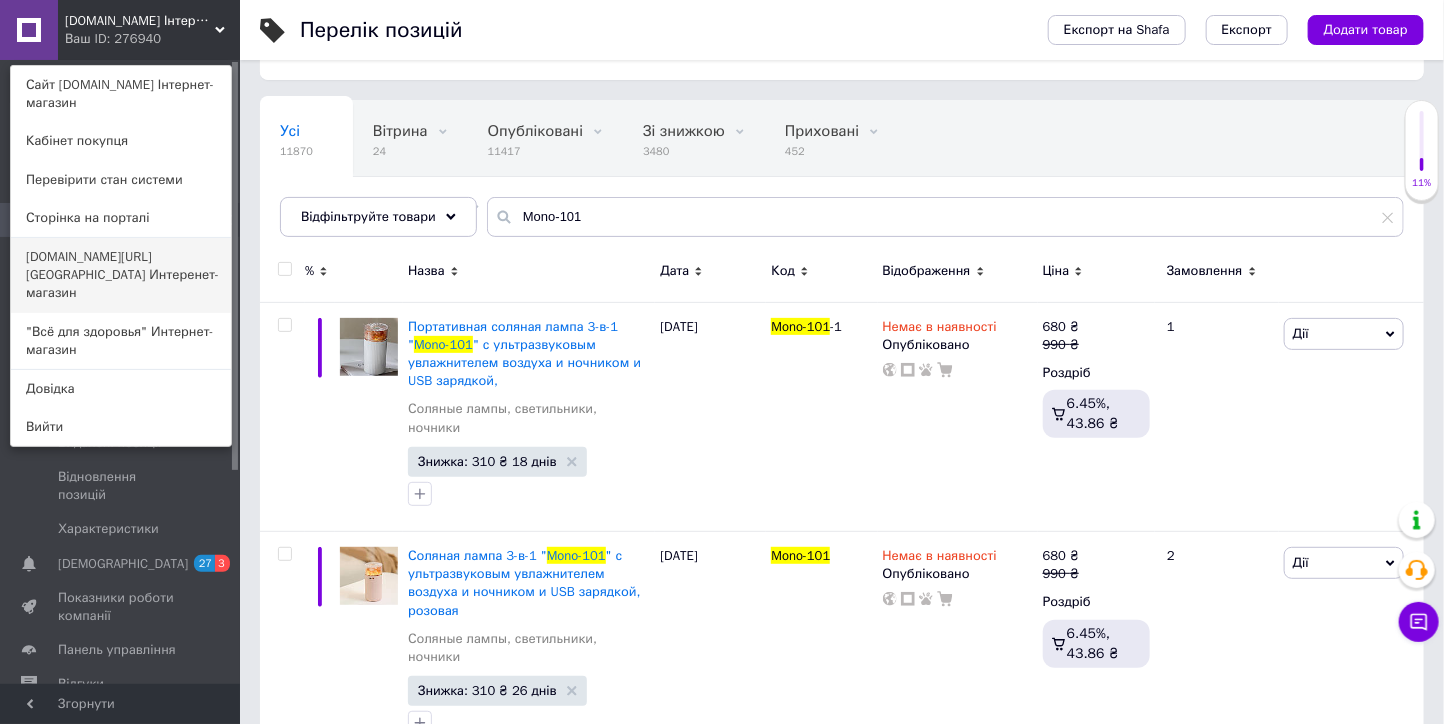 click on "[DOMAIN_NAME][URL][GEOGRAPHIC_DATA]  Интеренет-магазин" at bounding box center (121, 275) 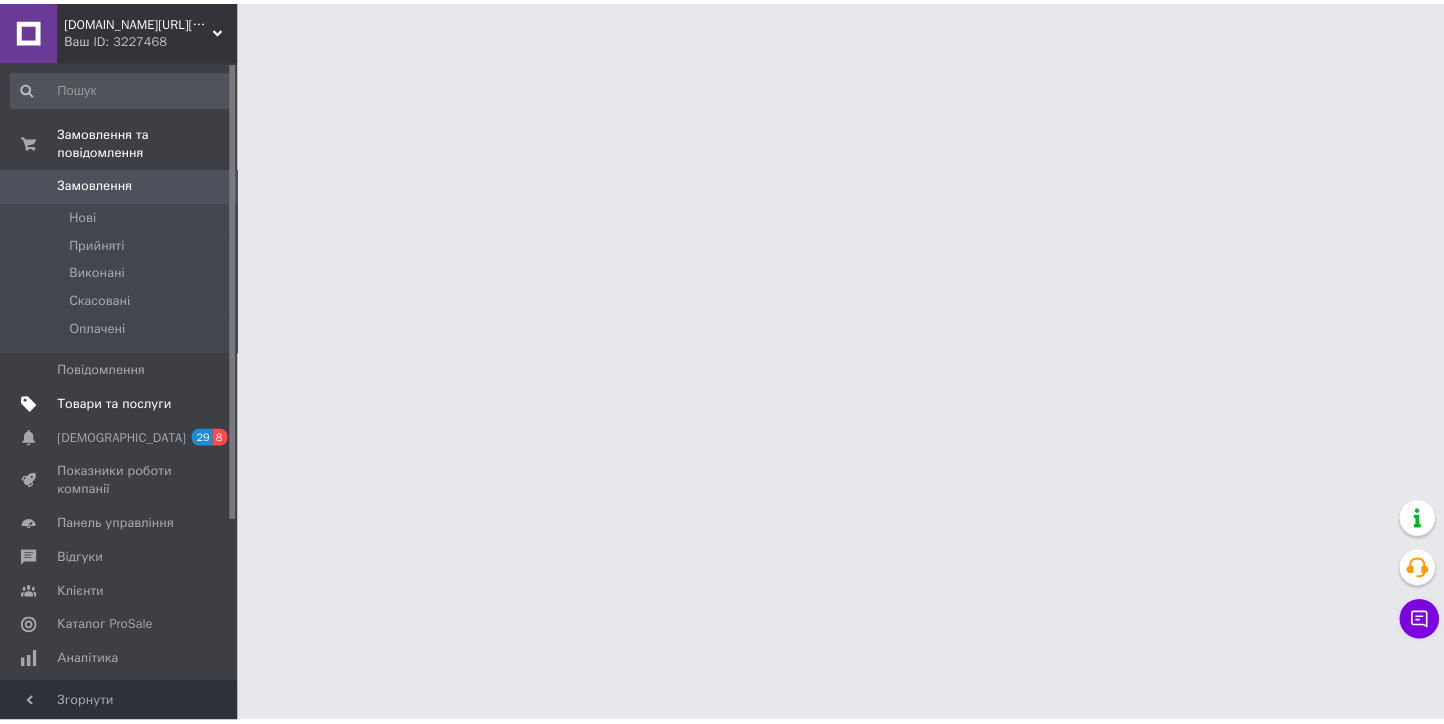 scroll, scrollTop: 0, scrollLeft: 0, axis: both 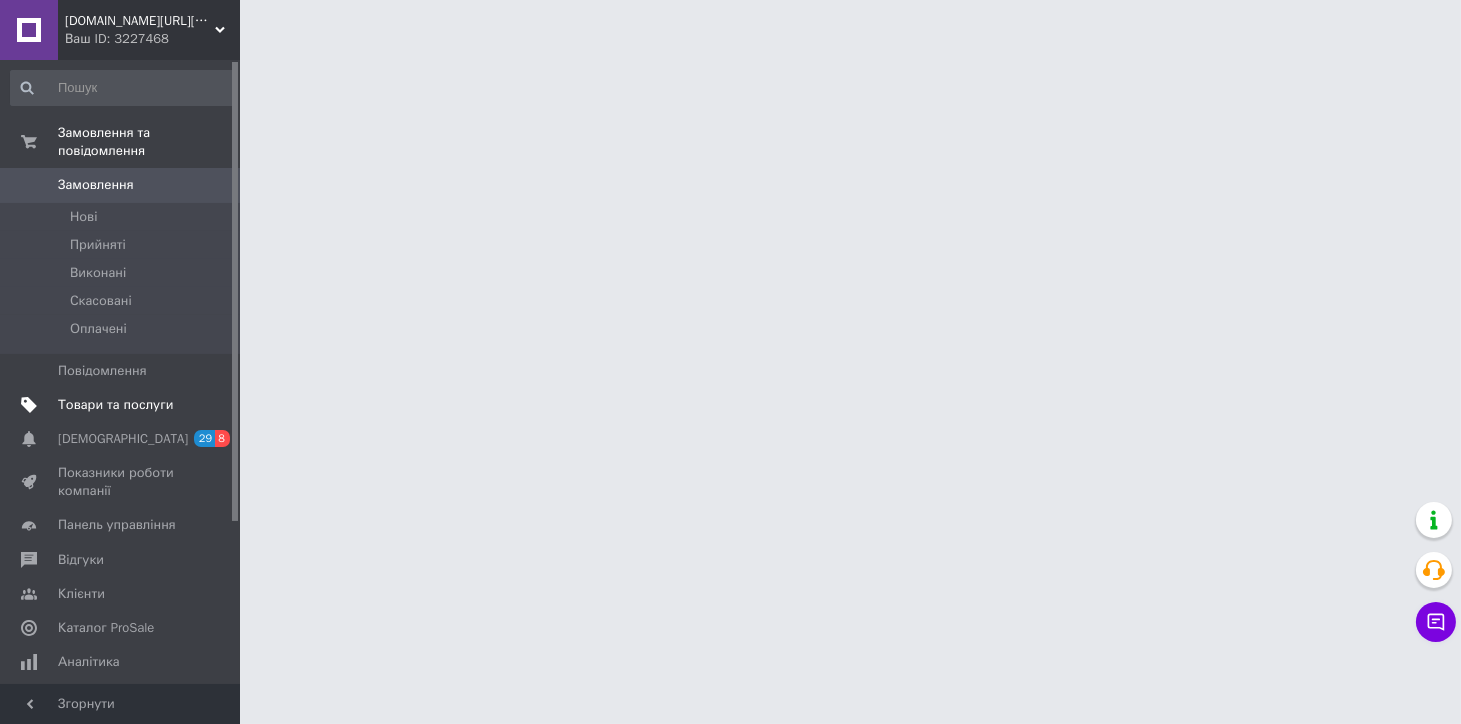 drag, startPoint x: 156, startPoint y: 381, endPoint x: 616, endPoint y: 346, distance: 461.3296 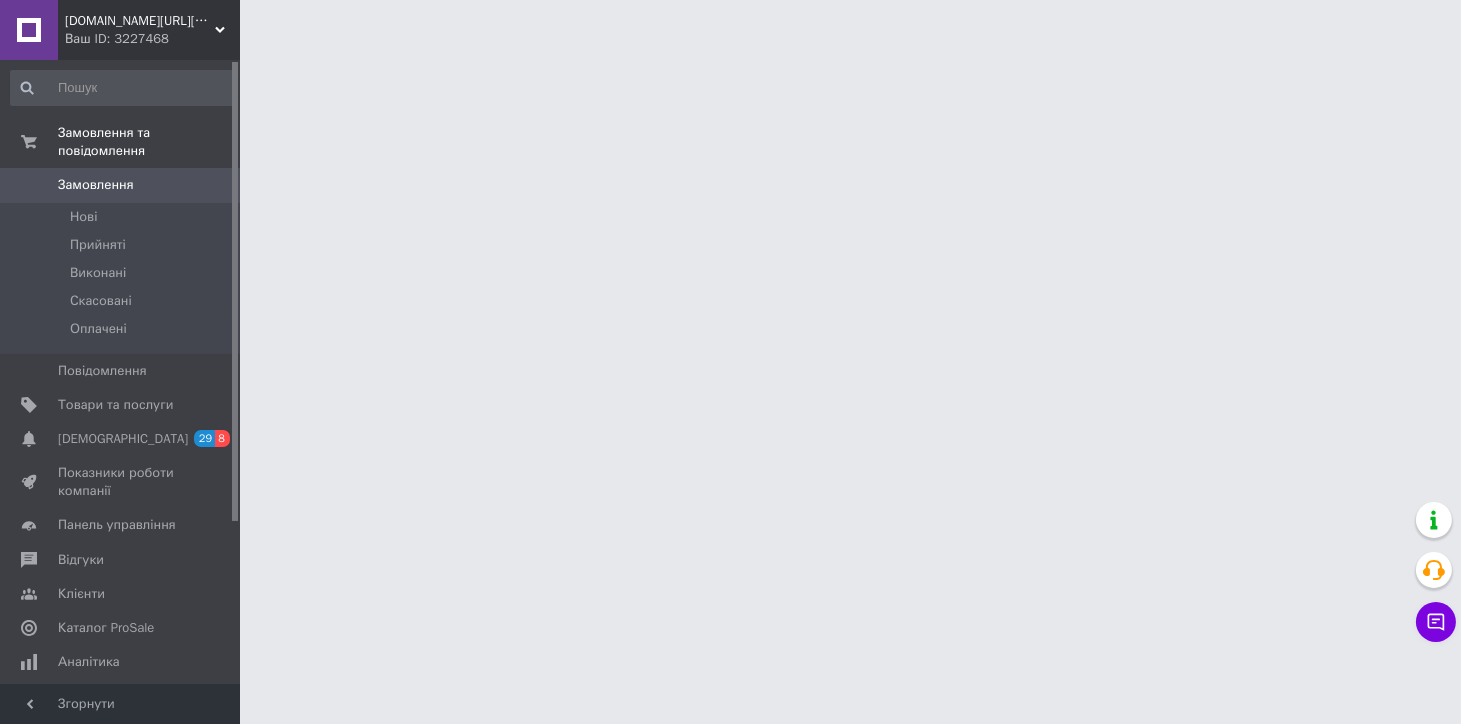 click on "Товари та послуги" at bounding box center [115, 405] 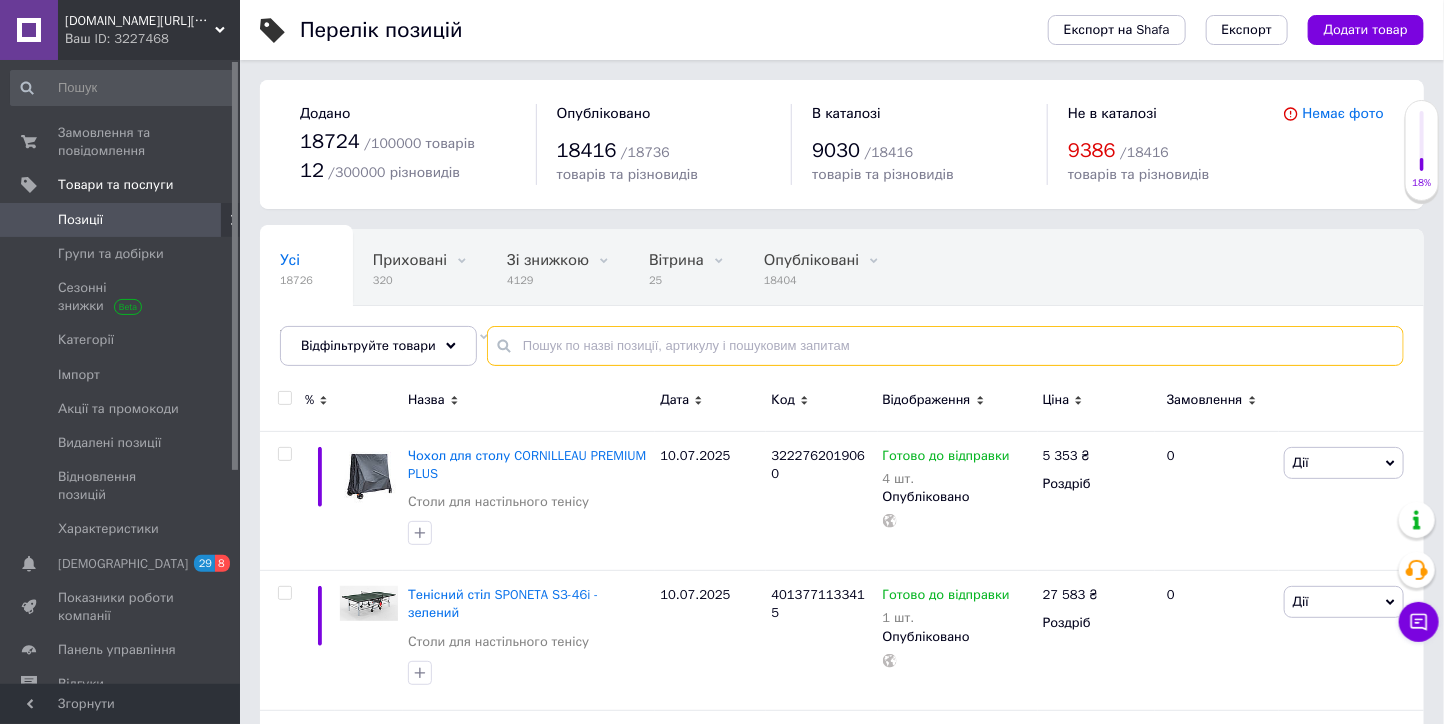 click at bounding box center (945, 346) 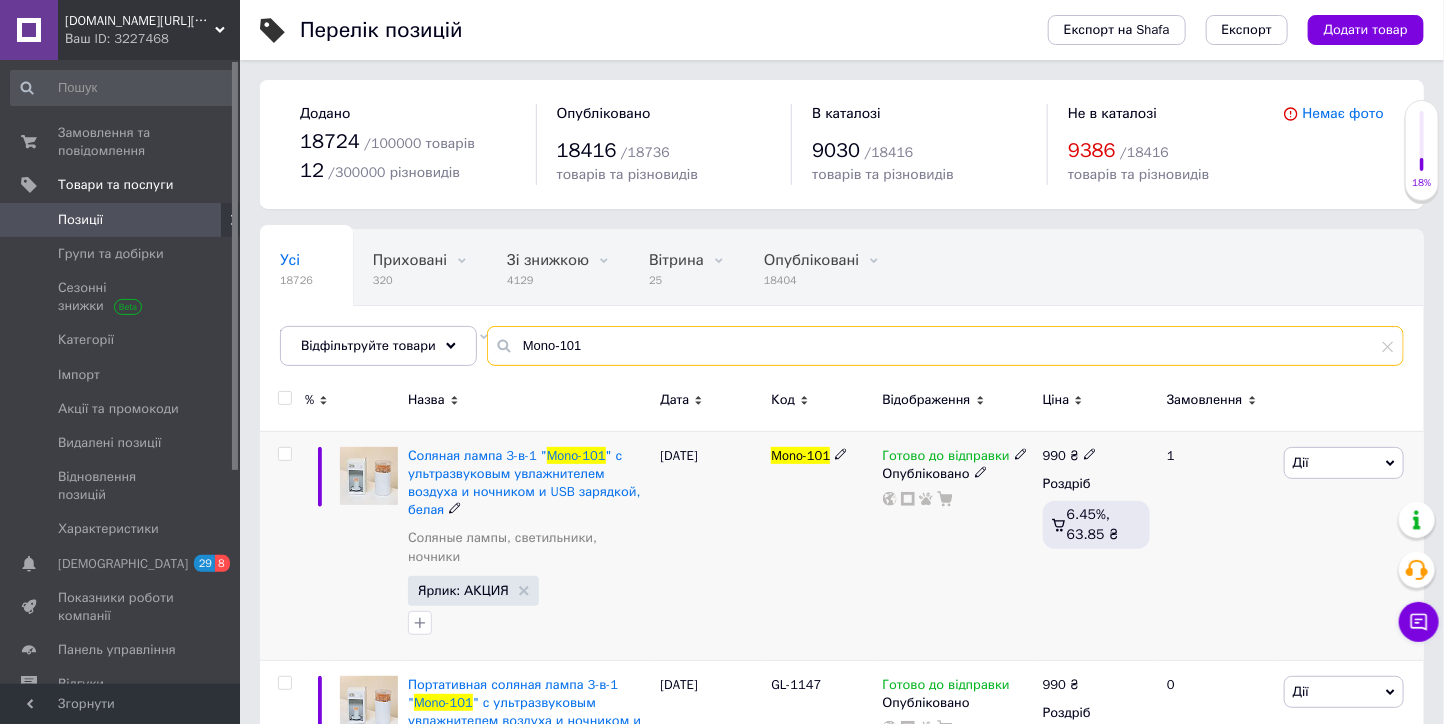 type on "Mono-101" 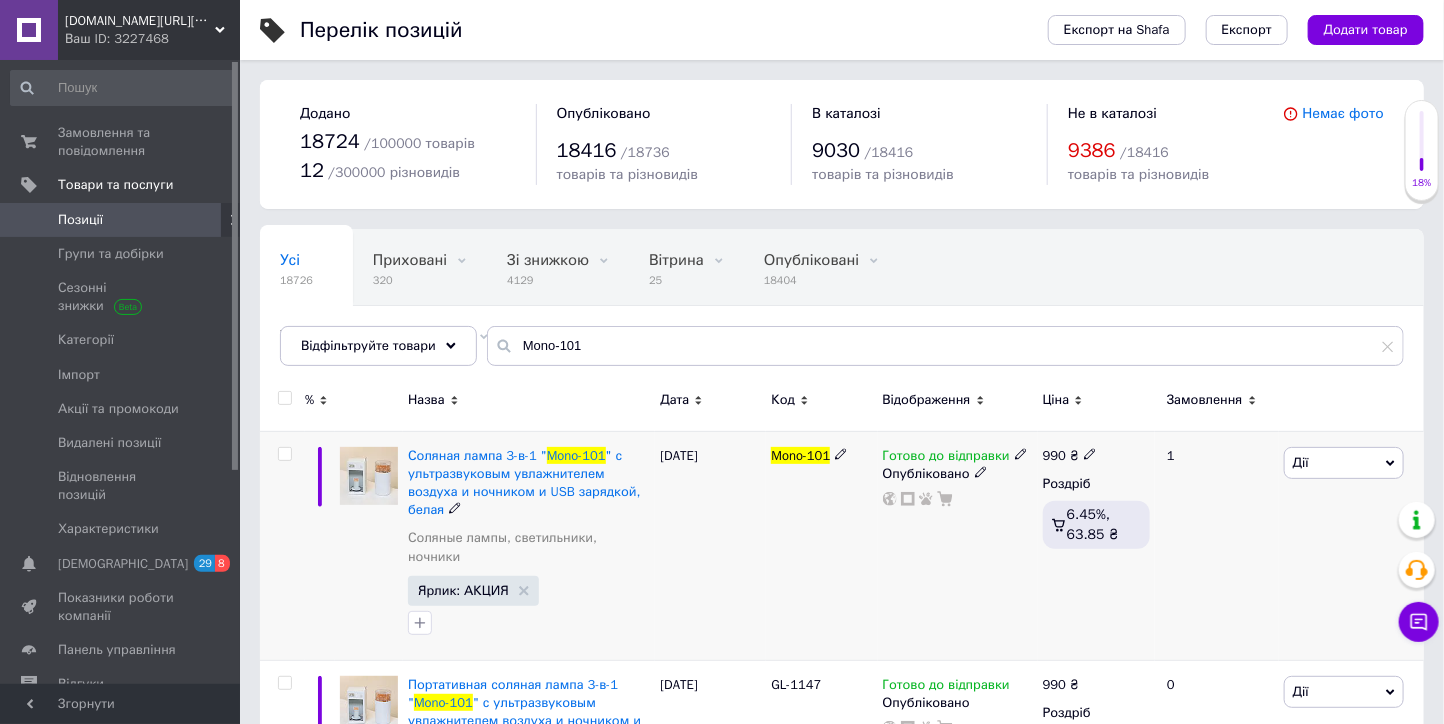 click 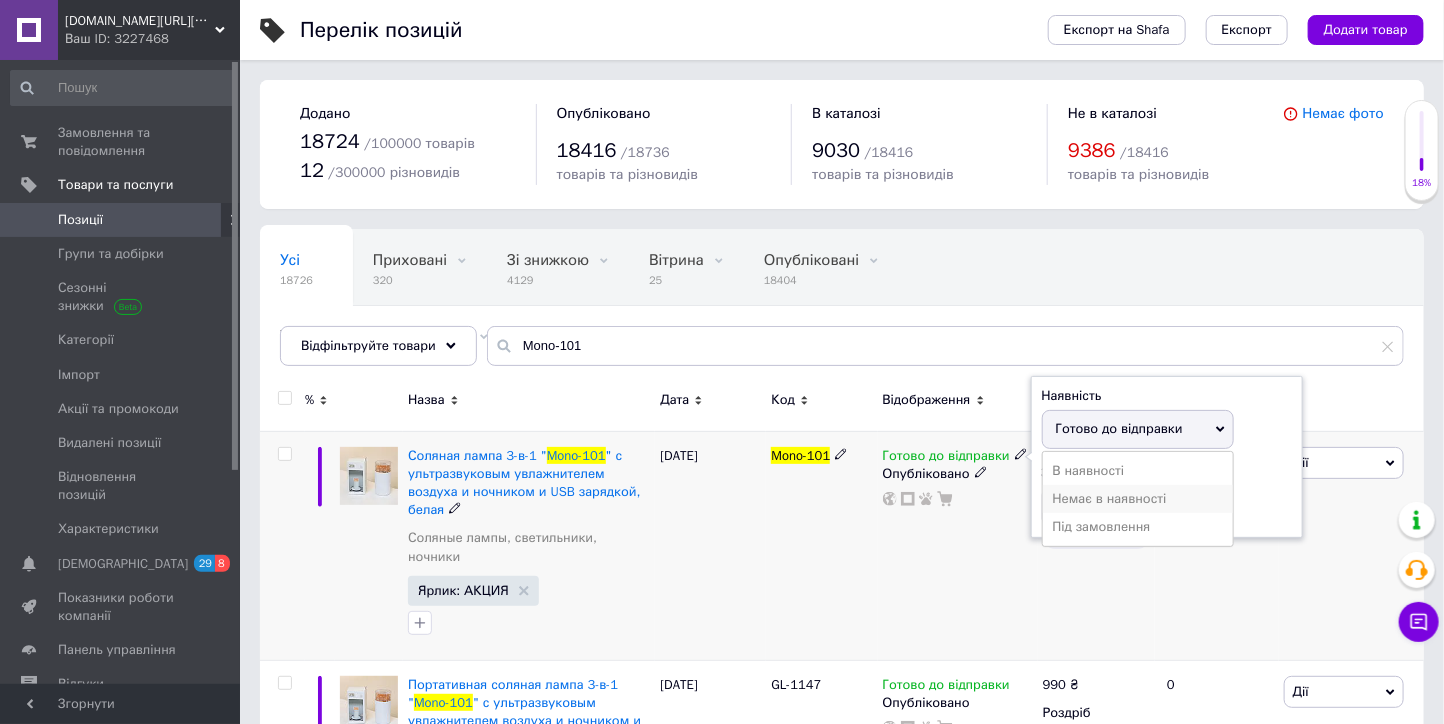 click on "Немає в наявності" at bounding box center [1138, 499] 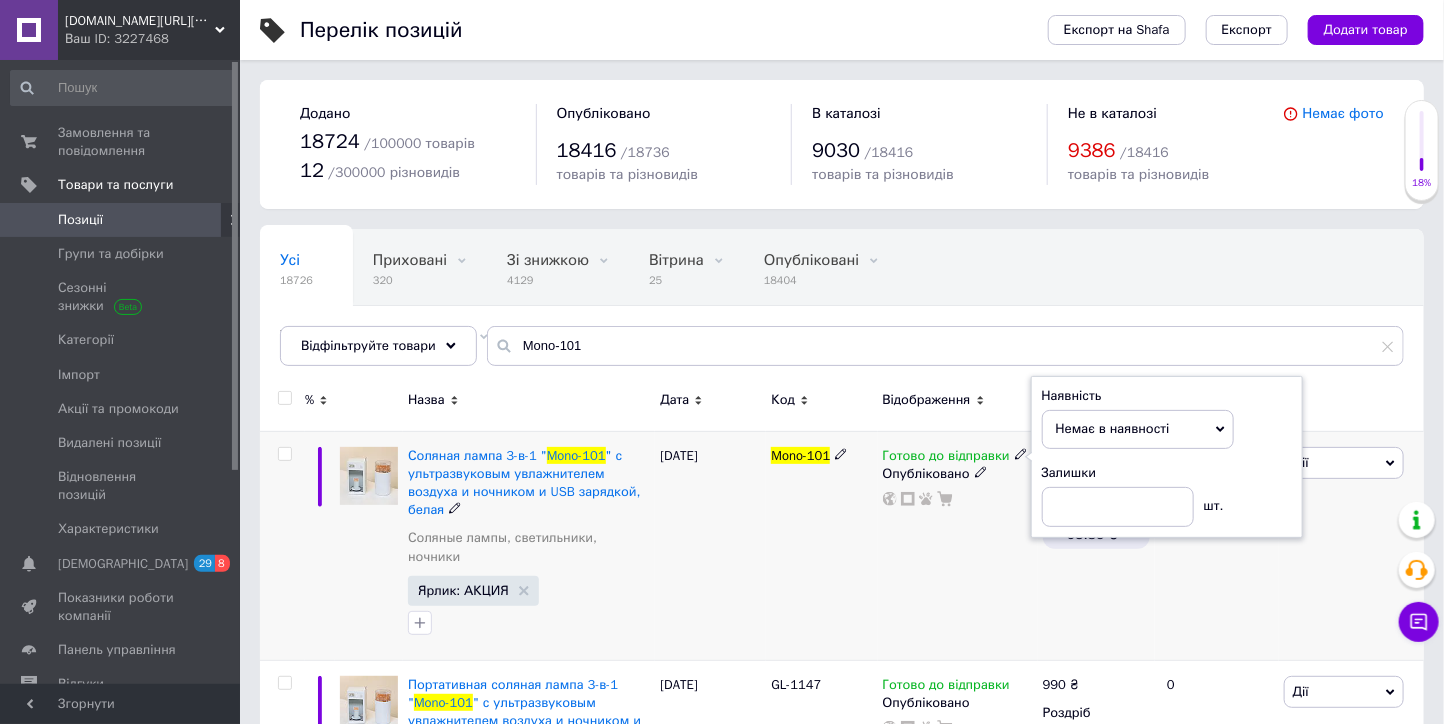 click on "Готово до відправки Наявність Немає в наявності В наявності Під замовлення Готово до відправки Залишки шт. Опубліковано" at bounding box center [958, 545] 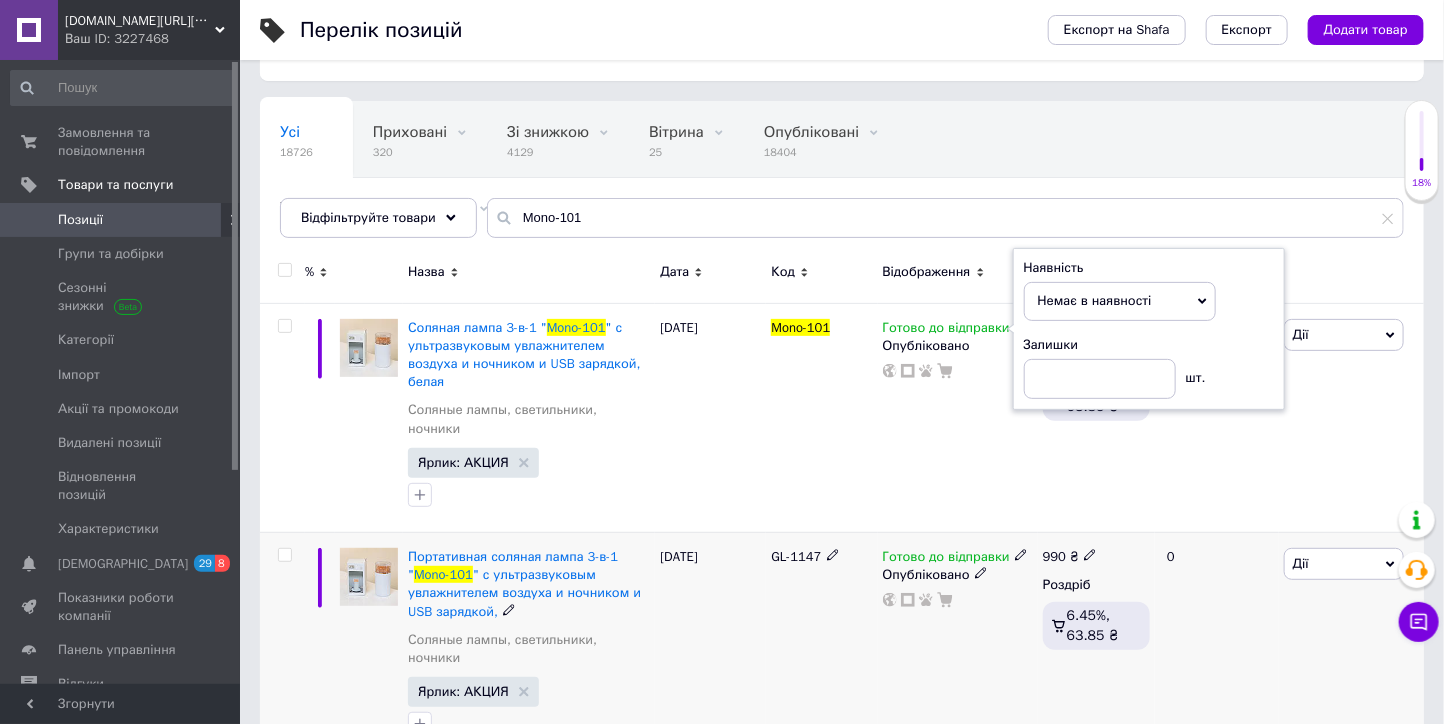 scroll, scrollTop: 129, scrollLeft: 0, axis: vertical 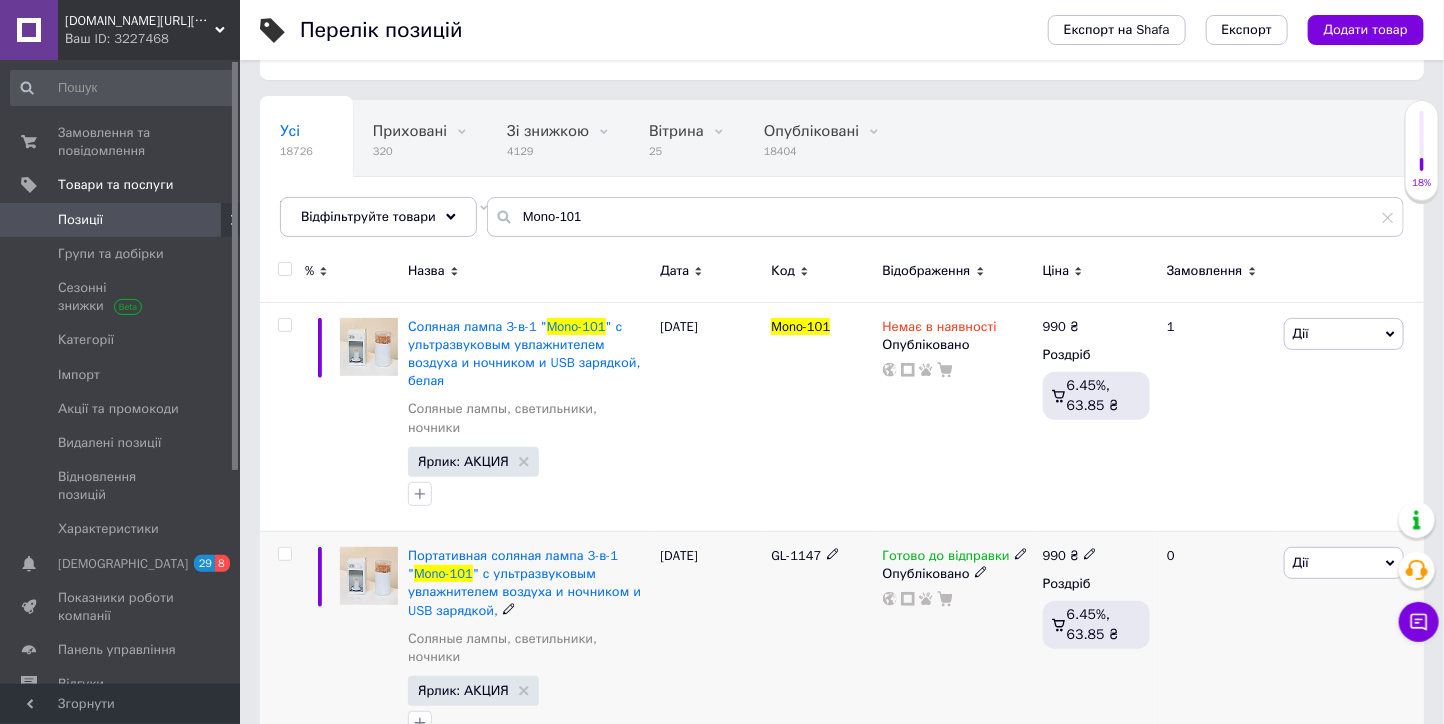 click 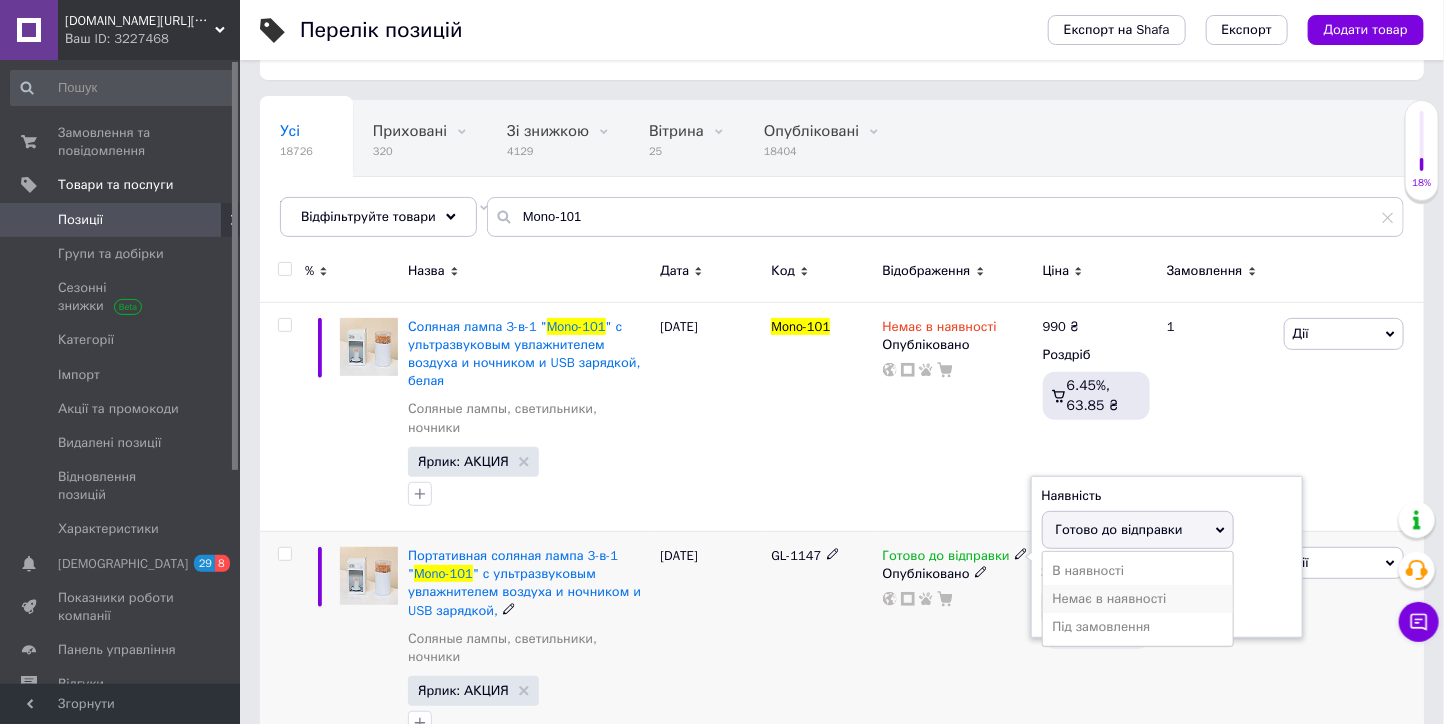 click on "Немає в наявності" at bounding box center [1138, 599] 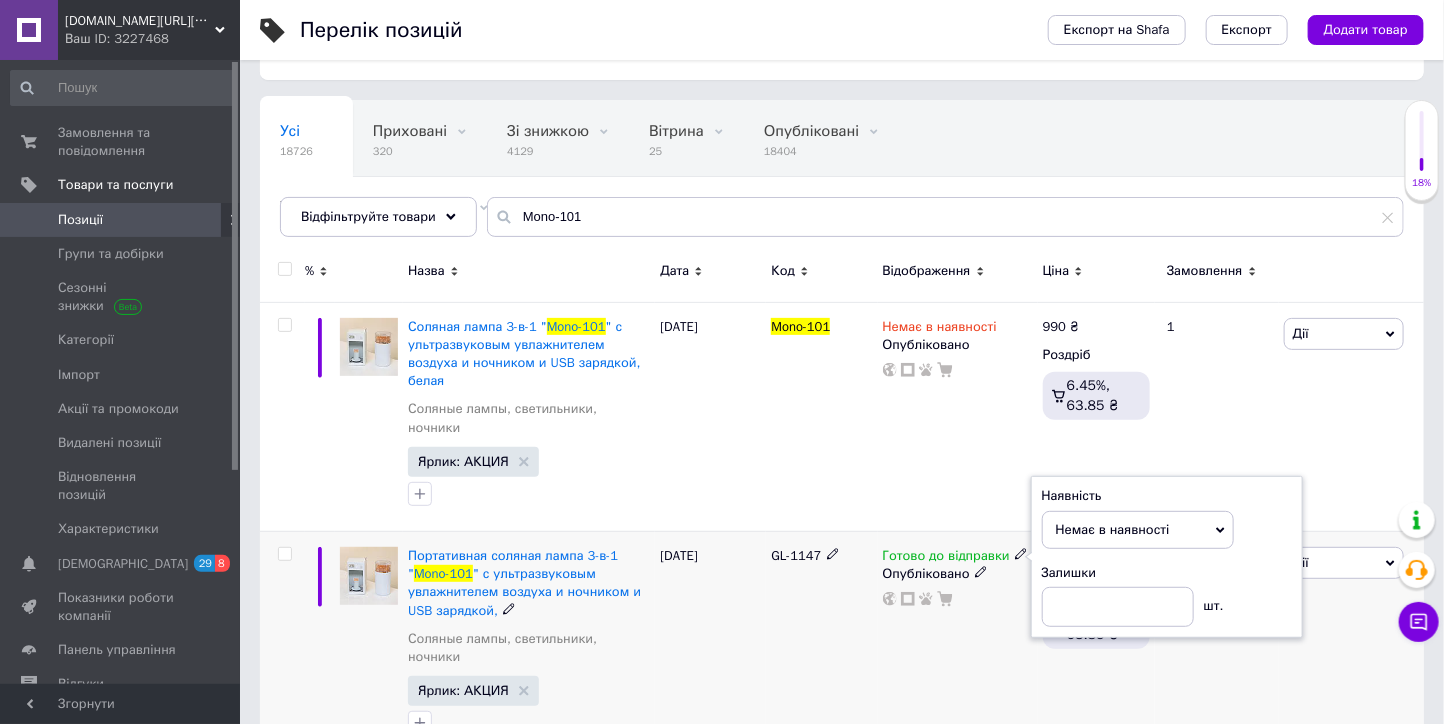 click on "29.08.2024" at bounding box center [710, 645] 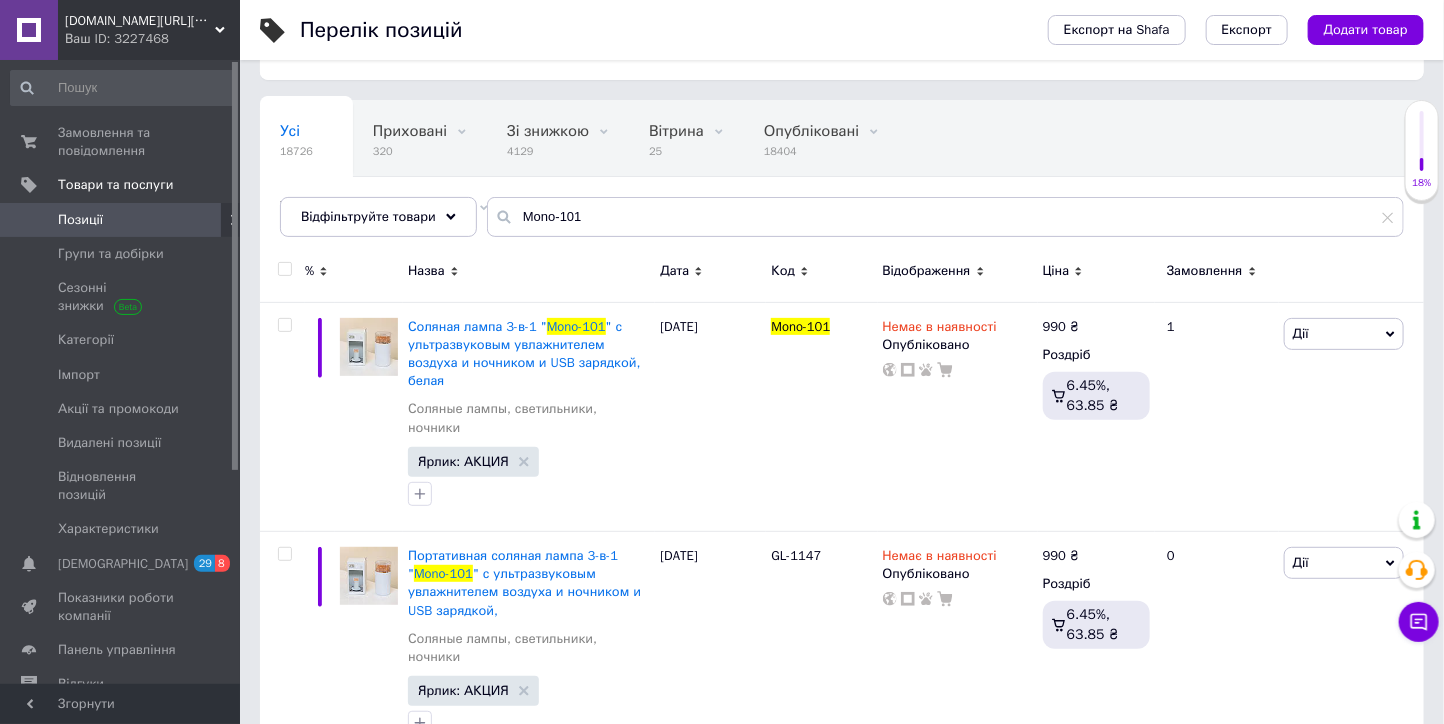 click on "Еcodom.kiev.ua  Інтернет- магазин" at bounding box center [140, 21] 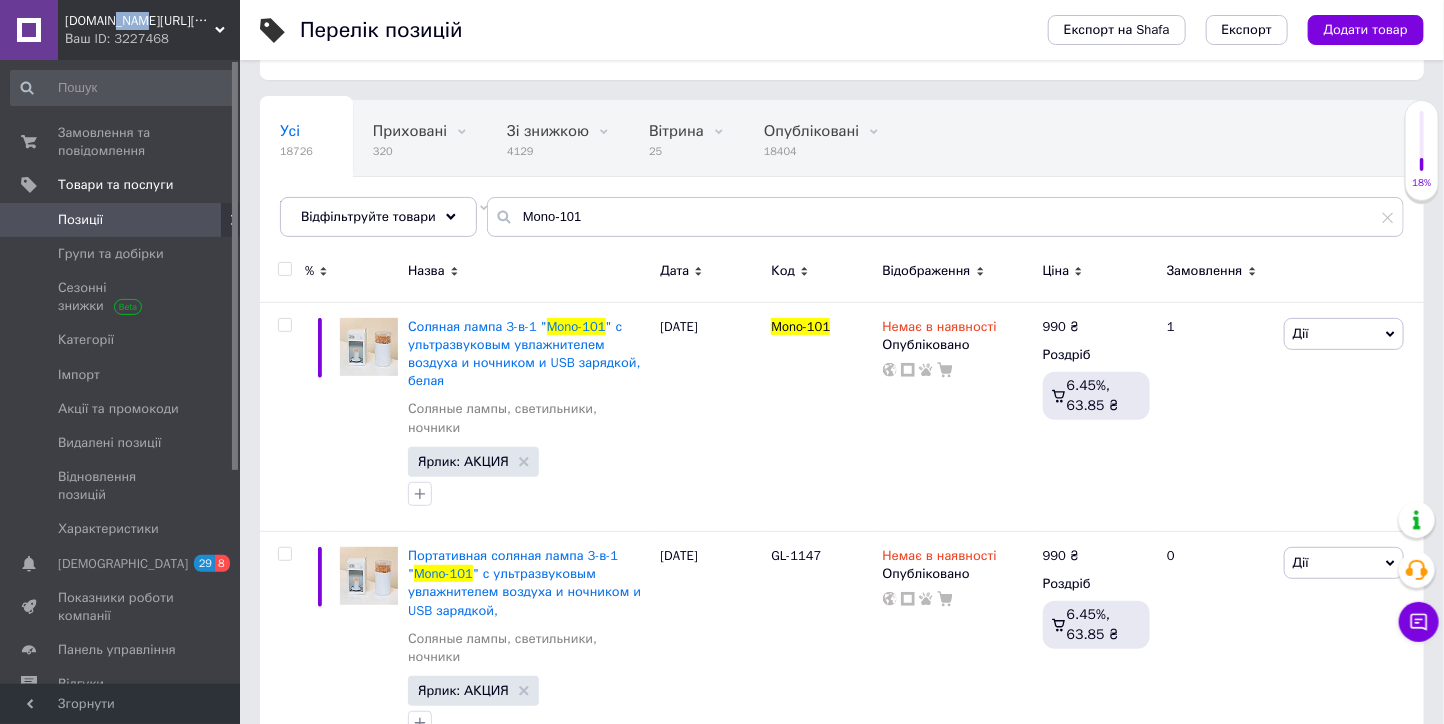click on "Еcodom.kiev.ua  Інтернет- магазин" at bounding box center (140, 21) 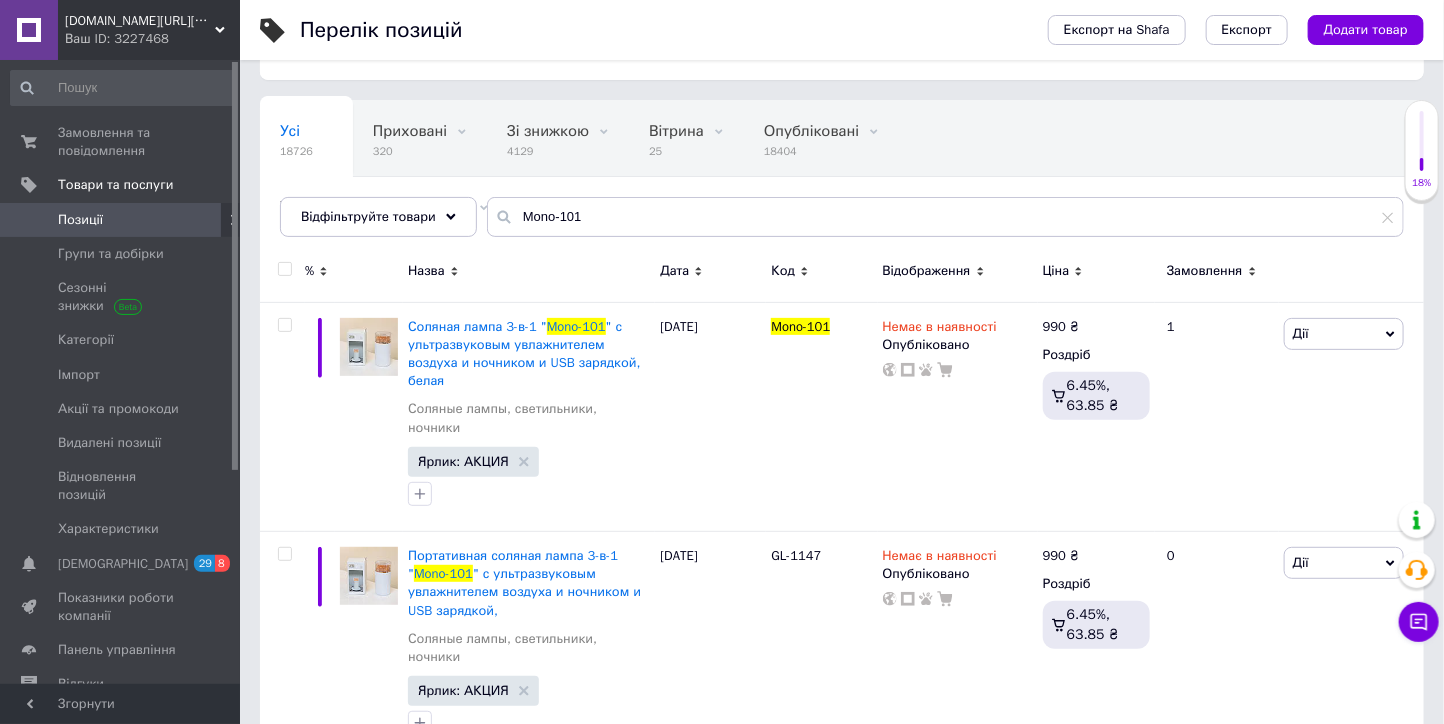 click on "Ваш ID: 3227468" at bounding box center [152, 39] 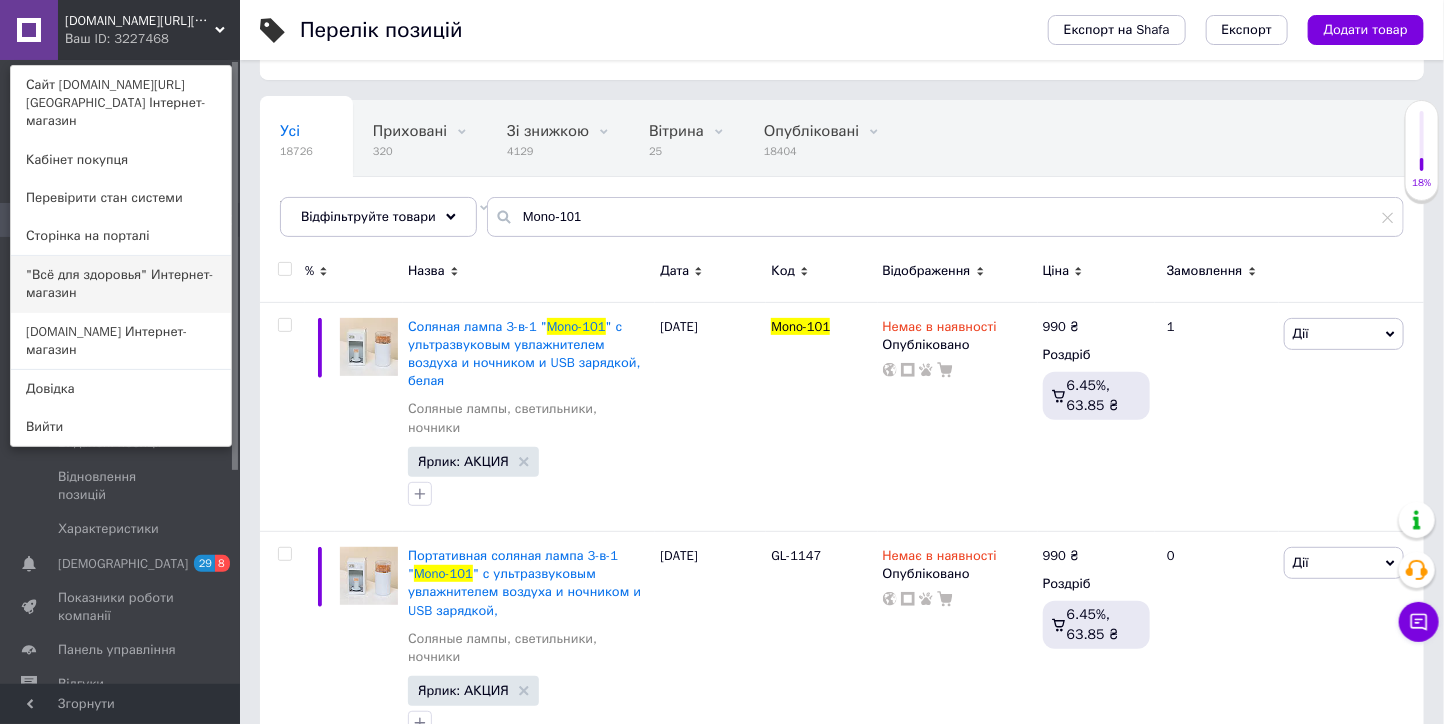 click on ""Всё для здоровья" Интернет-магазин" at bounding box center (121, 284) 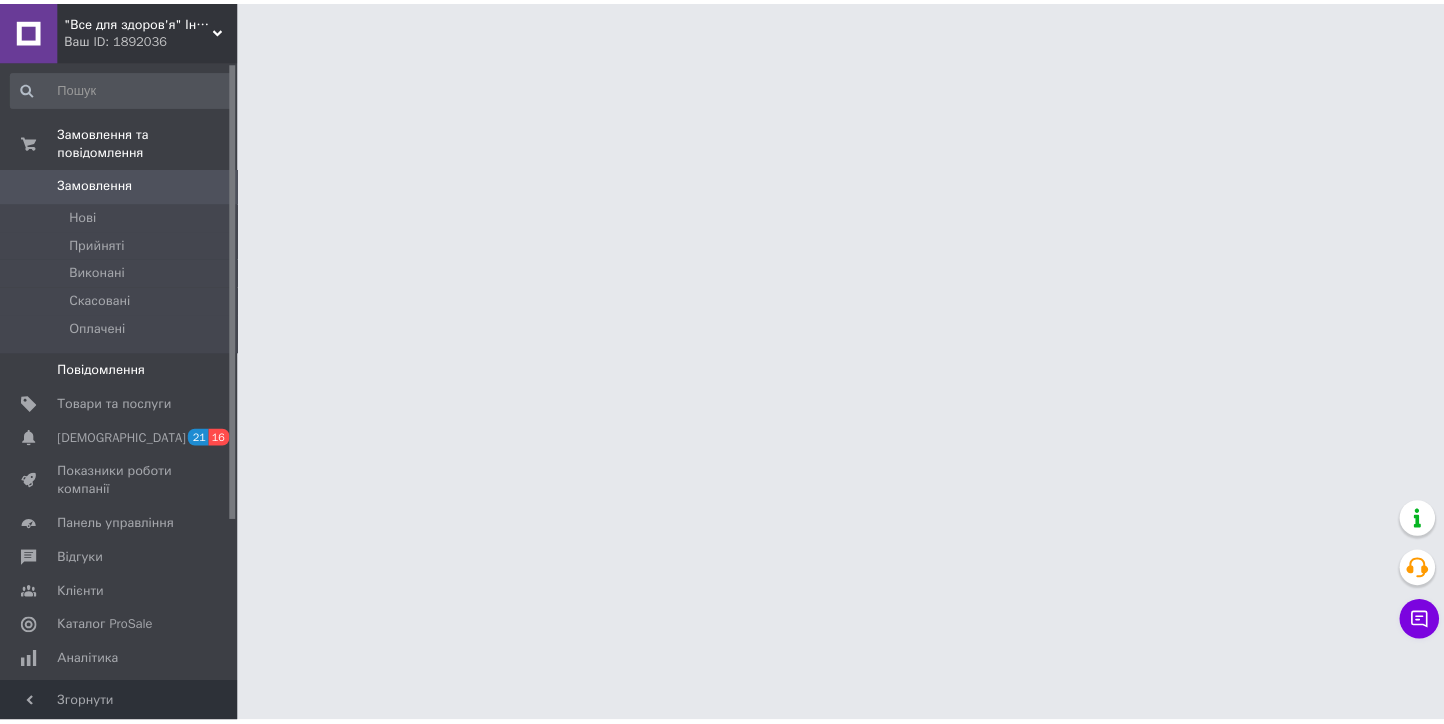 scroll, scrollTop: 0, scrollLeft: 0, axis: both 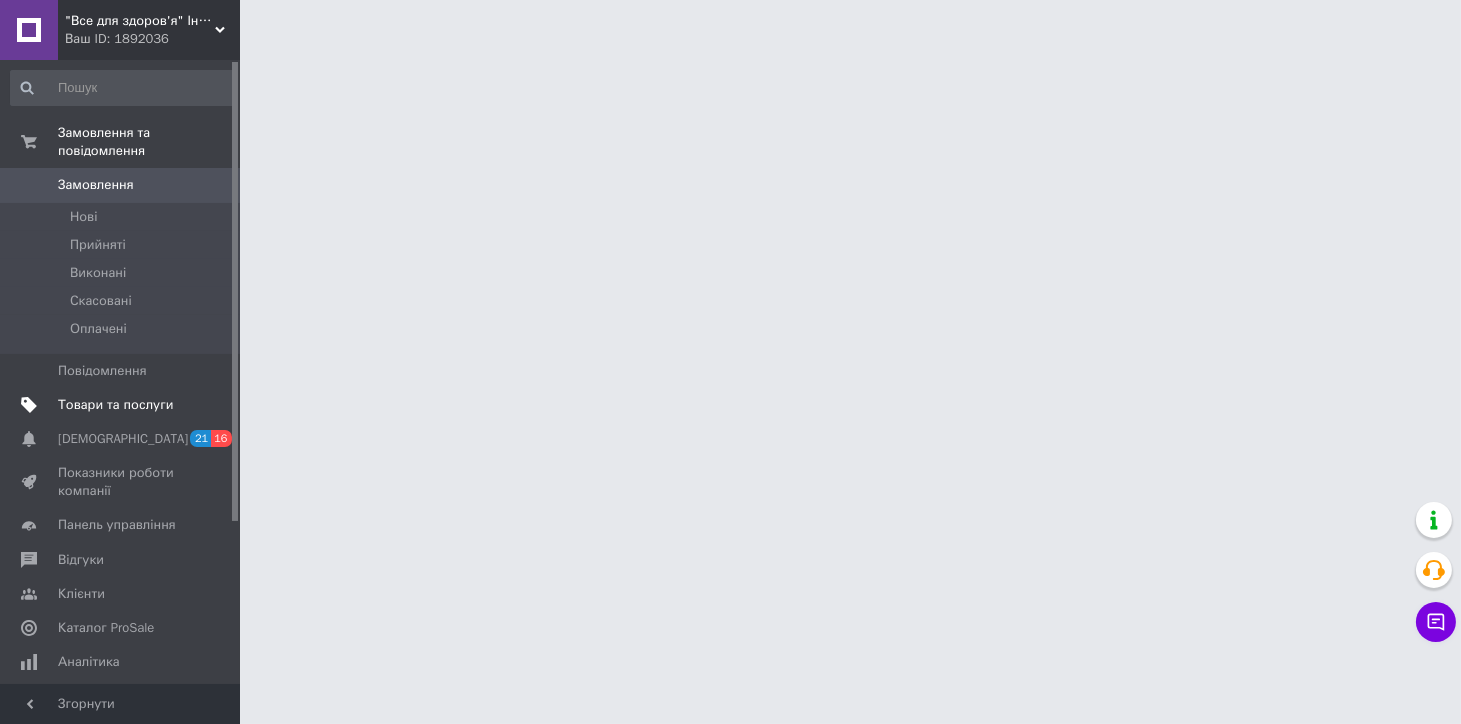 click on "Товари та послуги" at bounding box center [115, 405] 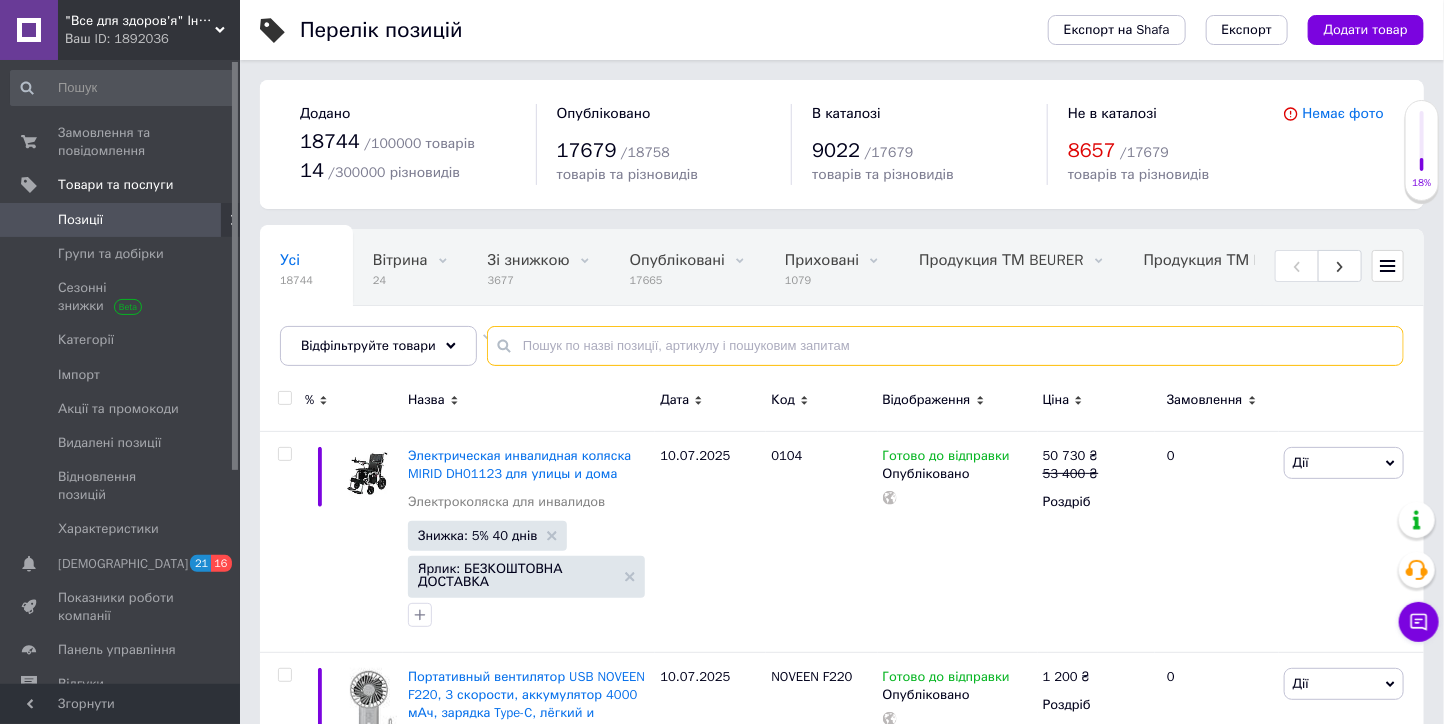 click at bounding box center [945, 346] 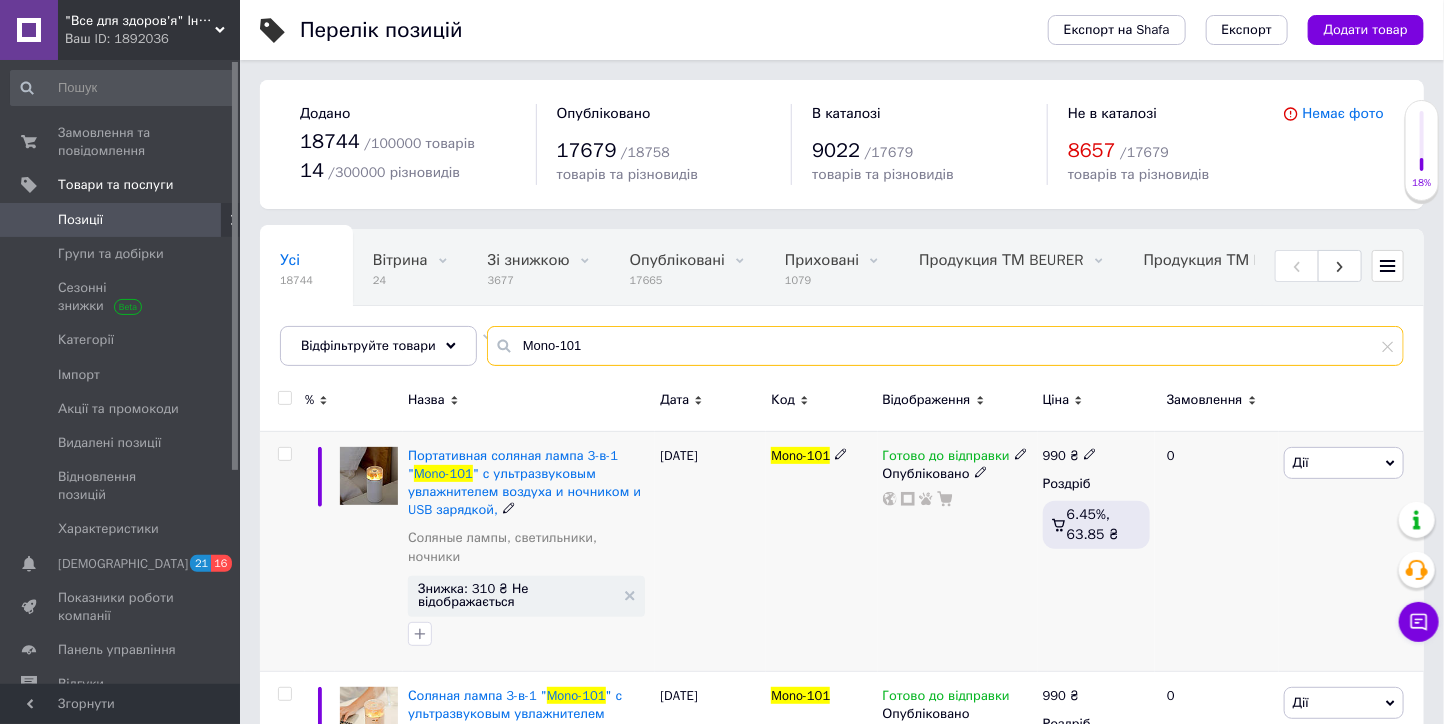 type on "Mono-101" 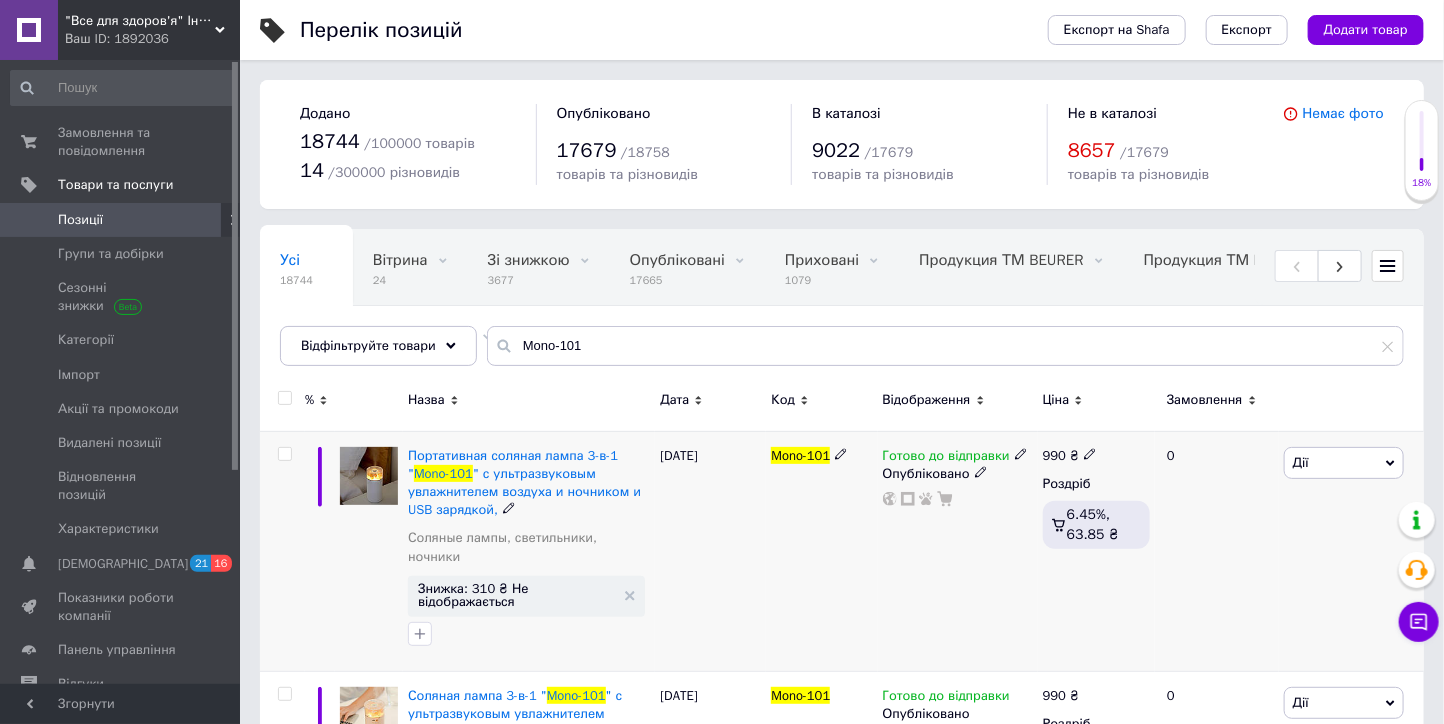 click 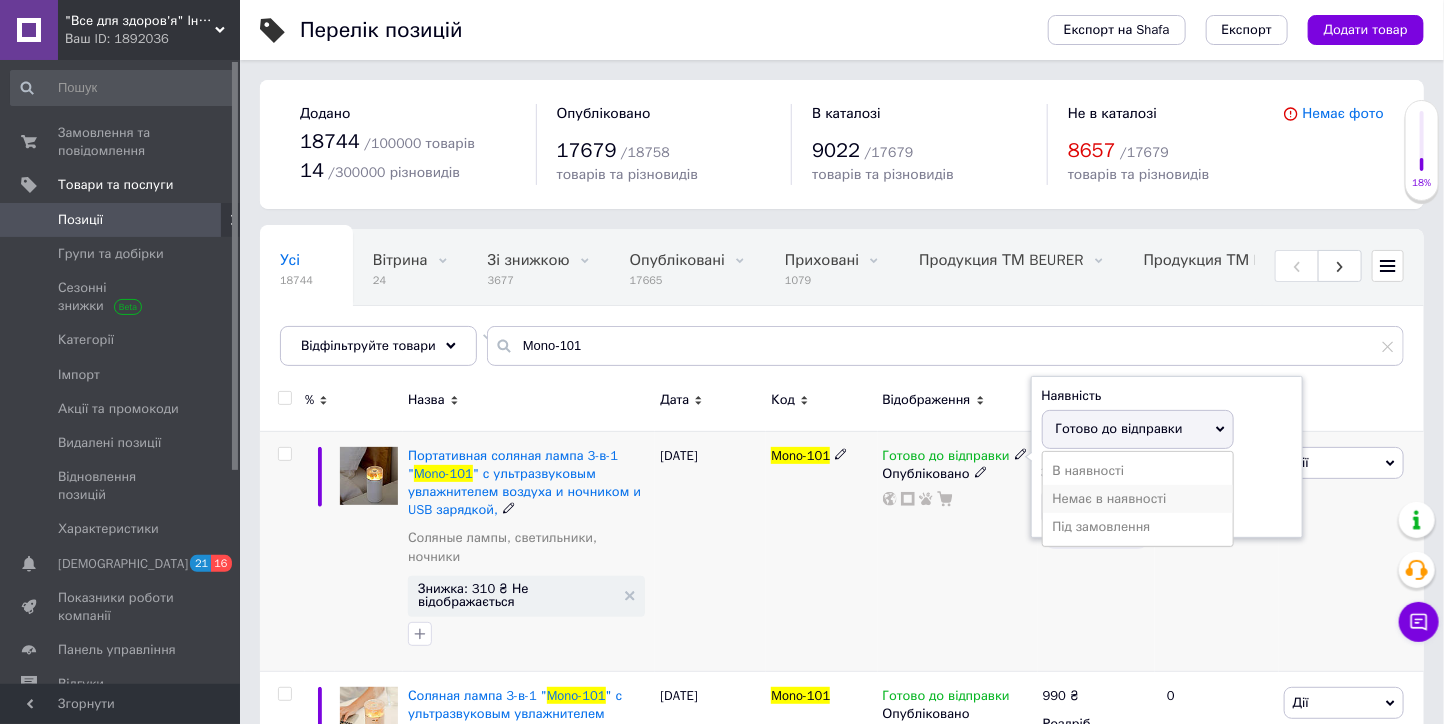 drag, startPoint x: 1077, startPoint y: 498, endPoint x: 903, endPoint y: 551, distance: 181.89282 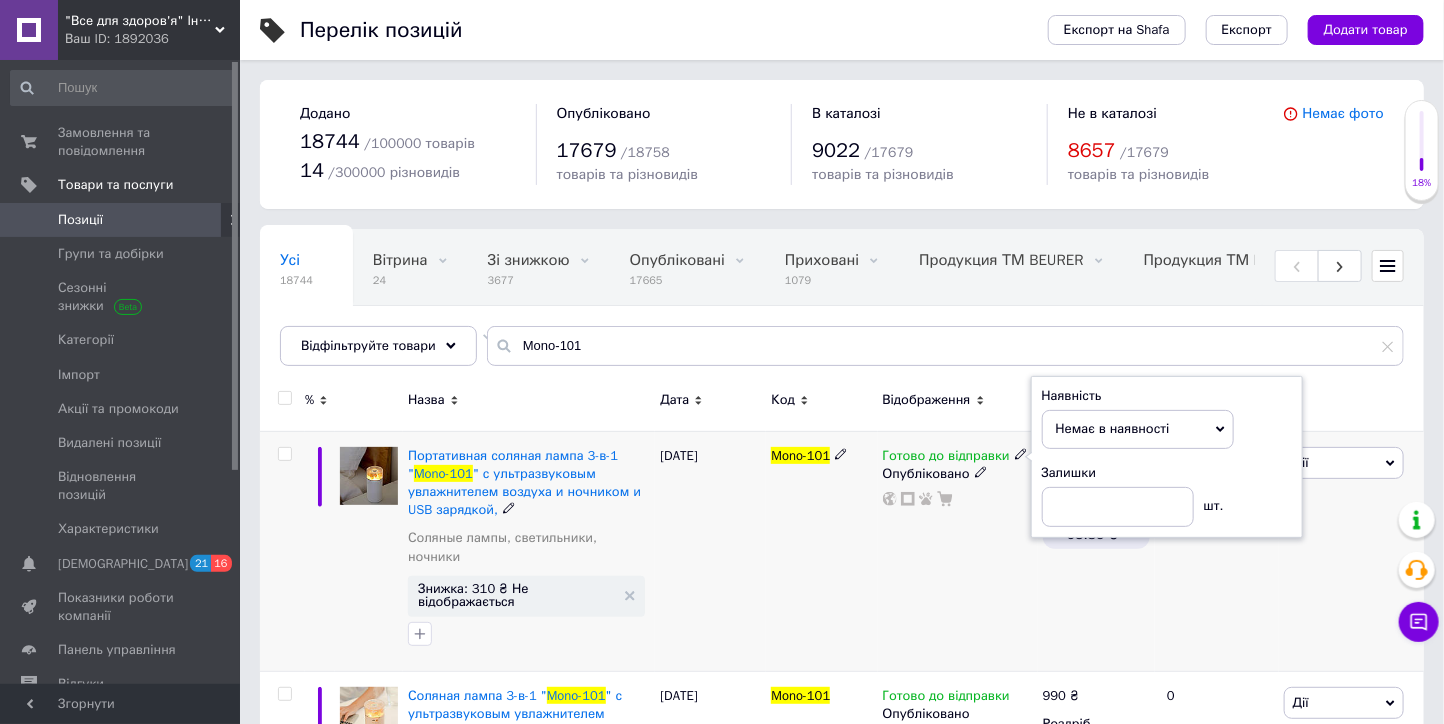 click on "Mono-101" at bounding box center (821, 551) 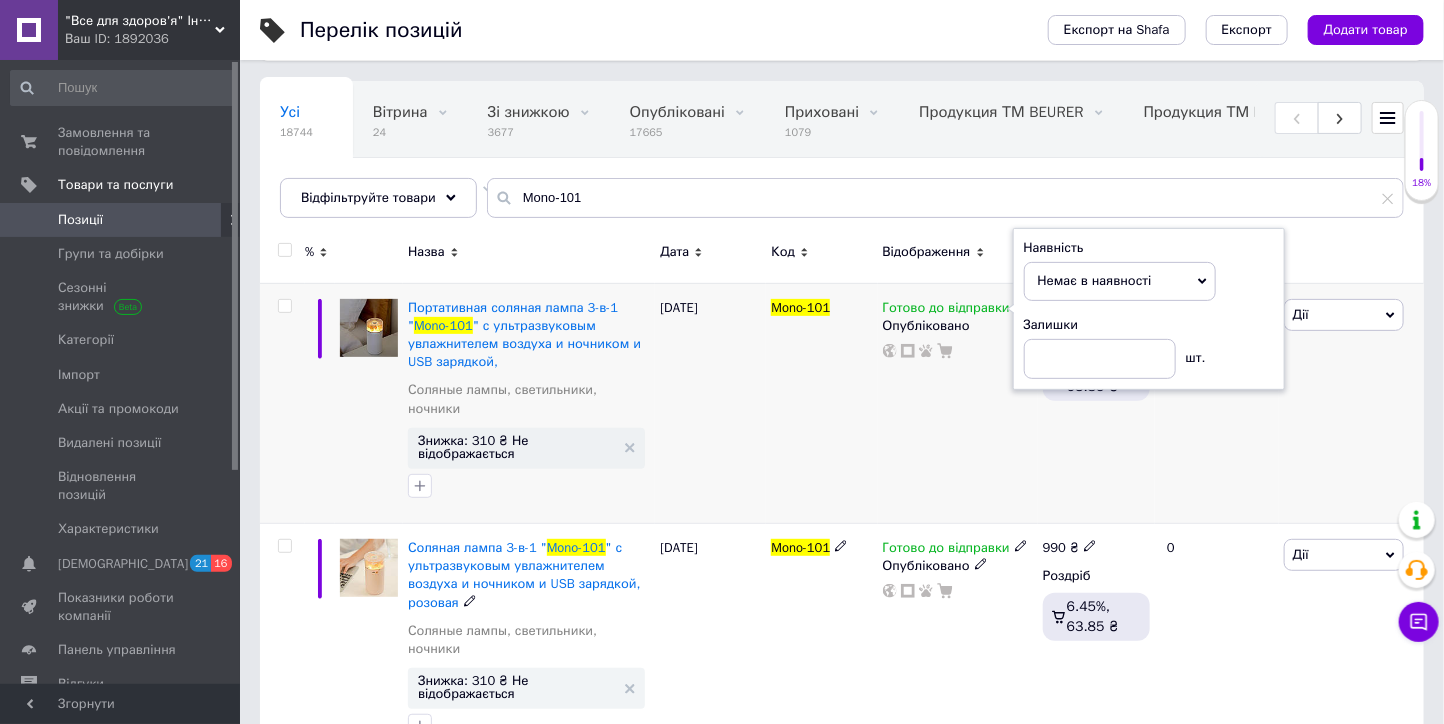 scroll, scrollTop: 150, scrollLeft: 0, axis: vertical 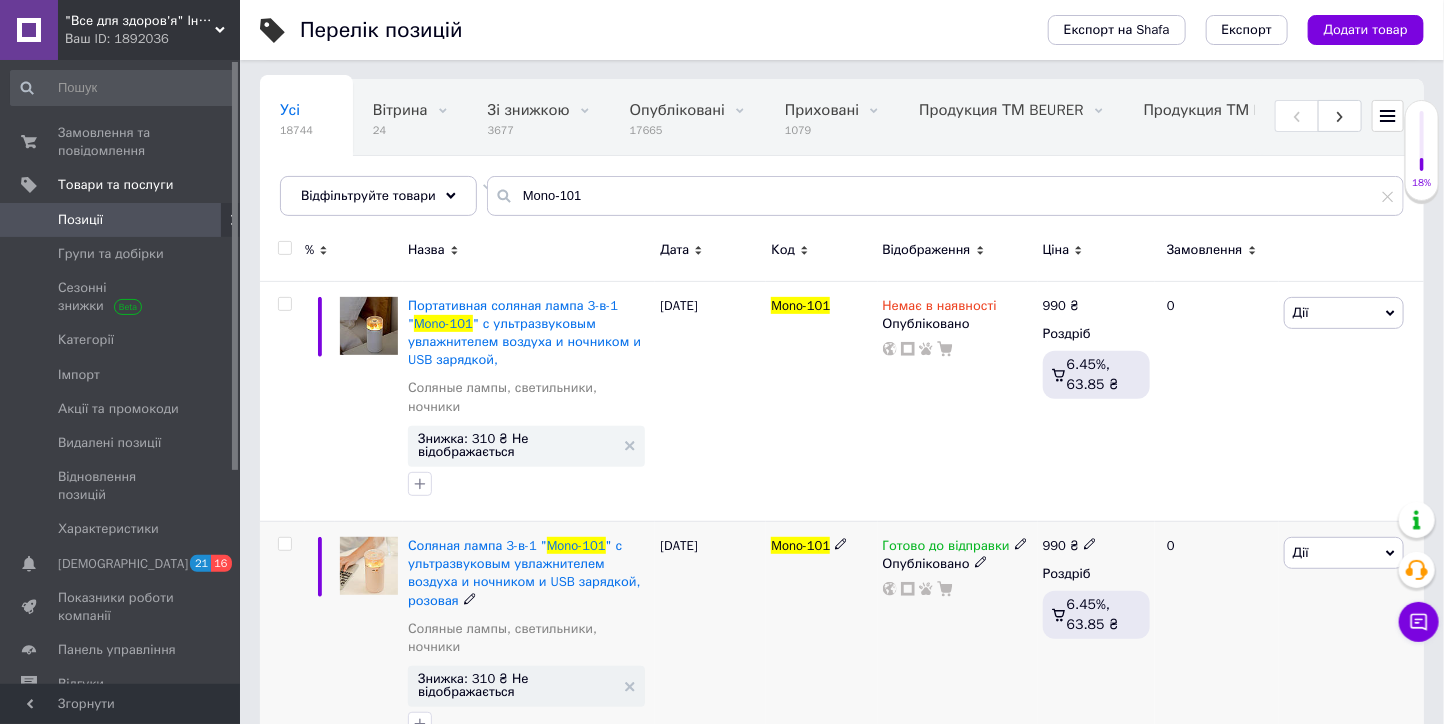 click 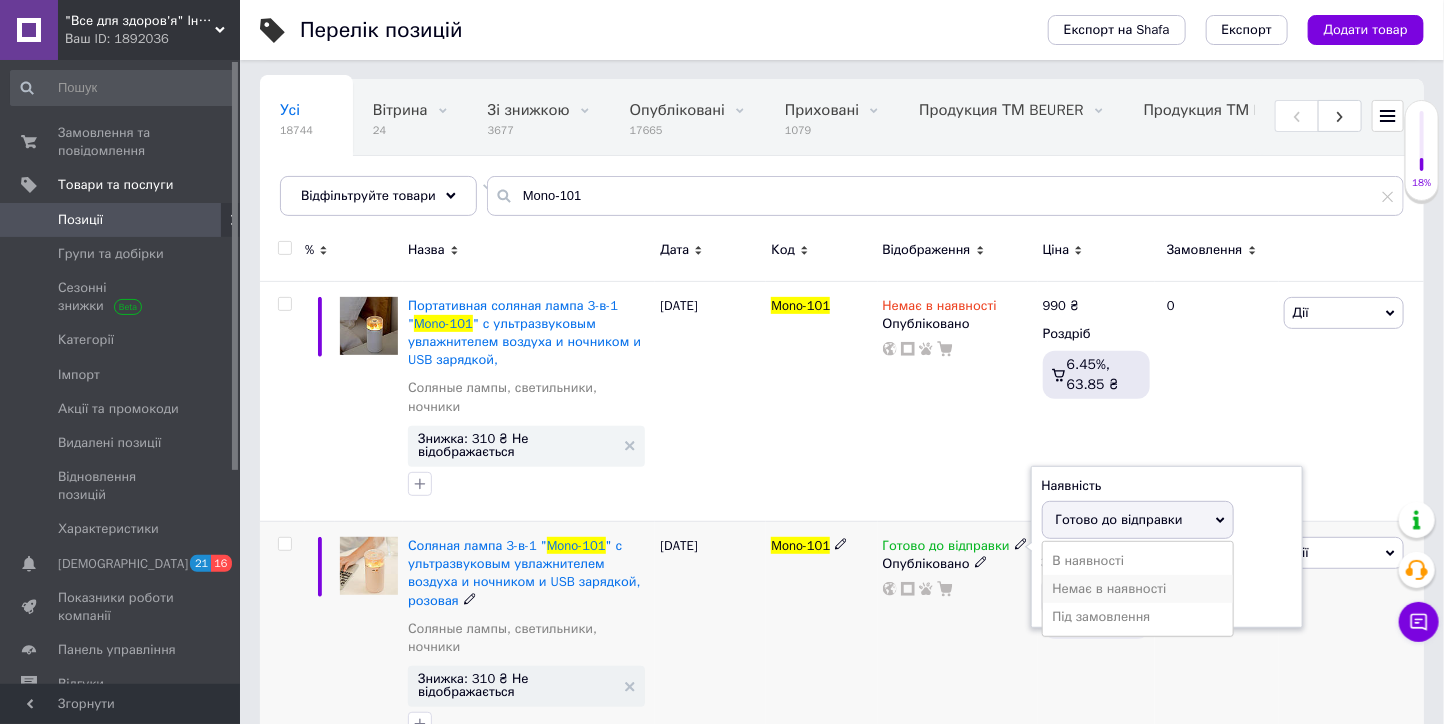 click on "Немає в наявності" at bounding box center (1138, 589) 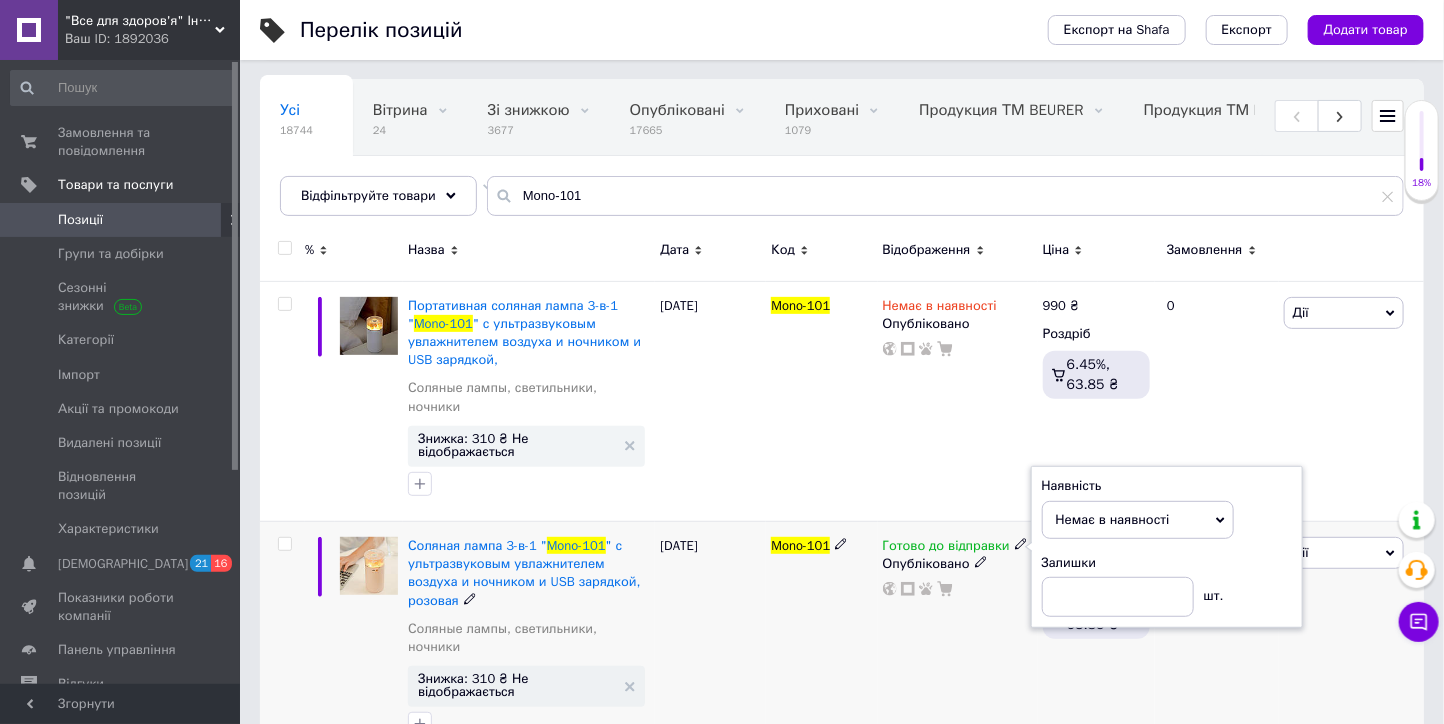 click on "08.06.2025" at bounding box center [710, 641] 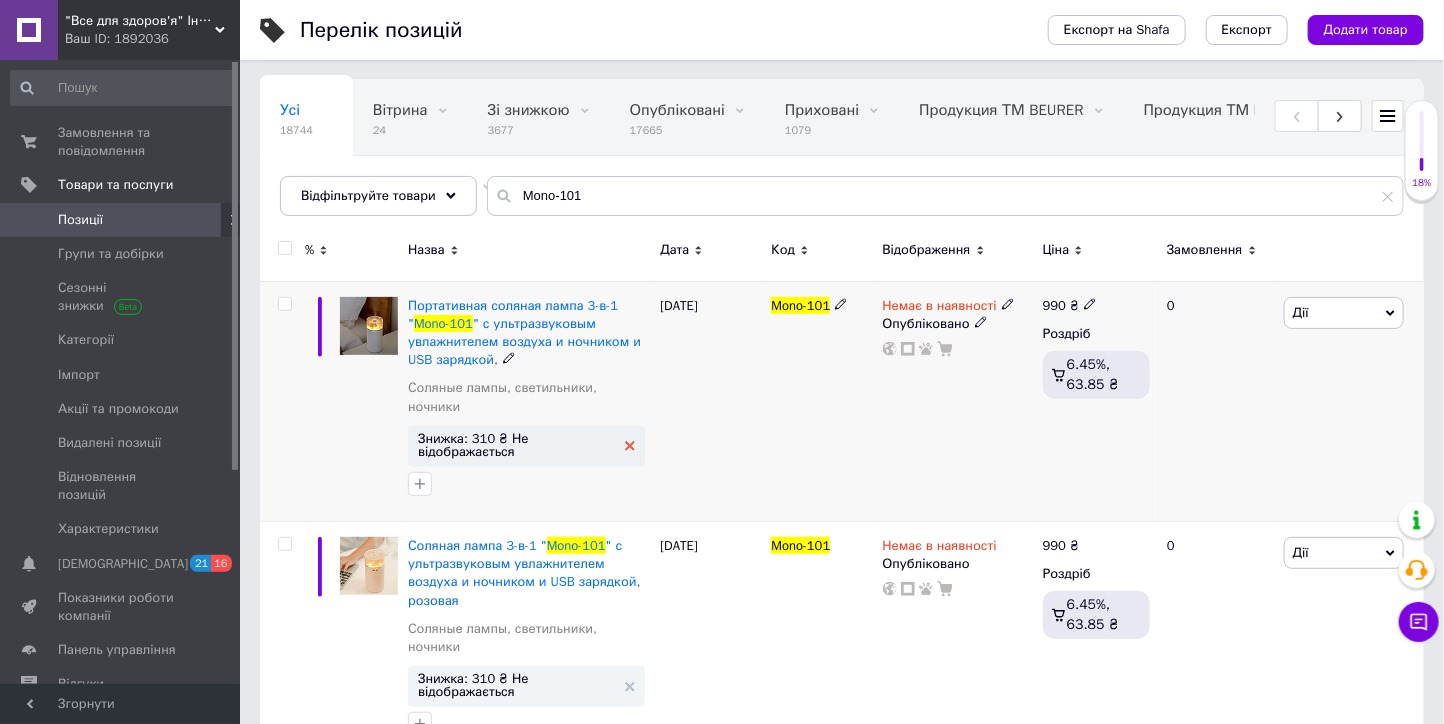 click 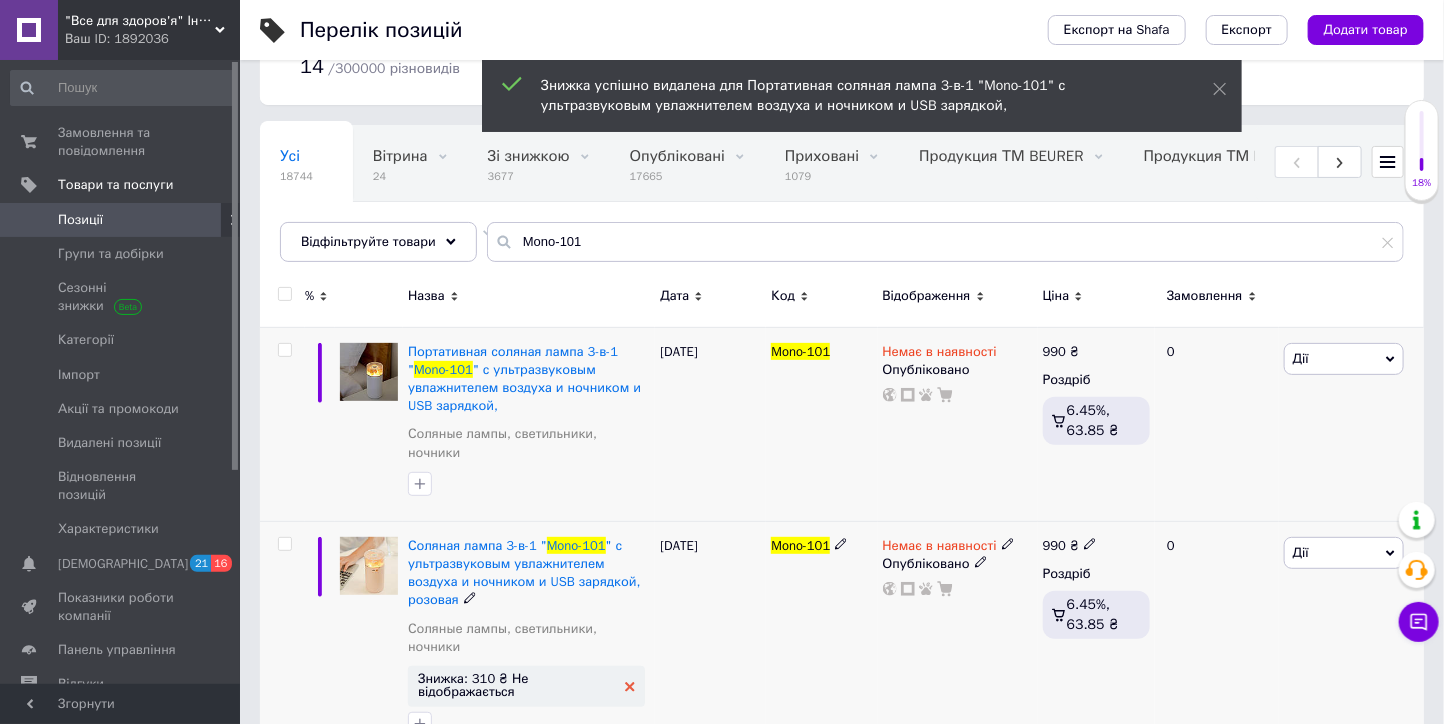 click 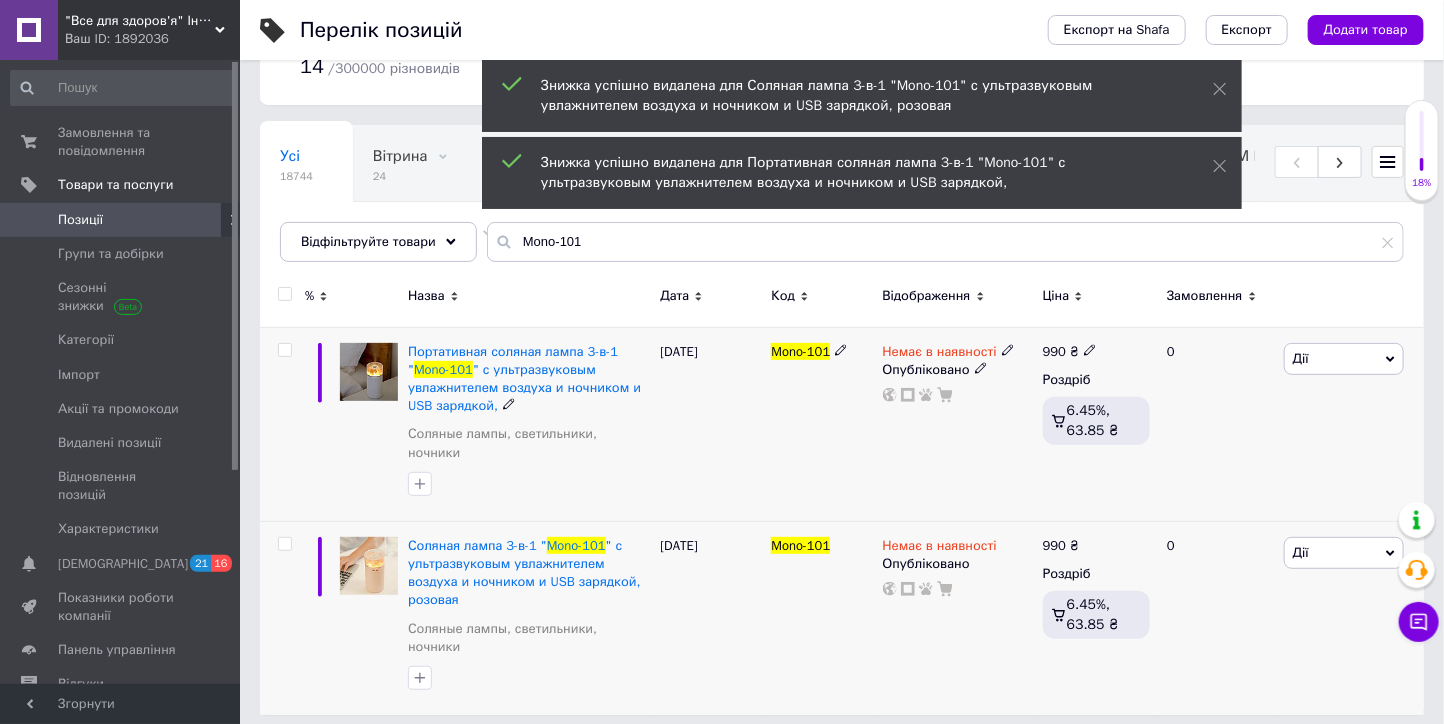 scroll, scrollTop: 59, scrollLeft: 0, axis: vertical 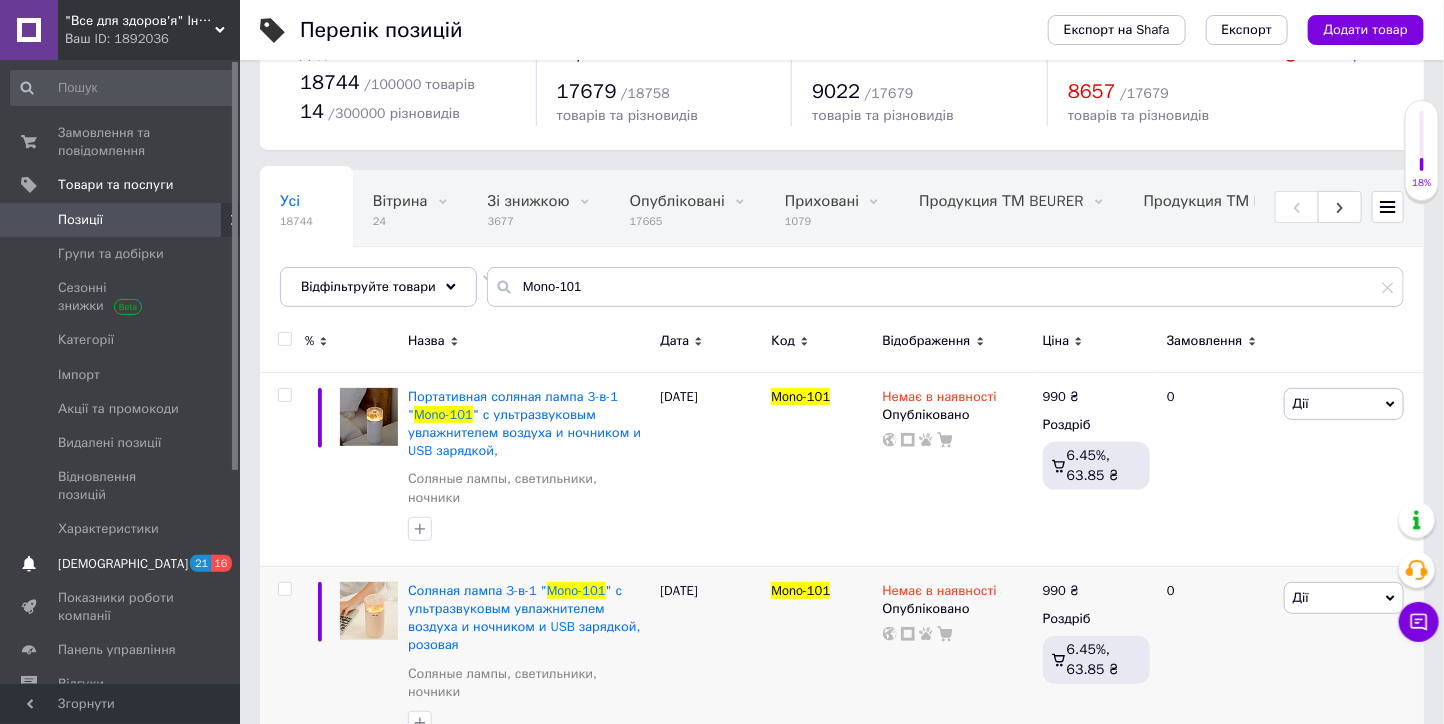 click on "Сповіщення 21 16" at bounding box center [123, 564] 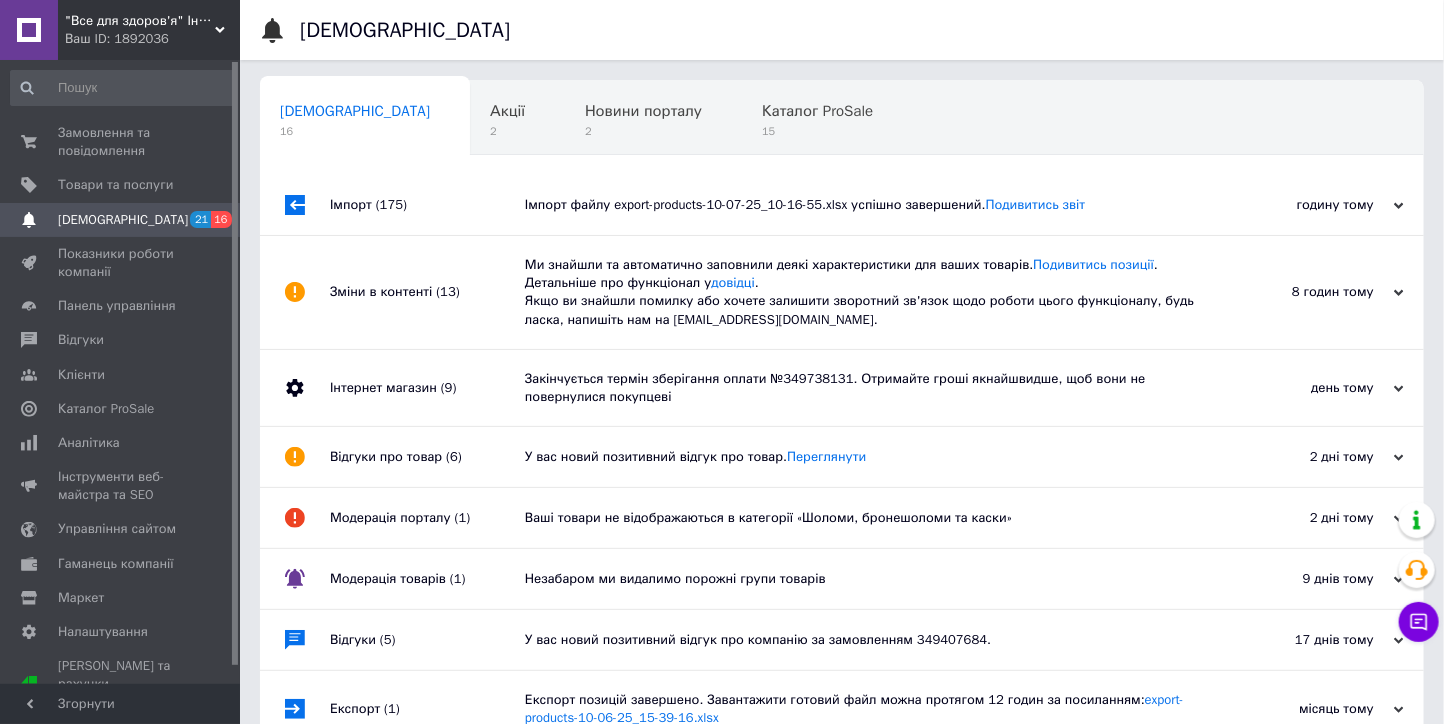 click on "16" at bounding box center (221, 219) 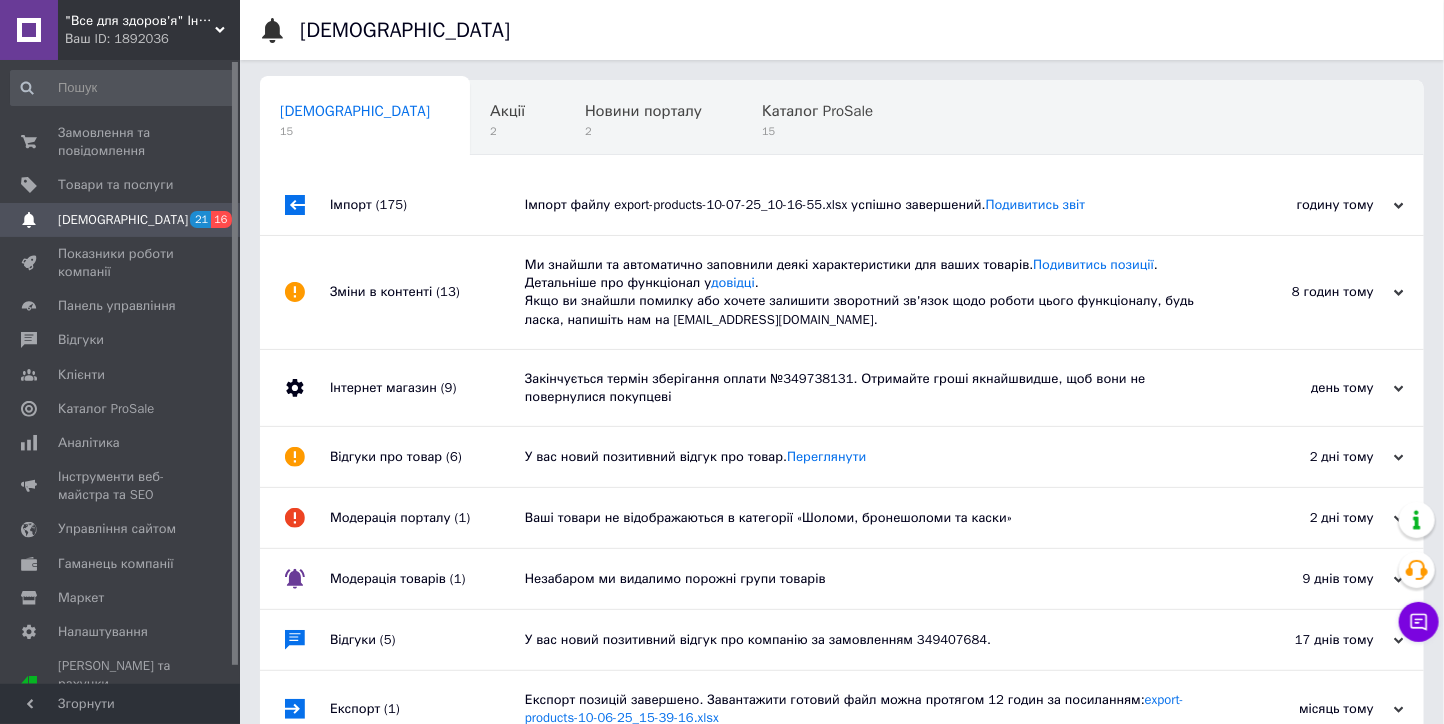 drag, startPoint x: 361, startPoint y: 206, endPoint x: 361, endPoint y: 217, distance: 11 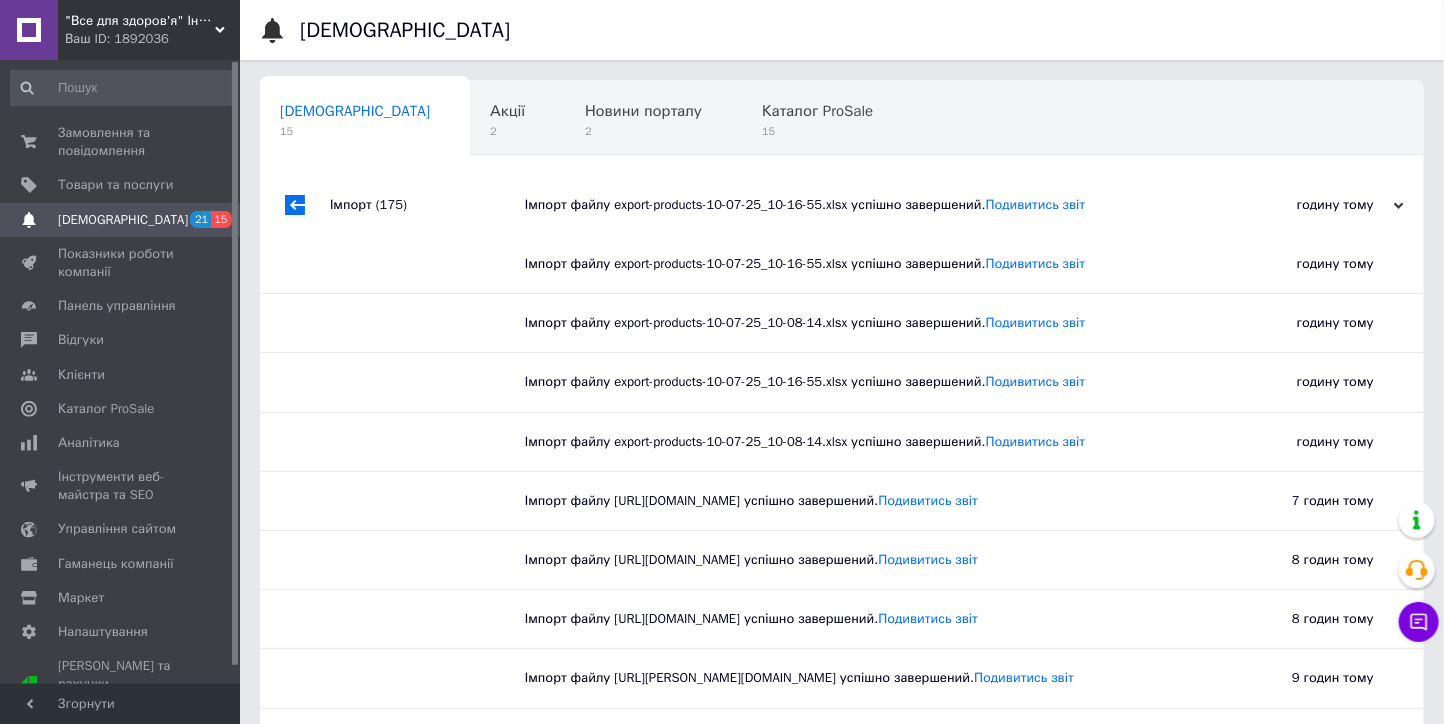 click on "15" at bounding box center [221, 219] 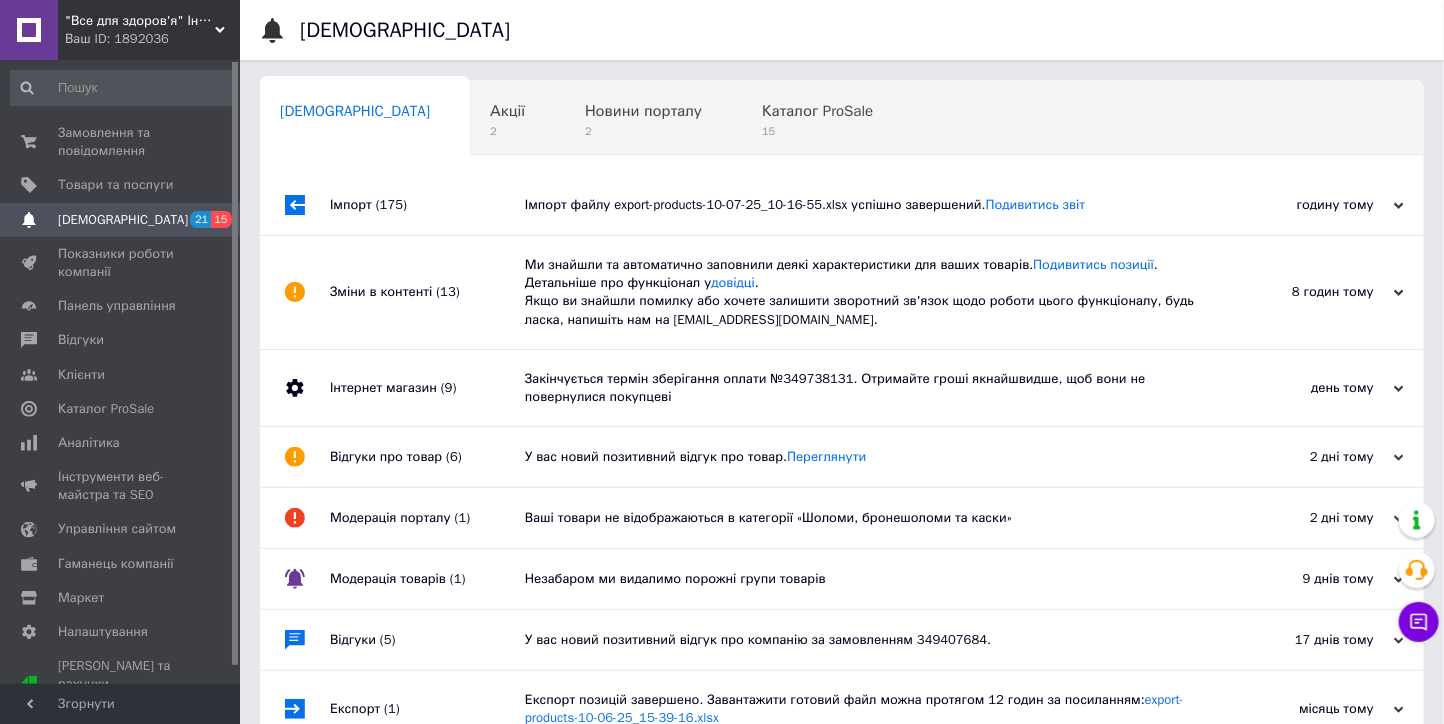 click on "Зміни в контенті   (13)" at bounding box center [427, 292] 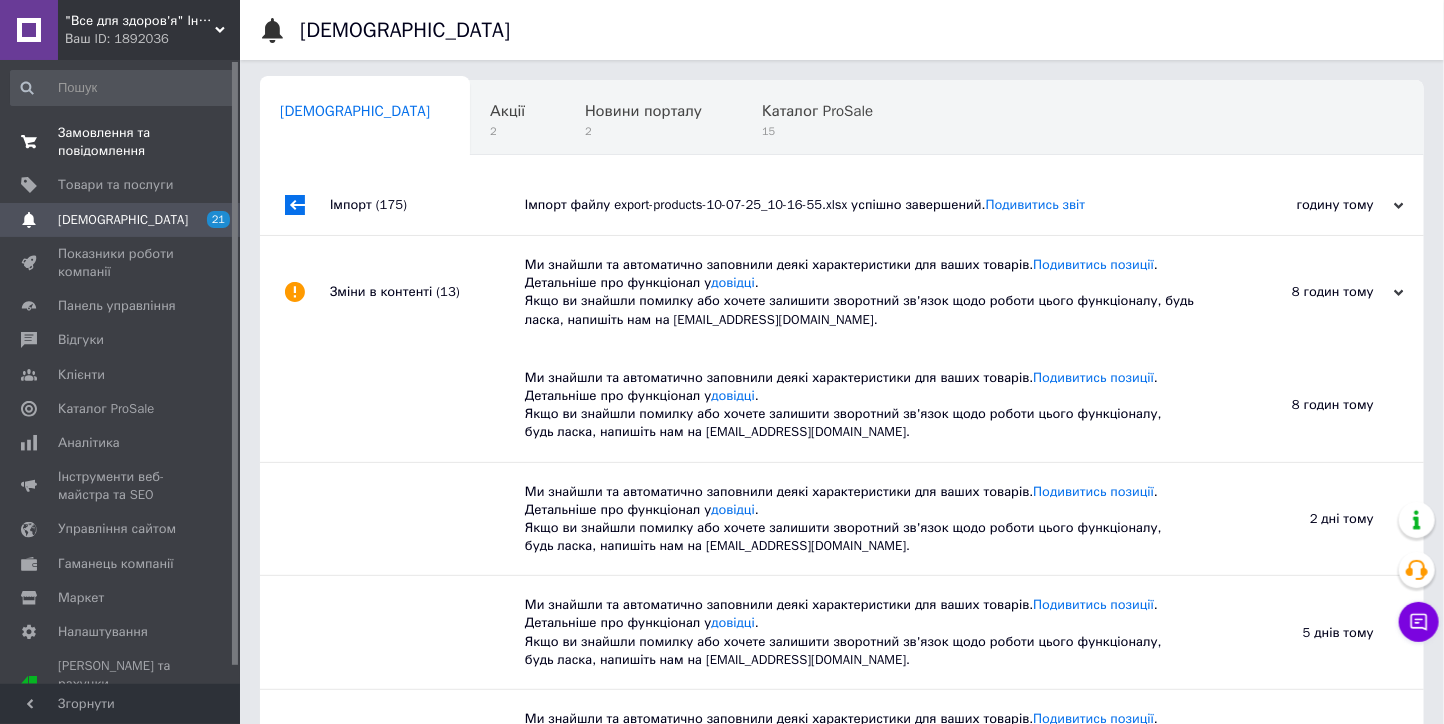 click on "Замовлення та повідомлення" at bounding box center (121, 142) 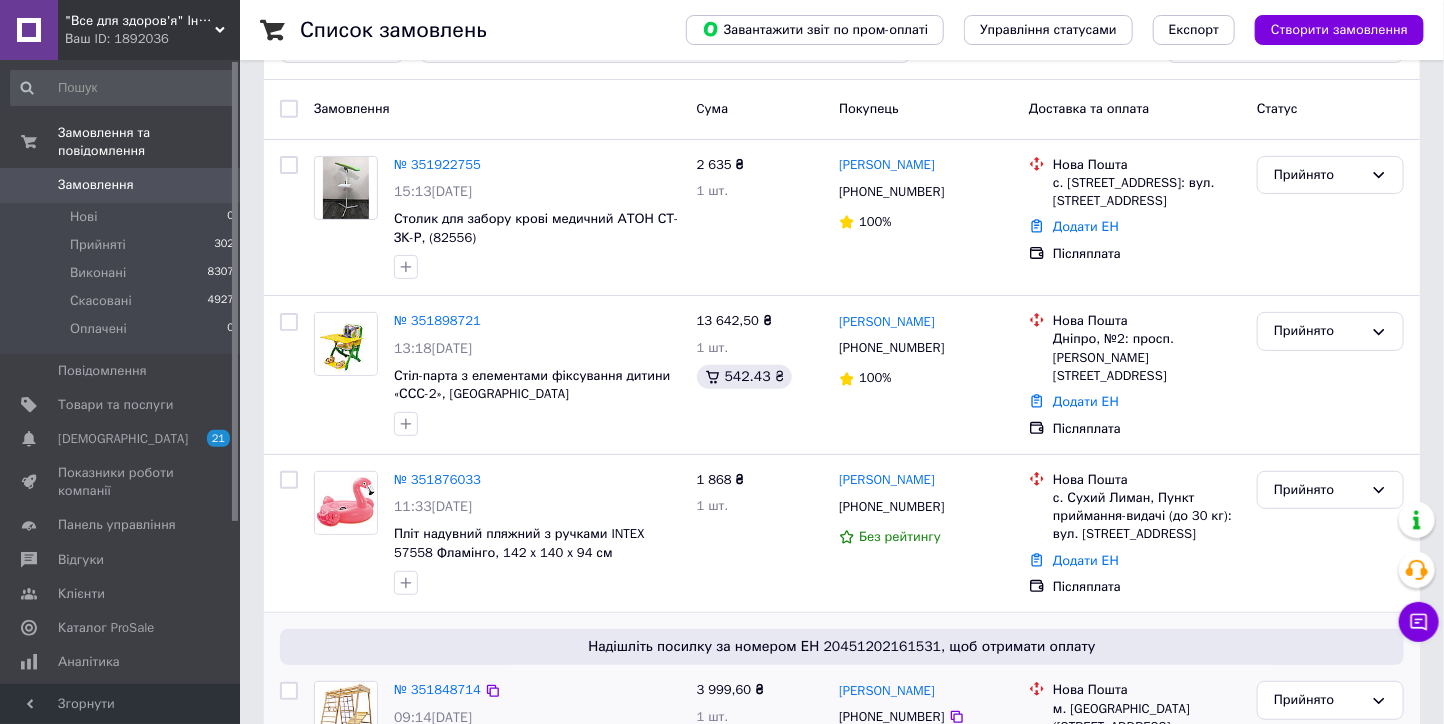 scroll, scrollTop: 111, scrollLeft: 0, axis: vertical 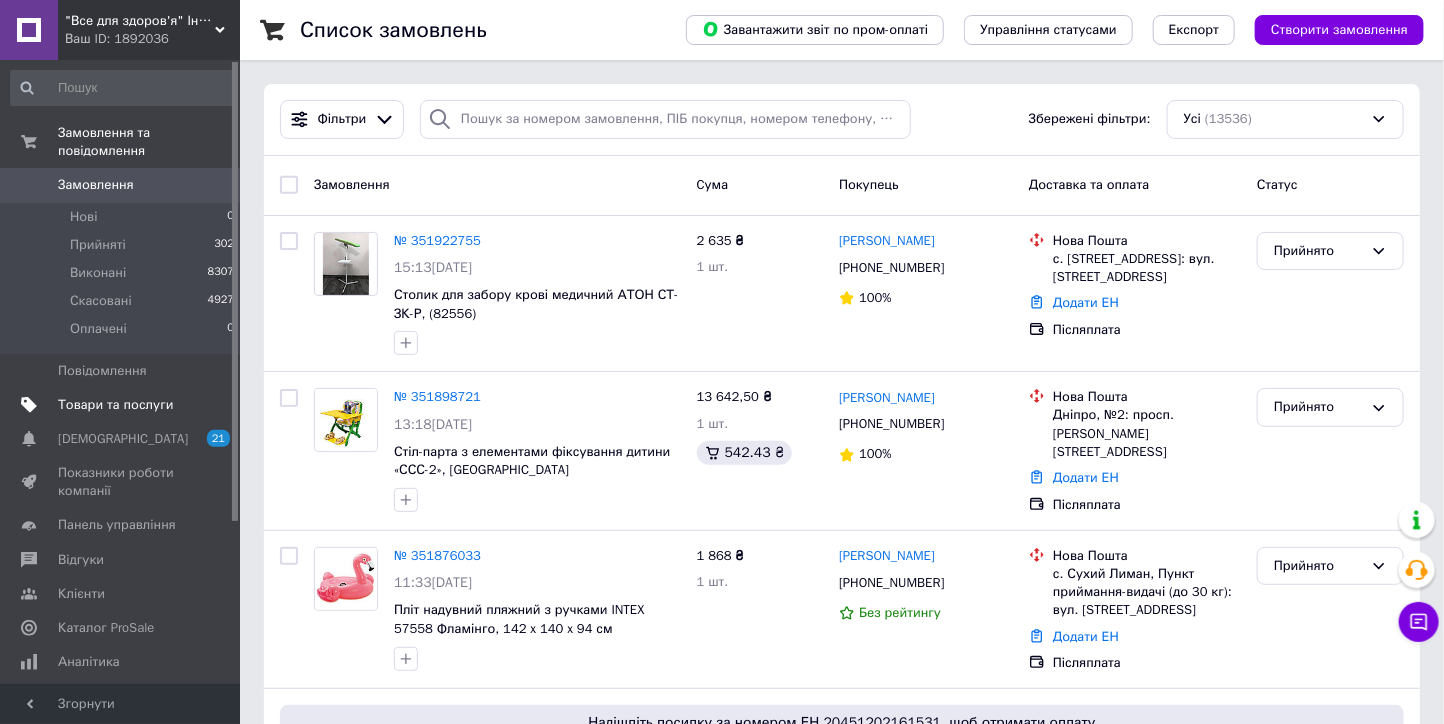click on "Товари та послуги" at bounding box center [115, 405] 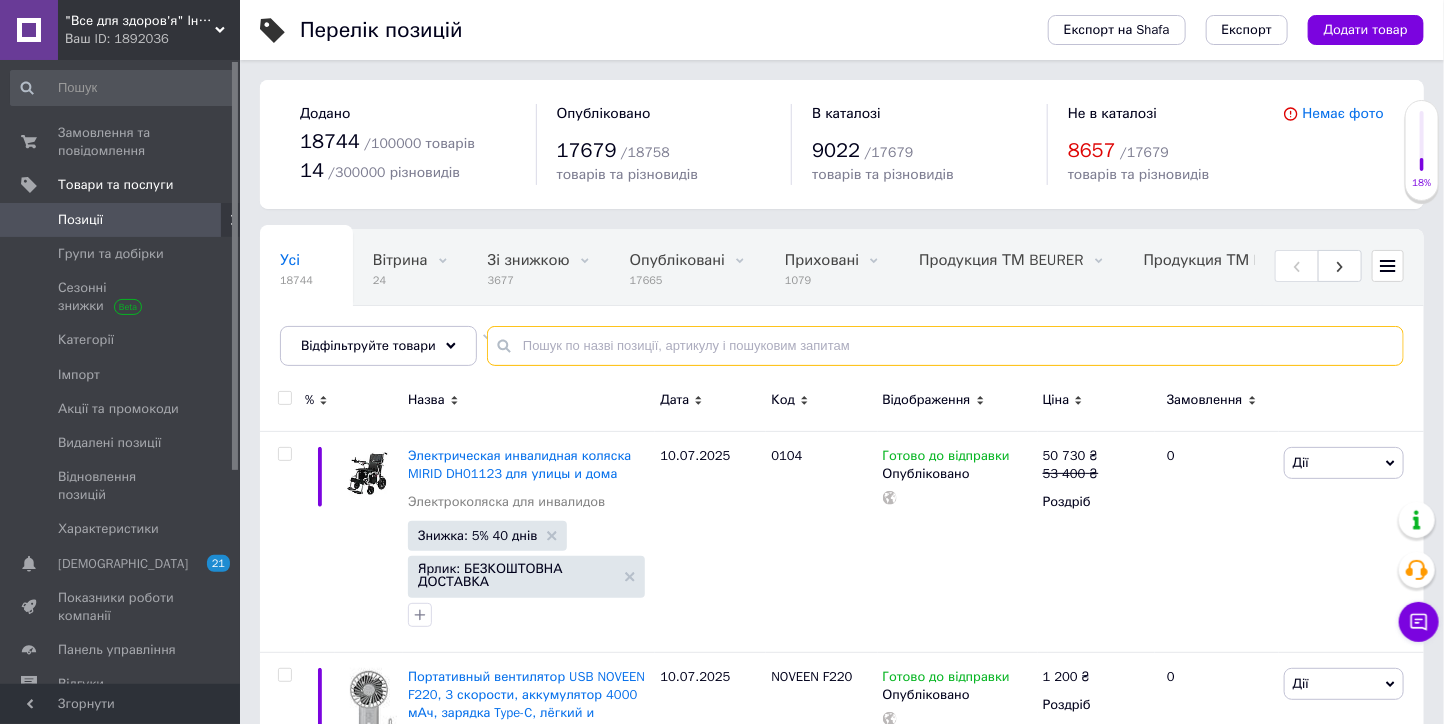 click at bounding box center [945, 346] 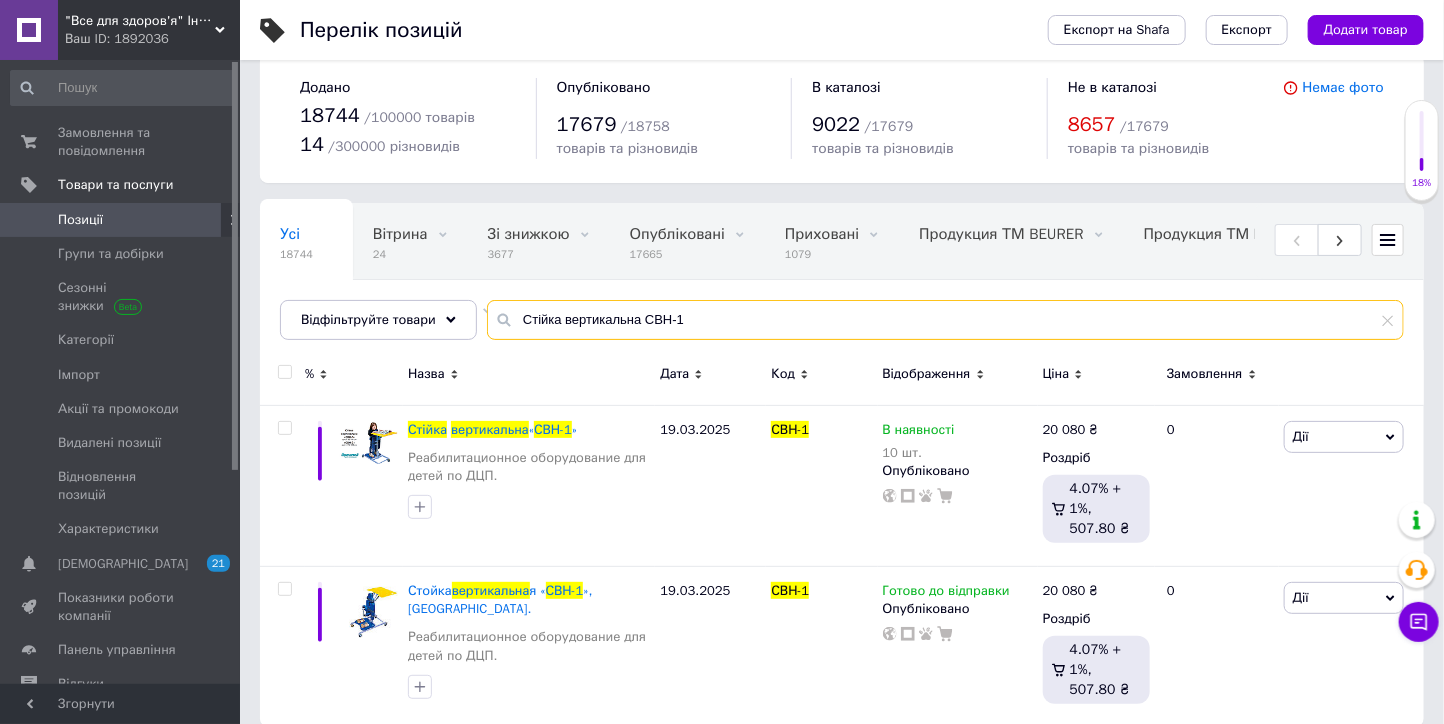 scroll, scrollTop: 48, scrollLeft: 0, axis: vertical 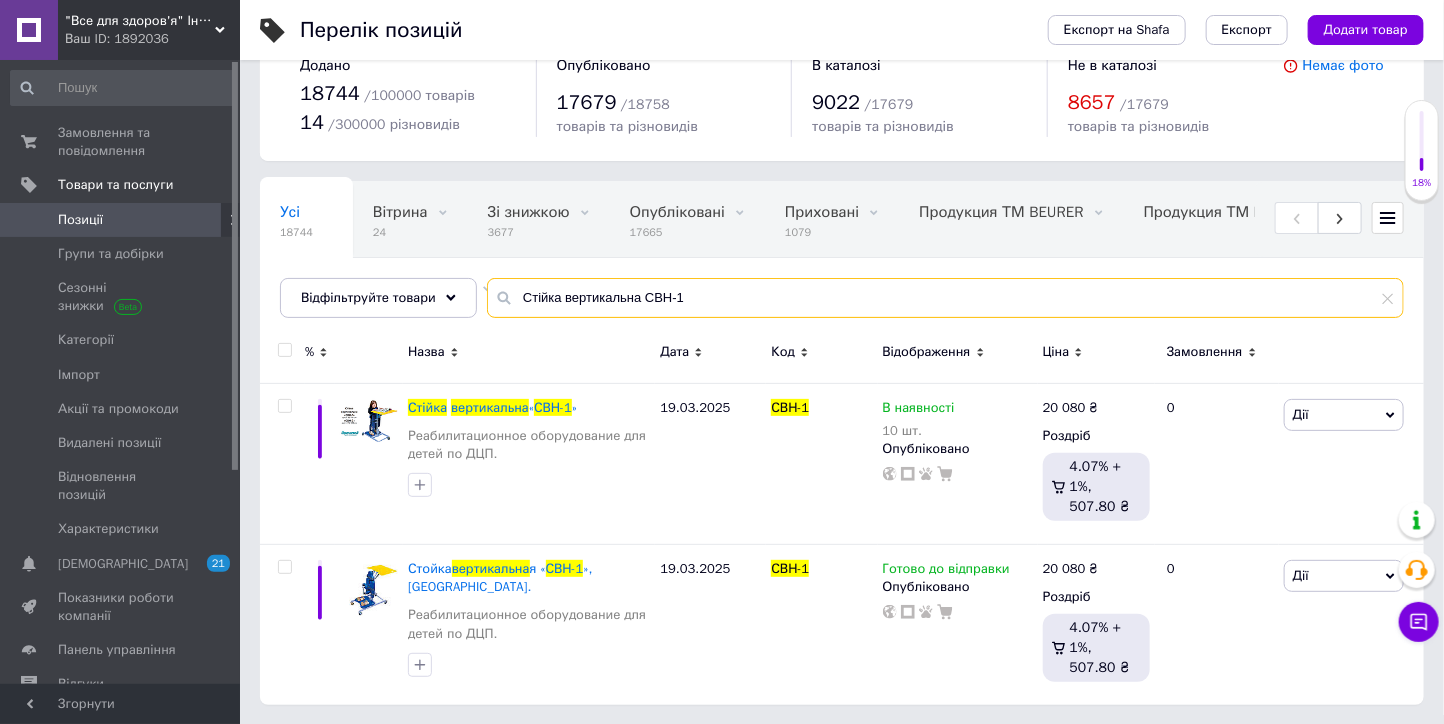 type on "Стійка вертикальна СВН-1" 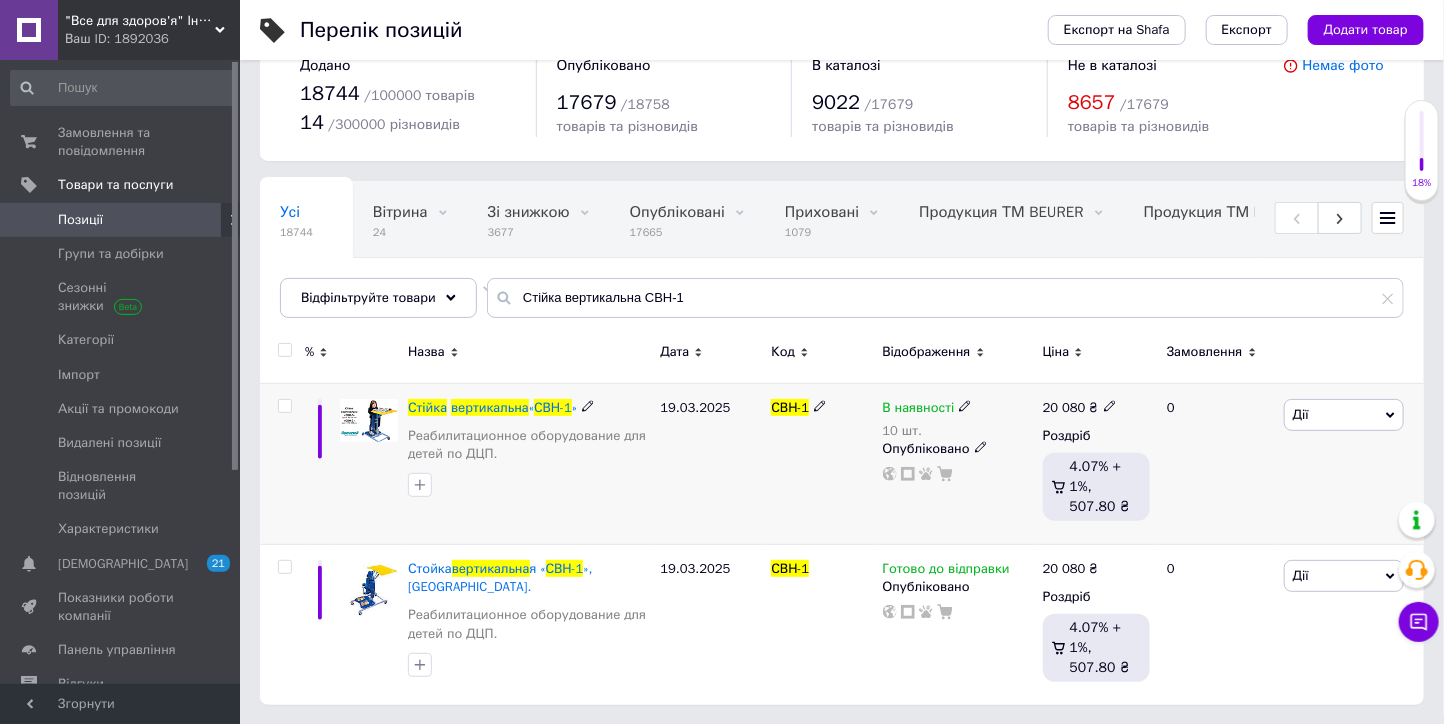 click 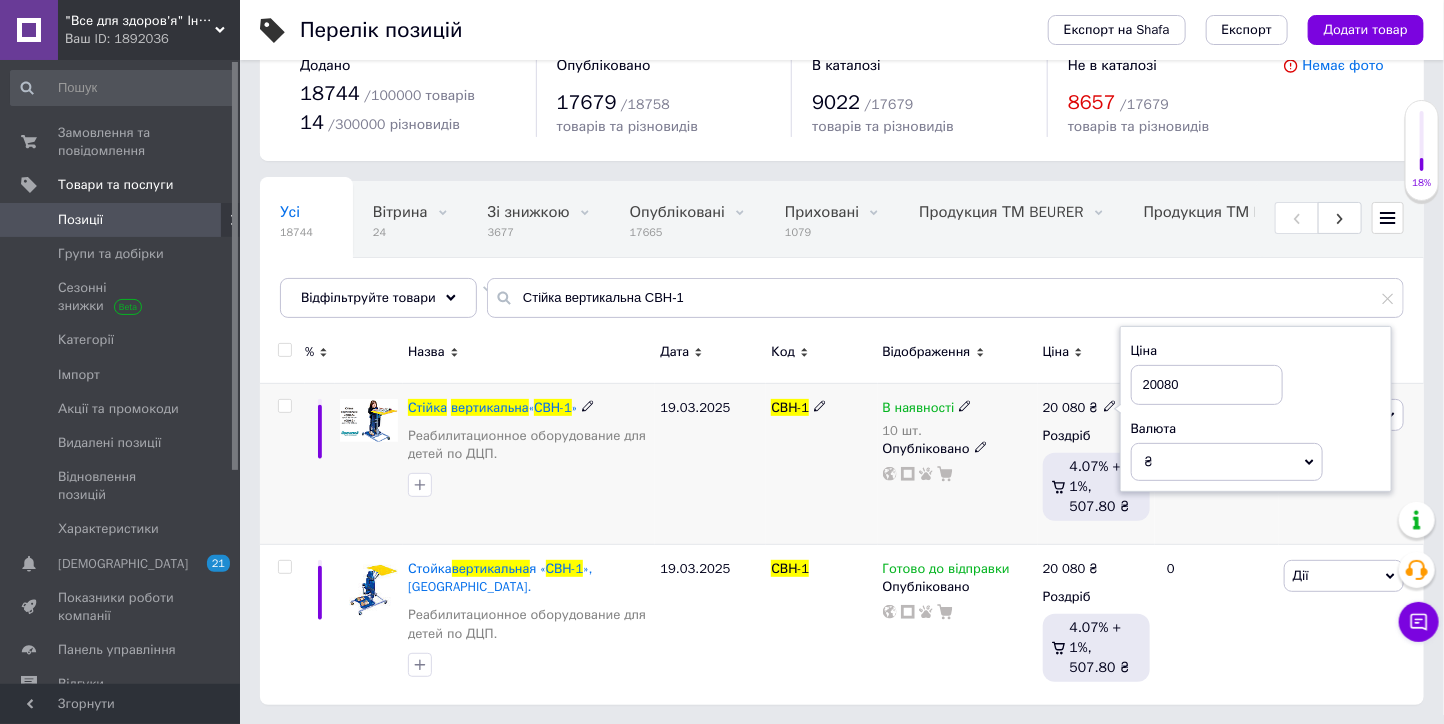 drag, startPoint x: 1220, startPoint y: 376, endPoint x: 1117, endPoint y: 395, distance: 104.73777 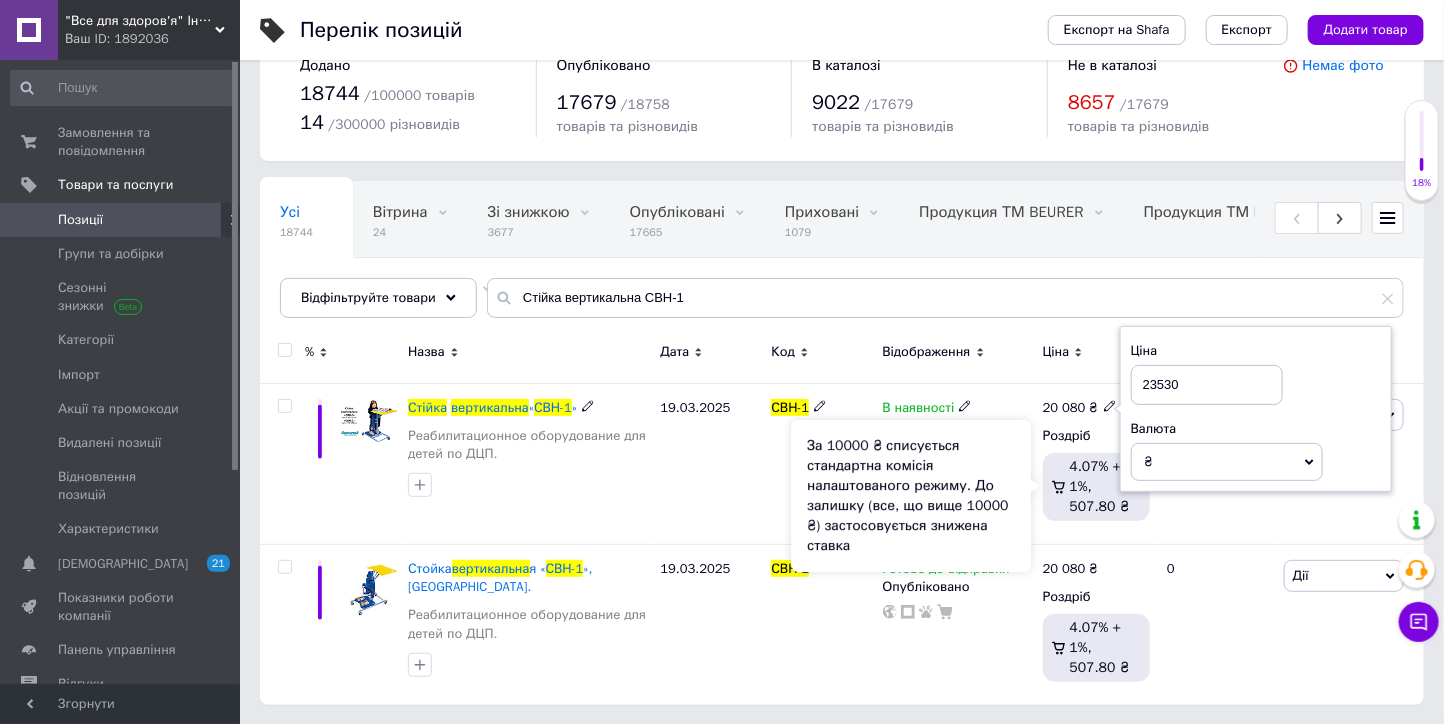 type on "23530" 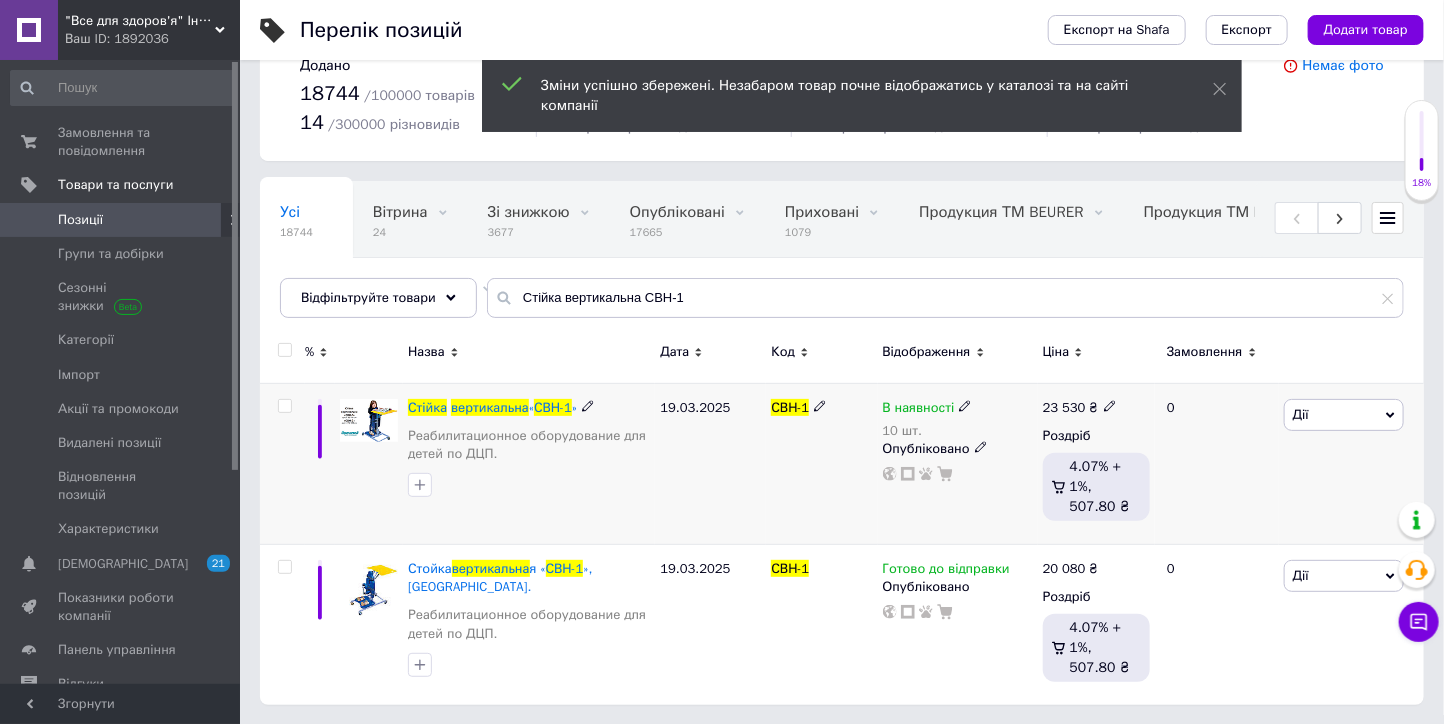 click 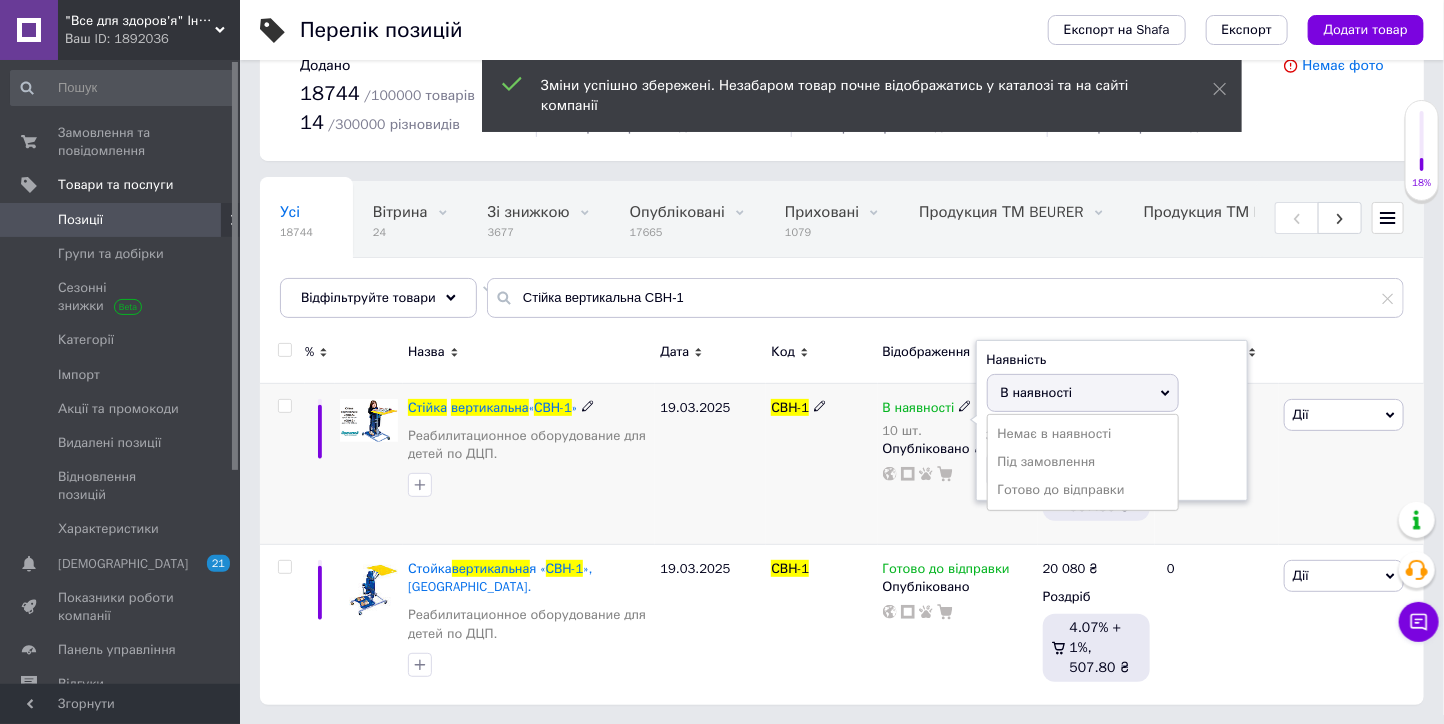click on "В наявності" at bounding box center [1037, 392] 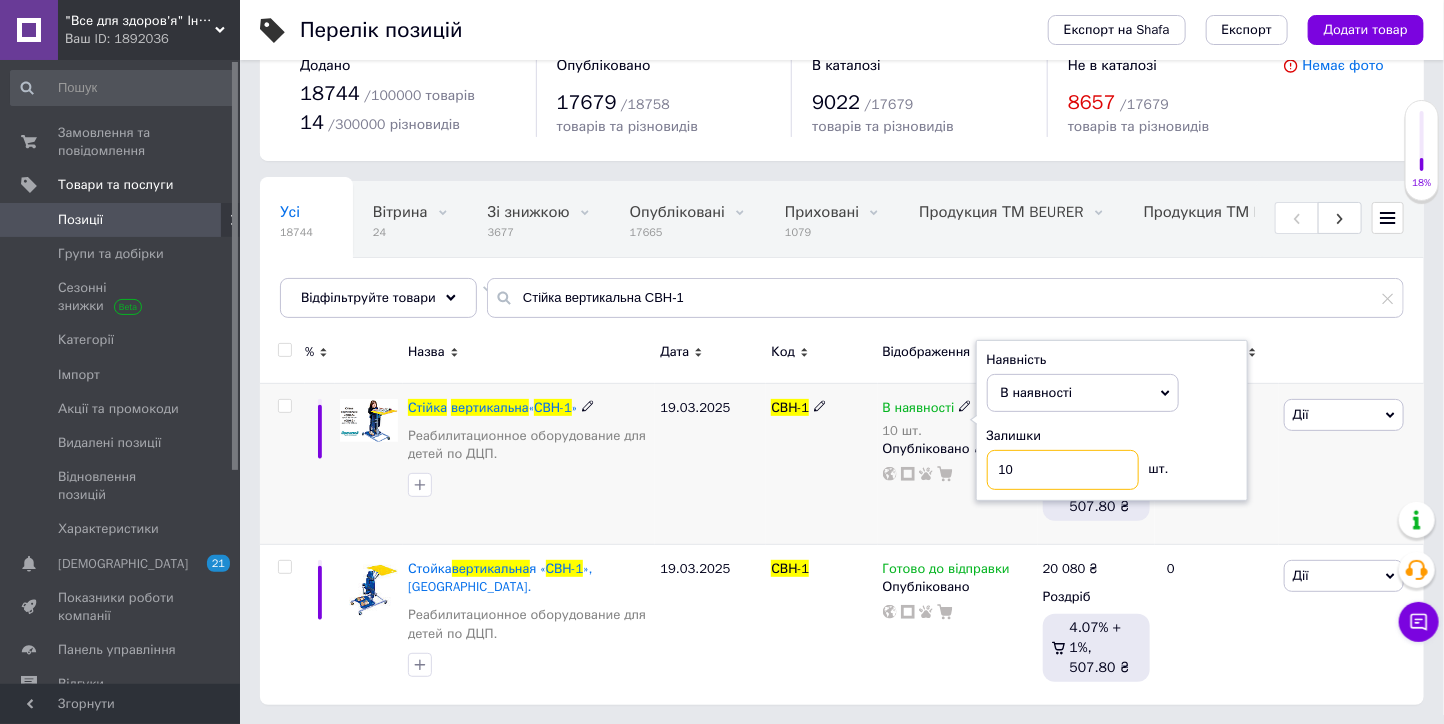 drag, startPoint x: 992, startPoint y: 460, endPoint x: 977, endPoint y: 460, distance: 15 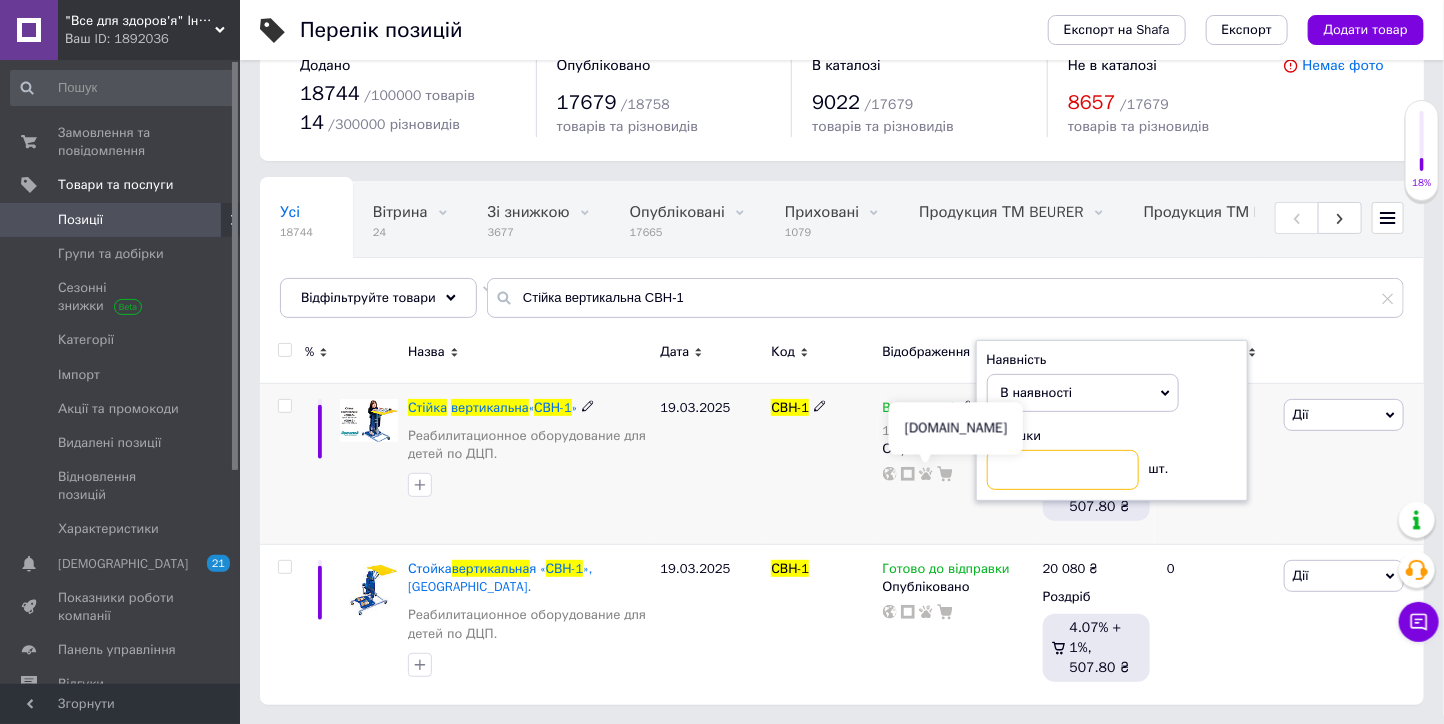type 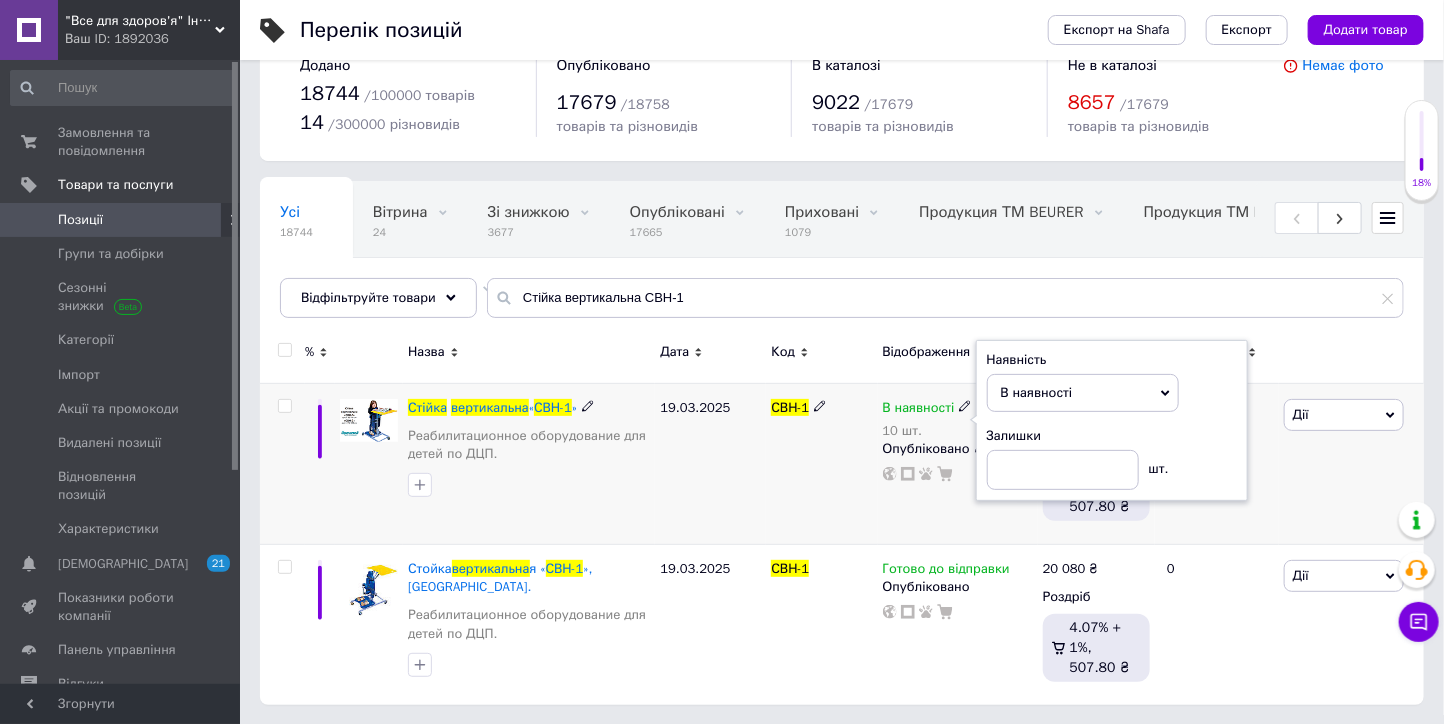 click on "СВН-1" at bounding box center [821, 463] 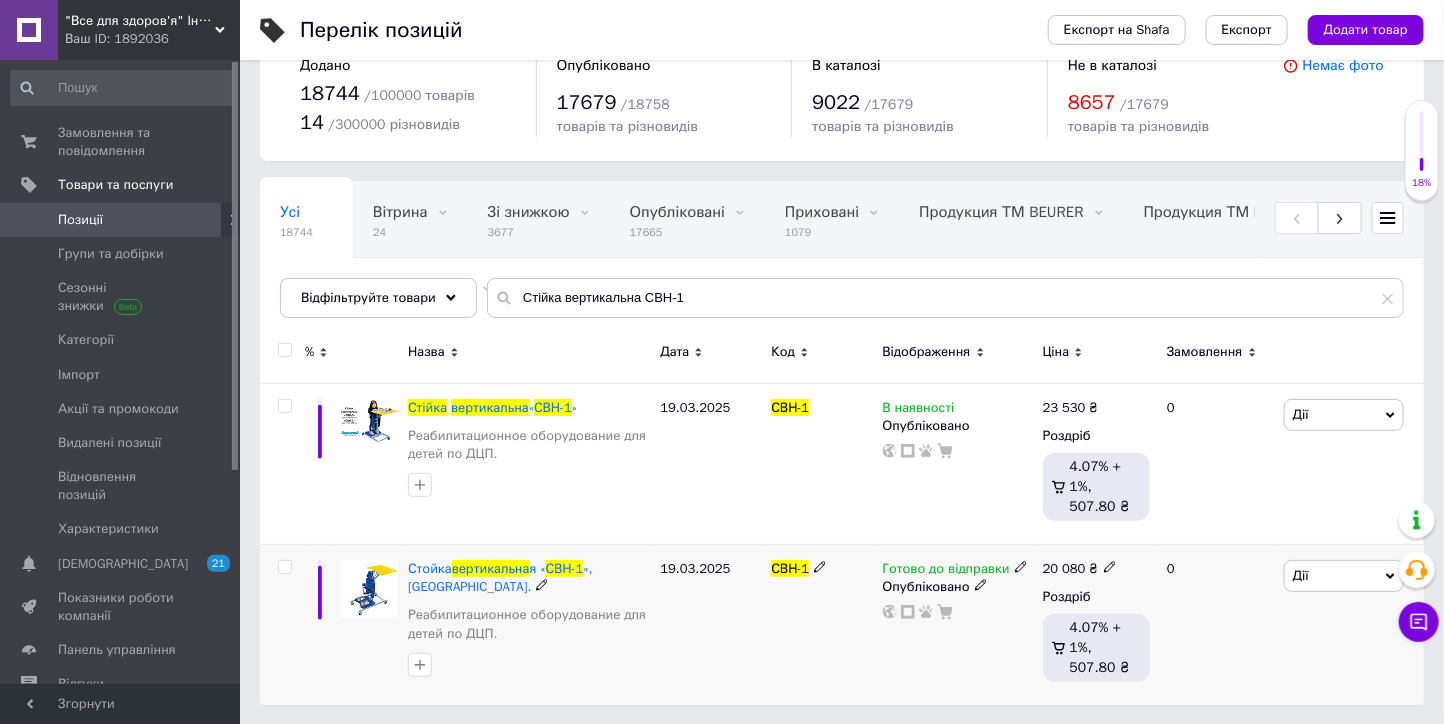 click 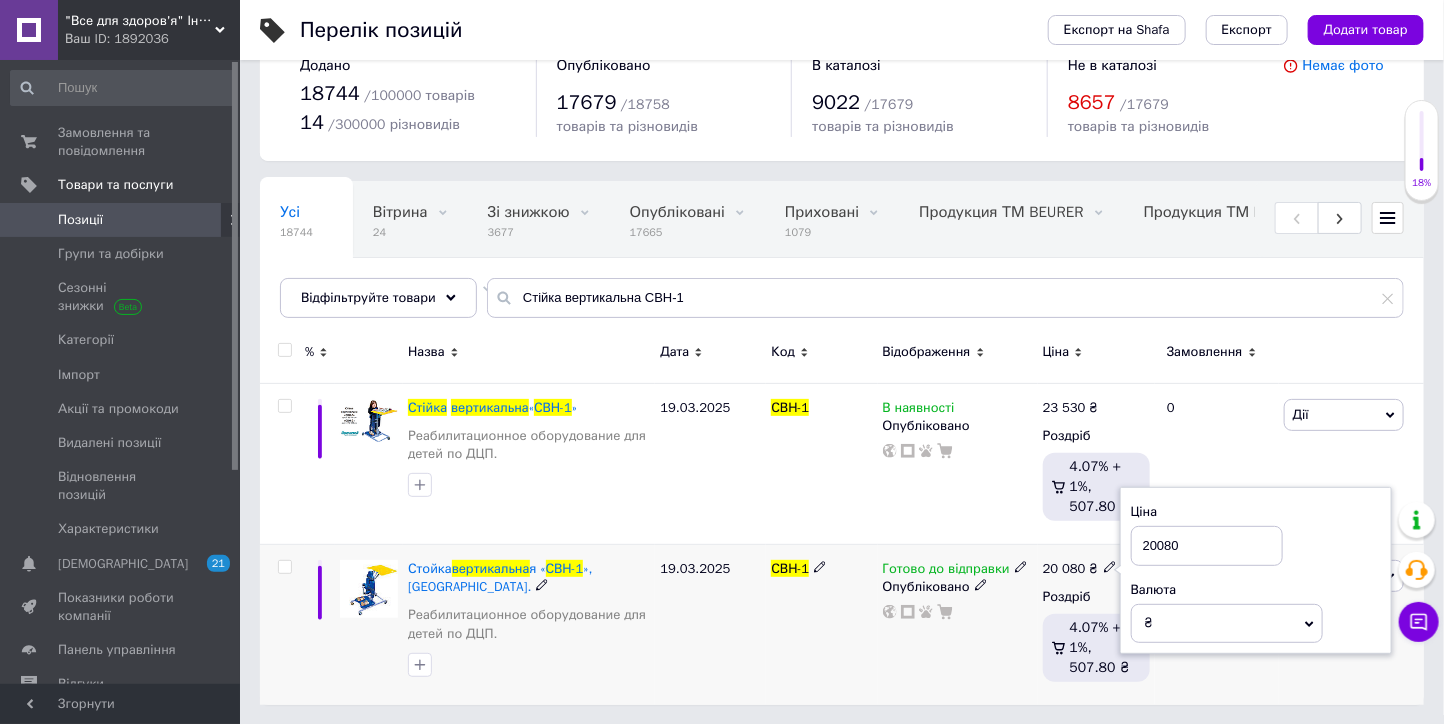 drag, startPoint x: 1223, startPoint y: 552, endPoint x: 1126, endPoint y: 553, distance: 97.00516 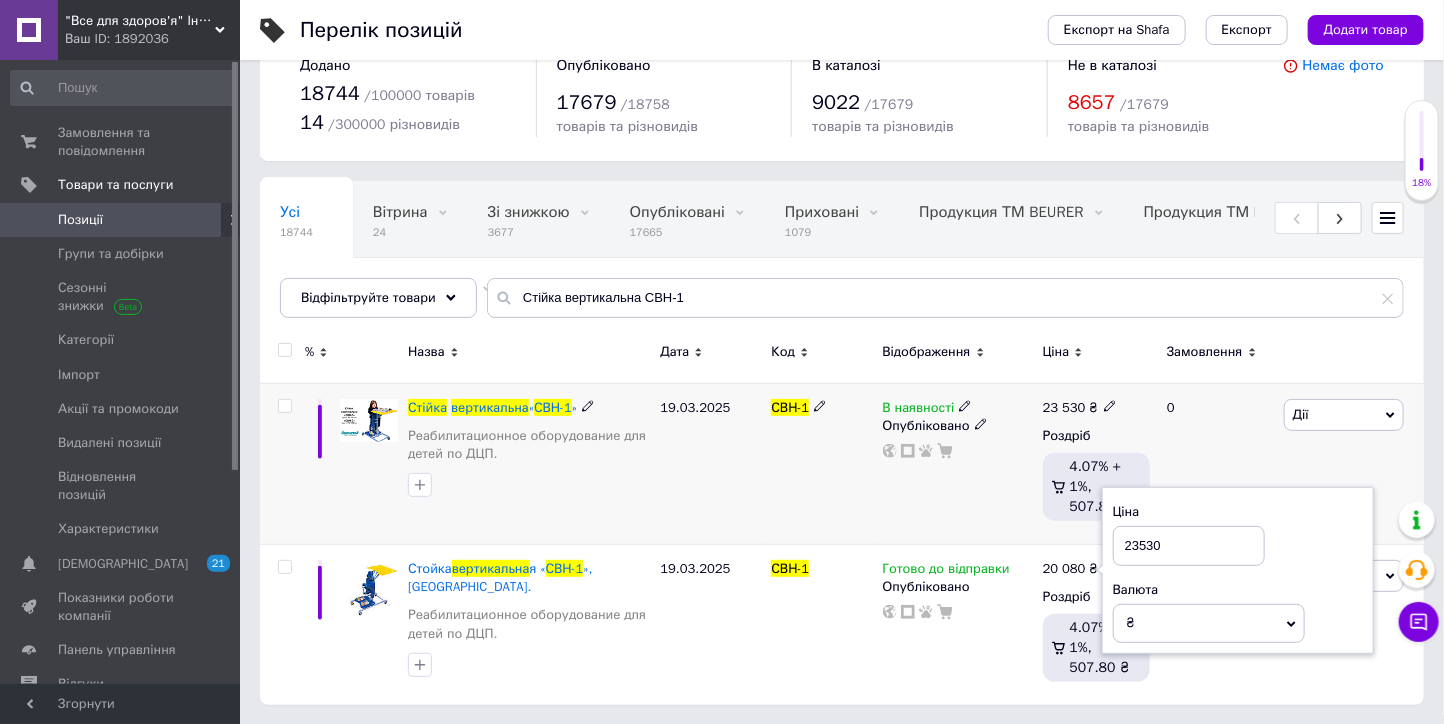 type on "23530" 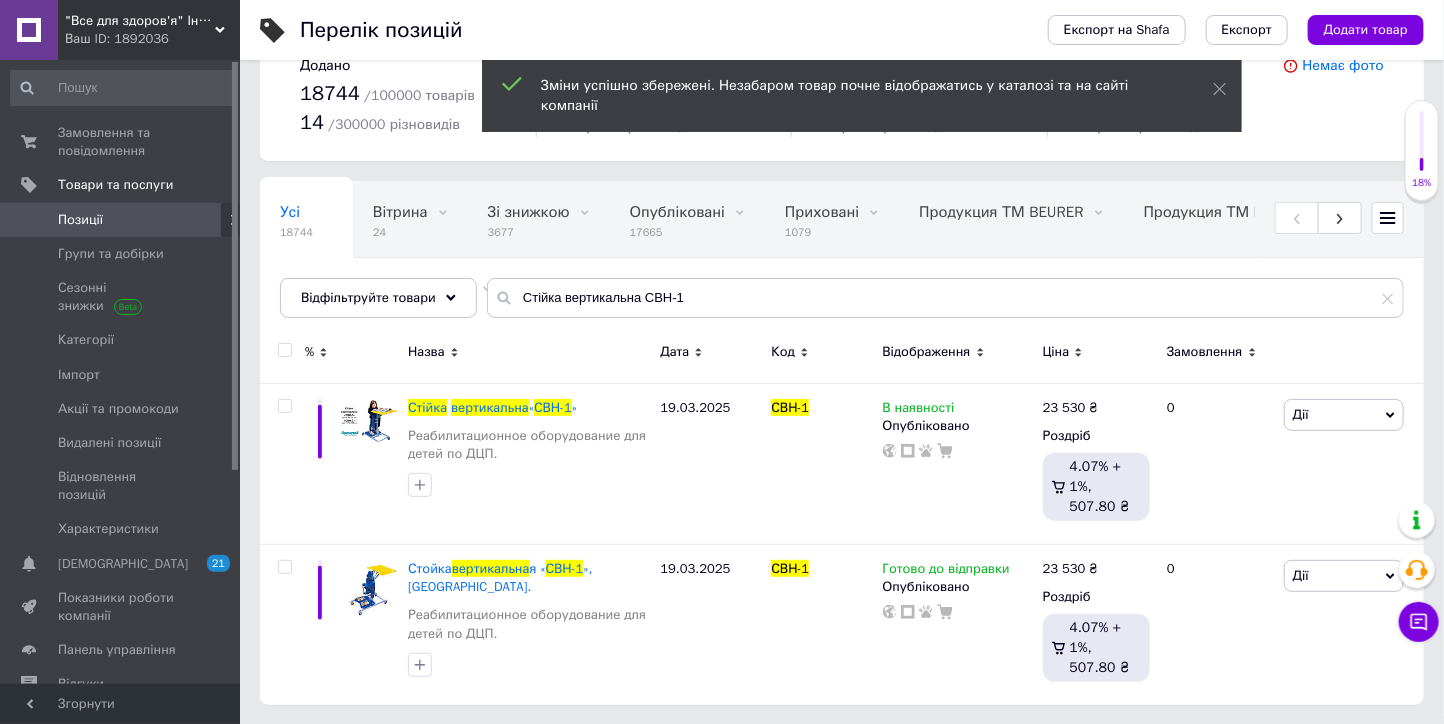click on ""Все для здоров'я" Інтернет-магазин" at bounding box center [140, 21] 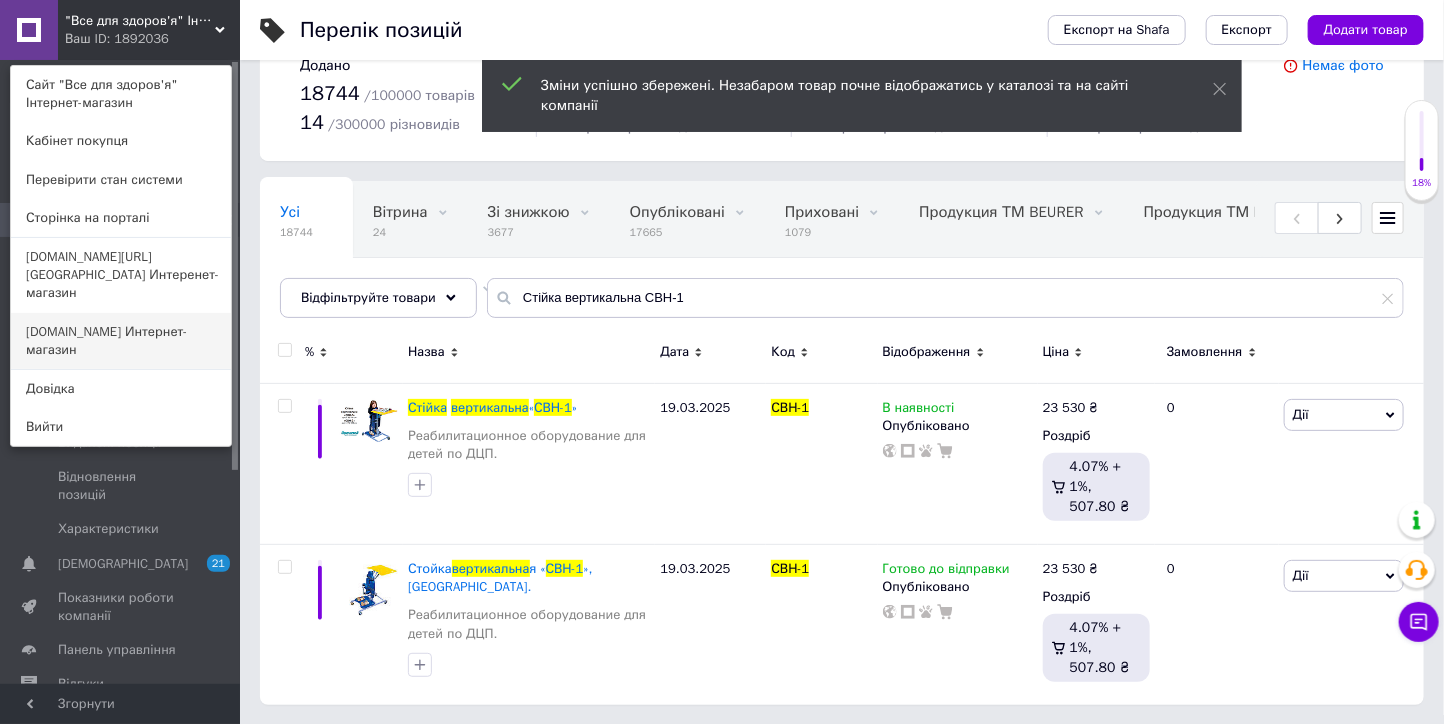 click on "Mirzdorov.in.ua Интернет-магазин" at bounding box center [121, 341] 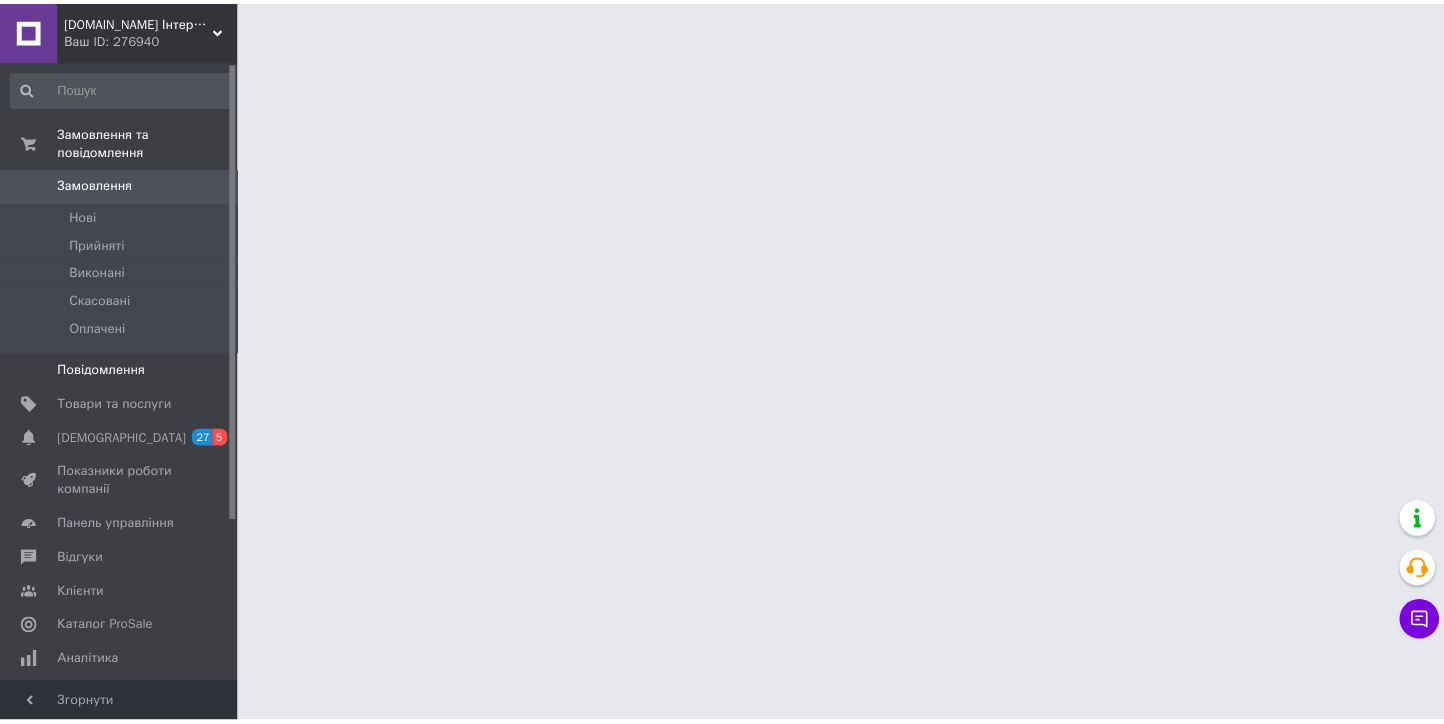 scroll, scrollTop: 0, scrollLeft: 0, axis: both 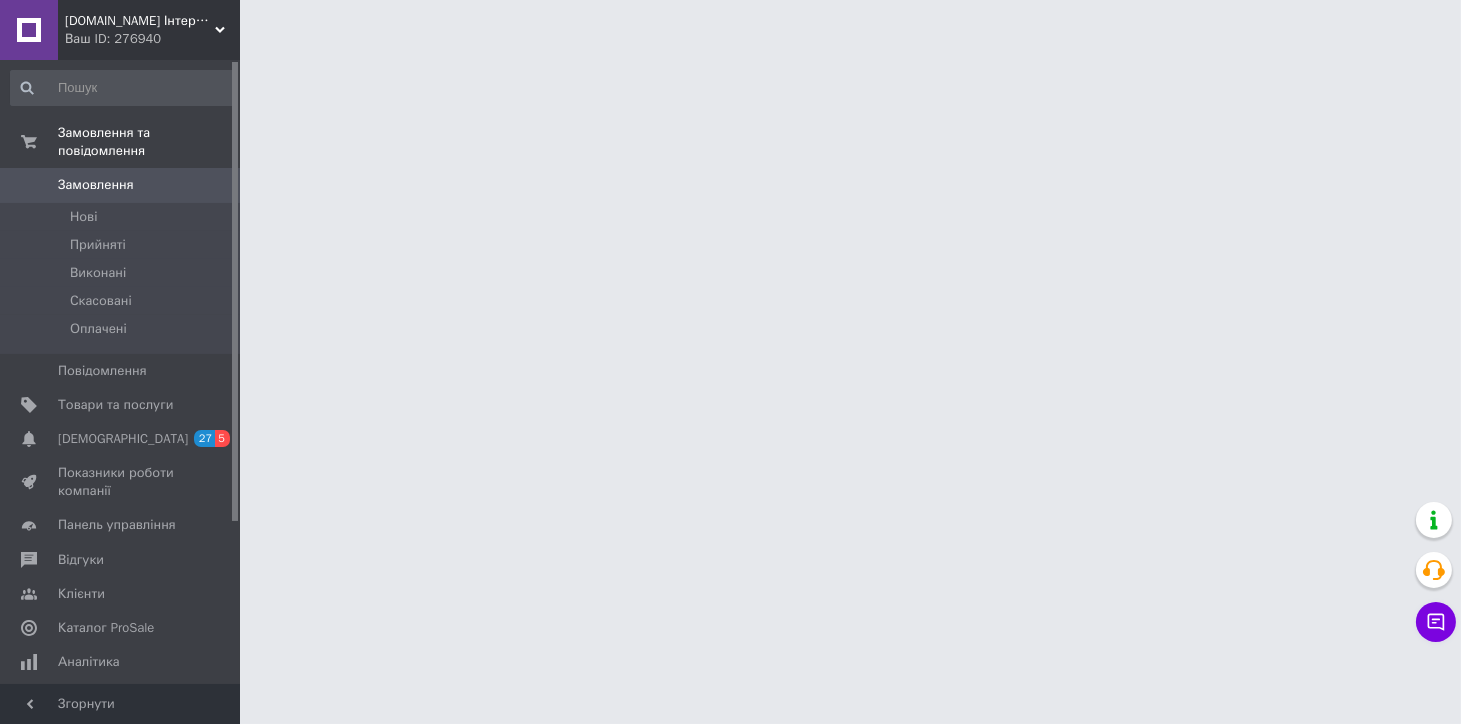 drag, startPoint x: 115, startPoint y: 386, endPoint x: 302, endPoint y: 381, distance: 187.06683 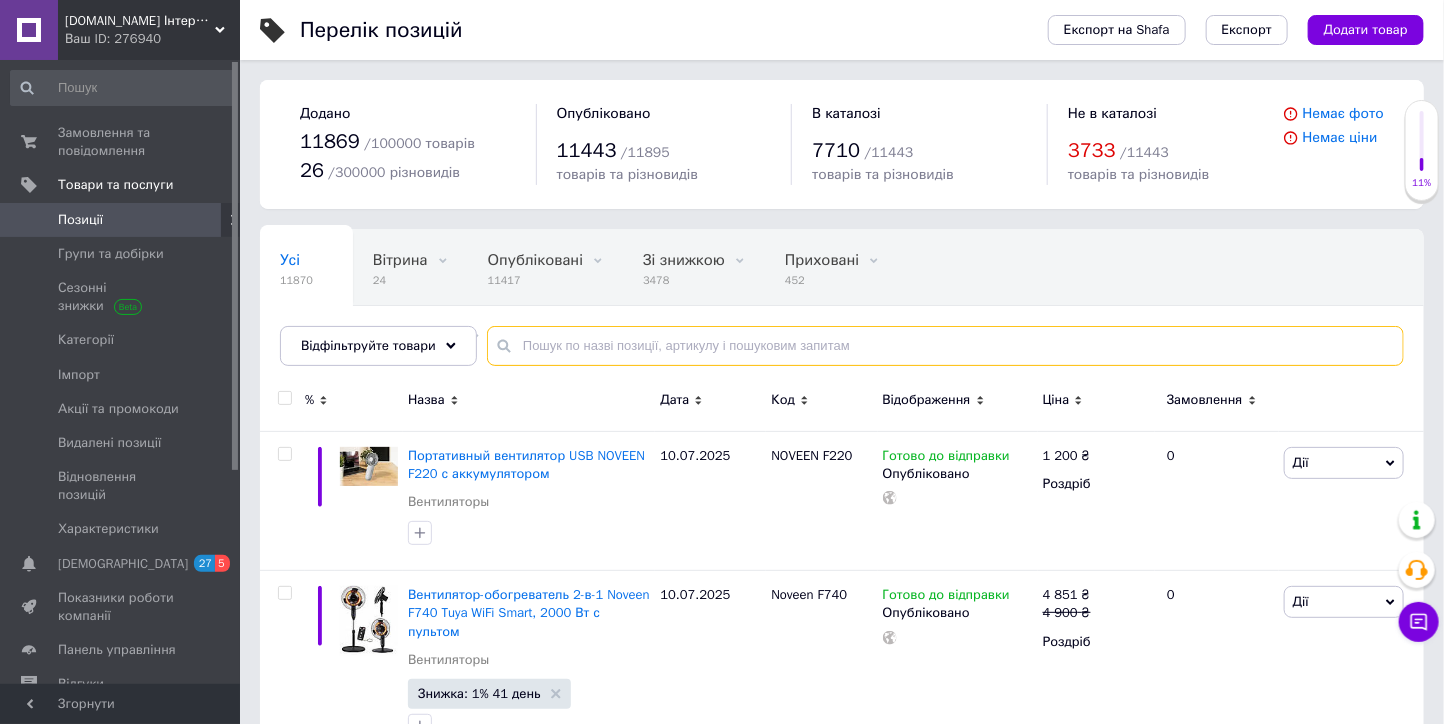 click at bounding box center [945, 346] 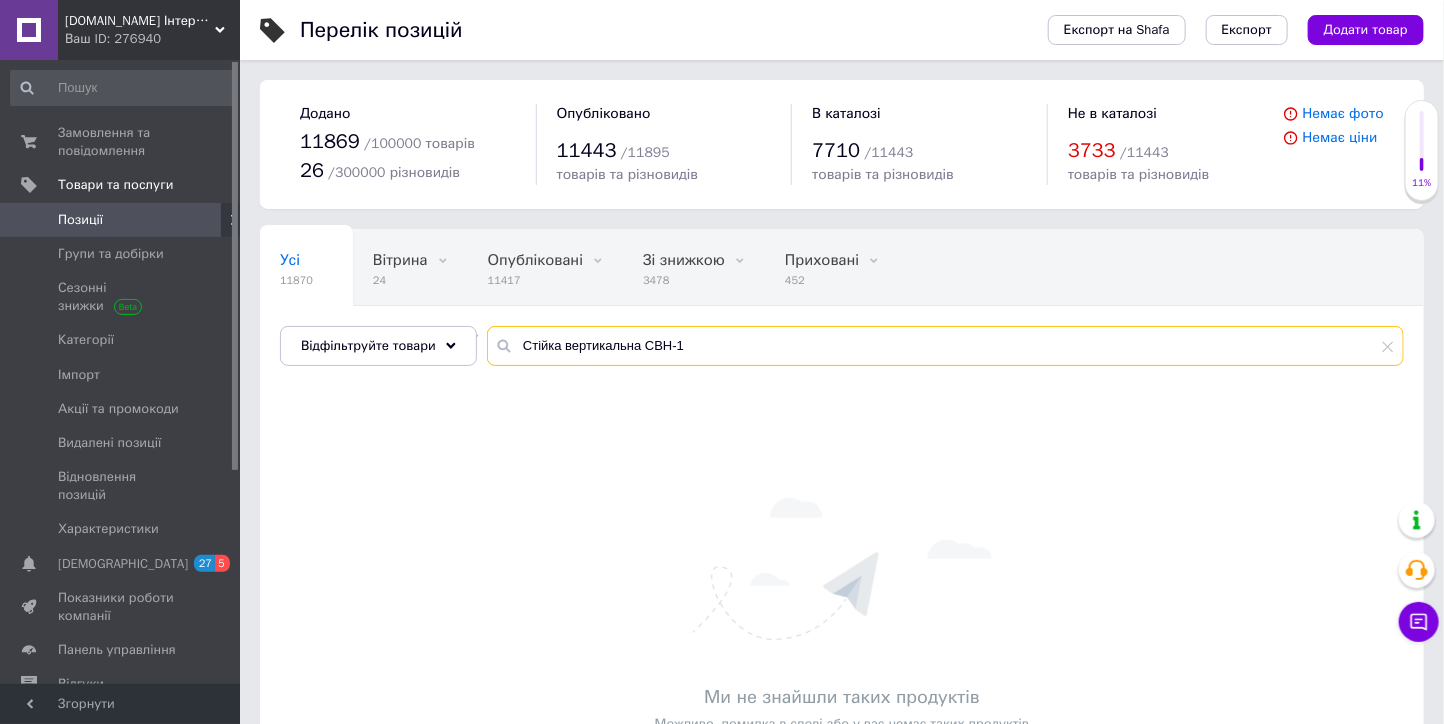 type on "Стійка вертикальна СВН-1" 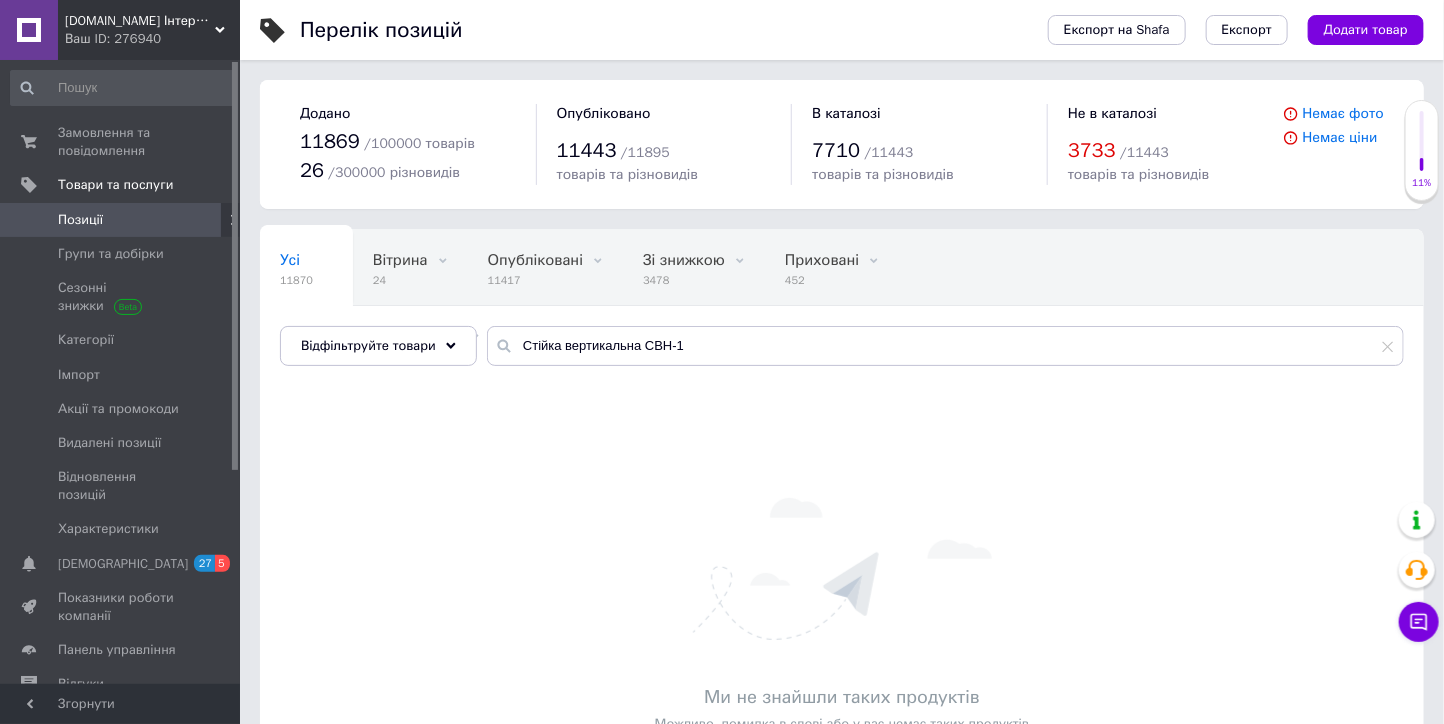 click on "Mirzdorov.in.ua Інтернет-магазин" at bounding box center [140, 21] 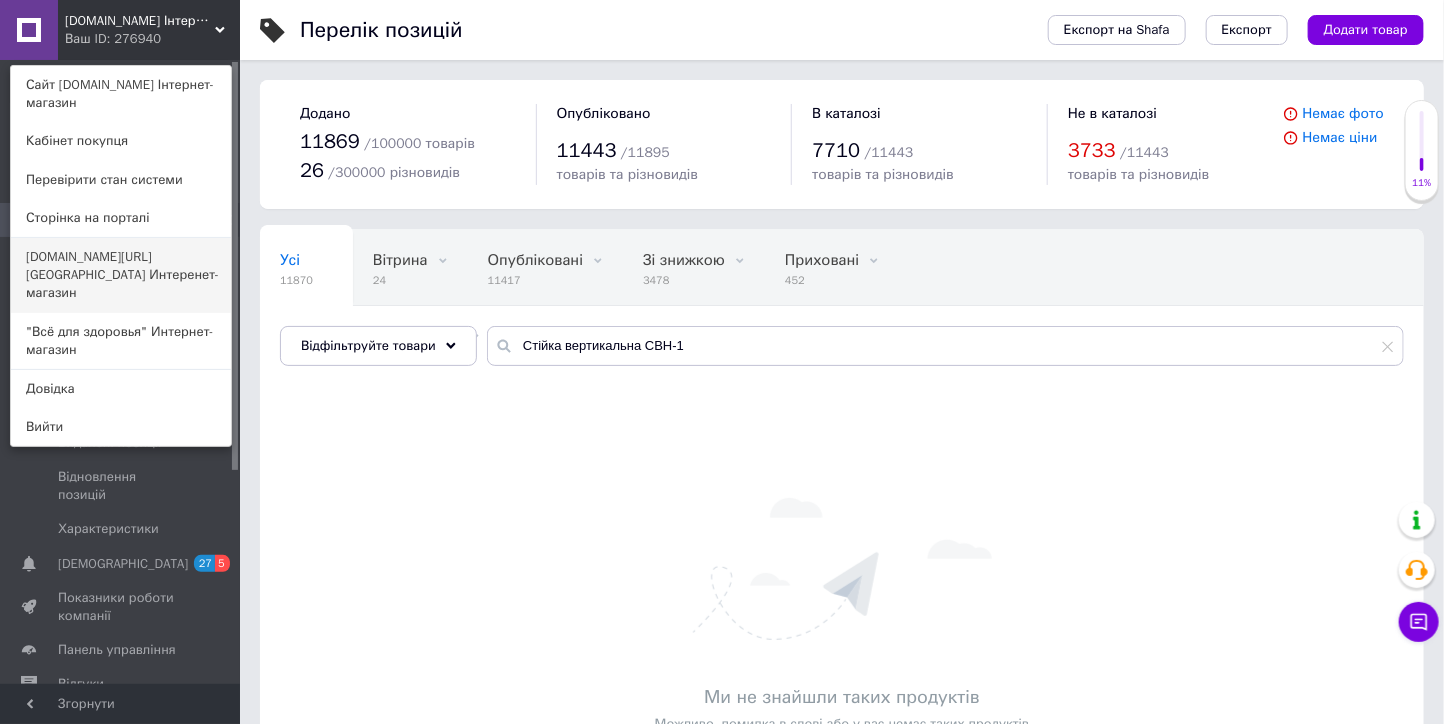click on "Еcodom.kiev.ua  Интеренет-магазин" at bounding box center [121, 275] 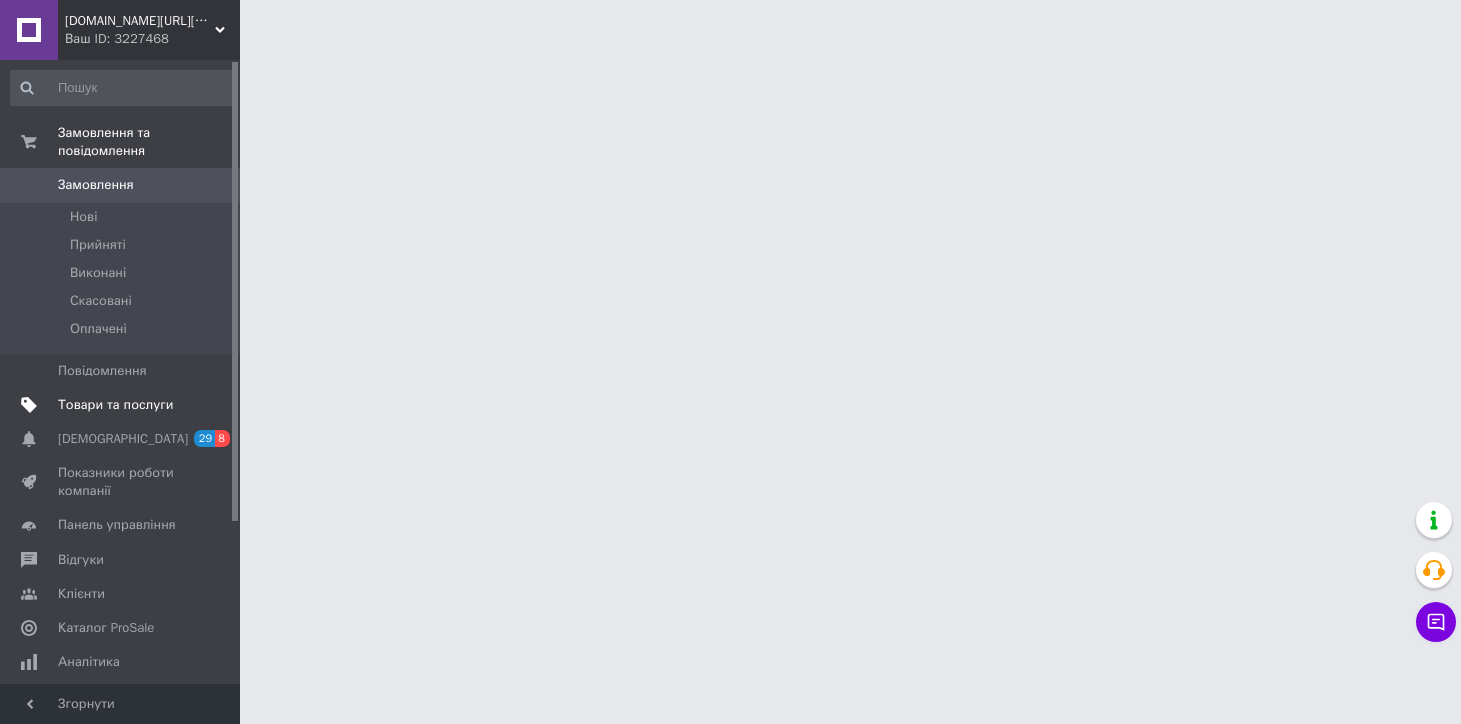 scroll, scrollTop: 0, scrollLeft: 0, axis: both 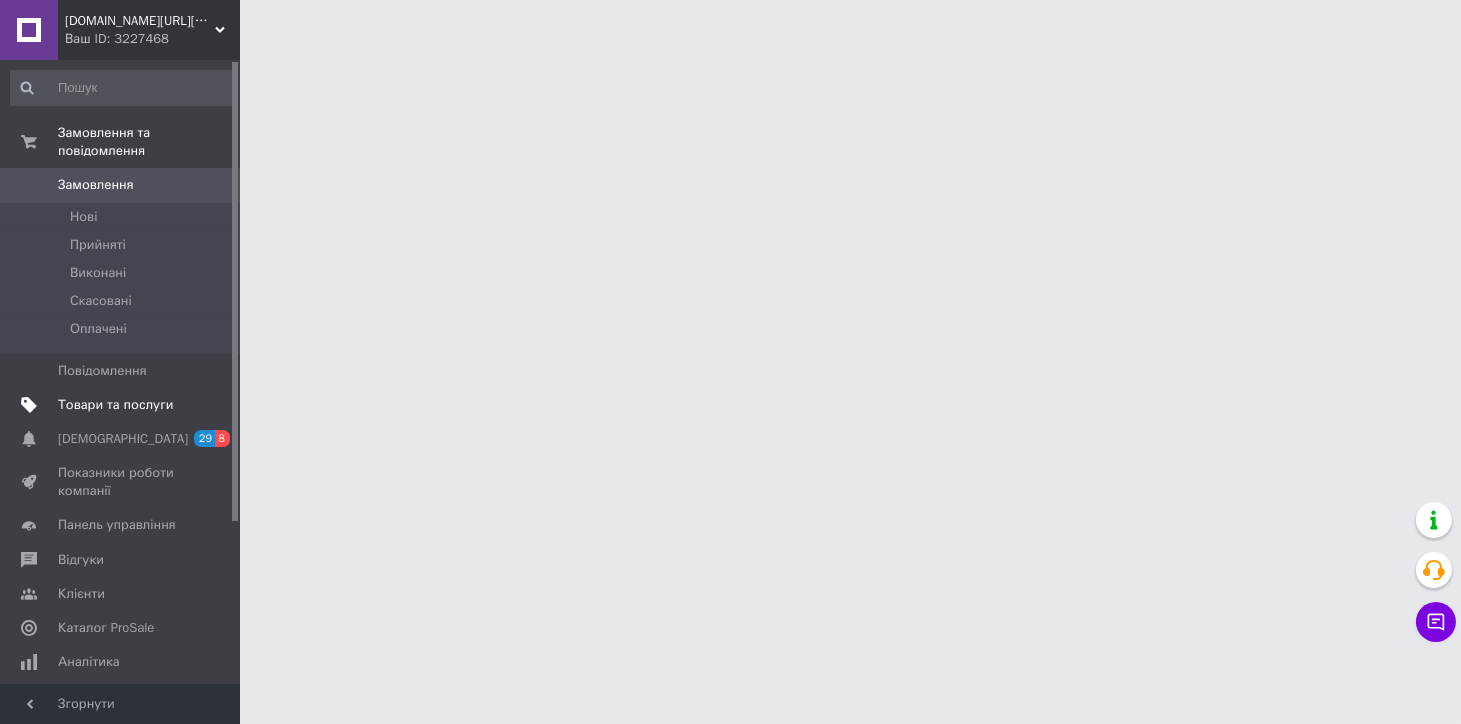 click on "Товари та послуги" at bounding box center (115, 405) 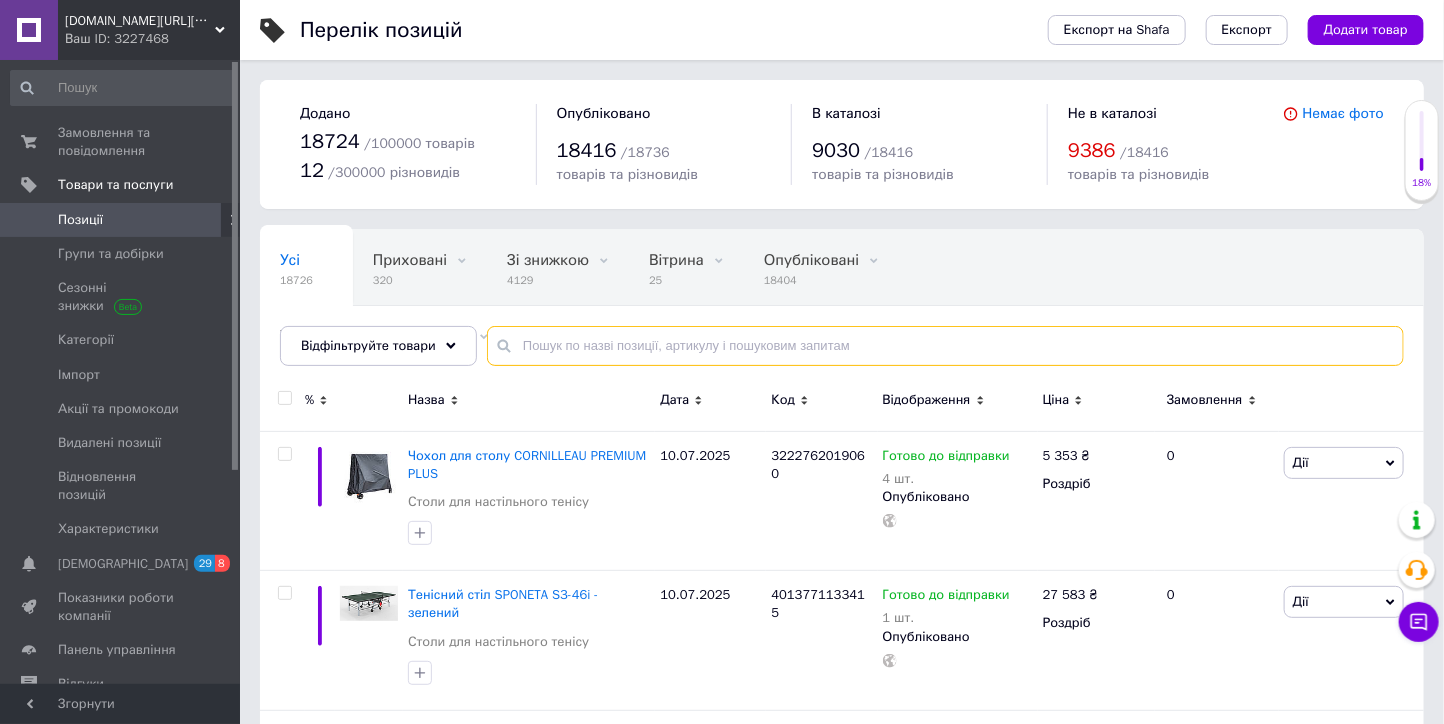 click at bounding box center (945, 346) 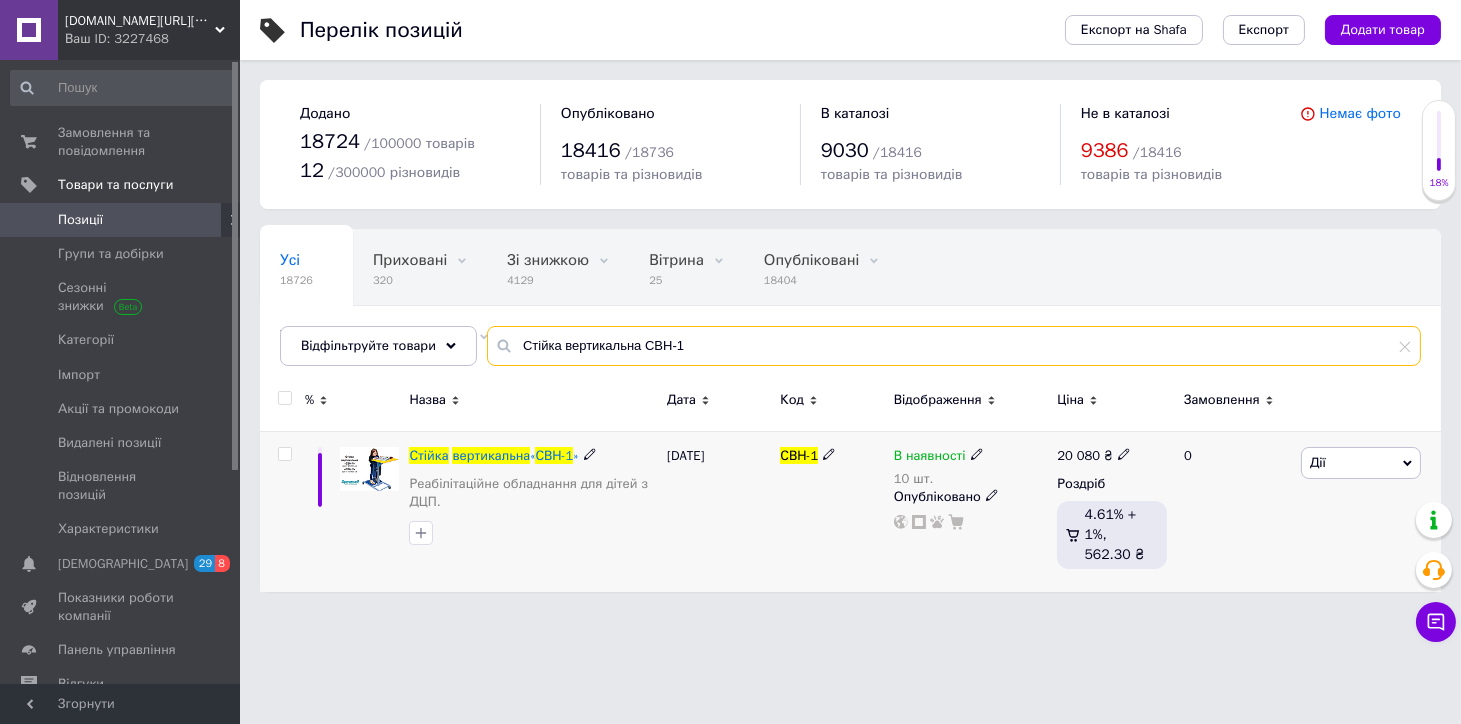 type on "Стійка вертикальна СВН-1" 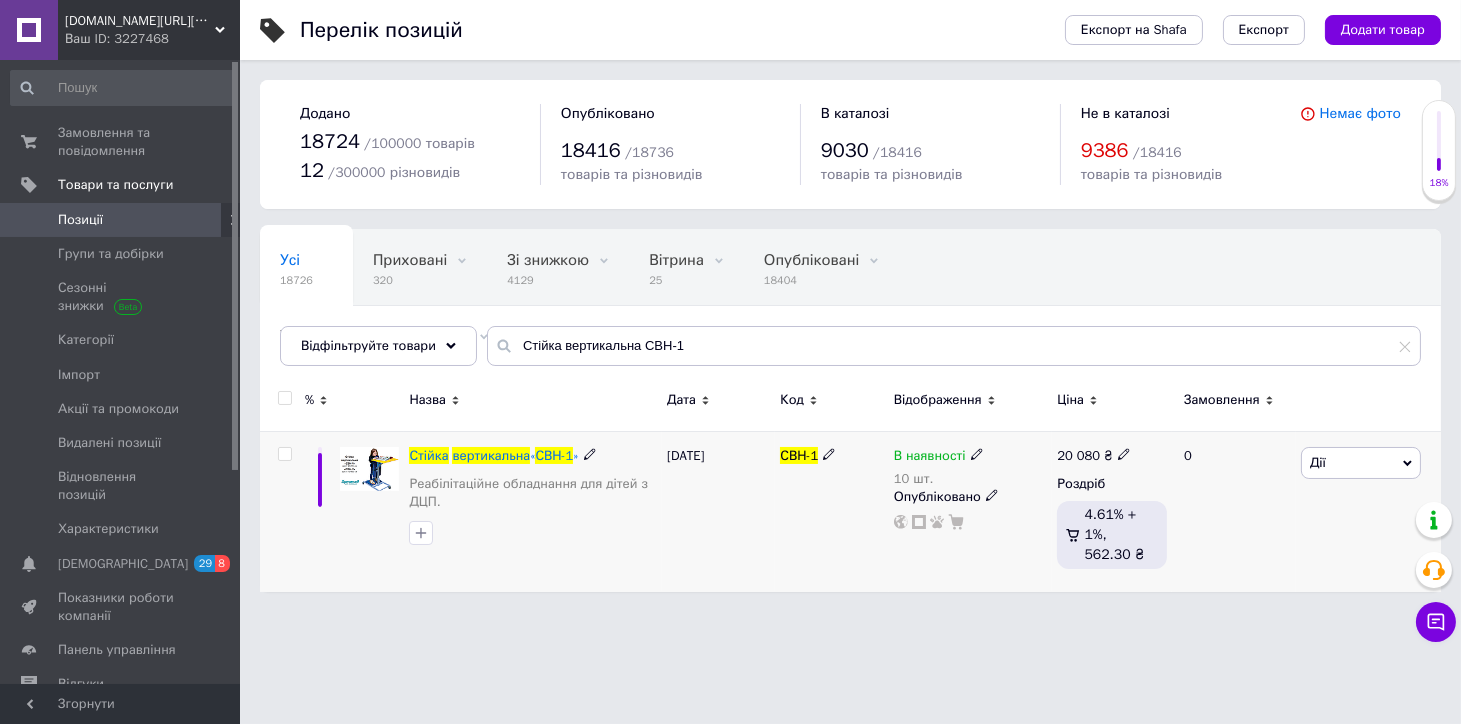click 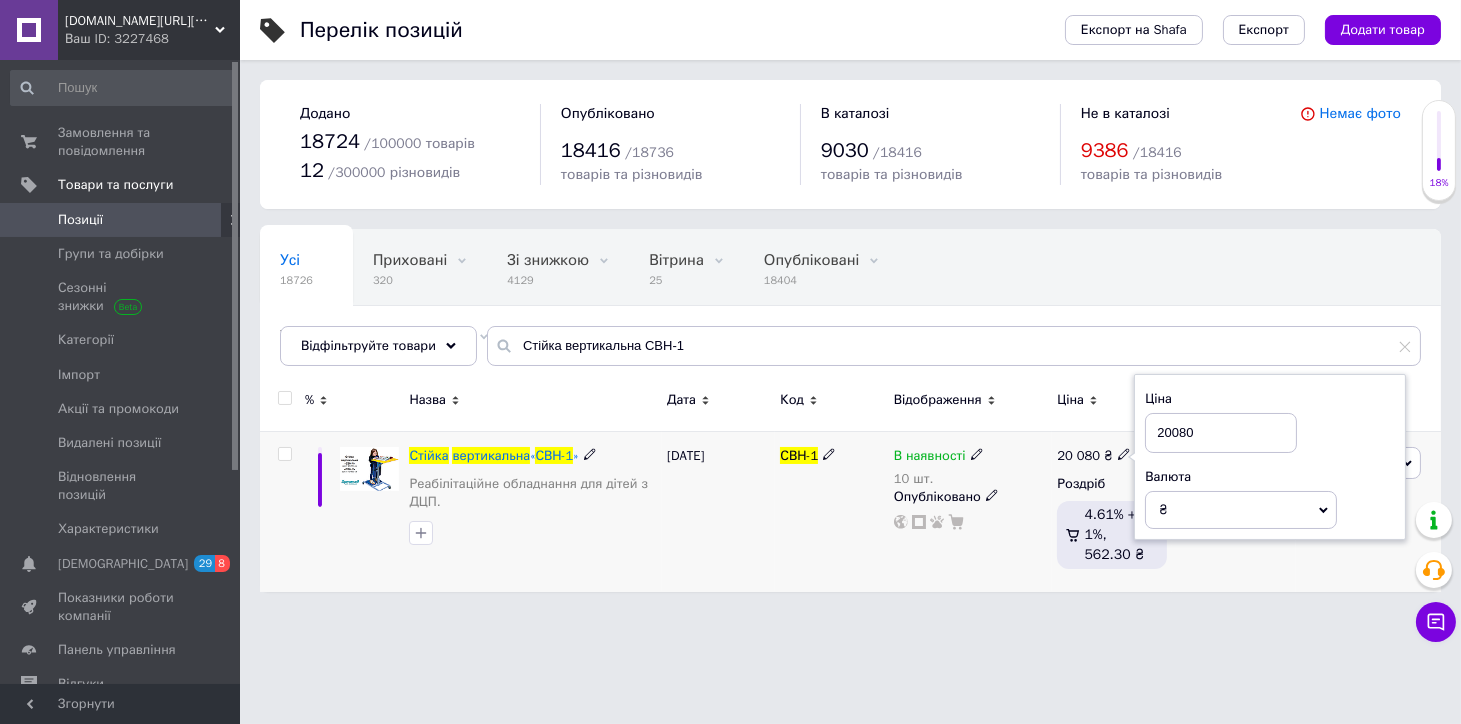 drag, startPoint x: 1199, startPoint y: 435, endPoint x: 1130, endPoint y: 446, distance: 69.87131 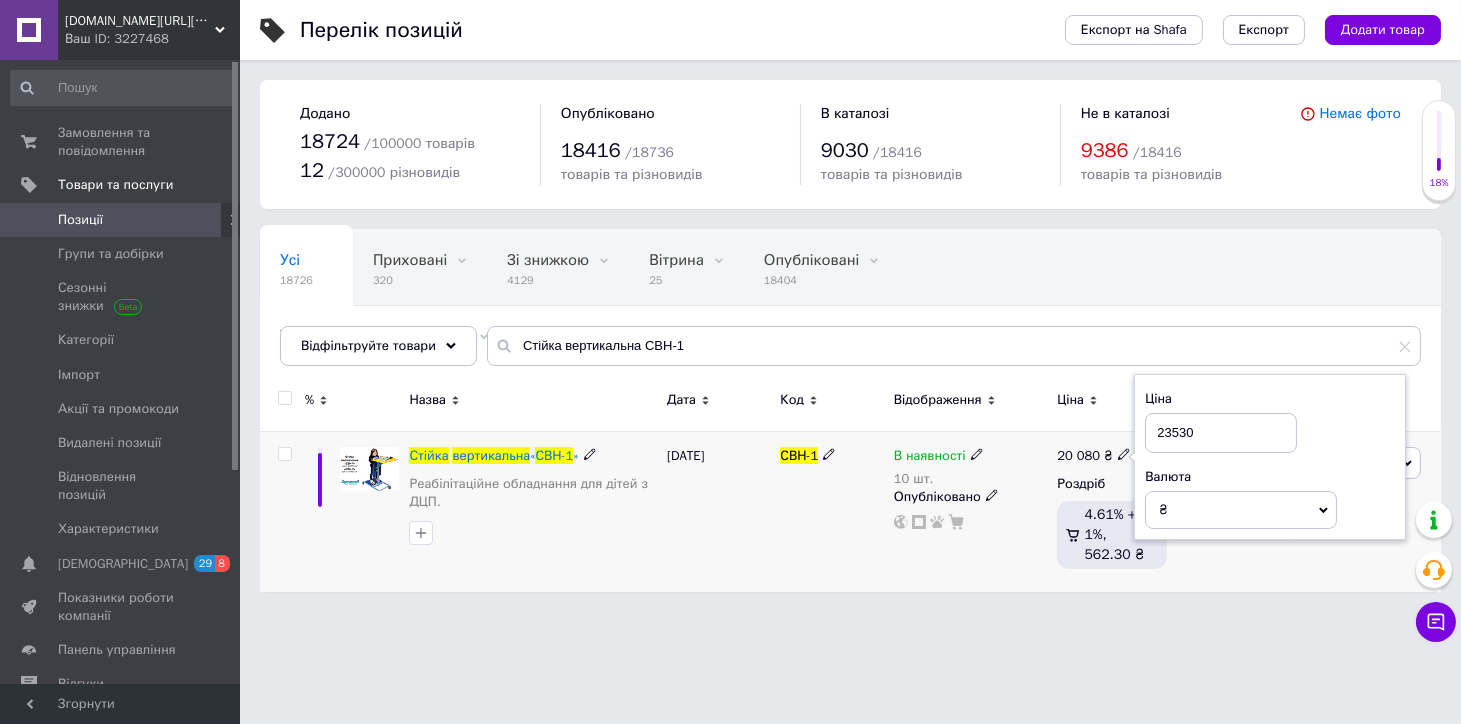 type on "23530" 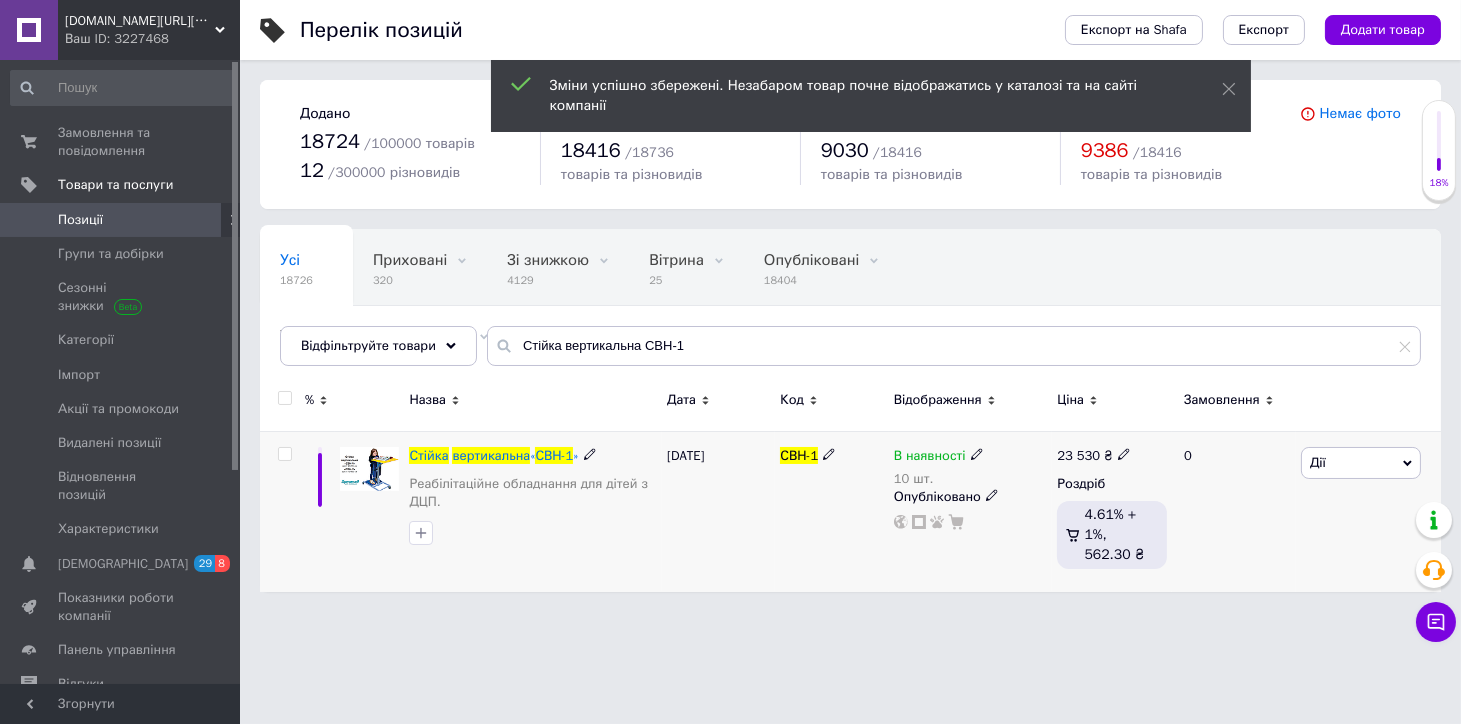 click on "В наявності" at bounding box center (930, 458) 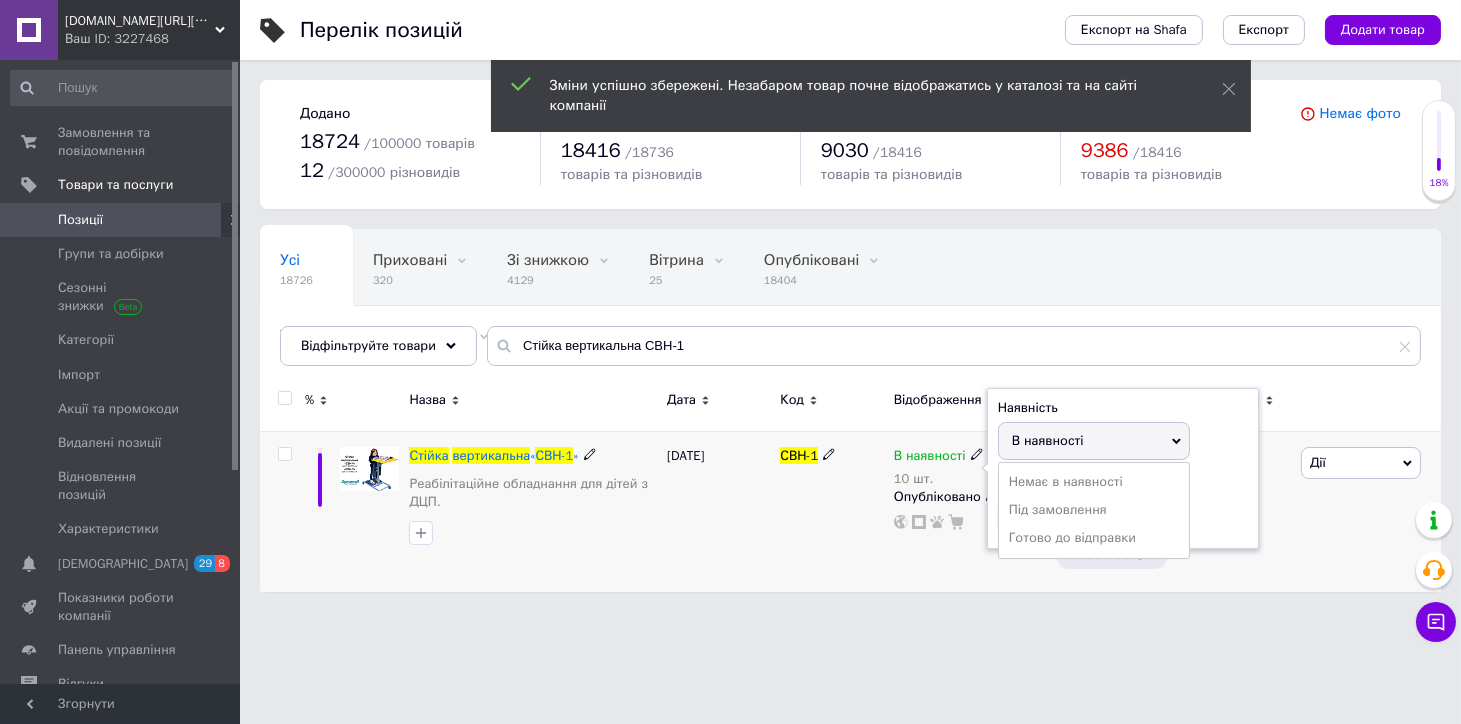 click on "В наявності" at bounding box center (1048, 440) 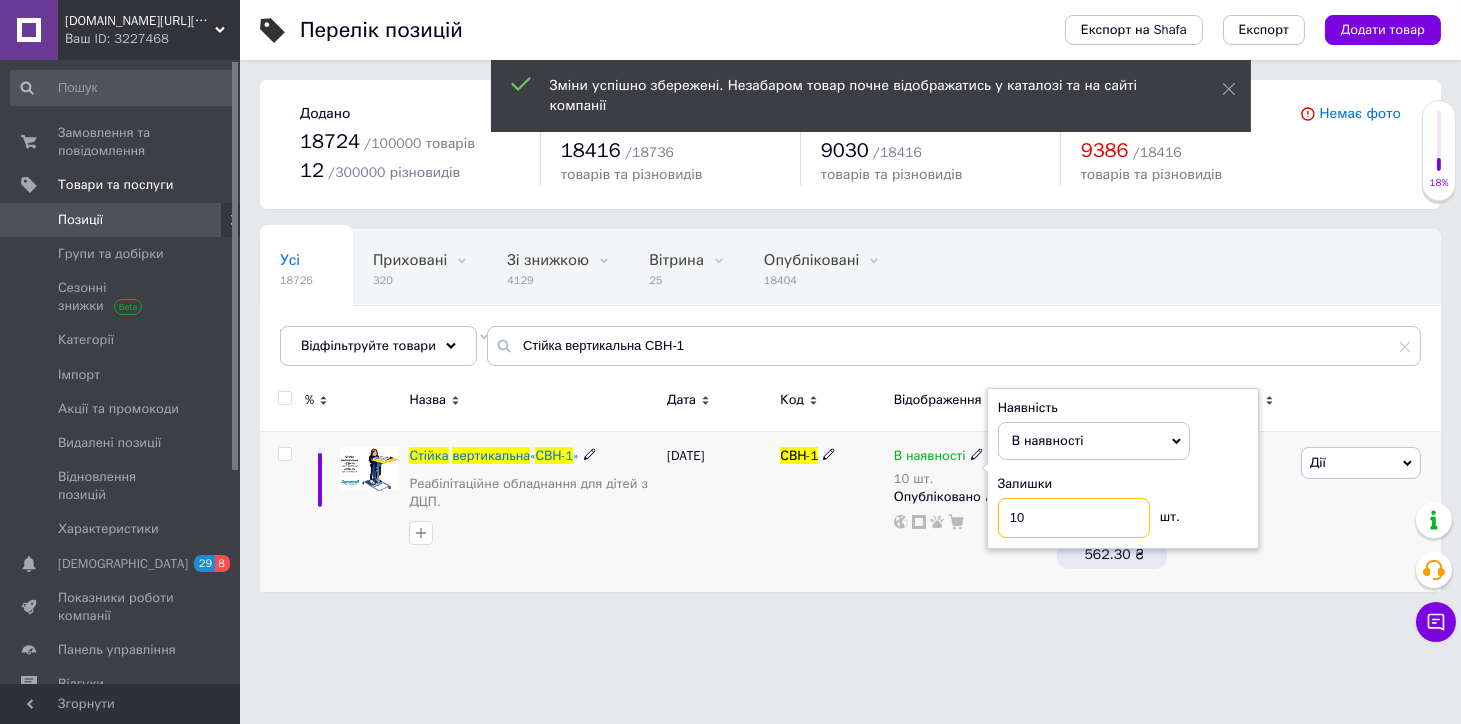 drag, startPoint x: 1037, startPoint y: 525, endPoint x: 1007, endPoint y: 514, distance: 31.95309 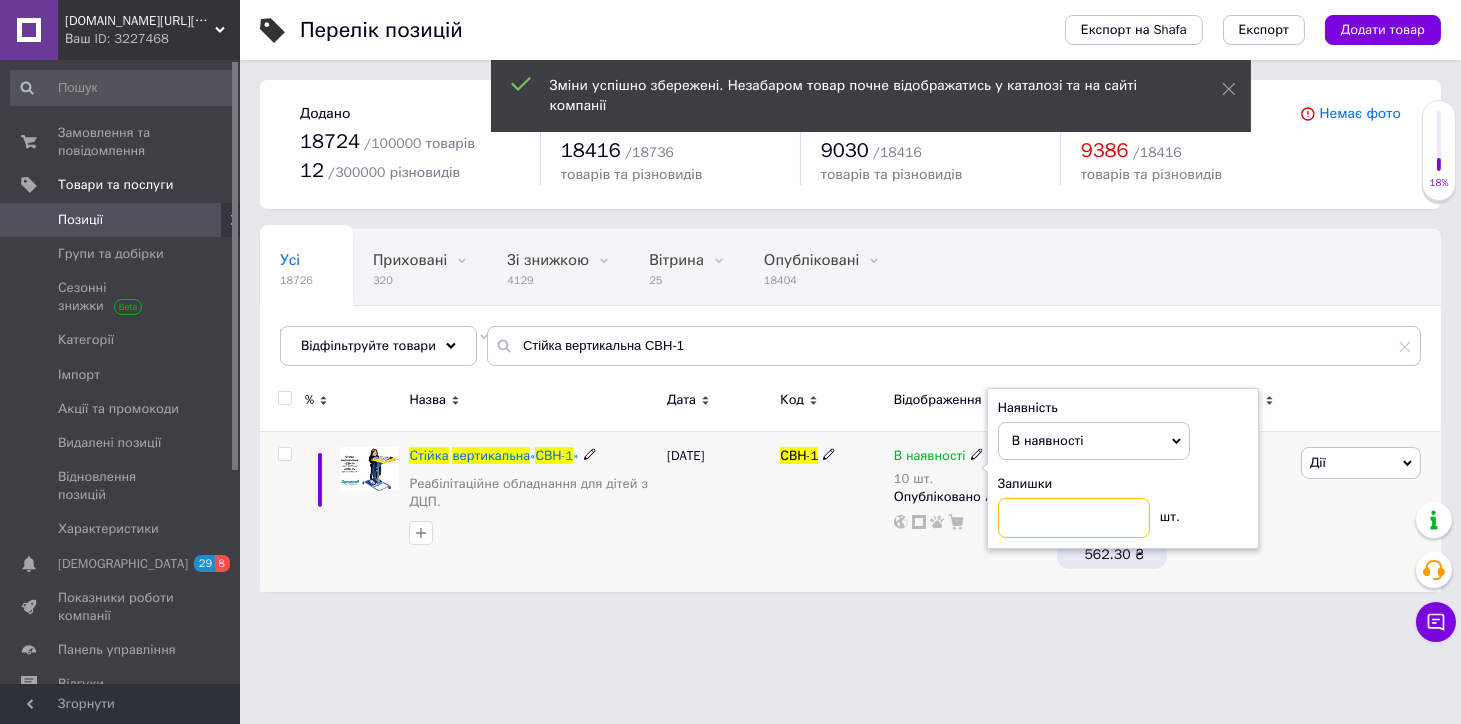 type 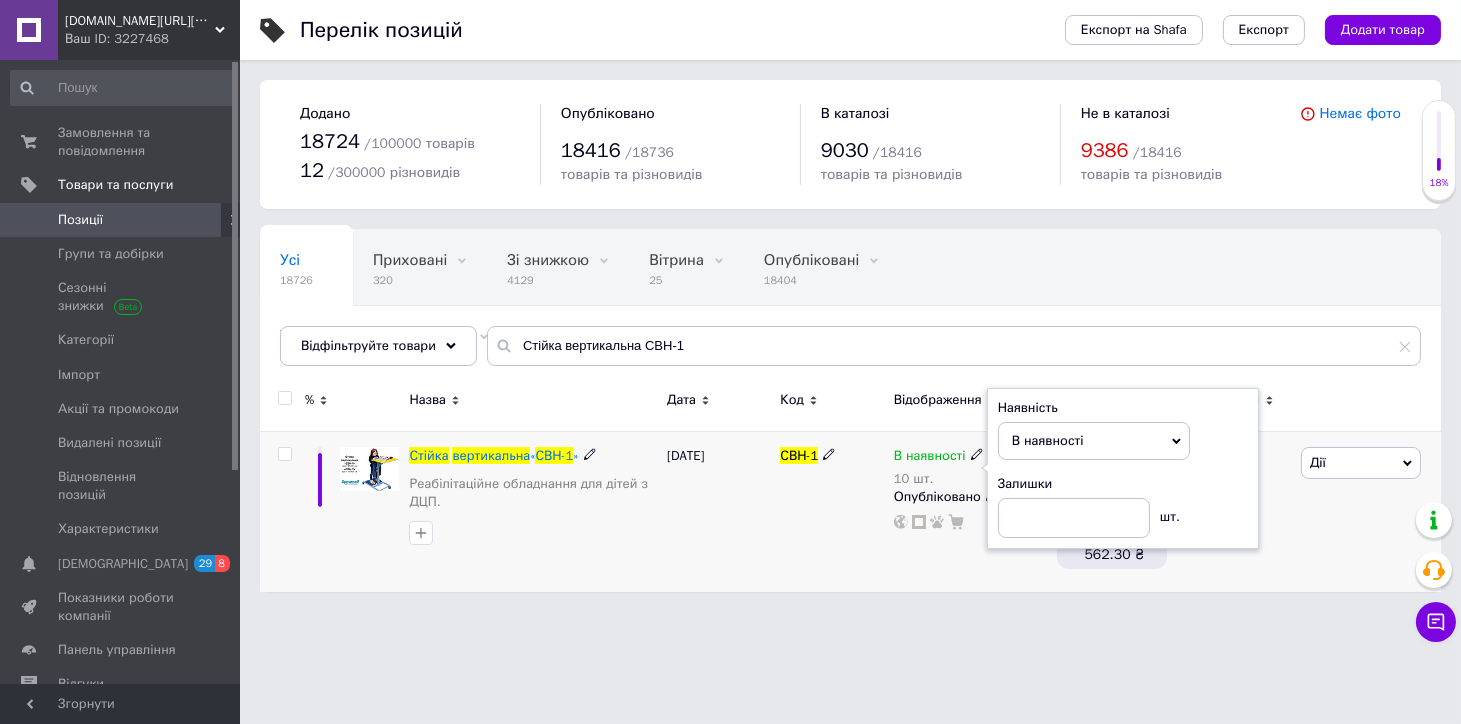 click on "06.02.2025" at bounding box center [718, 511] 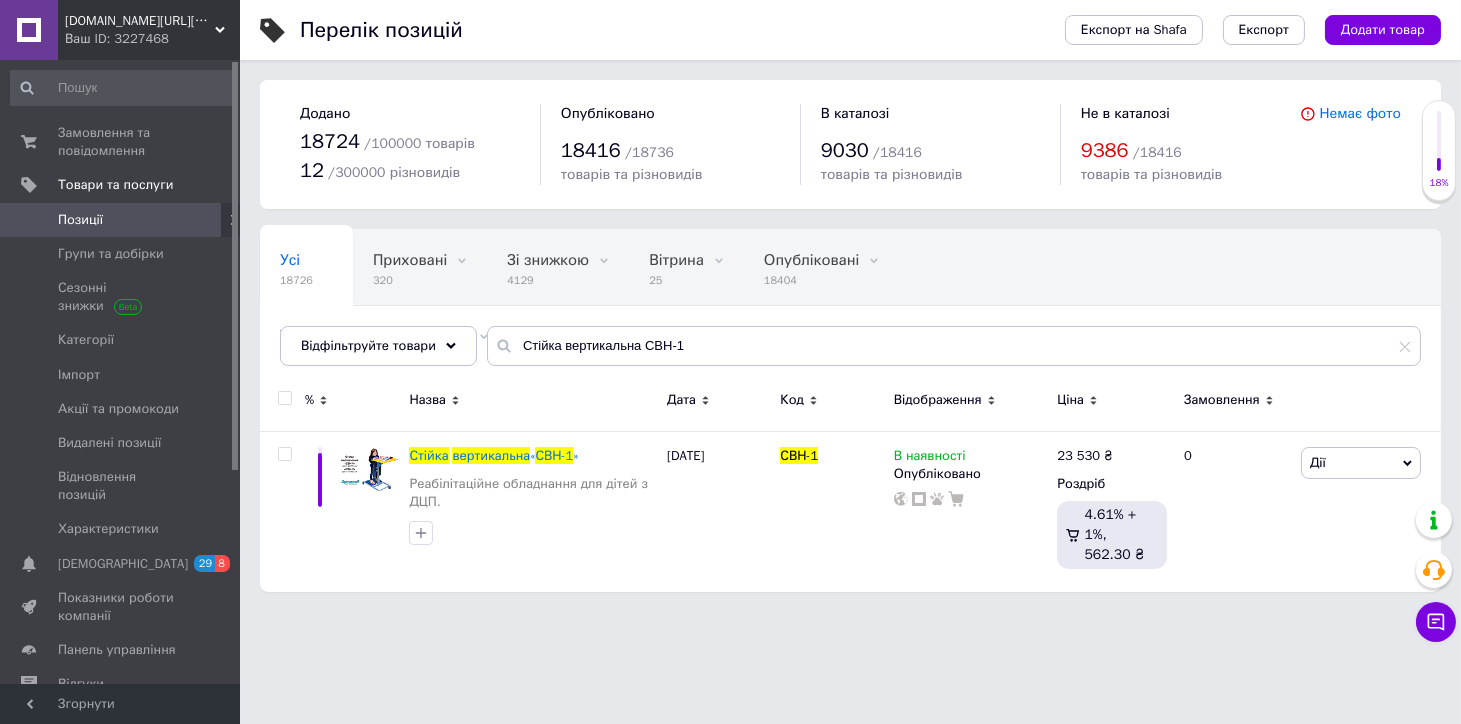 drag, startPoint x: 85, startPoint y: 28, endPoint x: 100, endPoint y: 86, distance: 59.908264 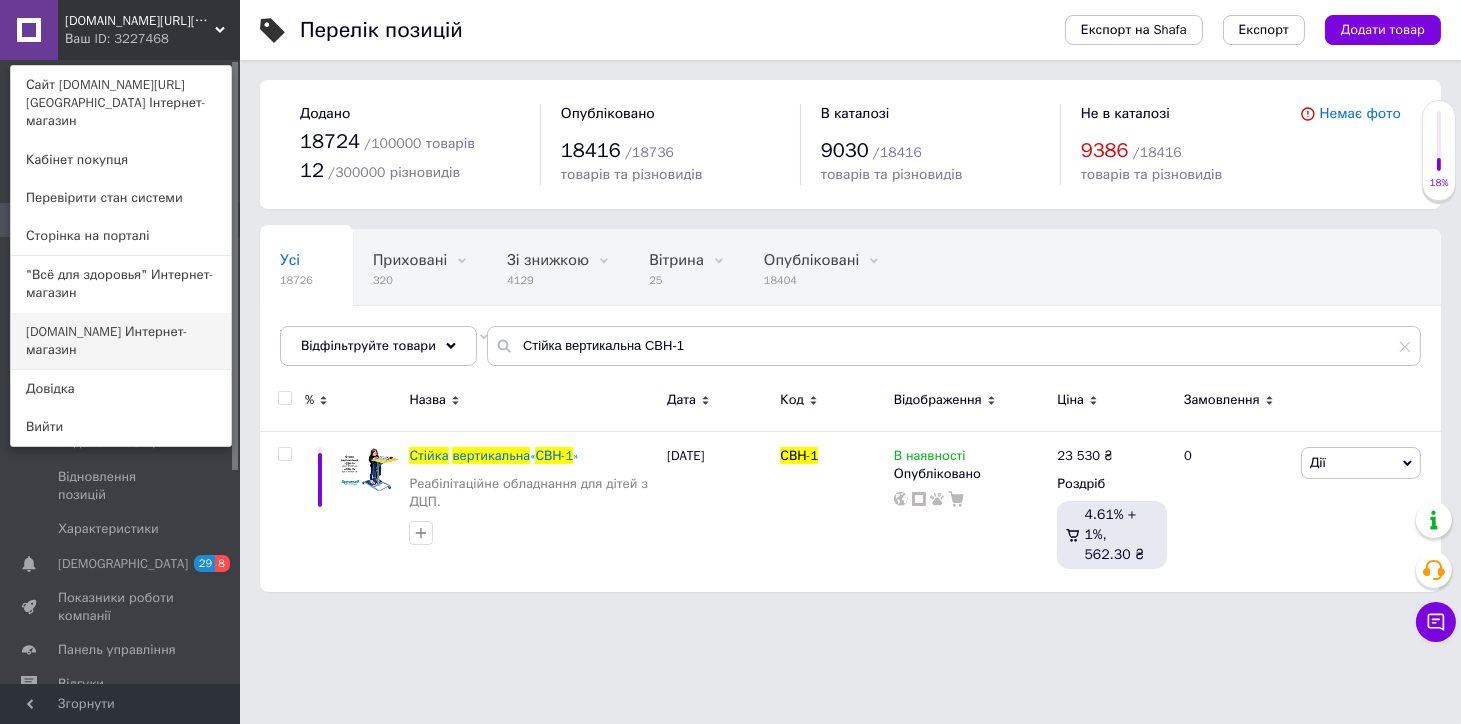 click on "[DOMAIN_NAME] Интернет-магазин" at bounding box center (121, 341) 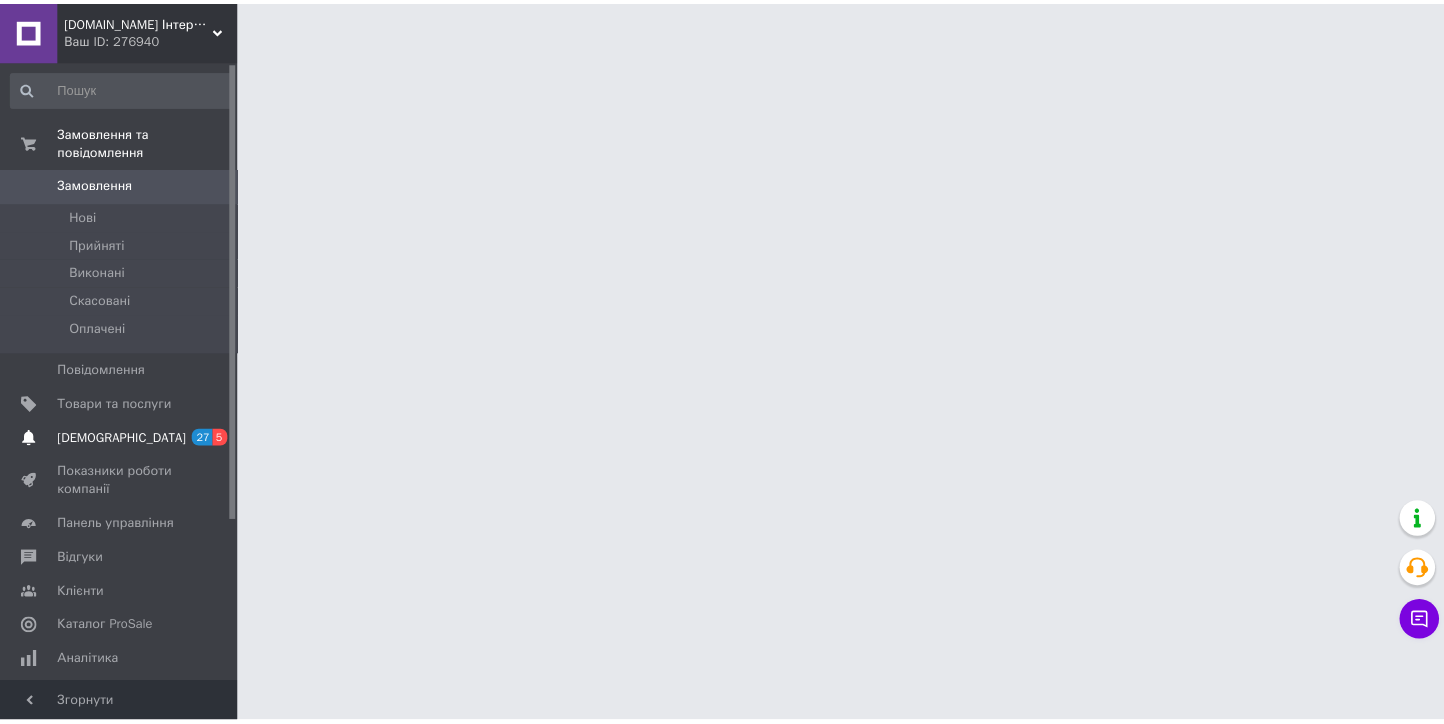 scroll, scrollTop: 0, scrollLeft: 0, axis: both 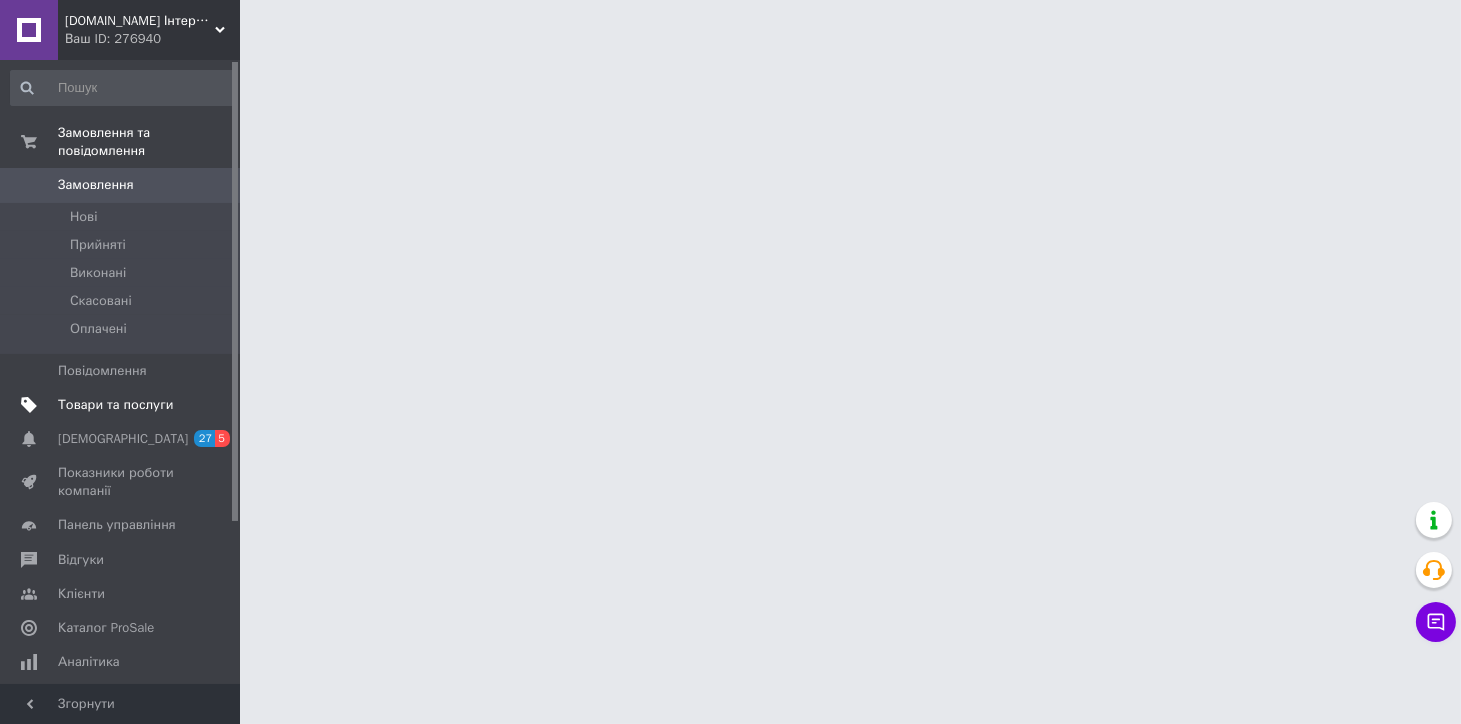 click on "Товари та послуги" at bounding box center (115, 405) 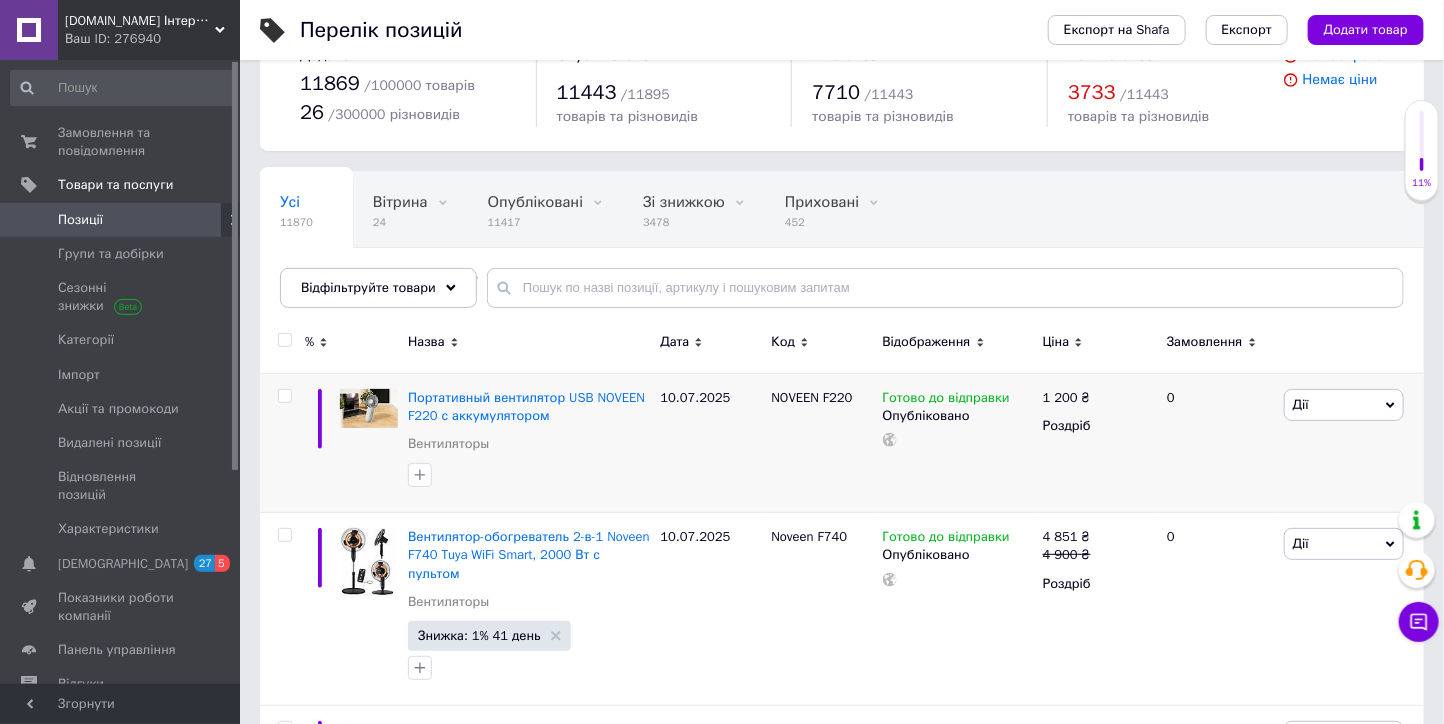 scroll, scrollTop: 111, scrollLeft: 0, axis: vertical 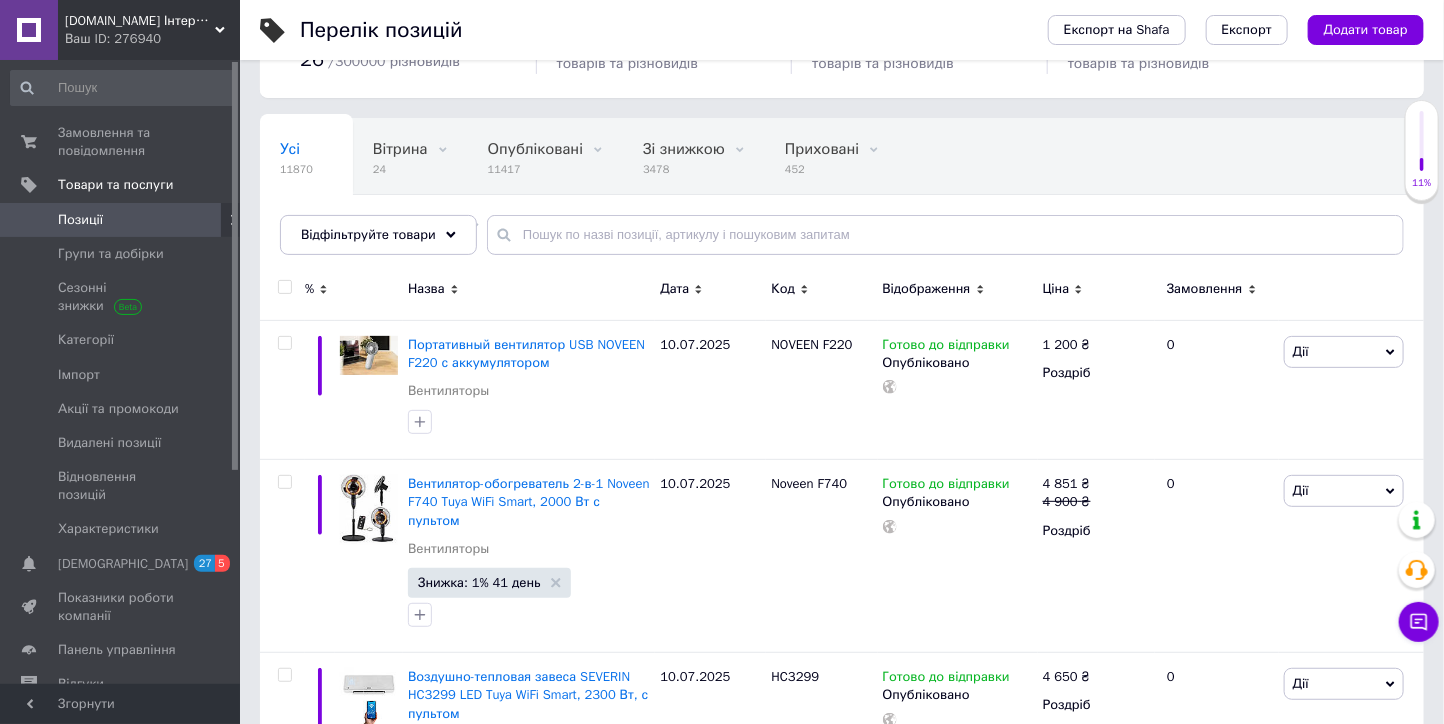 drag, startPoint x: 90, startPoint y: 21, endPoint x: 105, endPoint y: 40, distance: 24.207438 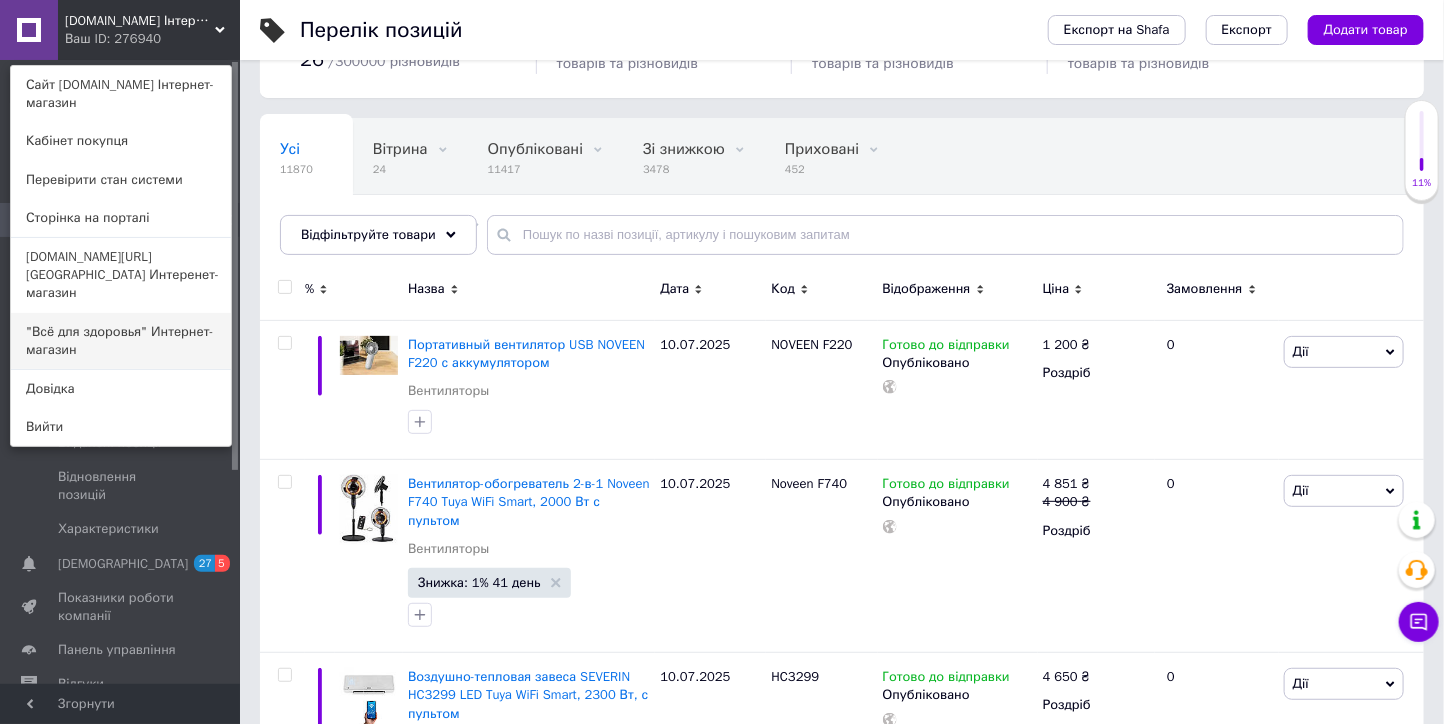 click on ""Всё для здоровья" Интернет-магазин" at bounding box center [121, 341] 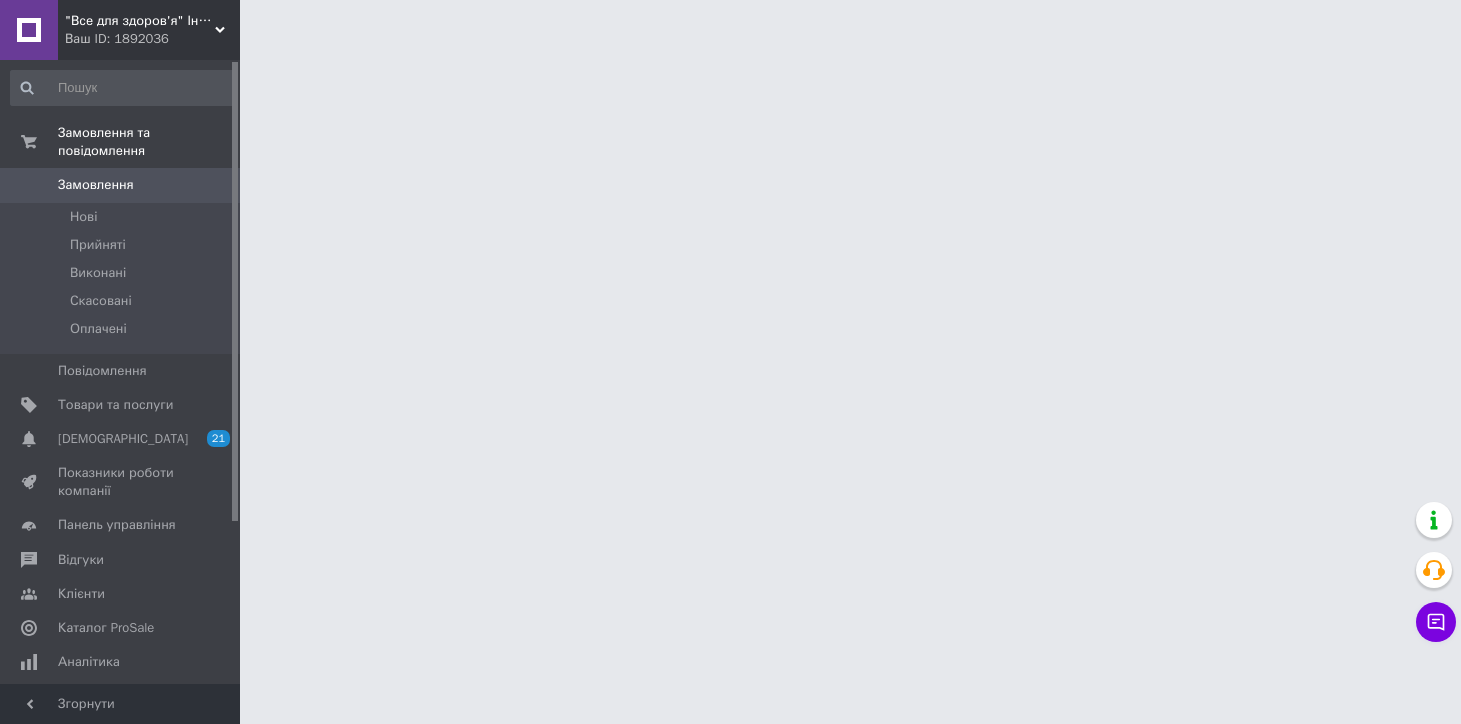 click on "Товари та послуги" at bounding box center (115, 405) 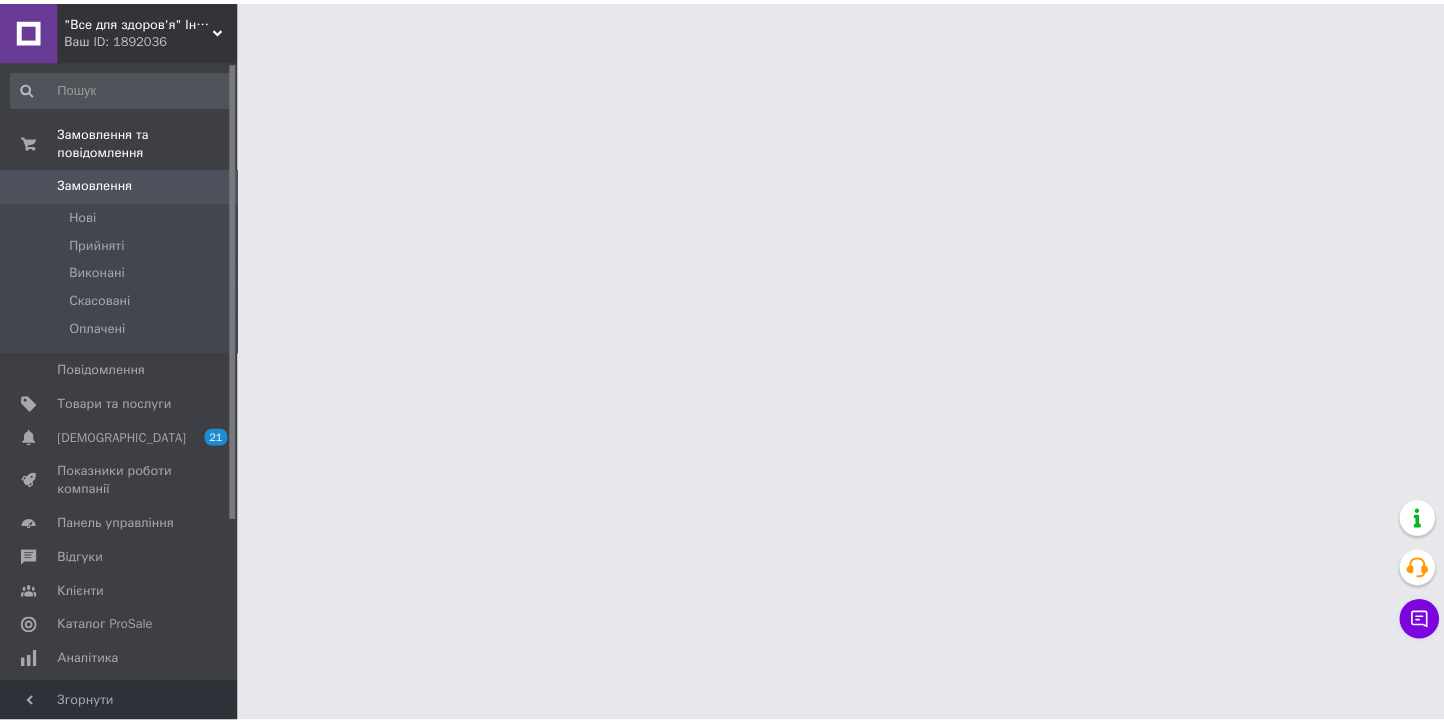 scroll, scrollTop: 0, scrollLeft: 0, axis: both 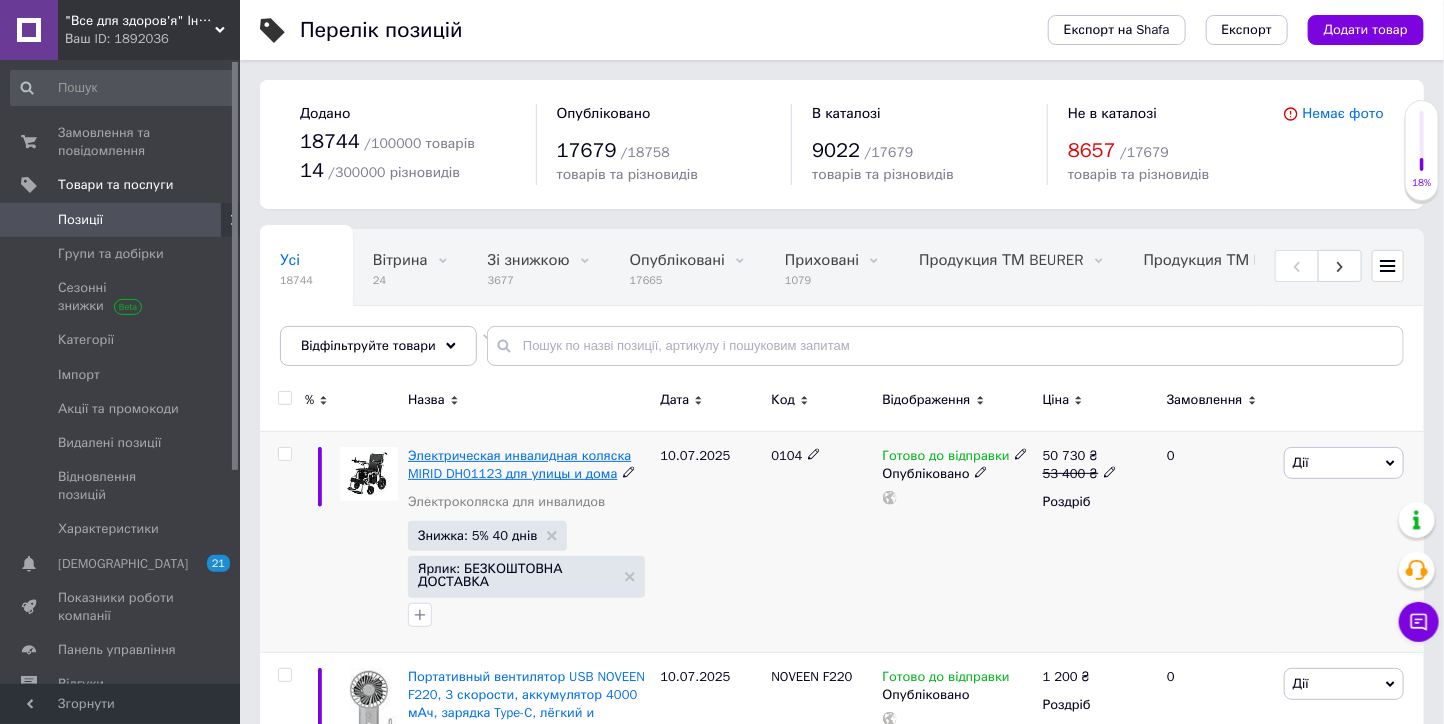 click on "Электрическая инвалидная коляска MIRID DH01123 для улицы и дома" at bounding box center [519, 464] 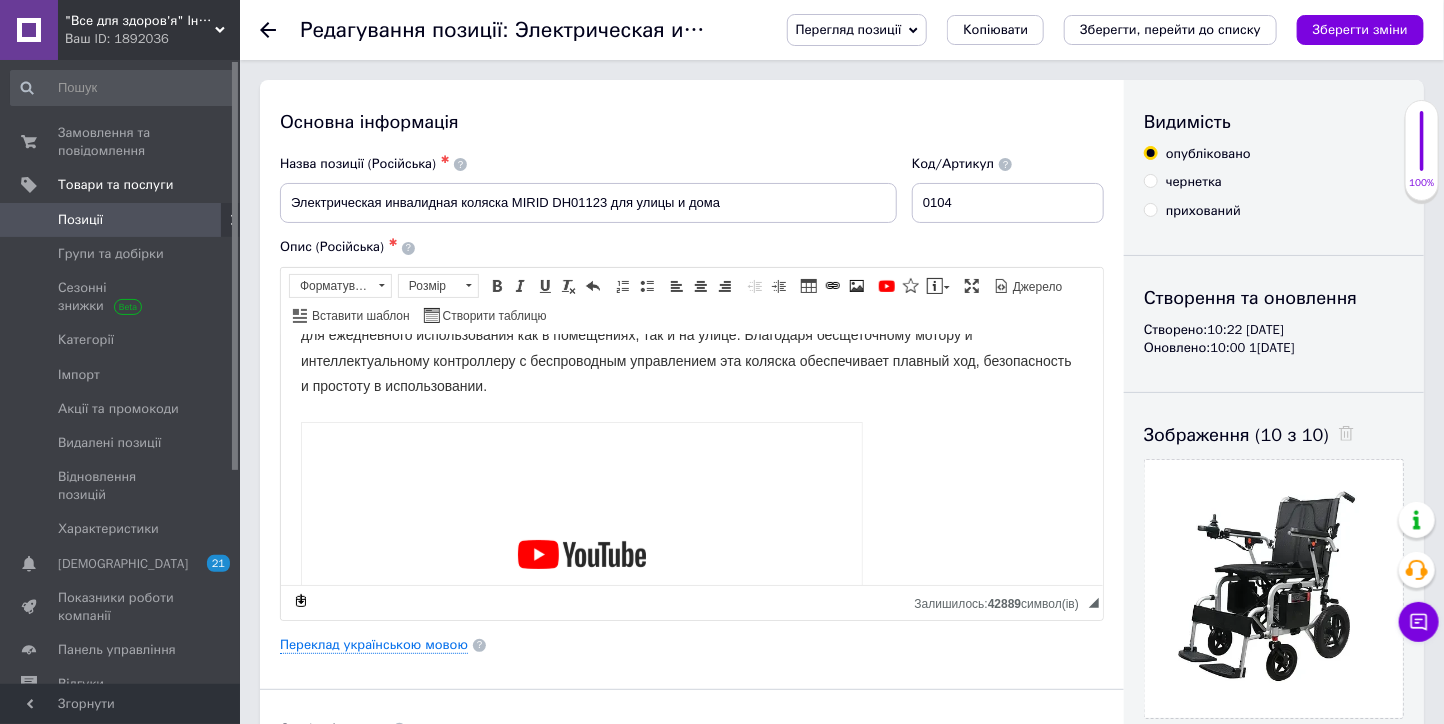 scroll, scrollTop: 111, scrollLeft: 0, axis: vertical 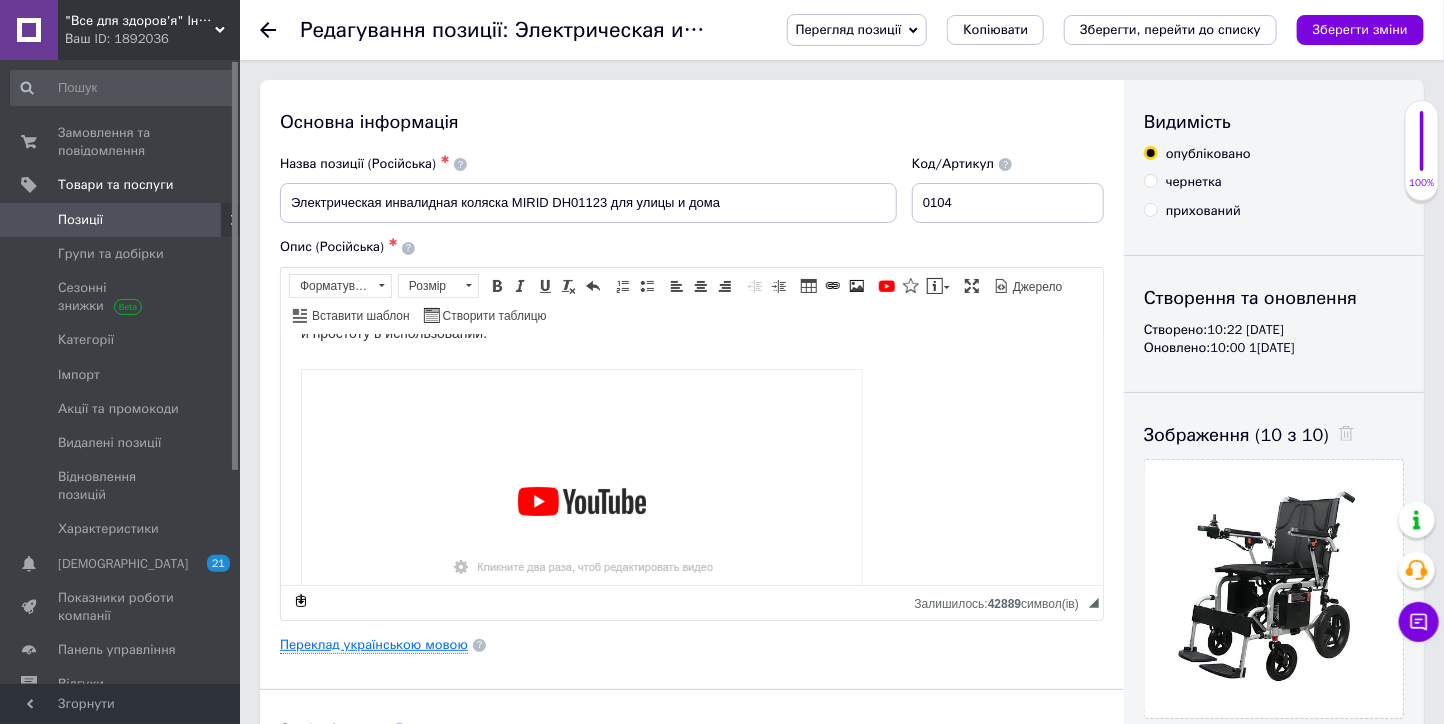 click on "Переклад українською мовою" at bounding box center (374, 645) 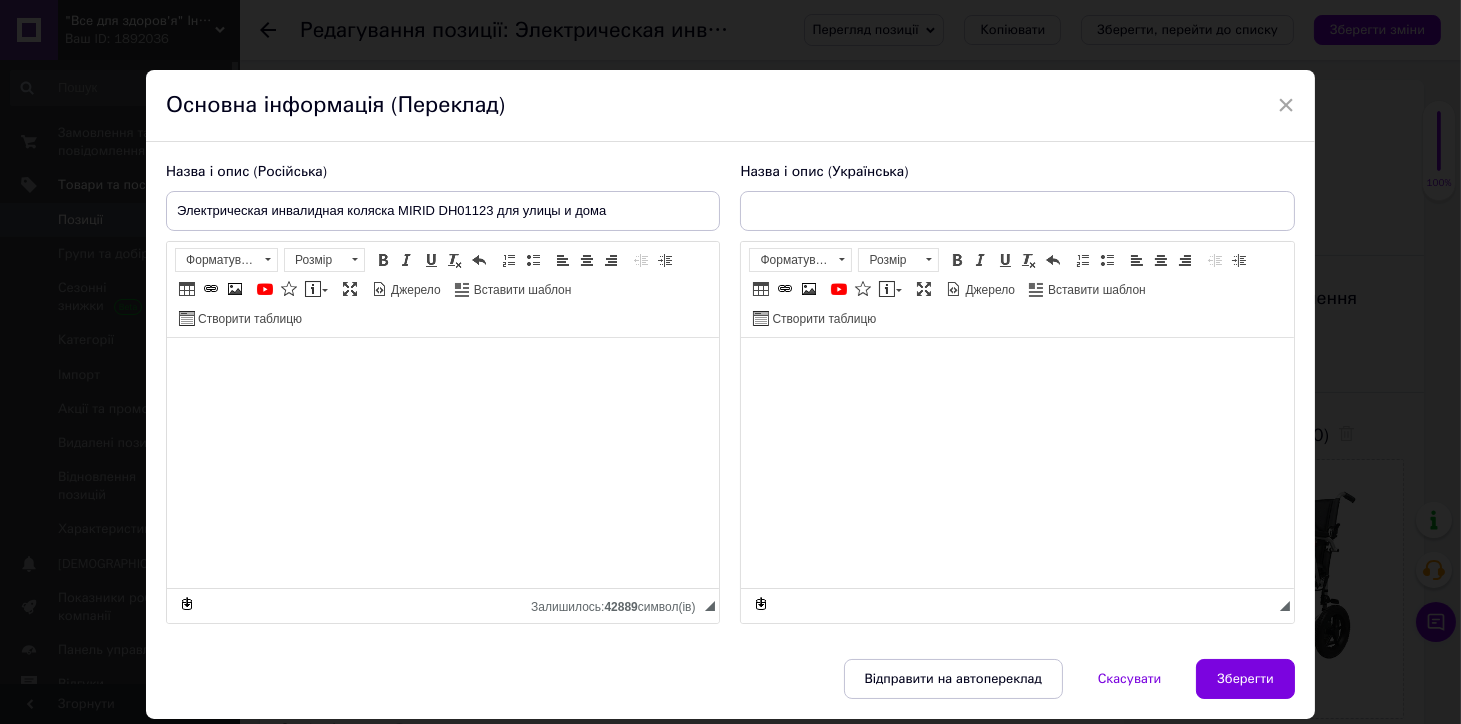 type on "Електричний інвалідний візок MIRID DH01123 для вулиці та дому" 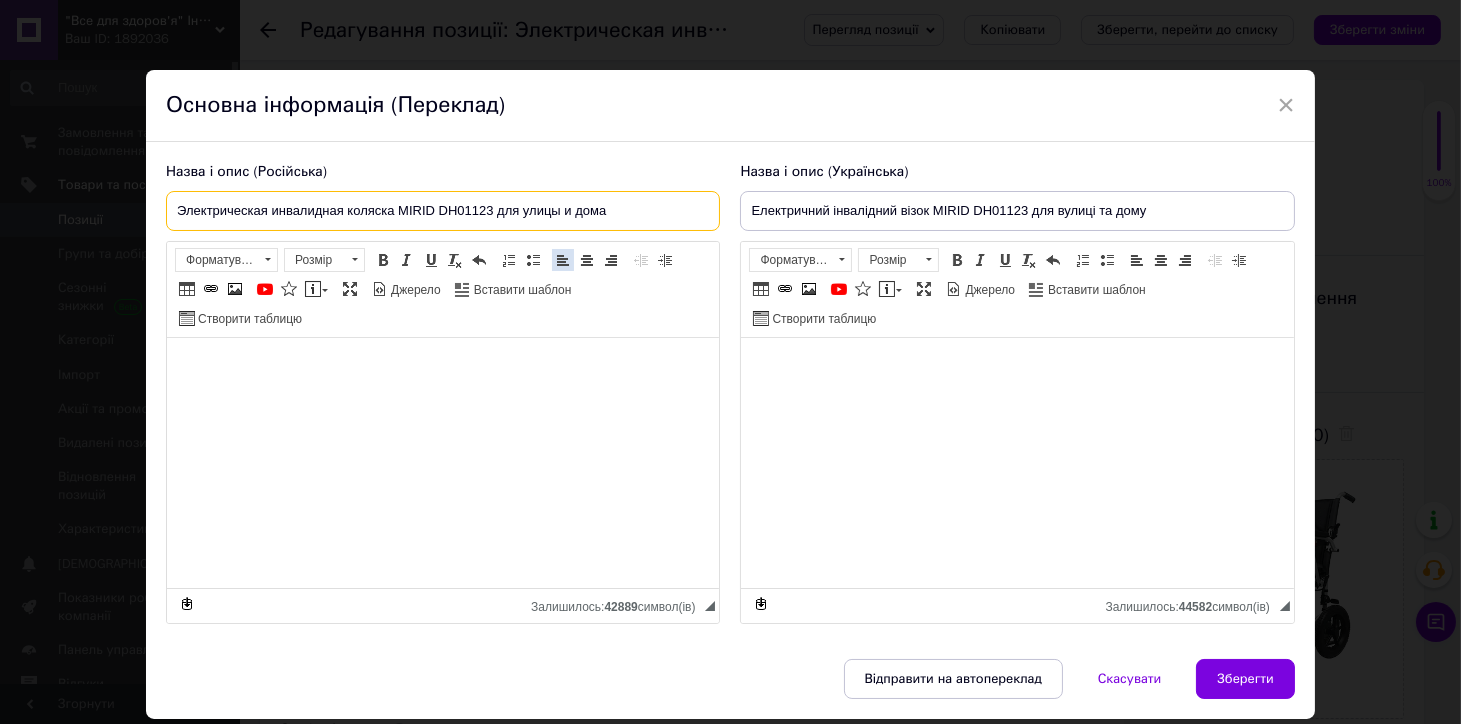 drag, startPoint x: 627, startPoint y: 204, endPoint x: 555, endPoint y: 252, distance: 86.53323 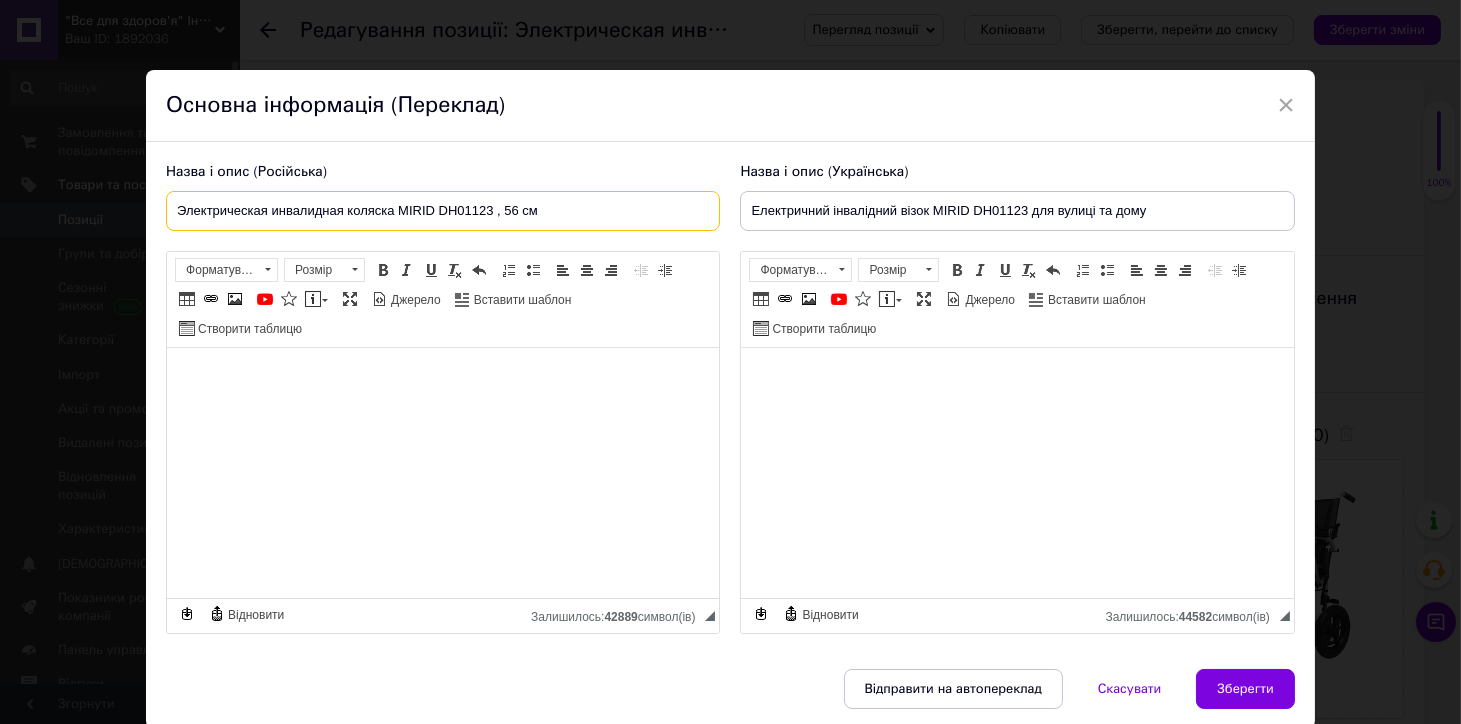 click on "Электрическая инвалидная коляска MIRID DH01123 , 56 см" at bounding box center (443, 211) 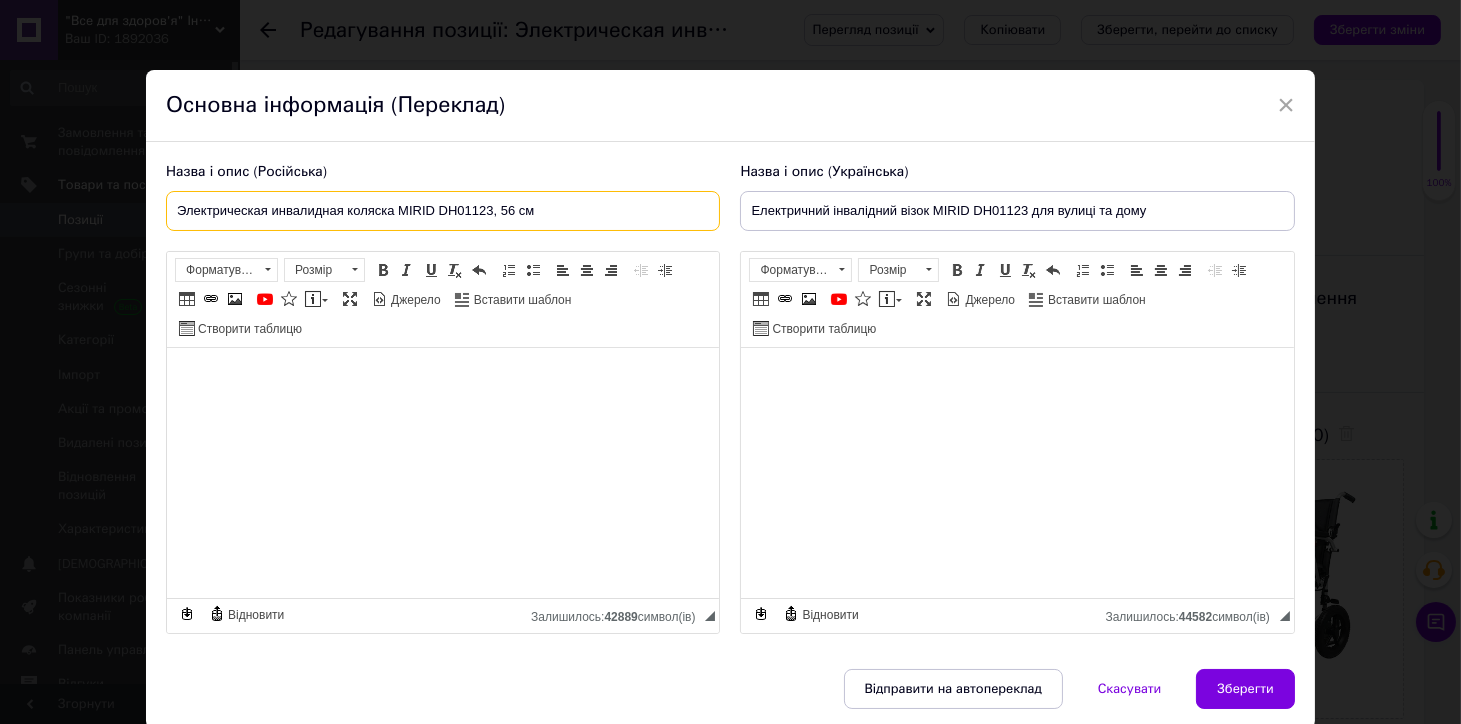 drag, startPoint x: 491, startPoint y: 210, endPoint x: 552, endPoint y: 222, distance: 62.169125 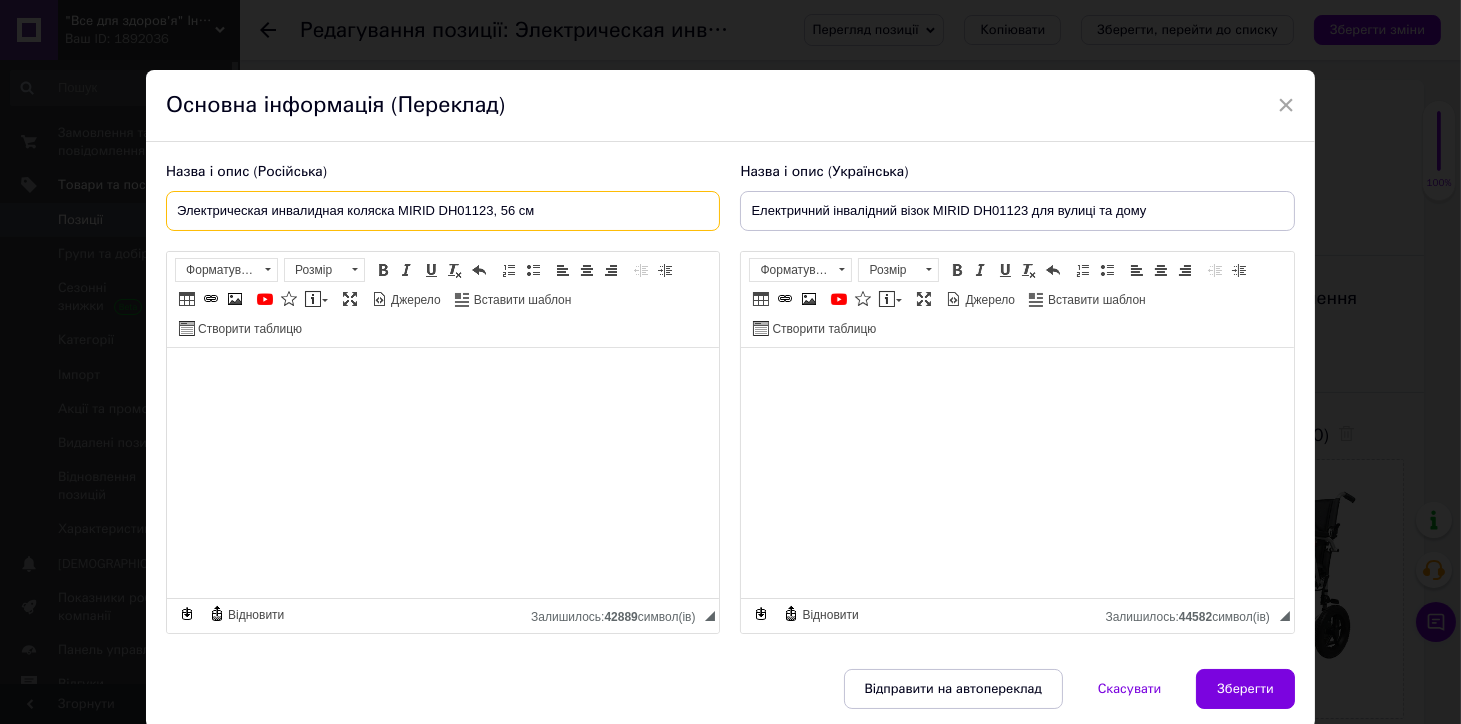 type on "Электрическая инвалидная коляска MIRID DH01123, 56 см" 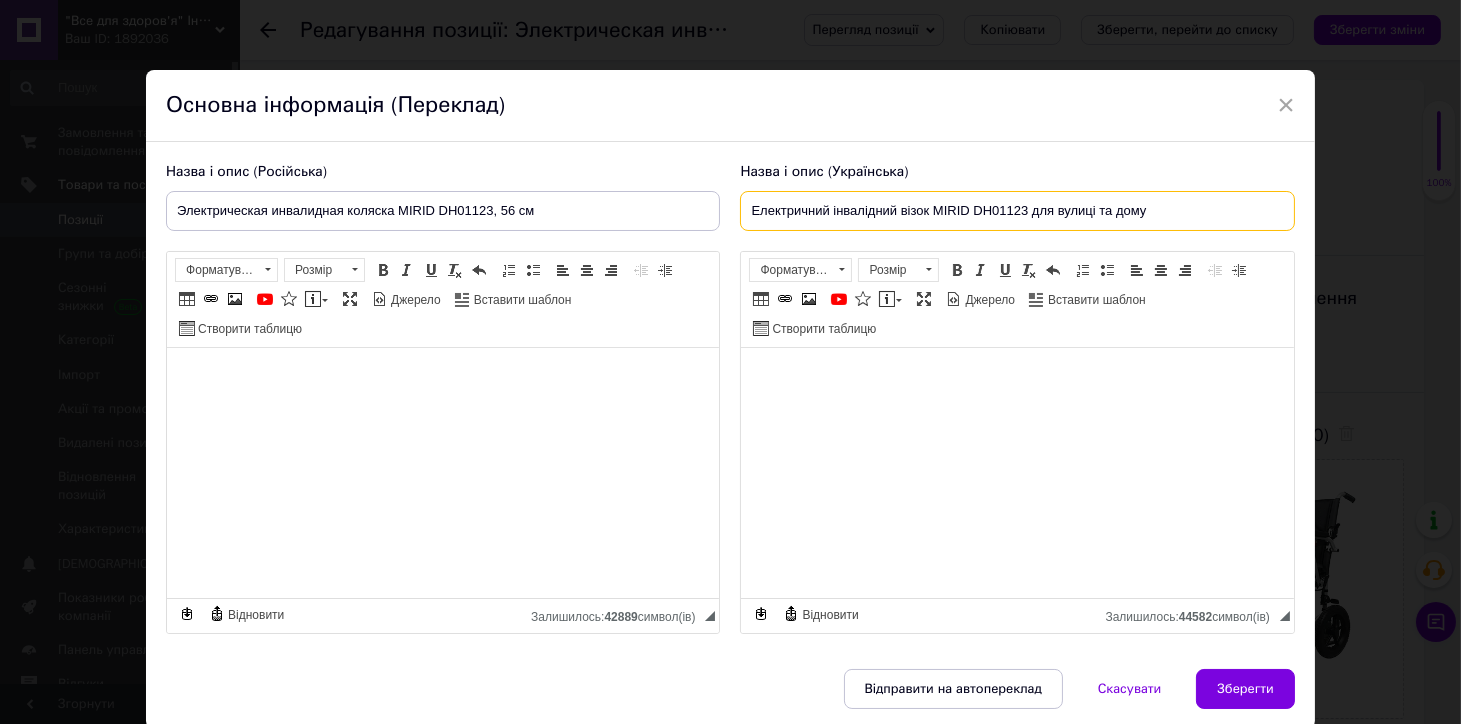 drag, startPoint x: 1154, startPoint y: 212, endPoint x: 1023, endPoint y: 213, distance: 131.00381 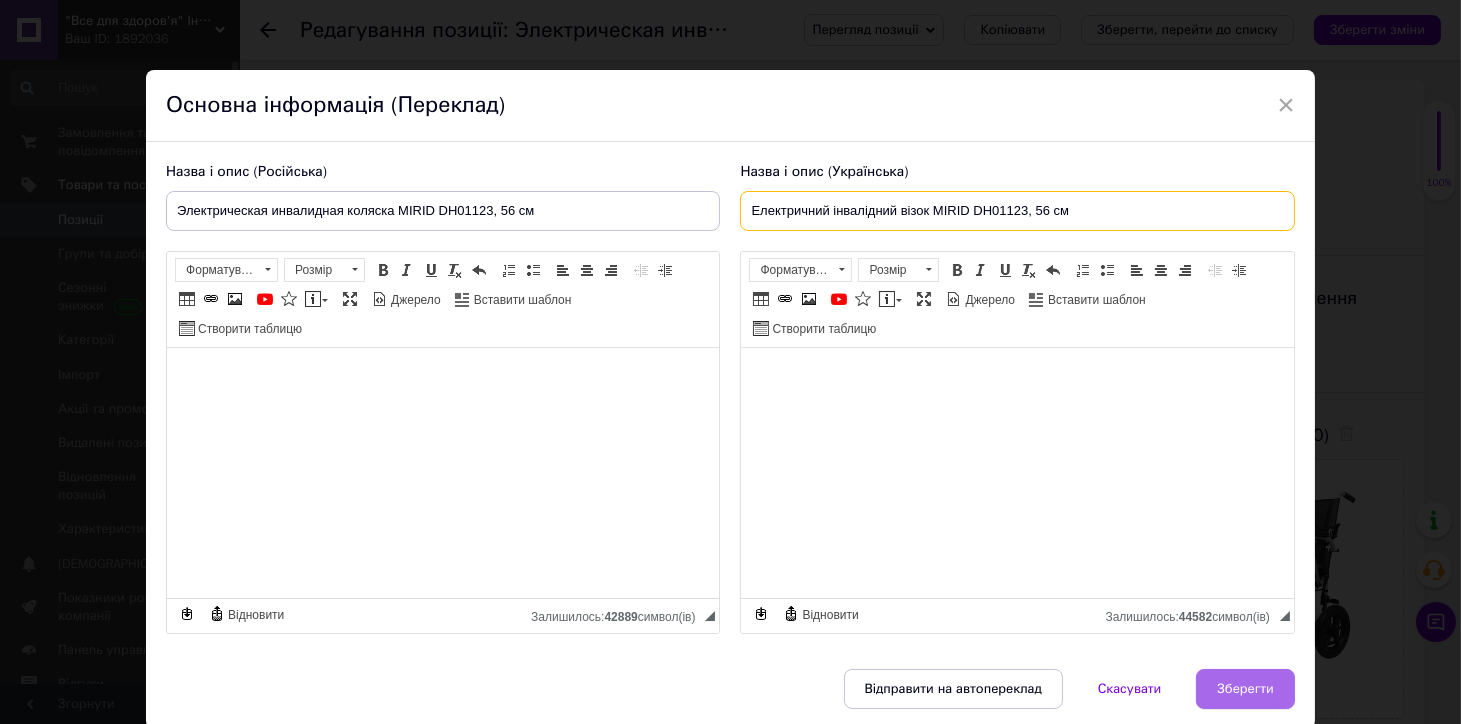 type on "Електричний інвалідний візок MIRID DH01123, 56 см" 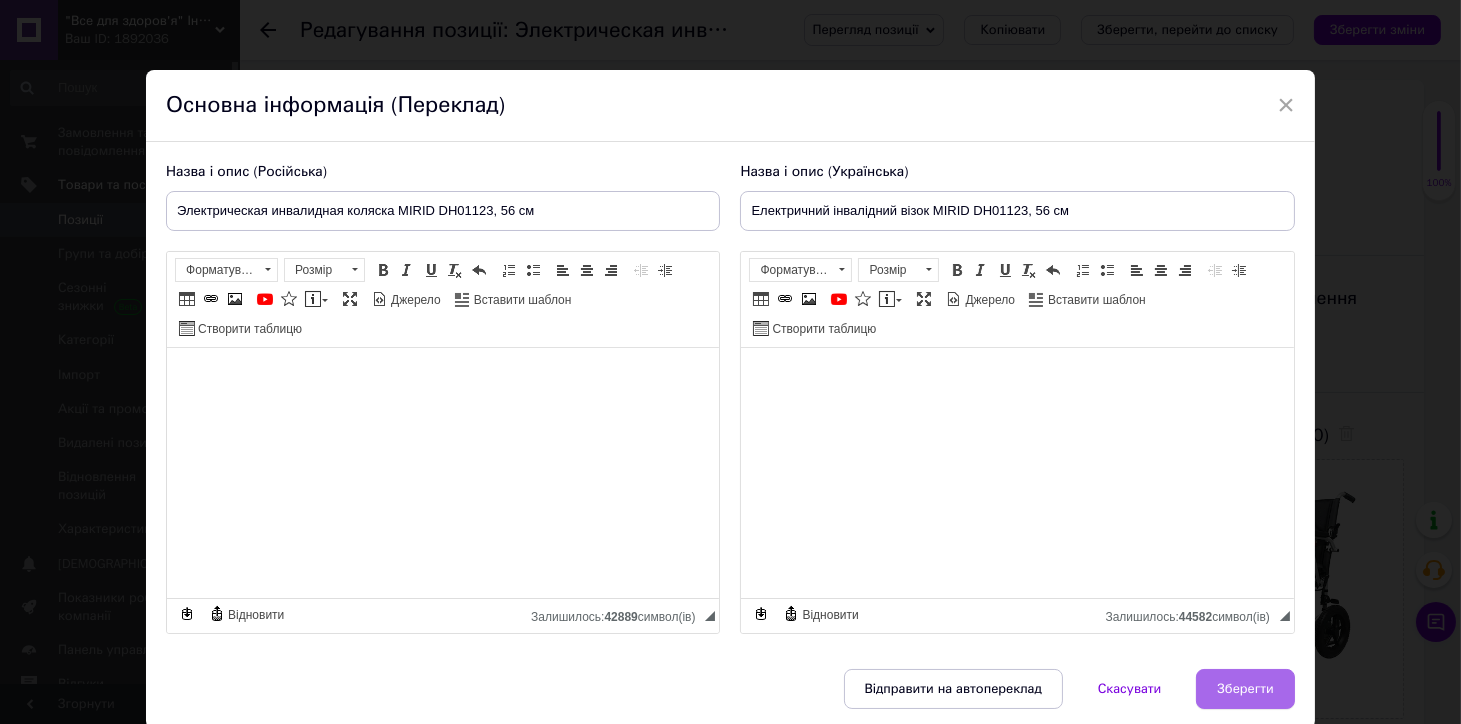 click on "Зберегти" at bounding box center [1245, 689] 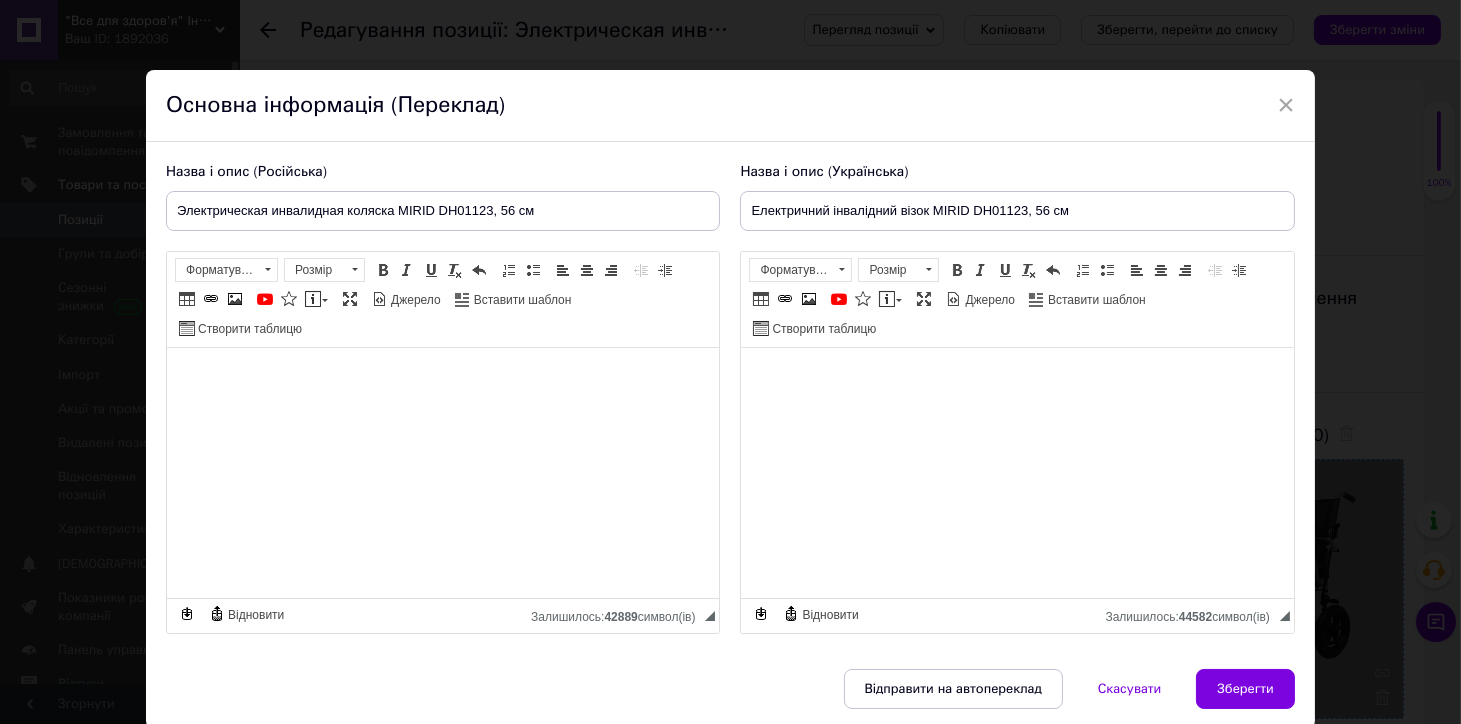 type on "Электрическая инвалидная коляска MIRID DH01123, 56 см" 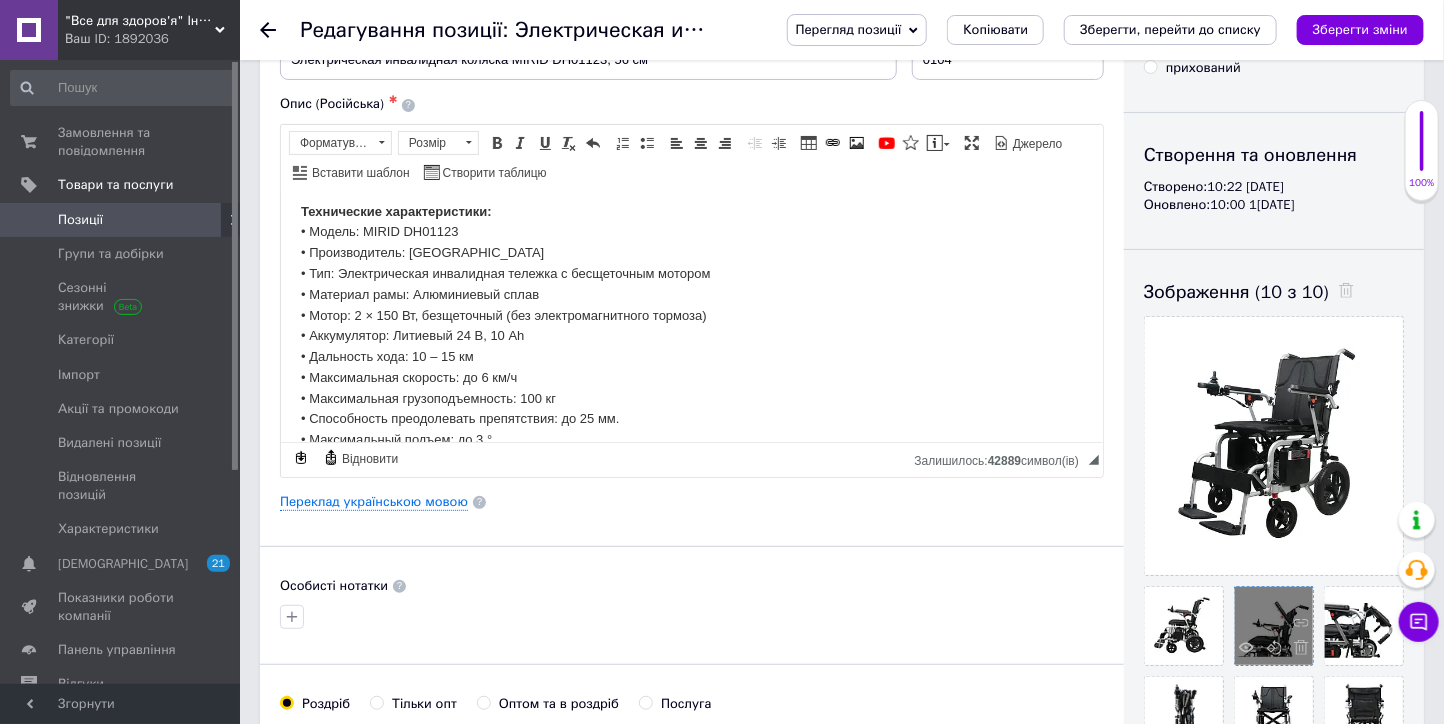 scroll, scrollTop: 333, scrollLeft: 0, axis: vertical 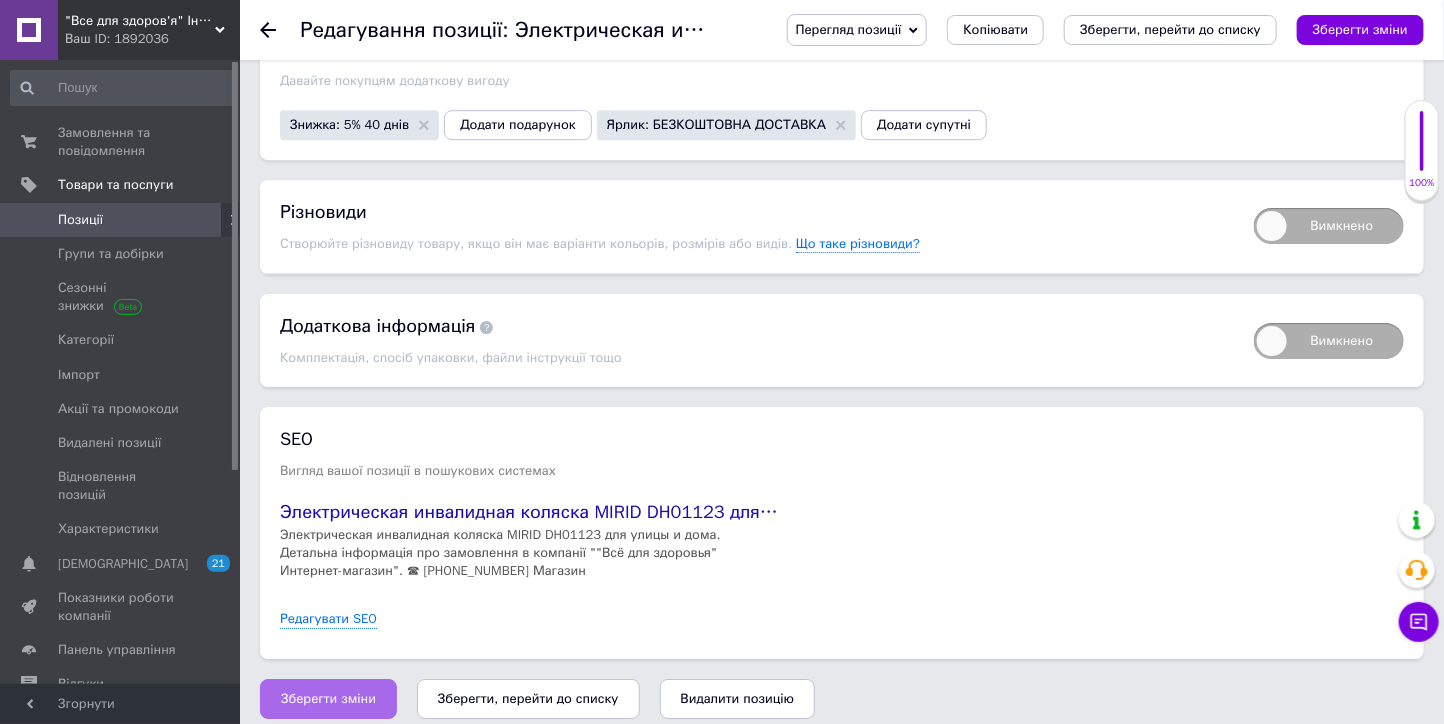drag, startPoint x: 299, startPoint y: 677, endPoint x: 326, endPoint y: 685, distance: 28.160255 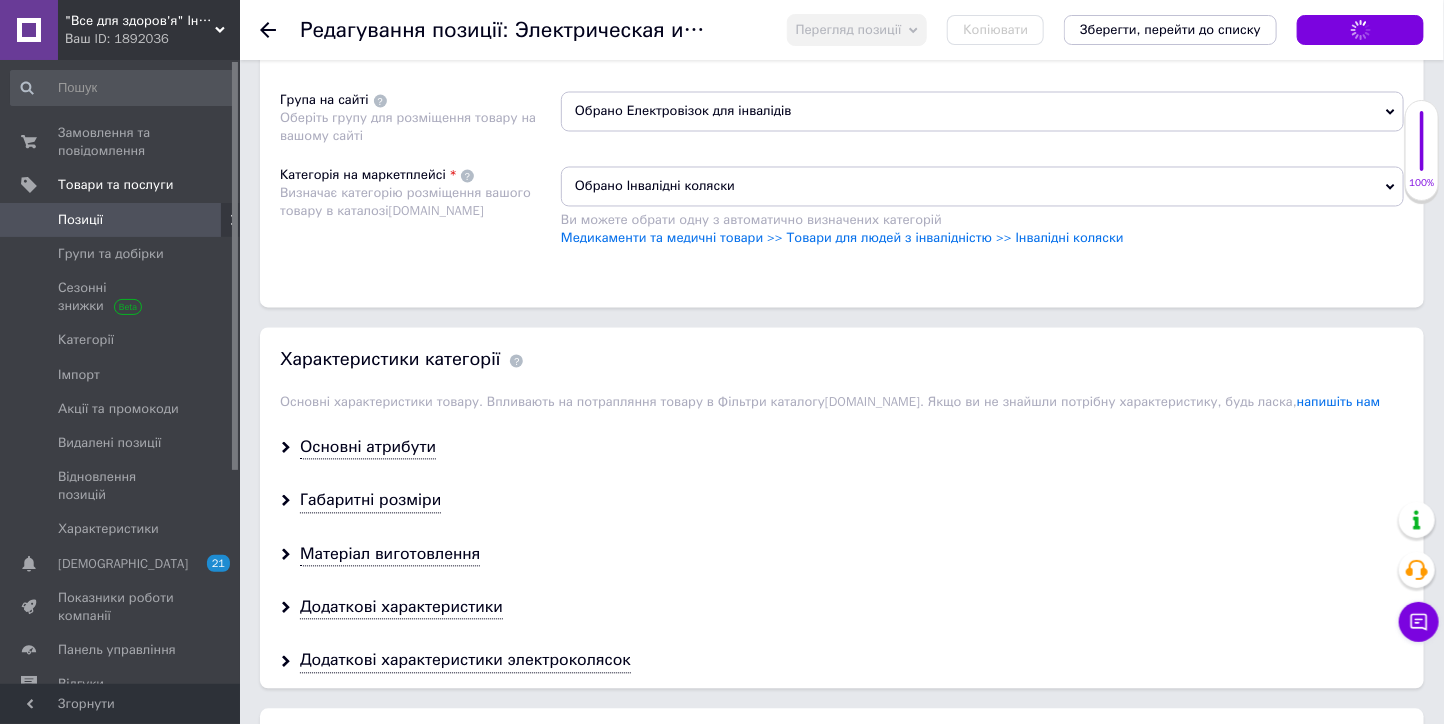 scroll, scrollTop: 1108, scrollLeft: 0, axis: vertical 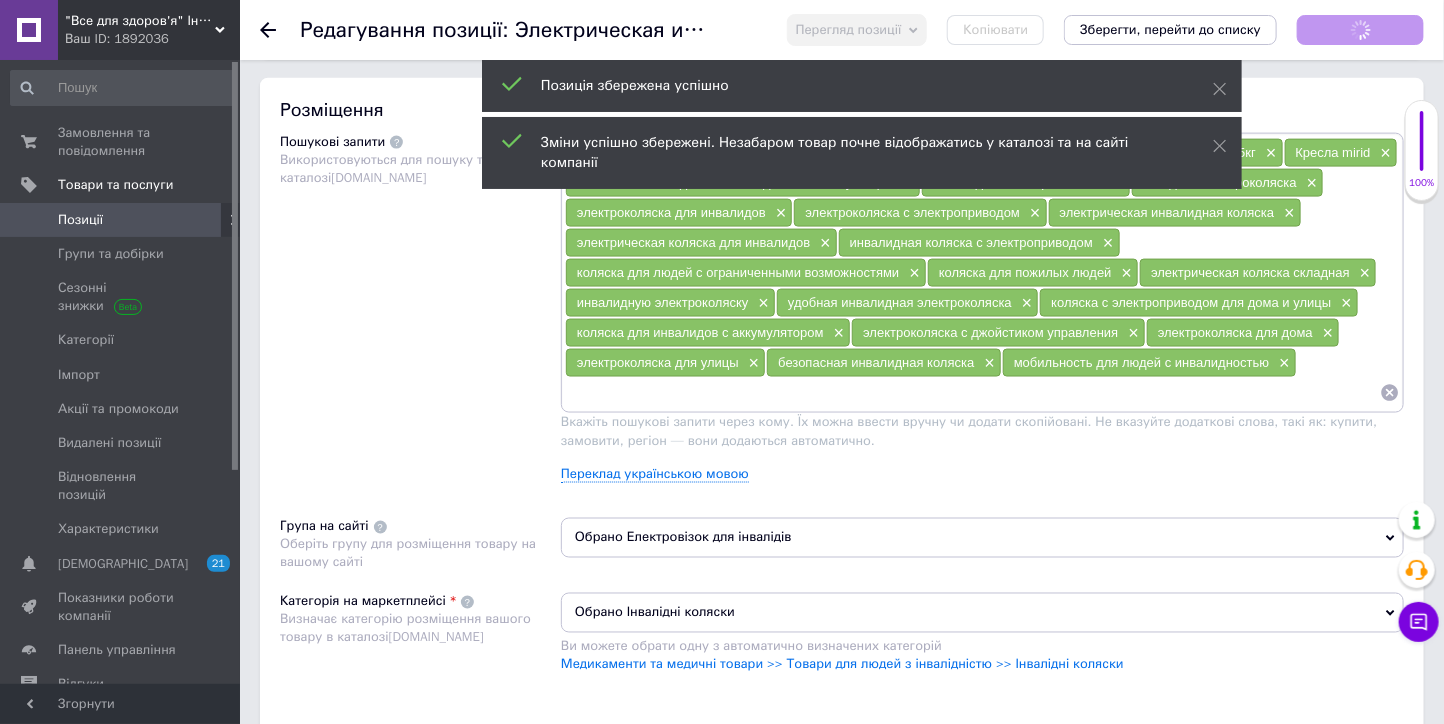 click on "Обрано Електровізок для інвалідів" at bounding box center [982, 538] 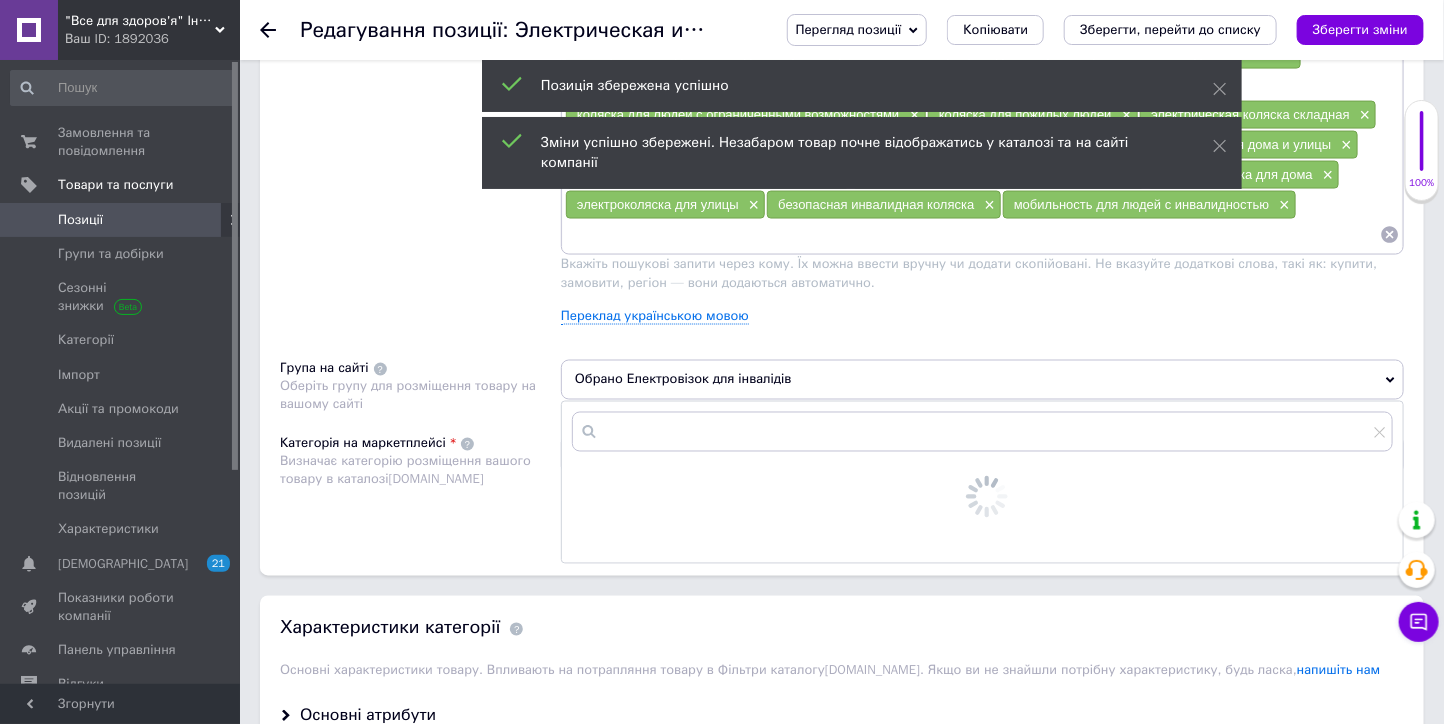 scroll, scrollTop: 1442, scrollLeft: 0, axis: vertical 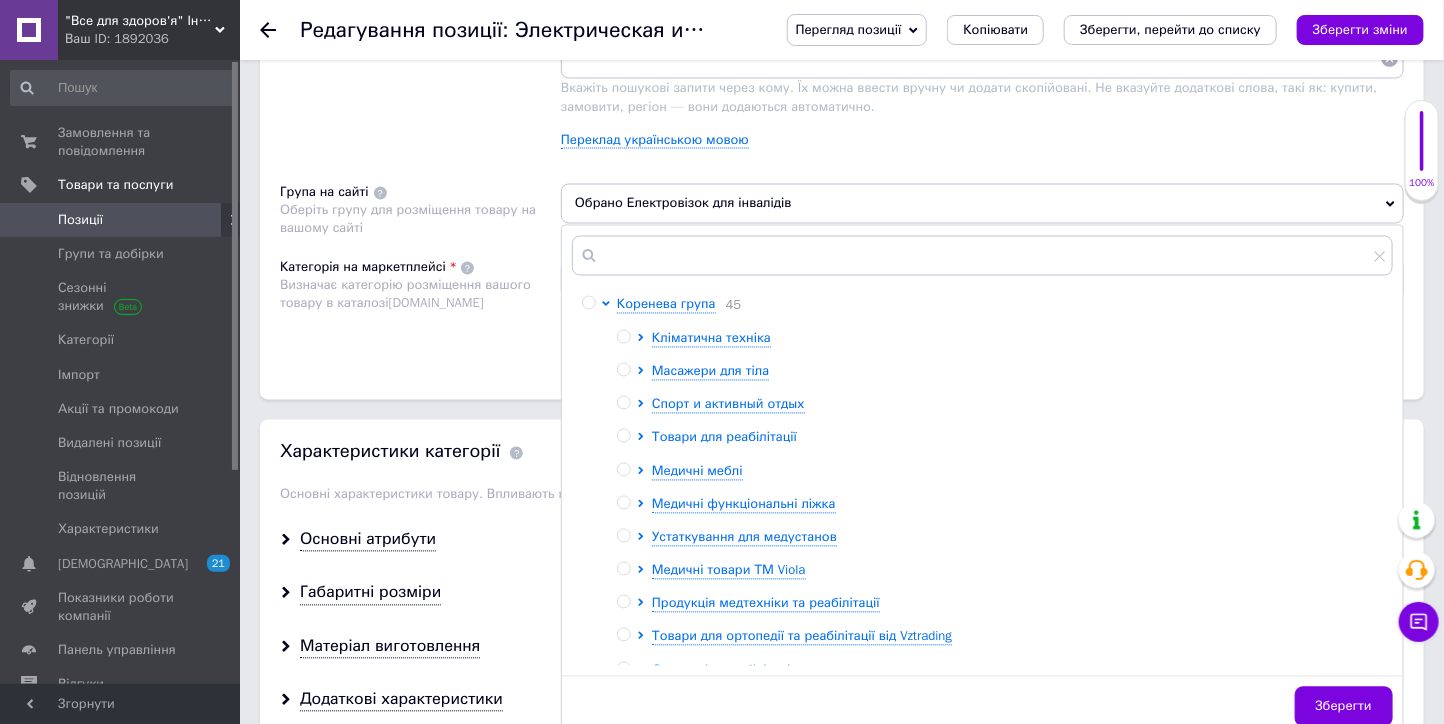 click on "Товари для реабілітації" at bounding box center (724, 437) 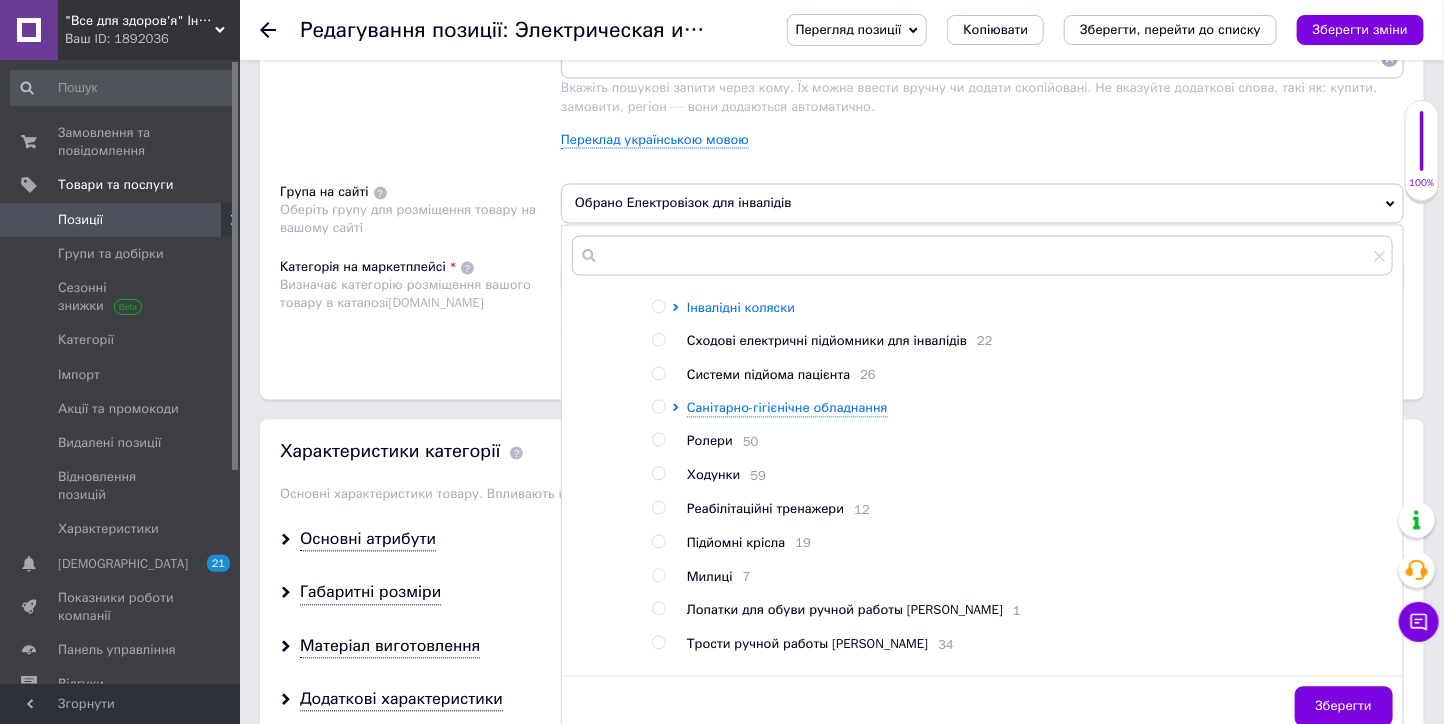 scroll, scrollTop: 111, scrollLeft: 0, axis: vertical 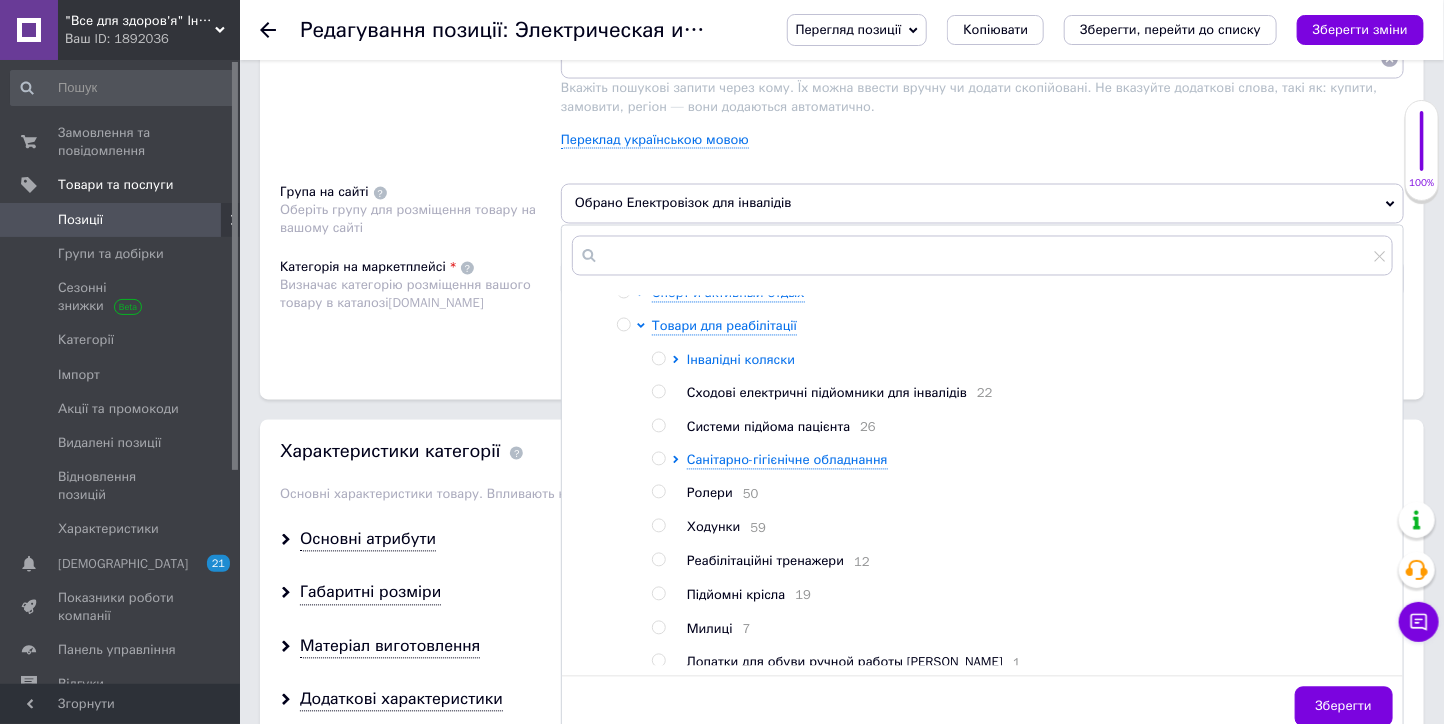 click on "Інвалідні коляски" at bounding box center [741, 360] 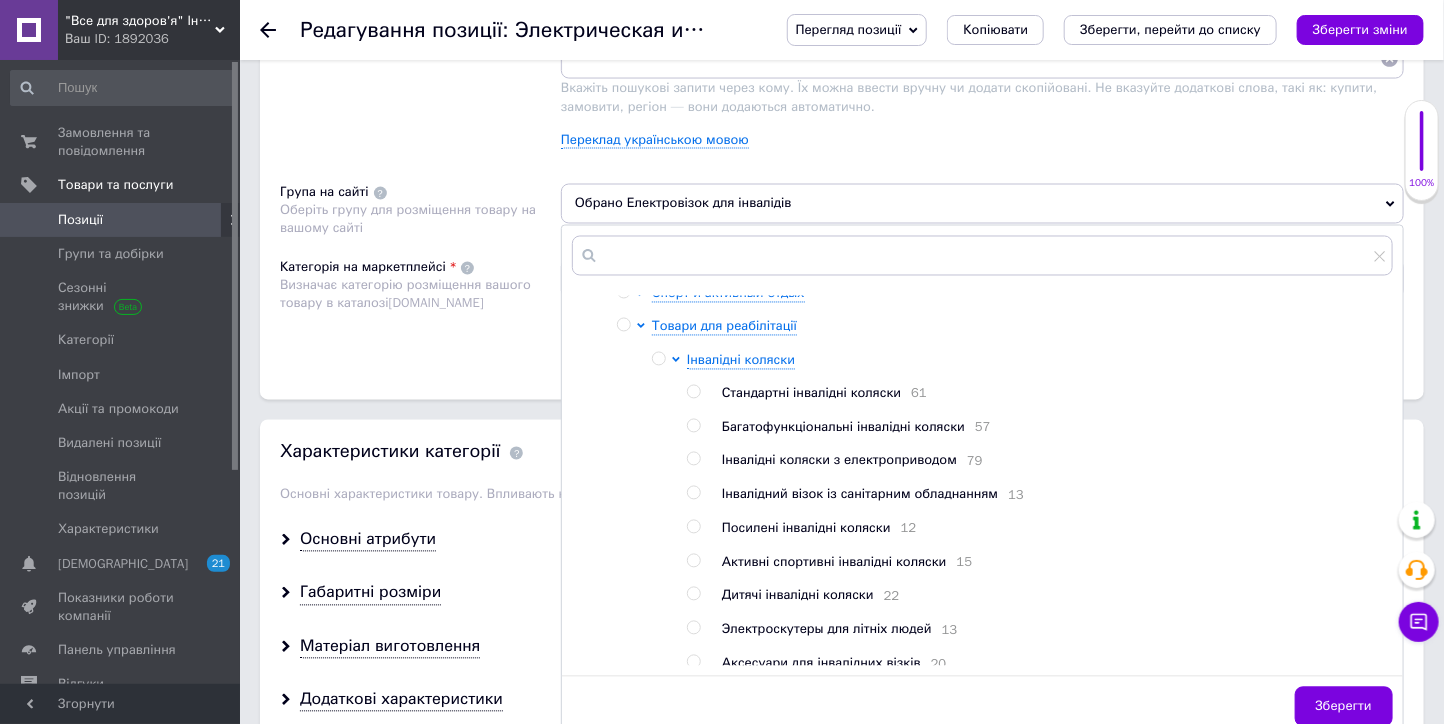 click at bounding box center (693, 459) 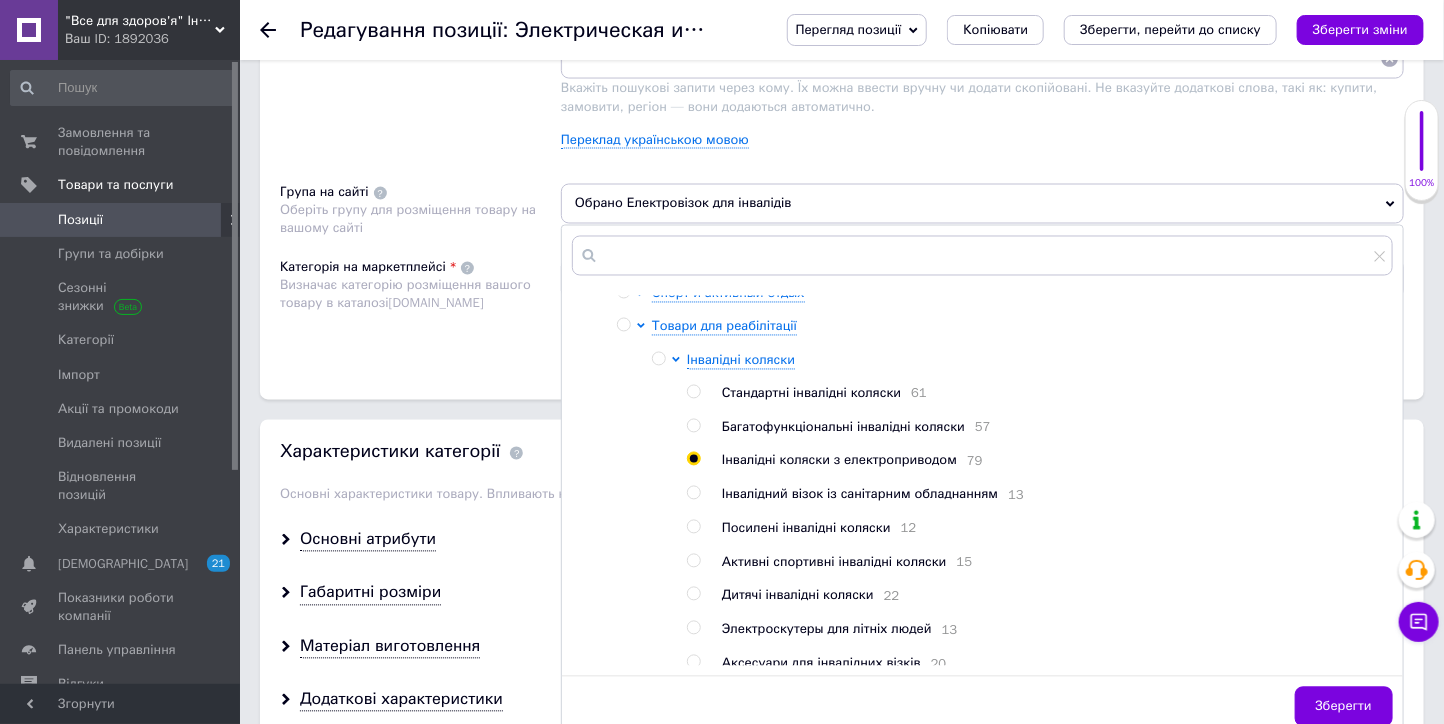 radio on "true" 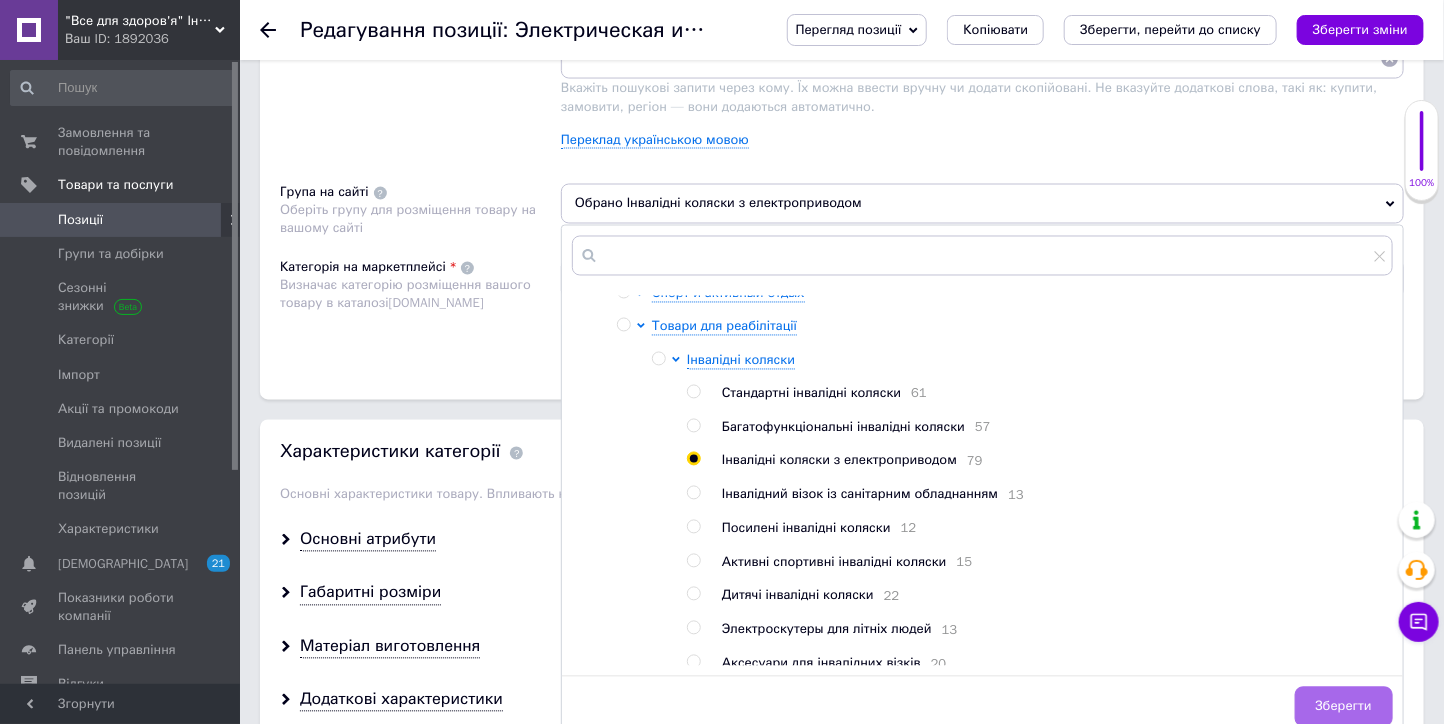 click on "Зберегти" at bounding box center [1344, 707] 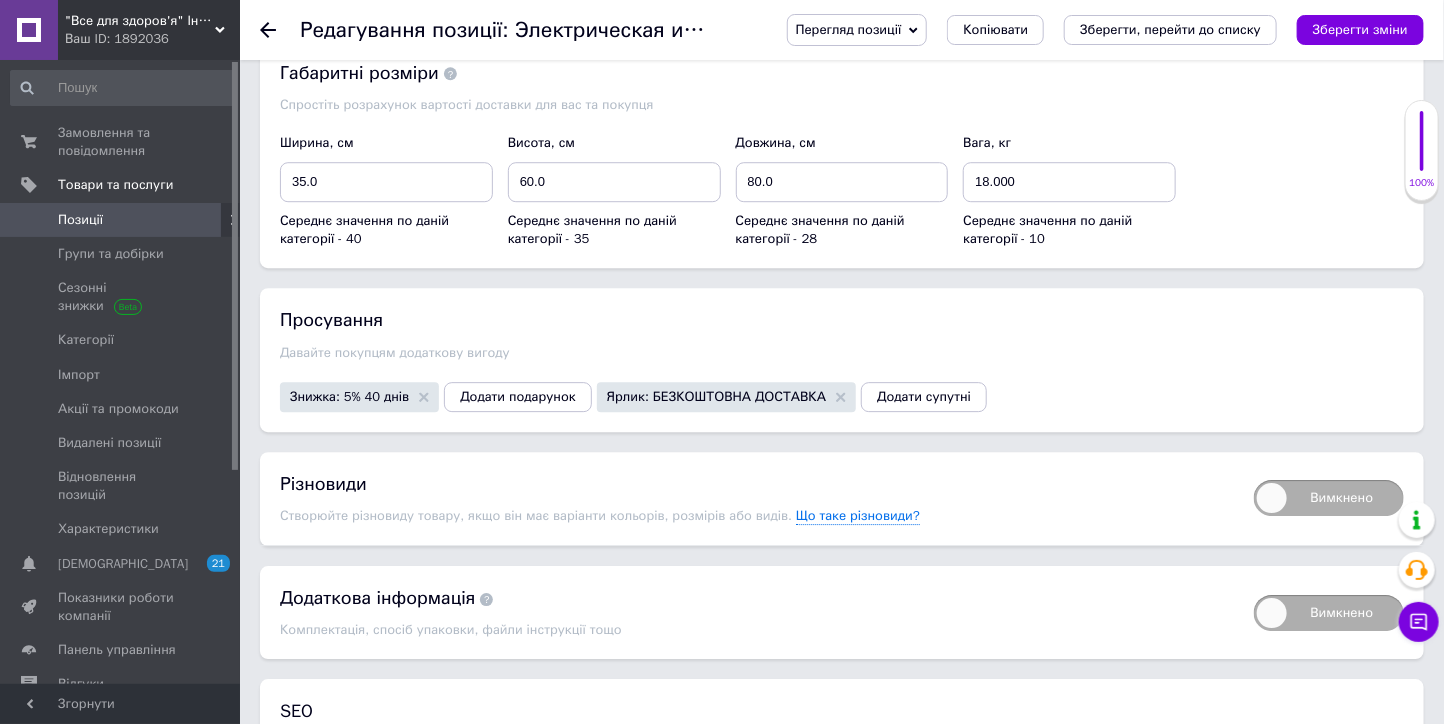 scroll, scrollTop: 2664, scrollLeft: 0, axis: vertical 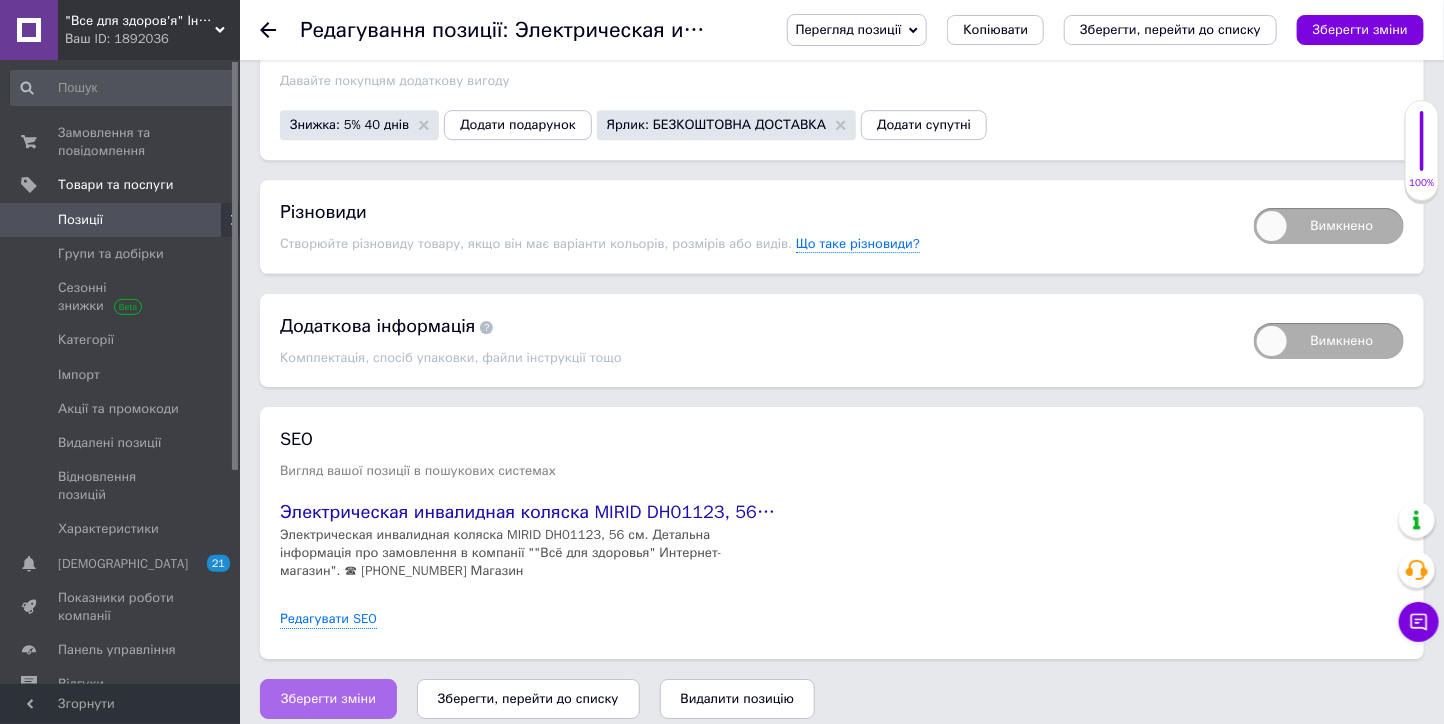 click on "Зберегти зміни" at bounding box center [328, 699] 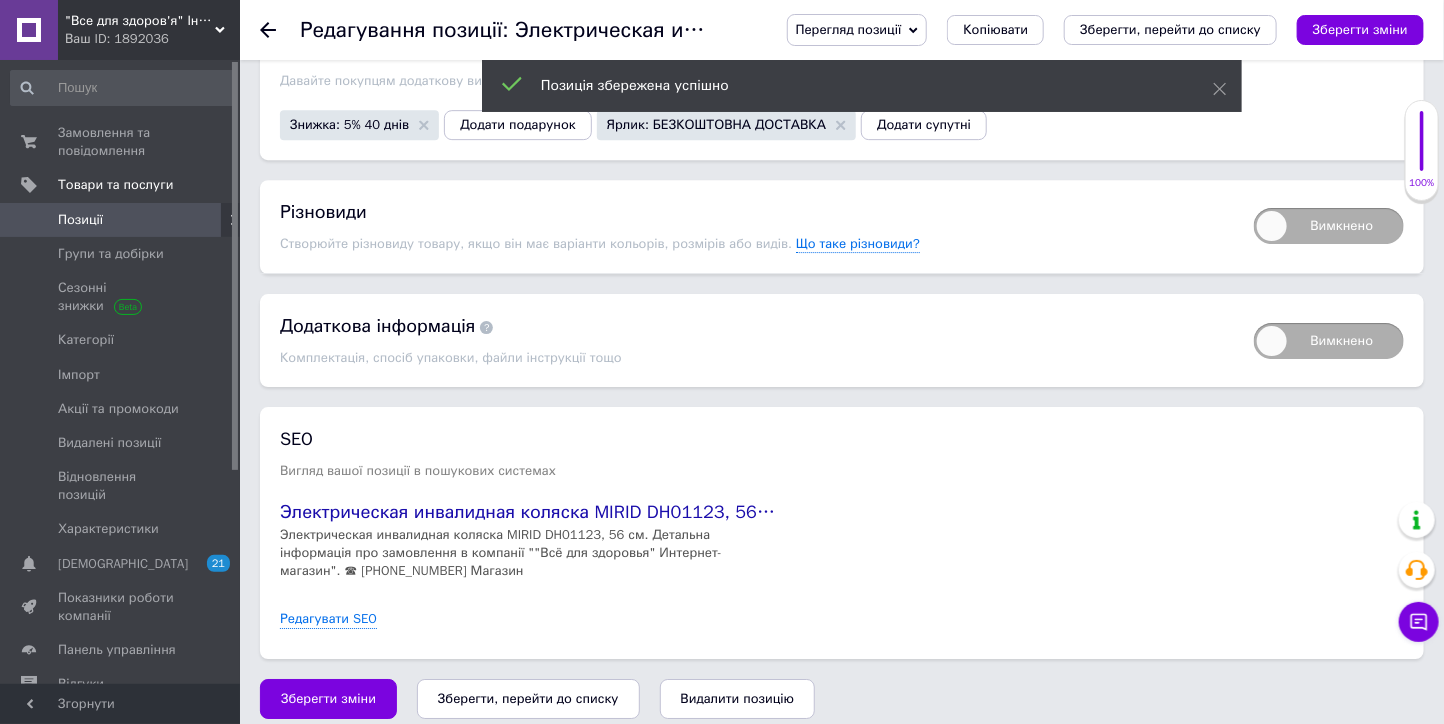 click 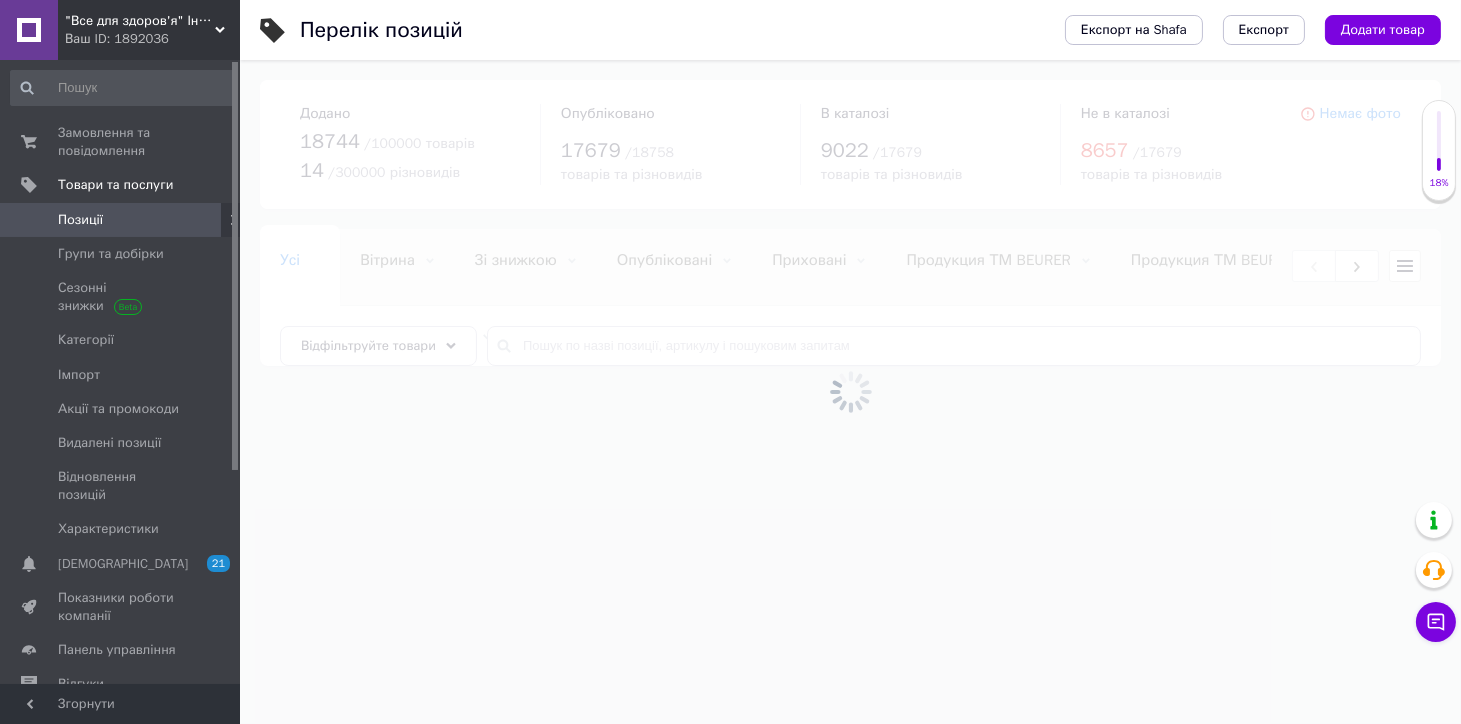 click on "Позиції" at bounding box center (80, 220) 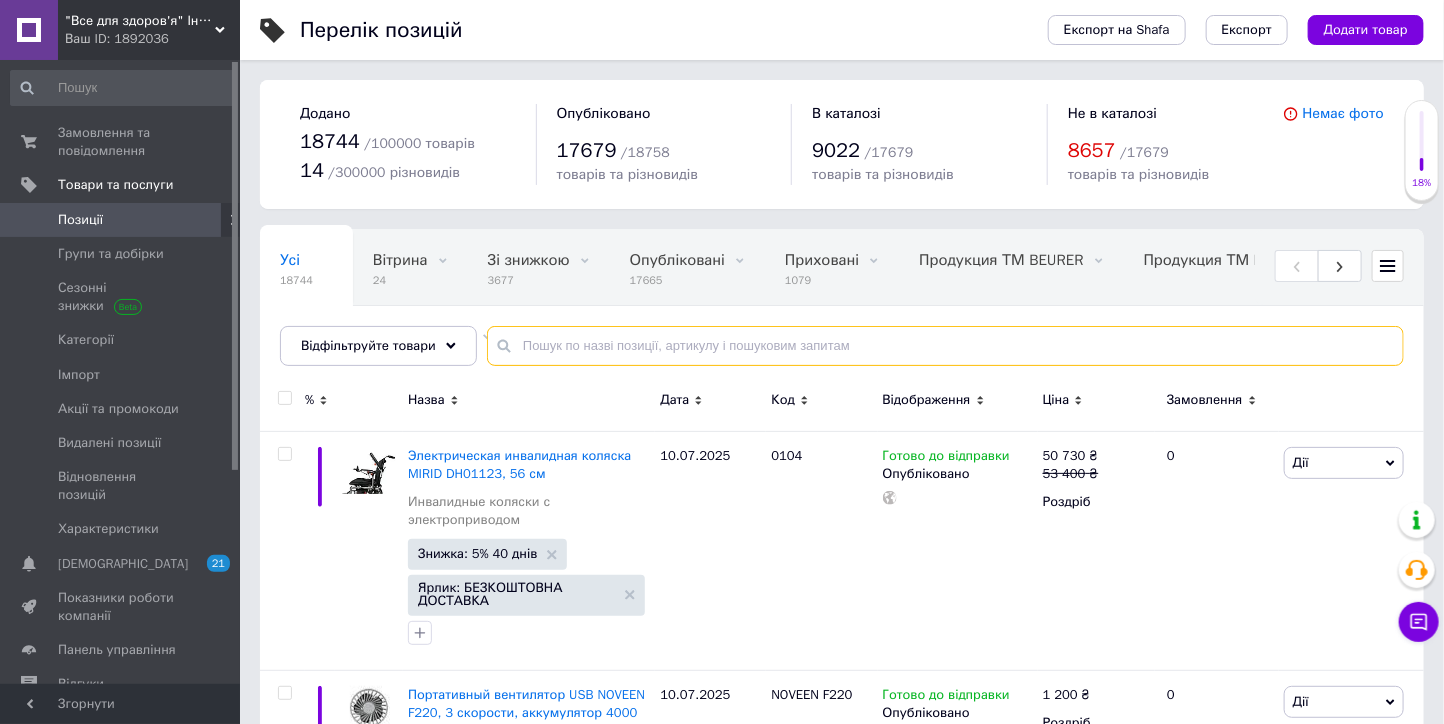 click at bounding box center (945, 346) 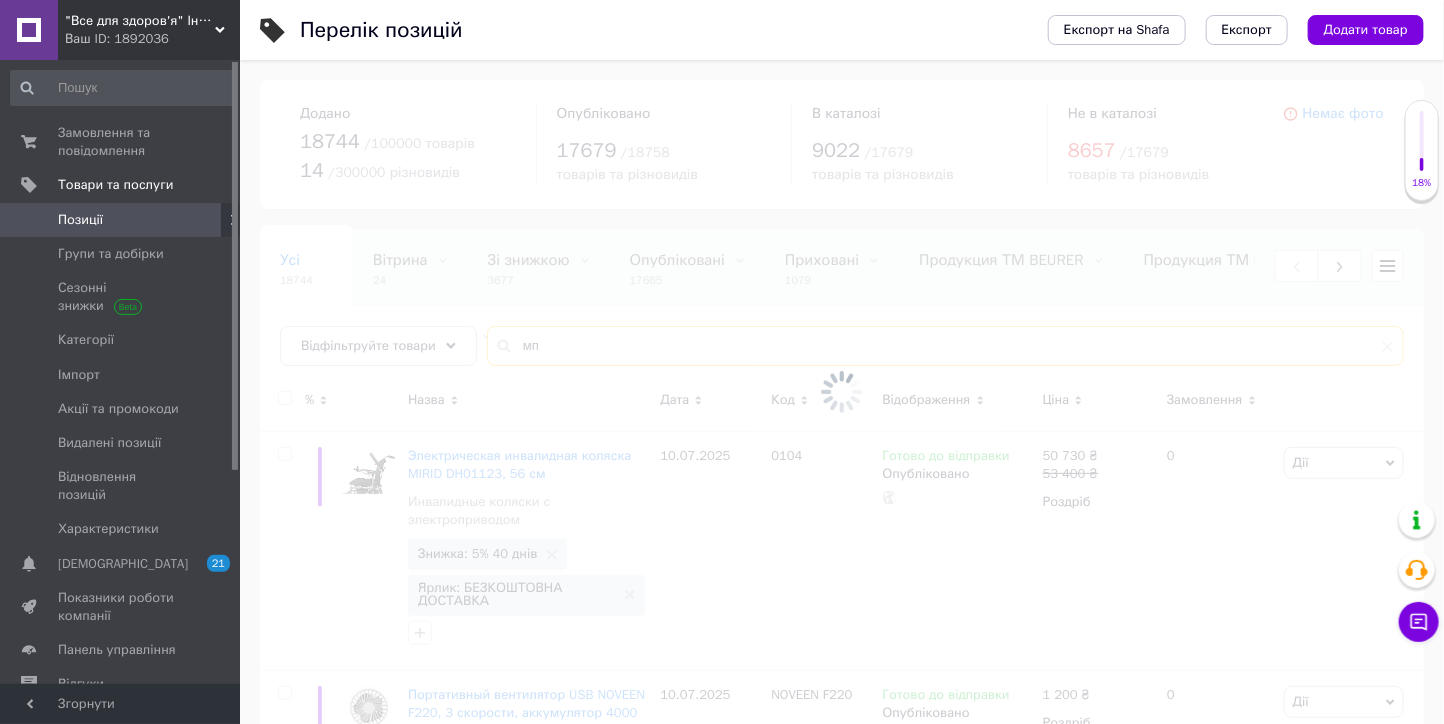 type on "м" 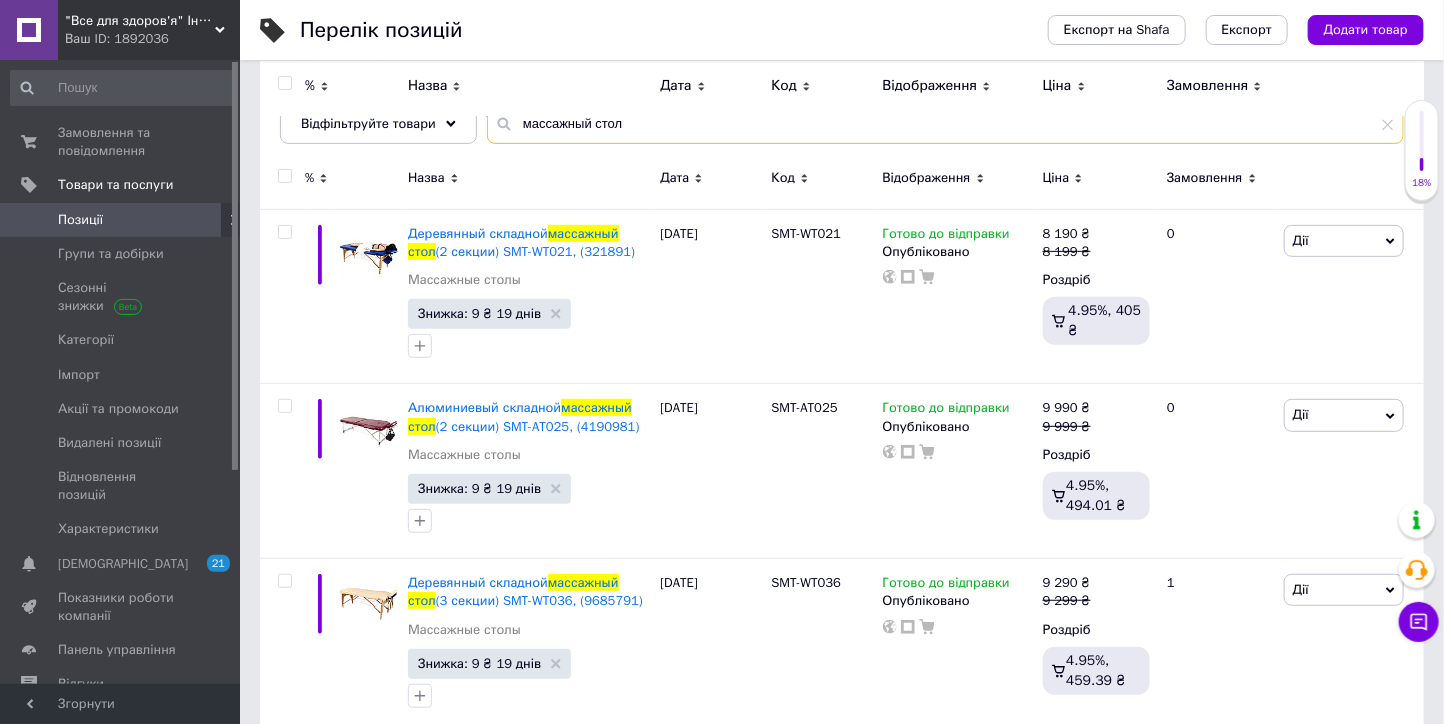 scroll, scrollTop: 111, scrollLeft: 0, axis: vertical 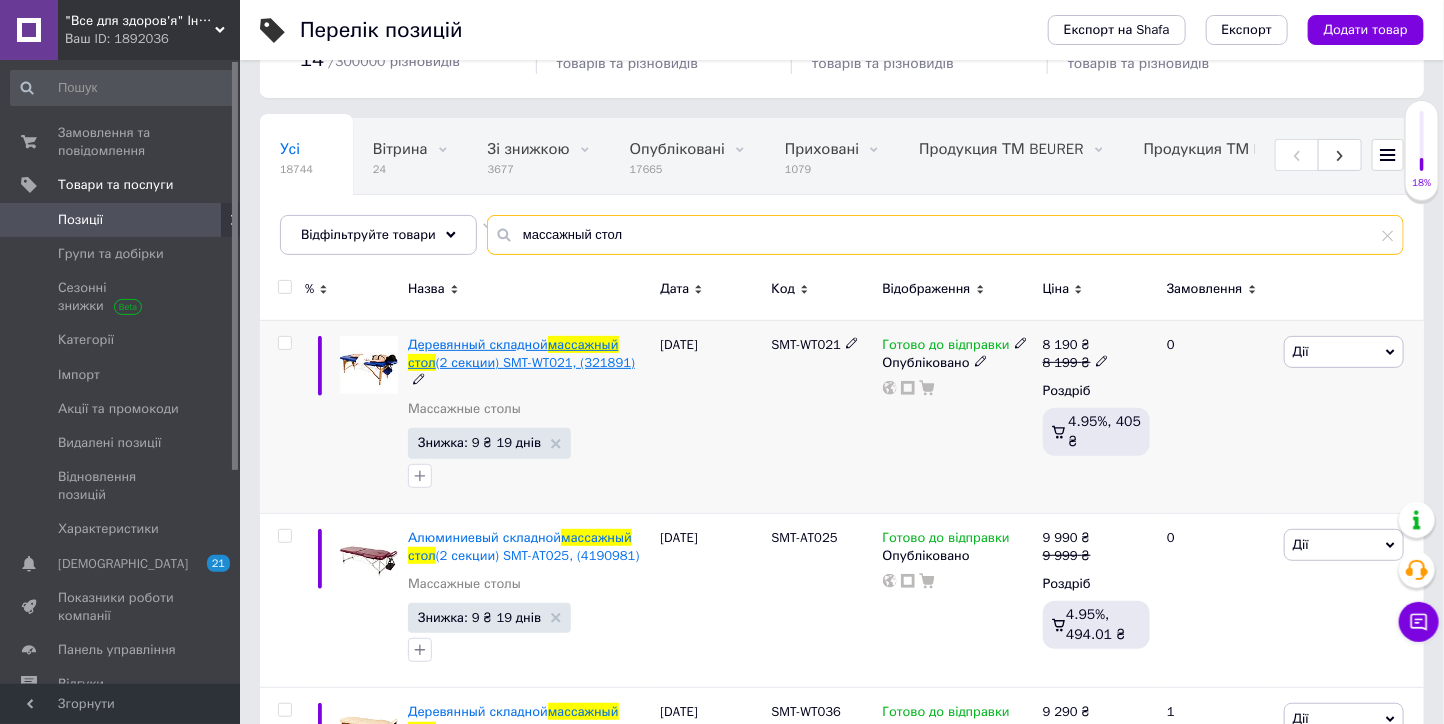 type on "массажный стол" 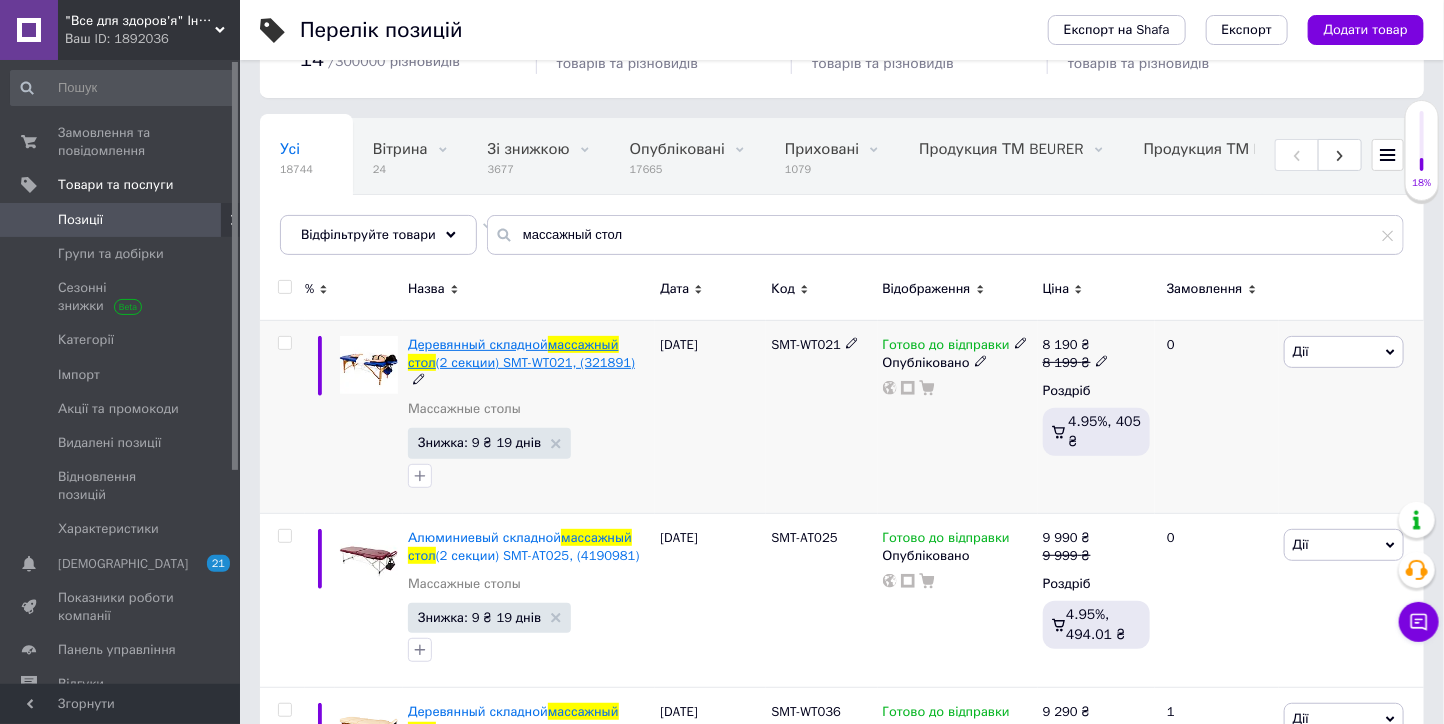 click on "массажный" at bounding box center [583, 344] 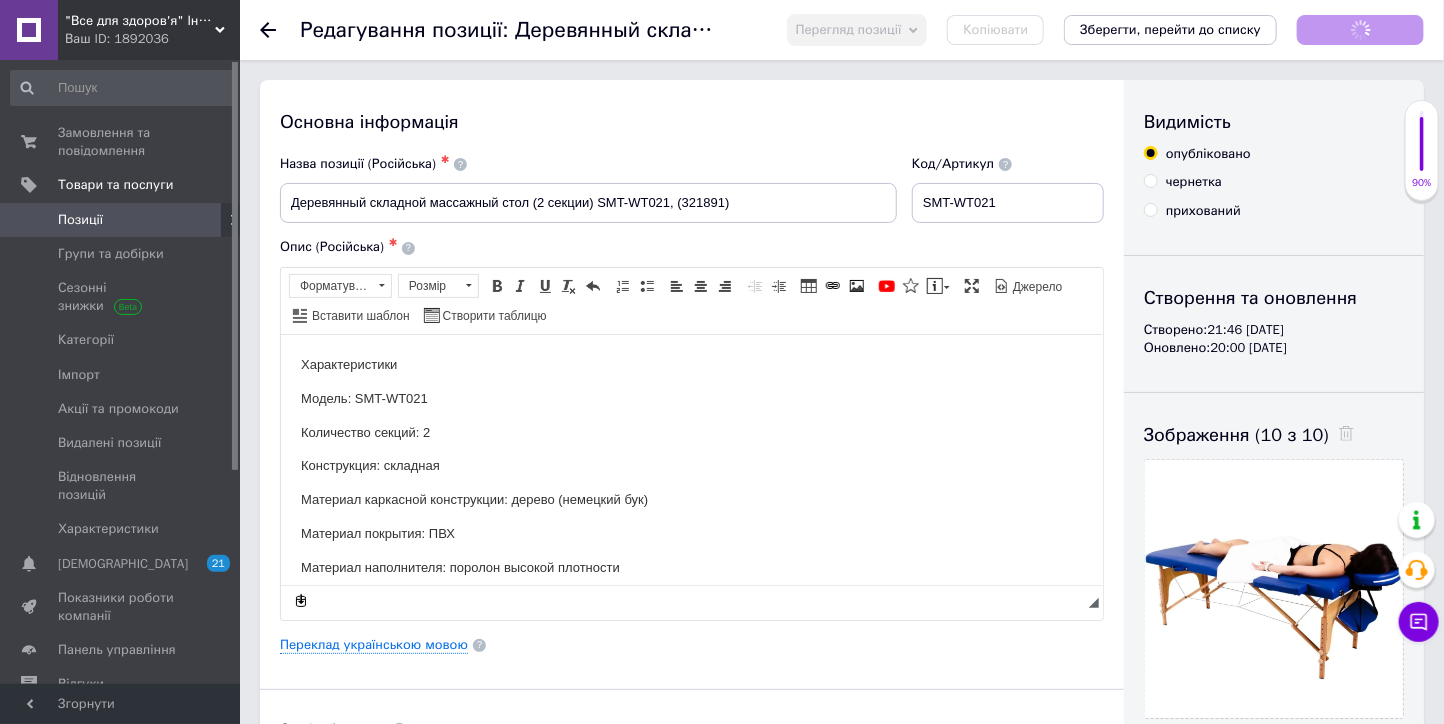 scroll, scrollTop: 0, scrollLeft: 0, axis: both 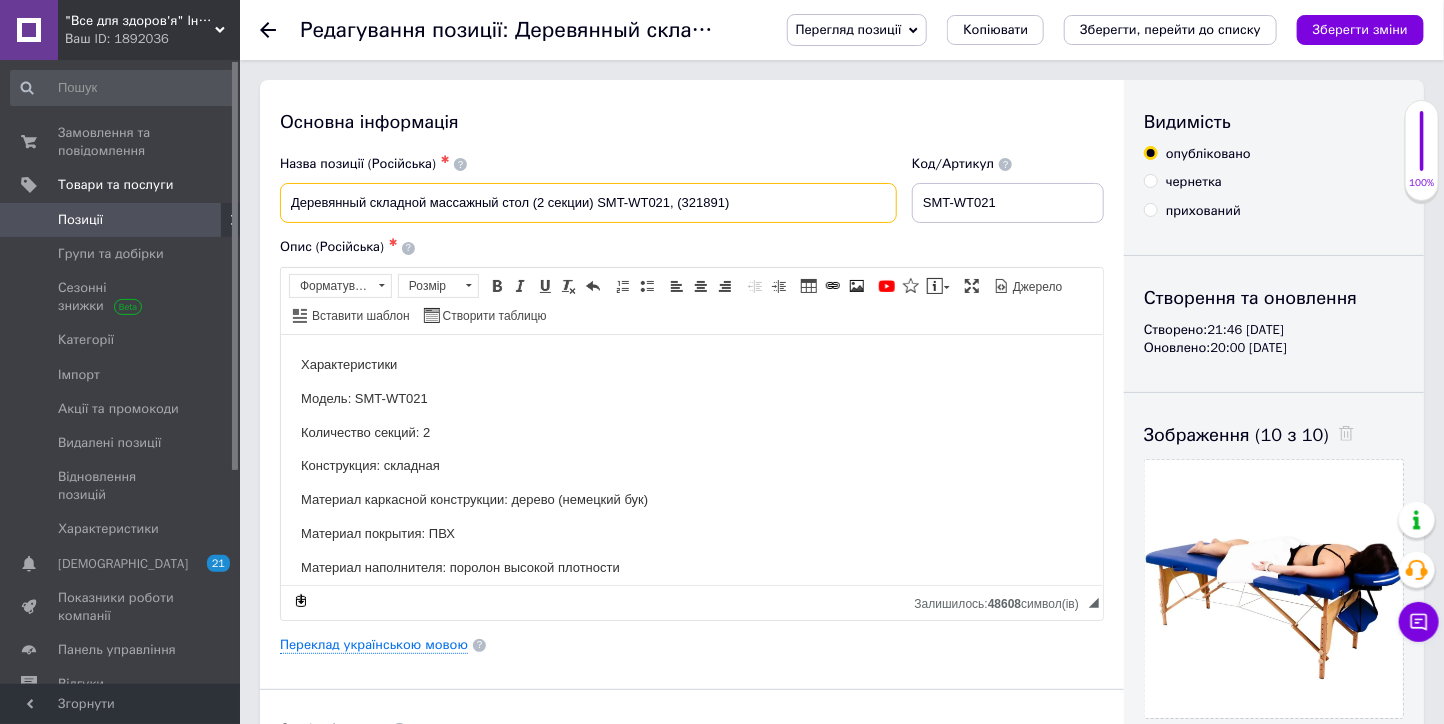 drag, startPoint x: 668, startPoint y: 200, endPoint x: 624, endPoint y: 201, distance: 44.011364 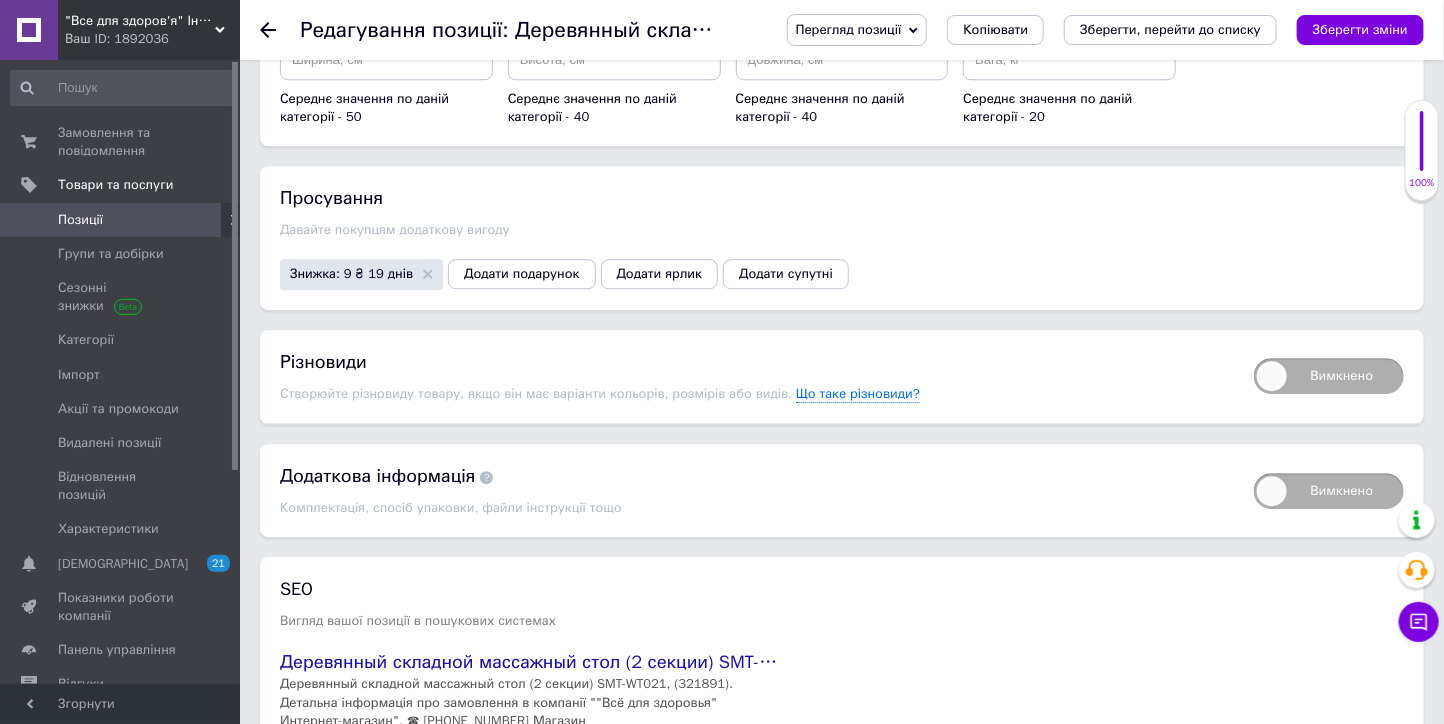 scroll, scrollTop: 2446, scrollLeft: 0, axis: vertical 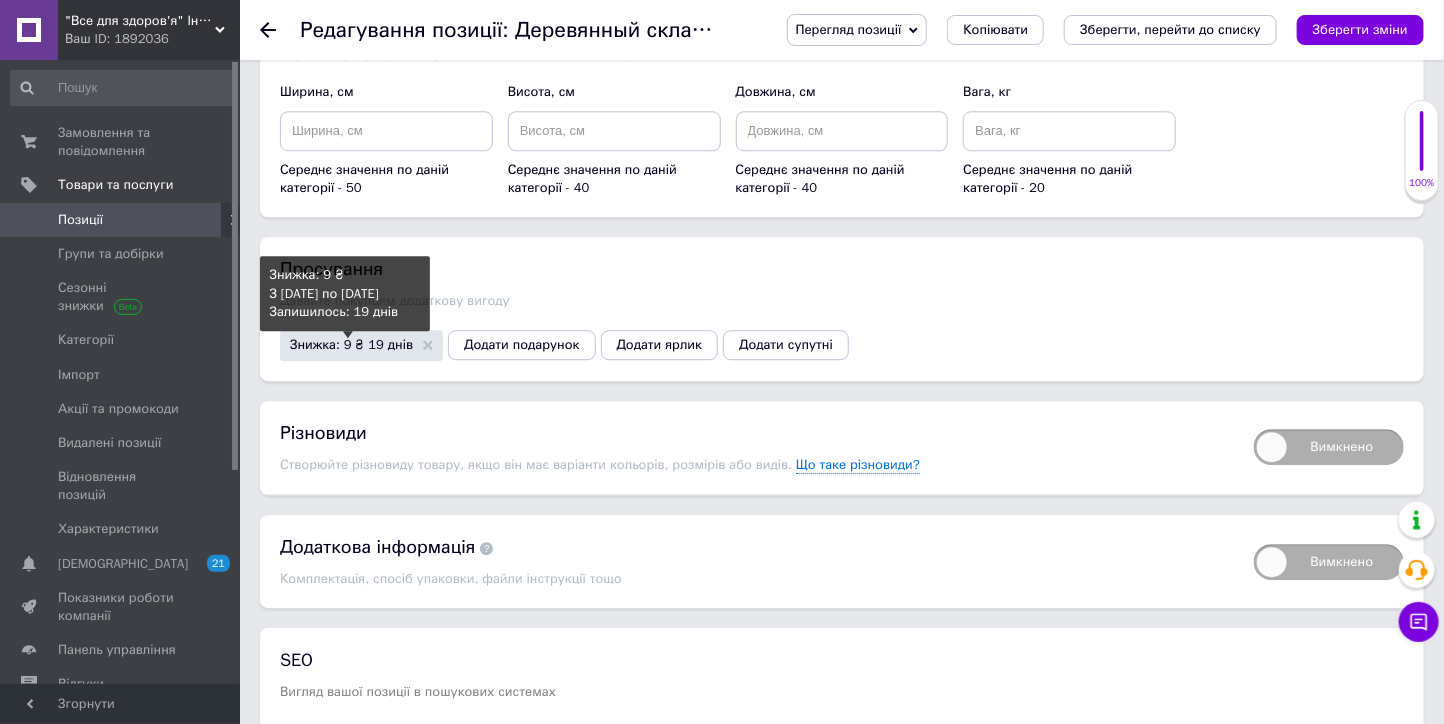 click on "Знижка: 9 ₴ 19 днів" at bounding box center [351, 344] 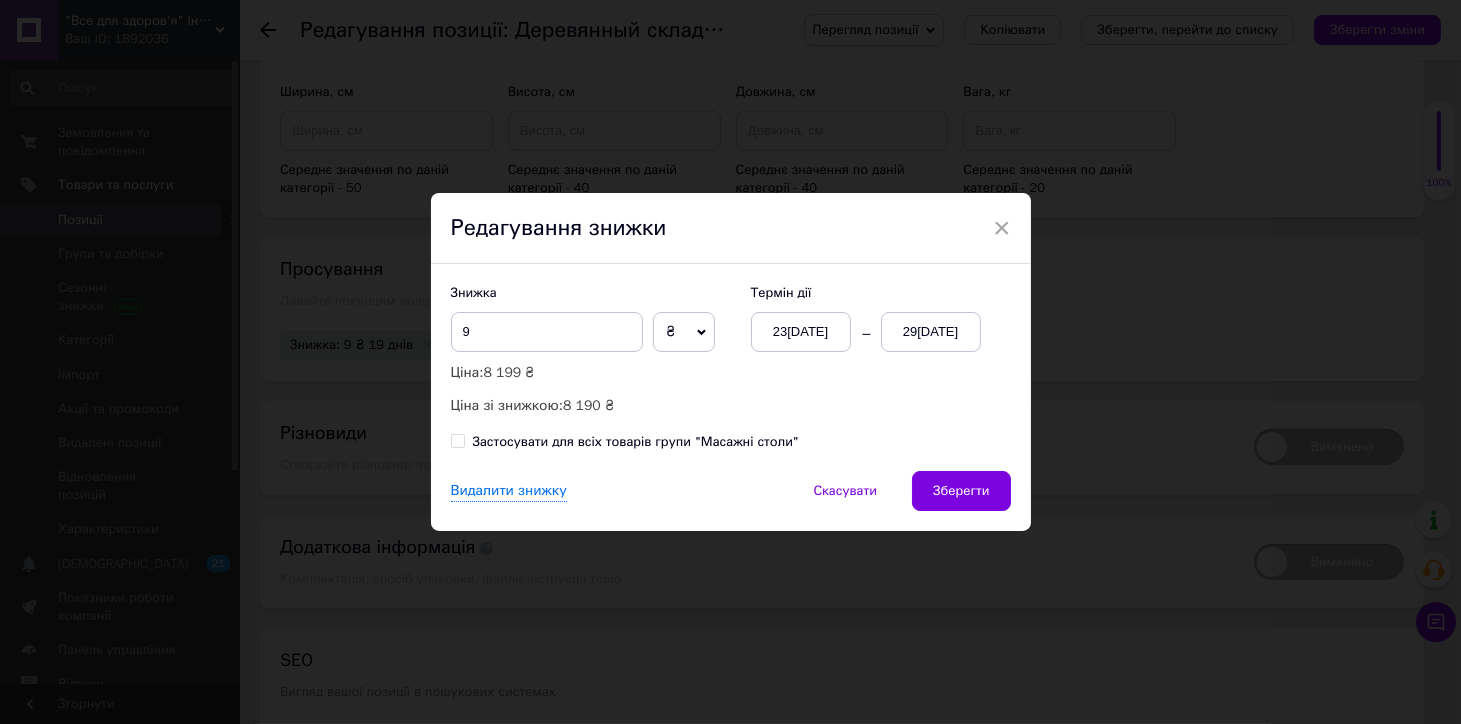 click on "₴" at bounding box center [684, 332] 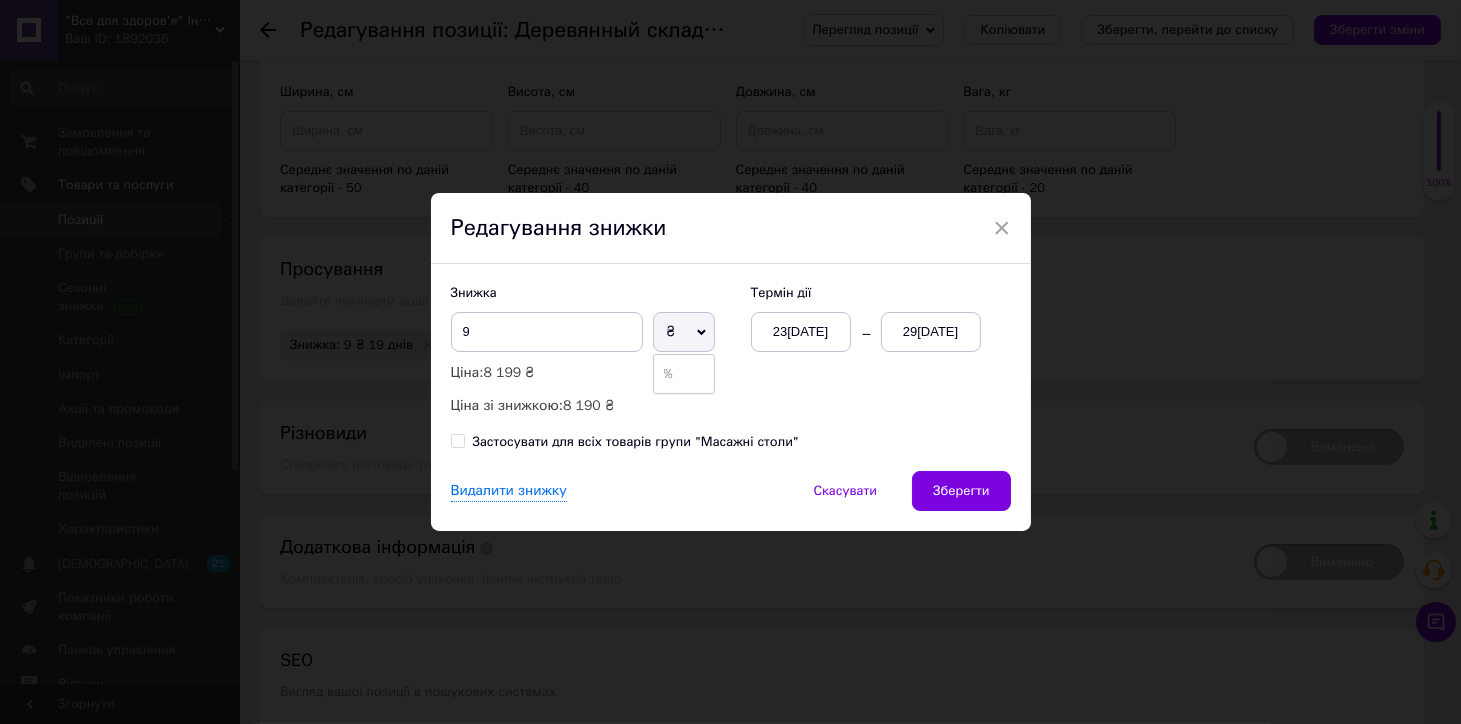 click on "Знижка 9 ₴ % Ціна:  8 199   ₴ Ціна зі знижкою:  8 190   ₴ Термін дії 23.06.2025 29.07.2025" at bounding box center (731, 350) 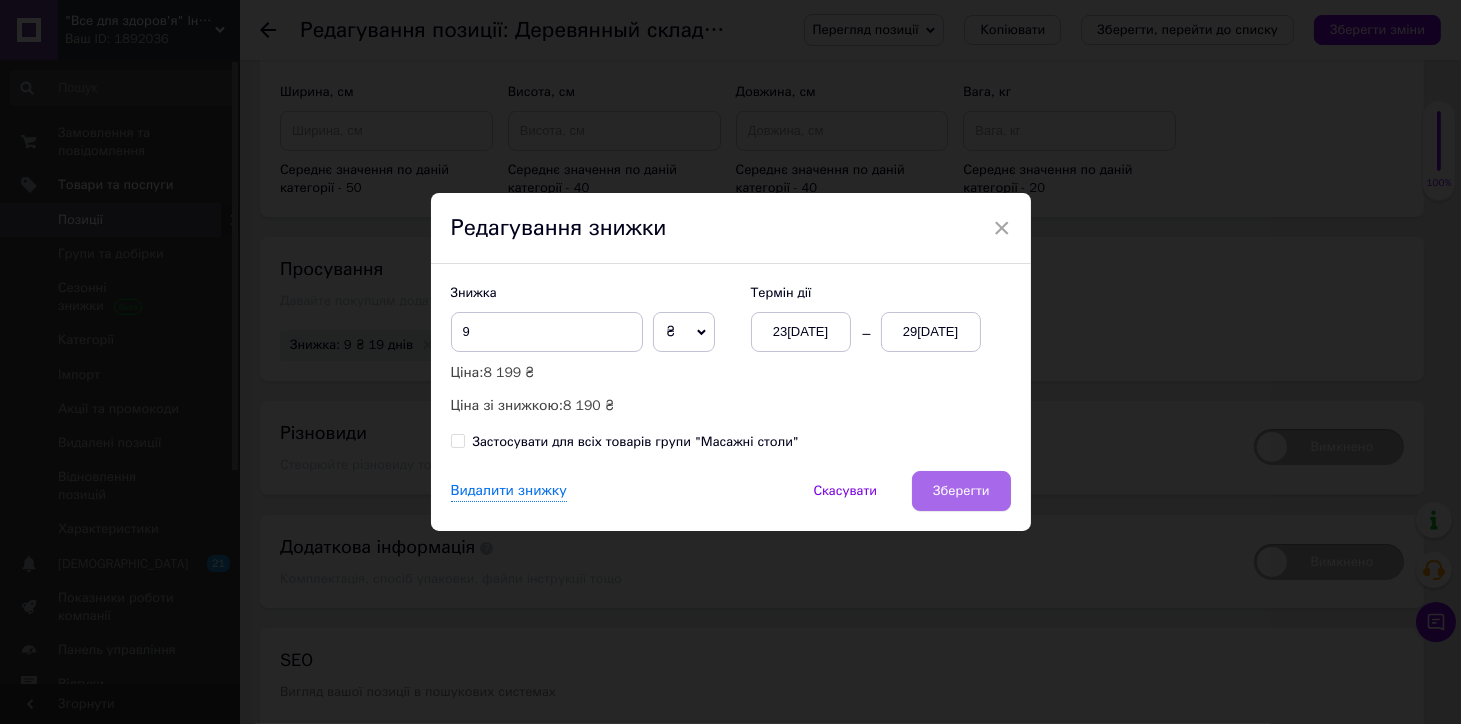 click on "Зберегти" at bounding box center (961, 491) 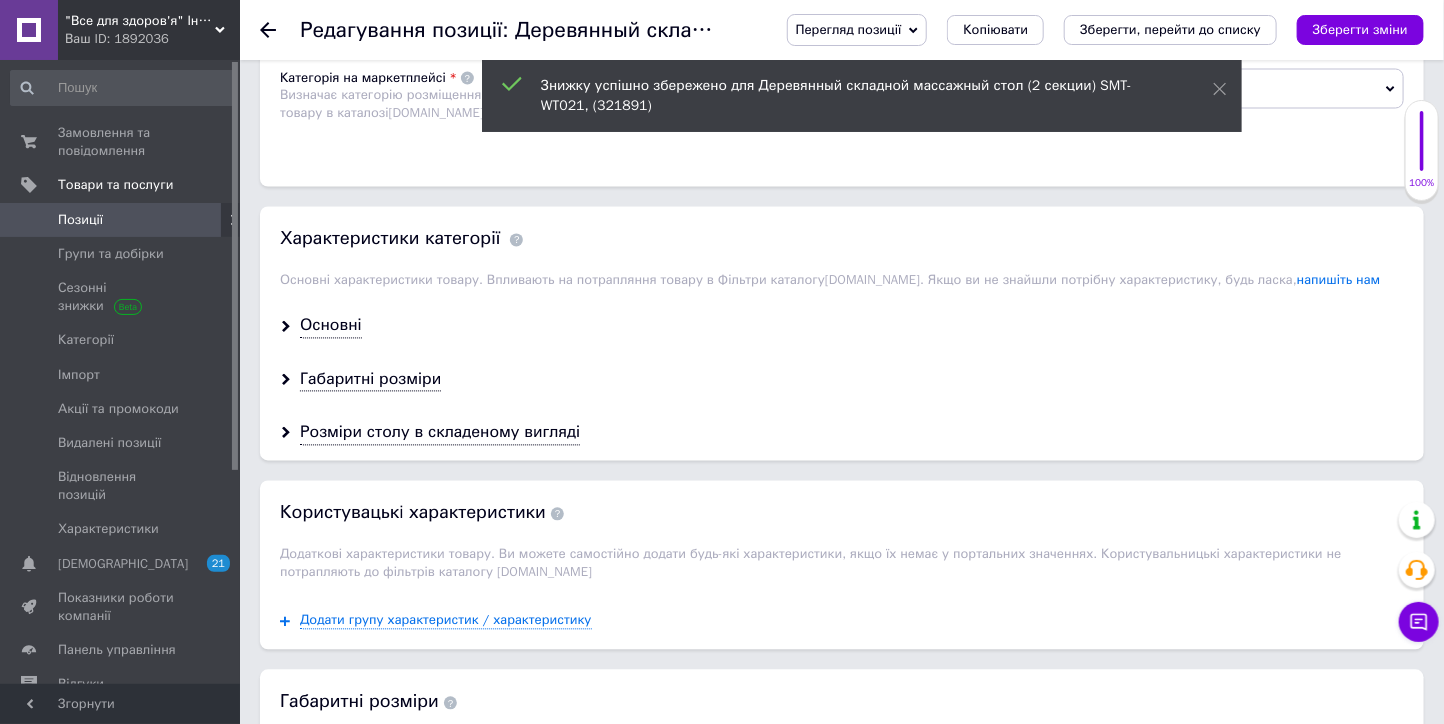 scroll, scrollTop: 1223, scrollLeft: 0, axis: vertical 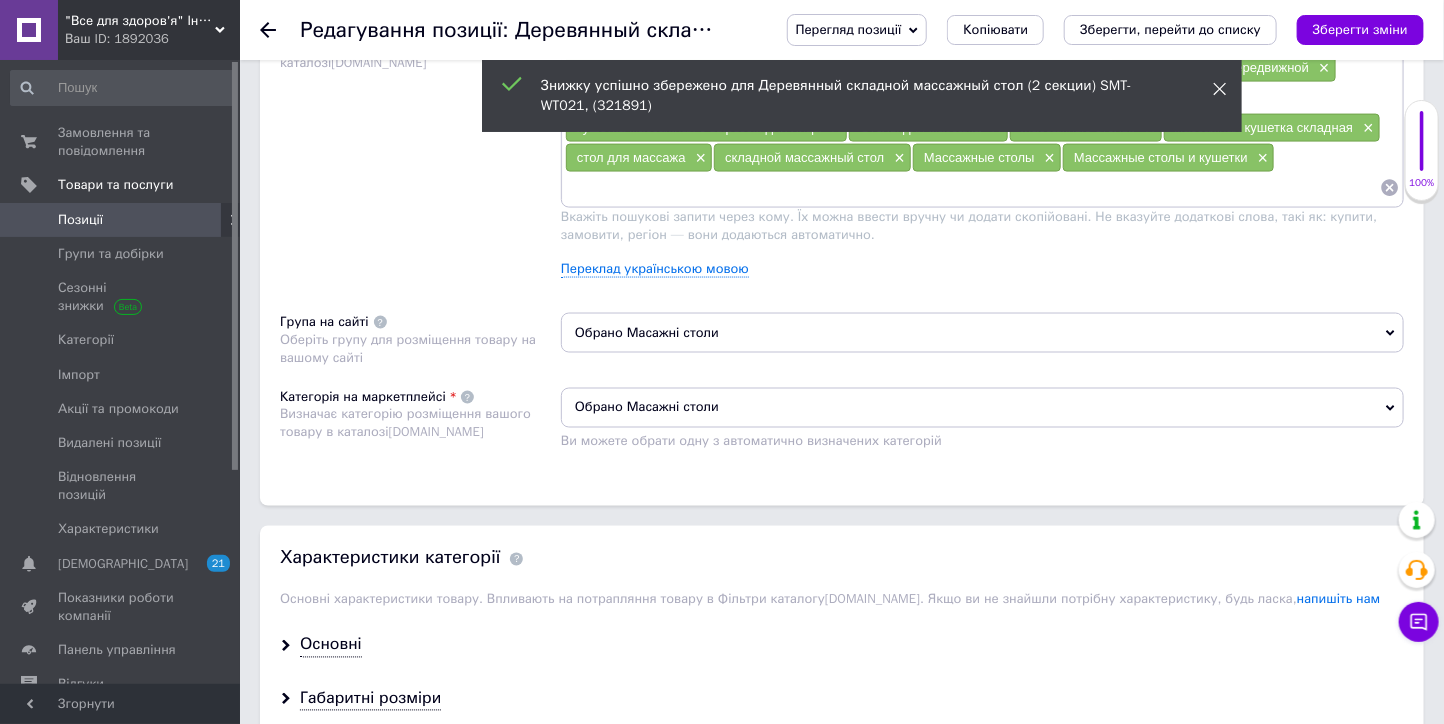 click at bounding box center (1220, 89) 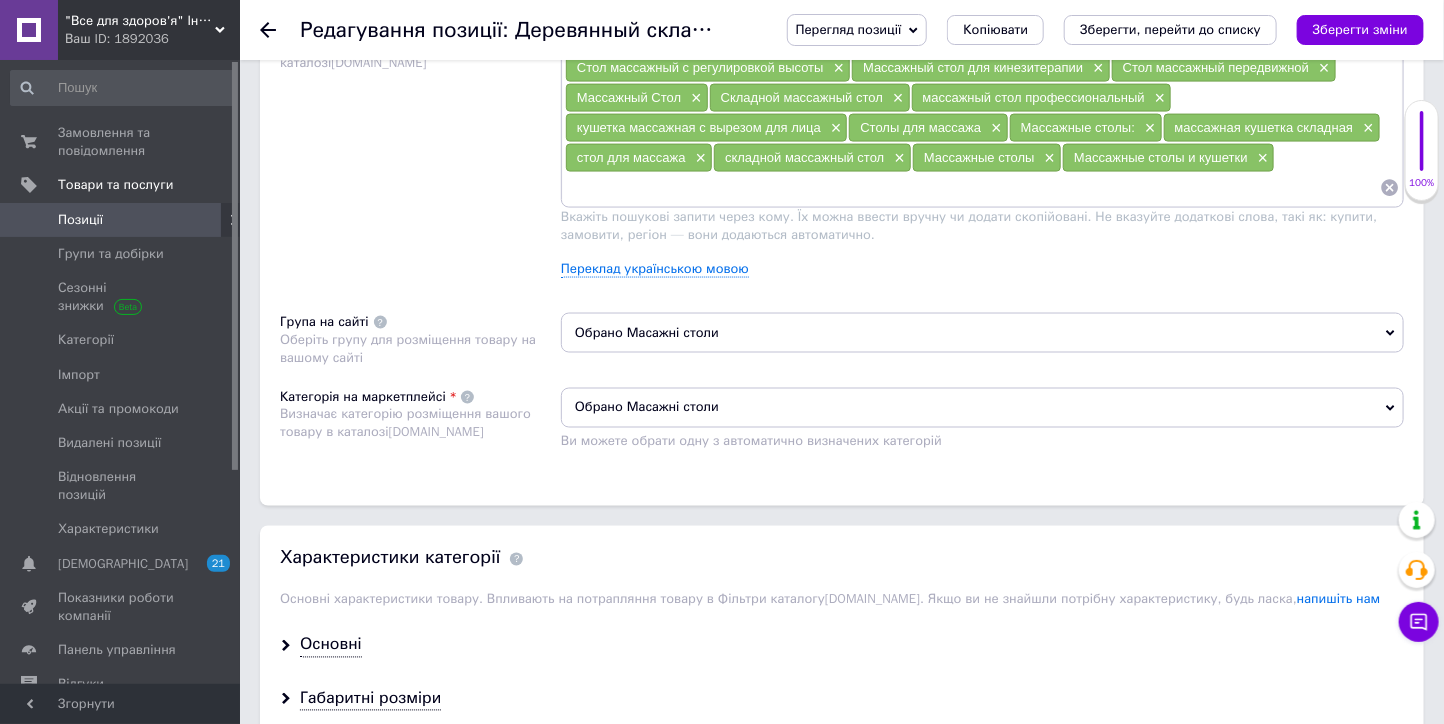 click on "Перегляд позиції" at bounding box center (849, 29) 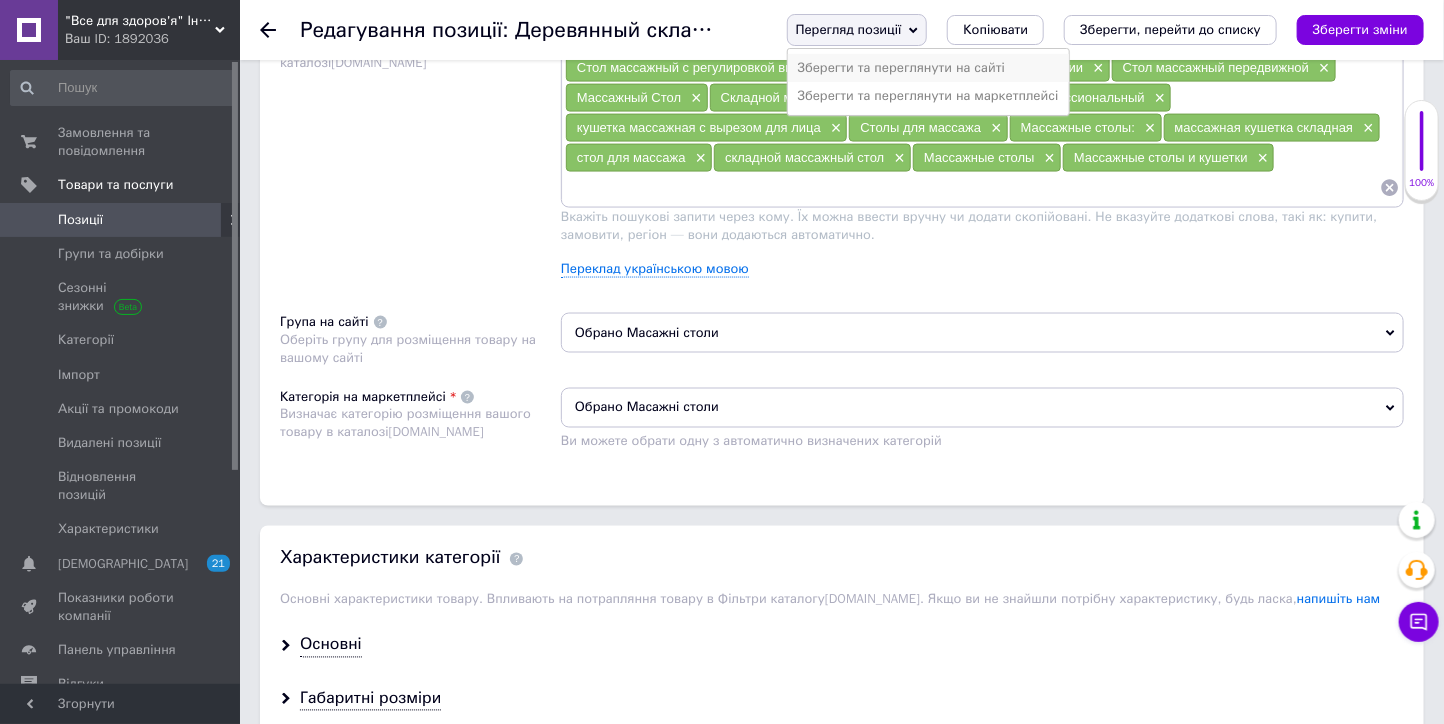 click on "Зберегти та переглянути на сайті" at bounding box center [928, 68] 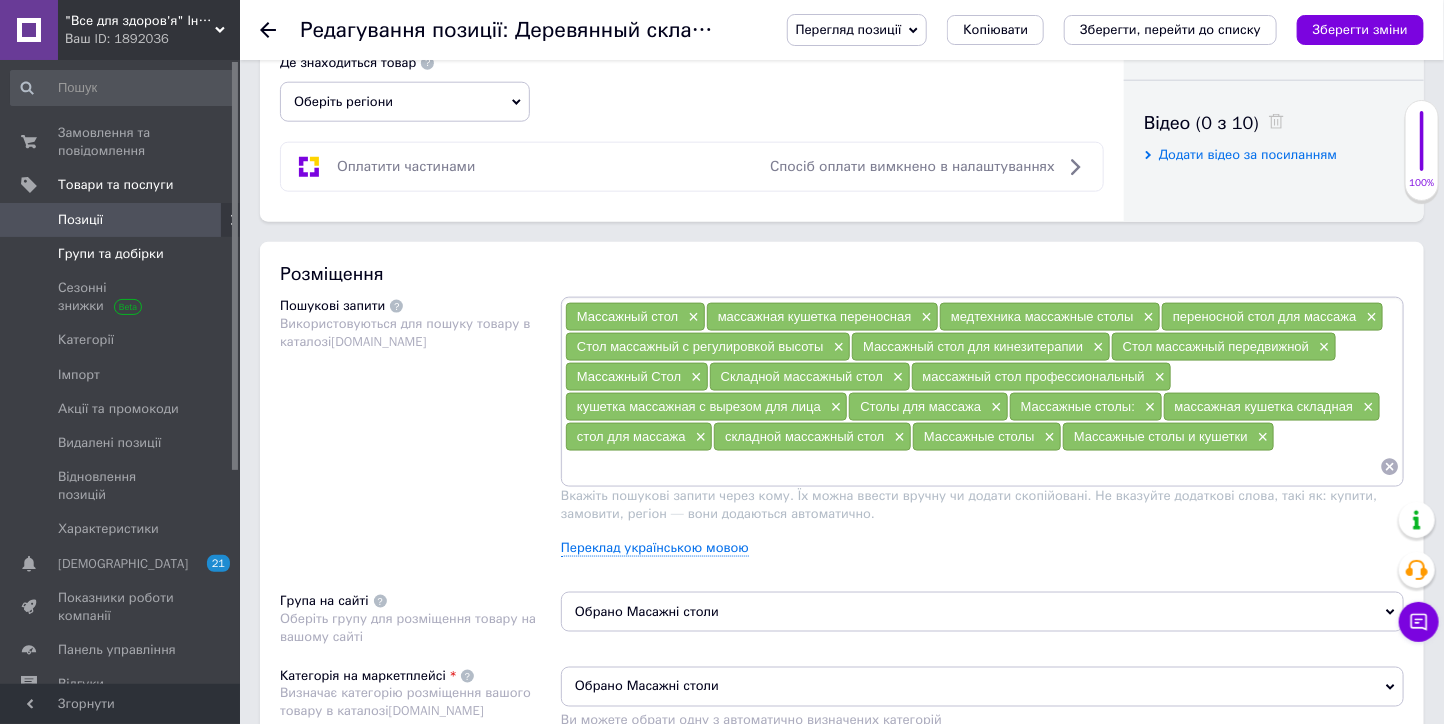scroll, scrollTop: 890, scrollLeft: 0, axis: vertical 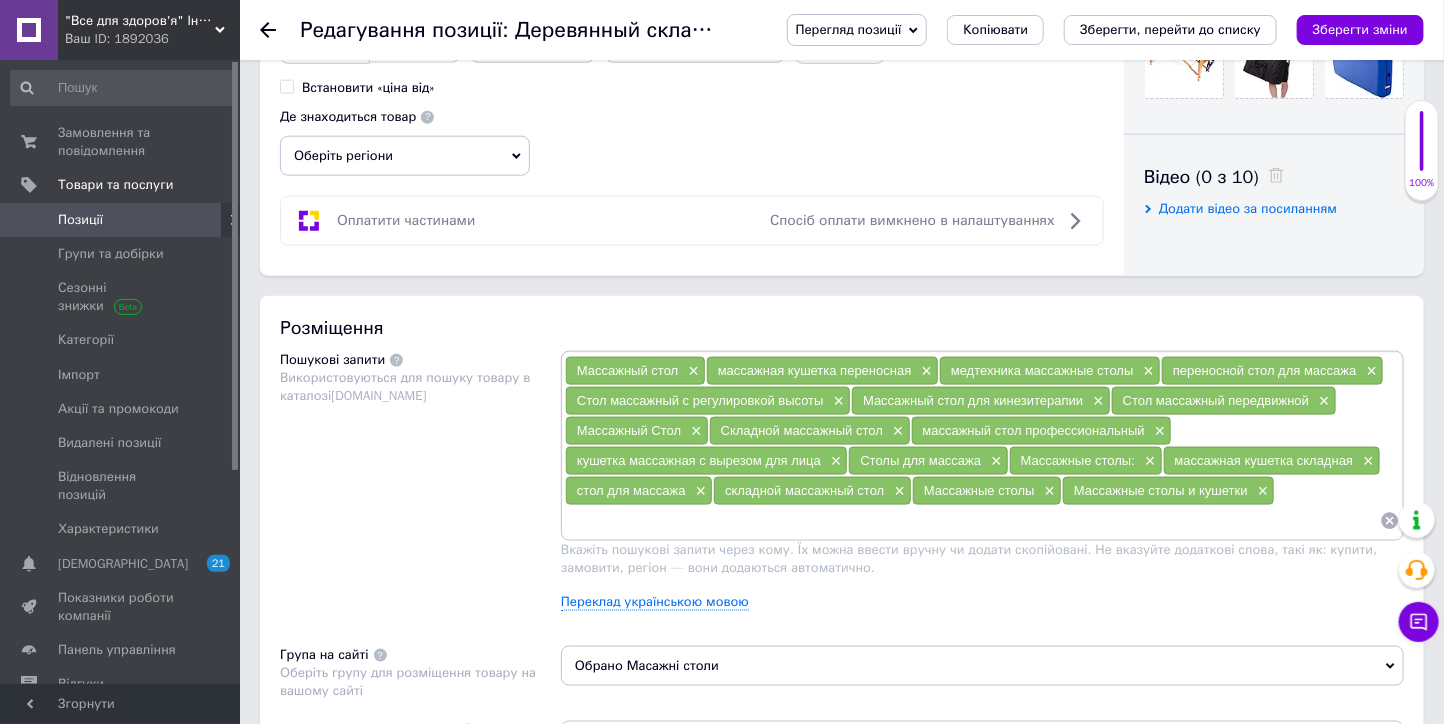 click on "Позиції" at bounding box center (123, 220) 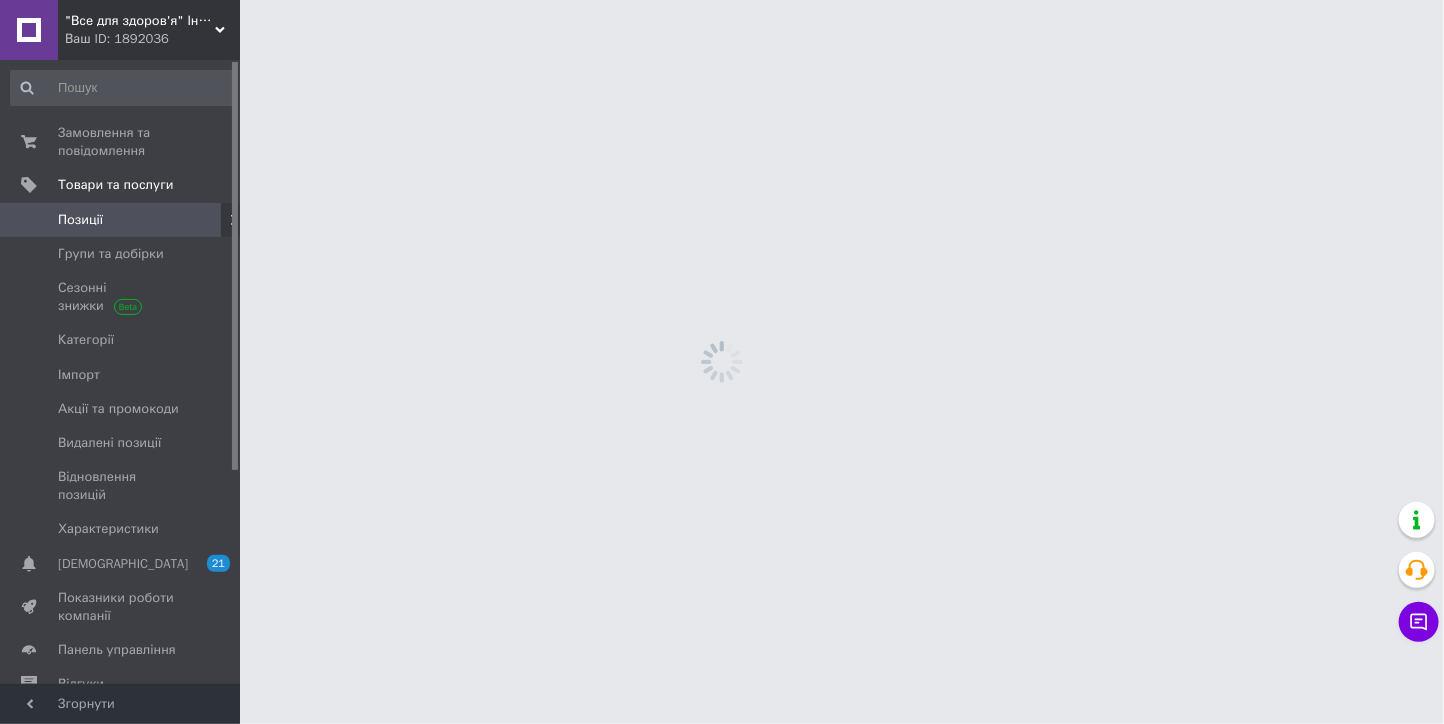 scroll, scrollTop: 0, scrollLeft: 0, axis: both 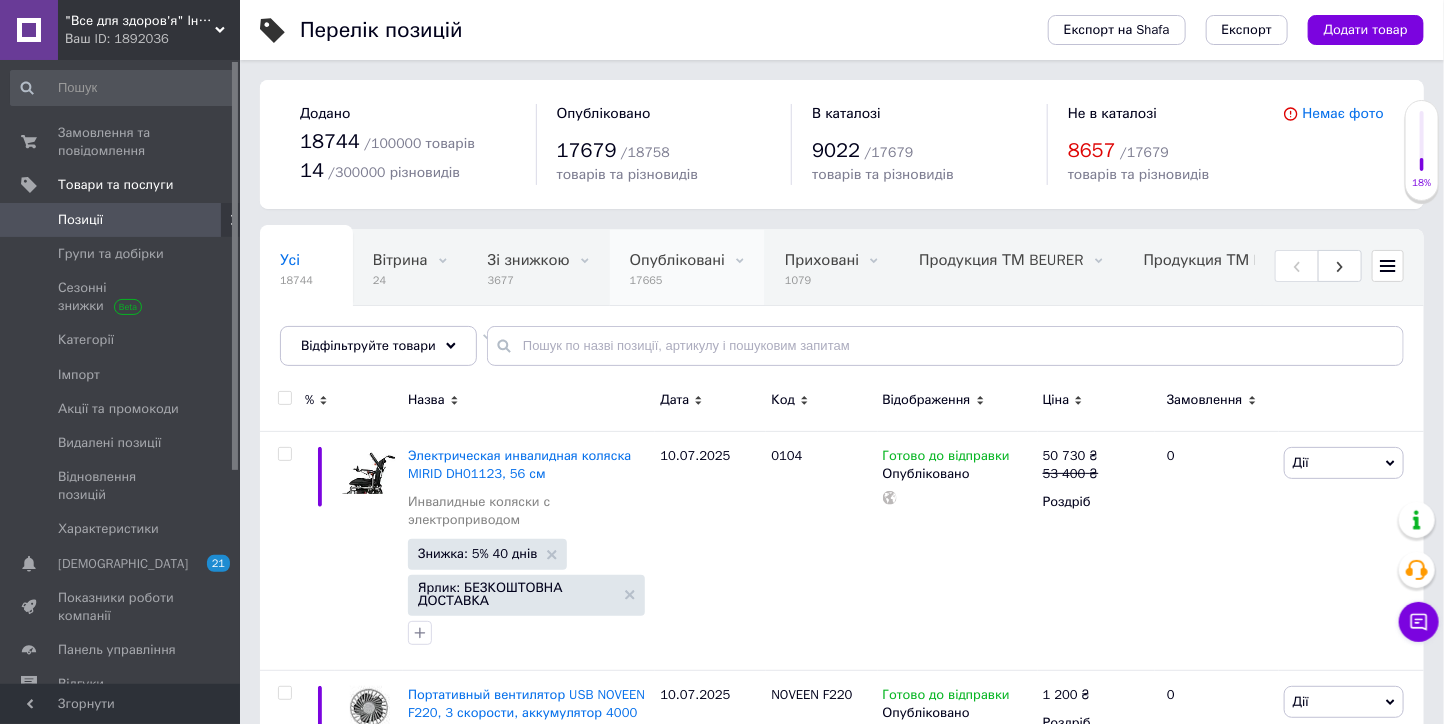 click on "Опубліковані 17665" at bounding box center [687, 268] 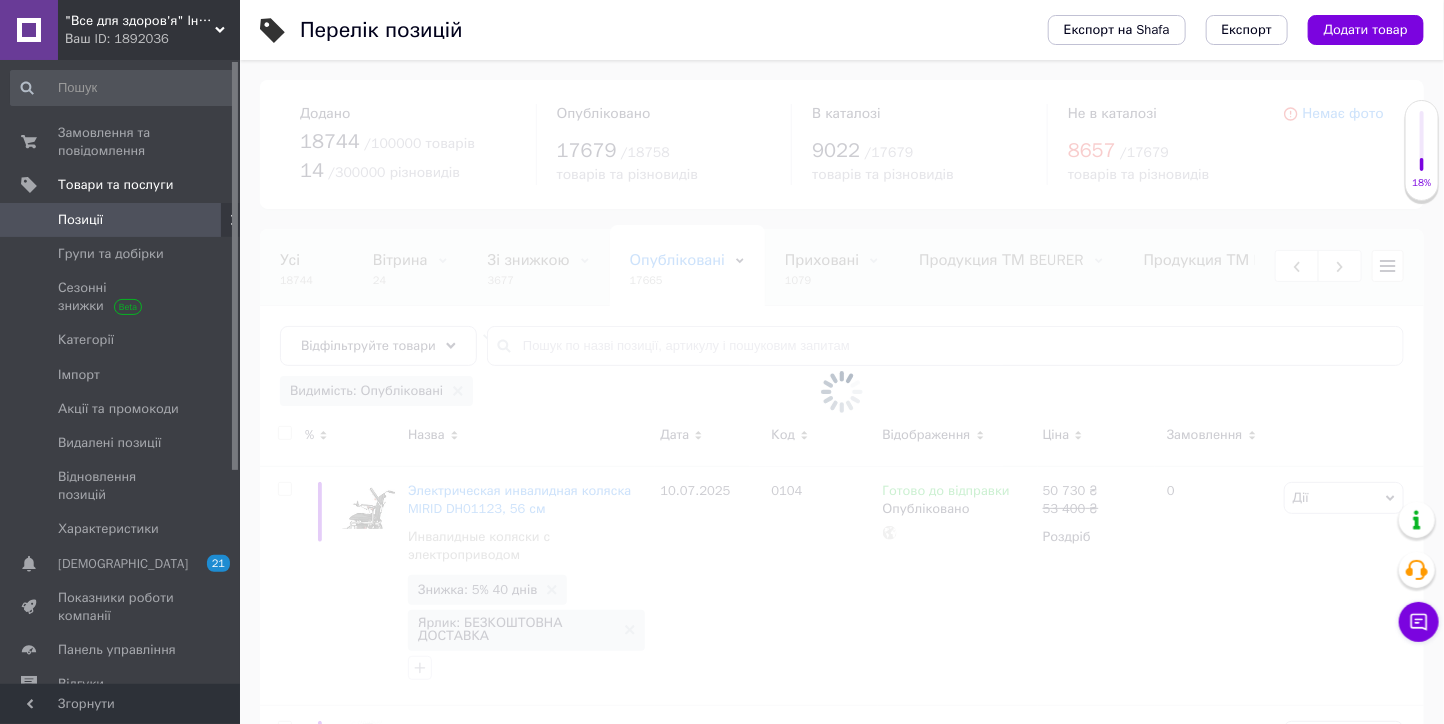scroll, scrollTop: 0, scrollLeft: 318, axis: horizontal 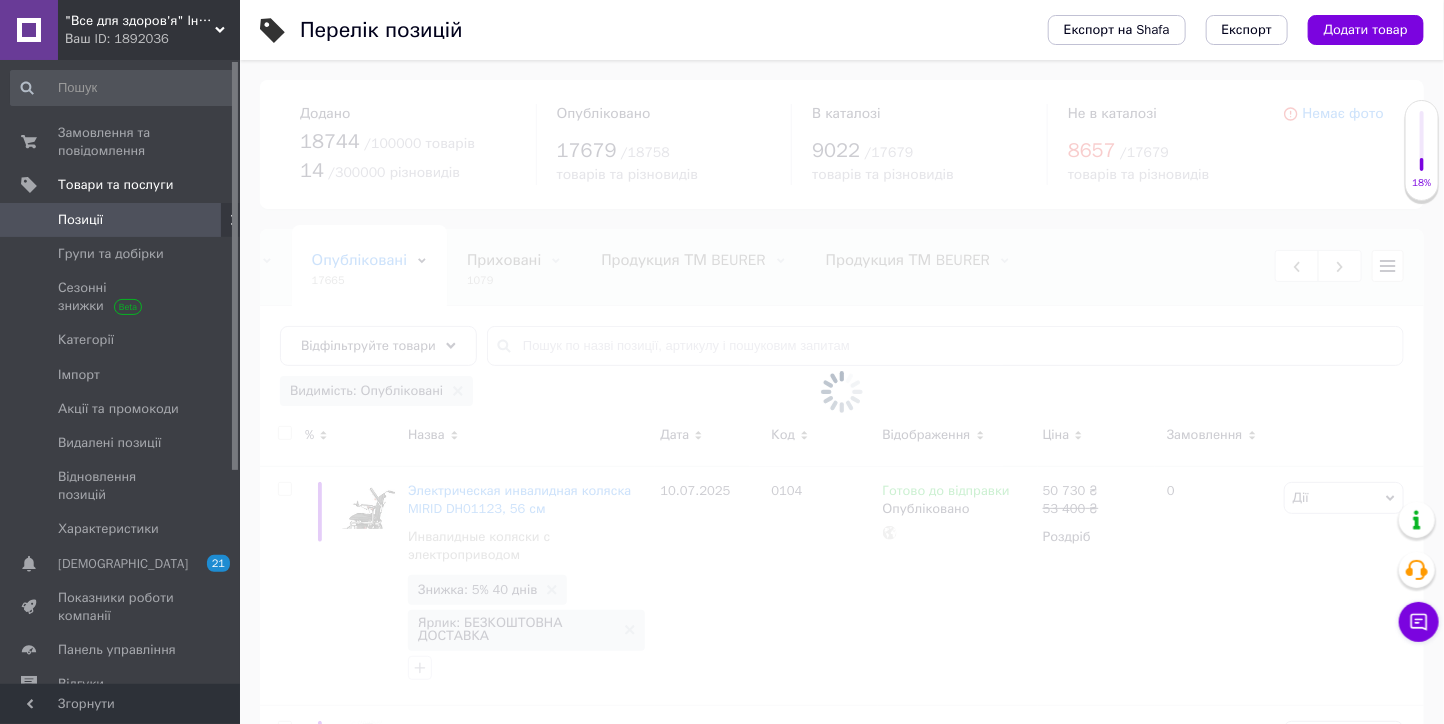 click at bounding box center [842, 392] 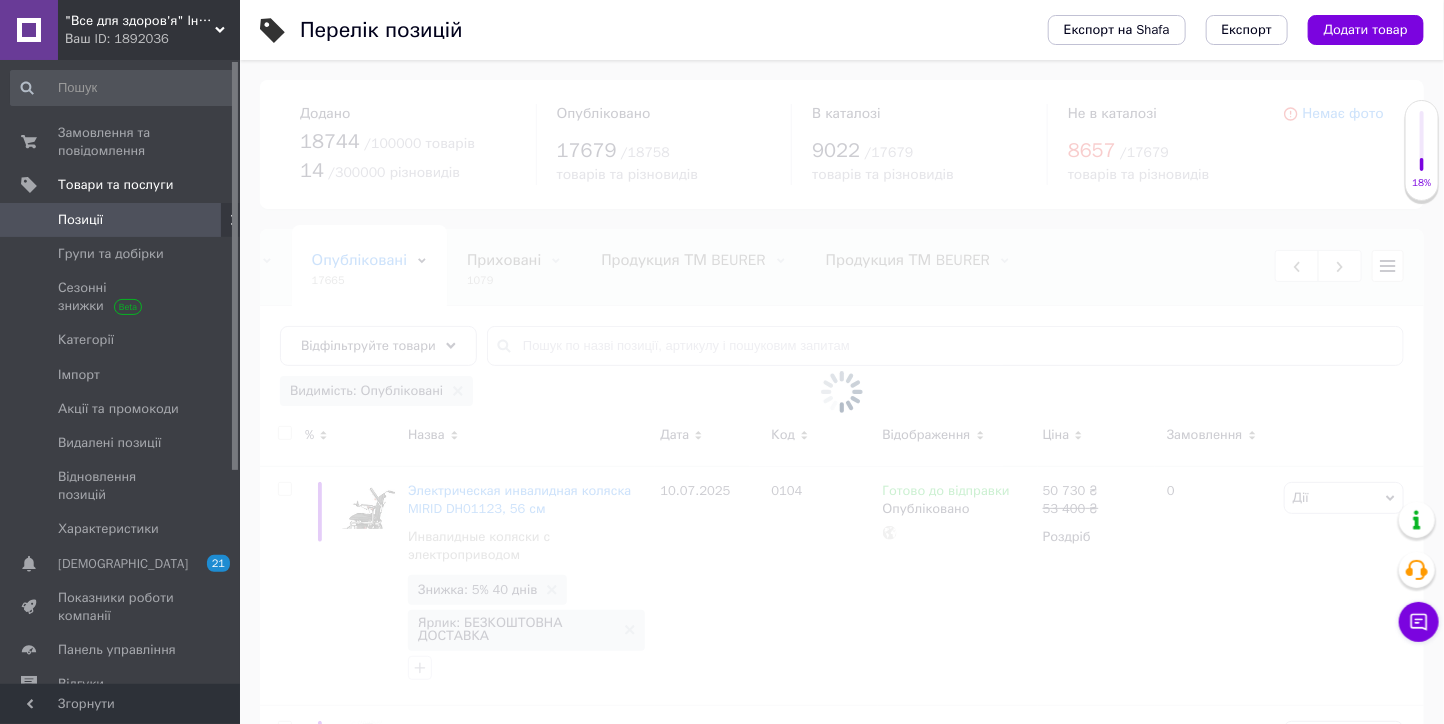 drag, startPoint x: 81, startPoint y: 216, endPoint x: 94, endPoint y: 222, distance: 14.3178215 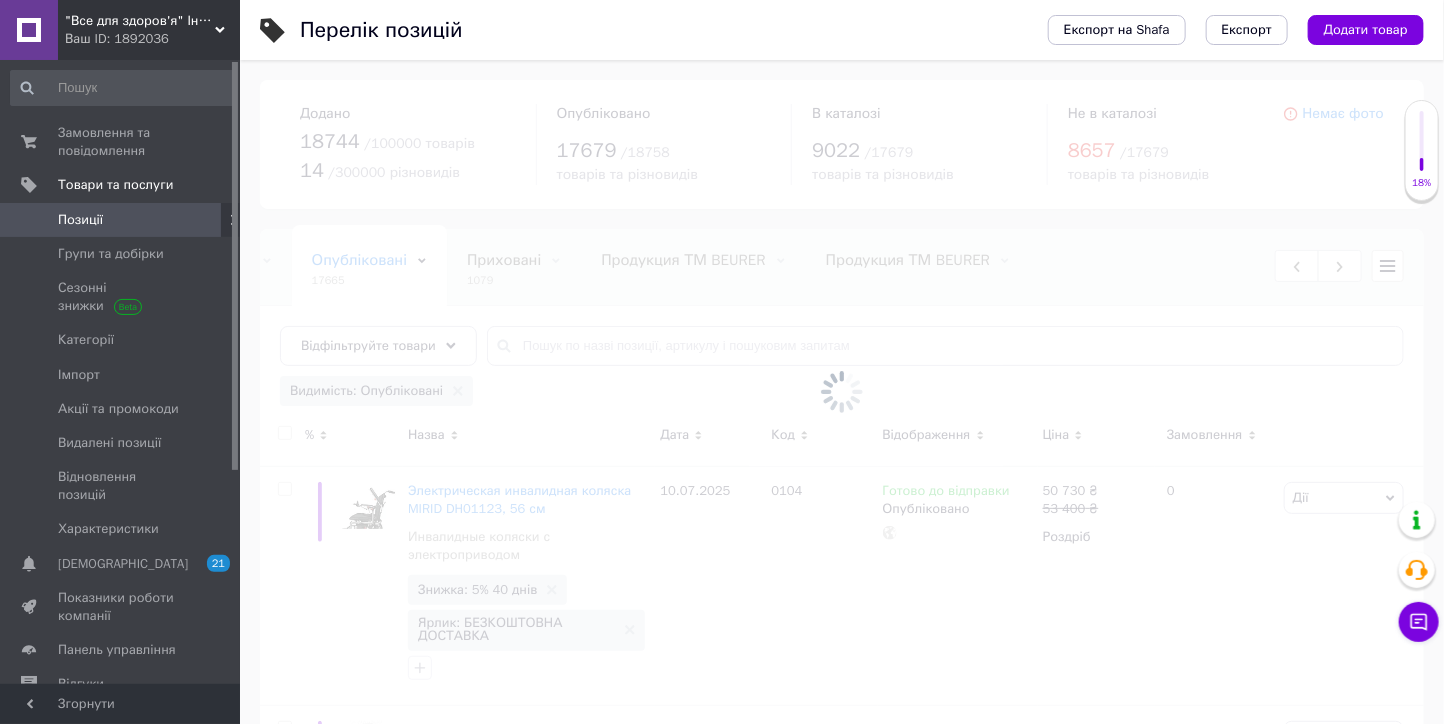 click on "Позиції" at bounding box center (80, 220) 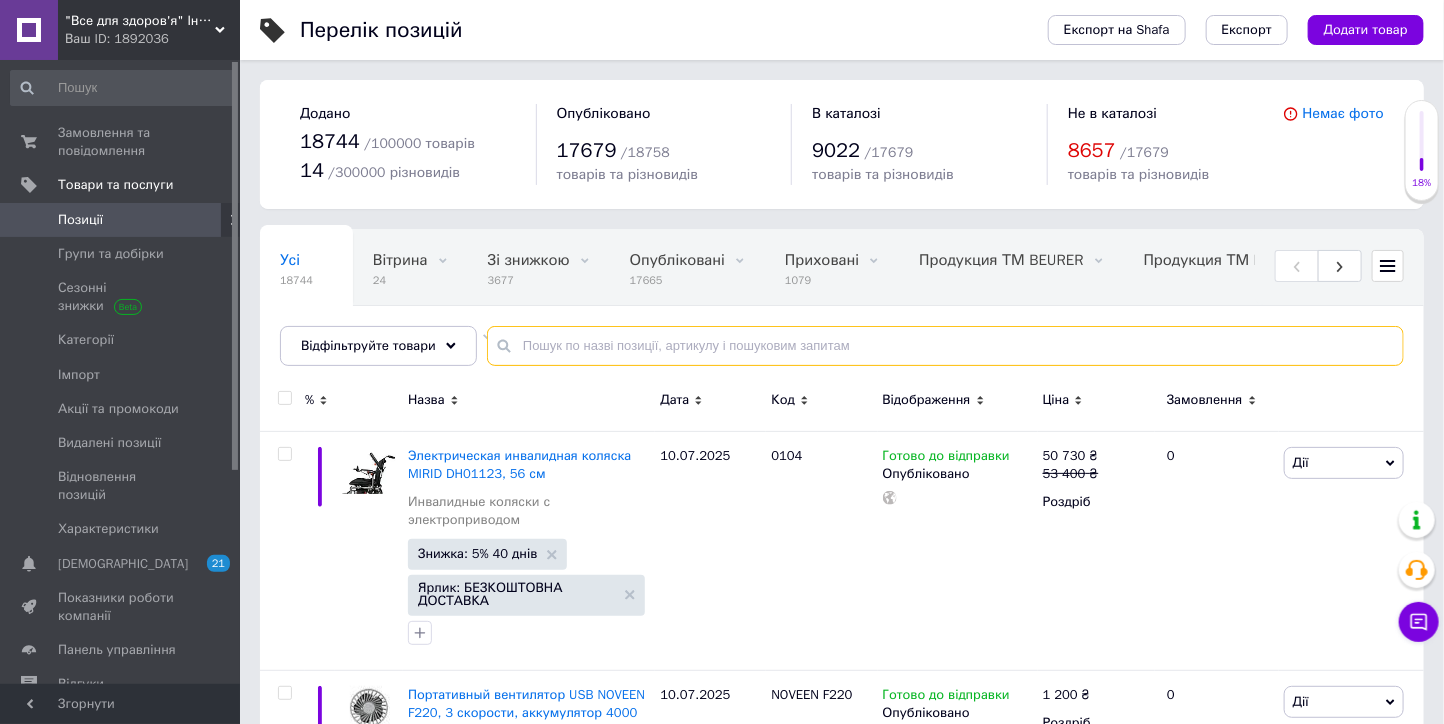 click at bounding box center [945, 346] 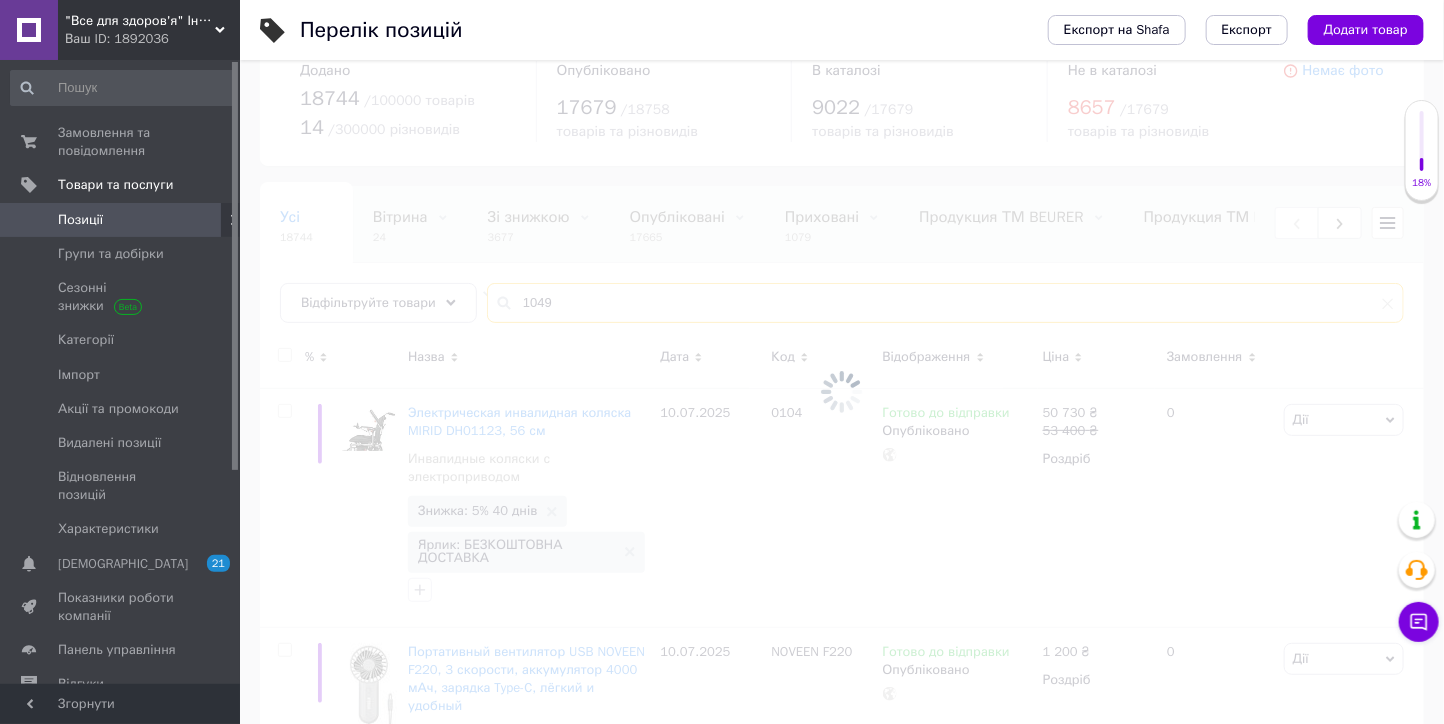 scroll, scrollTop: 111, scrollLeft: 0, axis: vertical 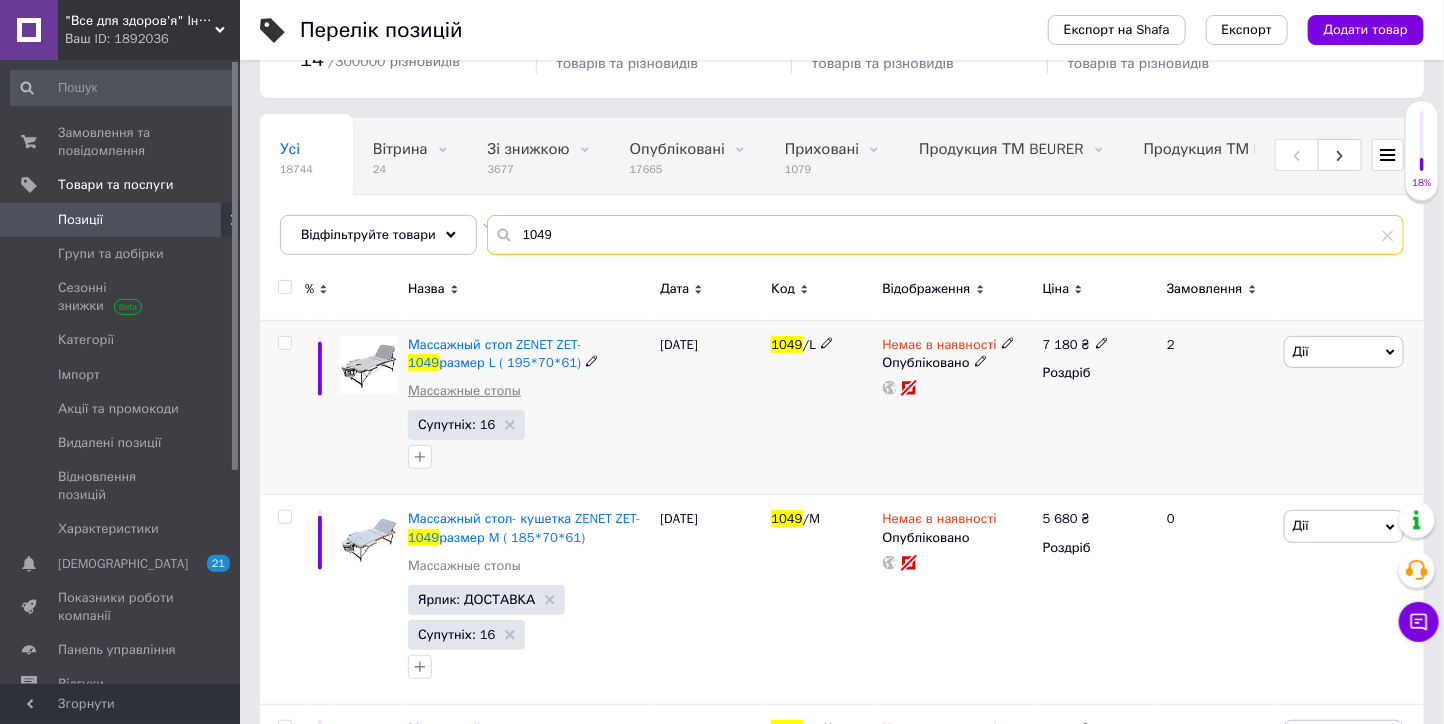 type on "1049" 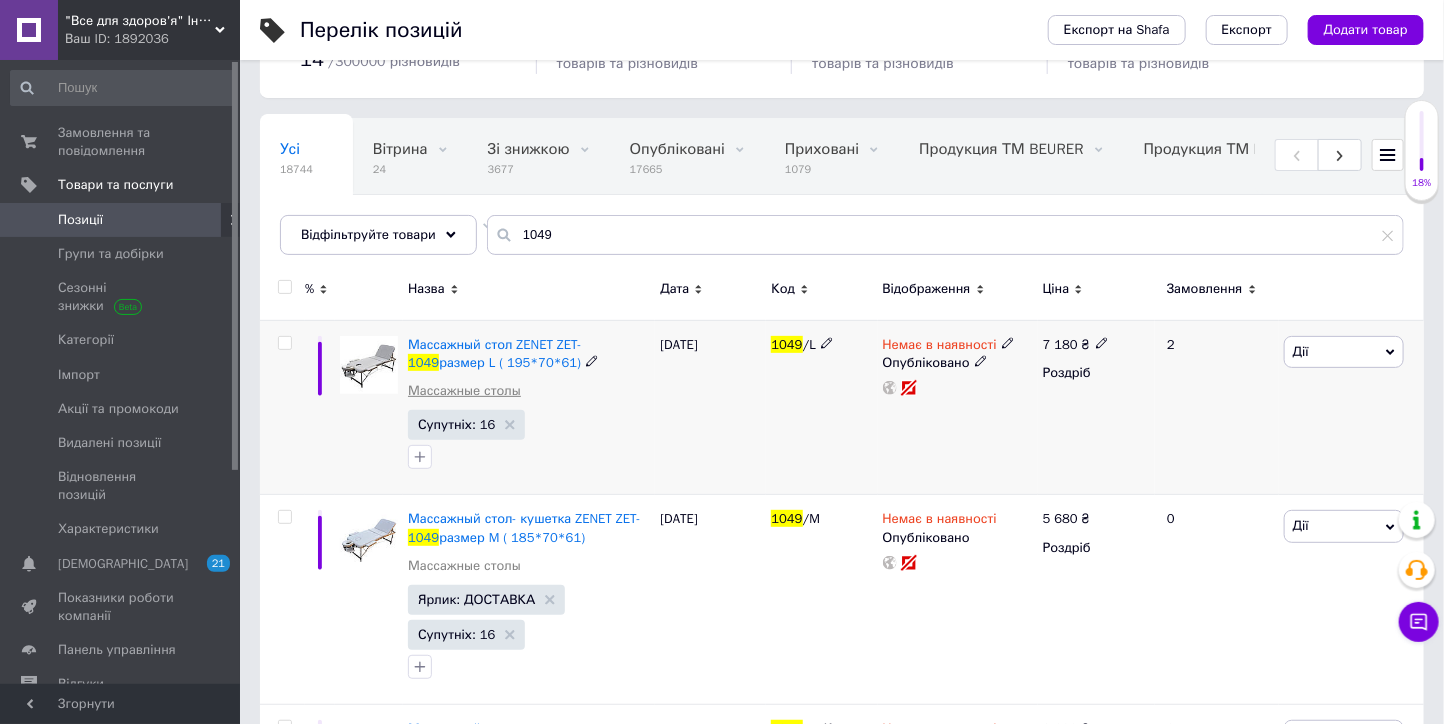 click on "Массажные столы" at bounding box center (464, 391) 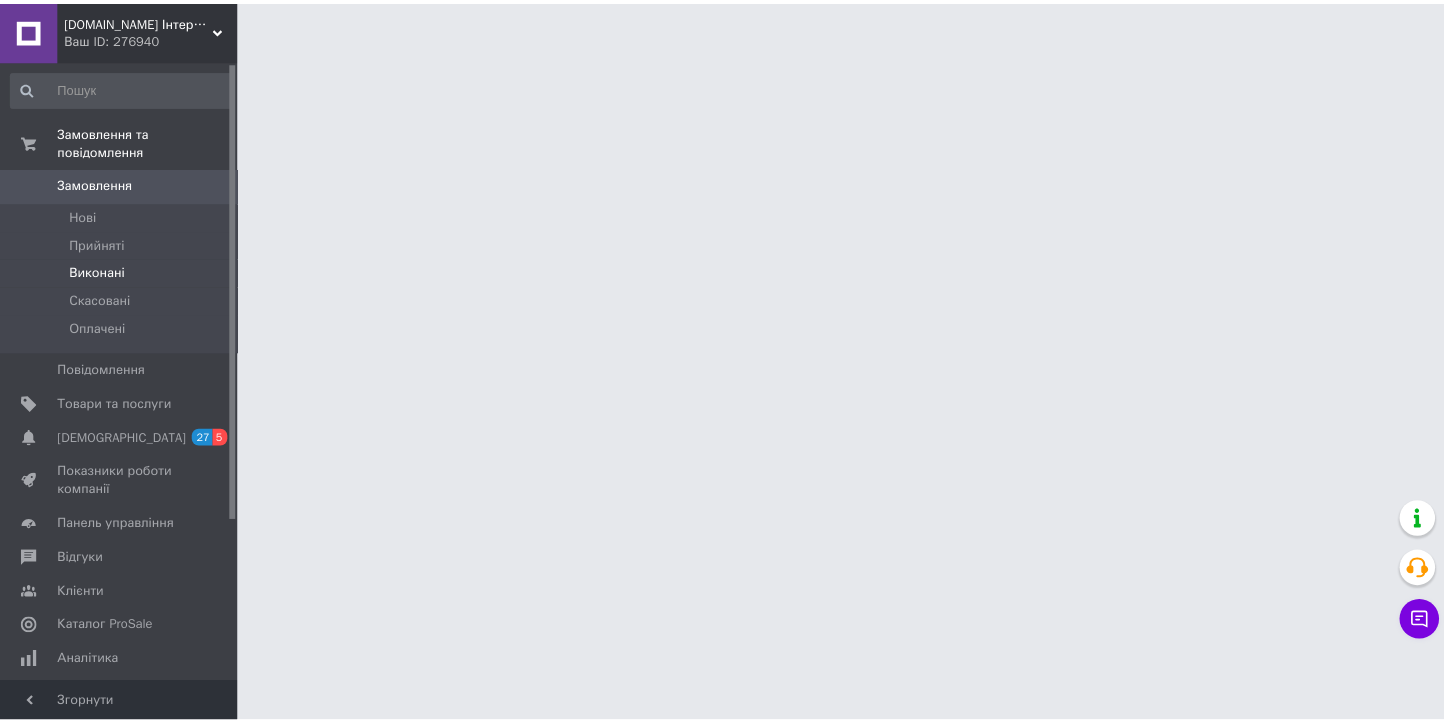 scroll, scrollTop: 0, scrollLeft: 0, axis: both 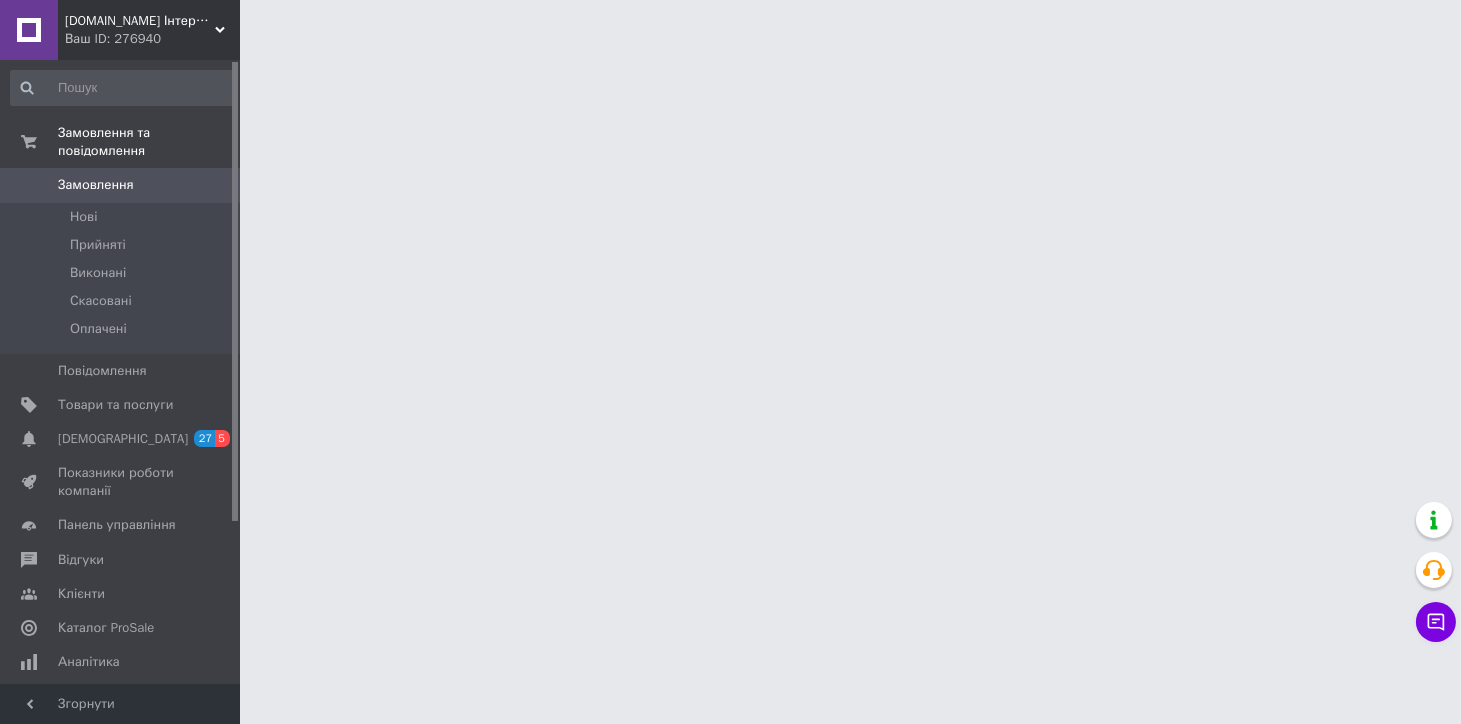 drag, startPoint x: 121, startPoint y: 383, endPoint x: 242, endPoint y: 371, distance: 121.59358 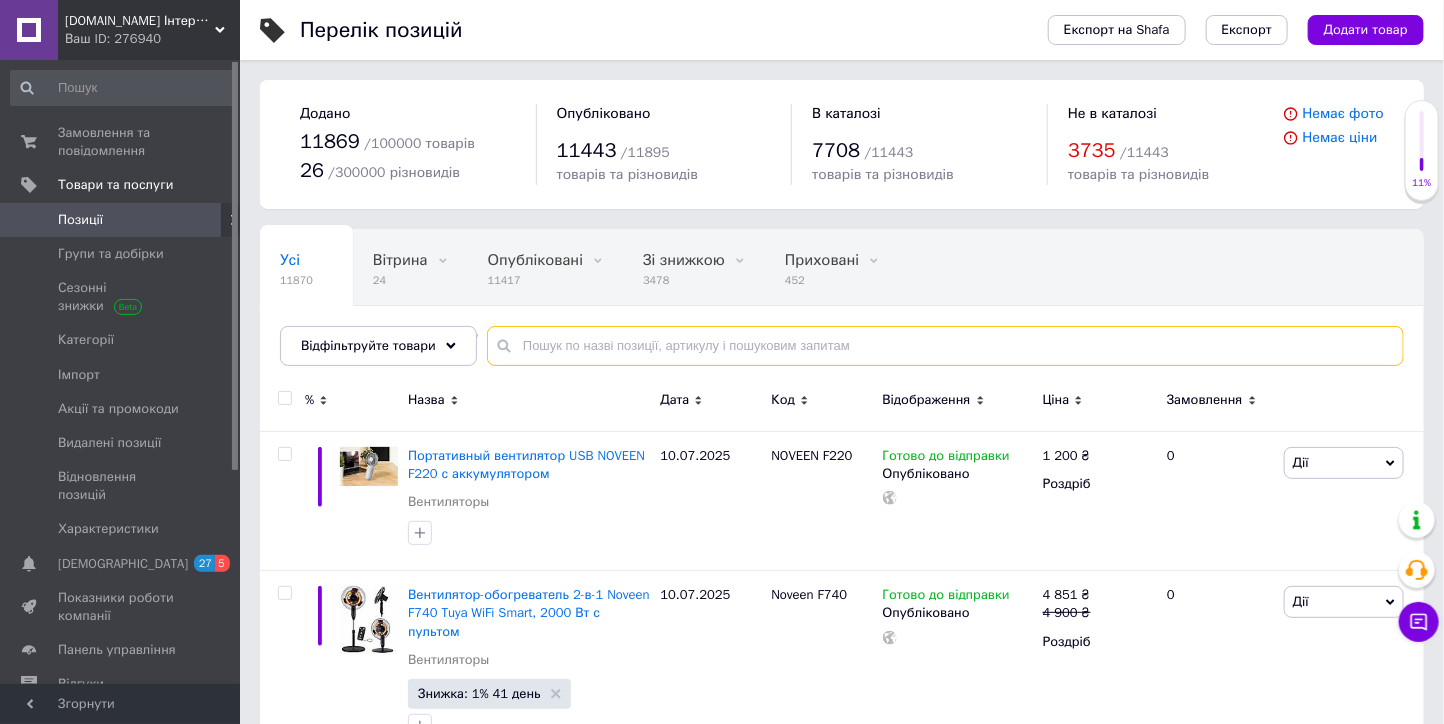 click at bounding box center (945, 346) 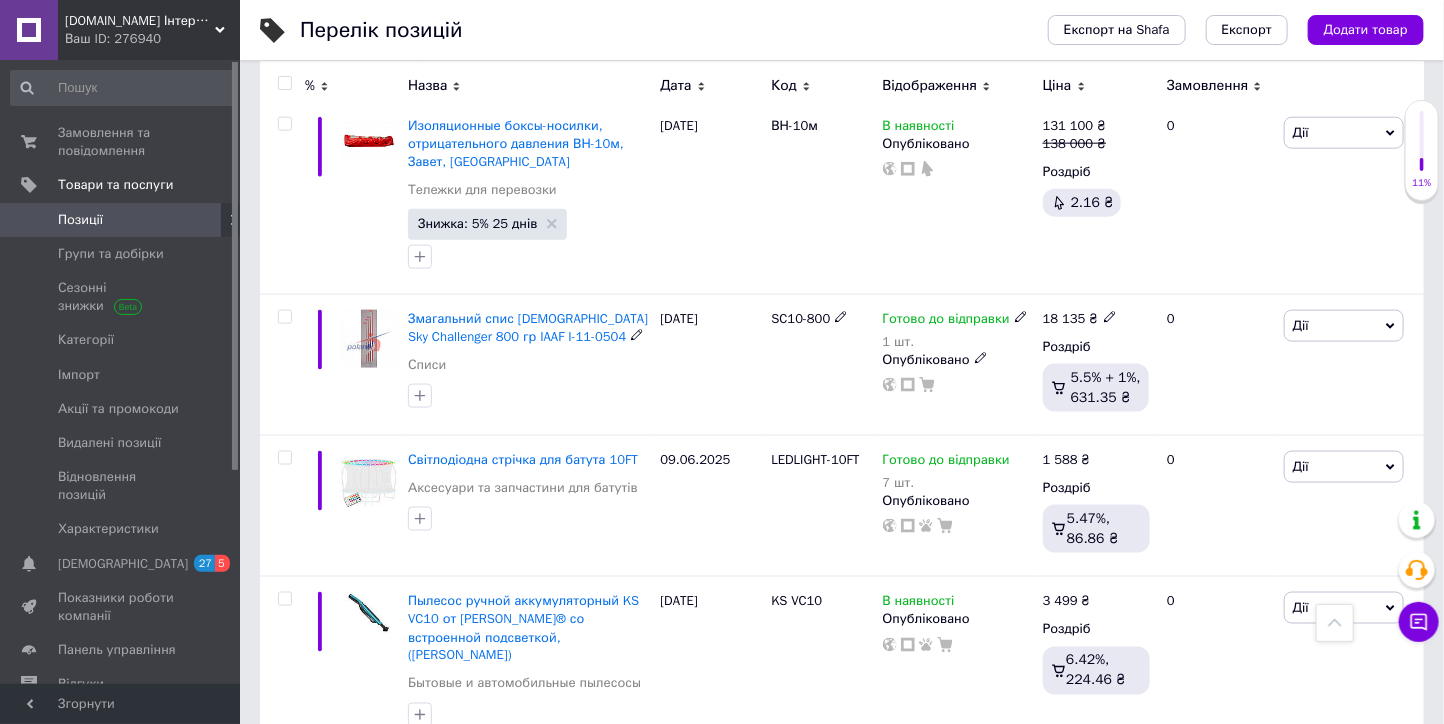 scroll, scrollTop: 3888, scrollLeft: 0, axis: vertical 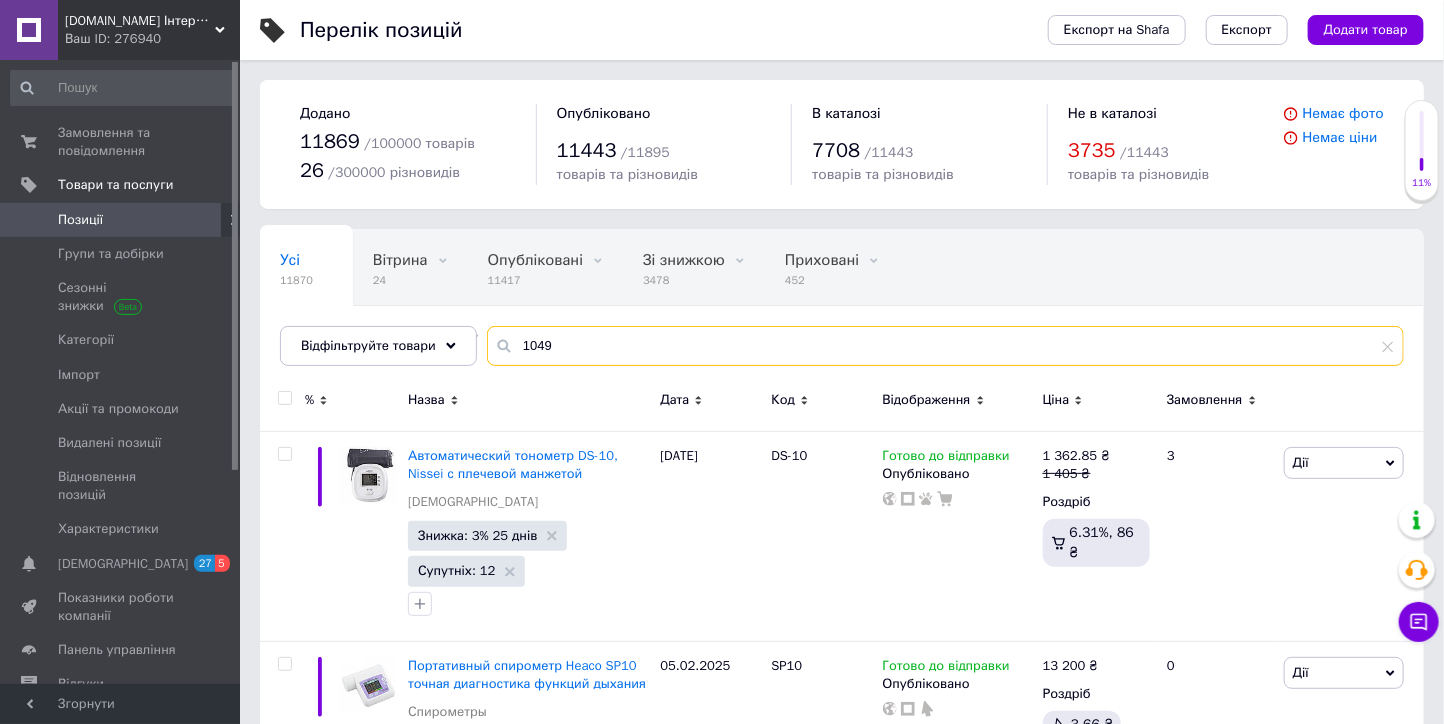 click on "1049" at bounding box center [945, 346] 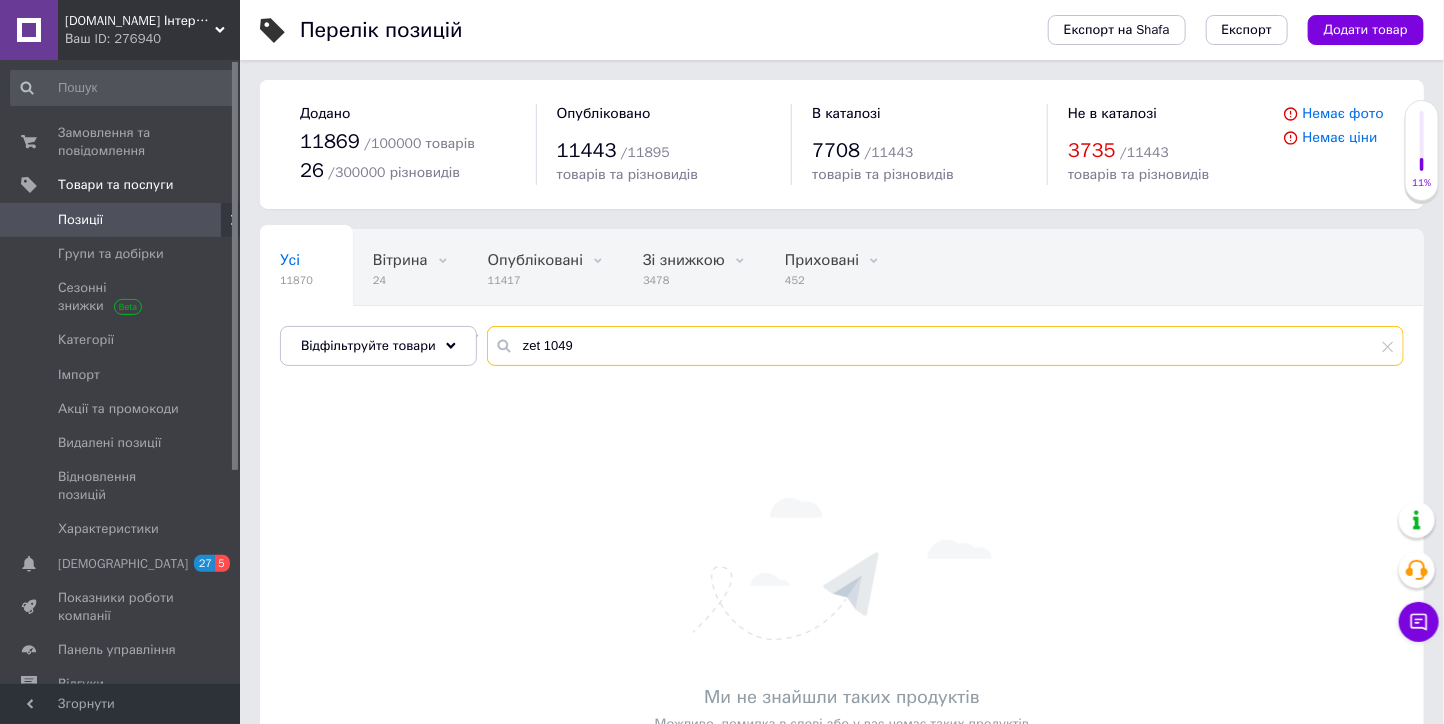 type on "zet 1049" 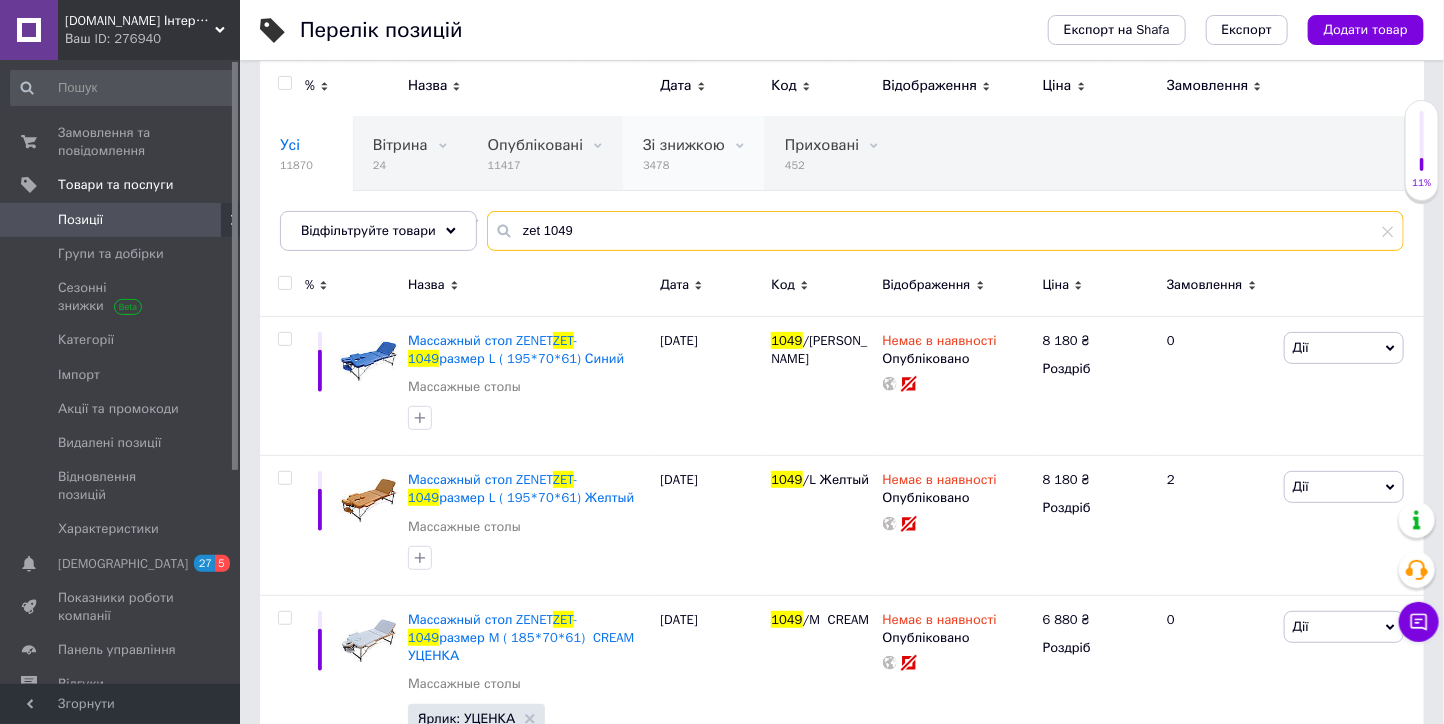 scroll, scrollTop: 0, scrollLeft: 0, axis: both 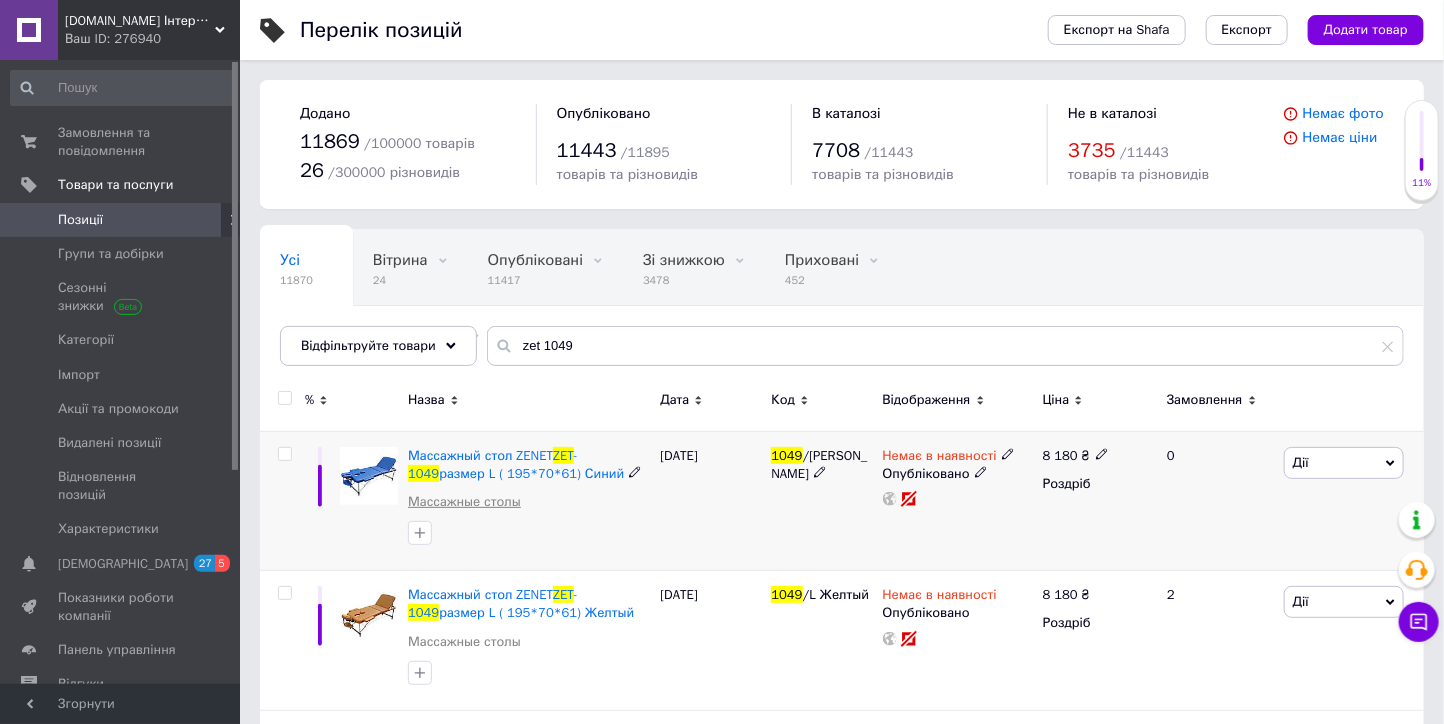 click on "Массажные столы" at bounding box center (464, 502) 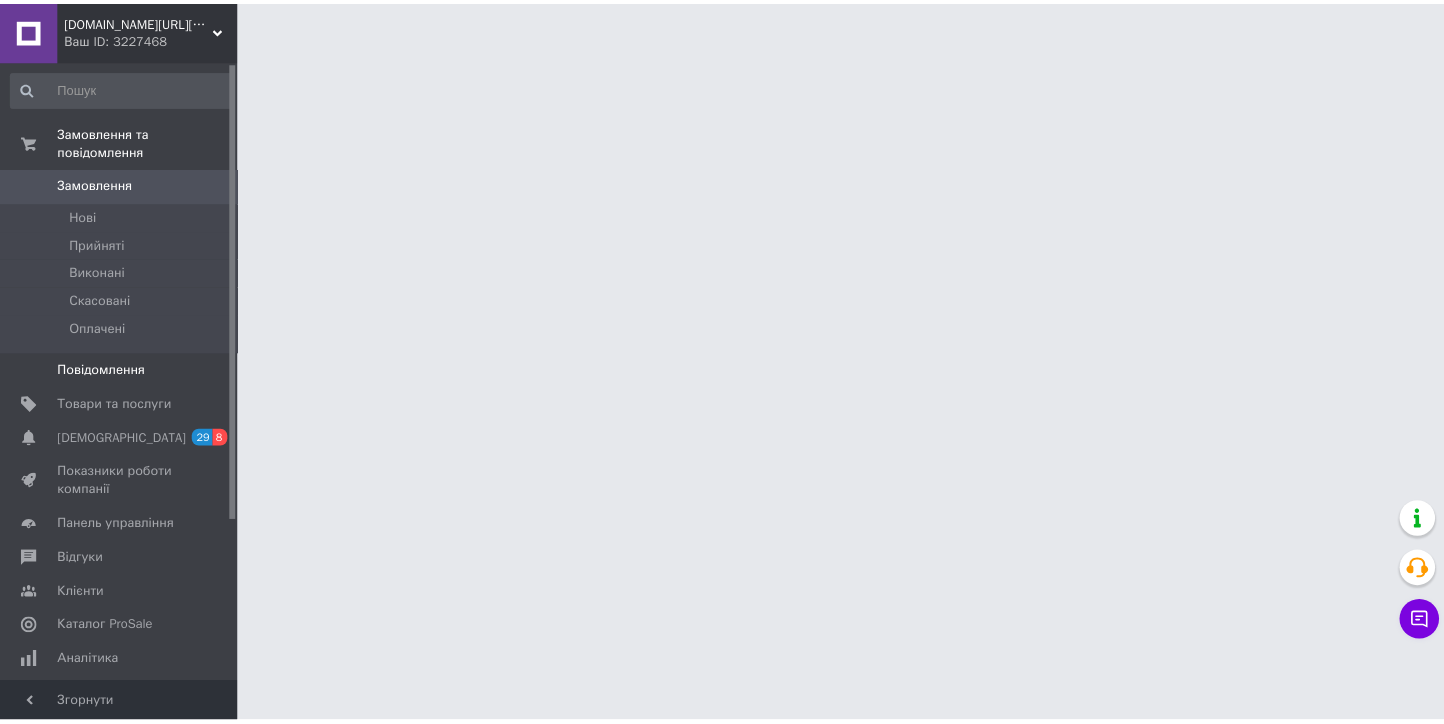 scroll, scrollTop: 0, scrollLeft: 0, axis: both 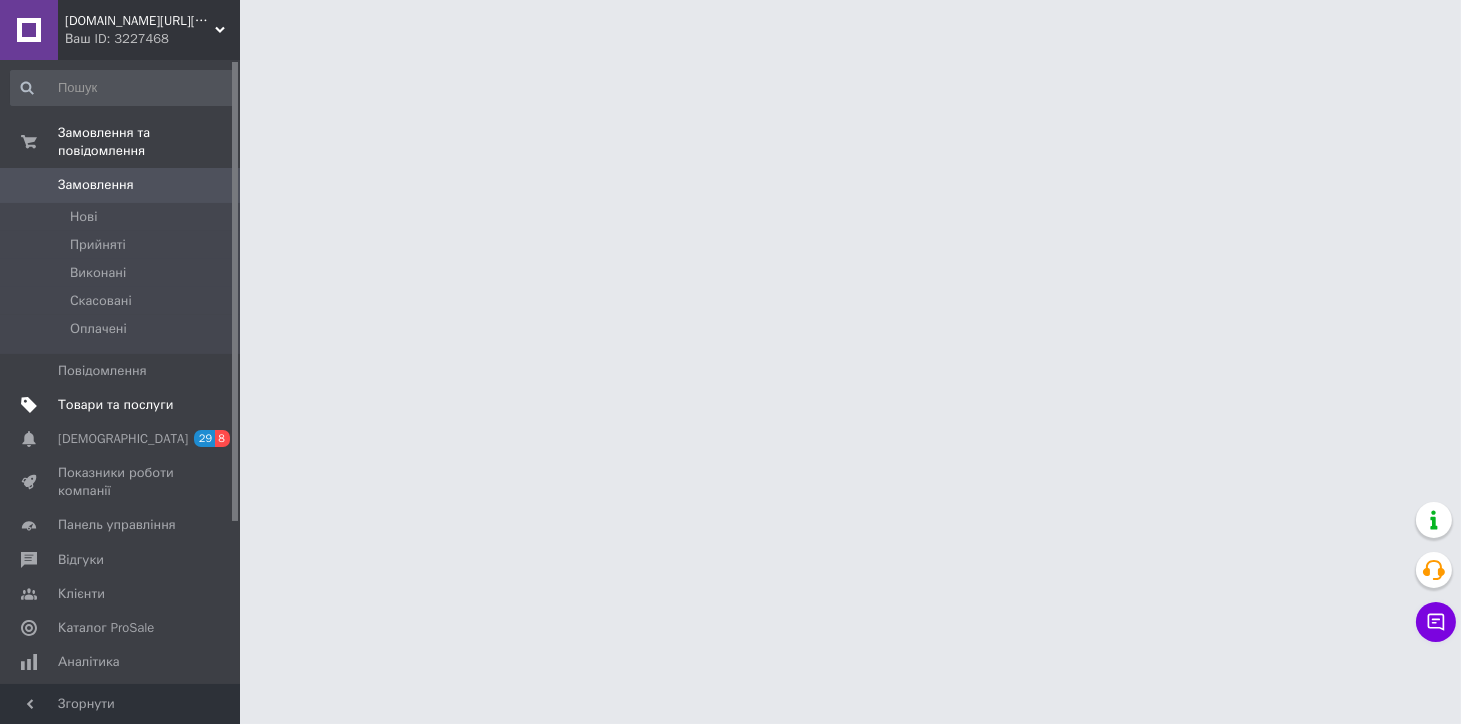 click on "Товари та послуги" at bounding box center [115, 405] 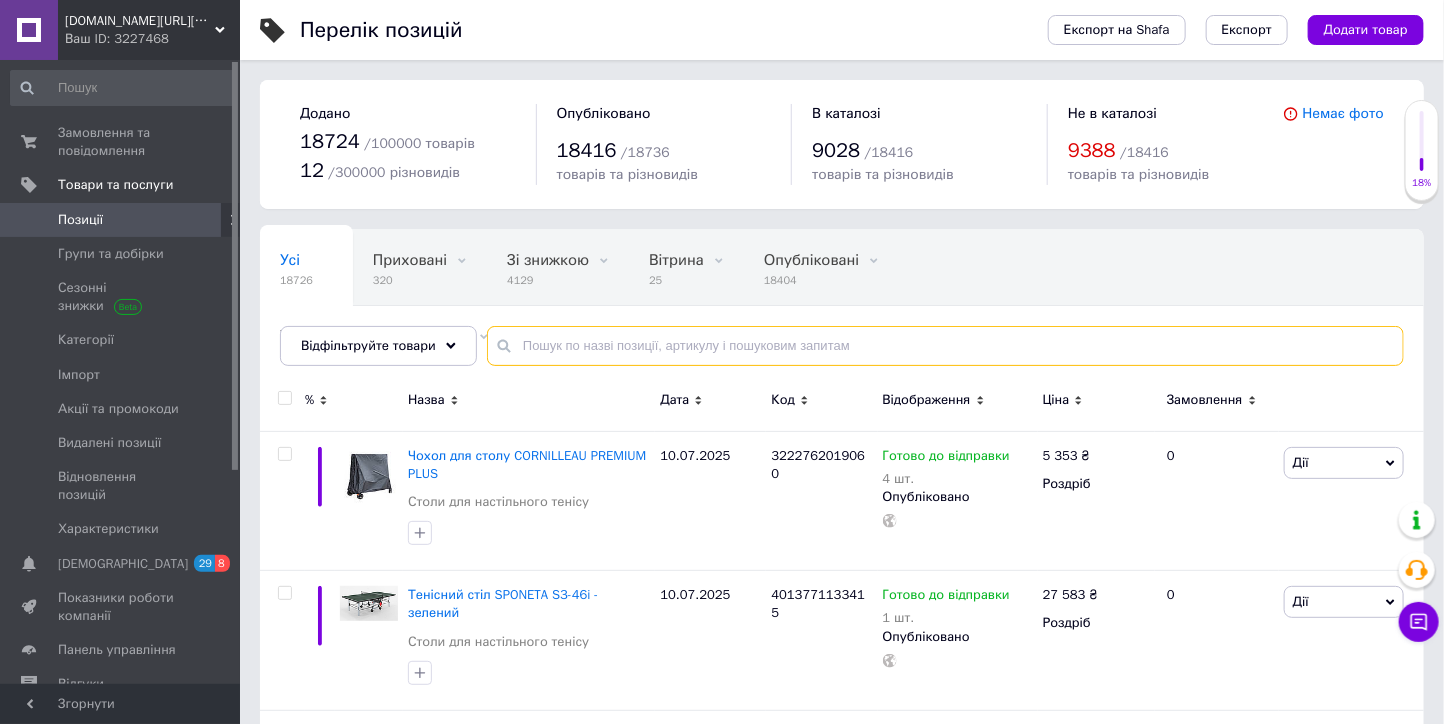 click at bounding box center [945, 346] 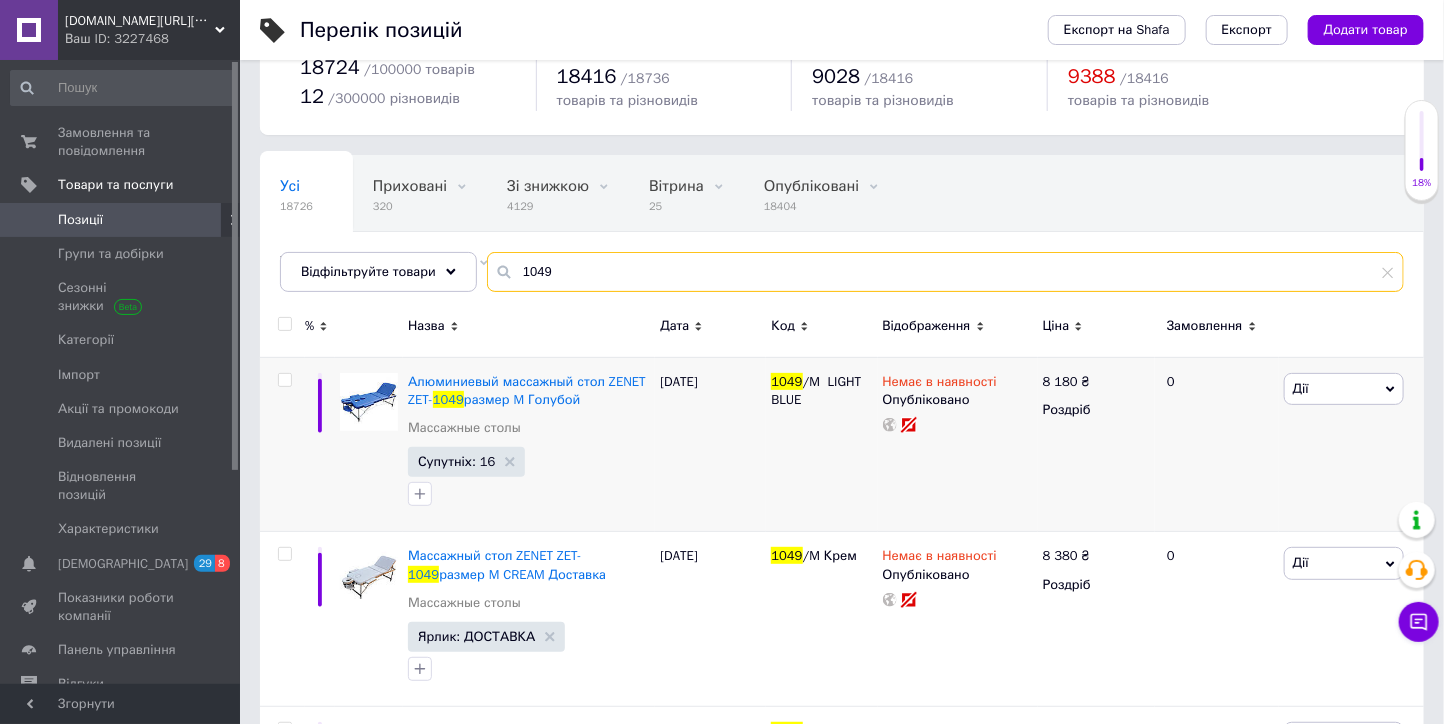 scroll, scrollTop: 111, scrollLeft: 0, axis: vertical 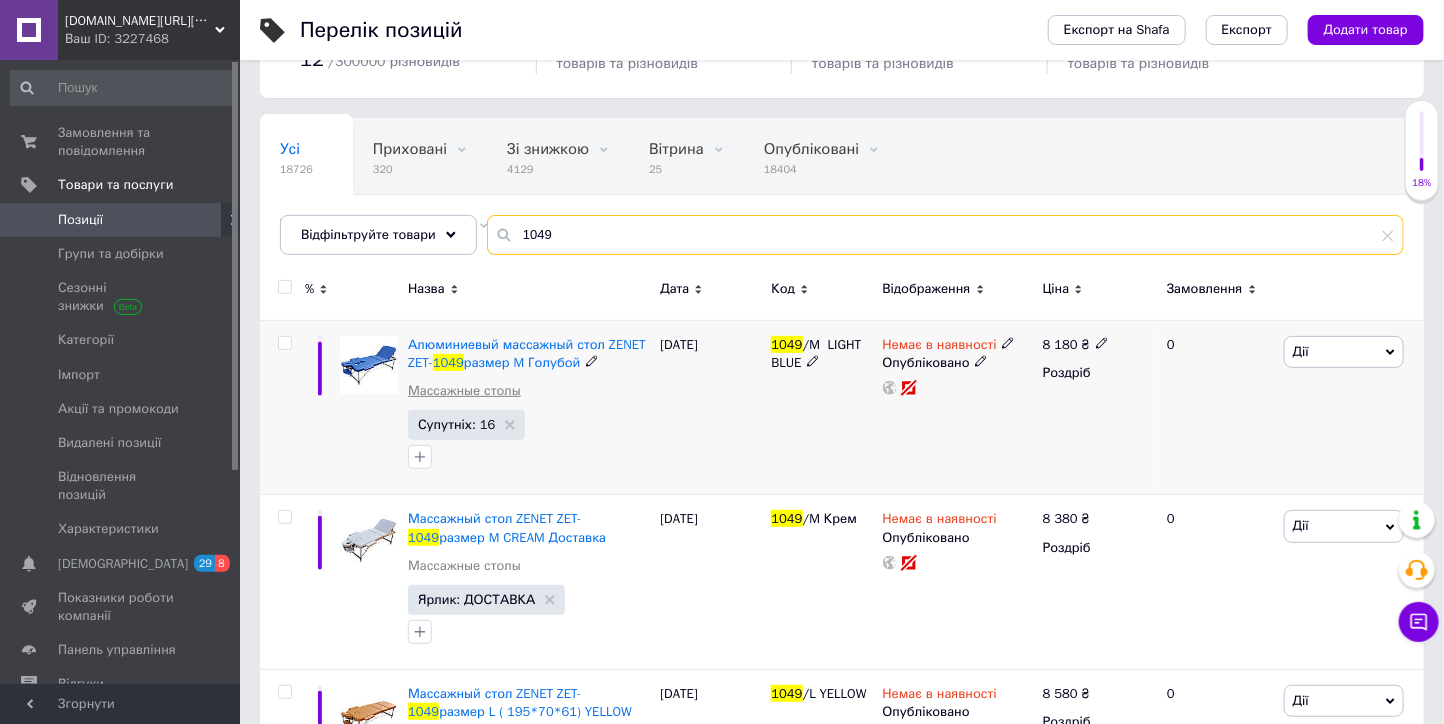 type on "1049" 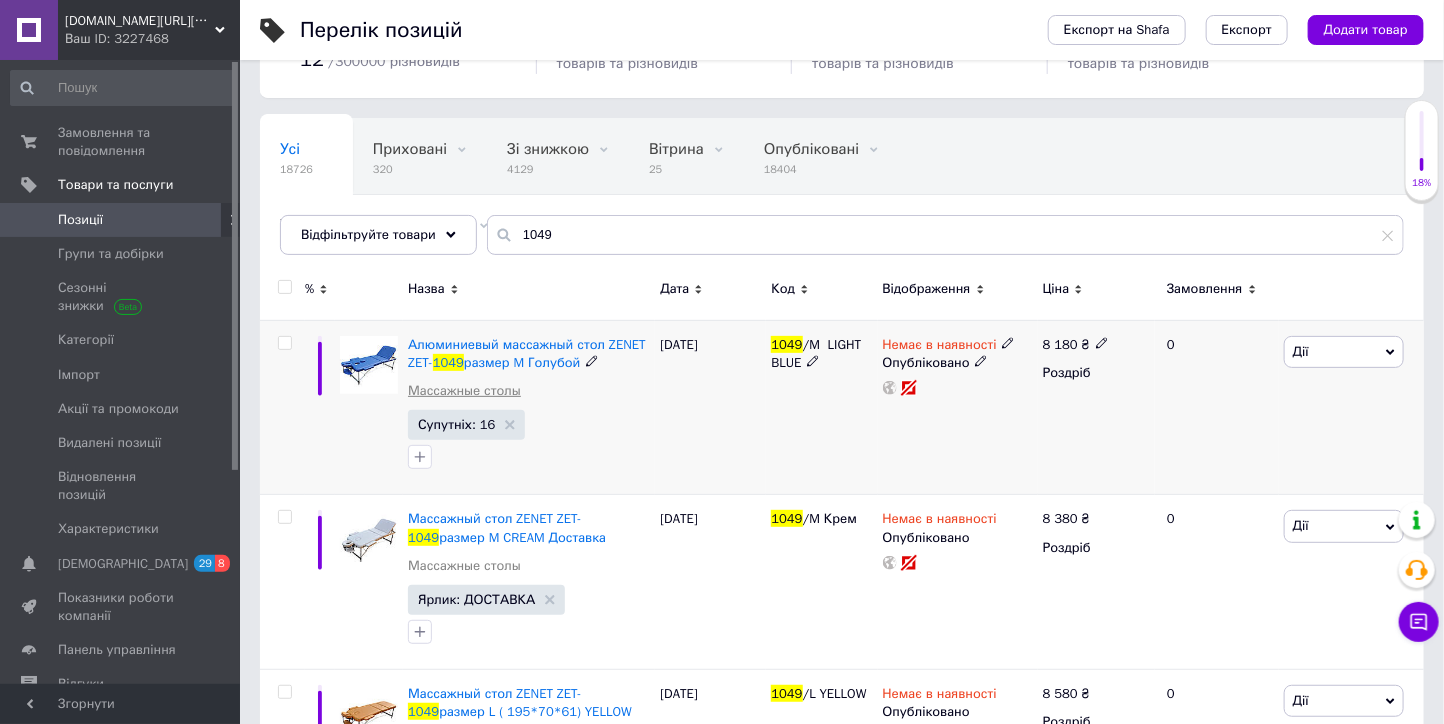 click on "Массажные столы" at bounding box center [464, 391] 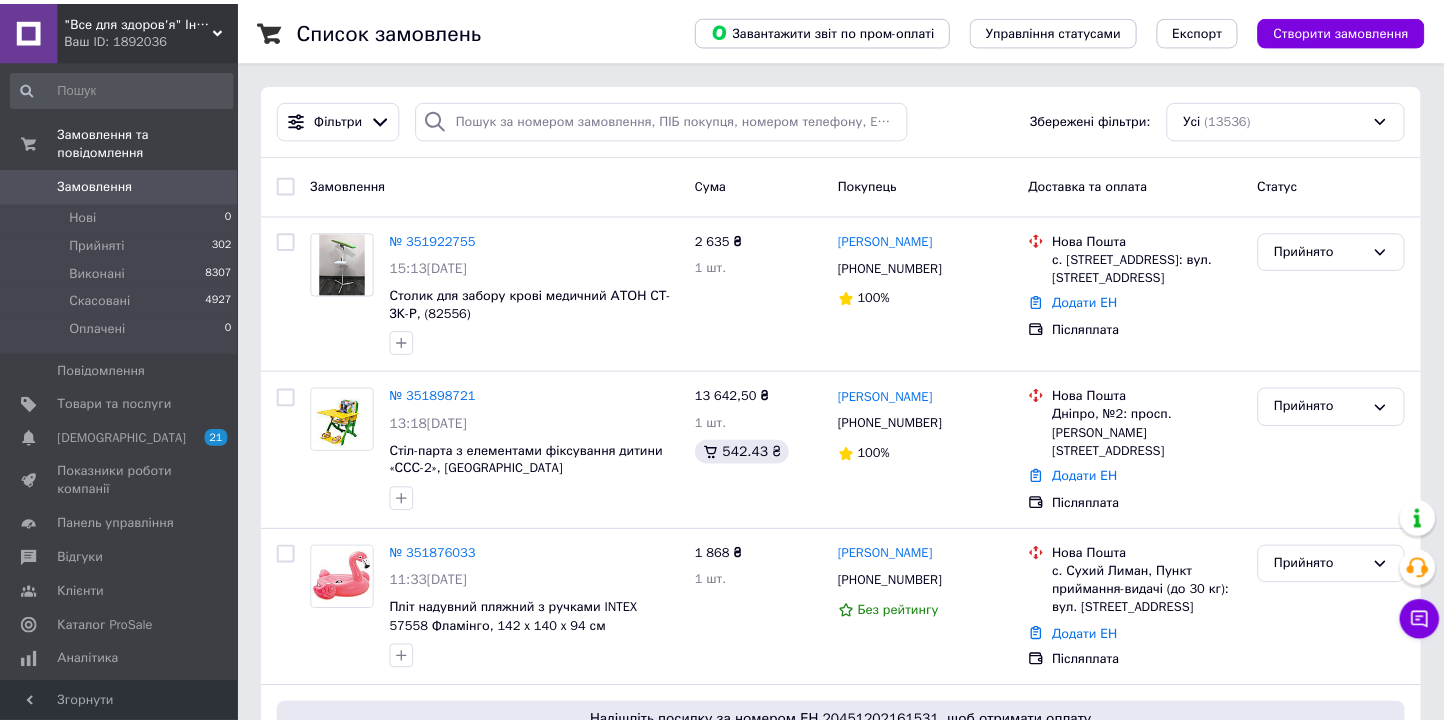 scroll, scrollTop: 0, scrollLeft: 0, axis: both 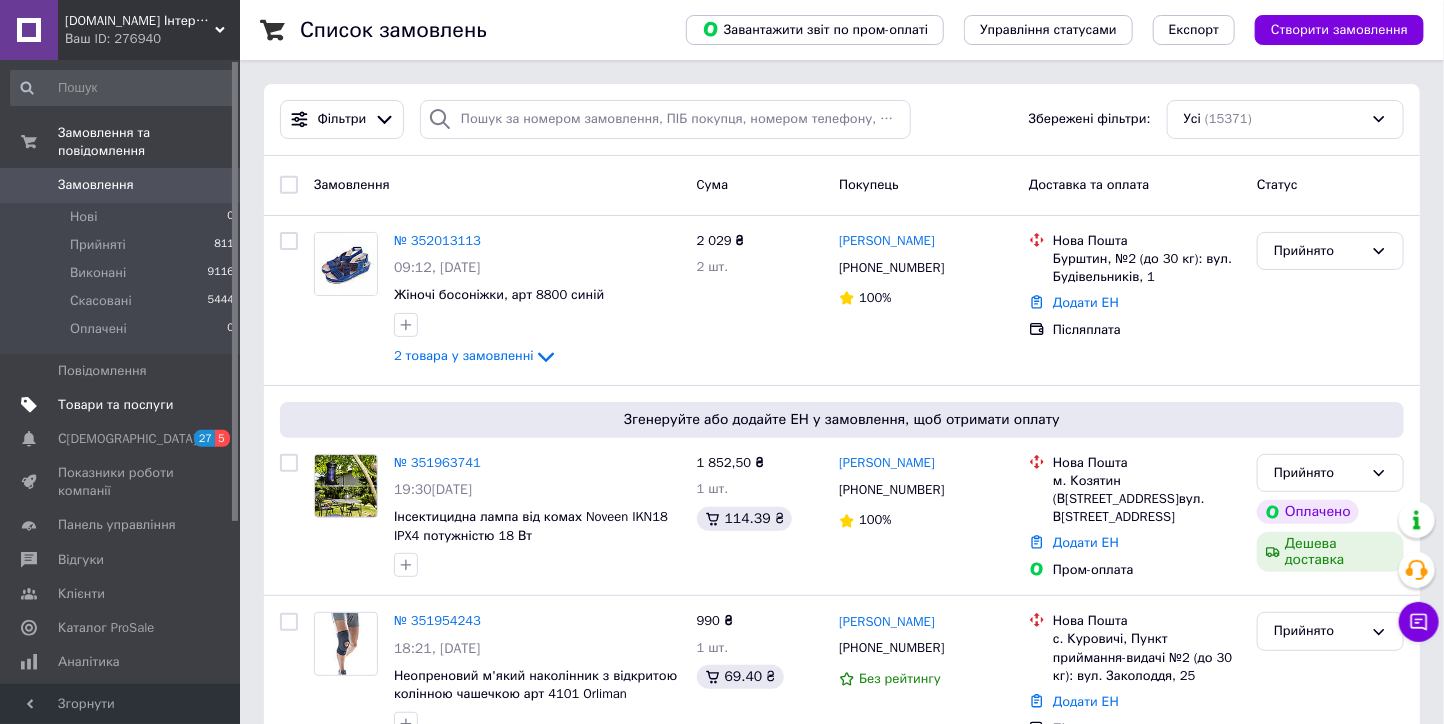 click on "Товари та послуги" at bounding box center [115, 405] 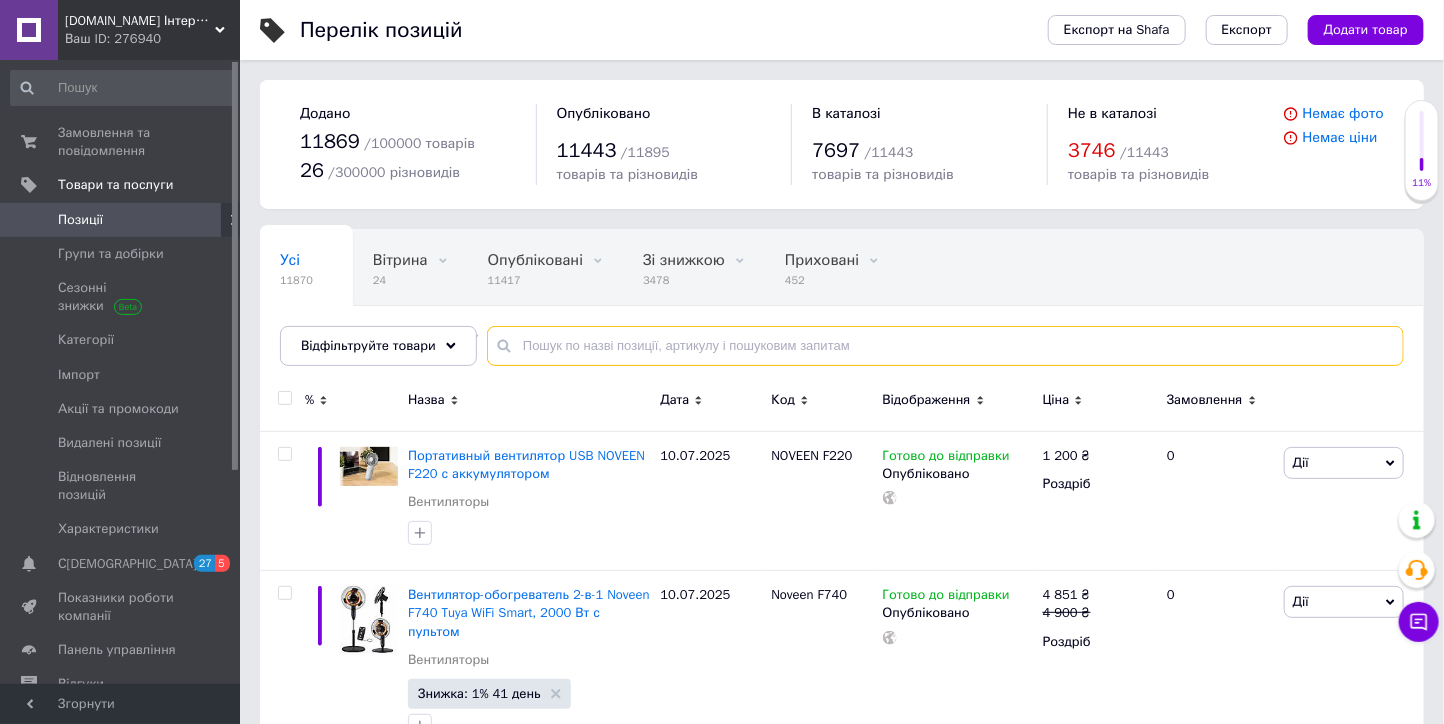 click at bounding box center (945, 346) 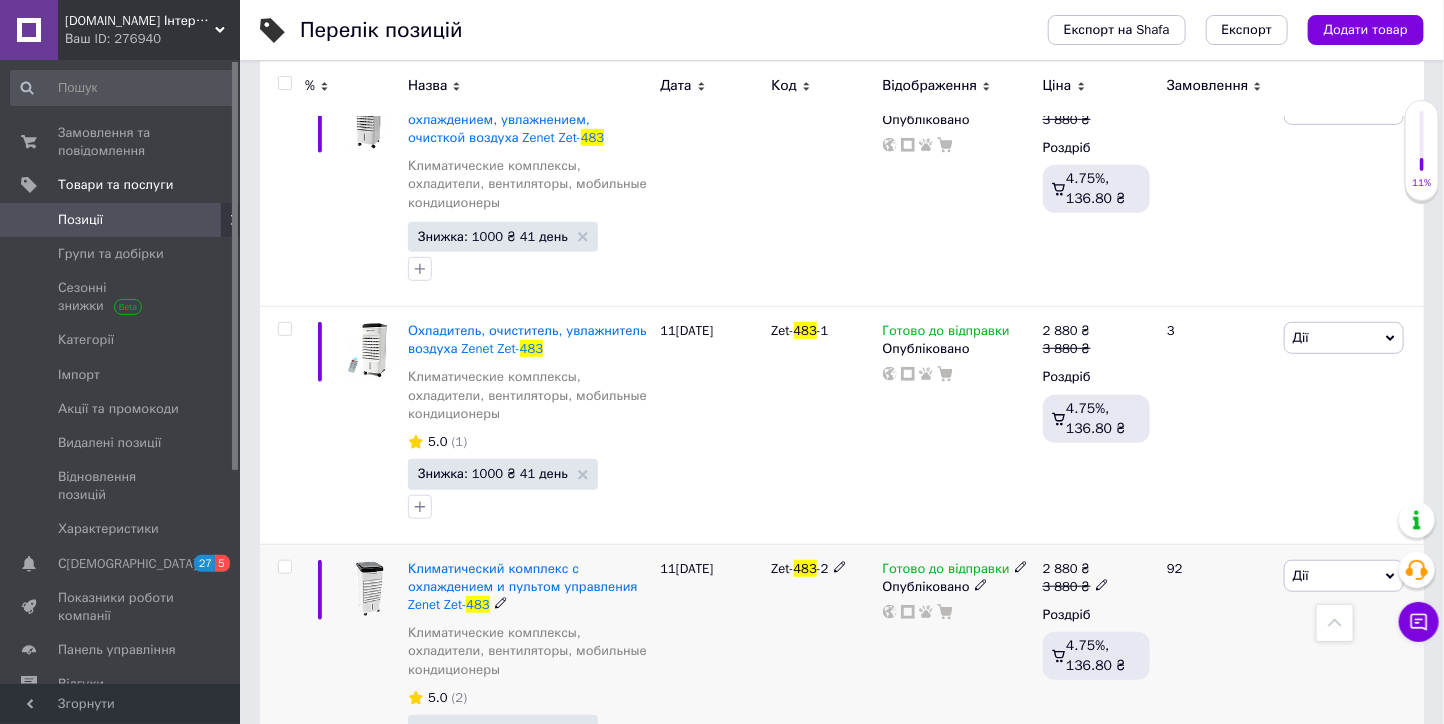 scroll, scrollTop: 111, scrollLeft: 0, axis: vertical 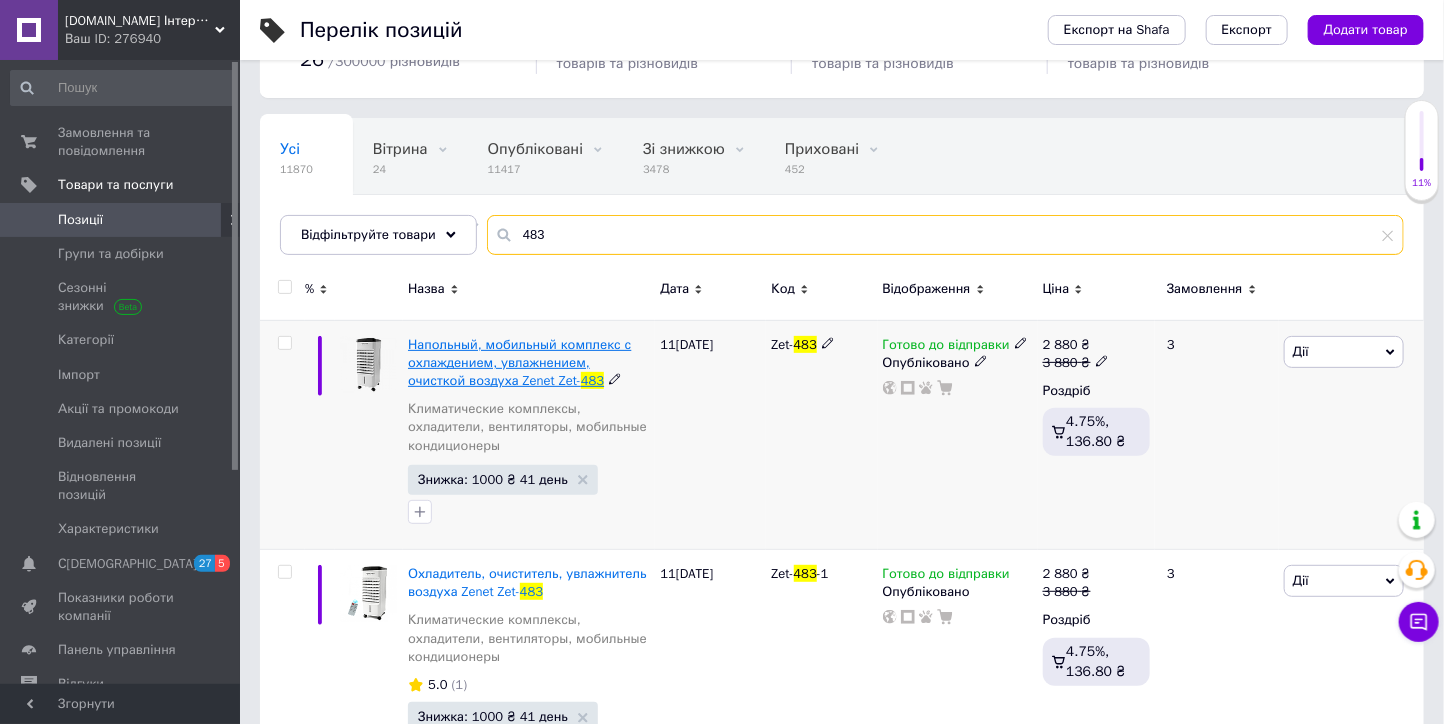 type on "483" 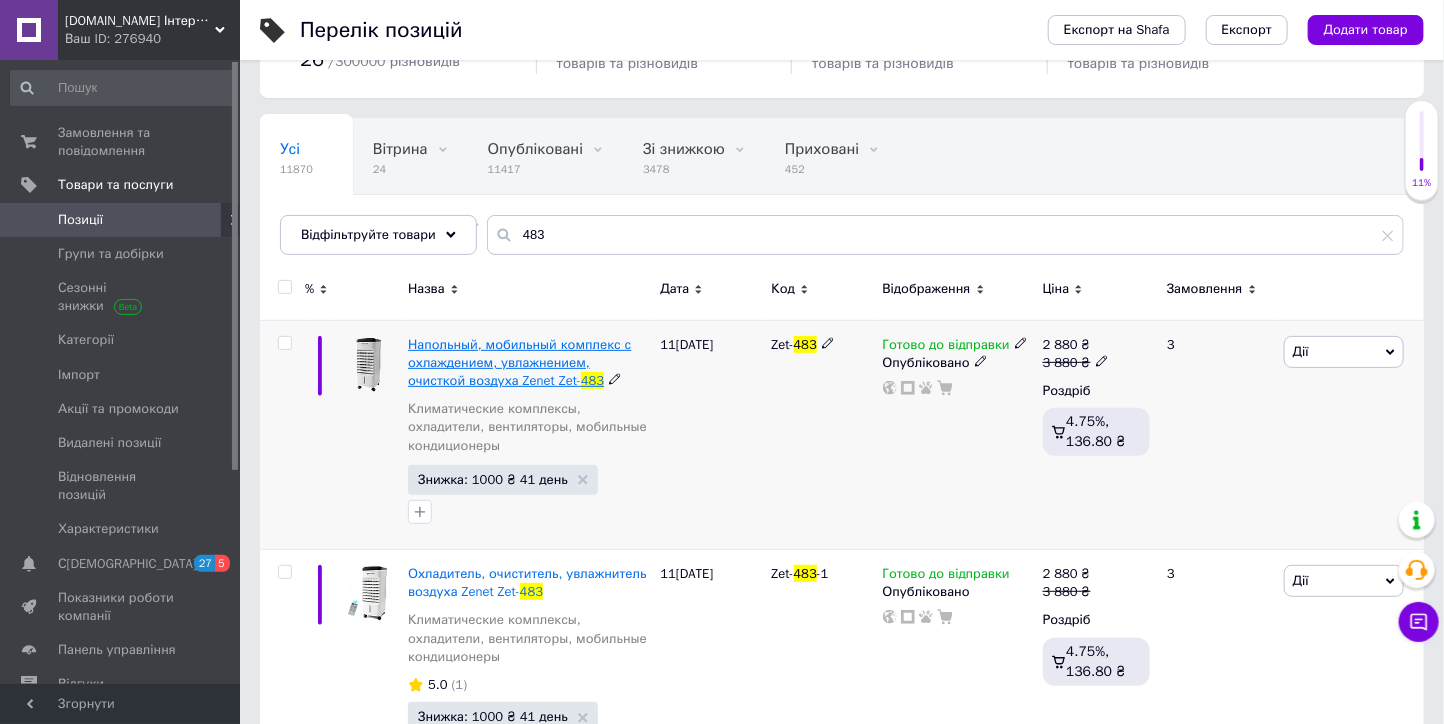 click on "Напольный, мобильный комплекс  с охлаждением, увлажнением, очисткой воздуха  Zenet Zet-" at bounding box center (519, 362) 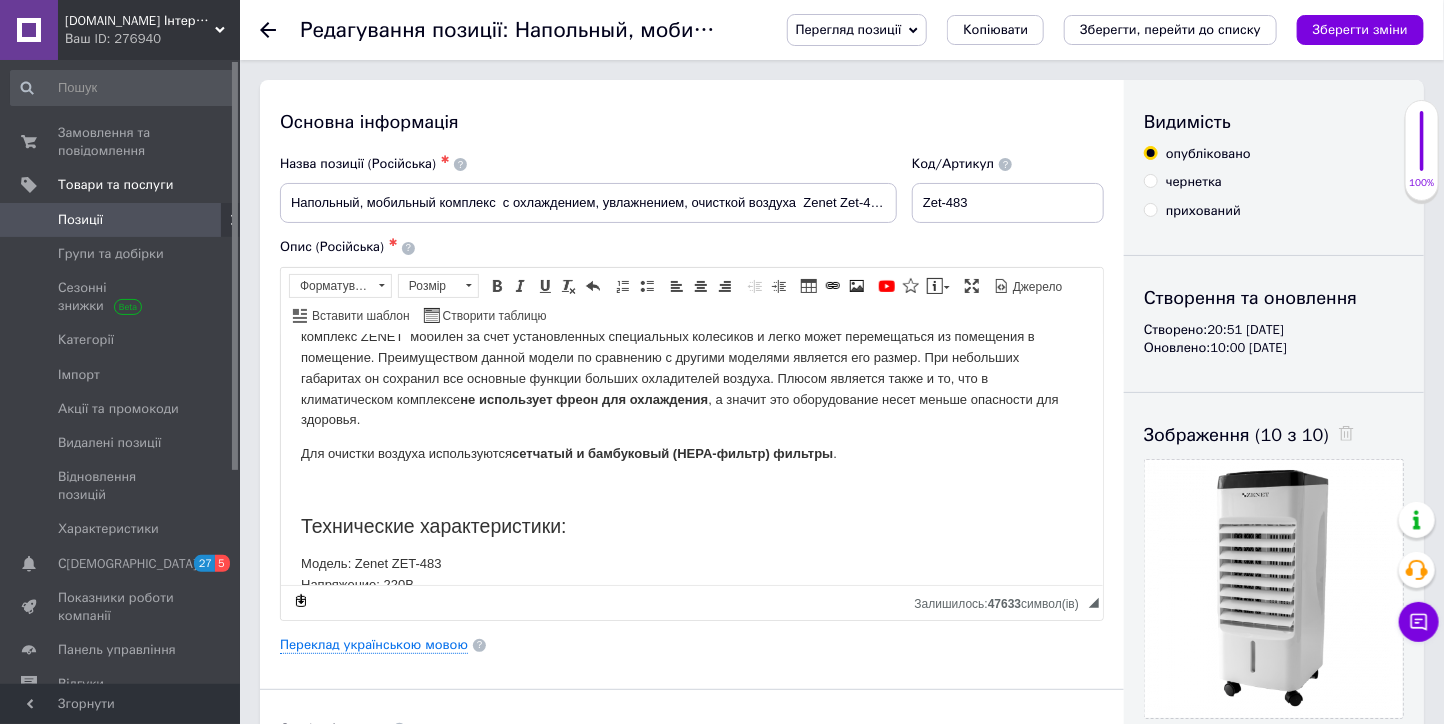 scroll, scrollTop: 861, scrollLeft: 0, axis: vertical 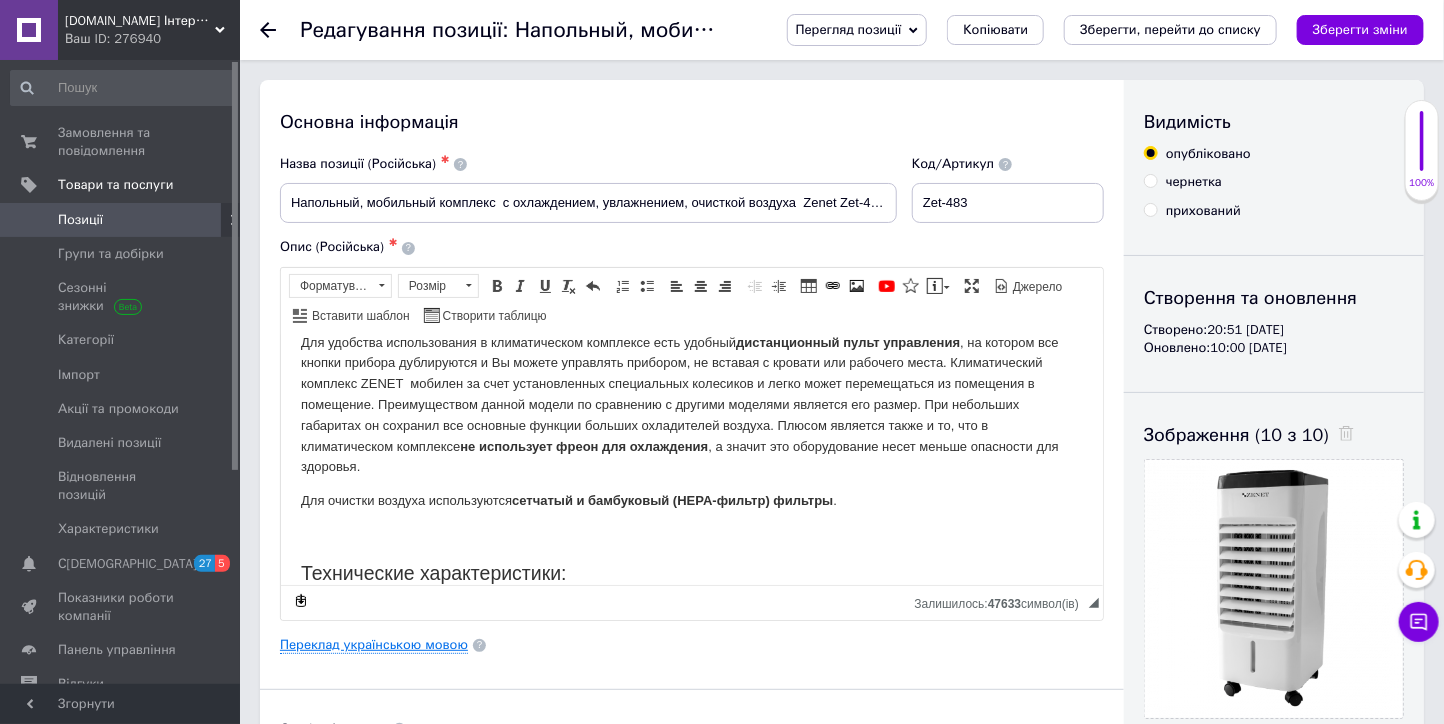 click on "Переклад українською мовою" at bounding box center (374, 645) 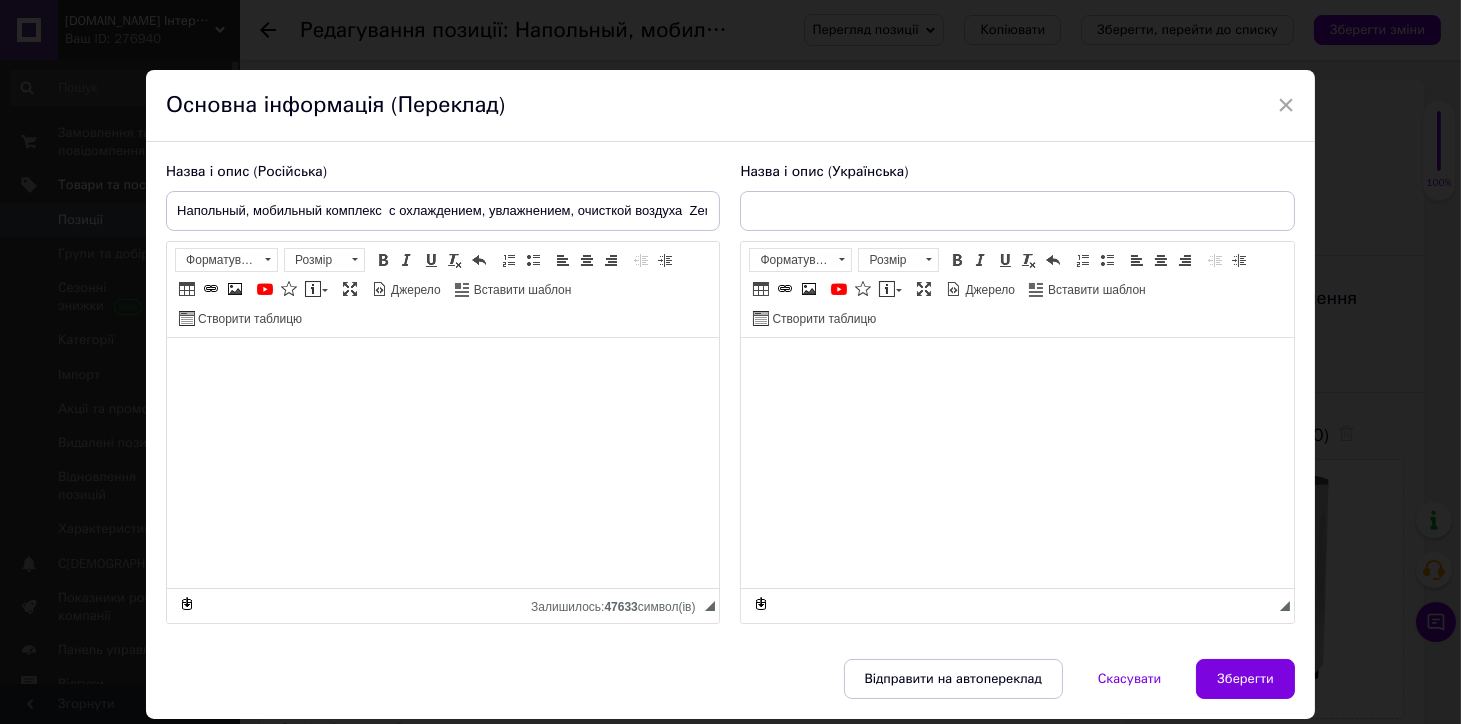type on "Підлоговий, мобільний комплекс із охолодженням, зволоженням, очищенням повітря Zenet Zet-483" 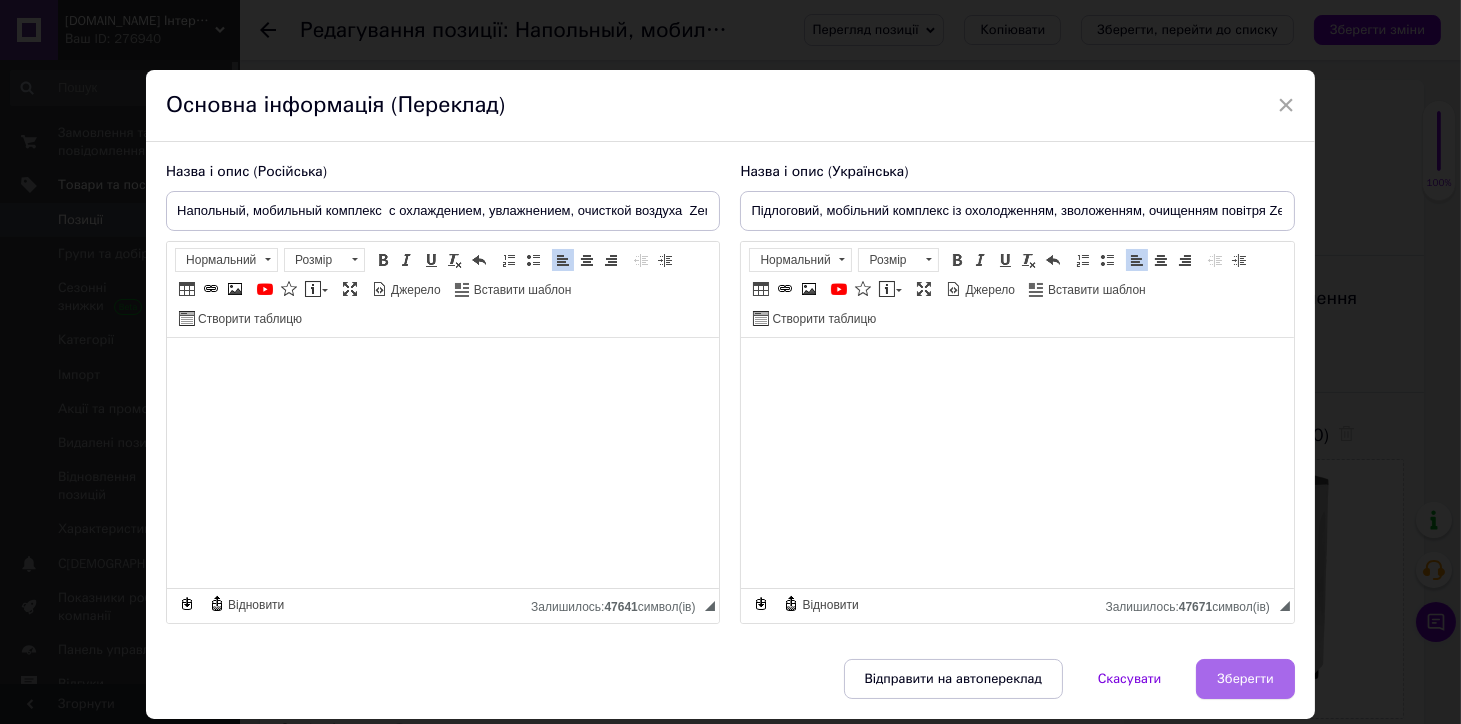 click on "Зберегти" at bounding box center (1245, 679) 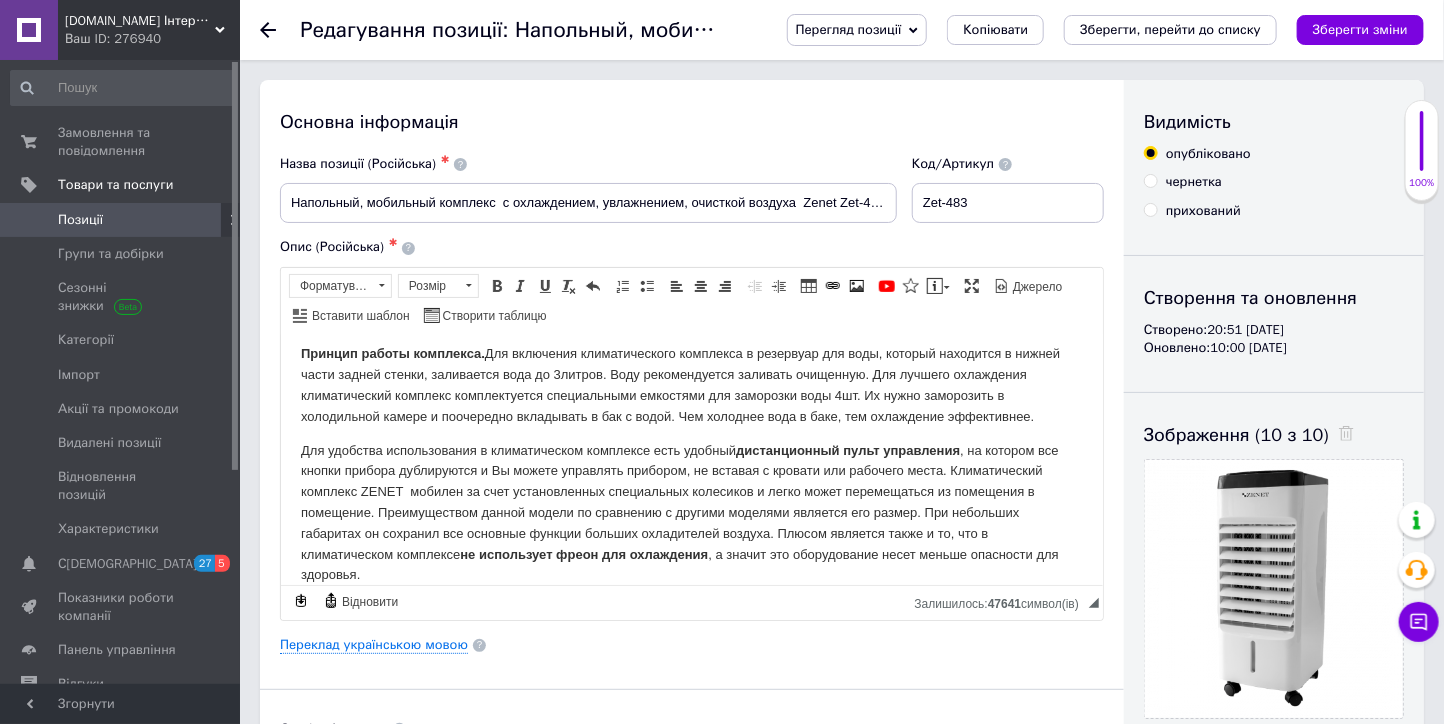 scroll, scrollTop: 753, scrollLeft: 0, axis: vertical 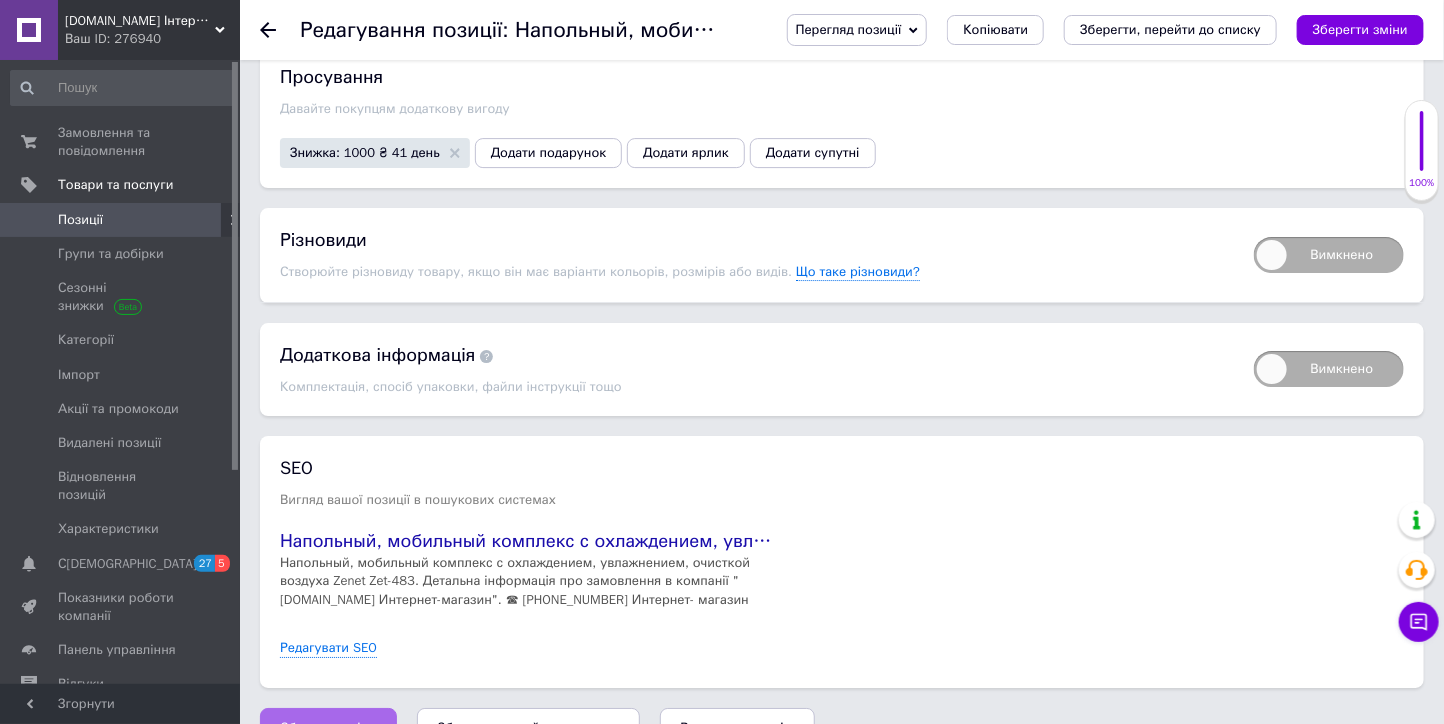 click on "Зберегти зміни" at bounding box center (328, 728) 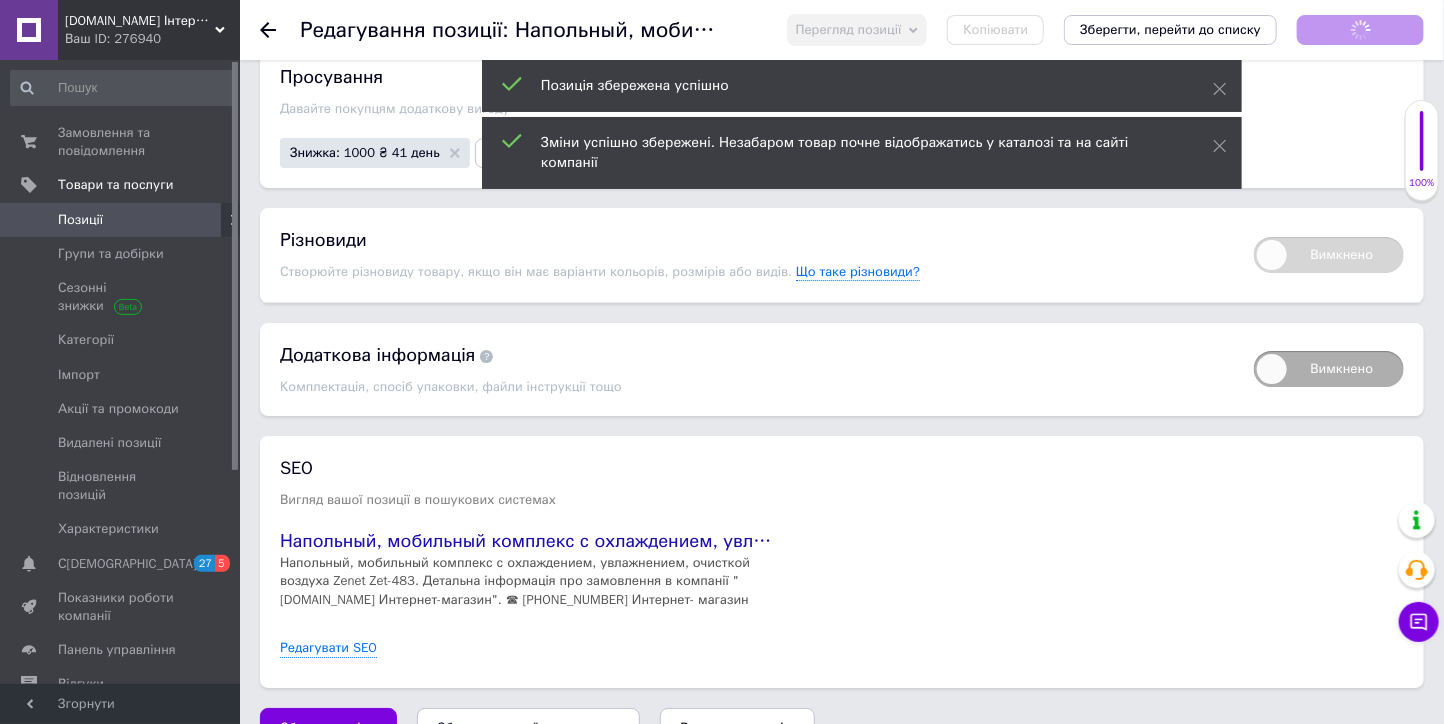click 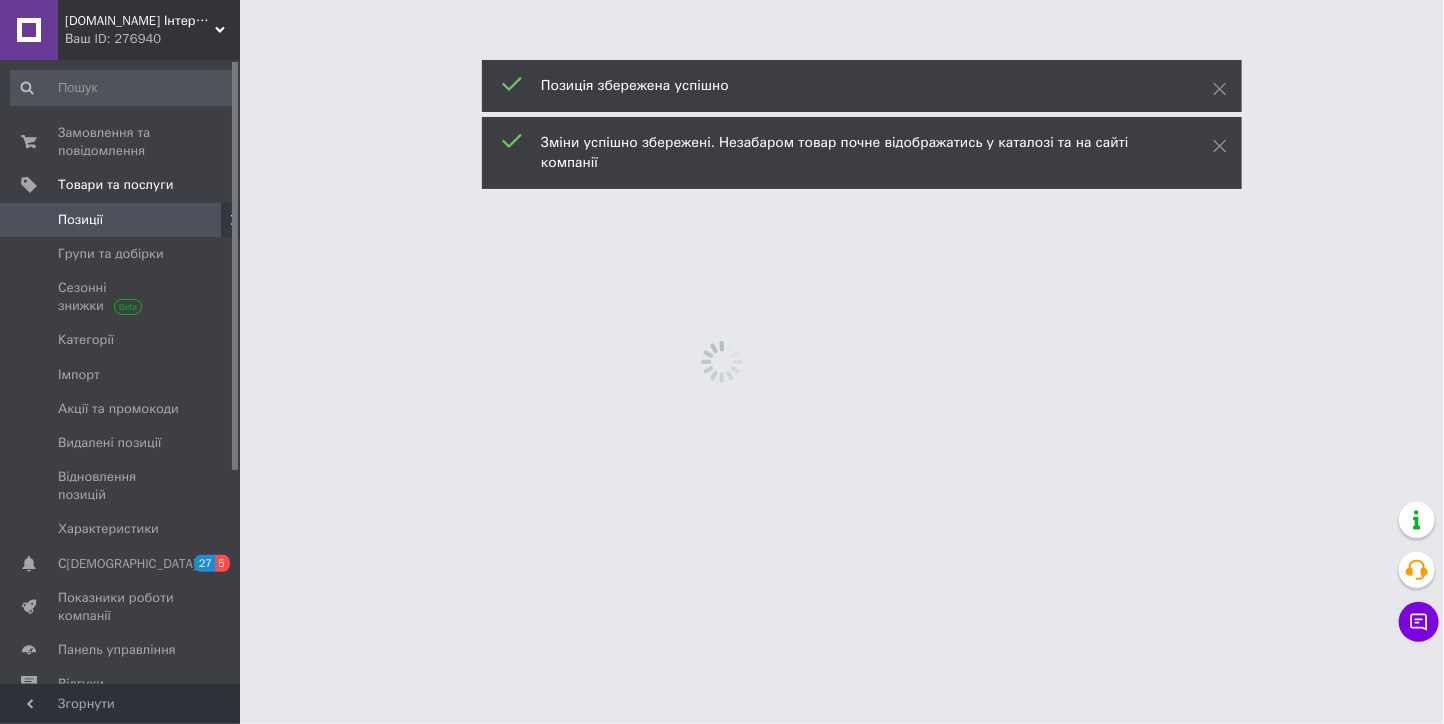 scroll, scrollTop: 0, scrollLeft: 0, axis: both 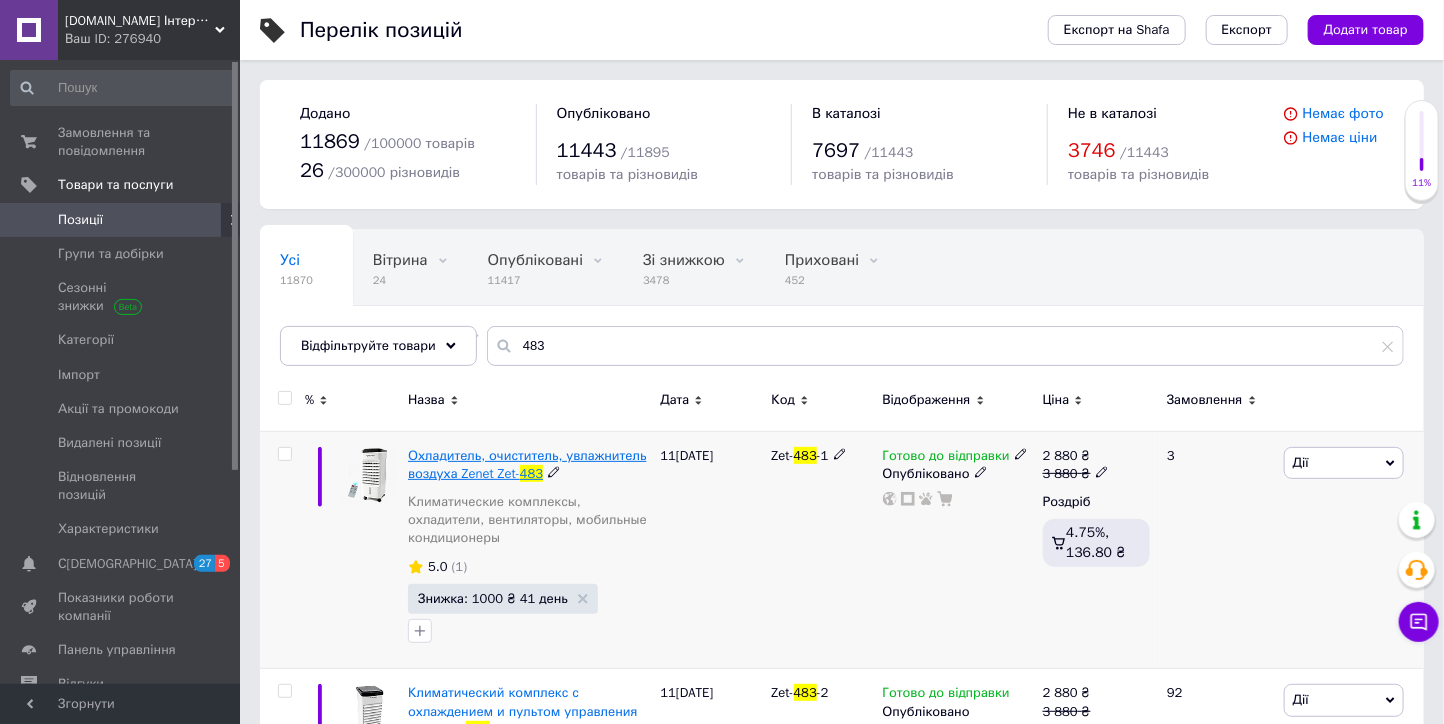 click on "Охладитель, очиститель, увлажнитель воздуха Zenet Zet-" at bounding box center (527, 464) 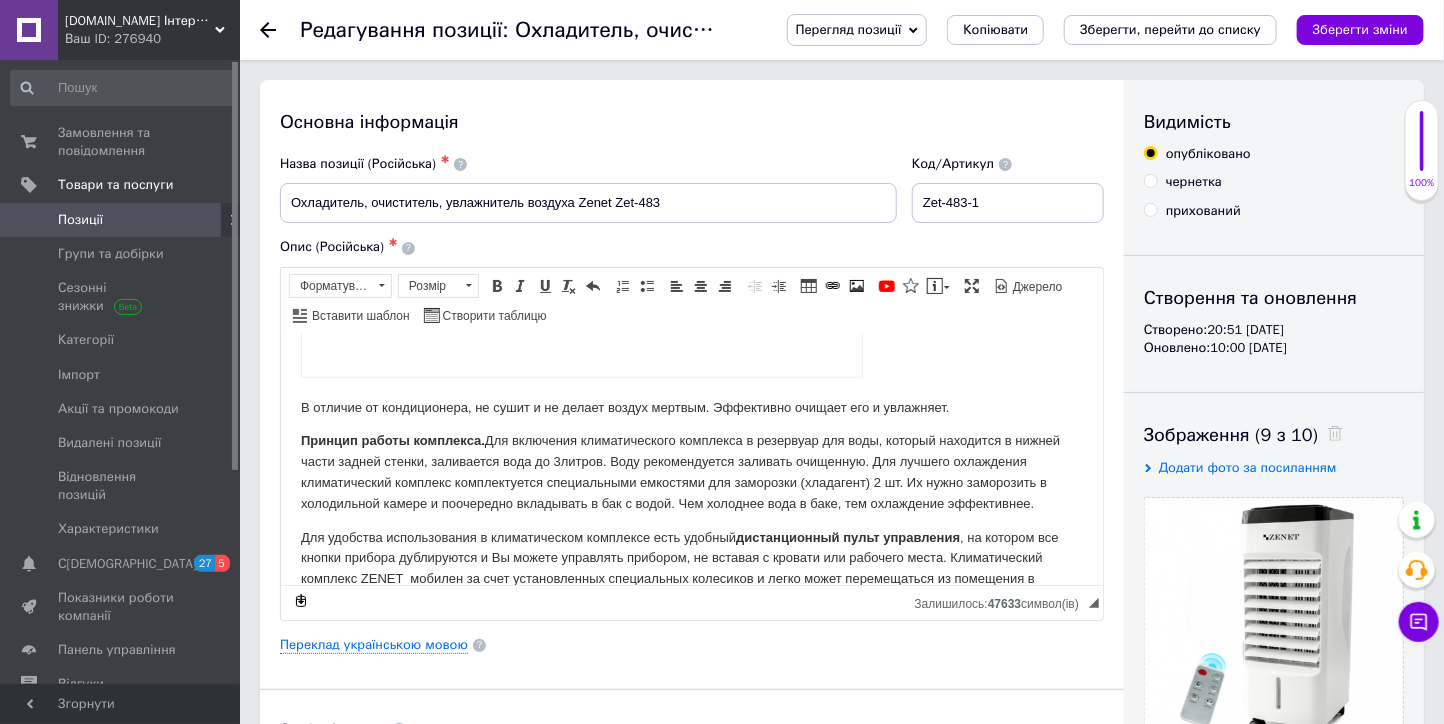 scroll, scrollTop: 777, scrollLeft: 0, axis: vertical 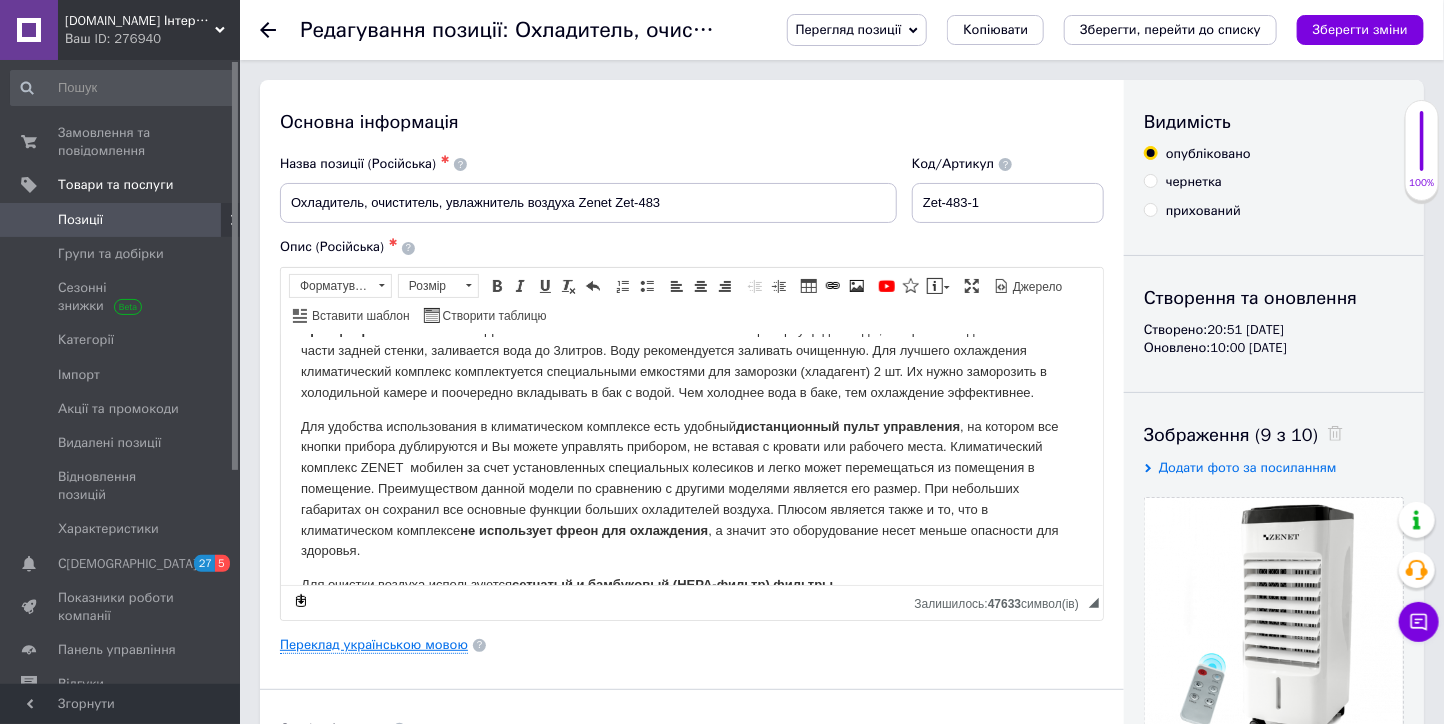 click on "Переклад українською мовою" at bounding box center [374, 645] 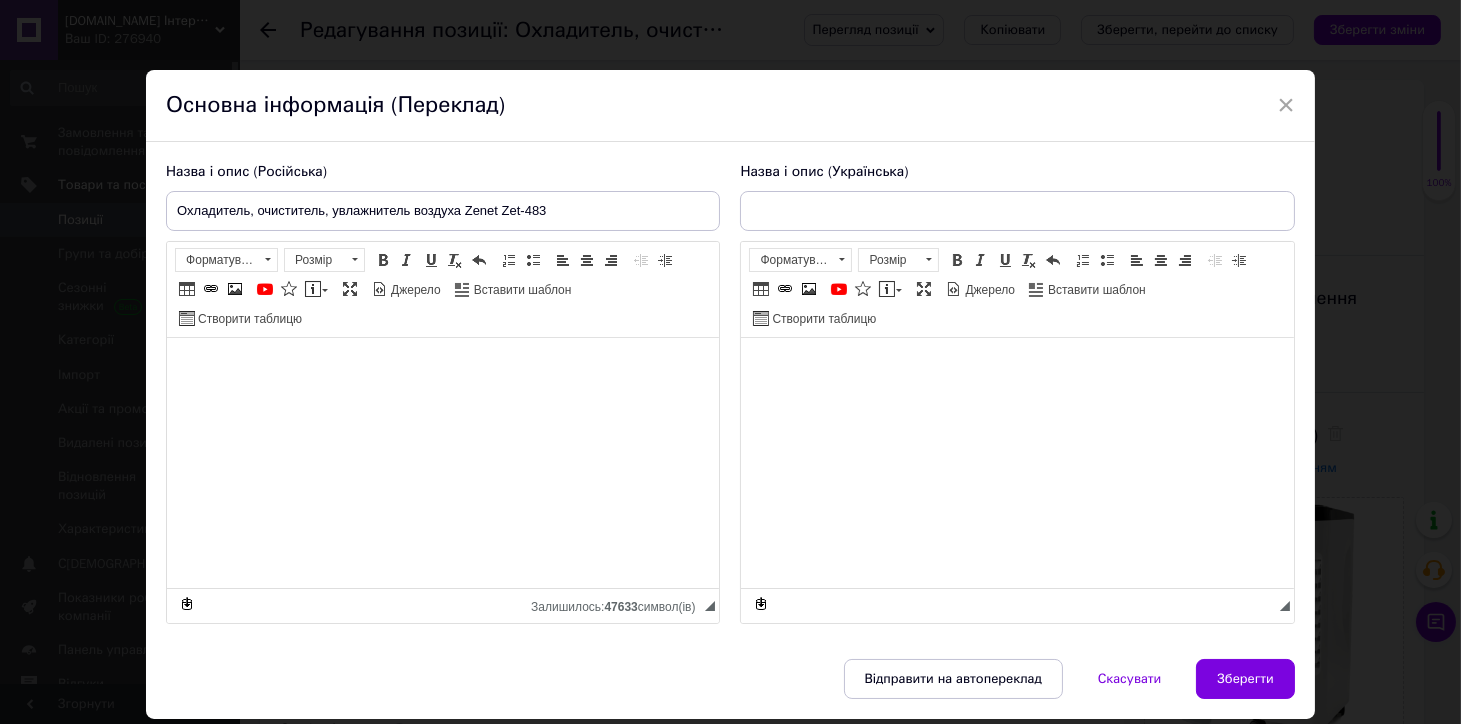 type on "Охолоджувач, очищувач, зволожувач повітря Zenet Zet-483" 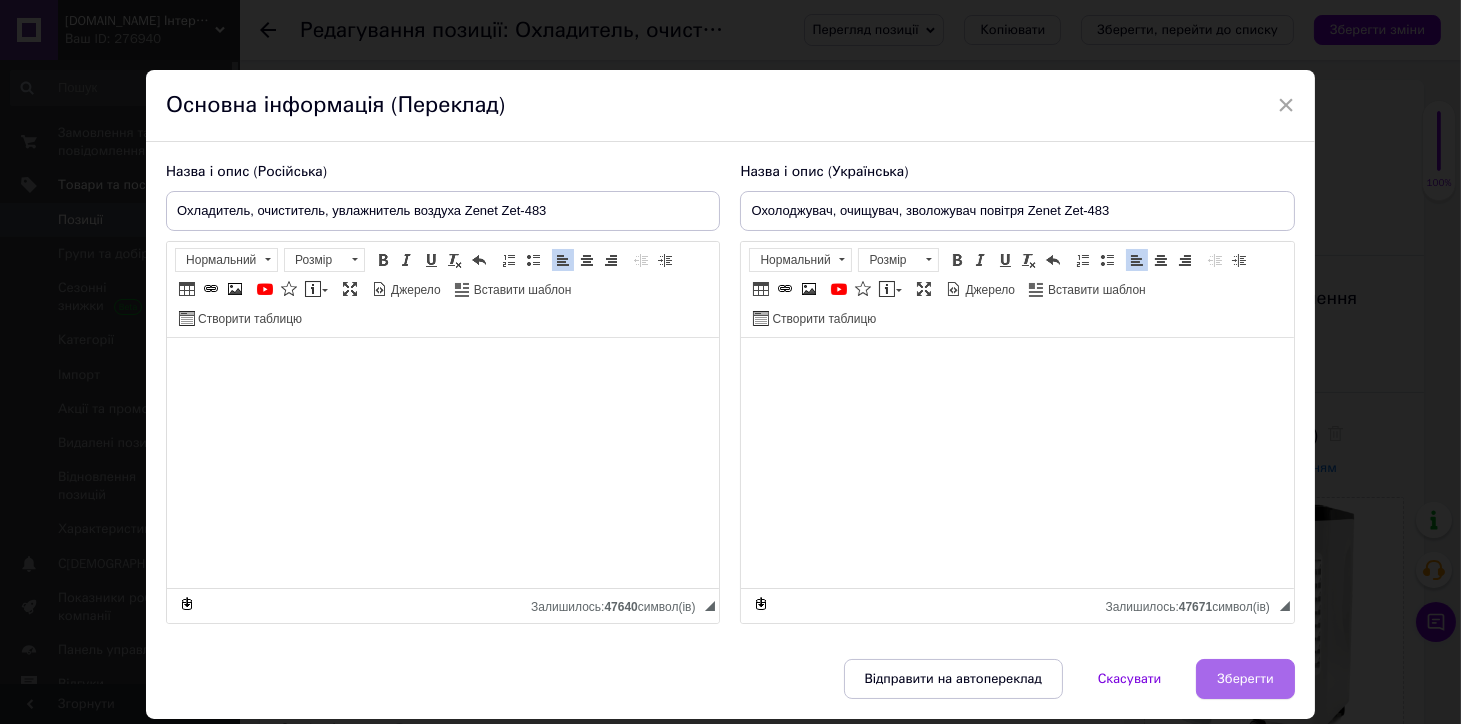 click on "Зберегти" at bounding box center (1245, 679) 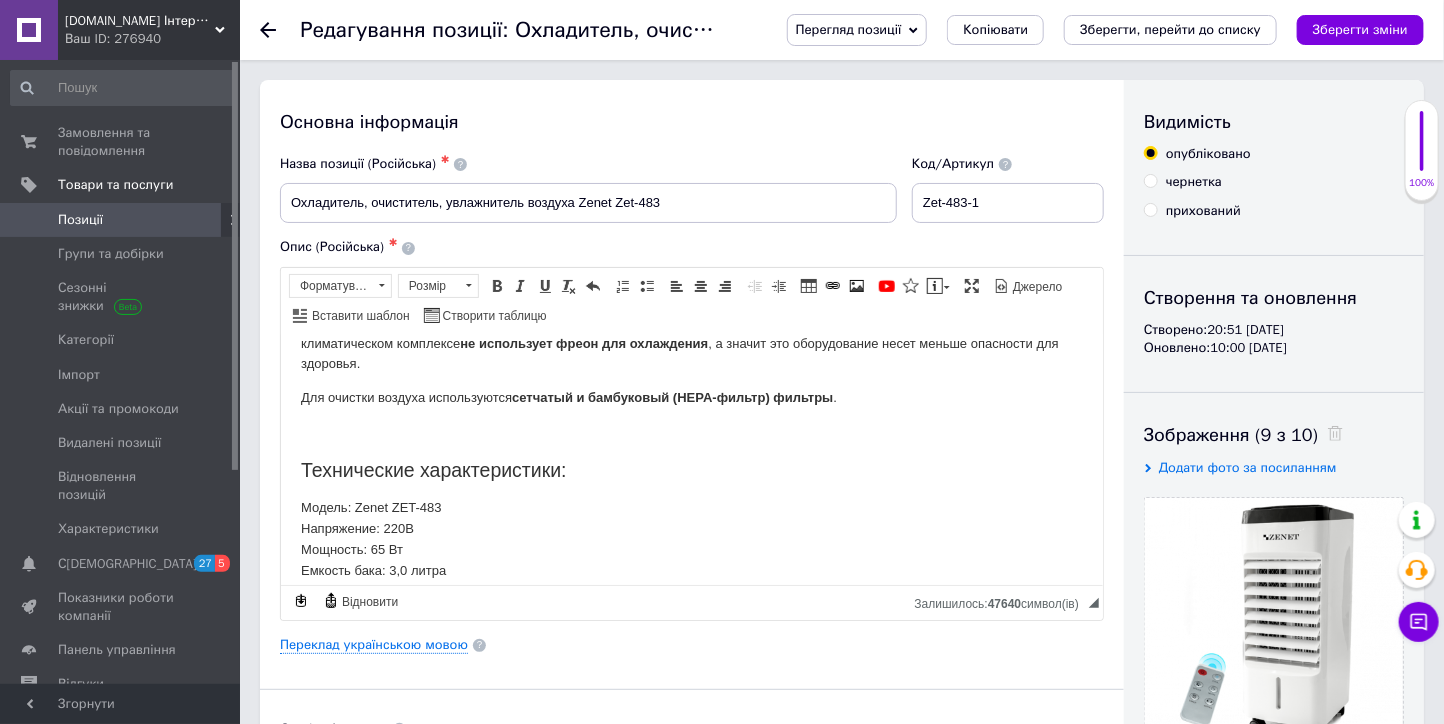 scroll, scrollTop: 1083, scrollLeft: 0, axis: vertical 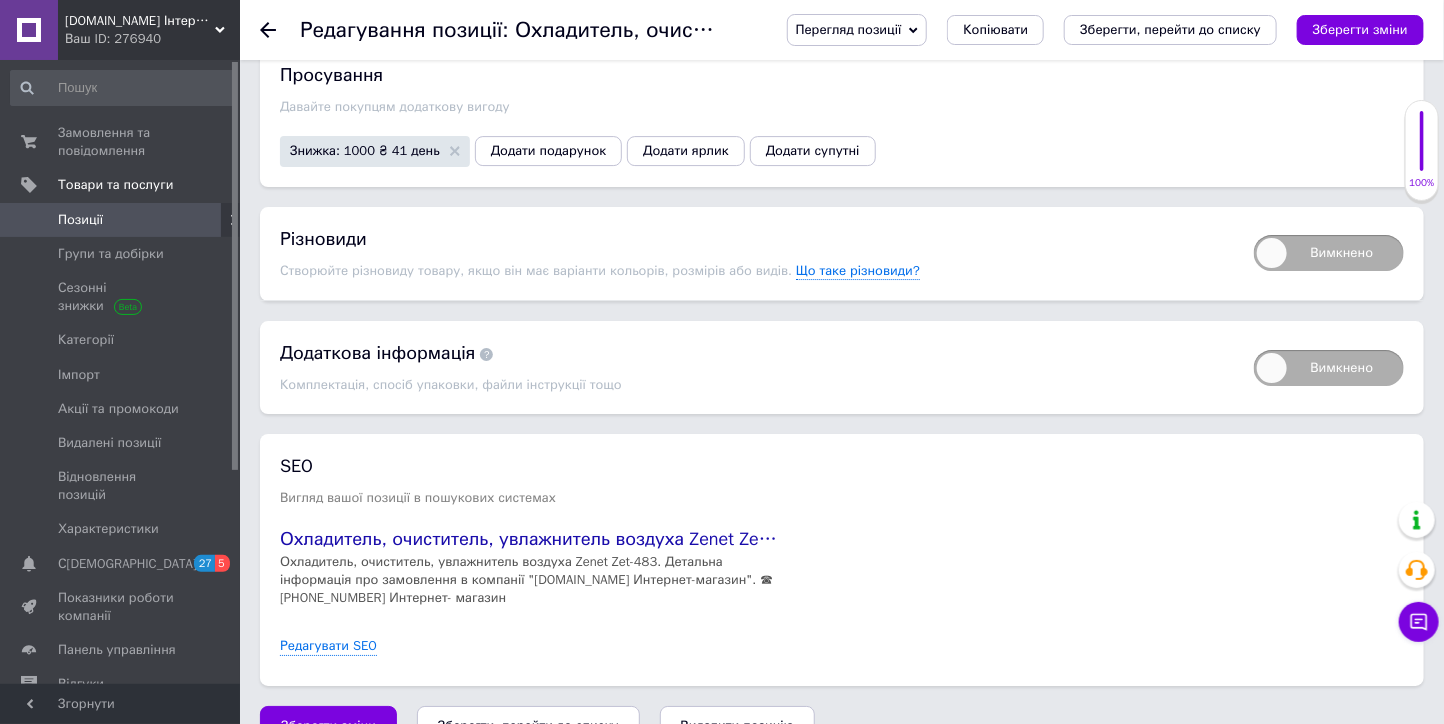drag, startPoint x: 333, startPoint y: 679, endPoint x: 365, endPoint y: 663, distance: 35.77709 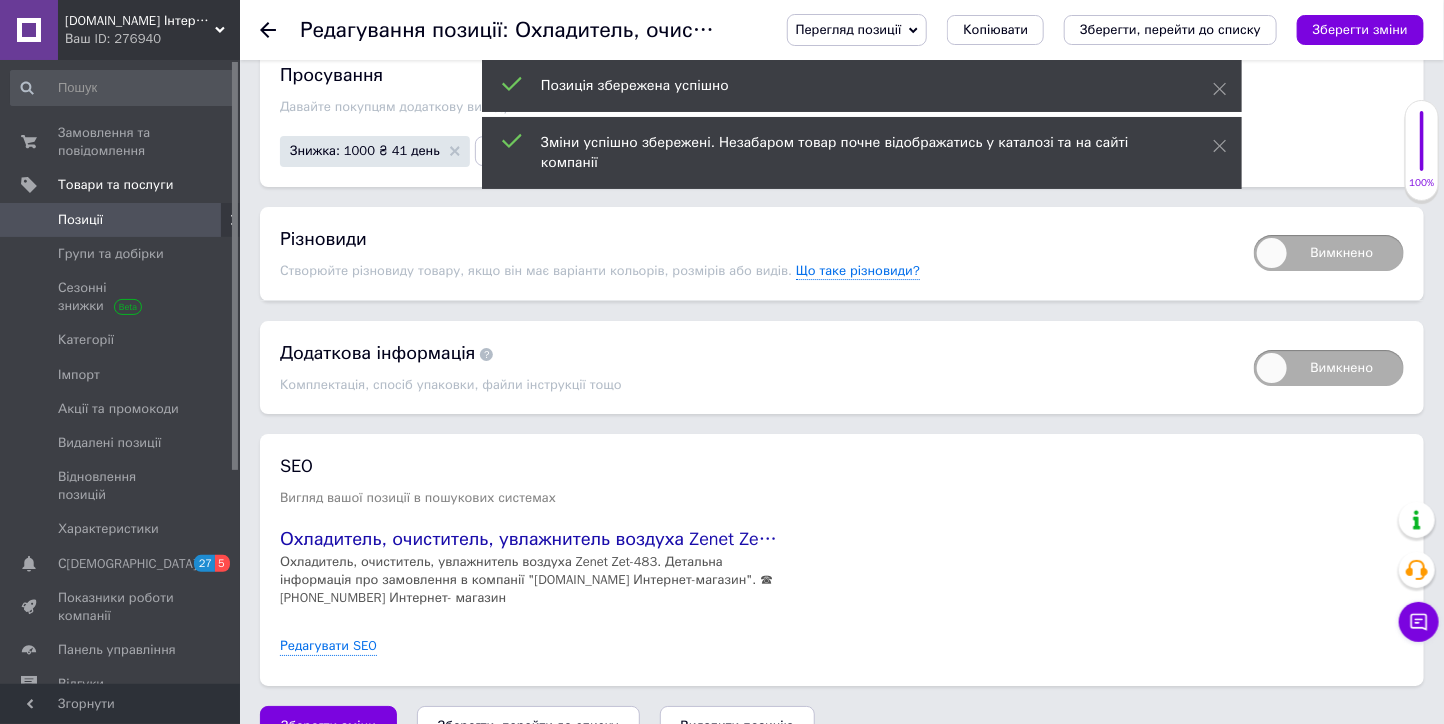 click 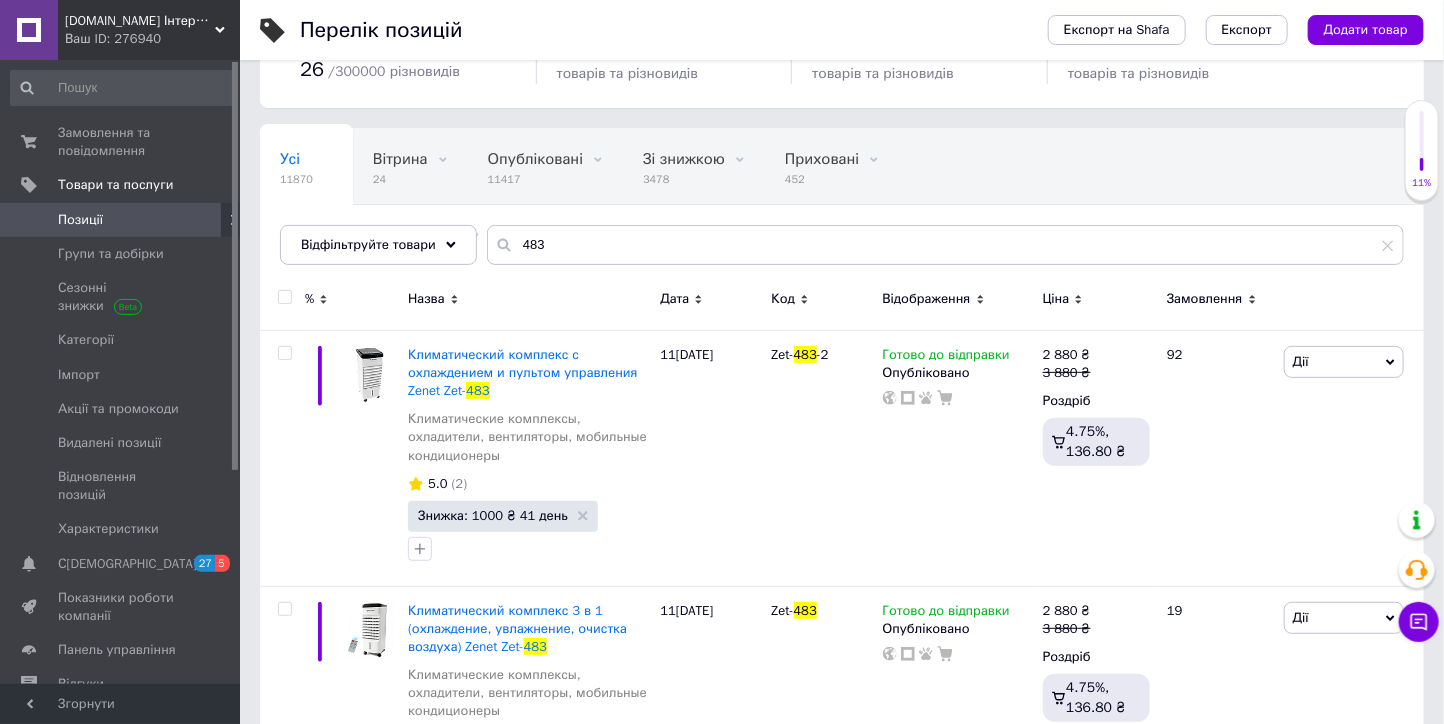 scroll, scrollTop: 111, scrollLeft: 0, axis: vertical 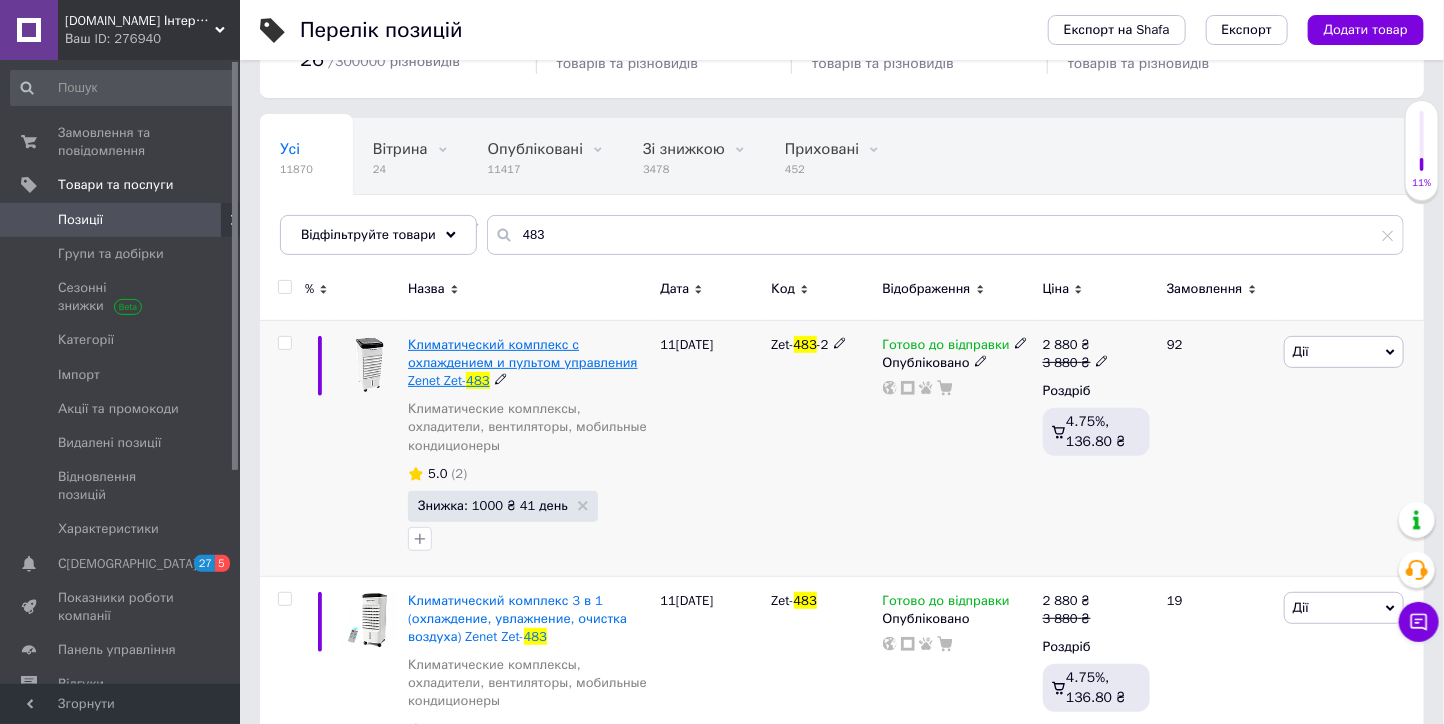 click on "Климатический комплекс с охлаждением и пультом управления Zenet Zet-" at bounding box center (523, 362) 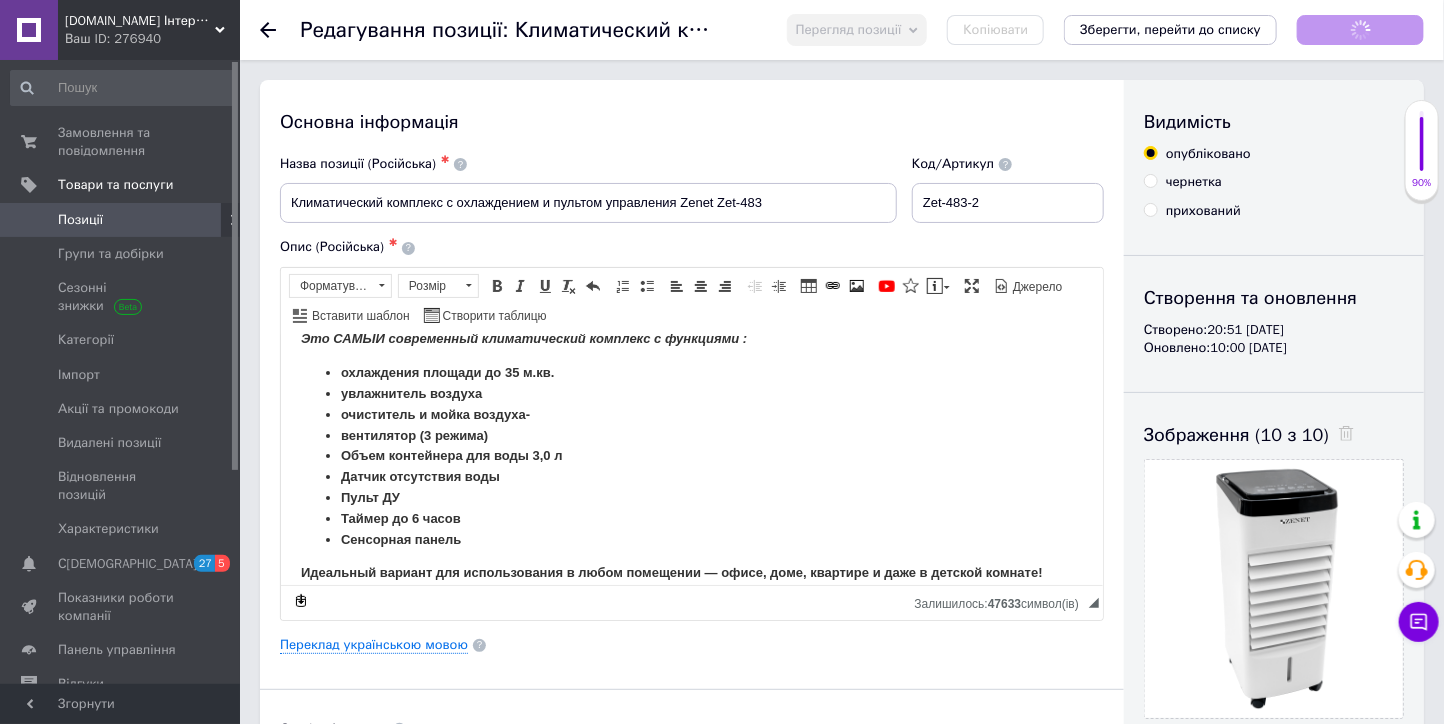 scroll, scrollTop: 111, scrollLeft: 0, axis: vertical 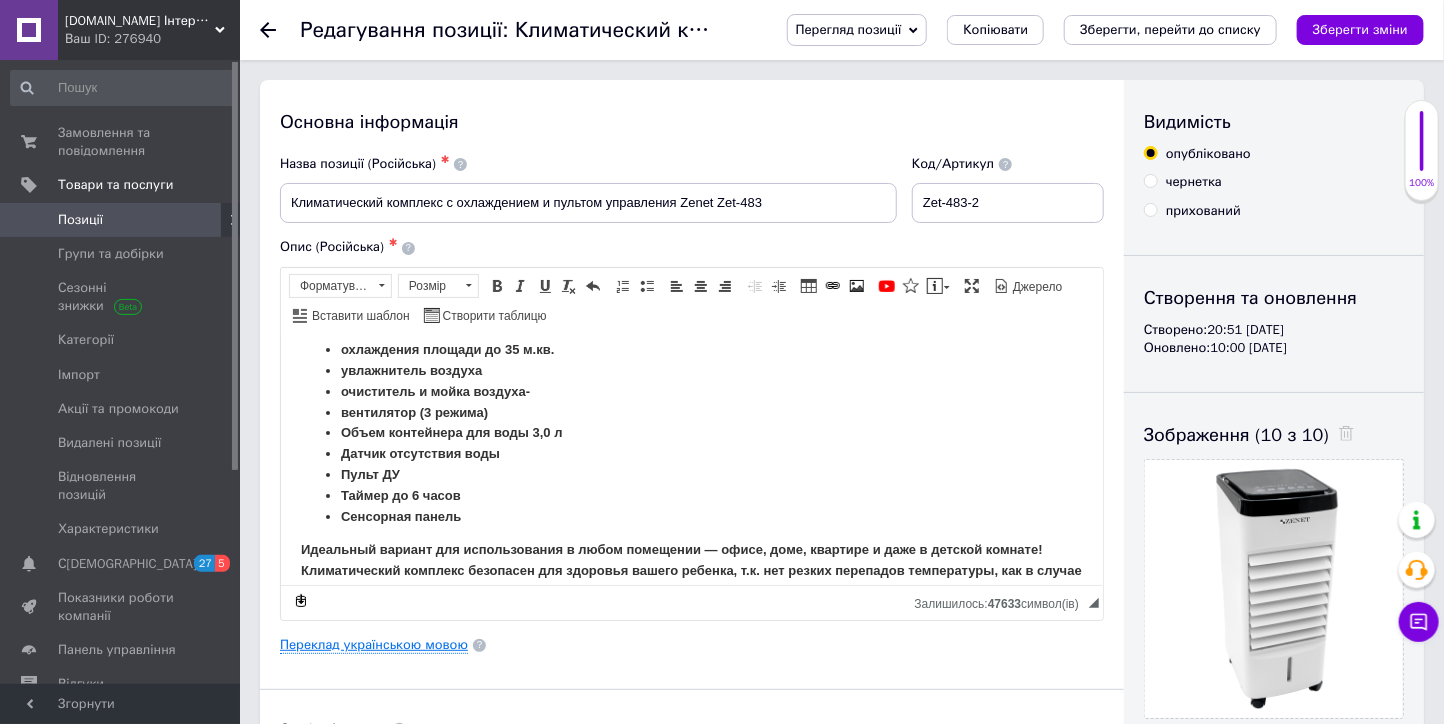 click on "Переклад українською мовою" at bounding box center [374, 645] 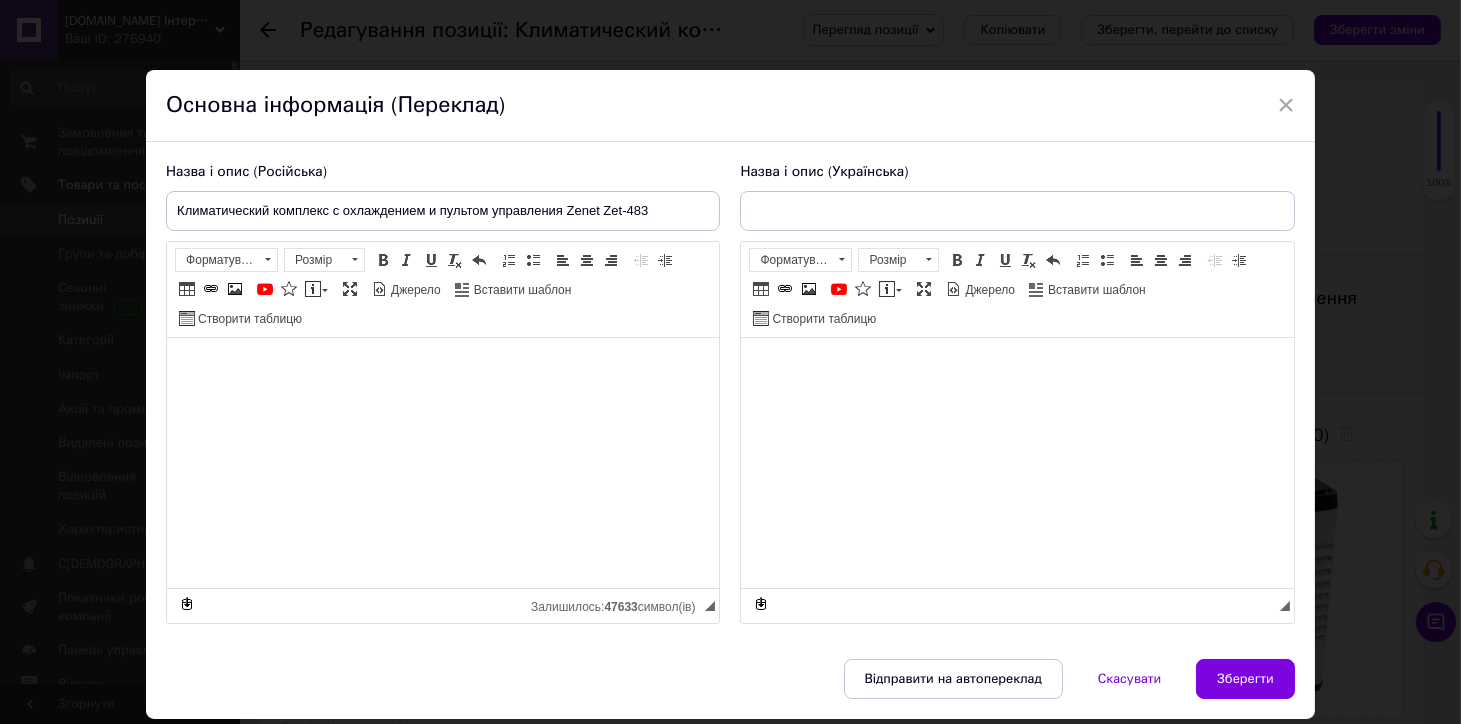 type on "Кліматичний комплекс з охолодженням та пультом керування Zenet Zet-483" 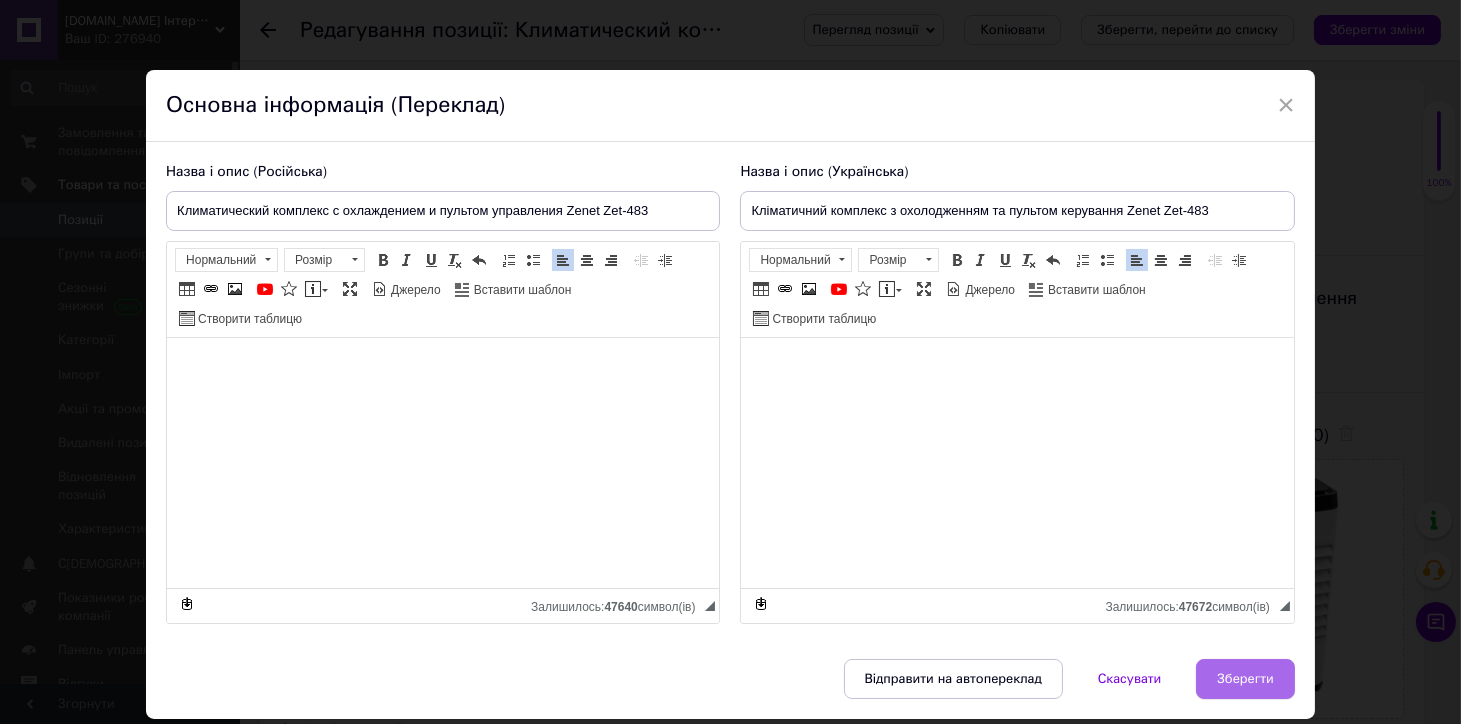 click on "Зберегти" at bounding box center [1245, 679] 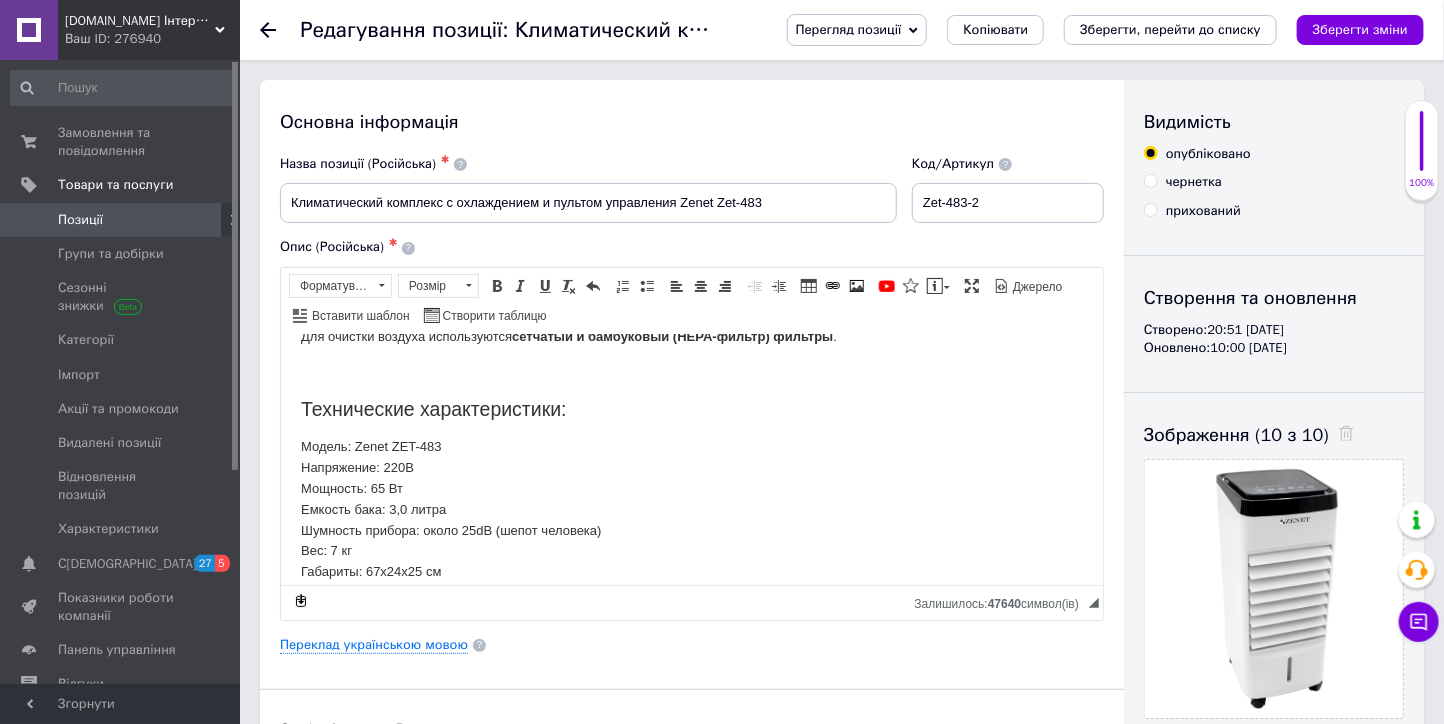 scroll, scrollTop: 1083, scrollLeft: 0, axis: vertical 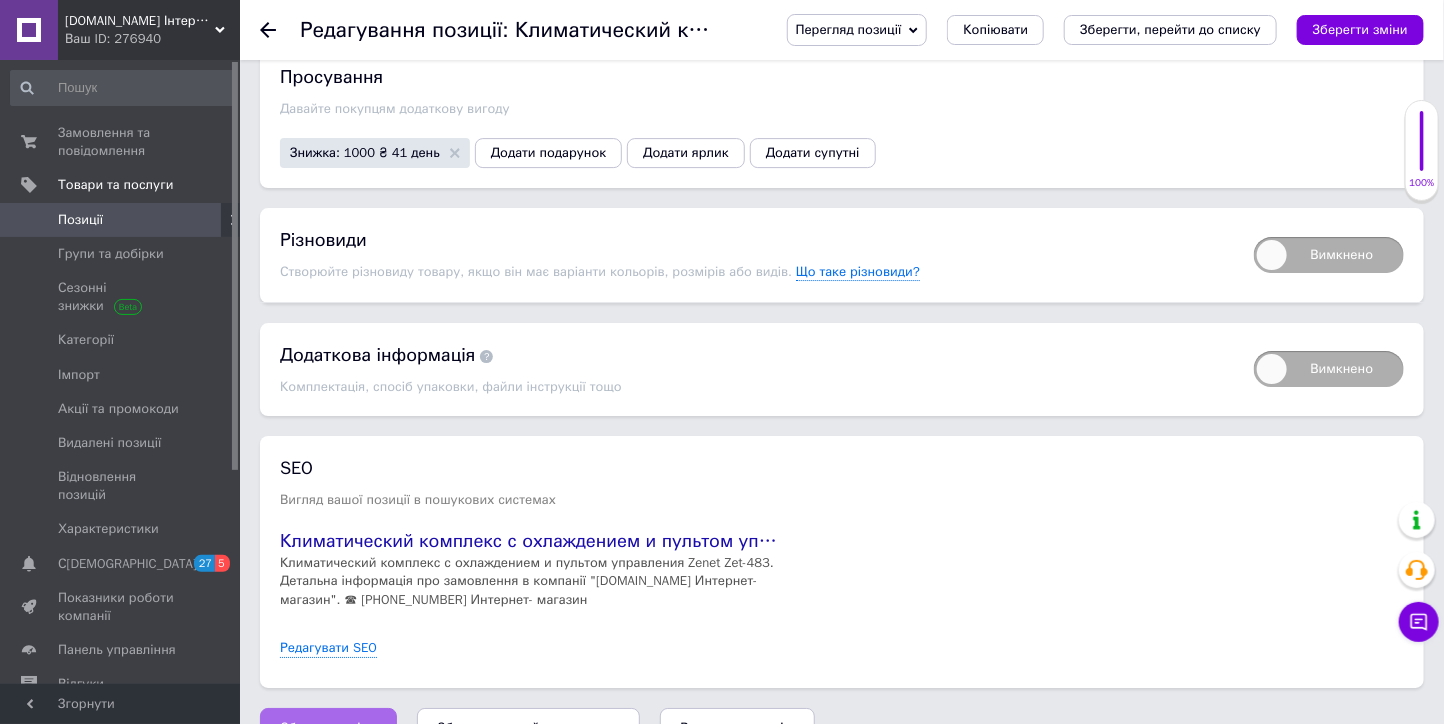 click on "Зберегти зміни" at bounding box center [328, 728] 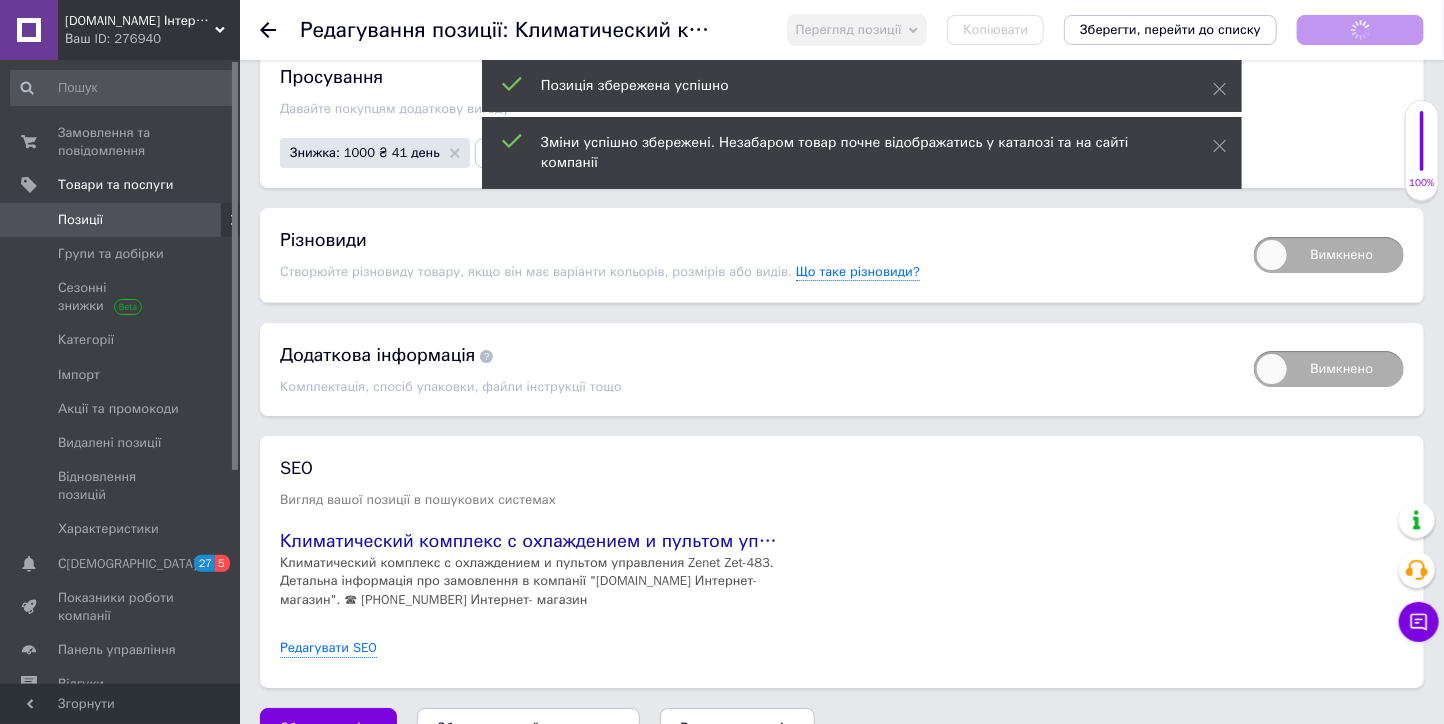 click 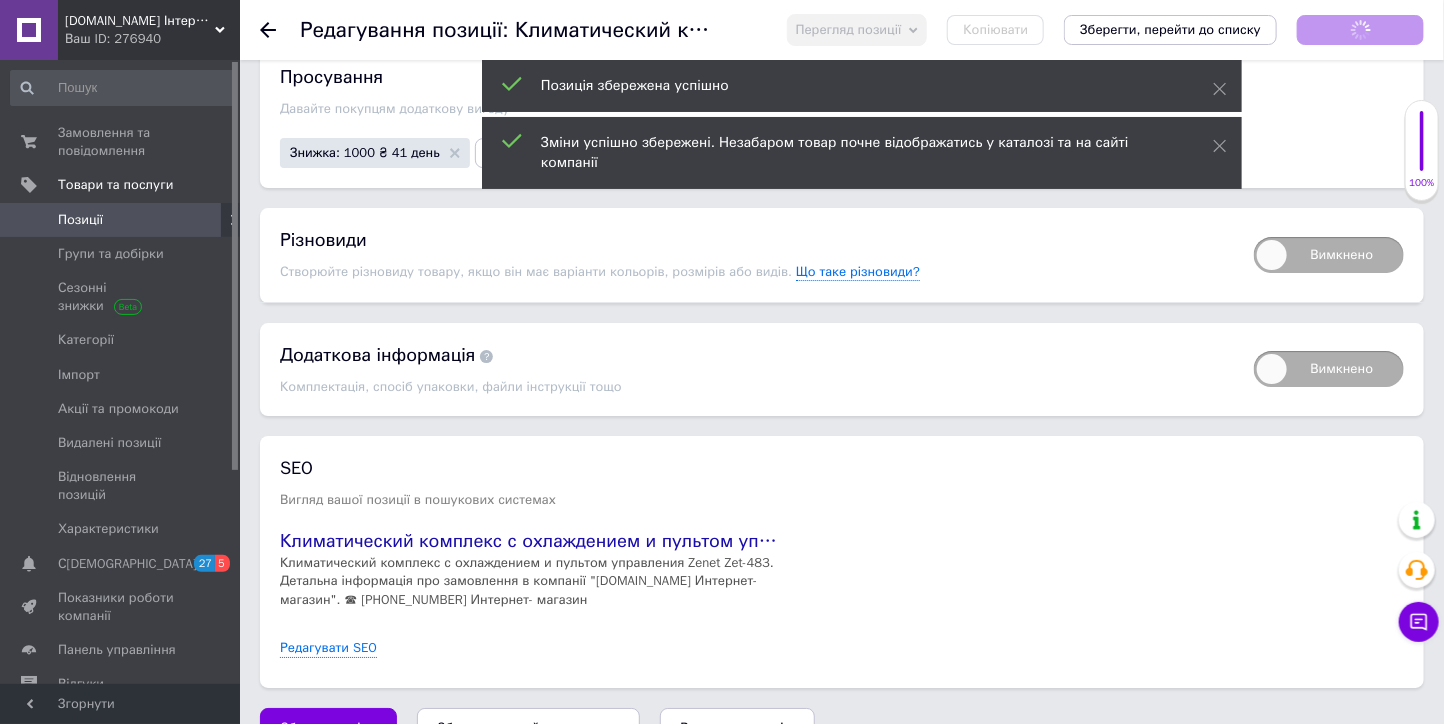scroll, scrollTop: 0, scrollLeft: 0, axis: both 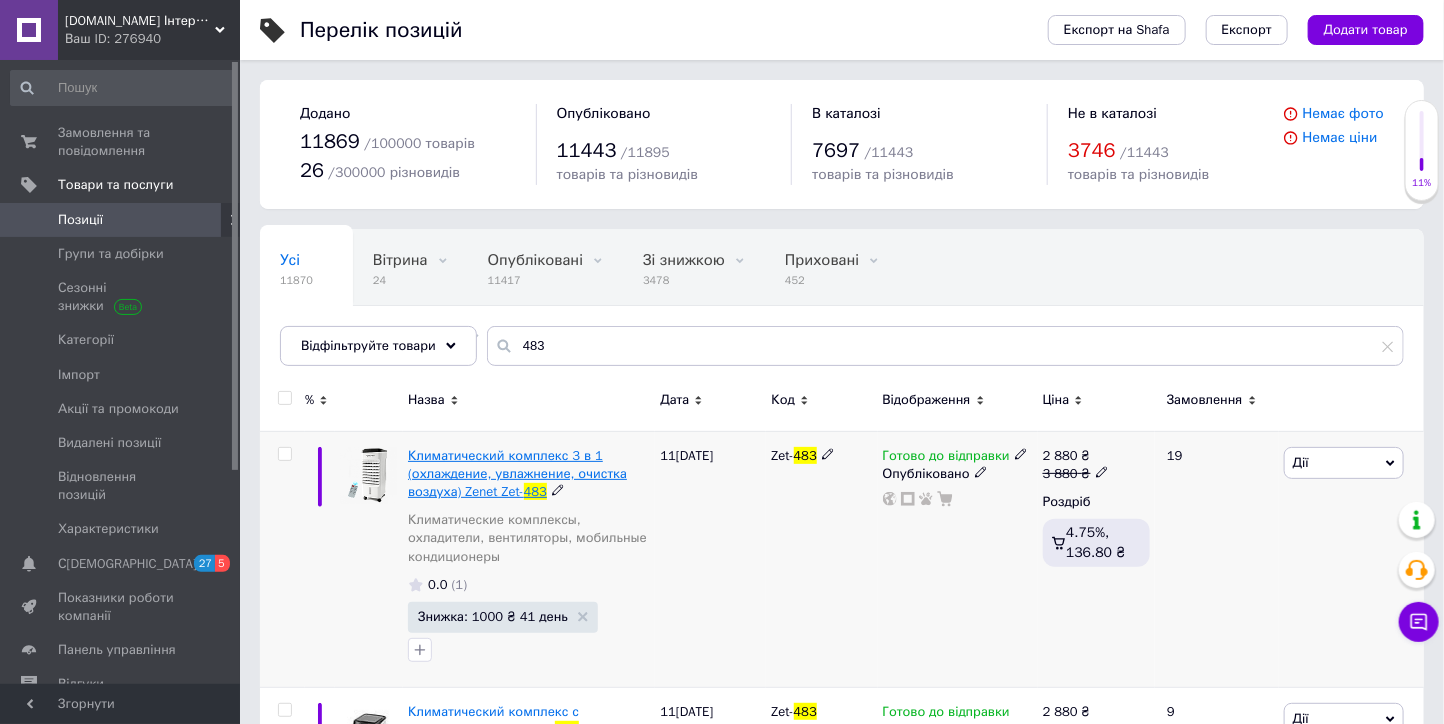 click on "Климатический комплекс 3 в 1 (охлаждение, увлажнение, очистка воздуха) Zenet Zet-" at bounding box center [517, 473] 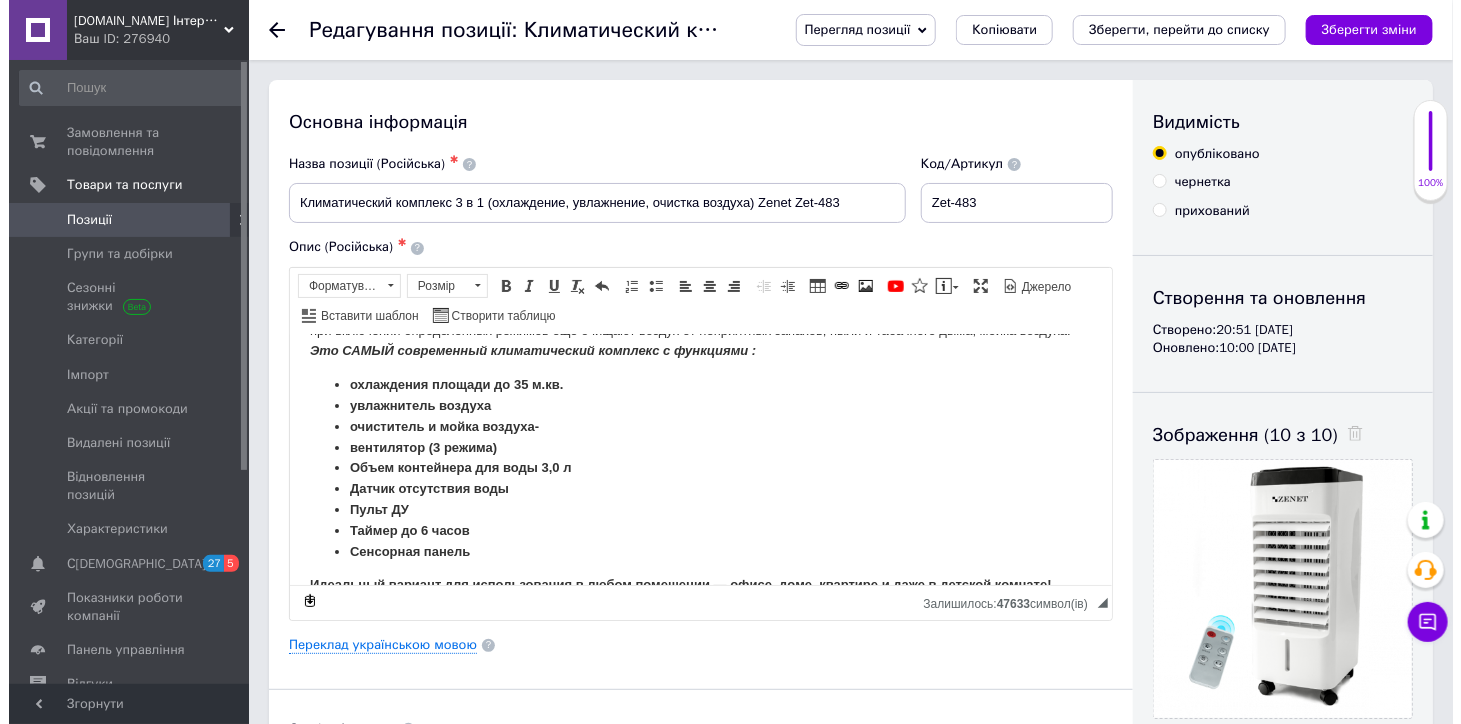 scroll, scrollTop: 111, scrollLeft: 0, axis: vertical 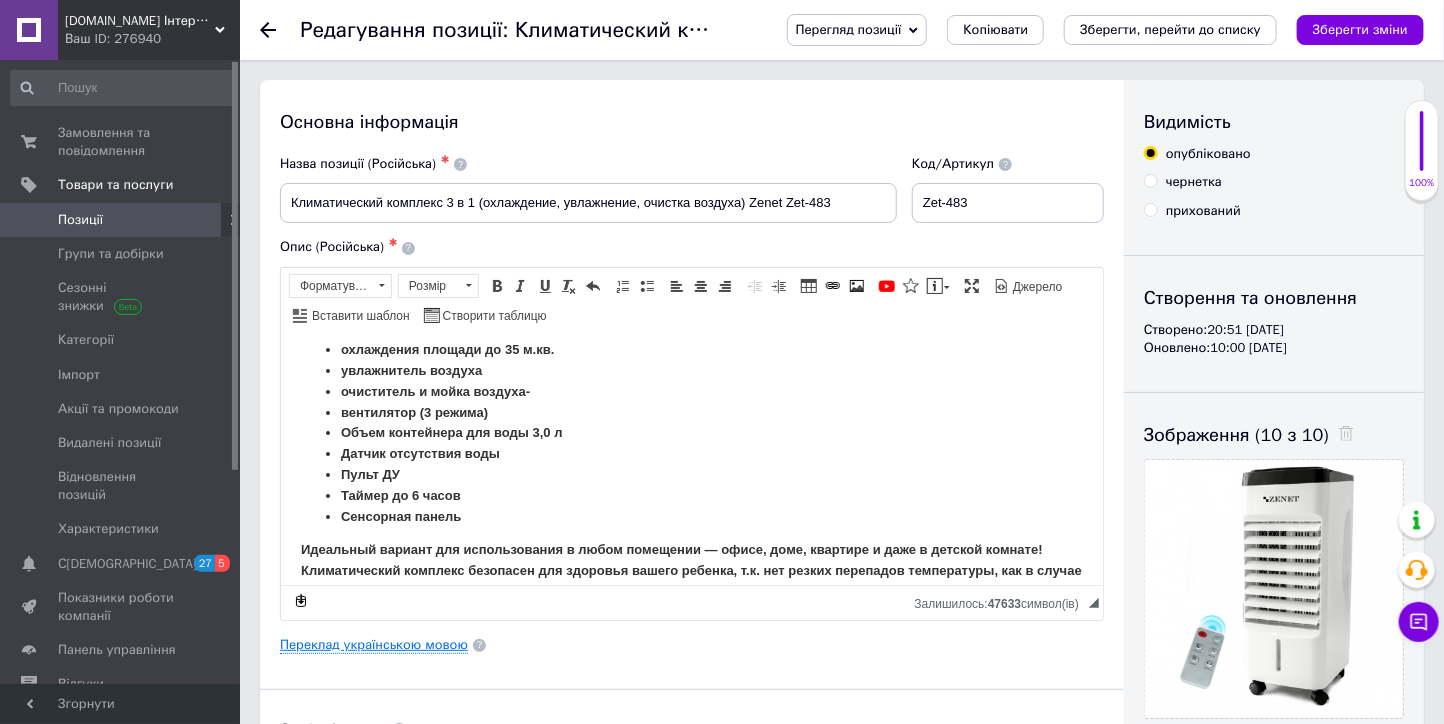 click on "Переклад українською мовою" at bounding box center (374, 645) 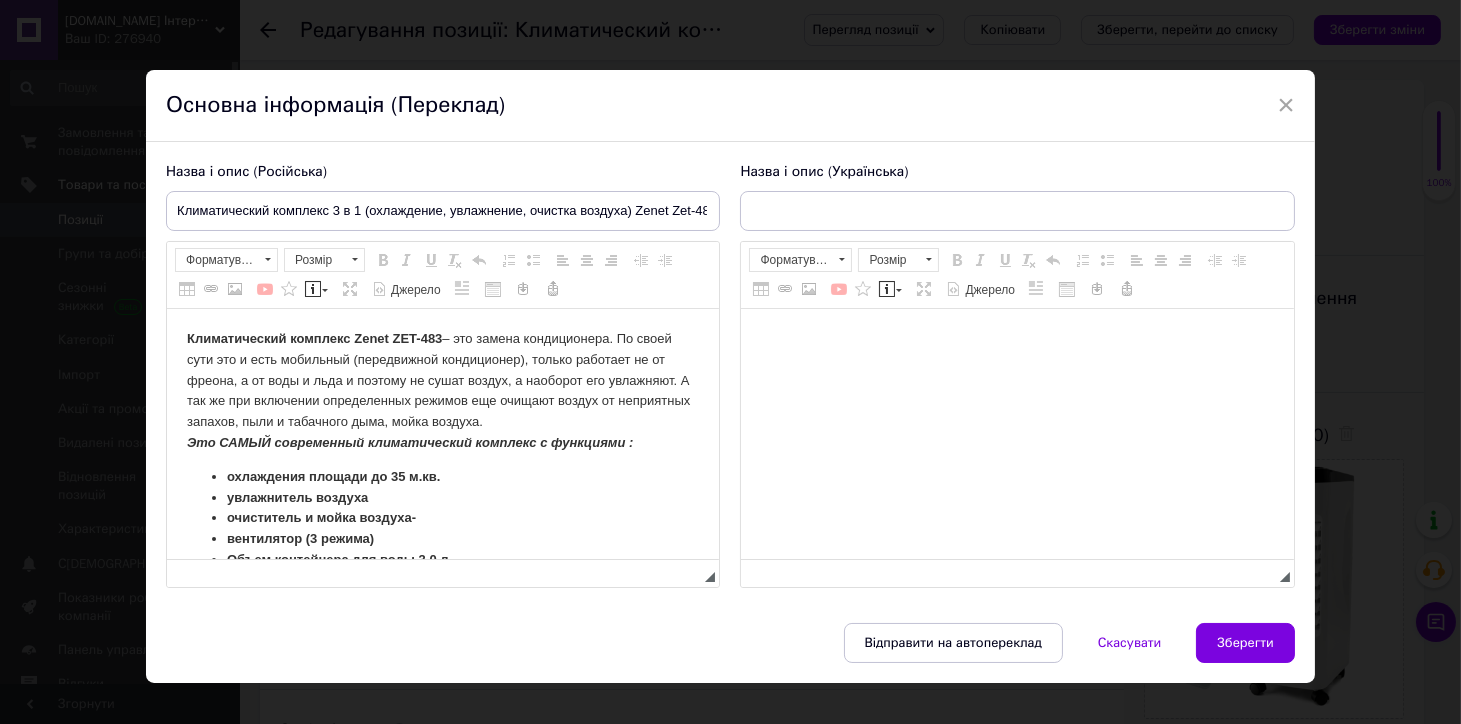 scroll, scrollTop: 0, scrollLeft: 0, axis: both 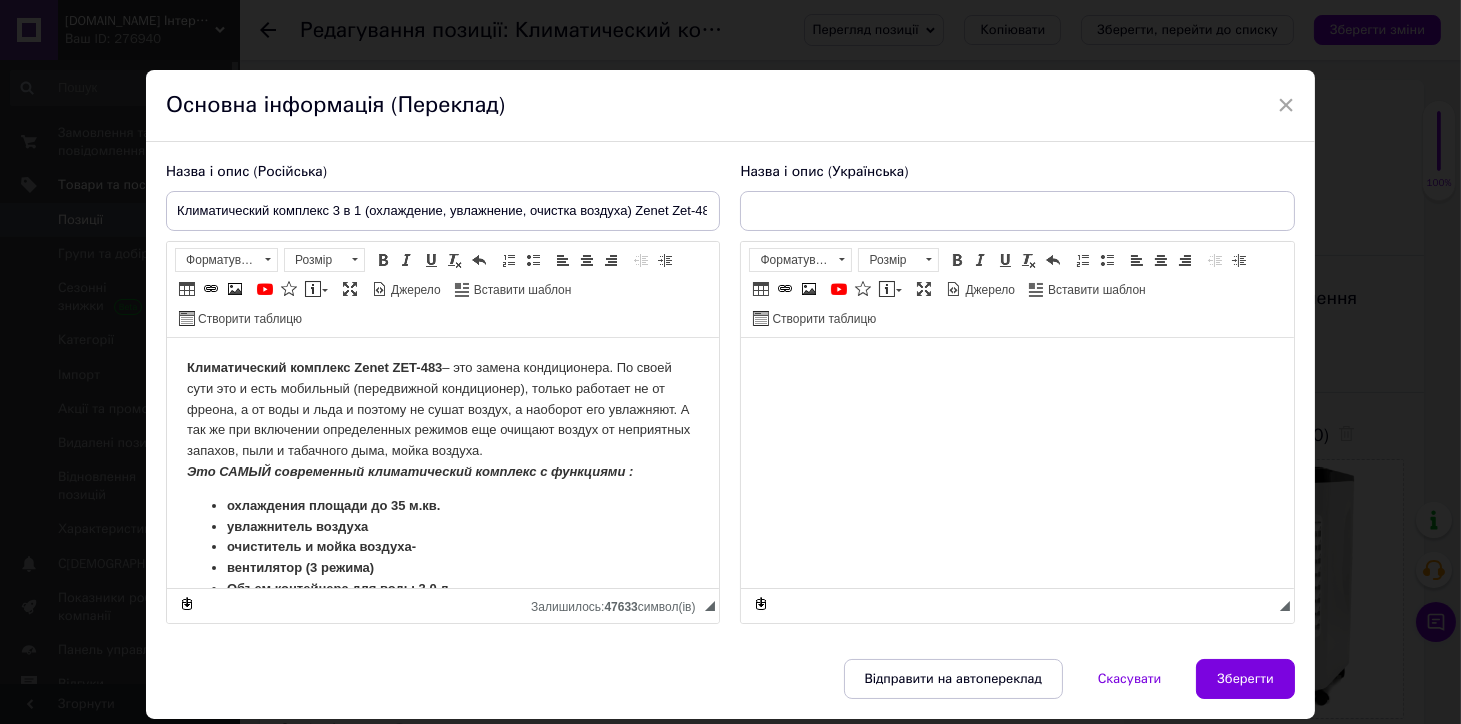type on "Кліматичний комплекс 3 в 1 (охолодження, зволоження, очищення повітря) Zenet Zet-483" 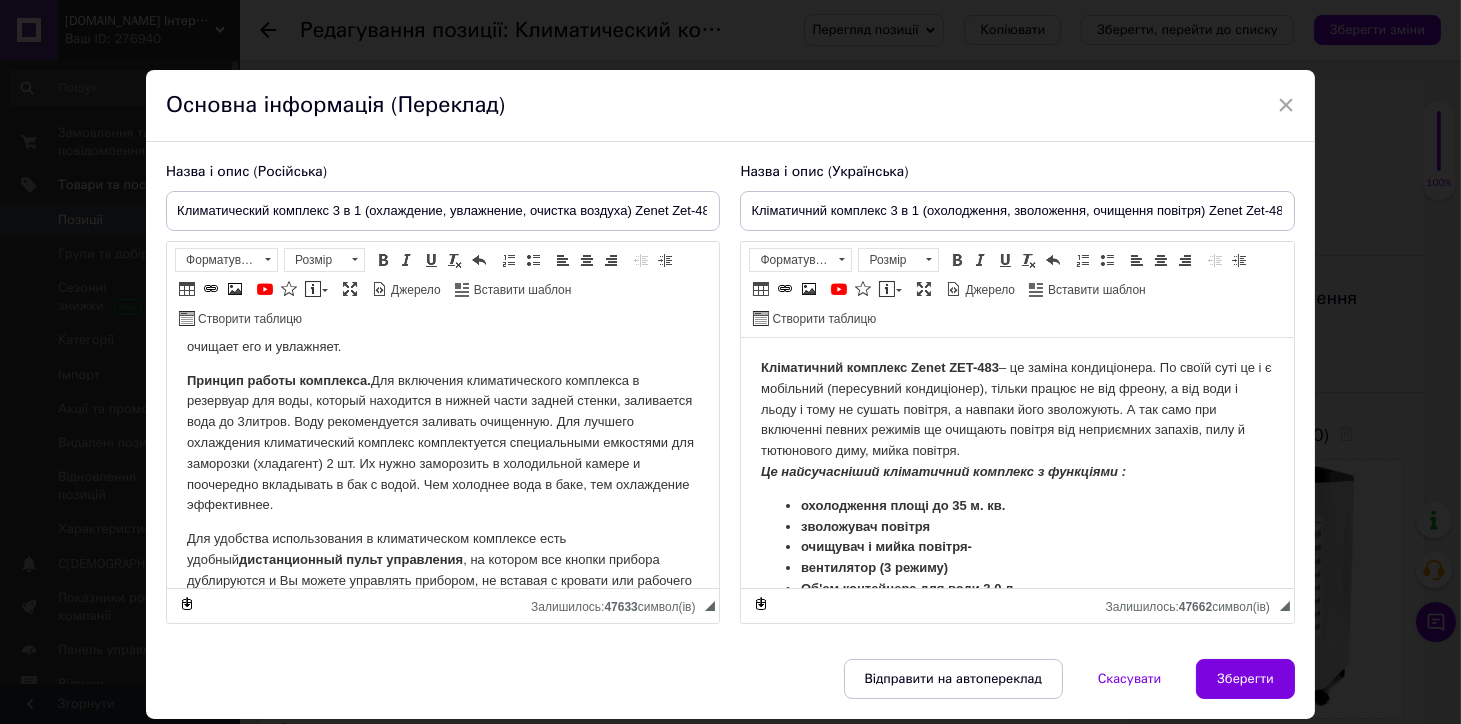 scroll, scrollTop: 777, scrollLeft: 0, axis: vertical 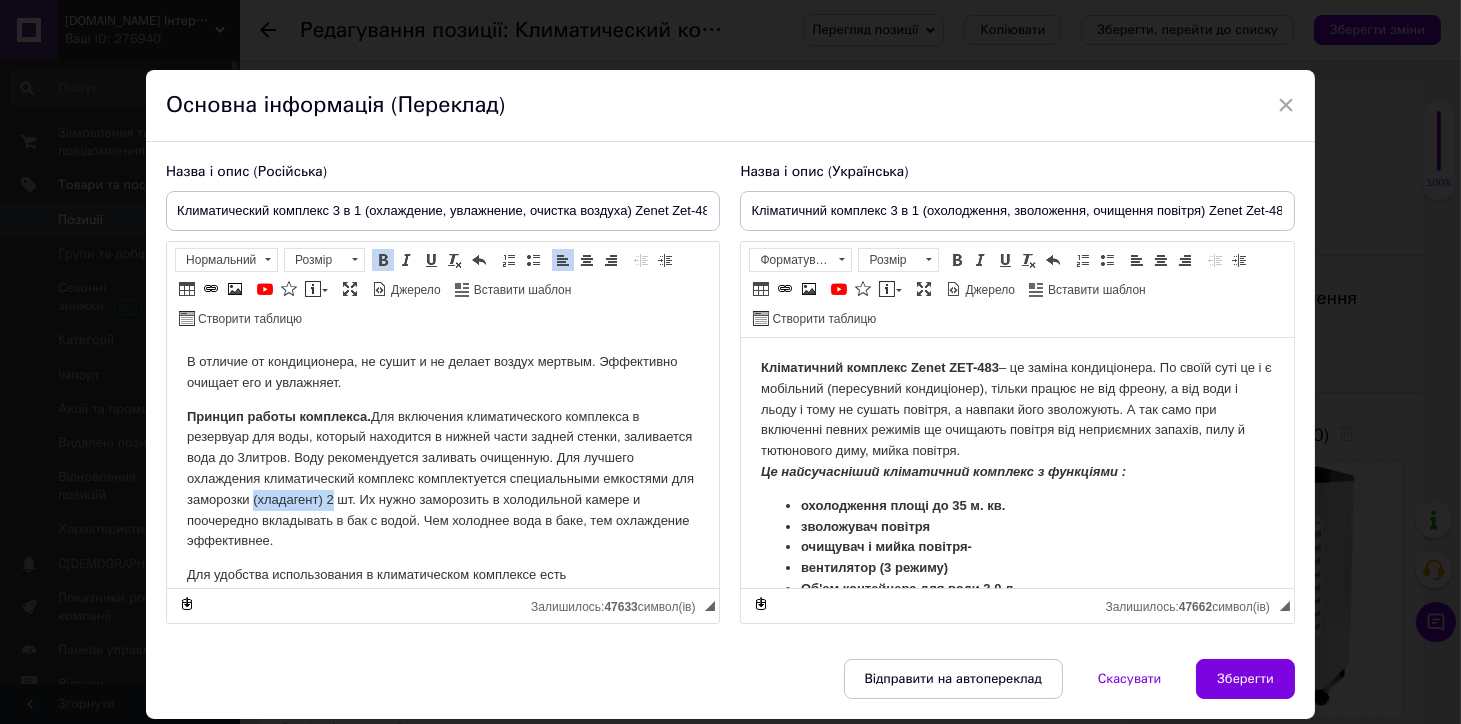 drag, startPoint x: 425, startPoint y: 499, endPoint x: 349, endPoint y: 503, distance: 76.105194 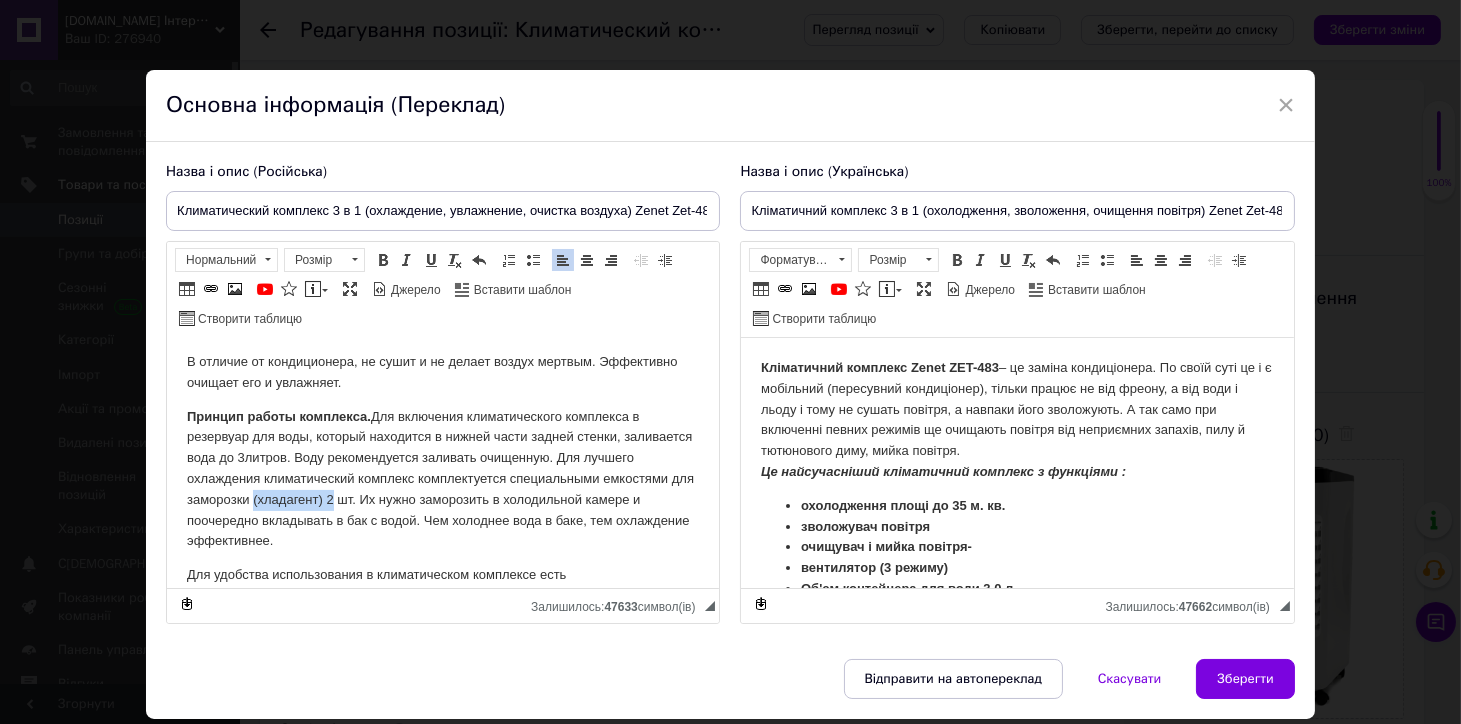 type 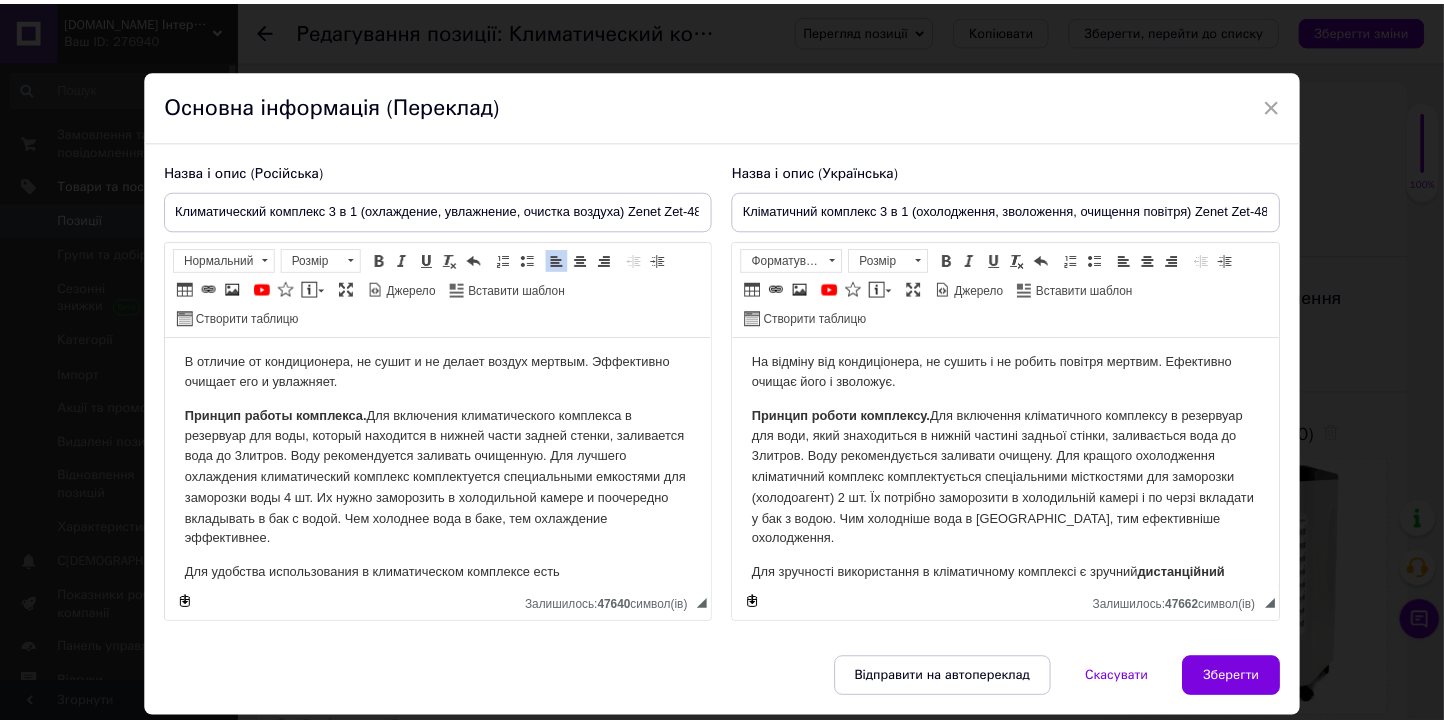 scroll, scrollTop: 888, scrollLeft: 0, axis: vertical 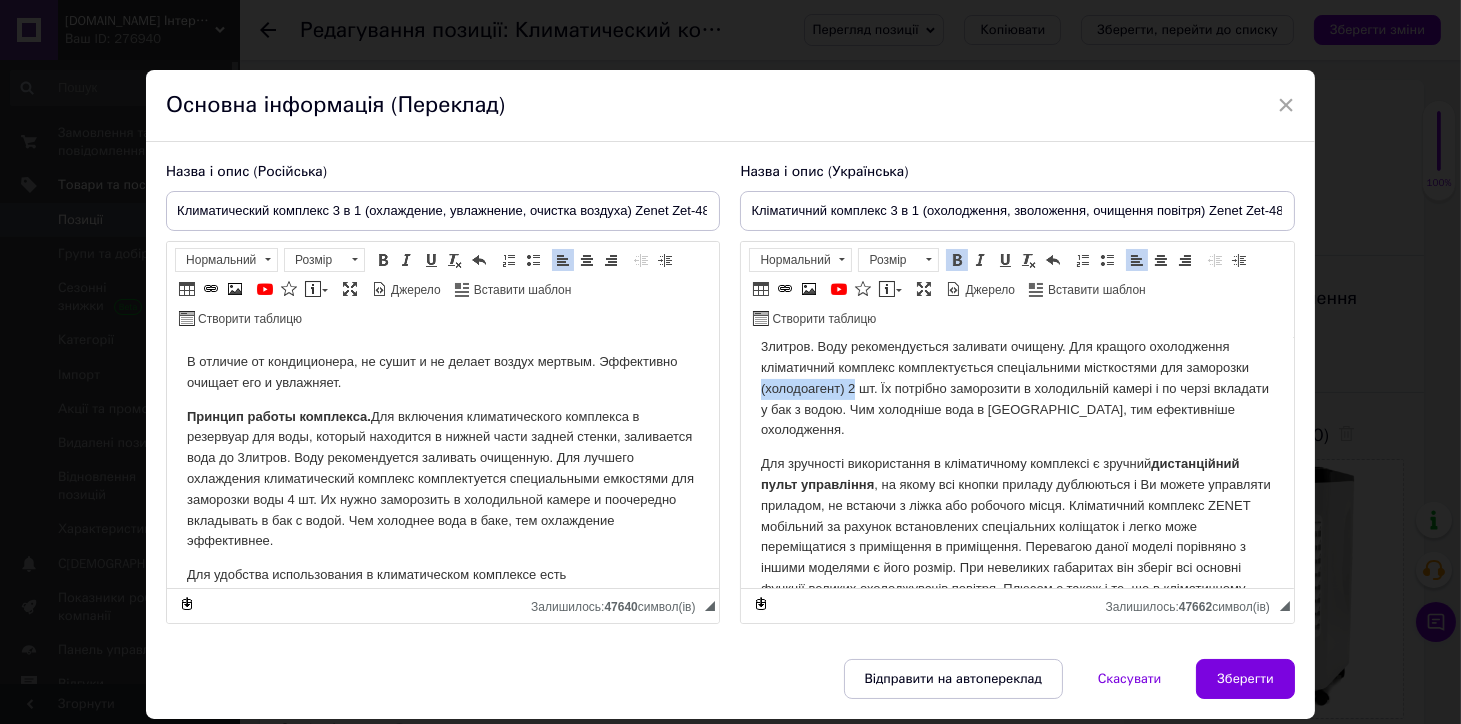drag, startPoint x: 1023, startPoint y: 385, endPoint x: 928, endPoint y: 380, distance: 95.131485 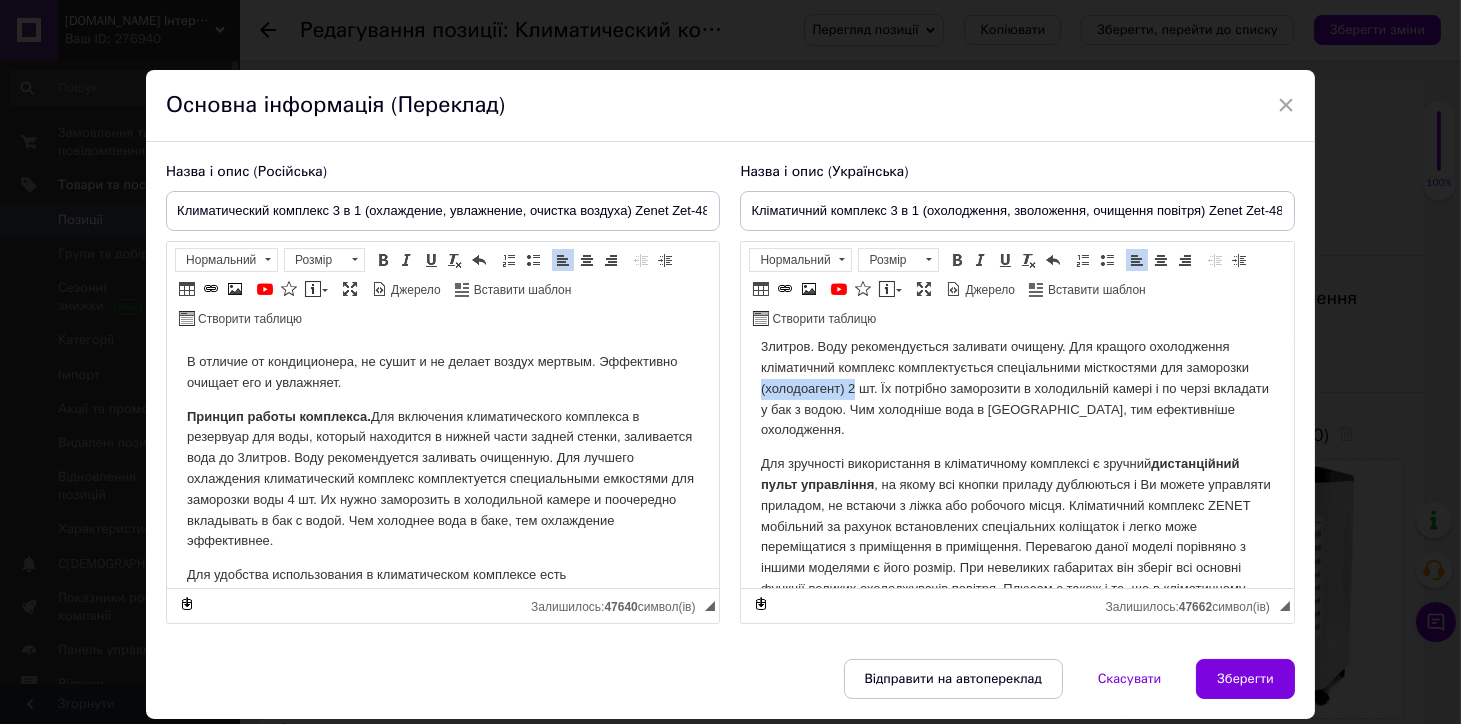 type 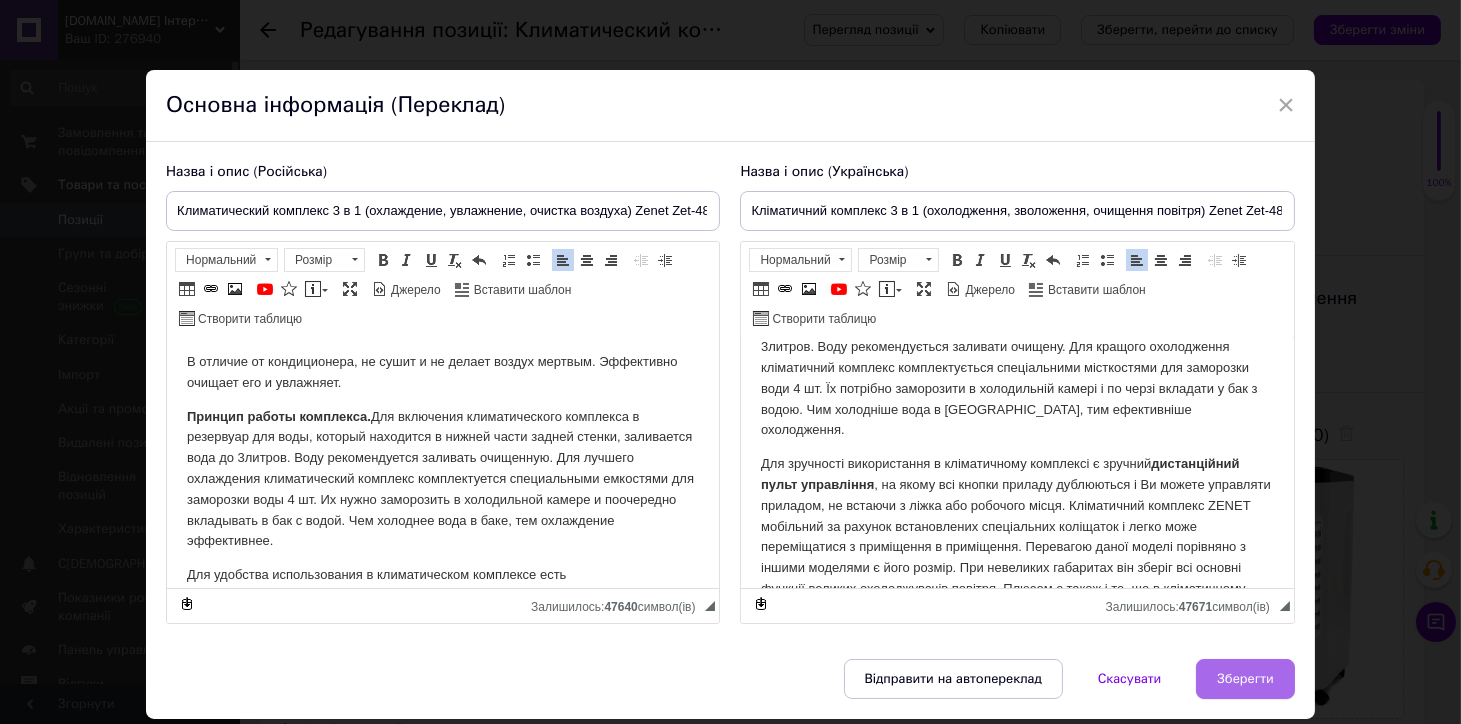 click on "Зберегти" at bounding box center (1245, 679) 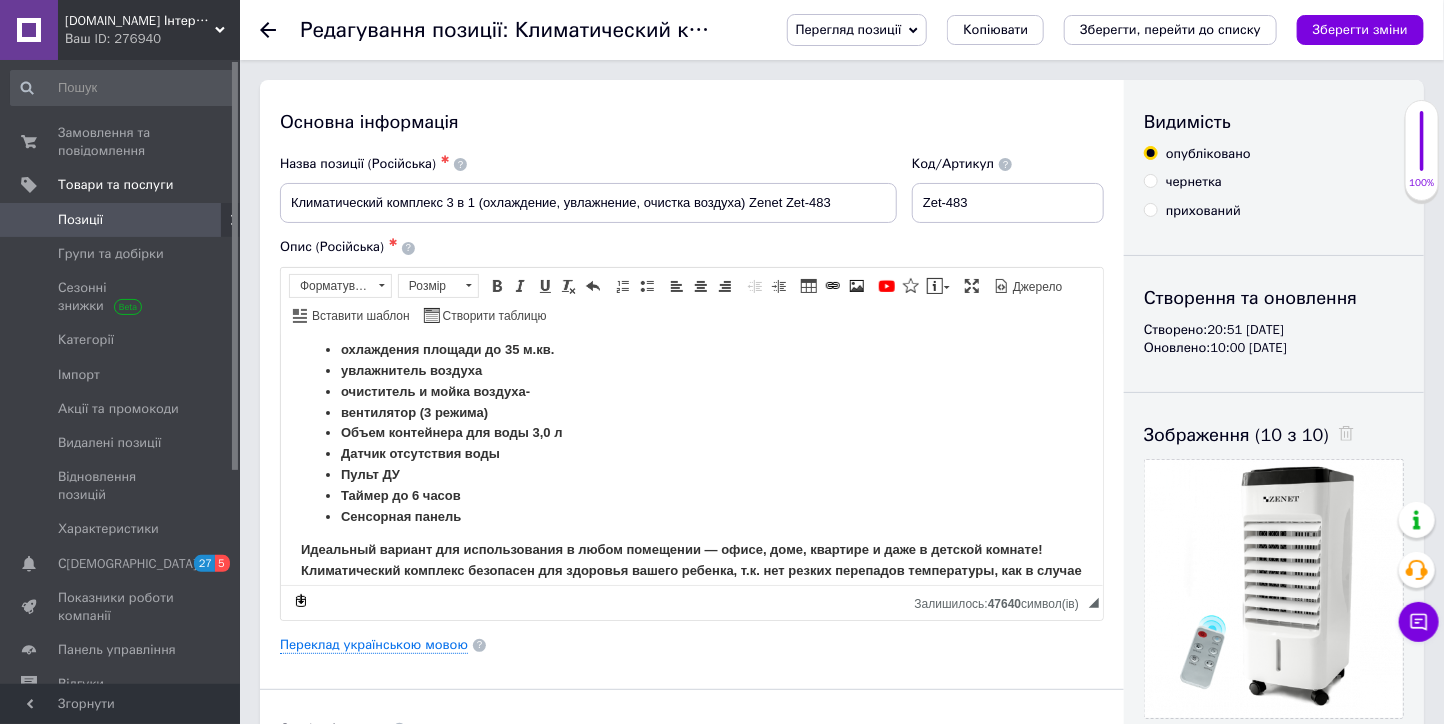 scroll, scrollTop: 111, scrollLeft: 0, axis: vertical 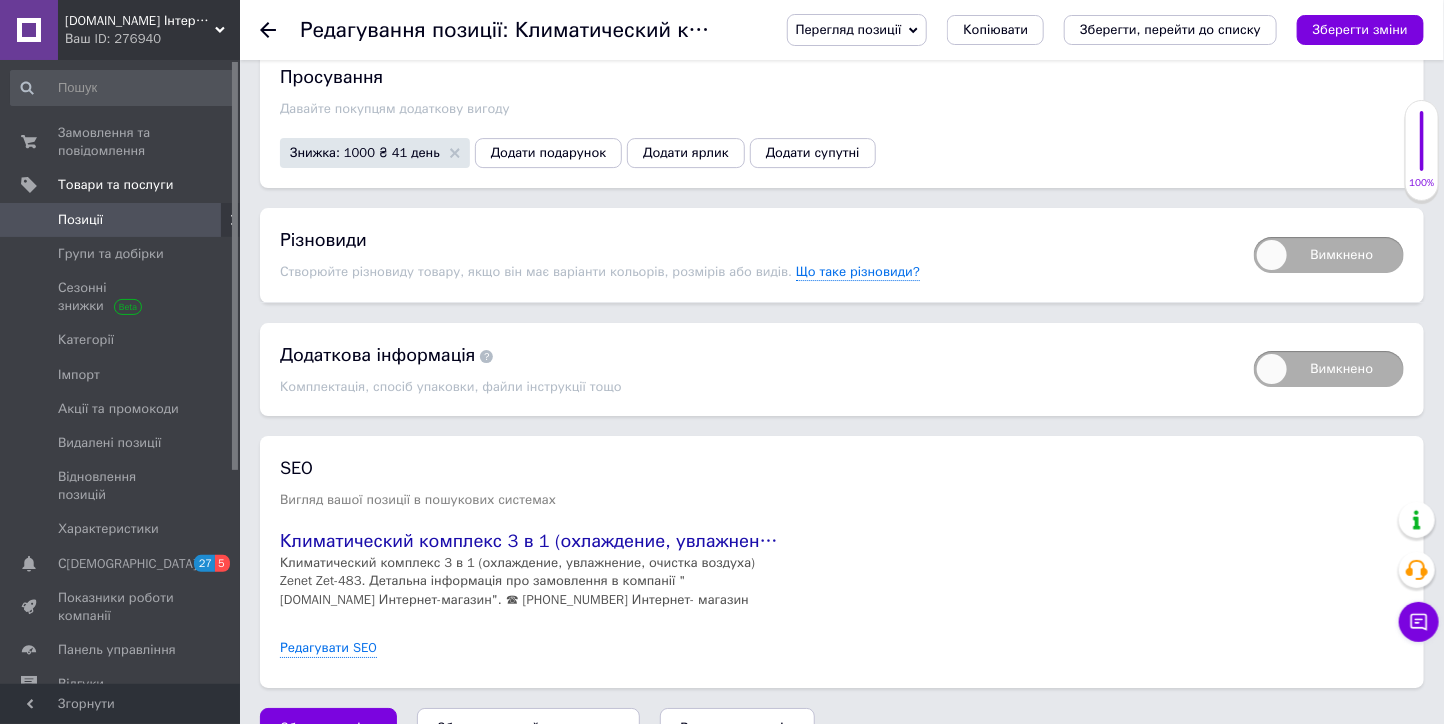 drag, startPoint x: 331, startPoint y: 680, endPoint x: 355, endPoint y: 674, distance: 24.738634 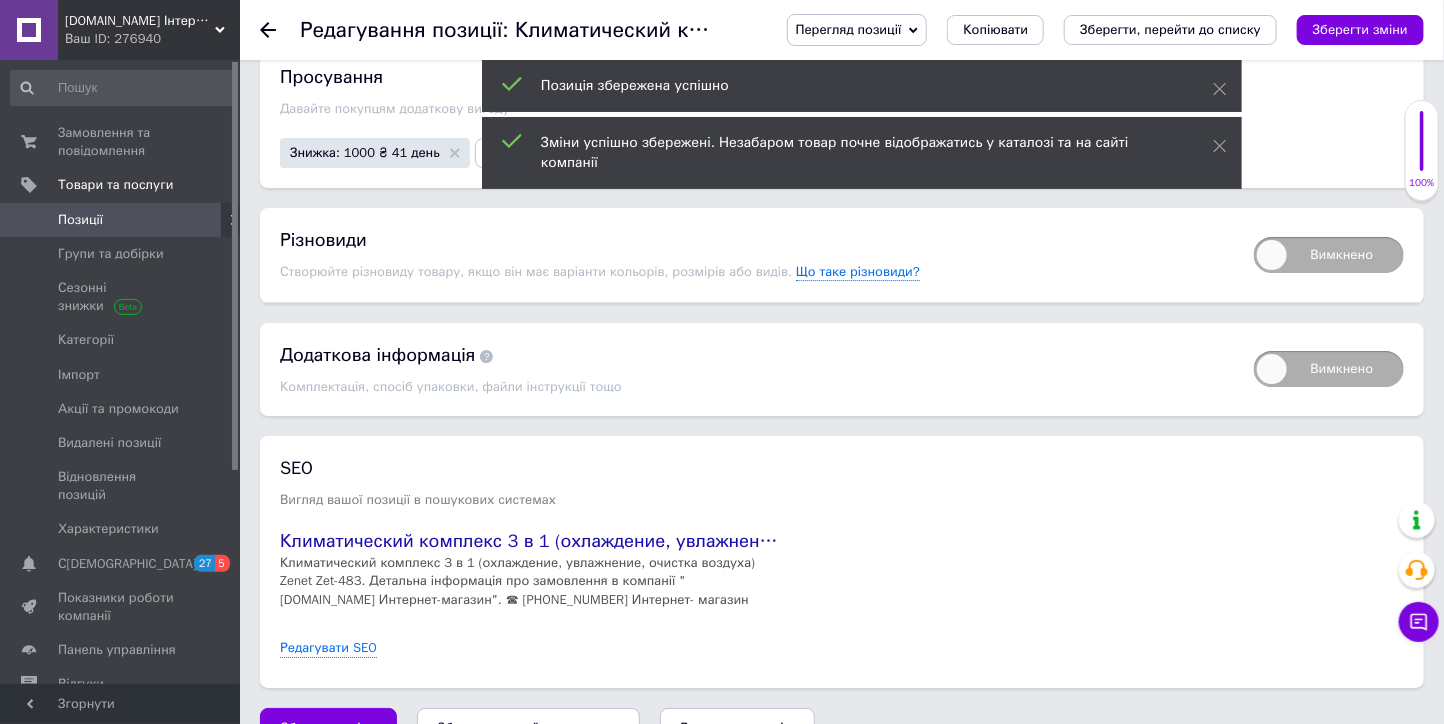 click 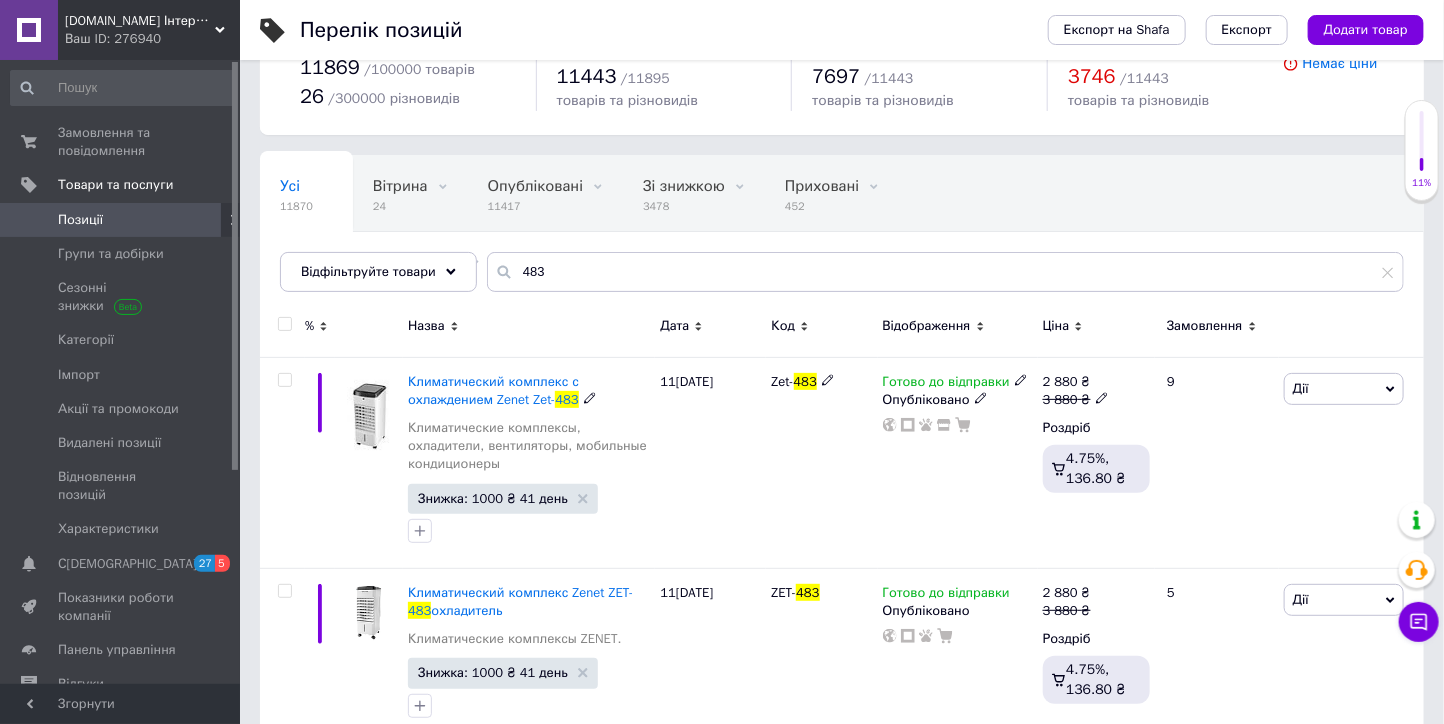 scroll, scrollTop: 150, scrollLeft: 0, axis: vertical 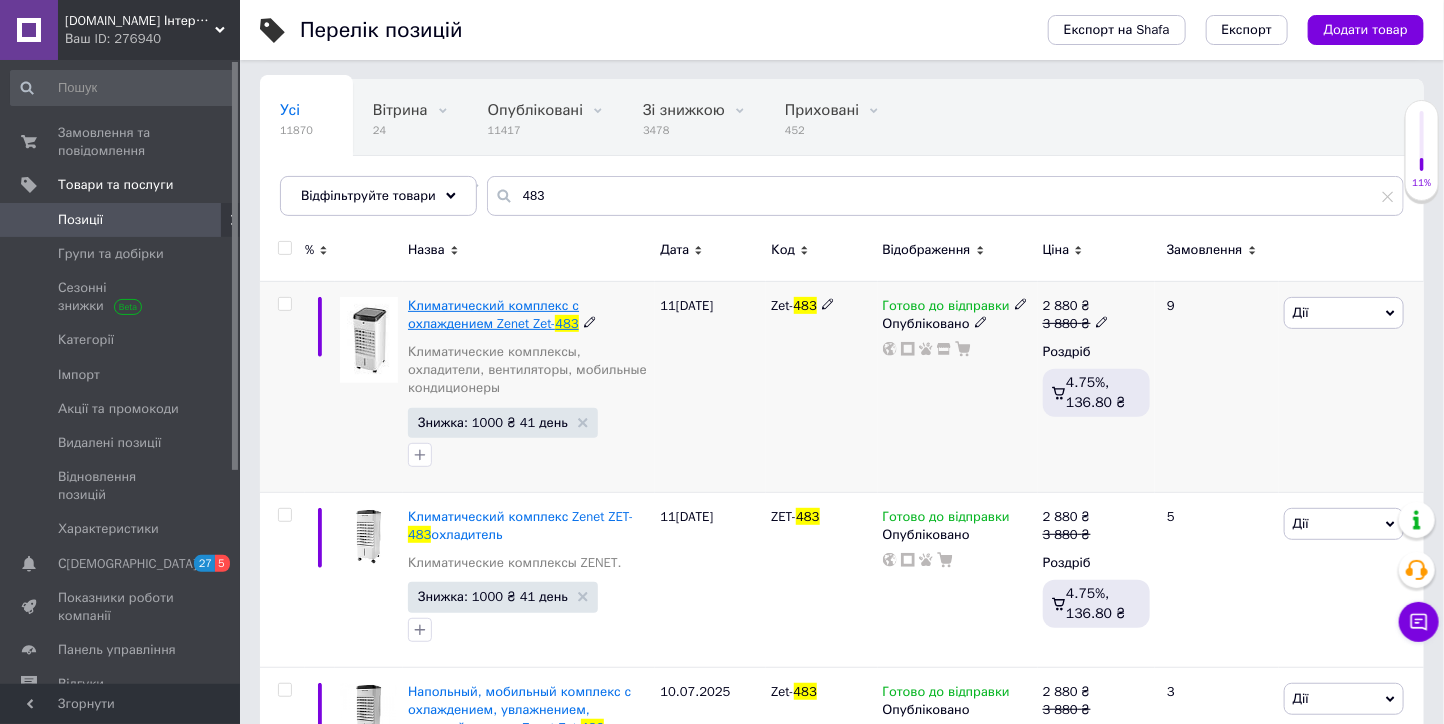 click on "Климатический комплекс с охлаждением Zenet Zet-" at bounding box center [493, 314] 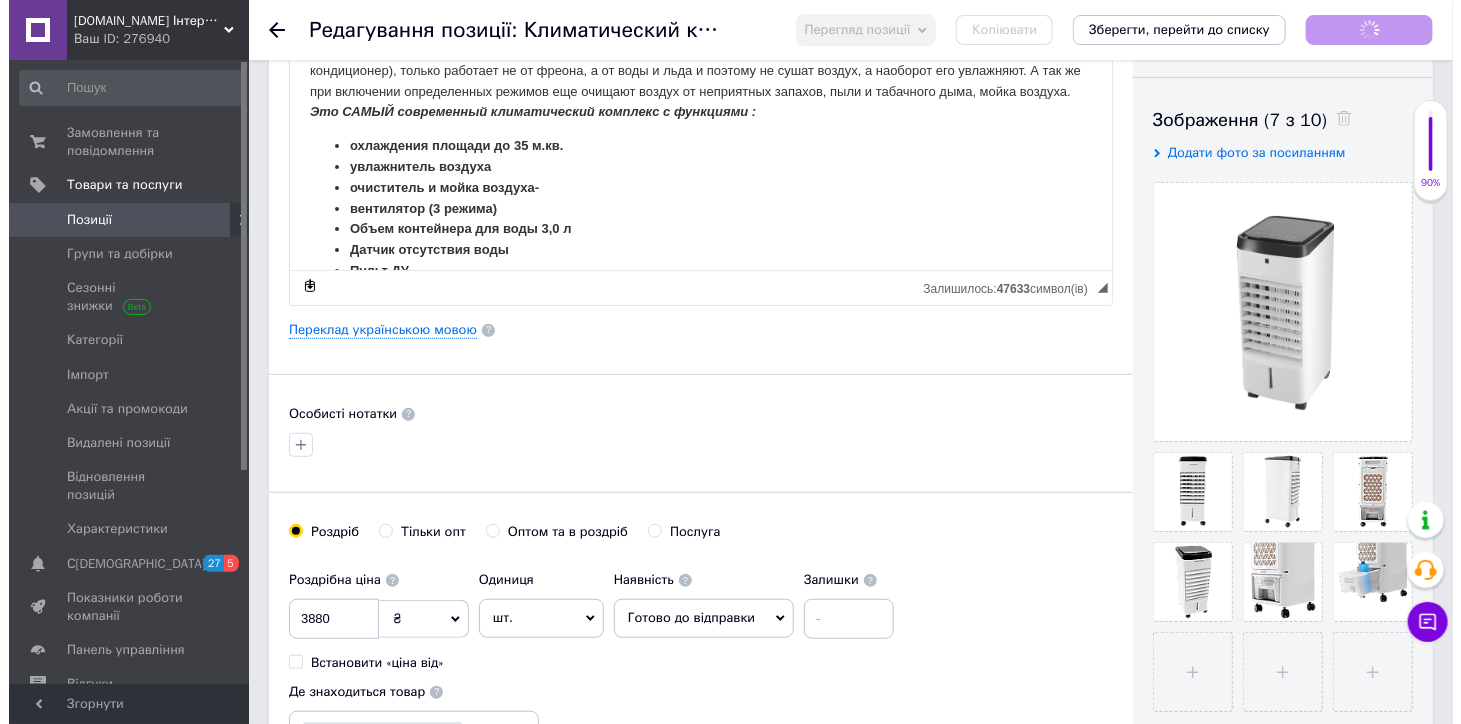 scroll, scrollTop: 333, scrollLeft: 0, axis: vertical 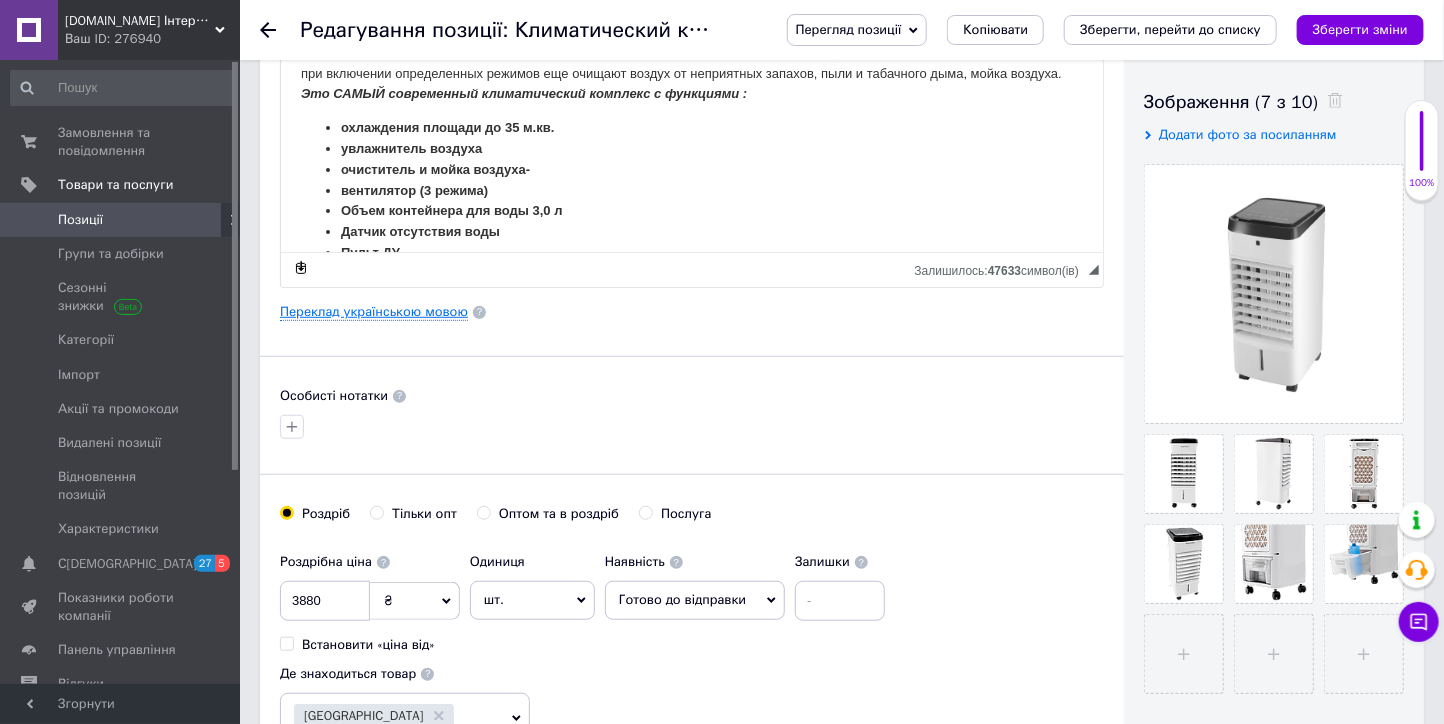 click on "Переклад українською мовою" at bounding box center [374, 312] 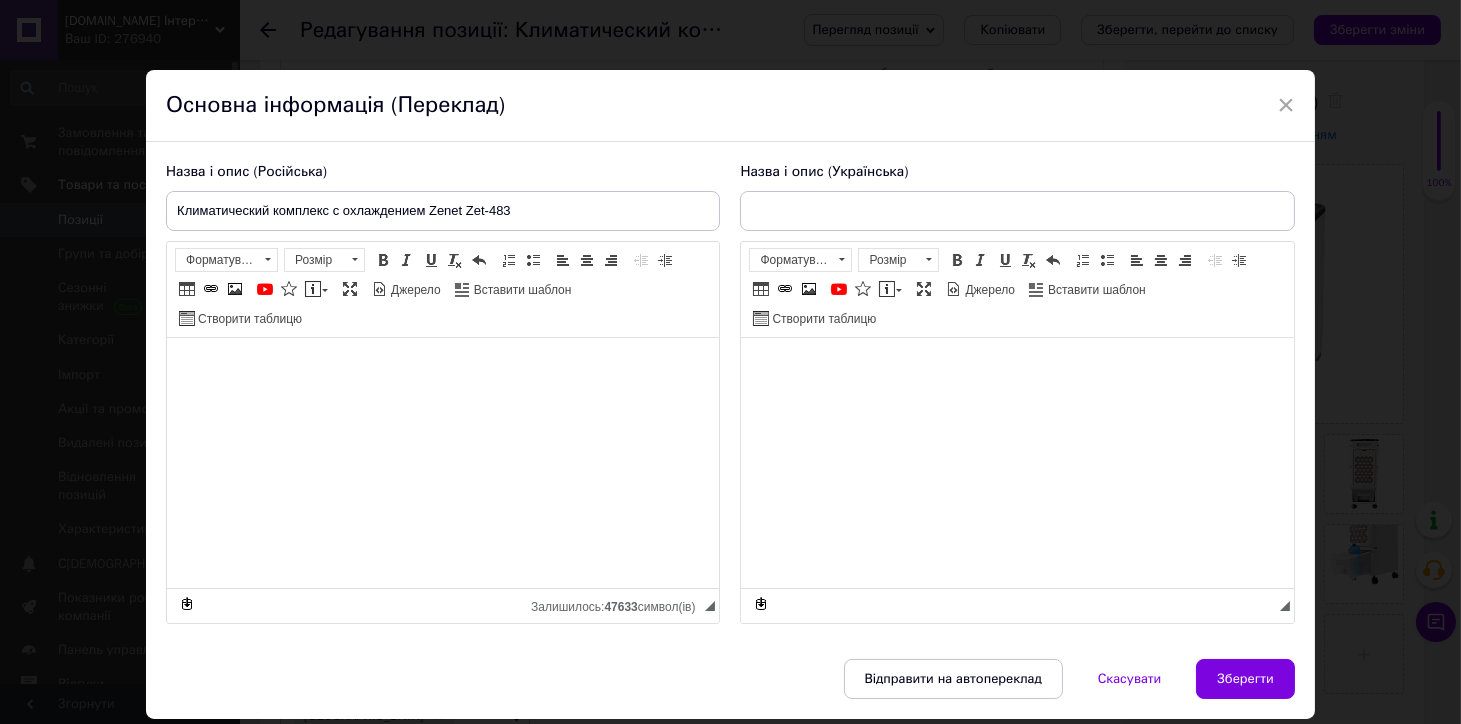 type on "Кліматичний комплекс з охолодженням Zenet Zet-483" 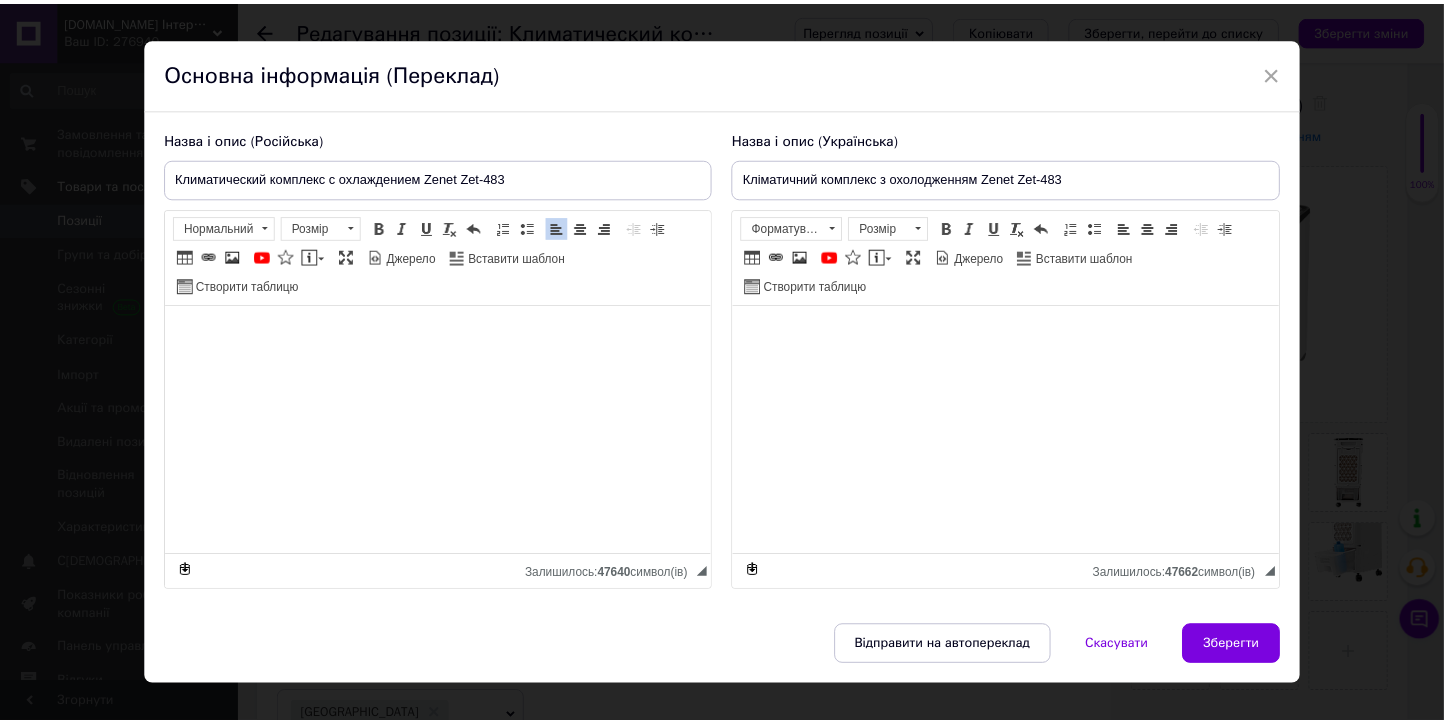scroll, scrollTop: 61, scrollLeft: 0, axis: vertical 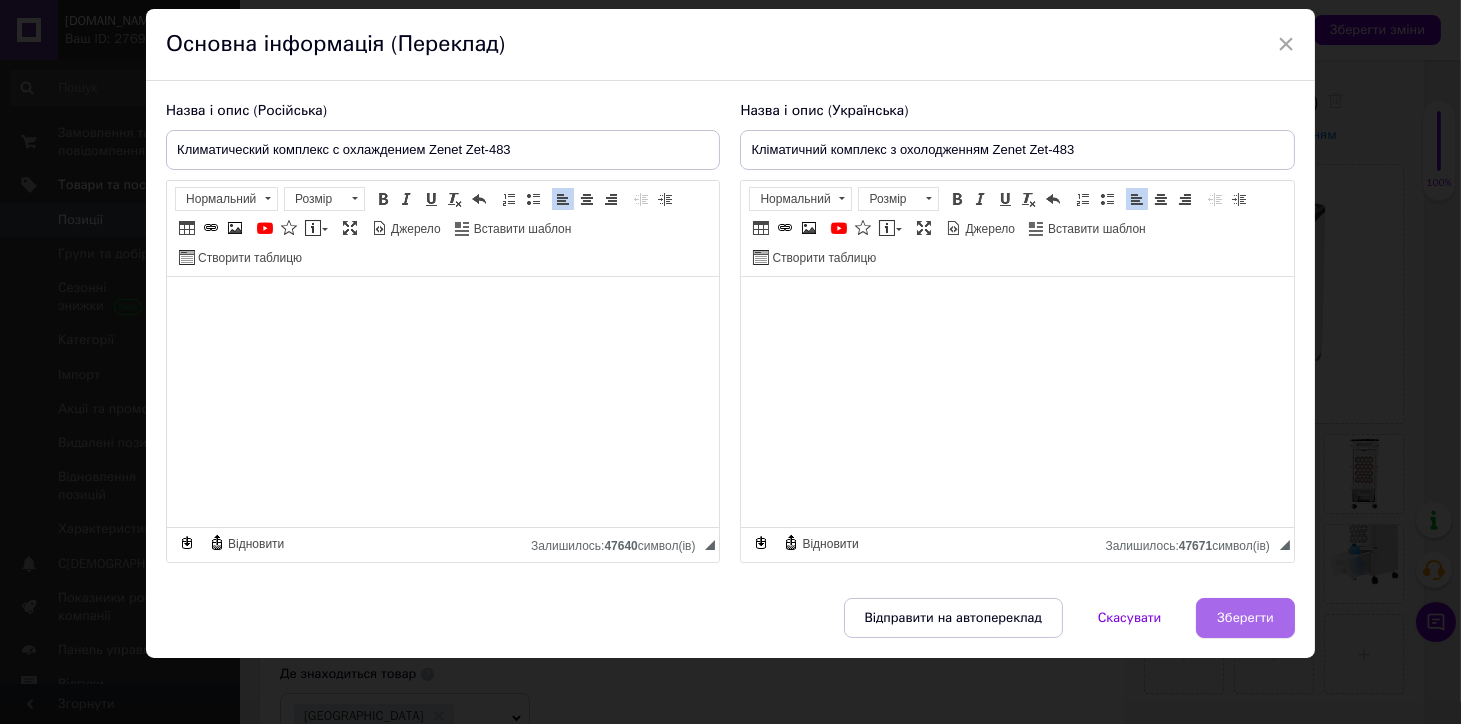 click on "Зберегти" at bounding box center (1245, 618) 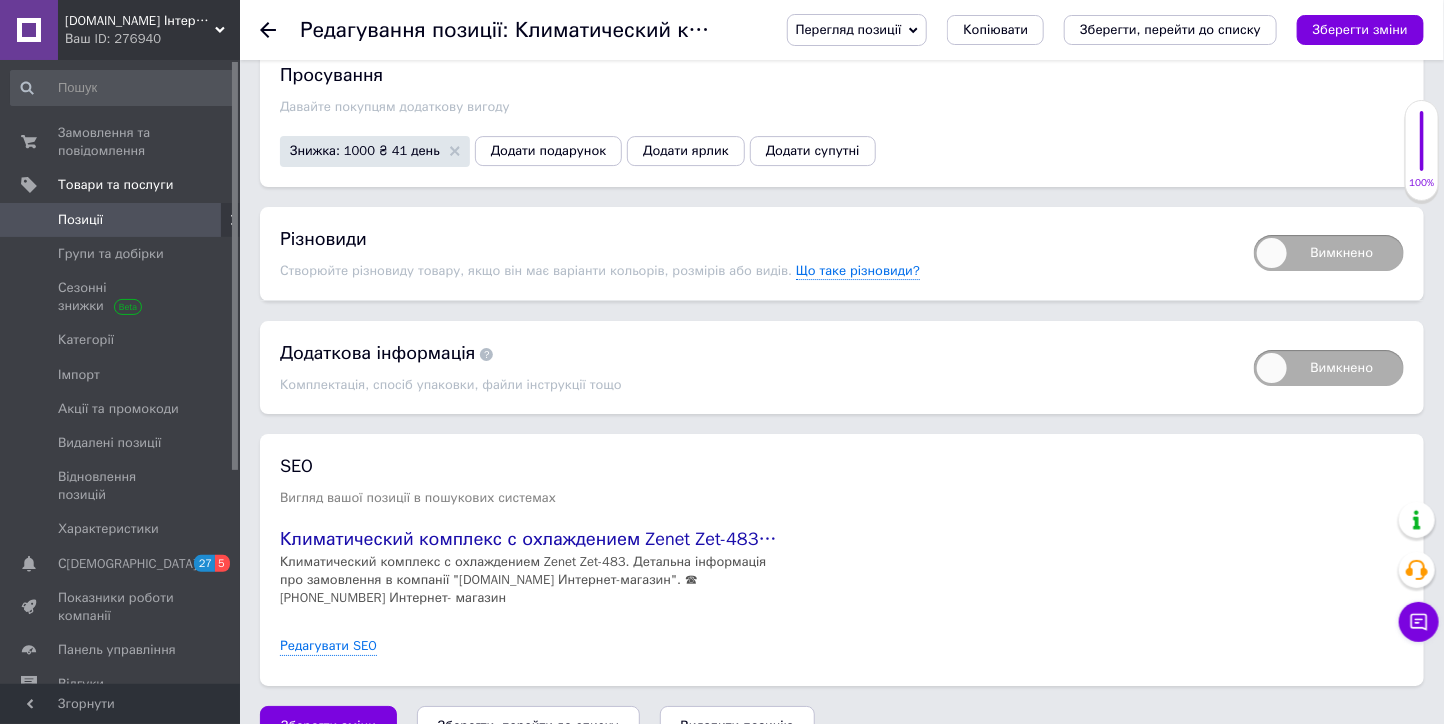 scroll, scrollTop: 2803, scrollLeft: 0, axis: vertical 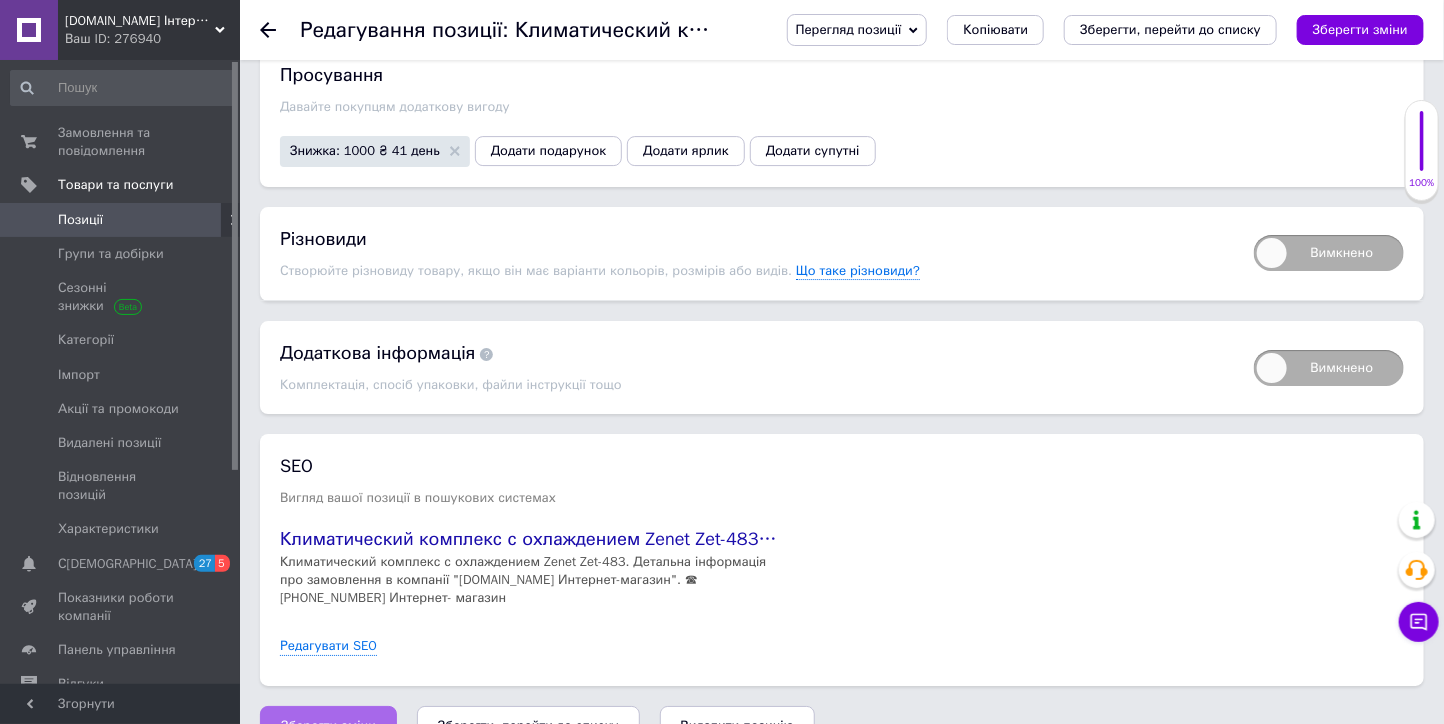 drag, startPoint x: 316, startPoint y: 676, endPoint x: 355, endPoint y: 654, distance: 44.777225 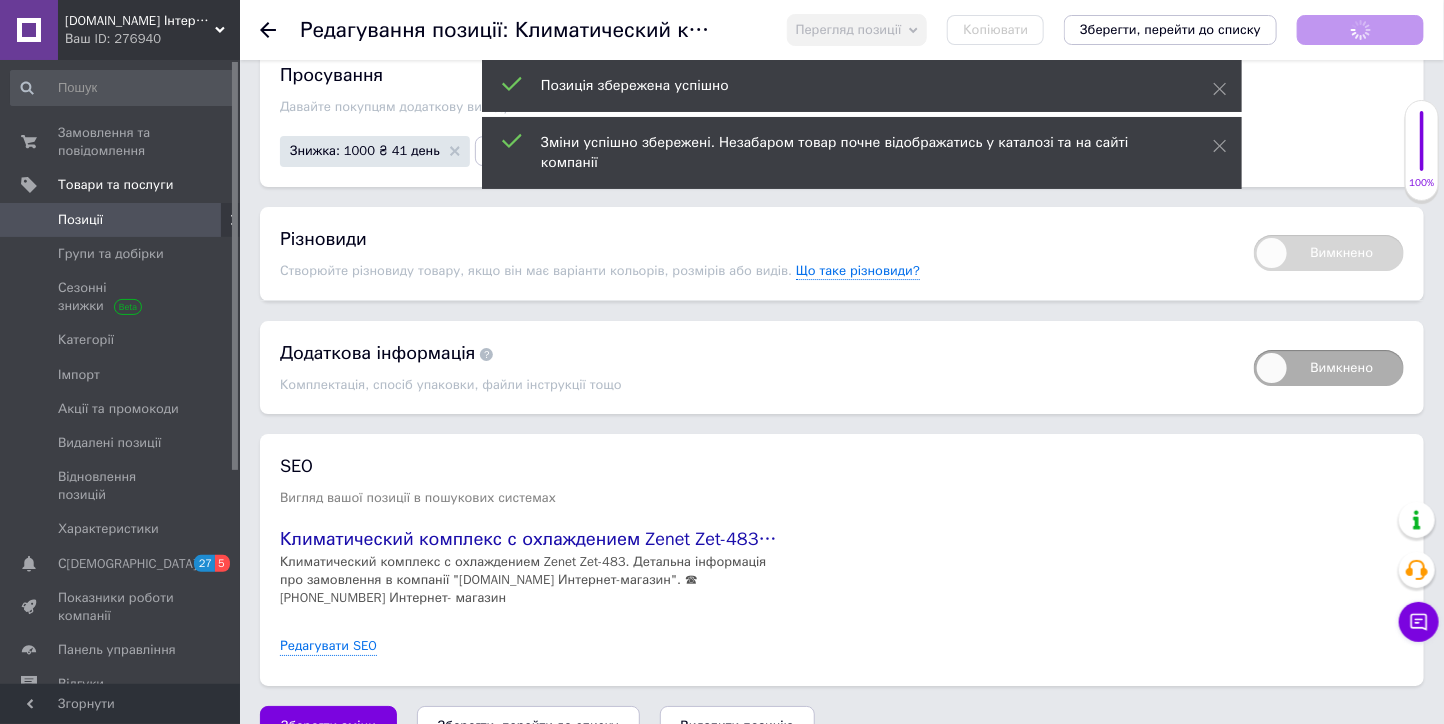 click 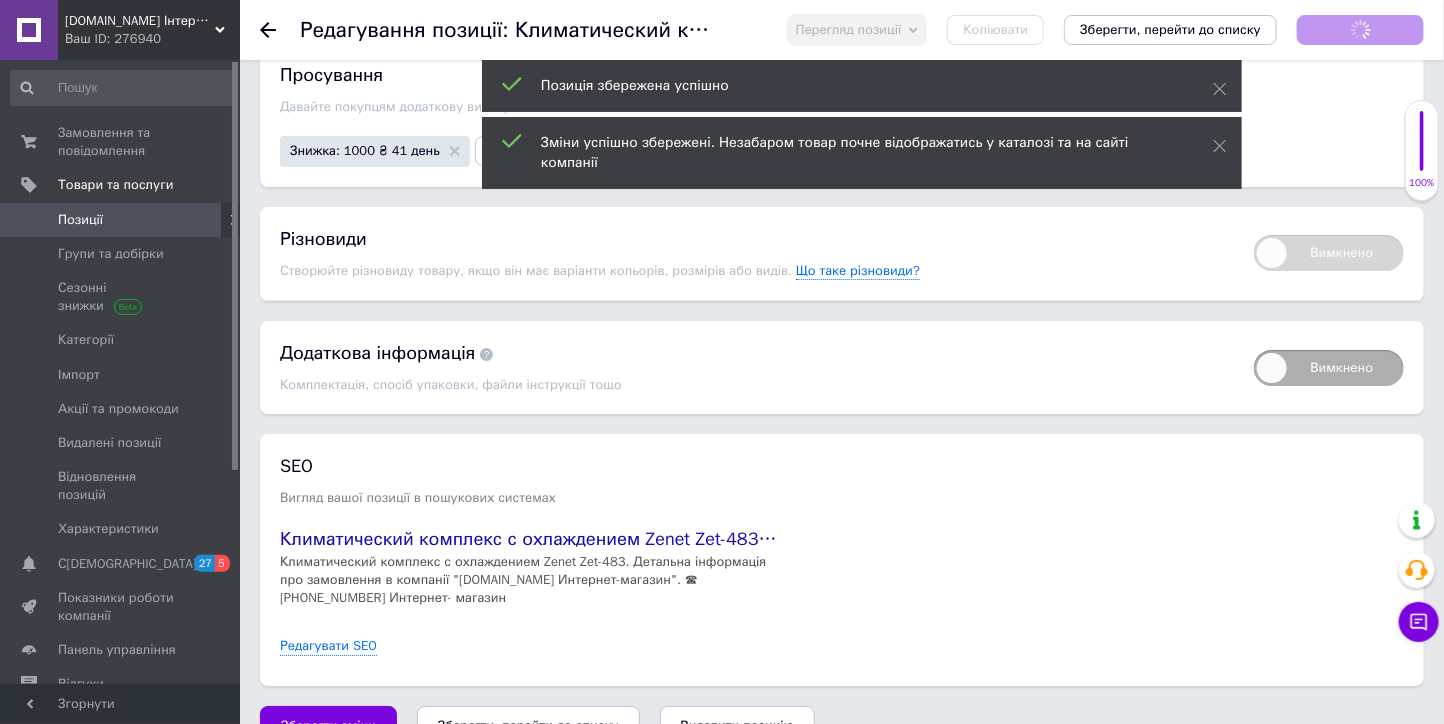 scroll, scrollTop: 0, scrollLeft: 0, axis: both 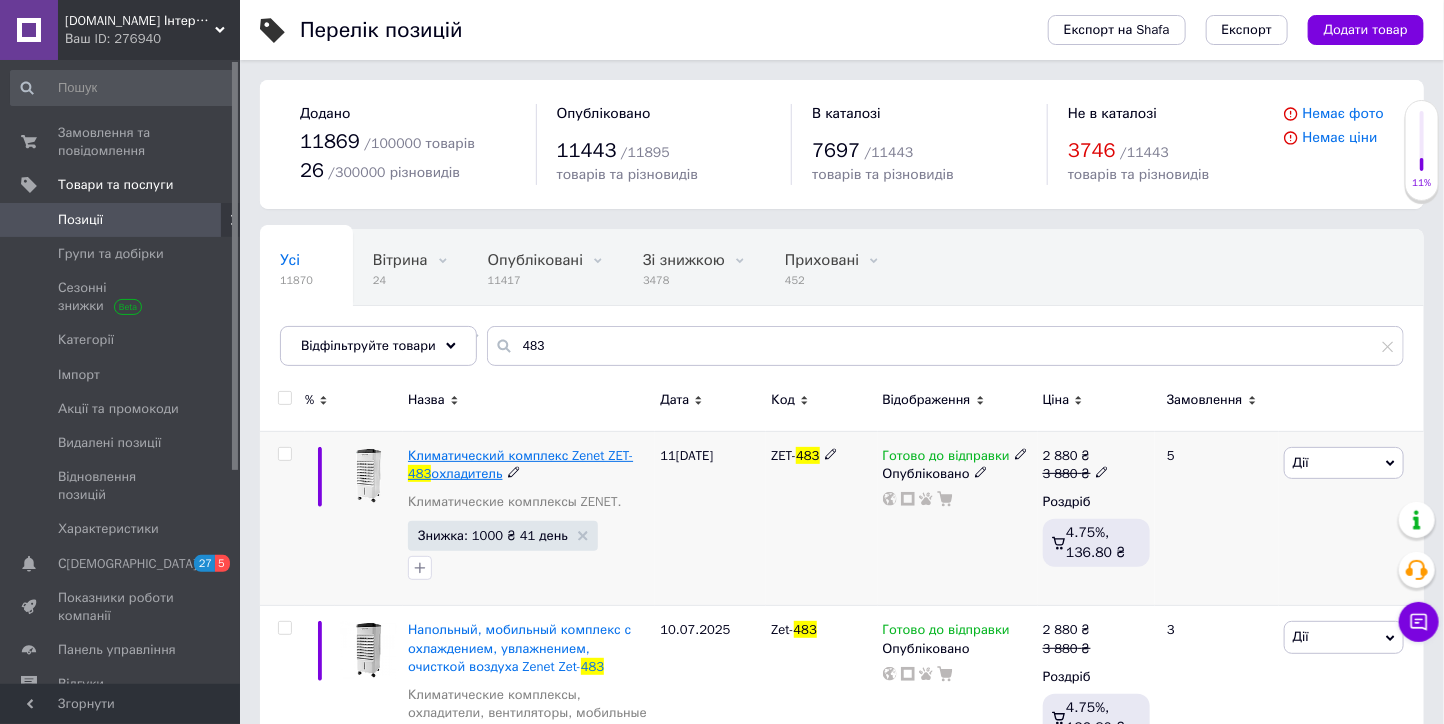 click on "Климатический комплекс Zenet ZET-" at bounding box center [520, 455] 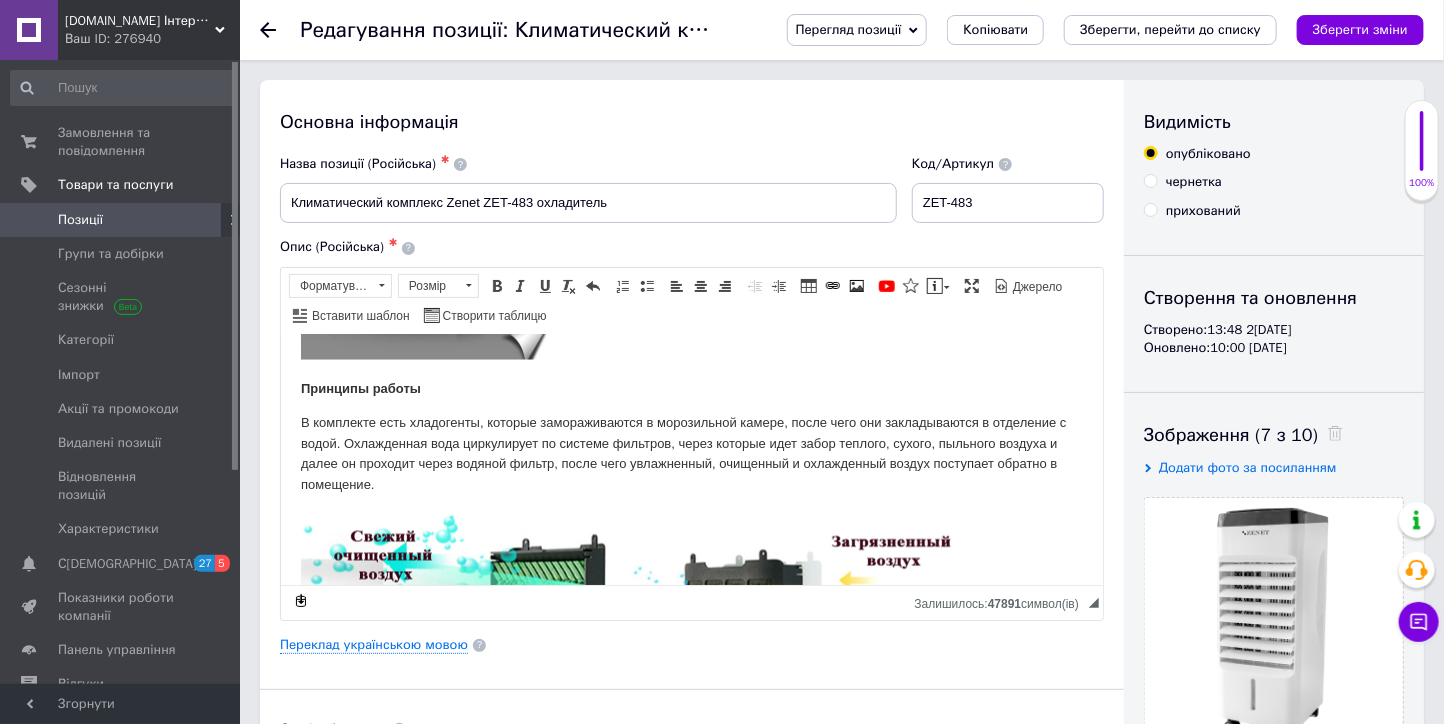 scroll, scrollTop: 1555, scrollLeft: 0, axis: vertical 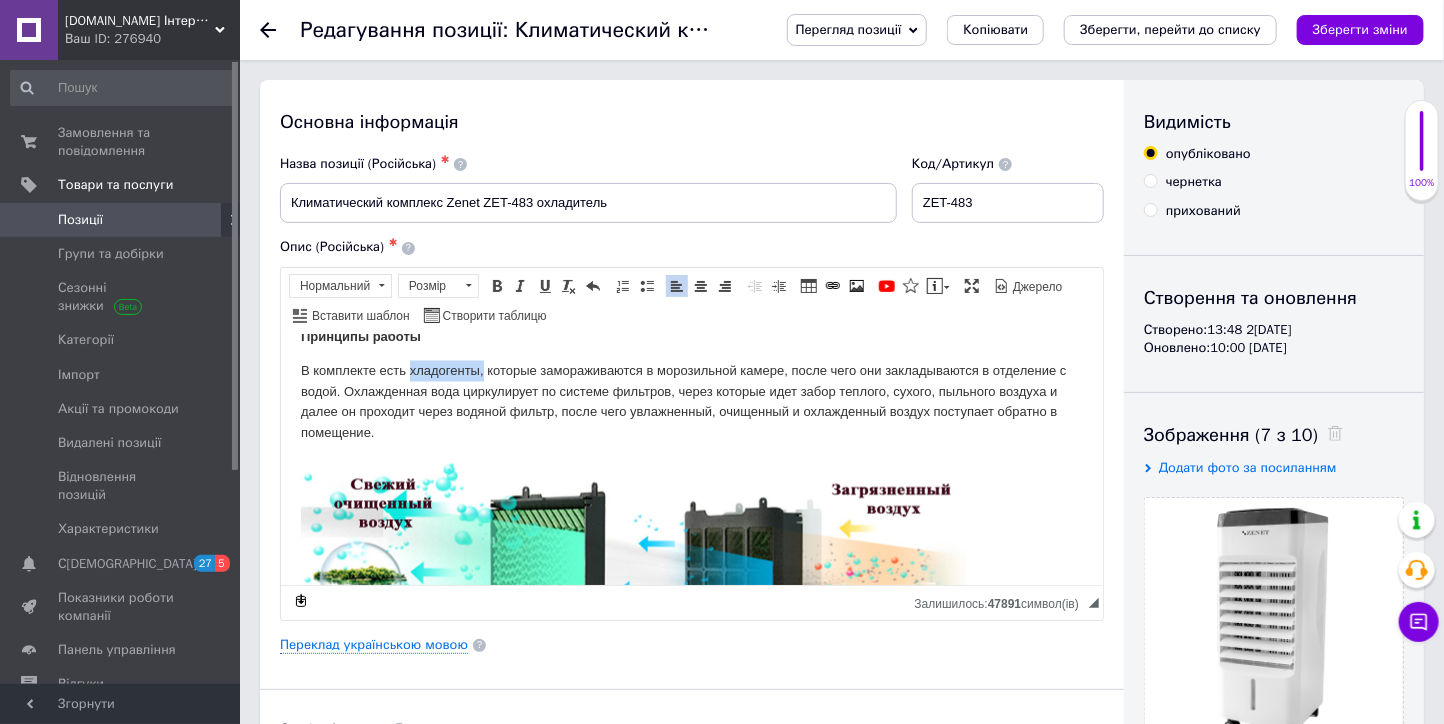 drag, startPoint x: 481, startPoint y: 366, endPoint x: 410, endPoint y: 367, distance: 71.00704 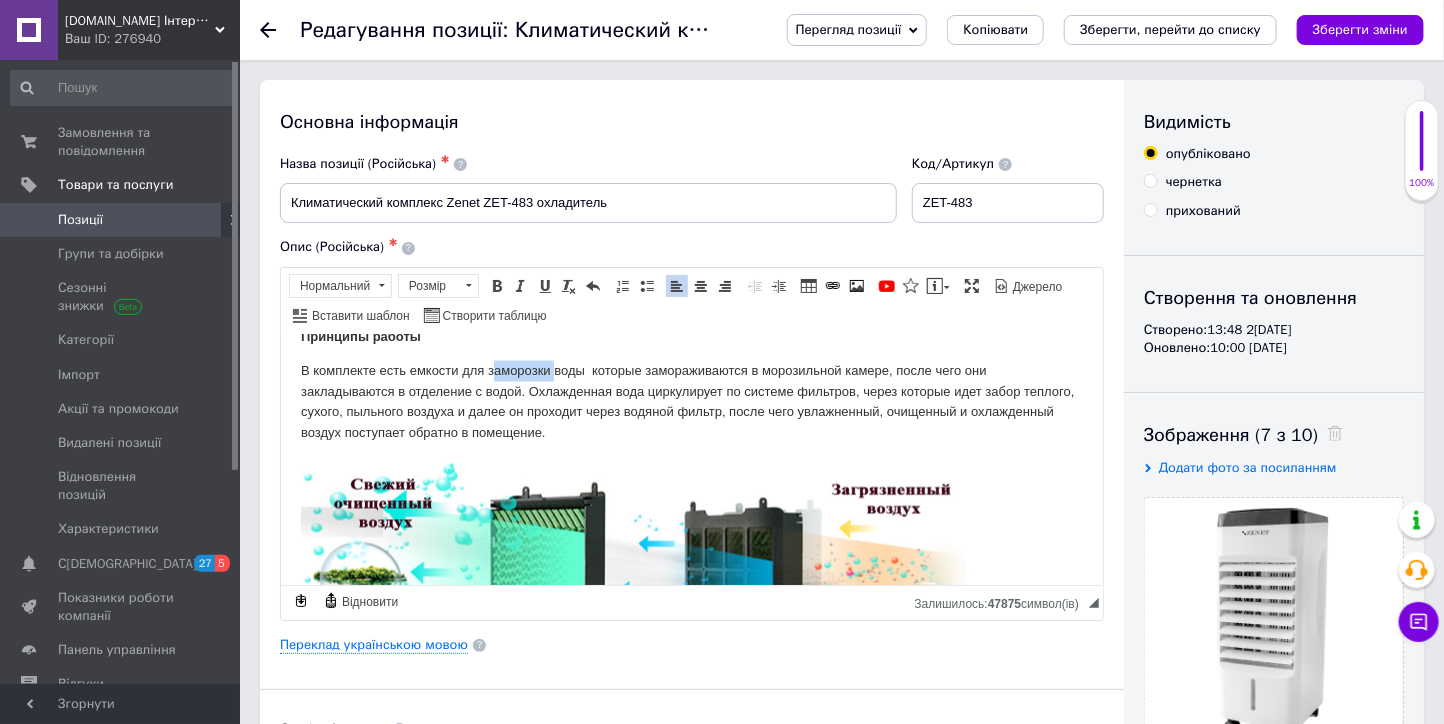 drag, startPoint x: 554, startPoint y: 365, endPoint x: 492, endPoint y: 361, distance: 62.1289 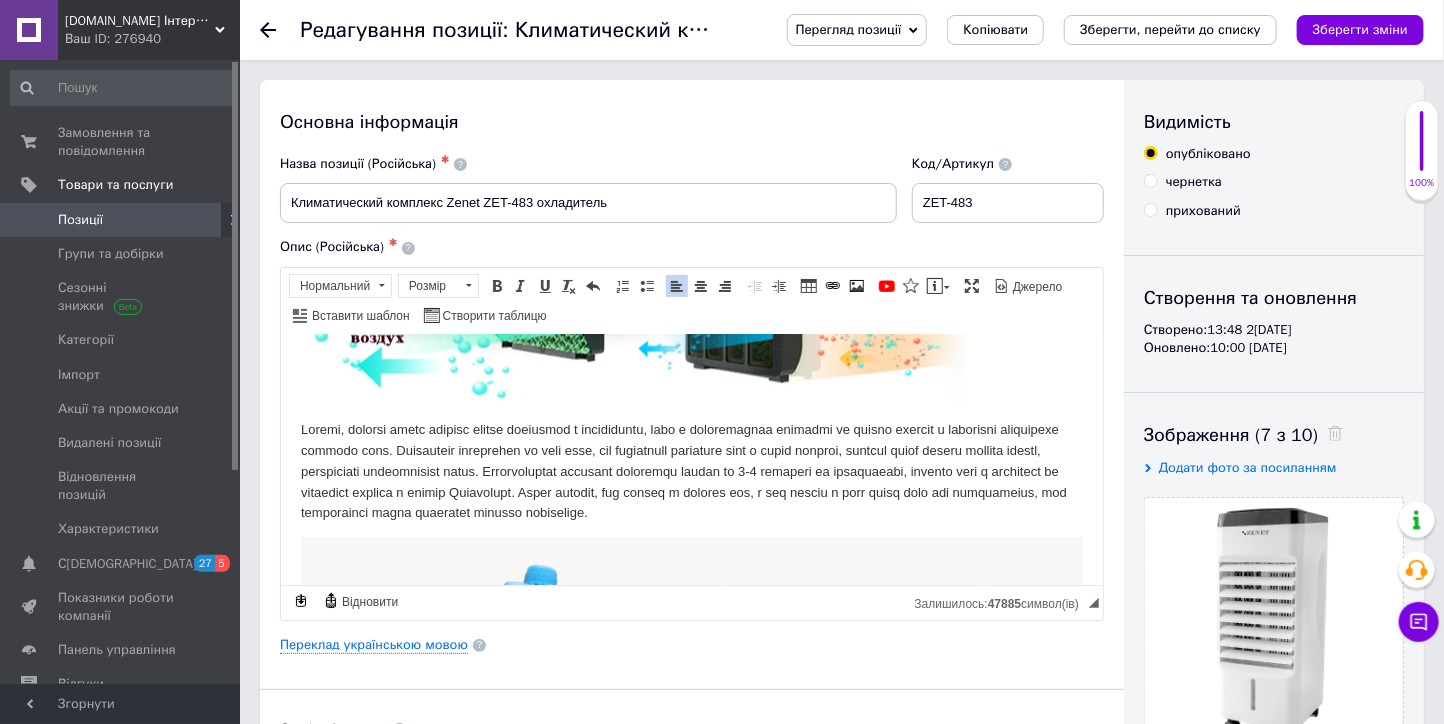 scroll, scrollTop: 1888, scrollLeft: 0, axis: vertical 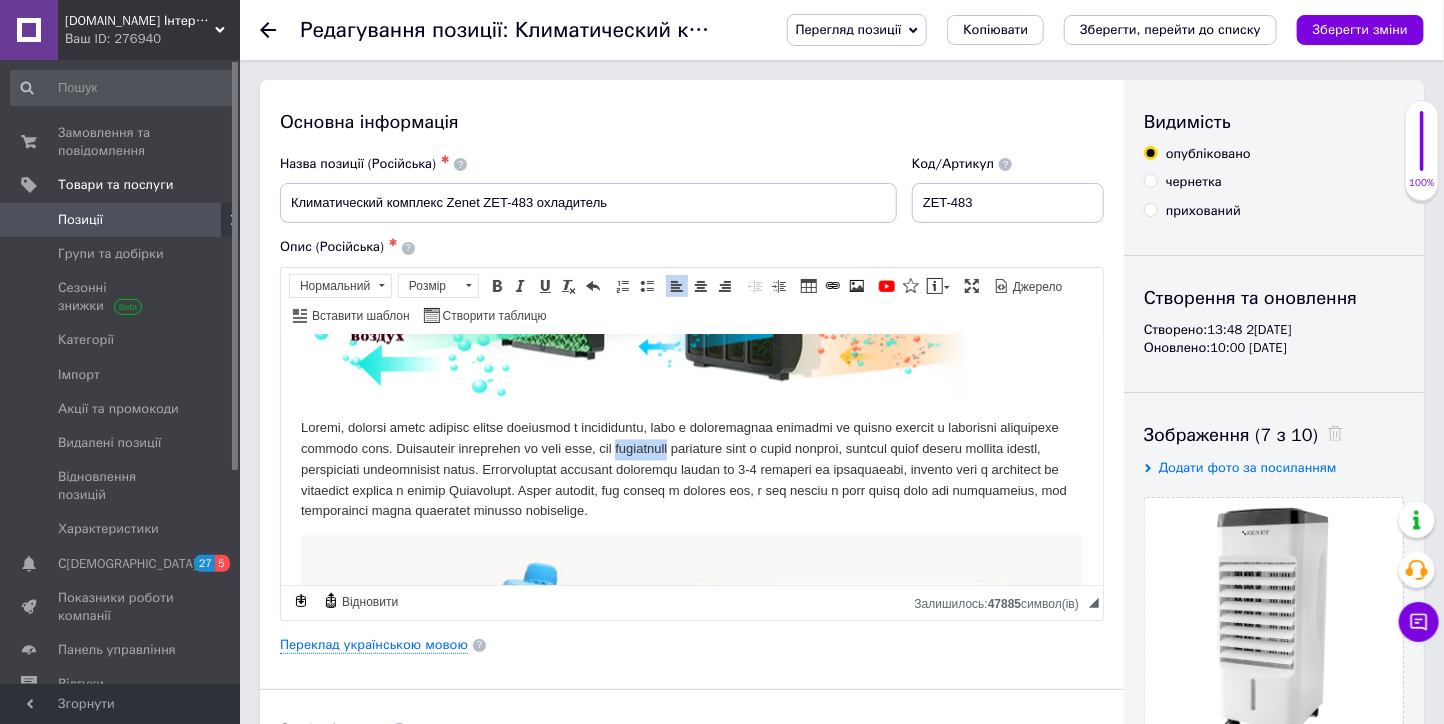 drag, startPoint x: 863, startPoint y: 447, endPoint x: 792, endPoint y: 452, distance: 71.17584 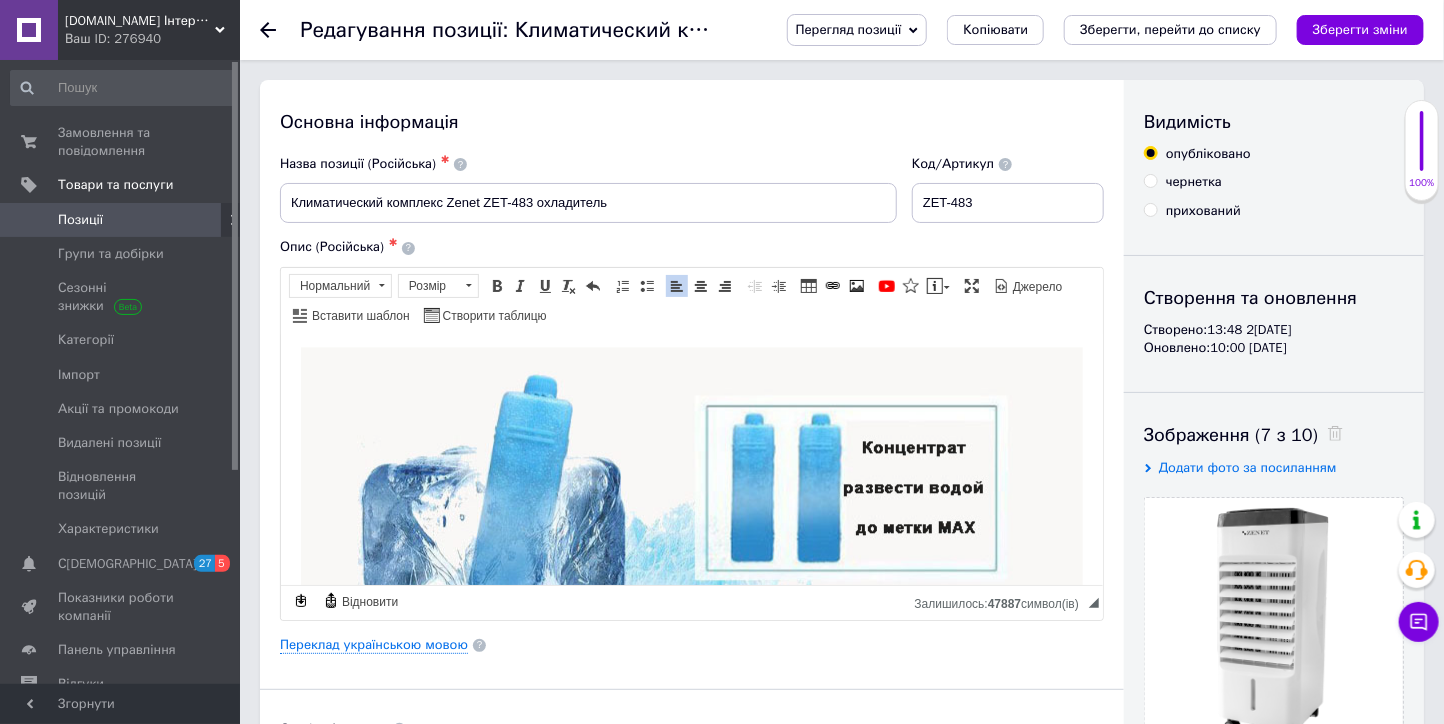scroll, scrollTop: 2111, scrollLeft: 0, axis: vertical 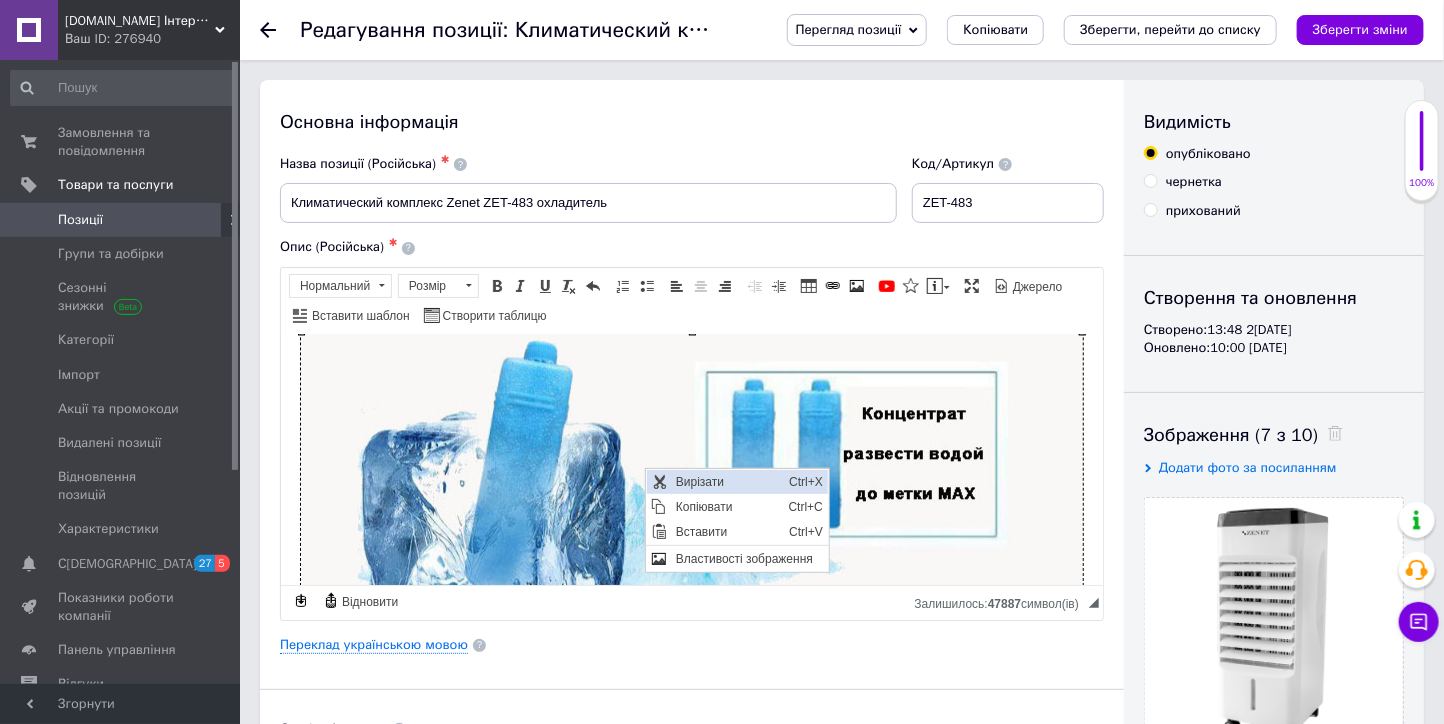 click on "Вирізати" at bounding box center [726, 481] 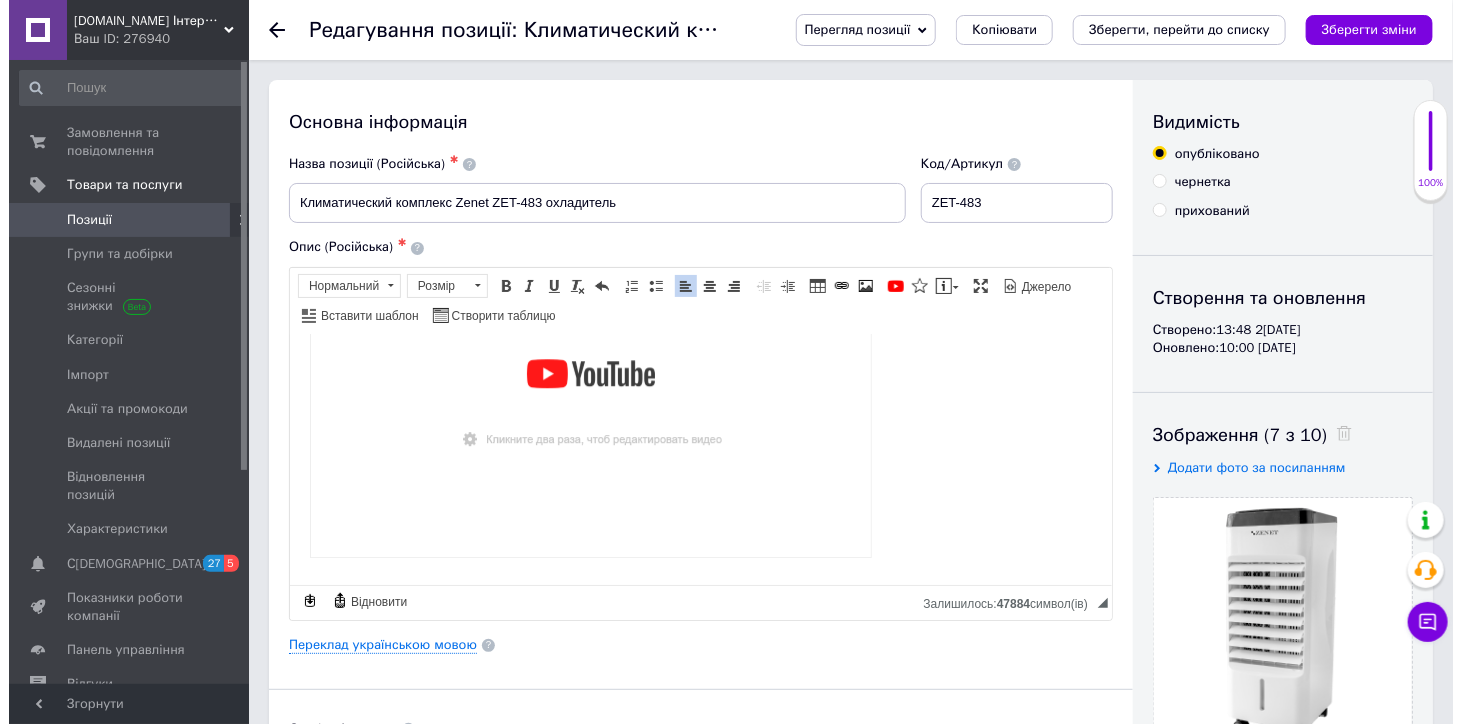 scroll, scrollTop: 2568, scrollLeft: 0, axis: vertical 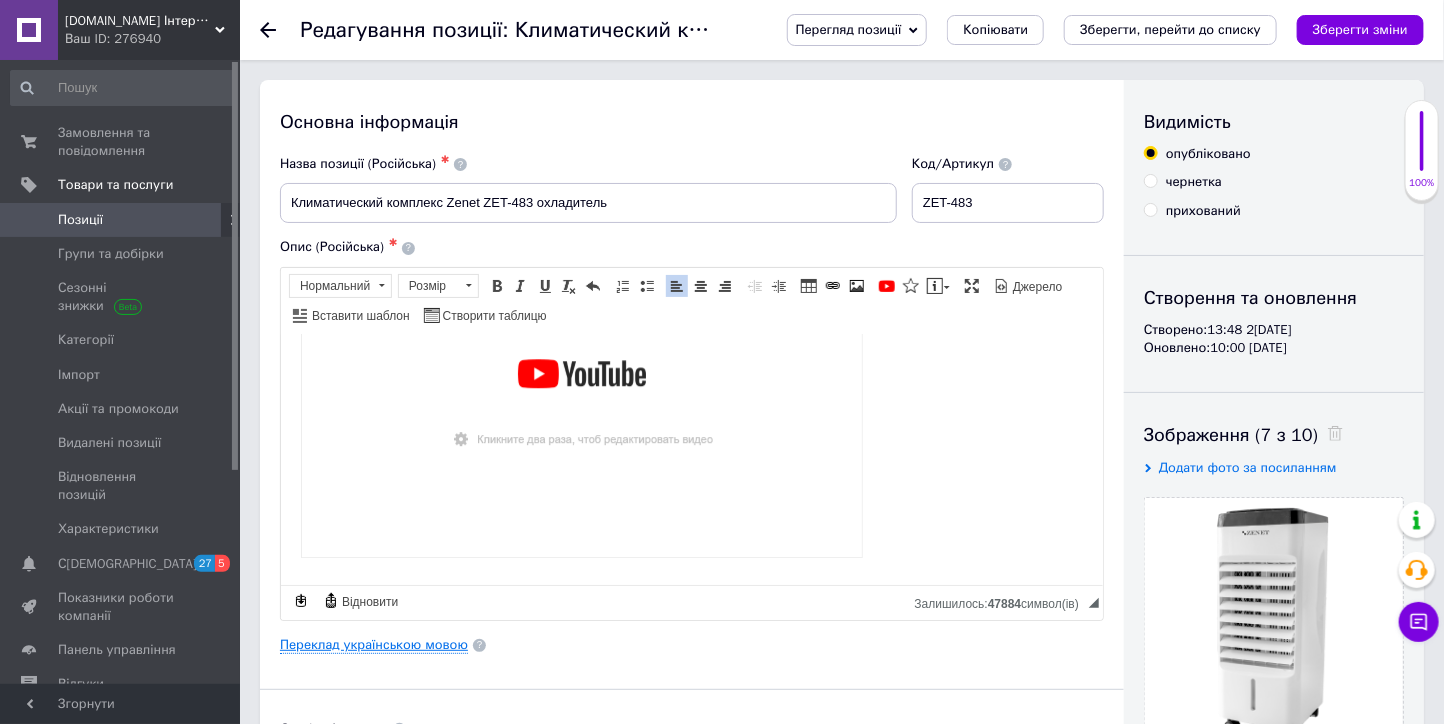 click on "Переклад українською мовою" at bounding box center (374, 645) 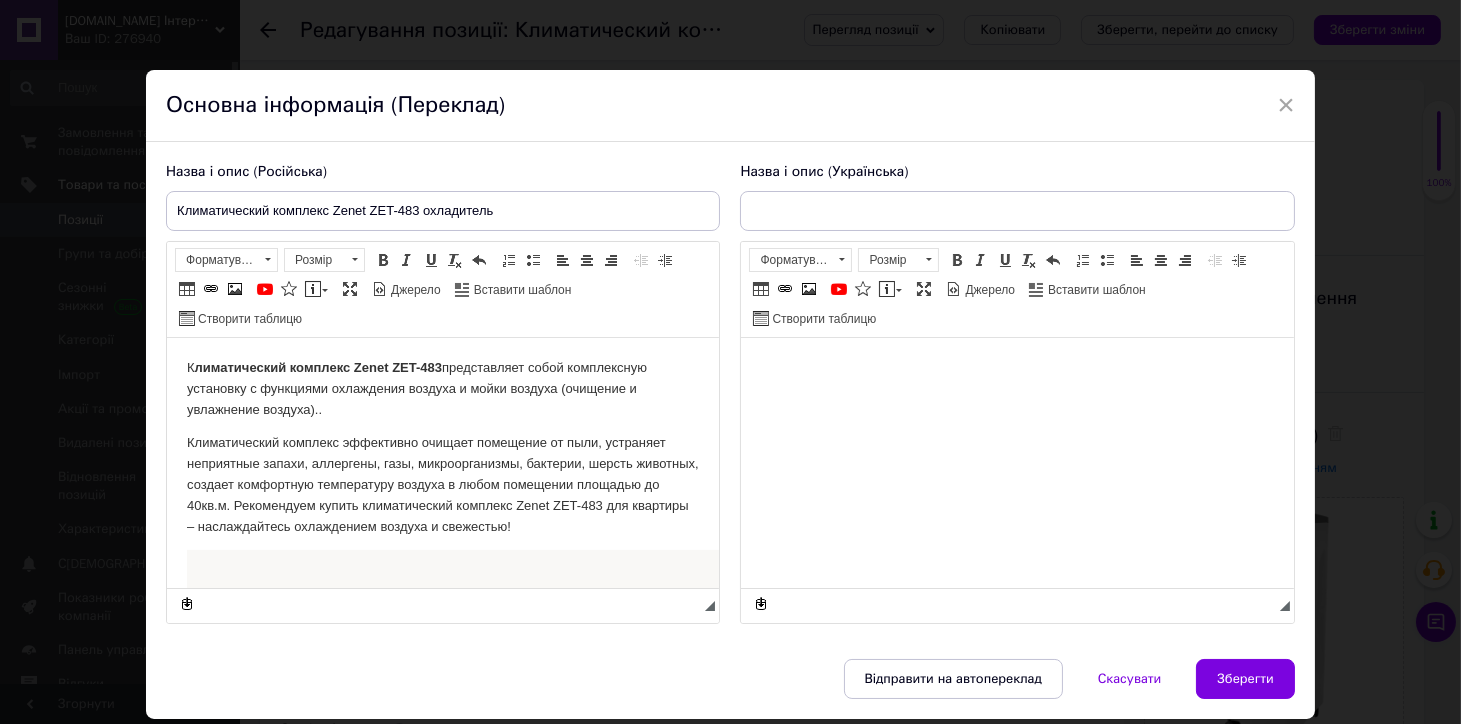 scroll, scrollTop: 0, scrollLeft: 0, axis: both 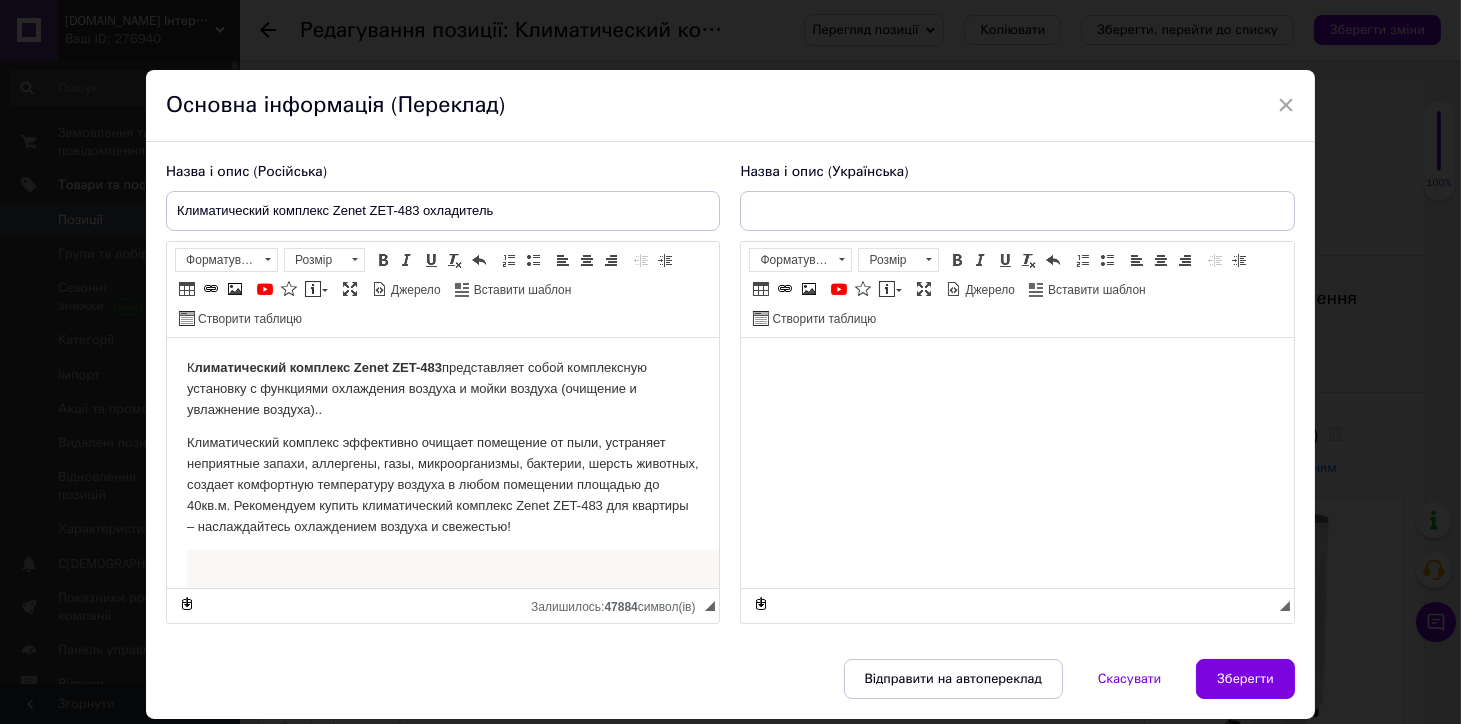 type on "Кліматичний комплекс Zenet ZET-483 охолоджувач" 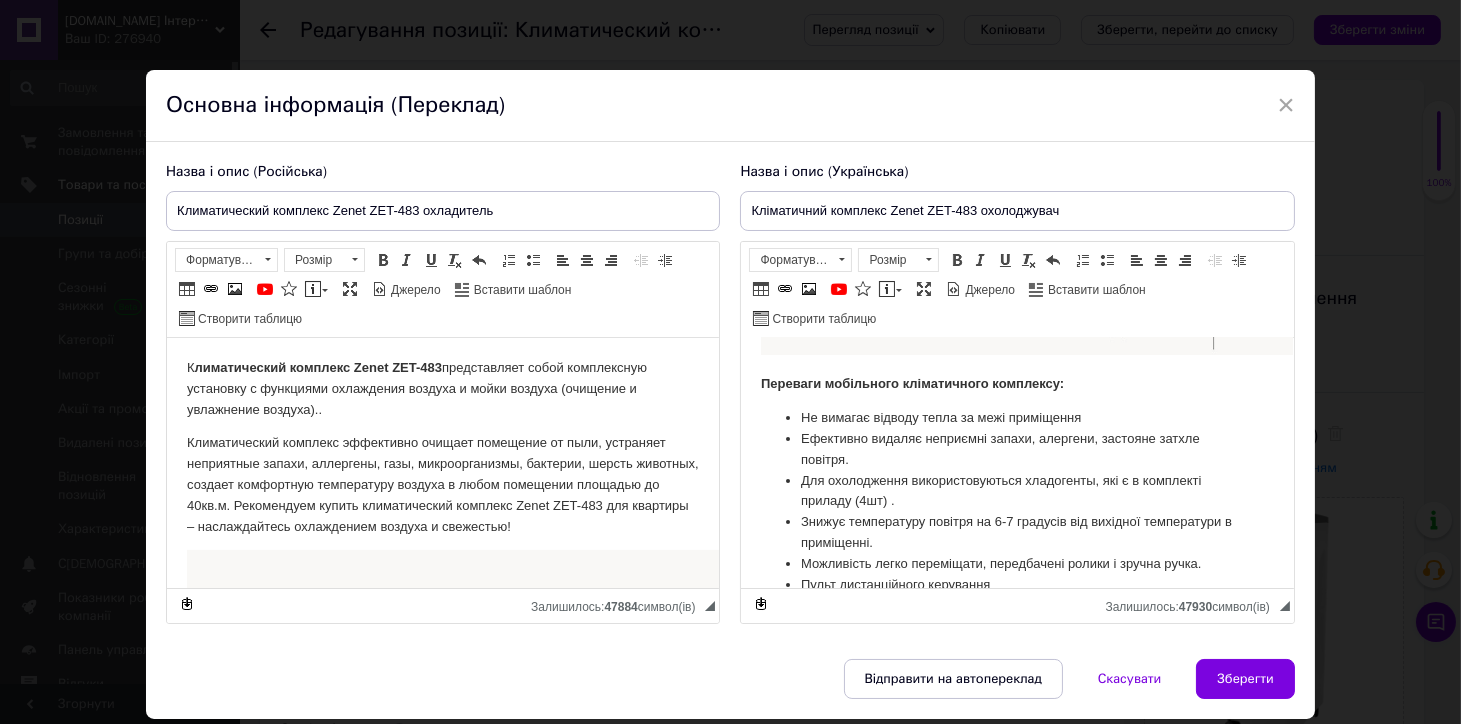 scroll, scrollTop: 777, scrollLeft: 0, axis: vertical 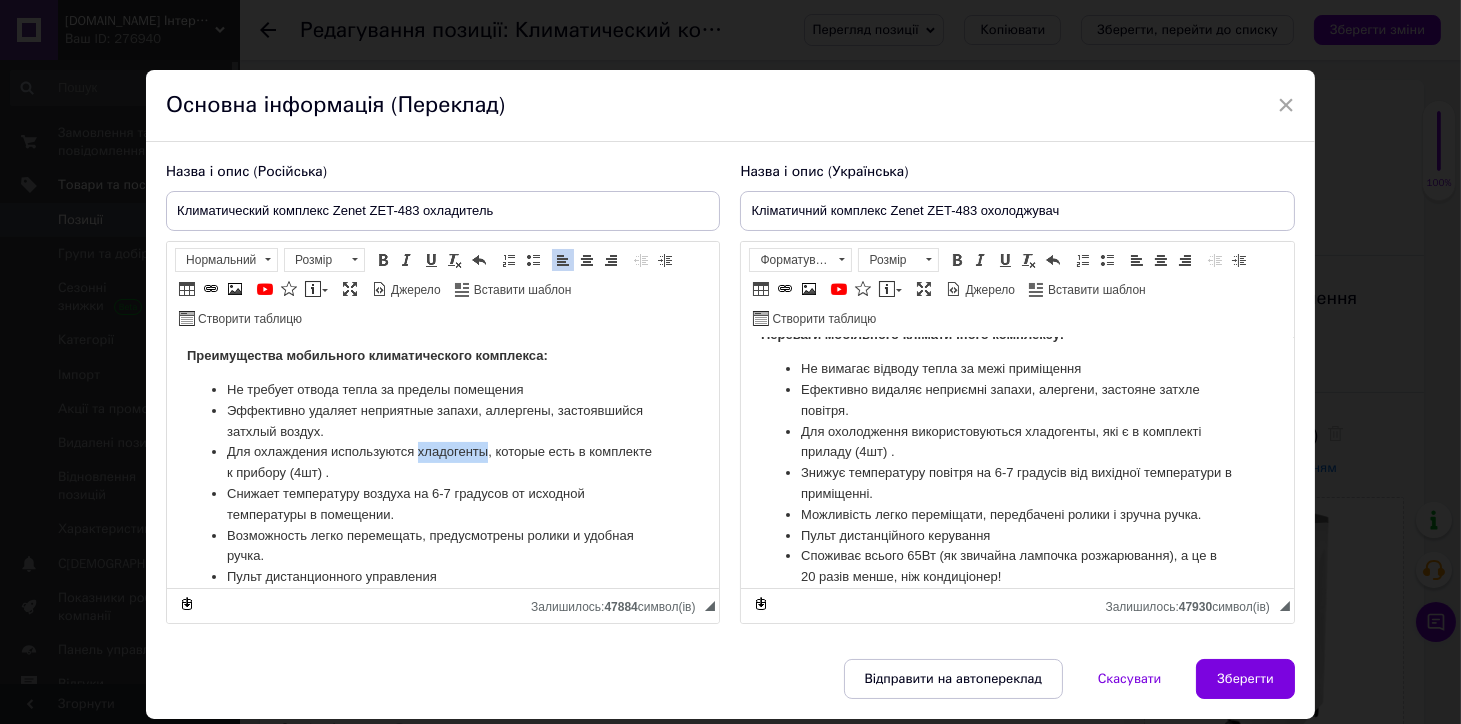 drag, startPoint x: 488, startPoint y: 450, endPoint x: 416, endPoint y: 447, distance: 72.06247 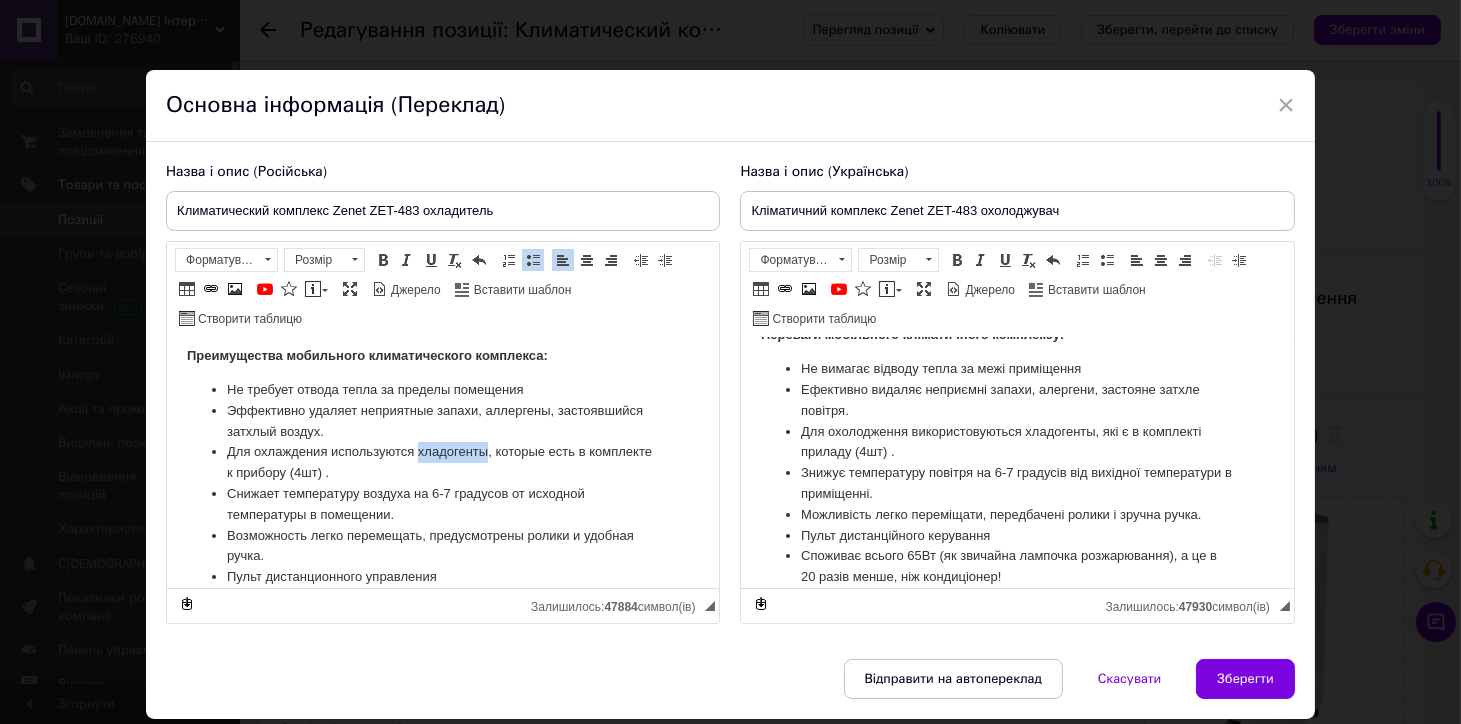 type 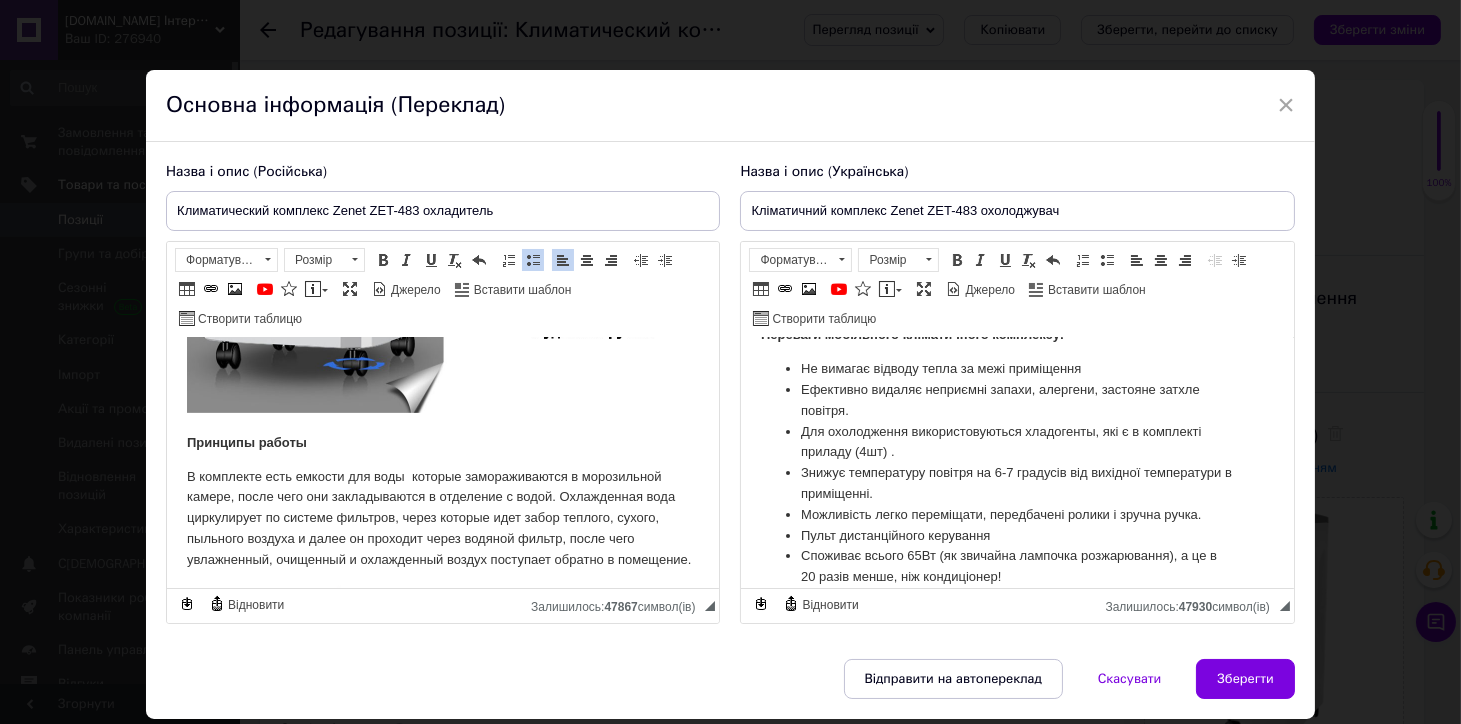 scroll, scrollTop: 1666, scrollLeft: 0, axis: vertical 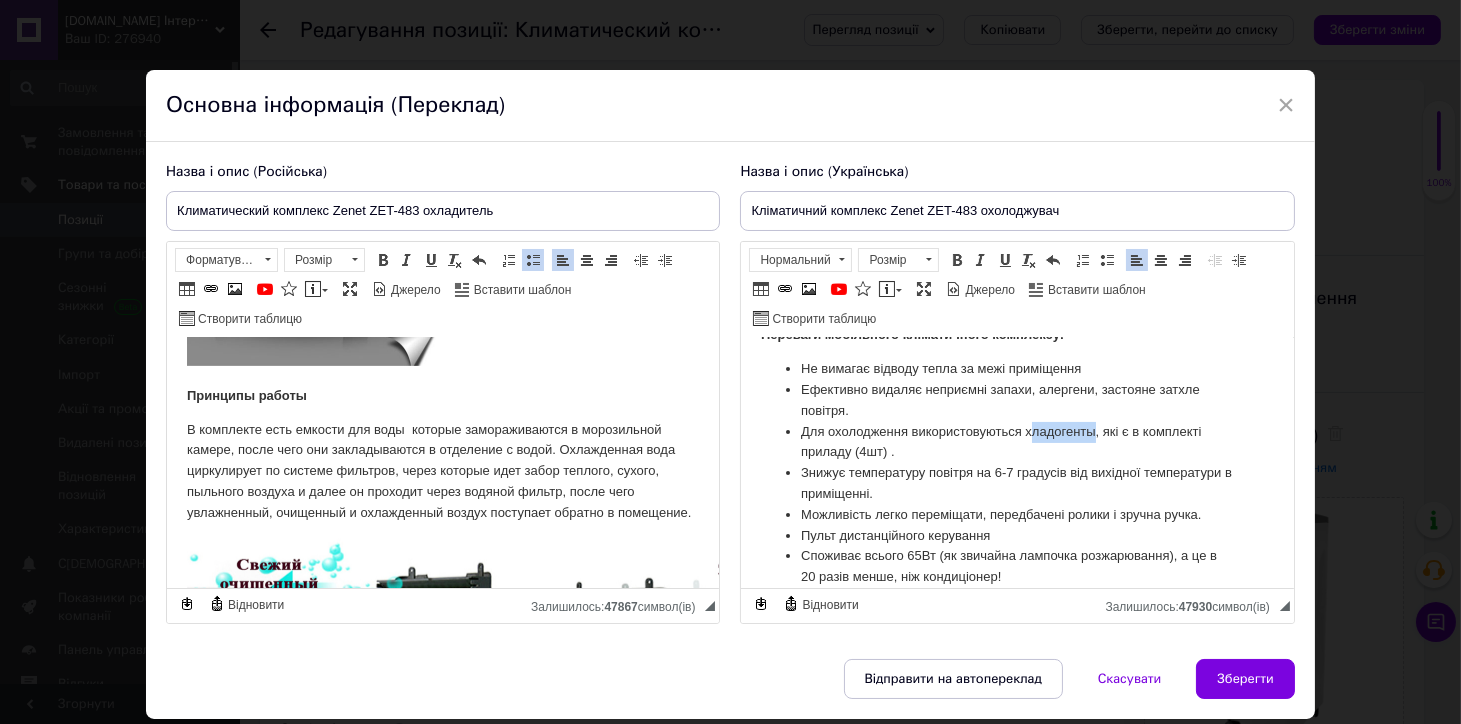 drag, startPoint x: 1094, startPoint y: 431, endPoint x: 1028, endPoint y: 434, distance: 66.068146 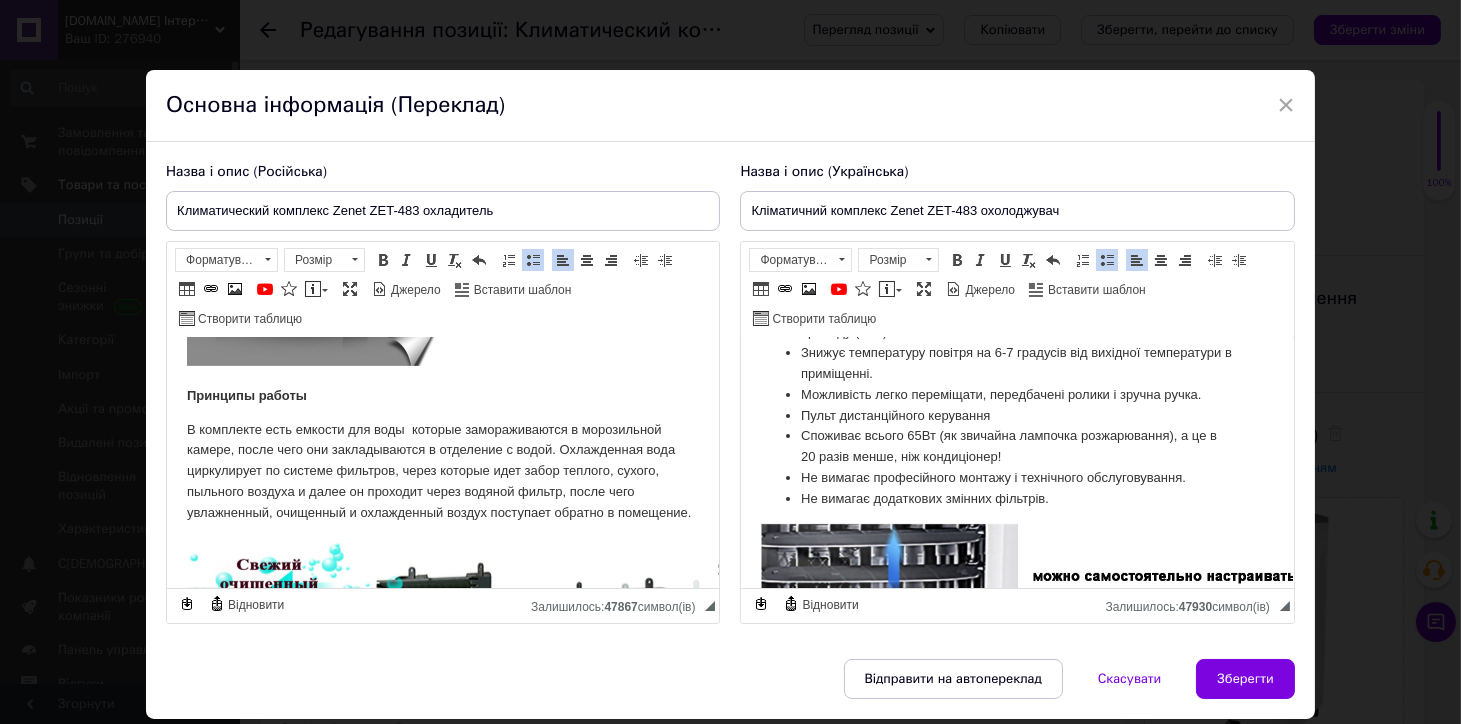 scroll, scrollTop: 888, scrollLeft: 0, axis: vertical 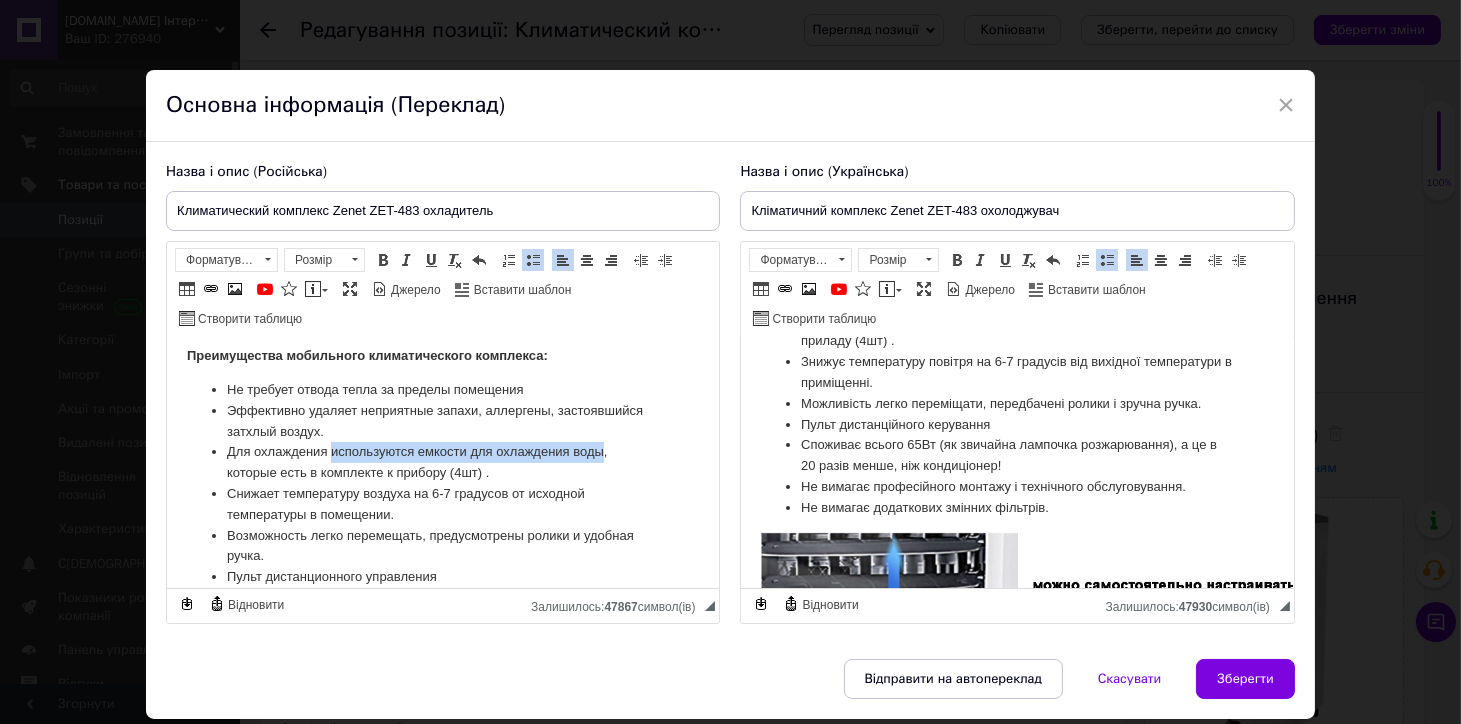drag, startPoint x: 331, startPoint y: 450, endPoint x: 603, endPoint y: 449, distance: 272.00183 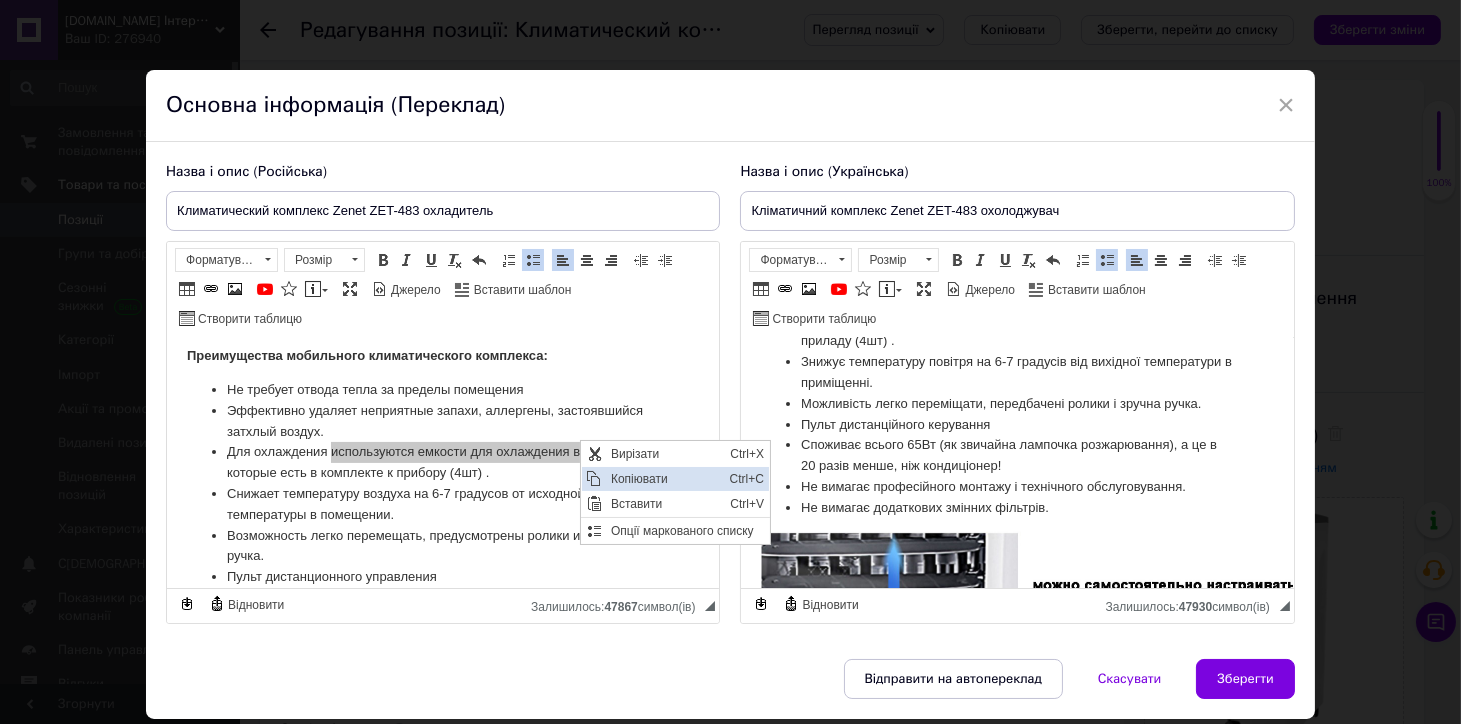 click on "Копіювати" at bounding box center (665, 478) 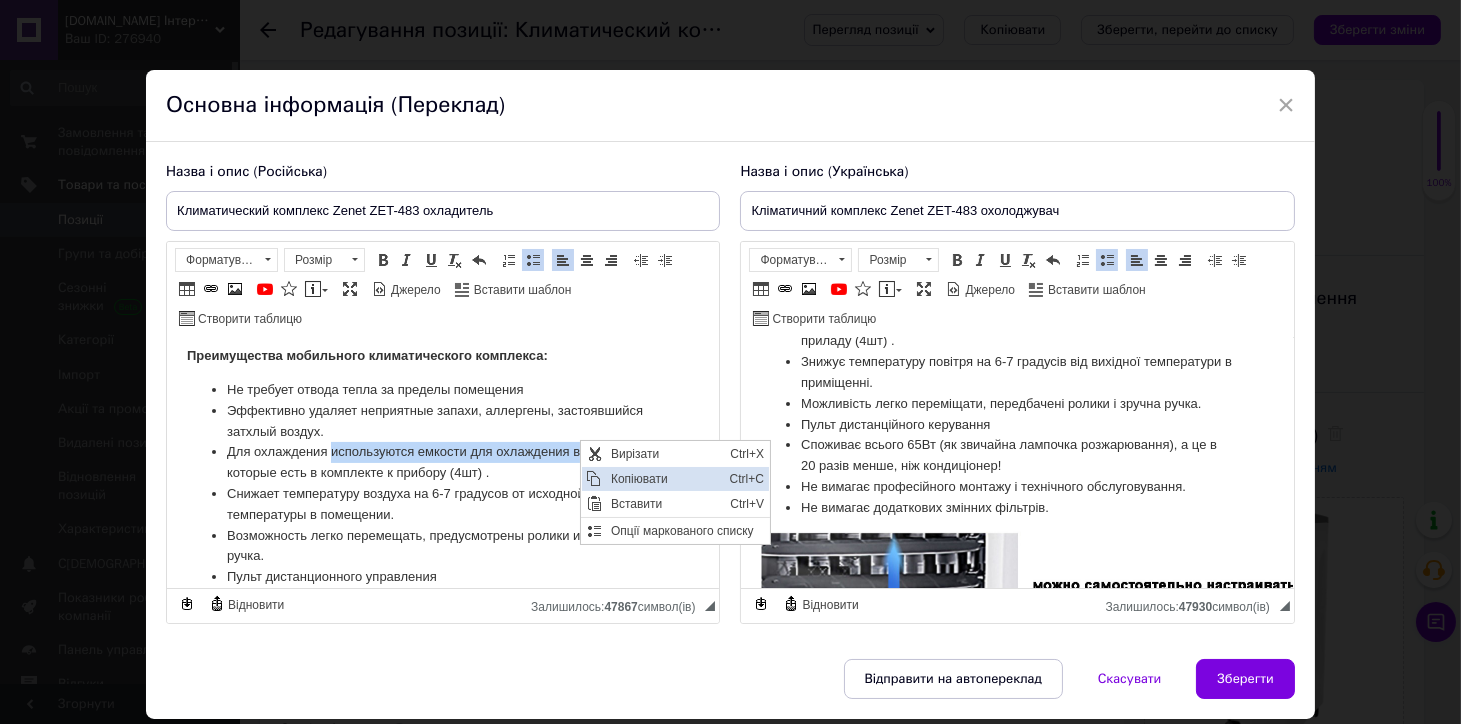 copy on "используются емкости для охлаждения воды" 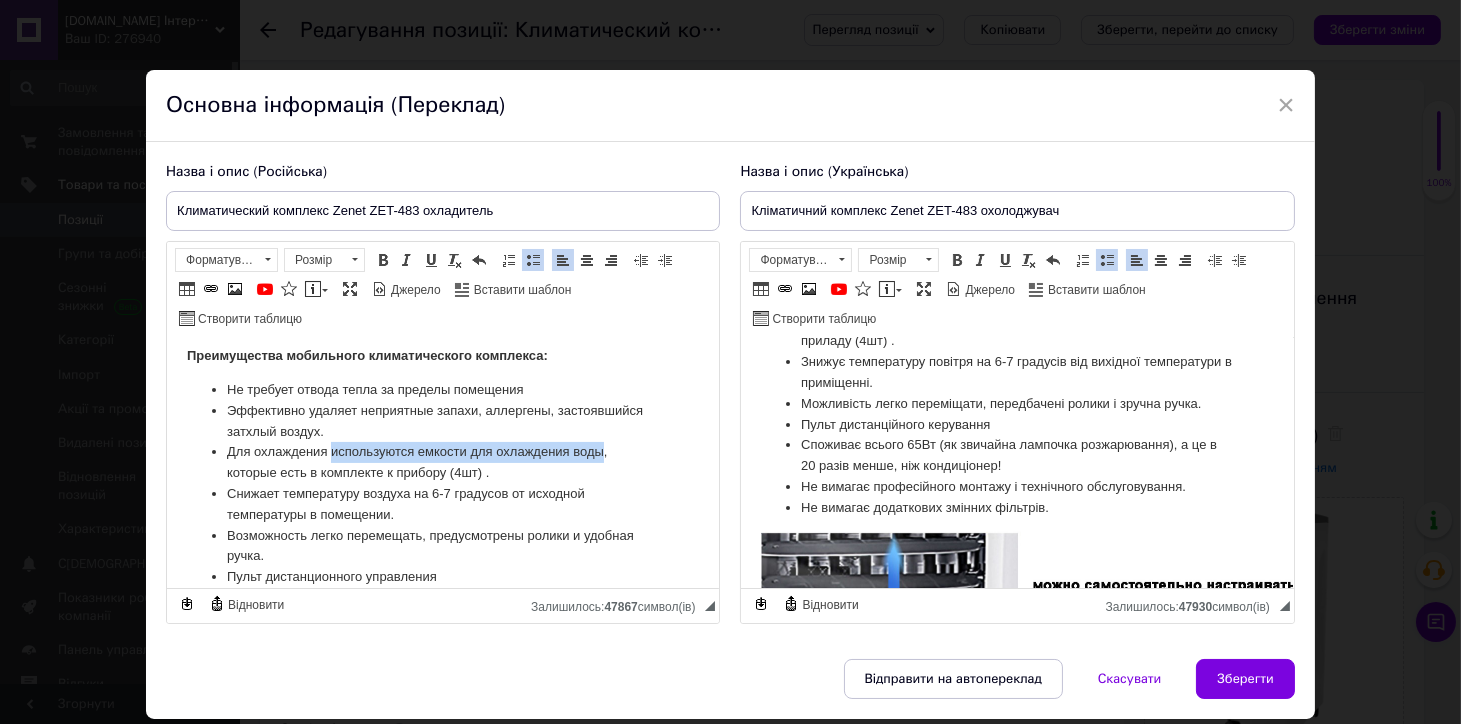 scroll, scrollTop: 777, scrollLeft: 0, axis: vertical 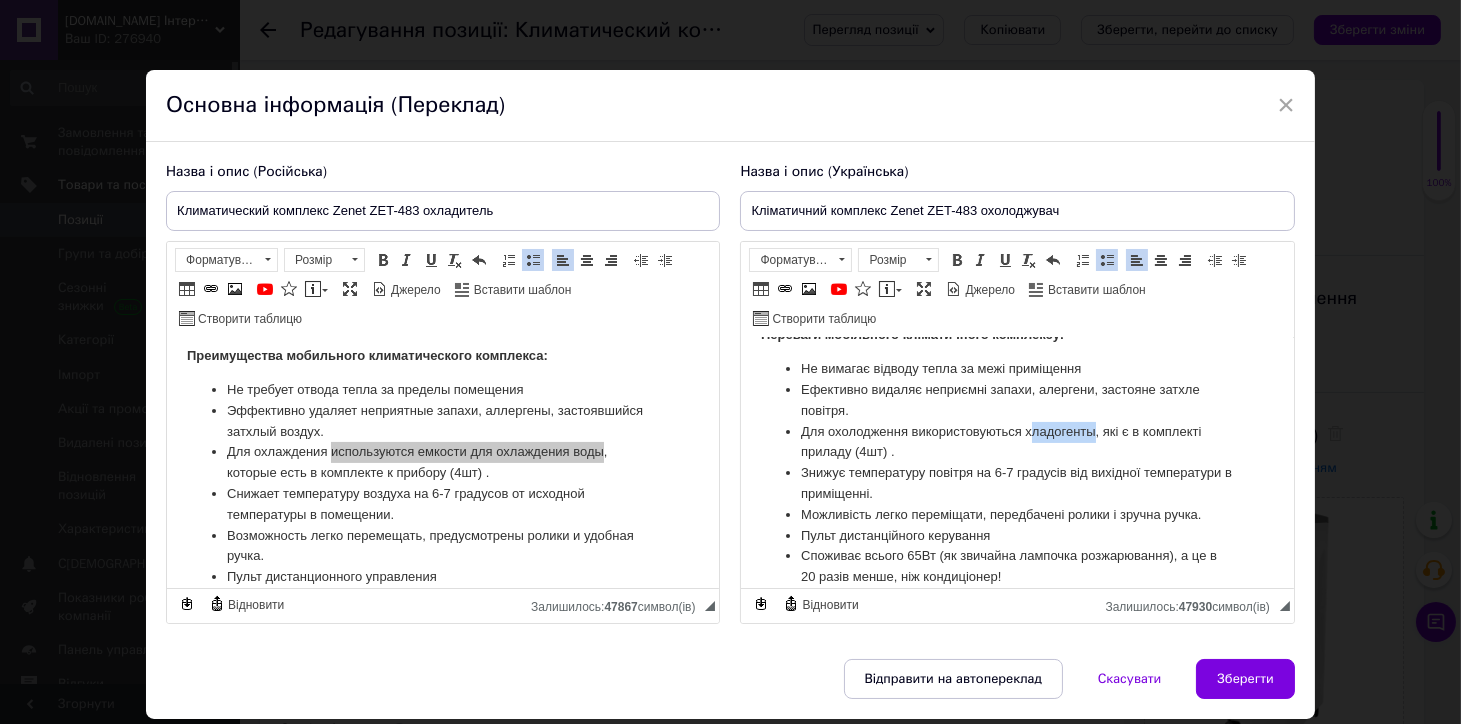 click on "Для охолодження використовуються хладогенты, які є в комплекті приладу (4шт) ." at bounding box center (1017, 443) 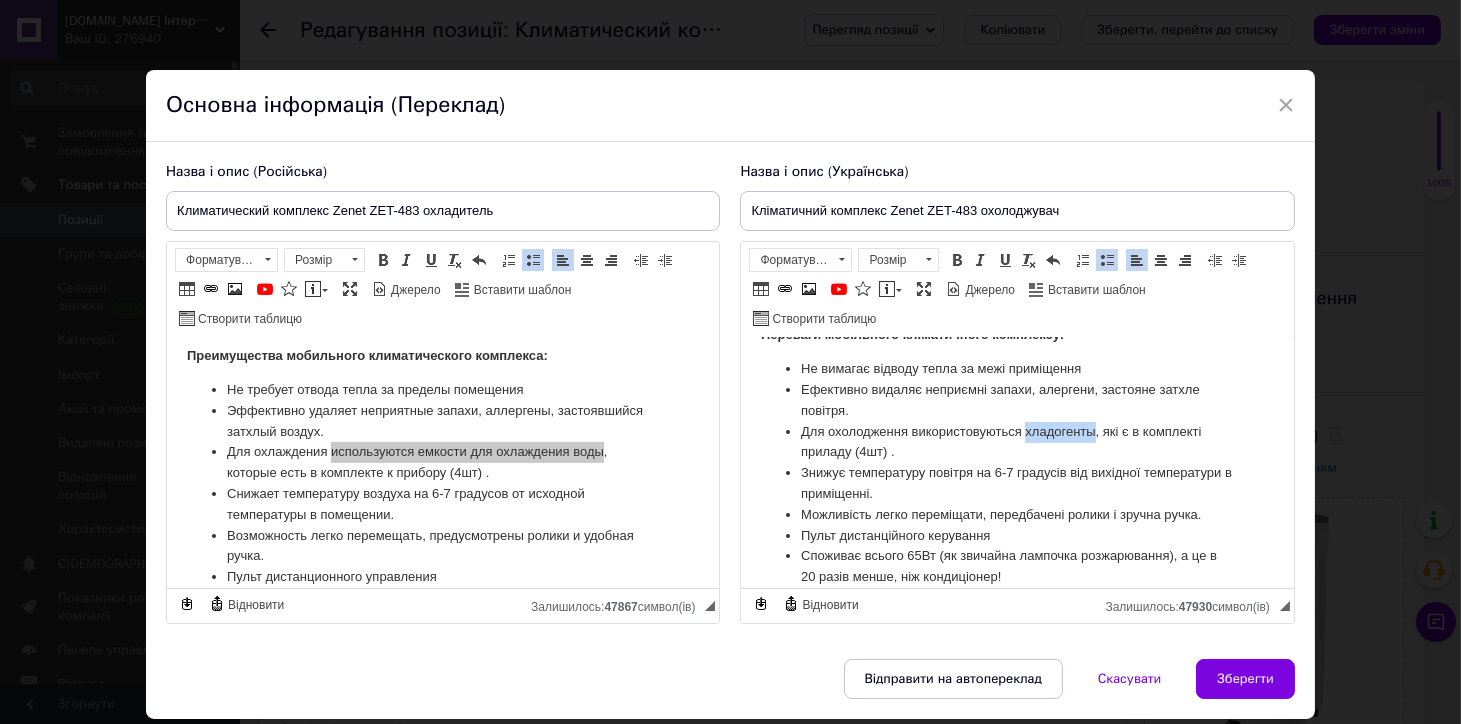 drag, startPoint x: 1092, startPoint y: 431, endPoint x: 1026, endPoint y: 432, distance: 66.007576 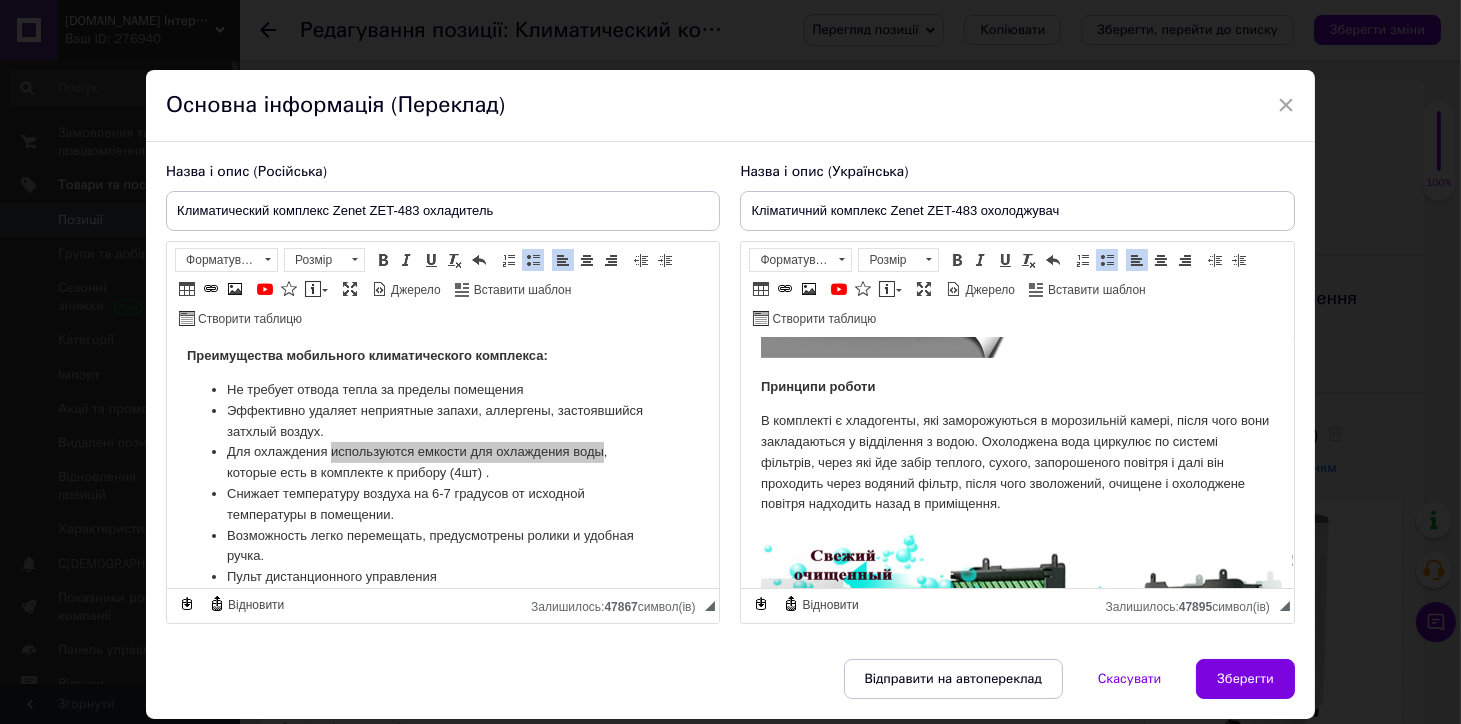 scroll, scrollTop: 1666, scrollLeft: 0, axis: vertical 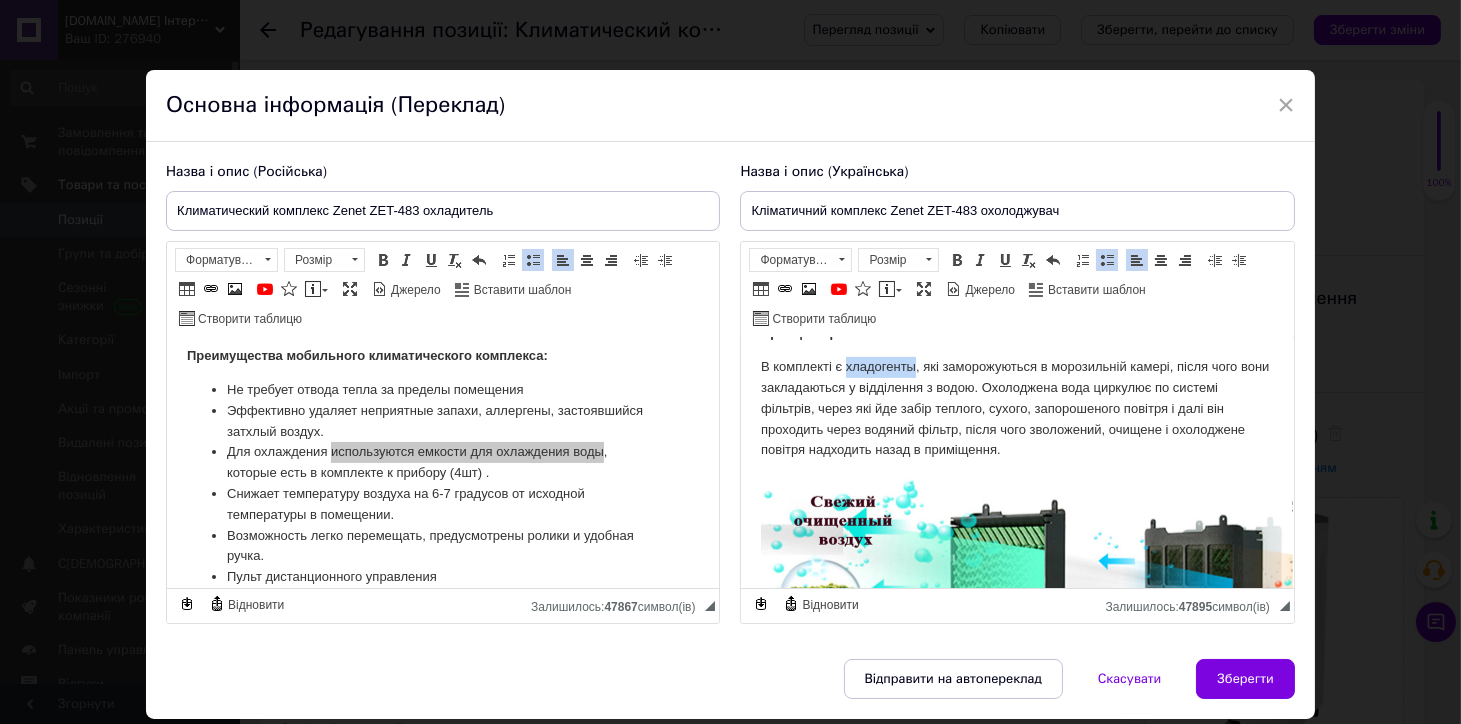 drag, startPoint x: 915, startPoint y: 365, endPoint x: 844, endPoint y: 371, distance: 71.25307 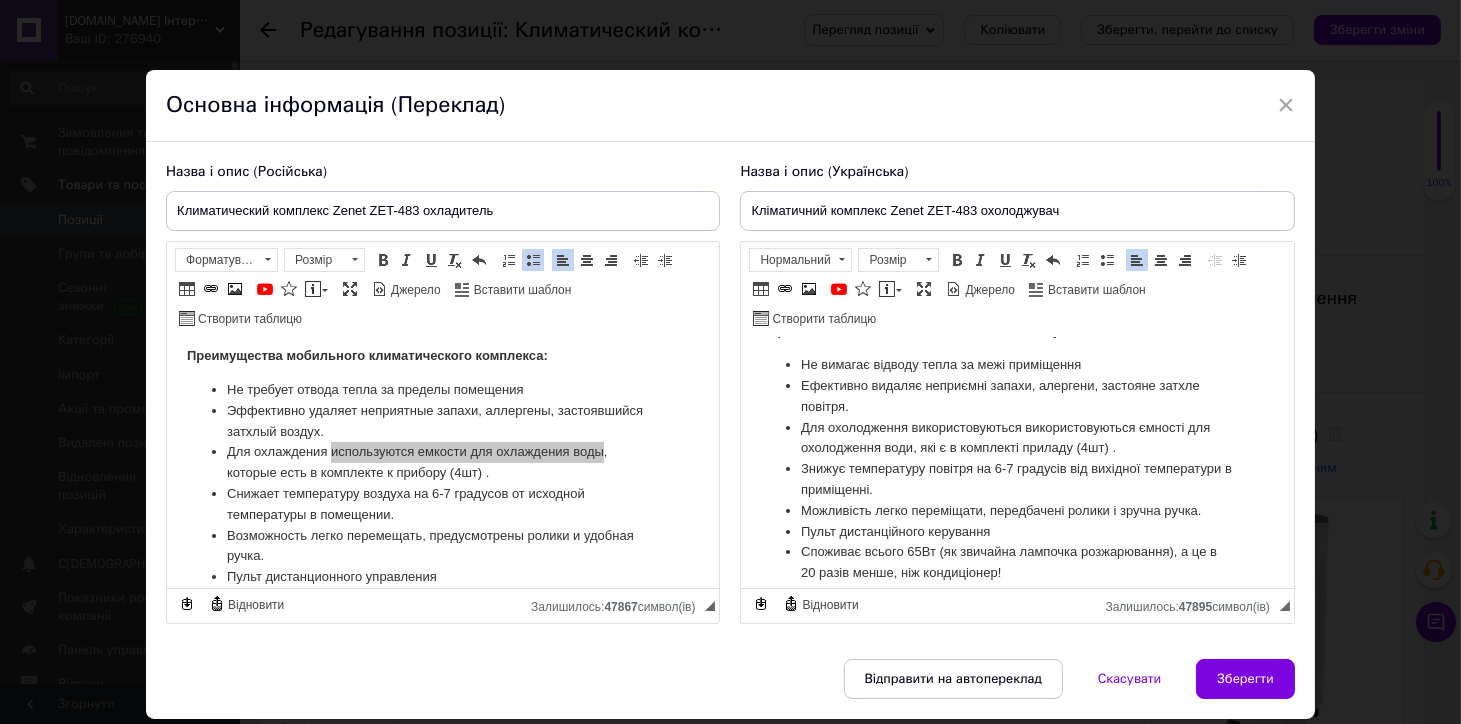 scroll, scrollTop: 777, scrollLeft: 0, axis: vertical 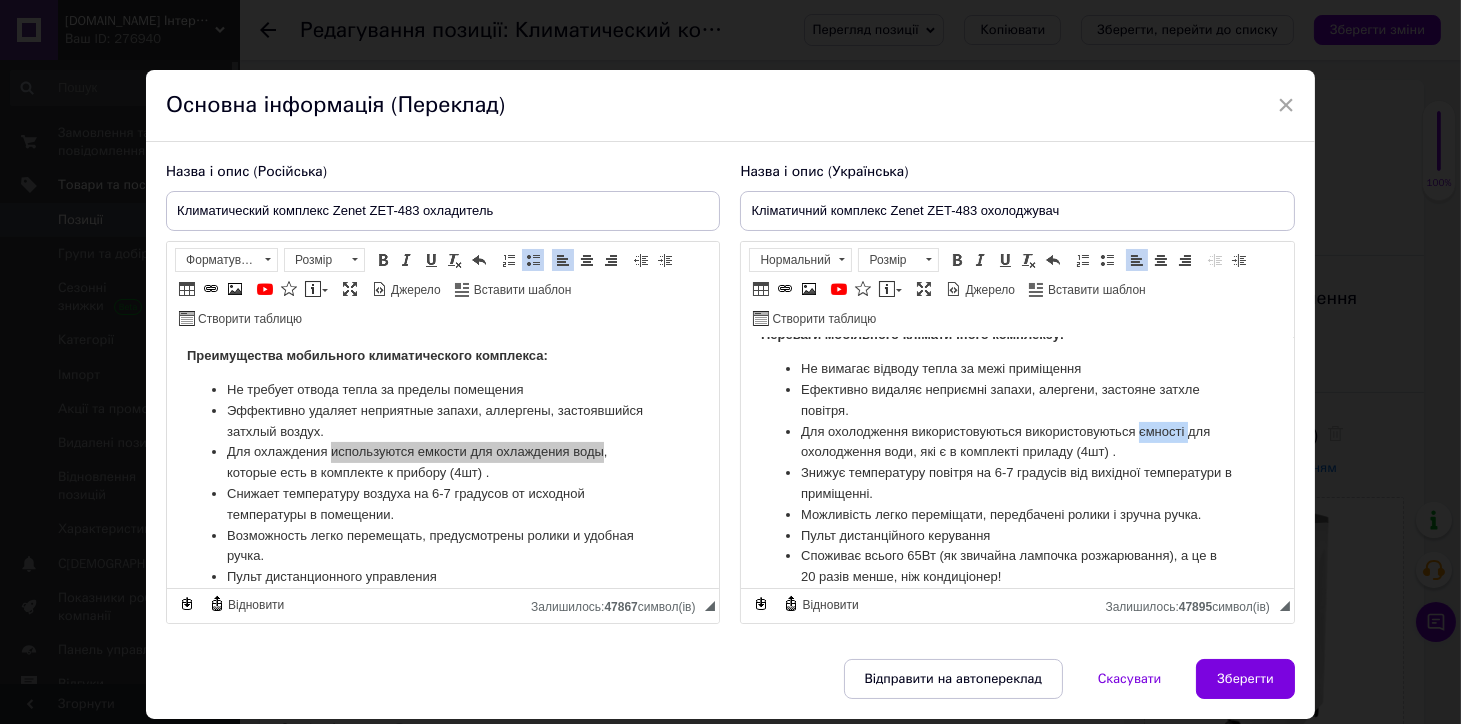 drag, startPoint x: 1186, startPoint y: 431, endPoint x: 1138, endPoint y: 434, distance: 48.09366 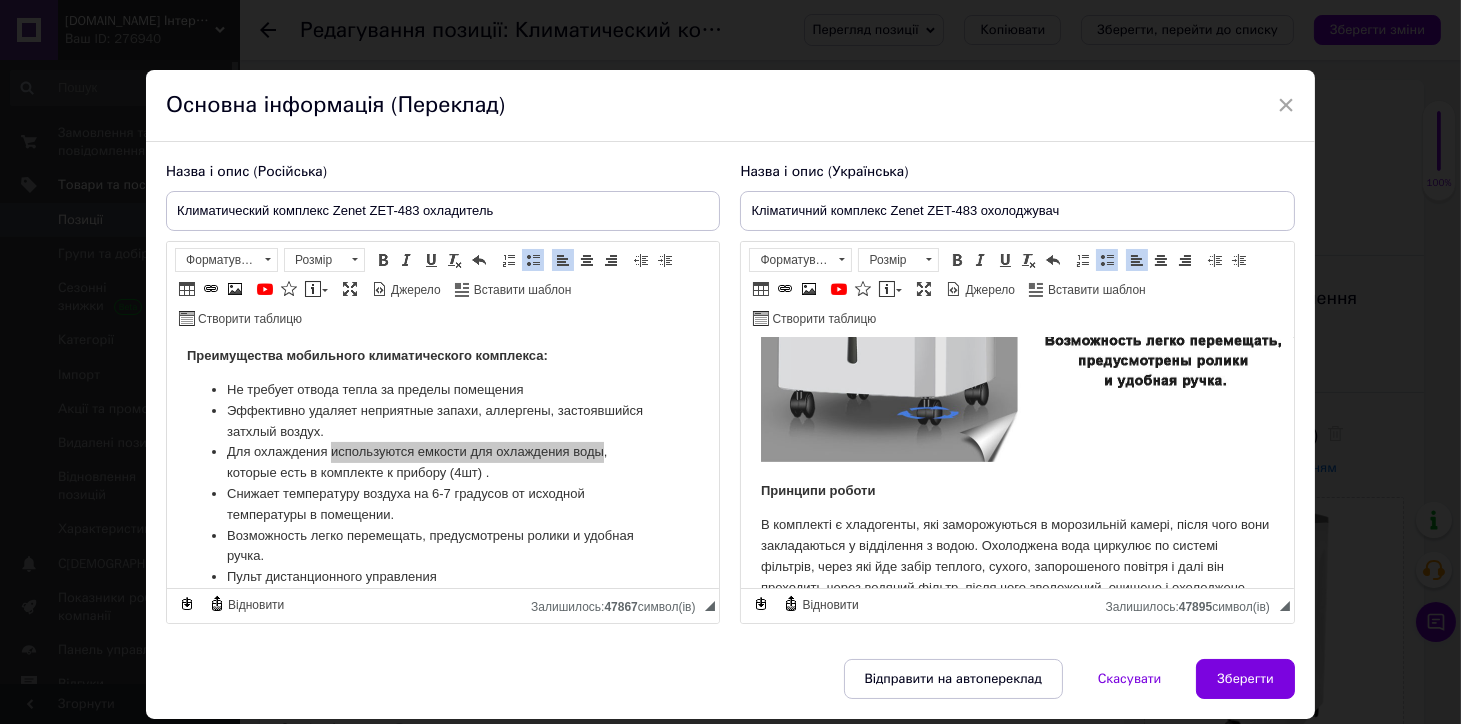 scroll, scrollTop: 1555, scrollLeft: 0, axis: vertical 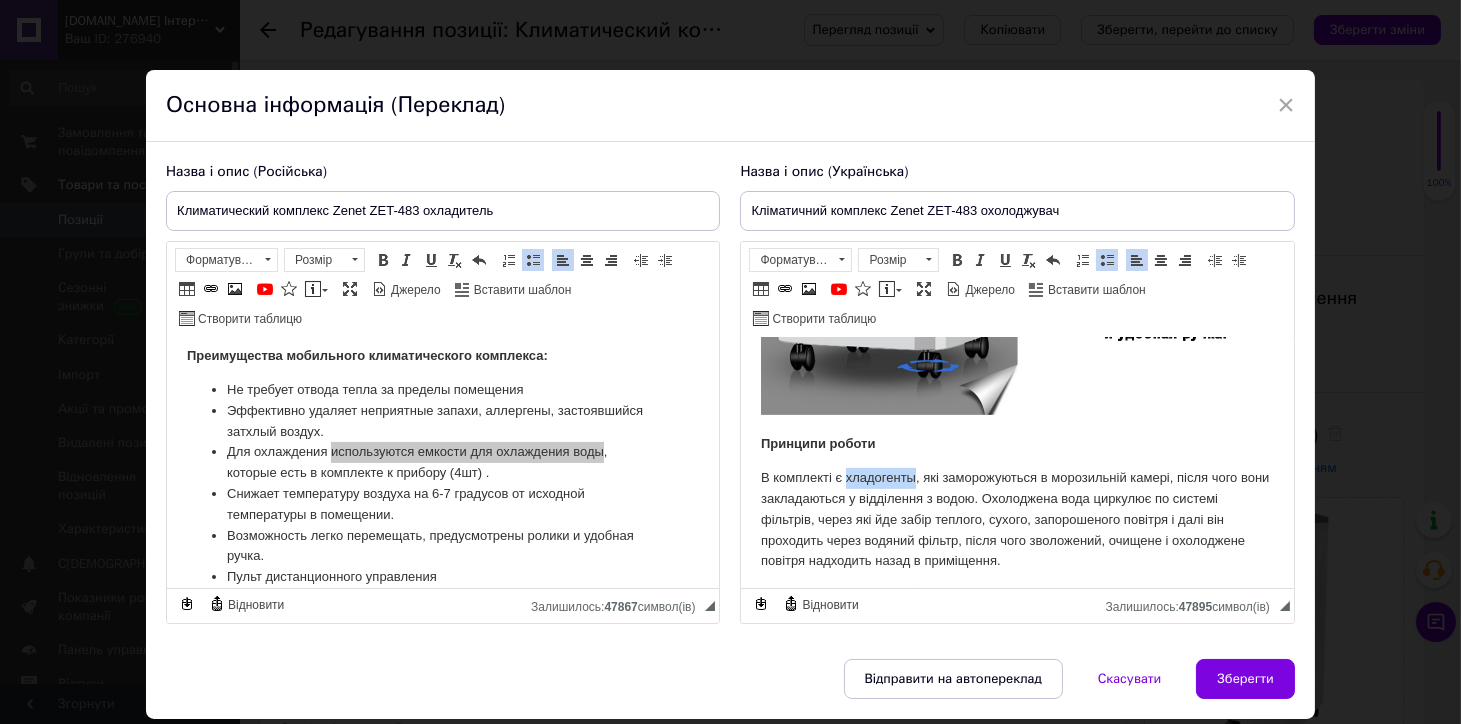drag, startPoint x: 907, startPoint y: 476, endPoint x: 848, endPoint y: 482, distance: 59.3043 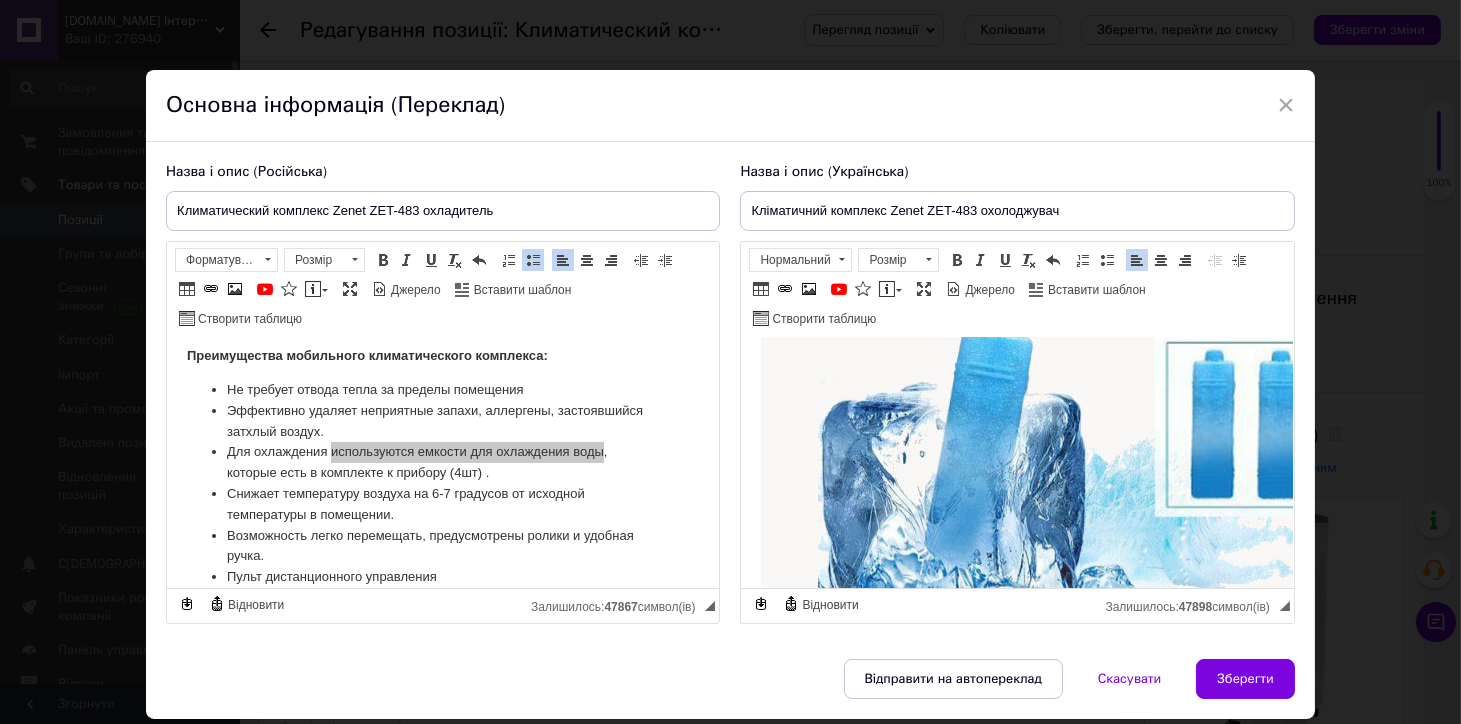 scroll, scrollTop: 2333, scrollLeft: 0, axis: vertical 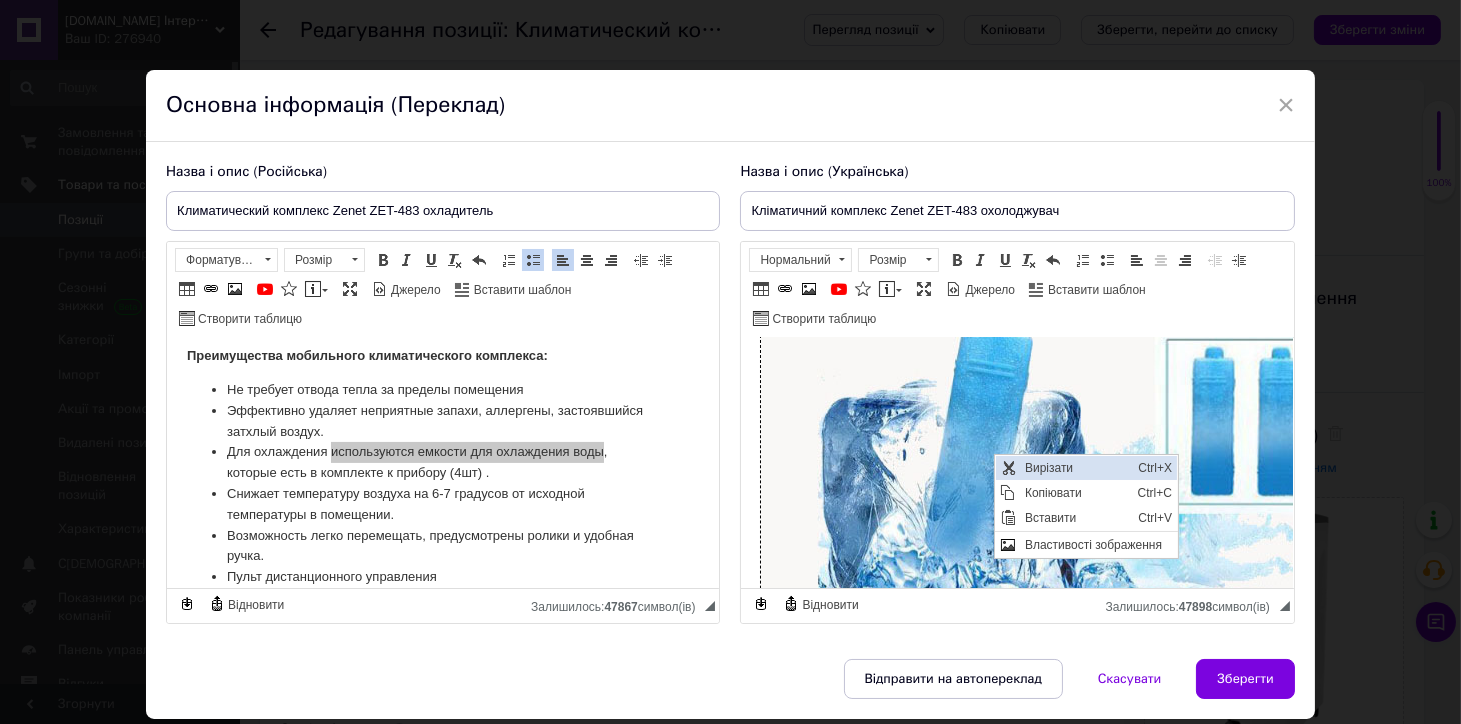 click on "Вирізати" at bounding box center (1075, 467) 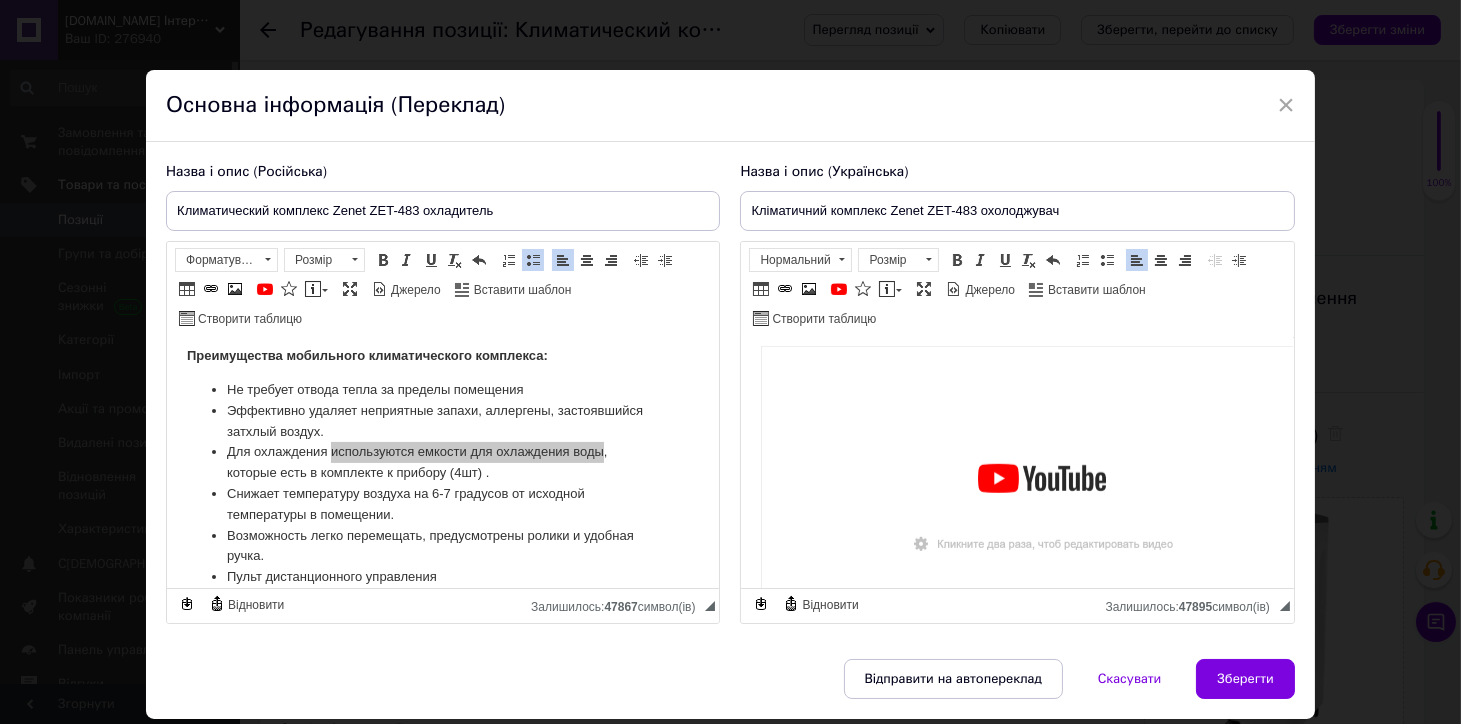 scroll, scrollTop: 2771, scrollLeft: 0, axis: vertical 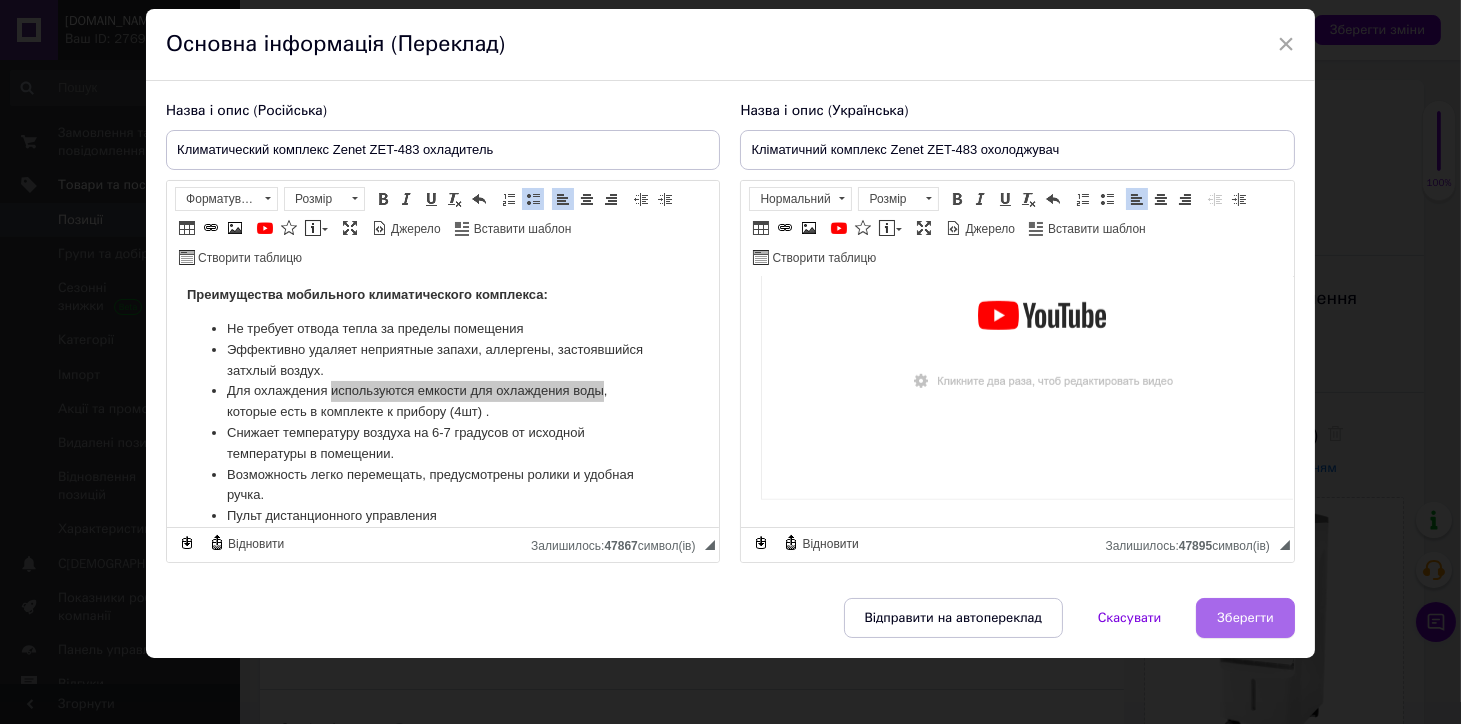 click on "Зберегти" at bounding box center [1245, 618] 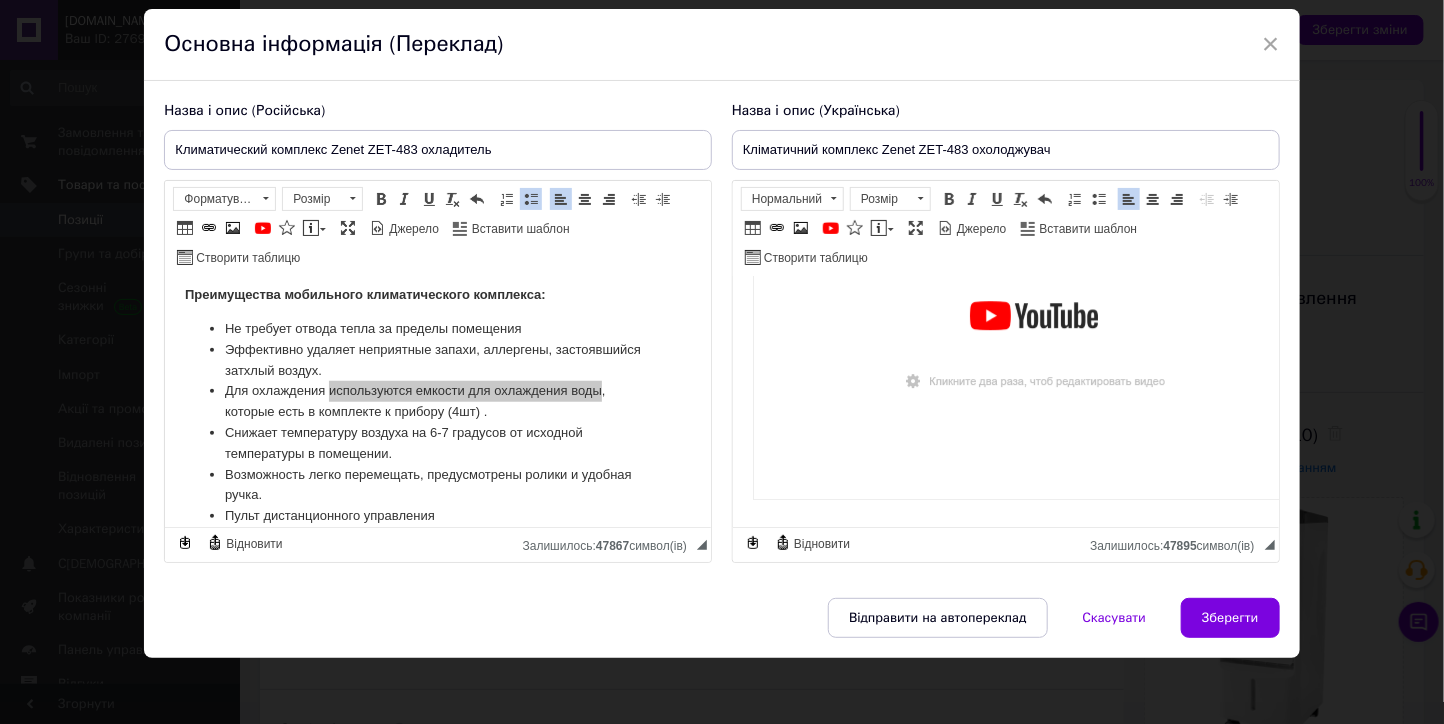 scroll, scrollTop: 2291, scrollLeft: 0, axis: vertical 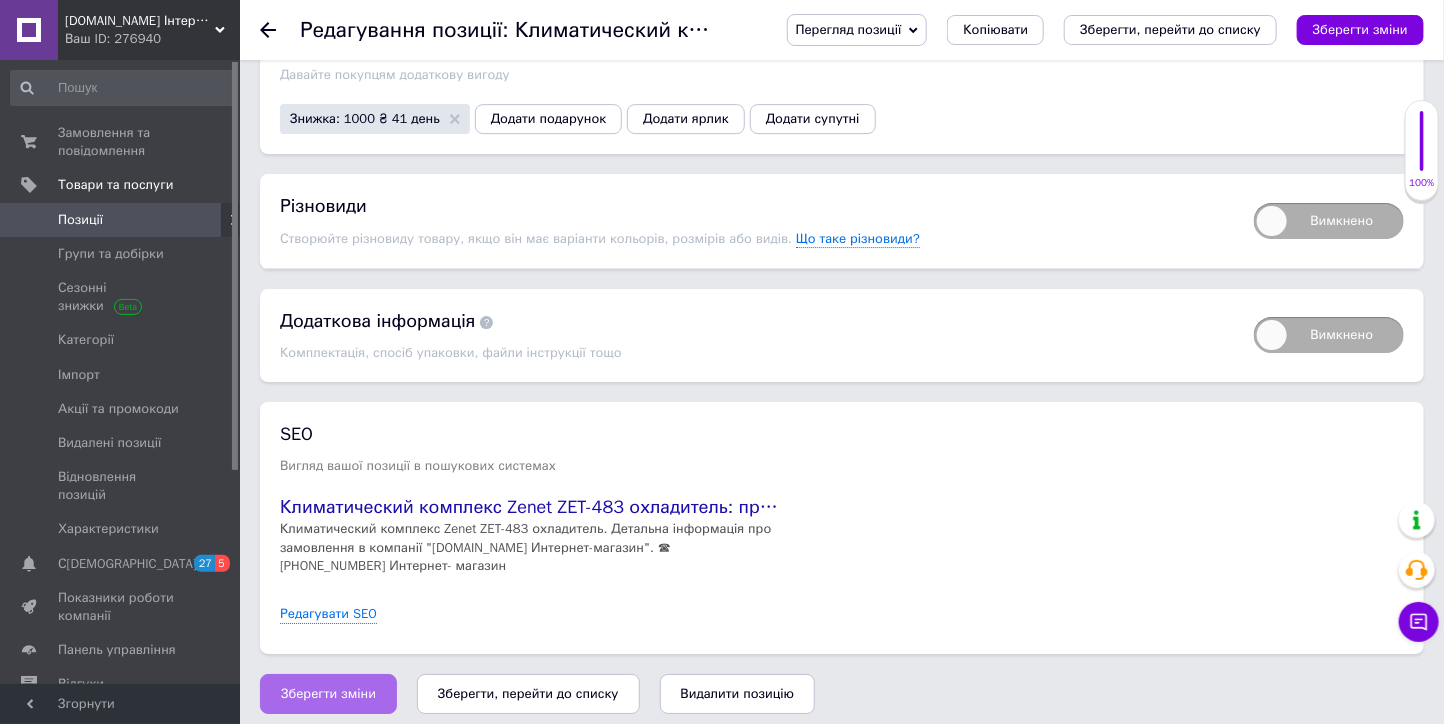 click on "Зберегти зміни" at bounding box center [328, 694] 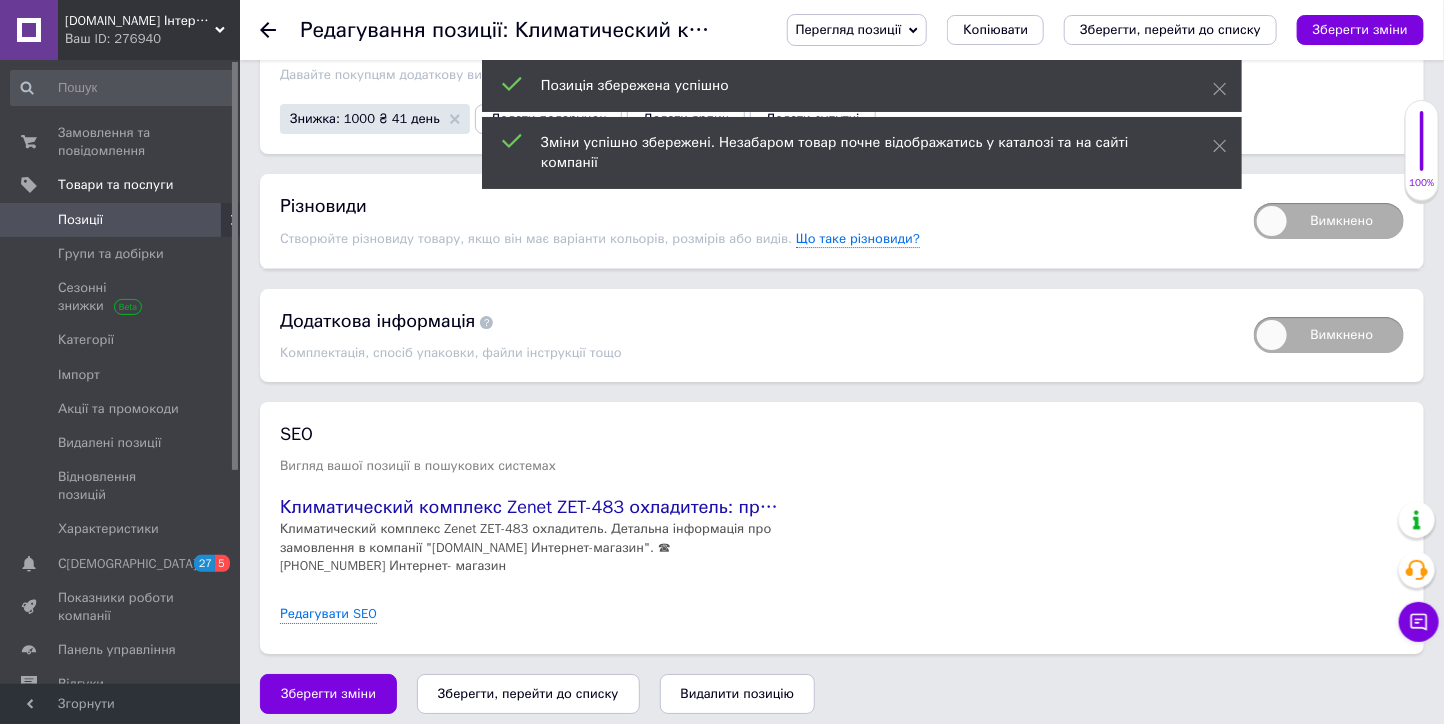 click 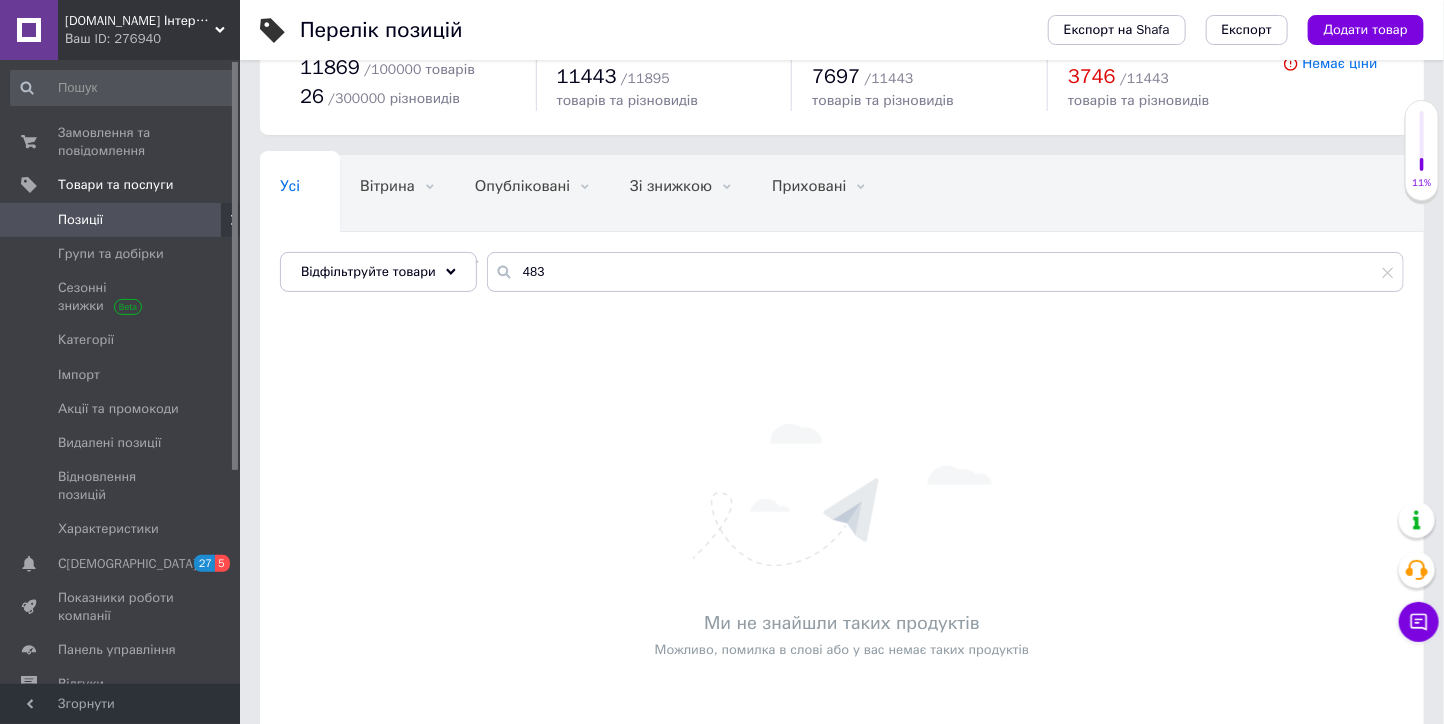 scroll, scrollTop: 111, scrollLeft: 0, axis: vertical 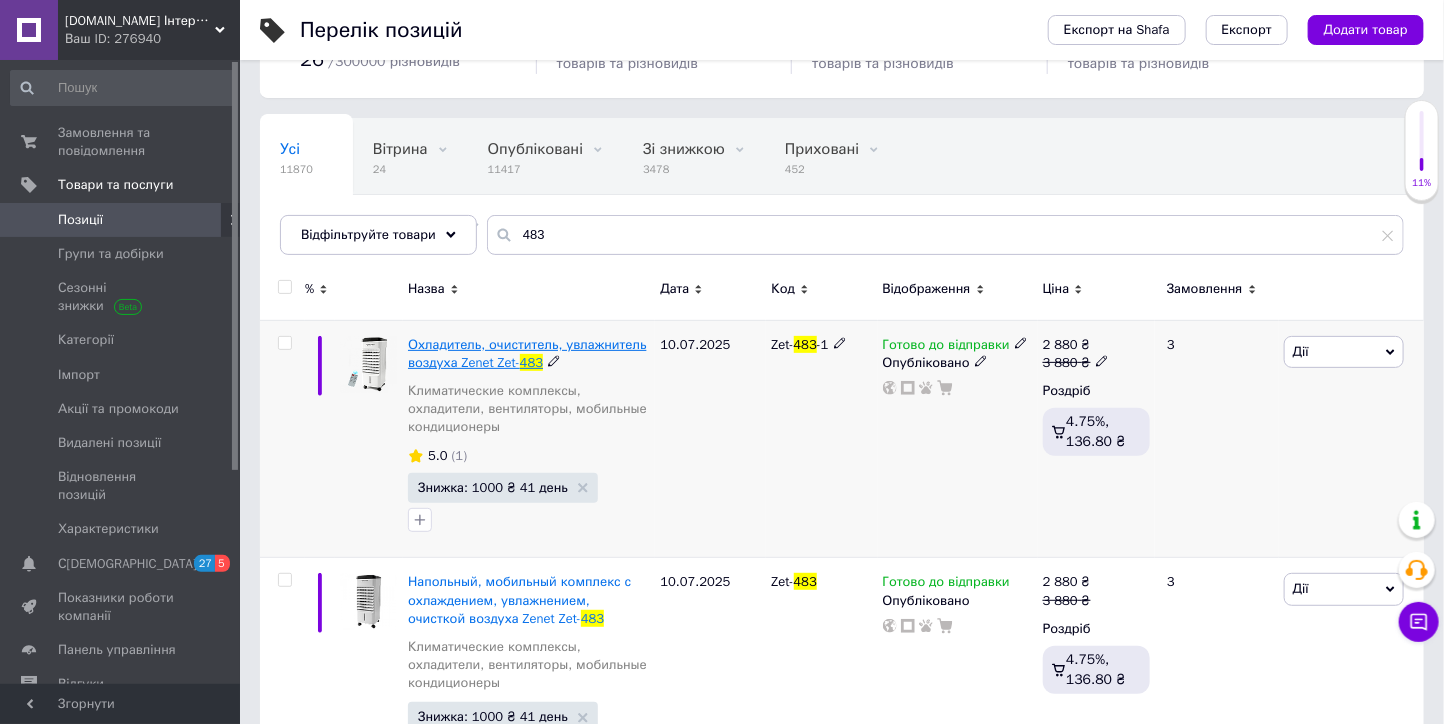 click on "Охладитель, очиститель, увлажнитель воздуха Zenet Zet-" at bounding box center (527, 353) 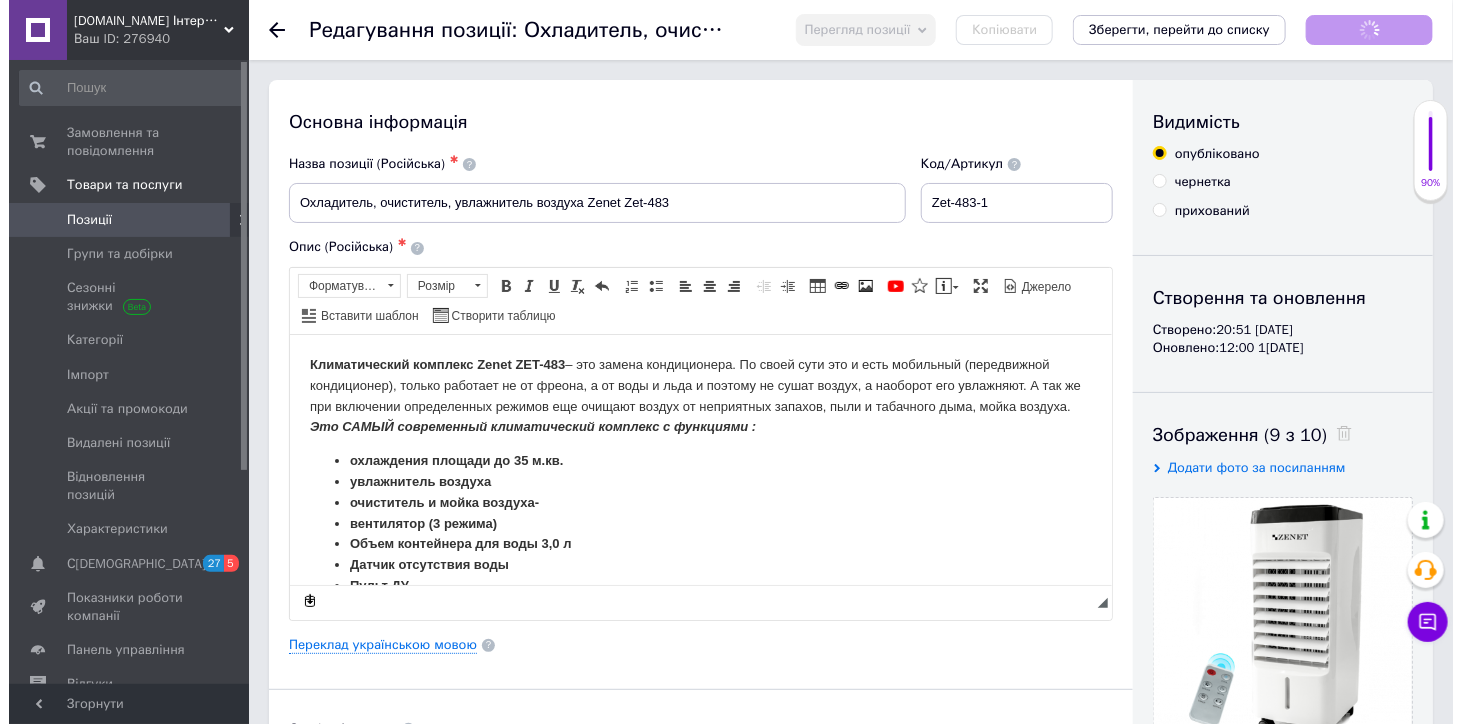 scroll, scrollTop: 0, scrollLeft: 0, axis: both 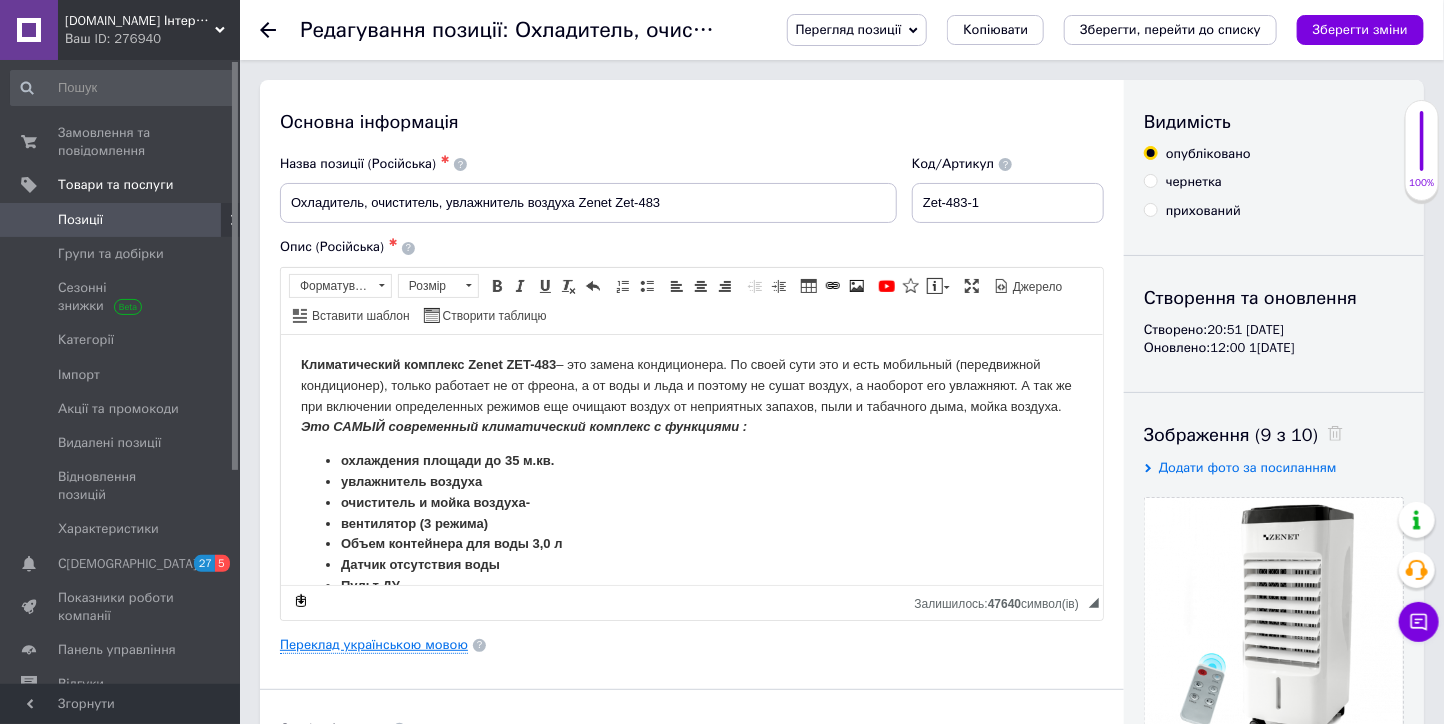 click on "Переклад українською мовою" at bounding box center (374, 645) 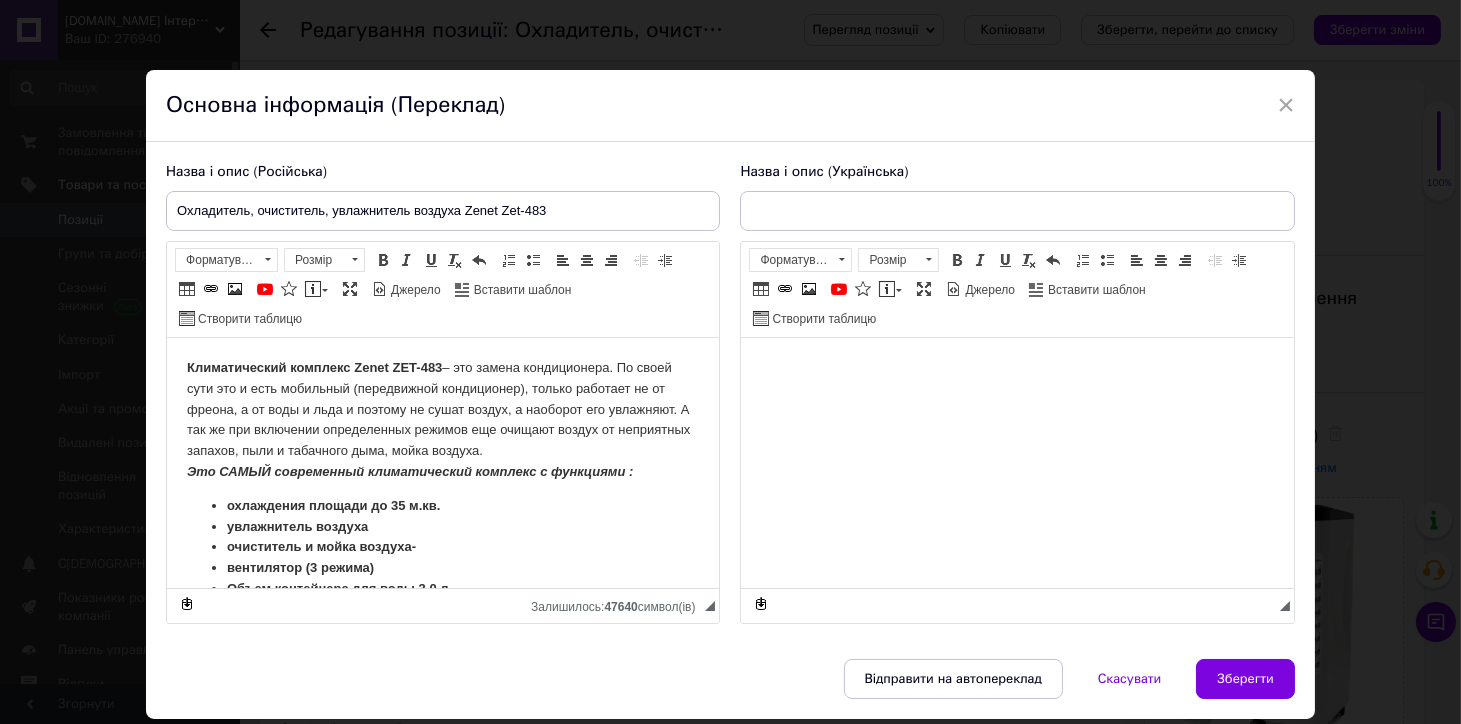 scroll, scrollTop: 0, scrollLeft: 0, axis: both 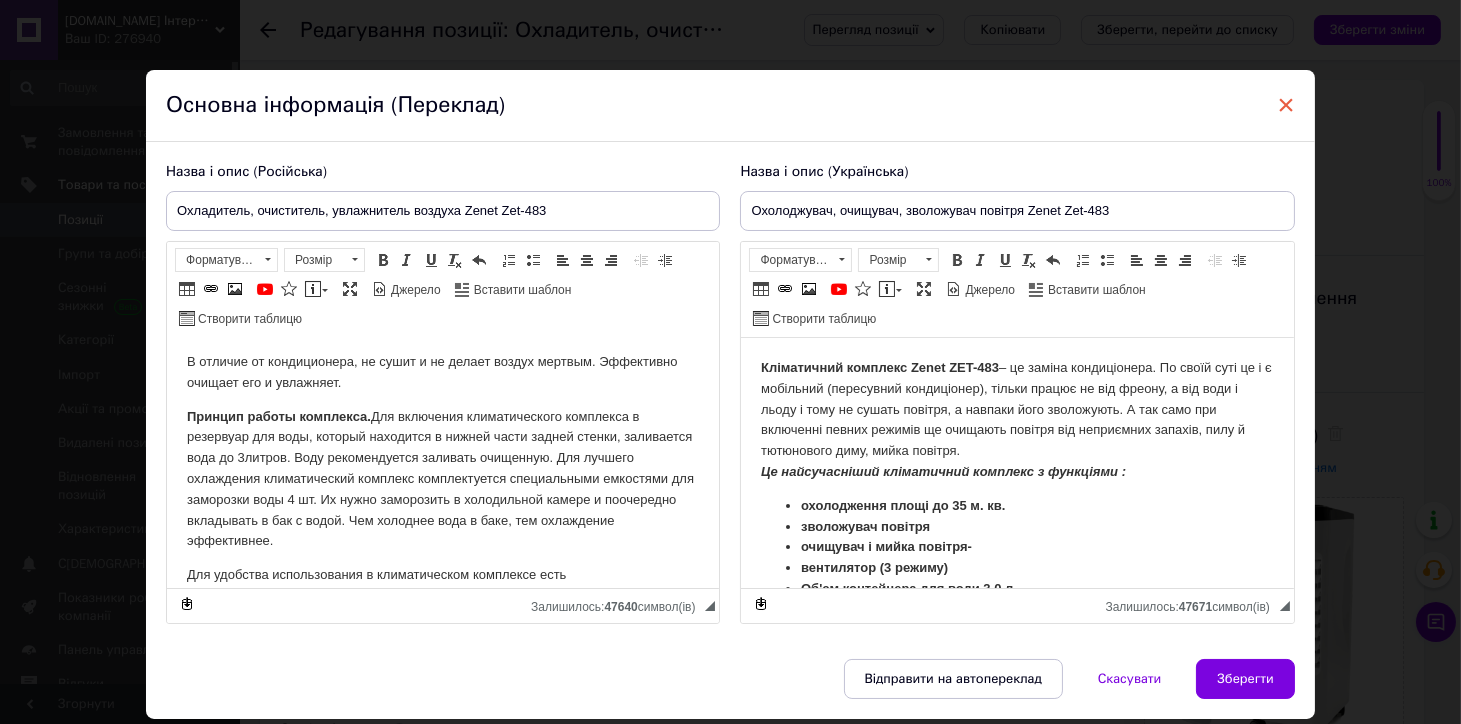 click on "×" at bounding box center [1286, 105] 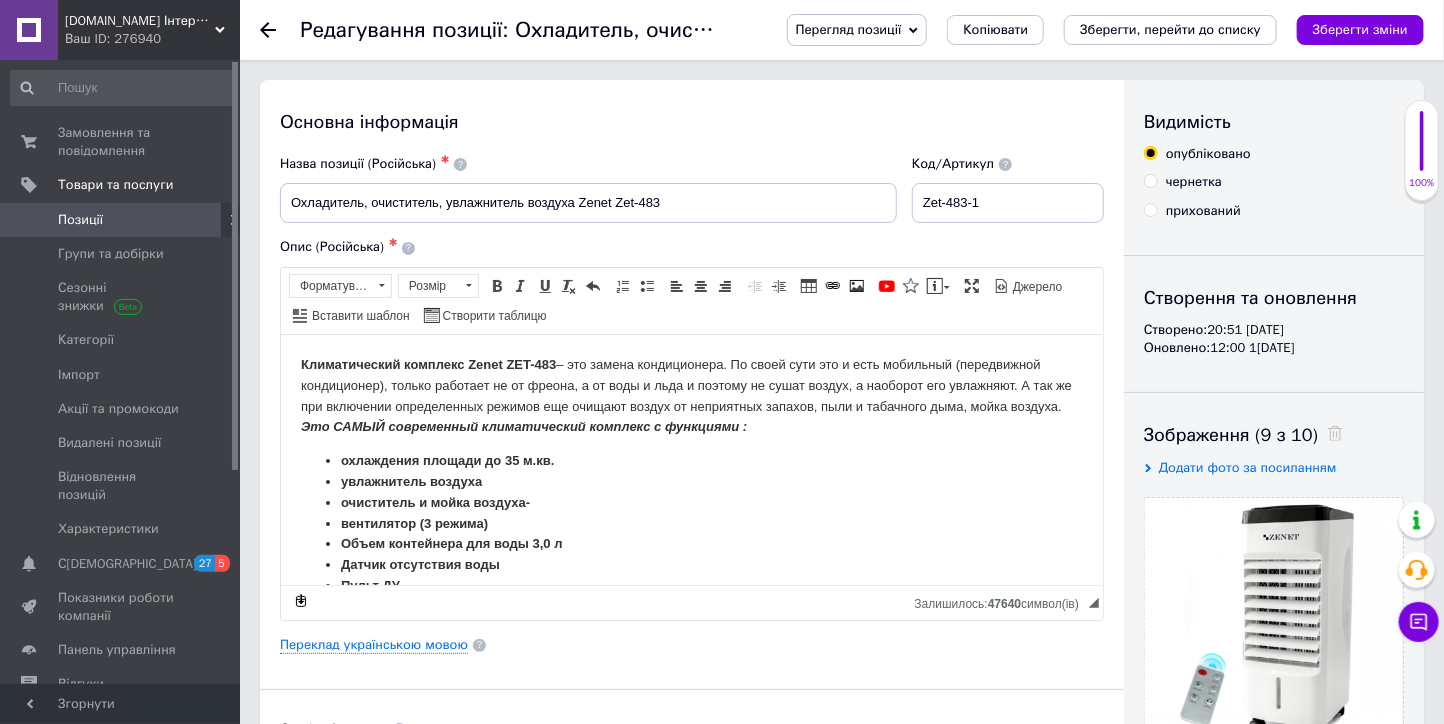 click 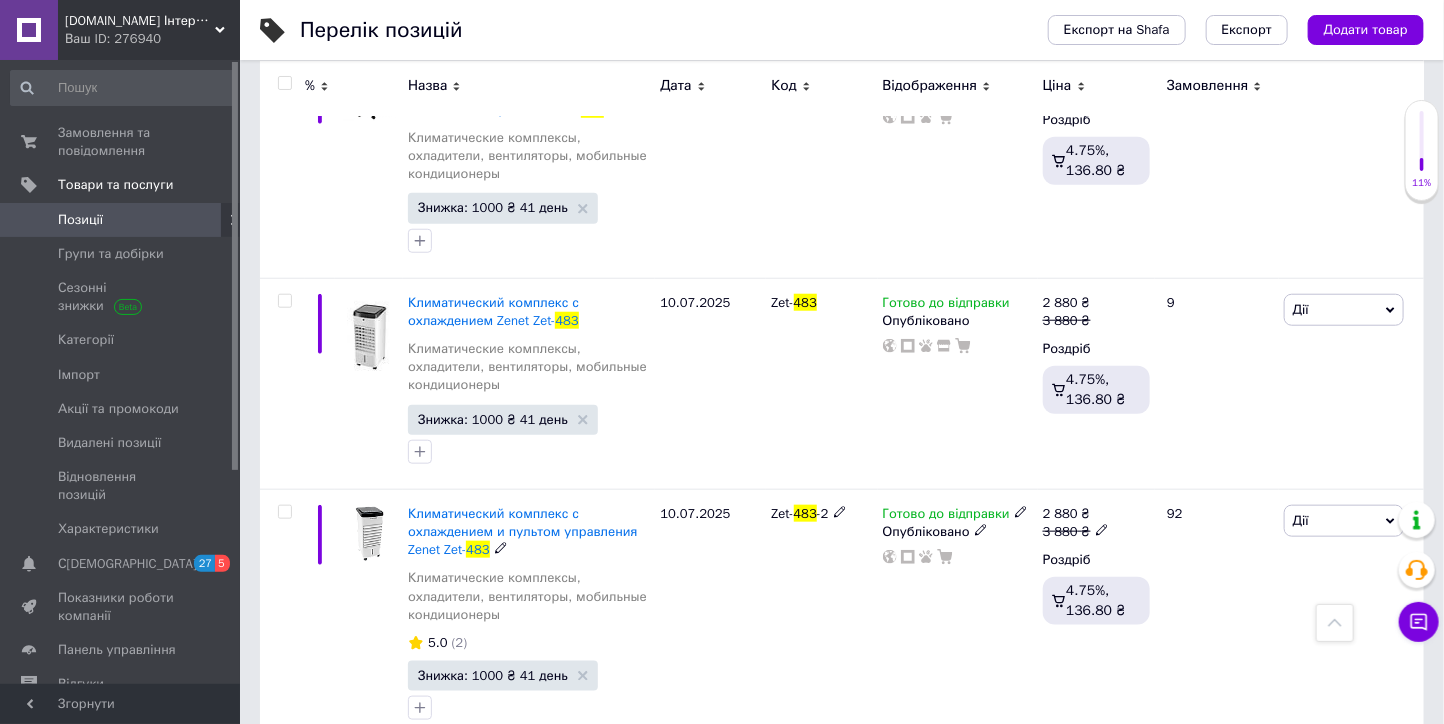 scroll, scrollTop: 222, scrollLeft: 0, axis: vertical 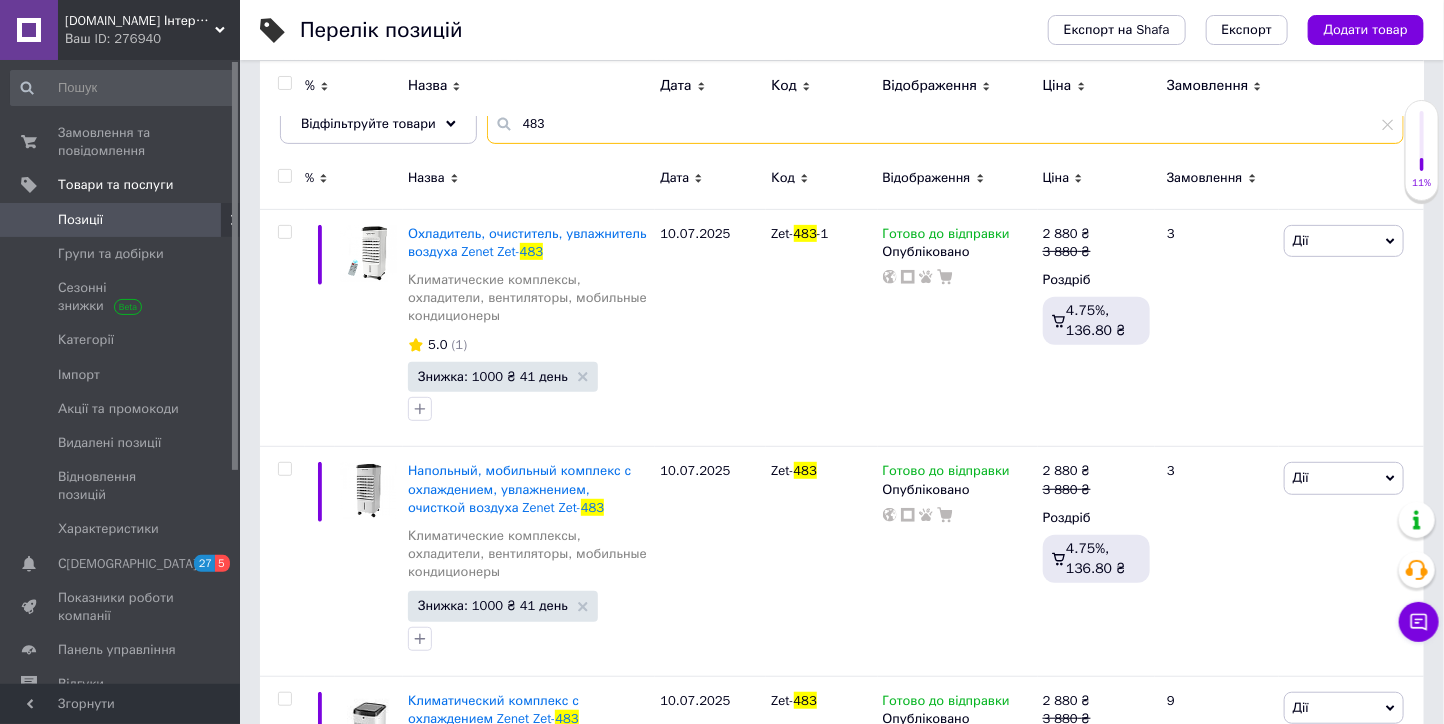 drag, startPoint x: 557, startPoint y: 117, endPoint x: 502, endPoint y: 119, distance: 55.03635 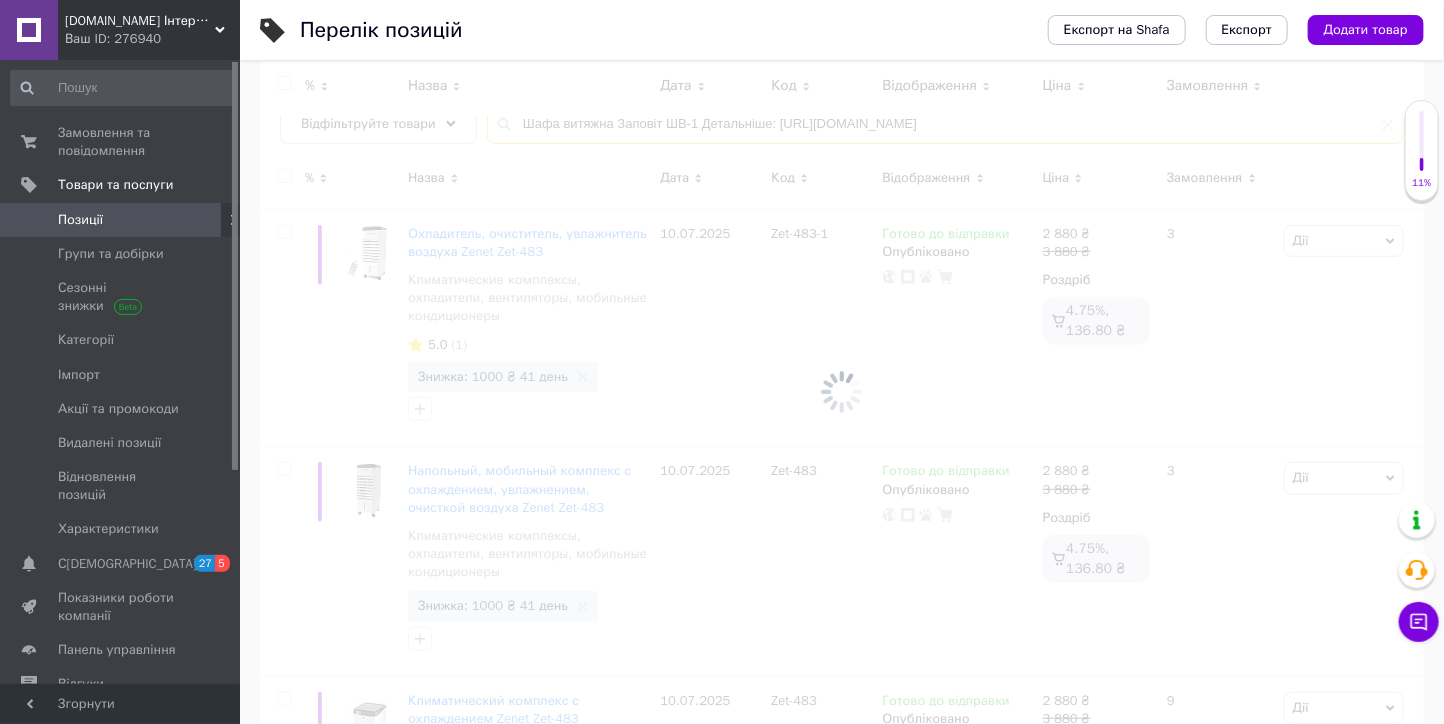 scroll, scrollTop: 150, scrollLeft: 0, axis: vertical 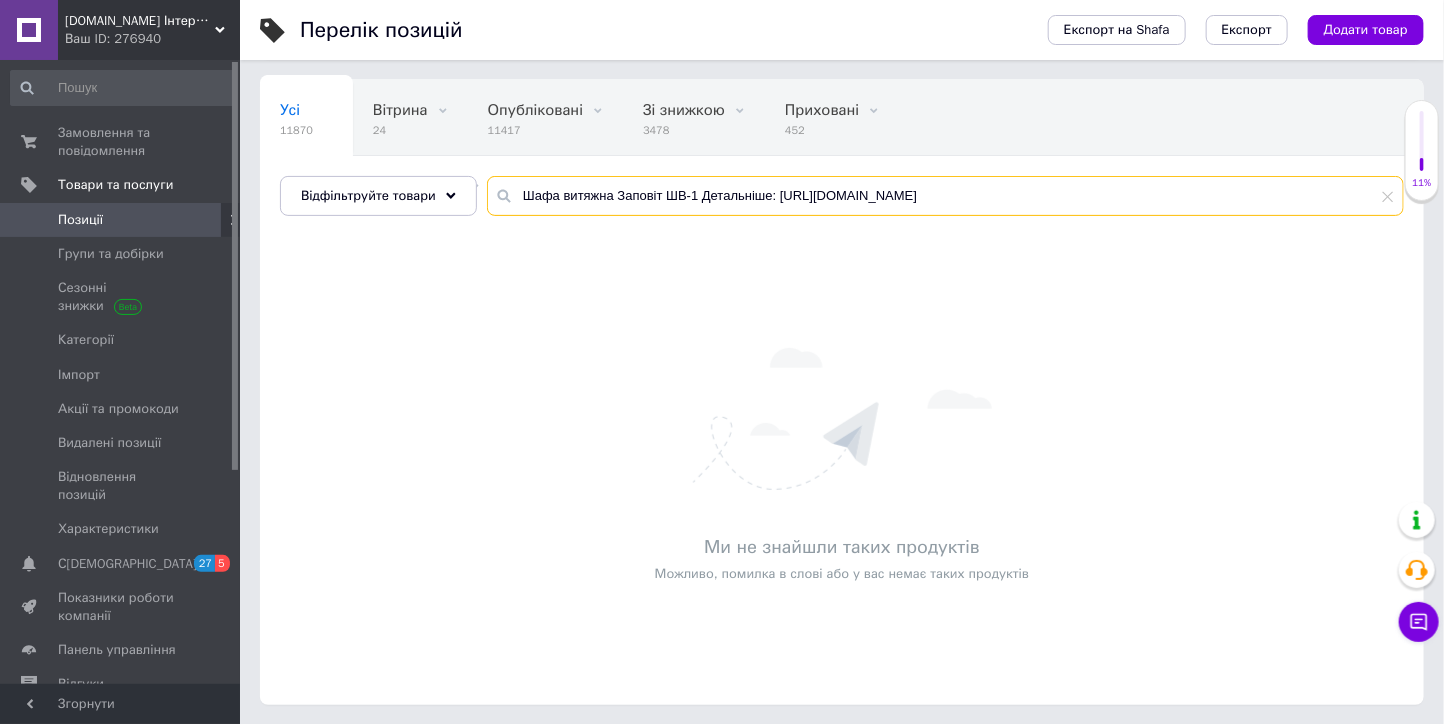 drag, startPoint x: 695, startPoint y: 193, endPoint x: 1341, endPoint y: 192, distance: 646.0008 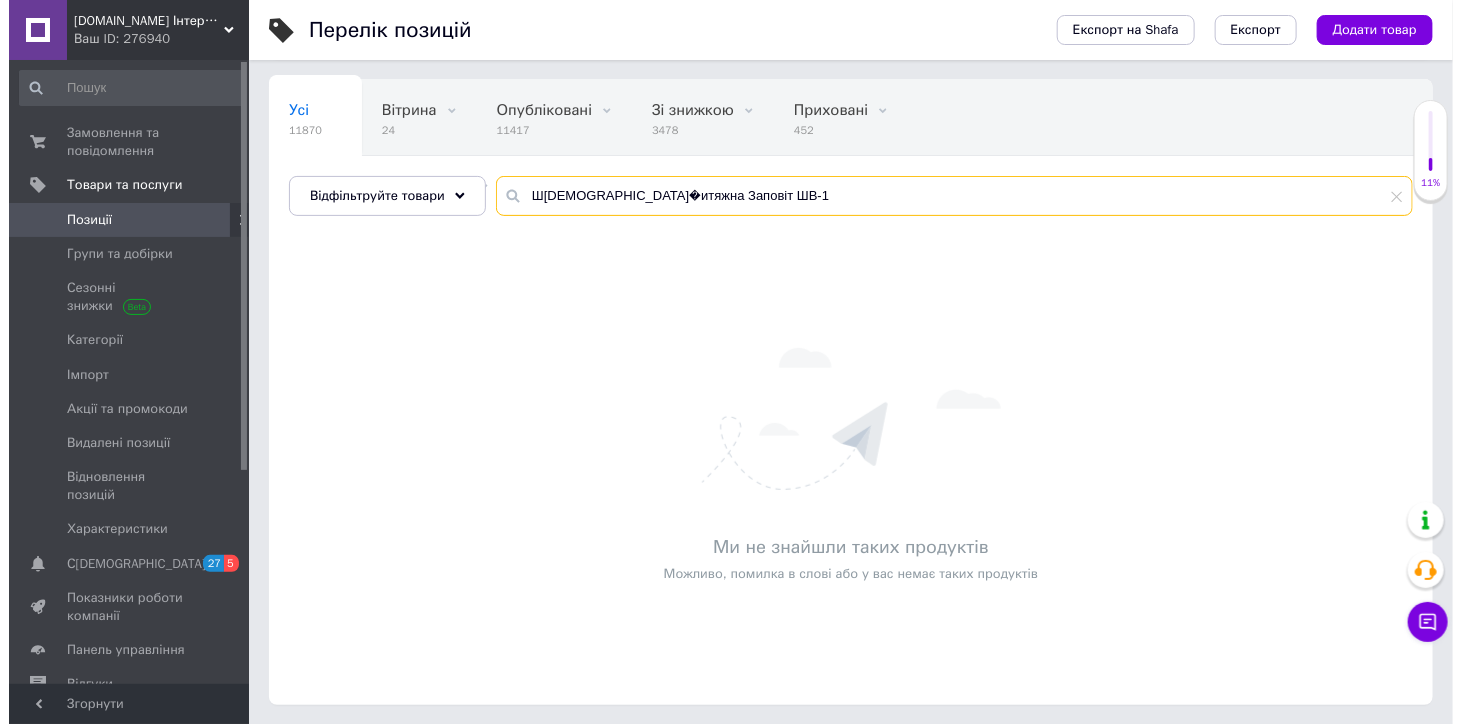 scroll, scrollTop: 0, scrollLeft: 0, axis: both 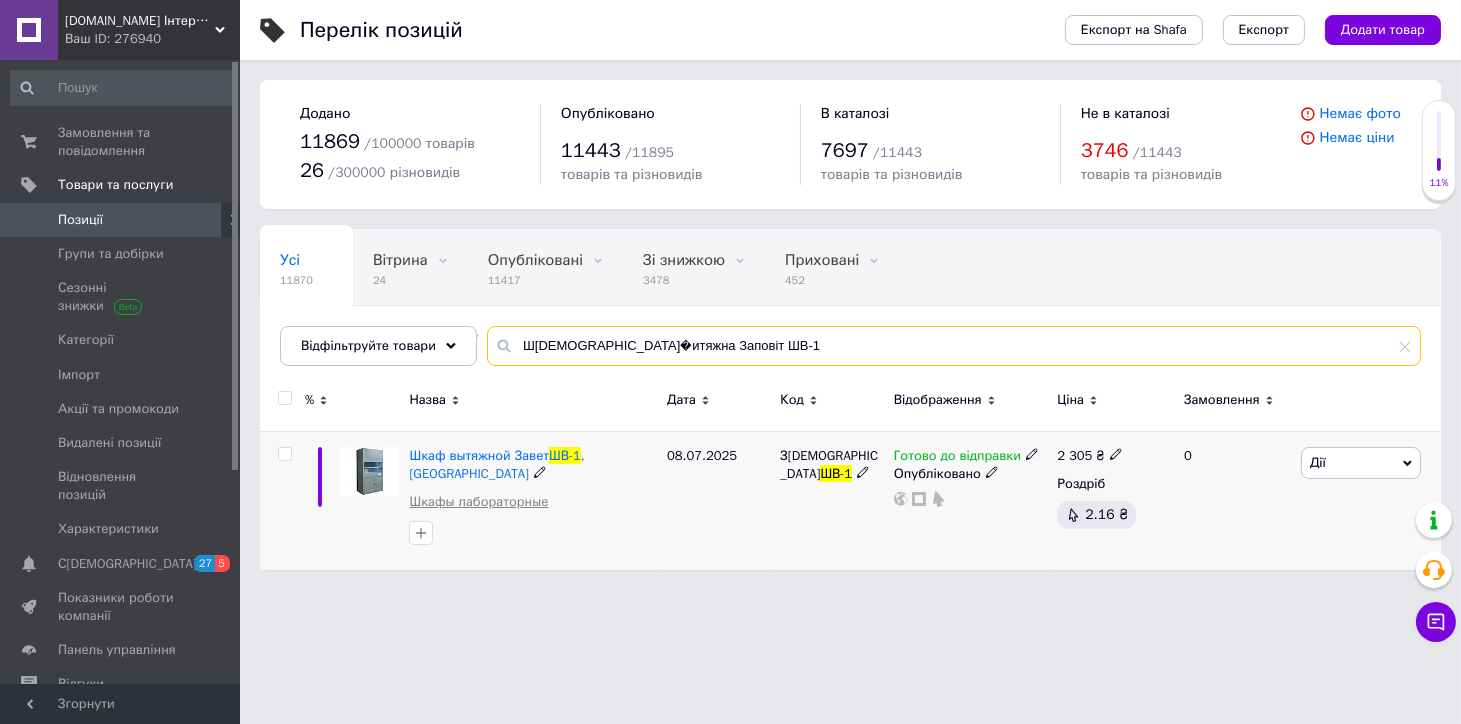 type on "Шафа витяжна Заповіт ШВ-1" 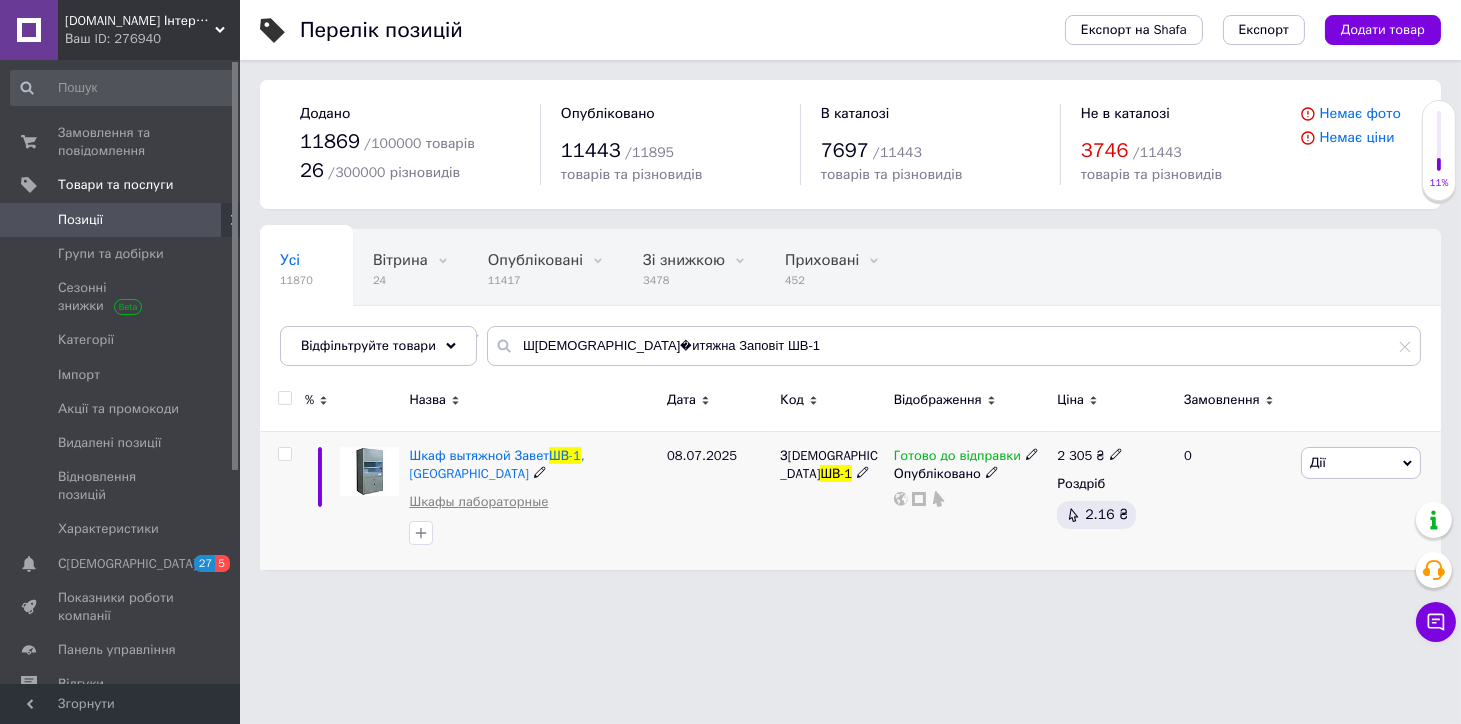 click on "Шкафы лабораторные" at bounding box center [478, 502] 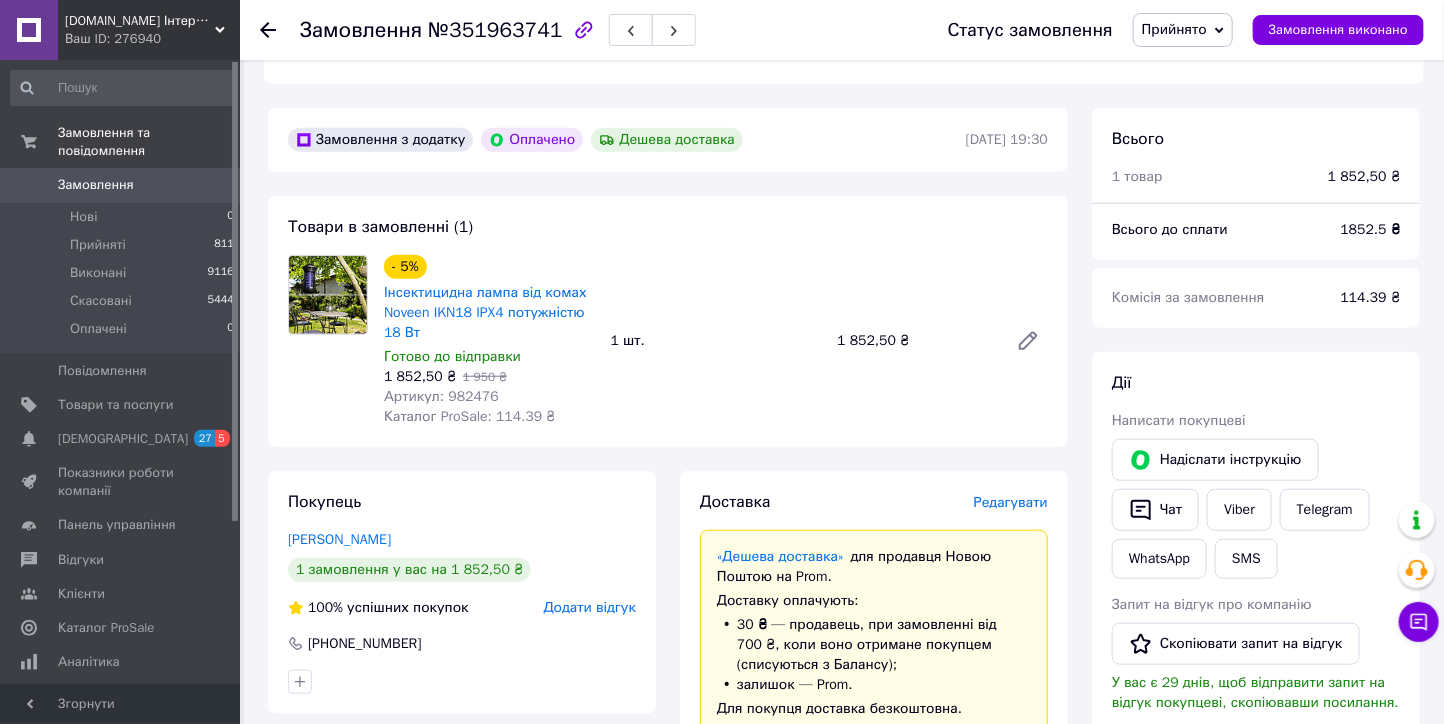 scroll, scrollTop: 555, scrollLeft: 0, axis: vertical 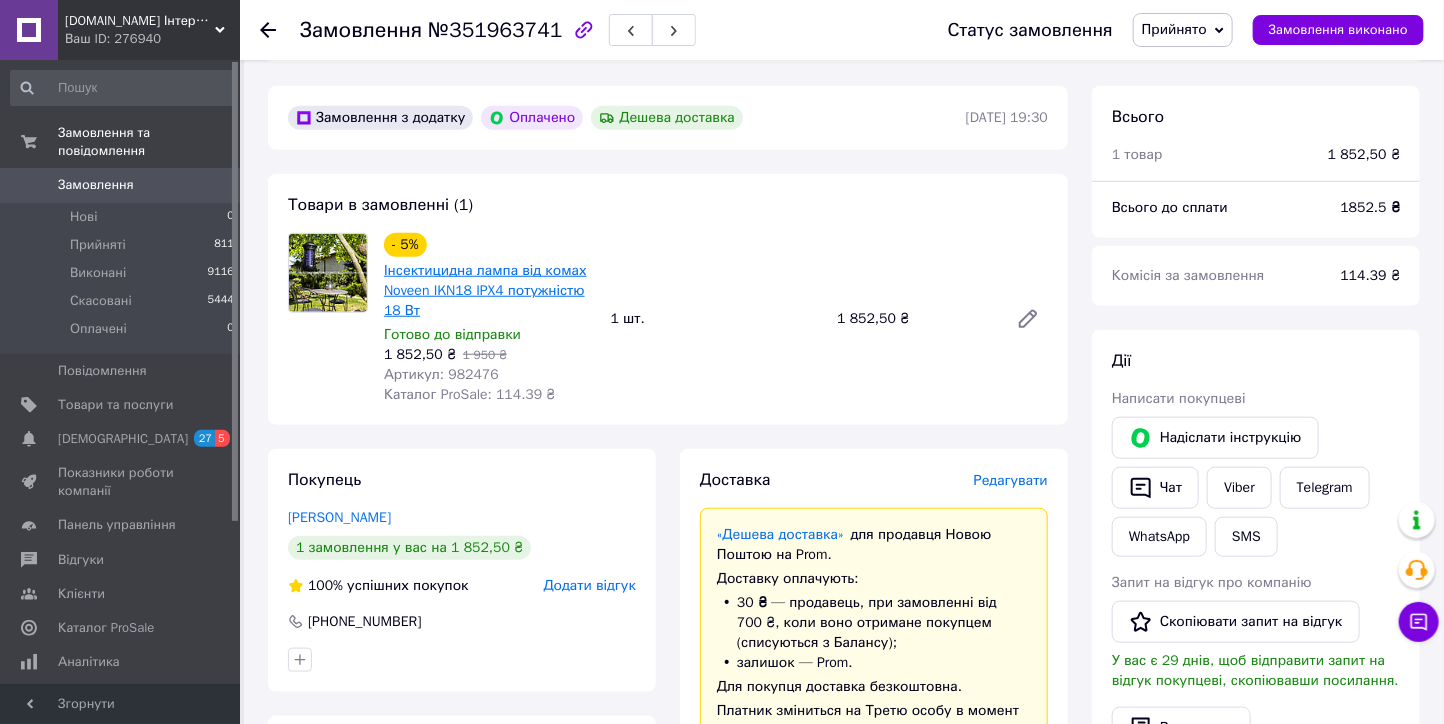 click on "Інсектицидна лампа від комах Noveen IKN18 IPX4 потужністю 18 Вт" at bounding box center (485, 290) 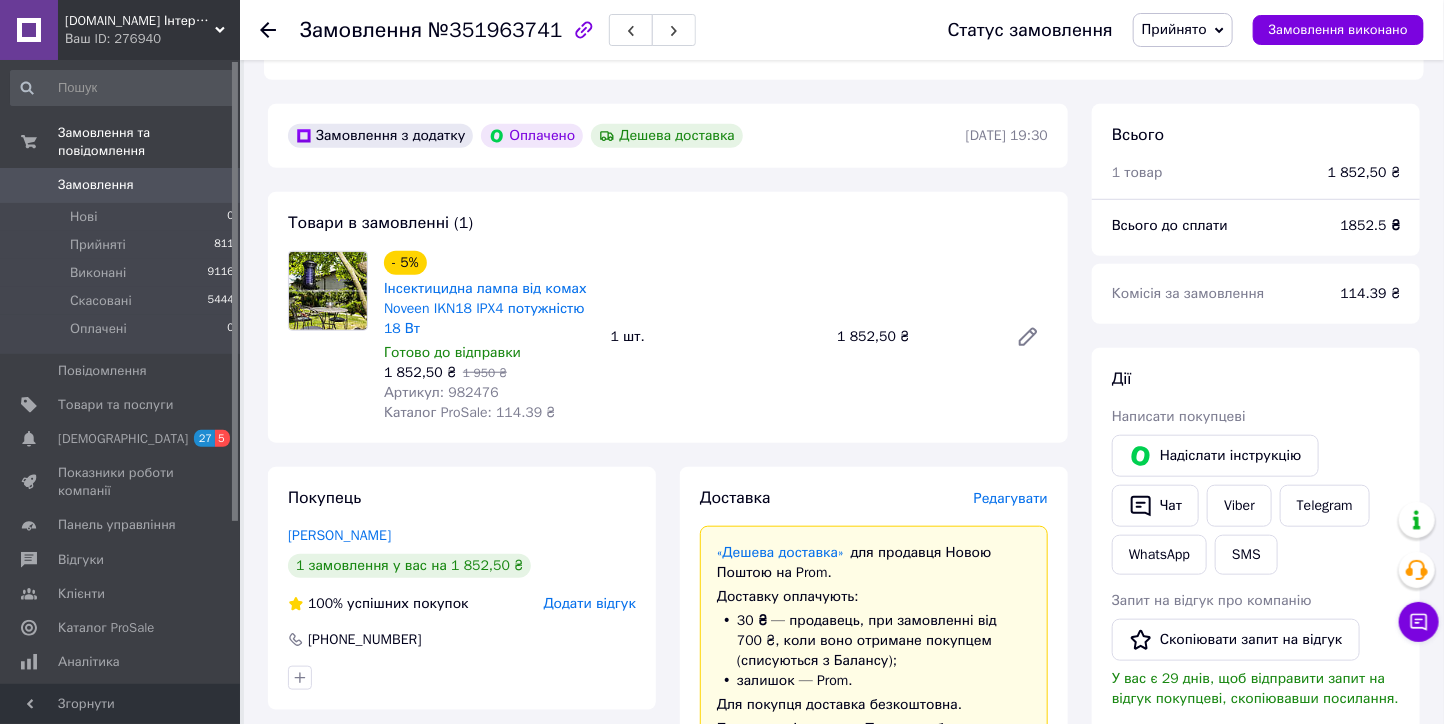 scroll, scrollTop: 0, scrollLeft: 0, axis: both 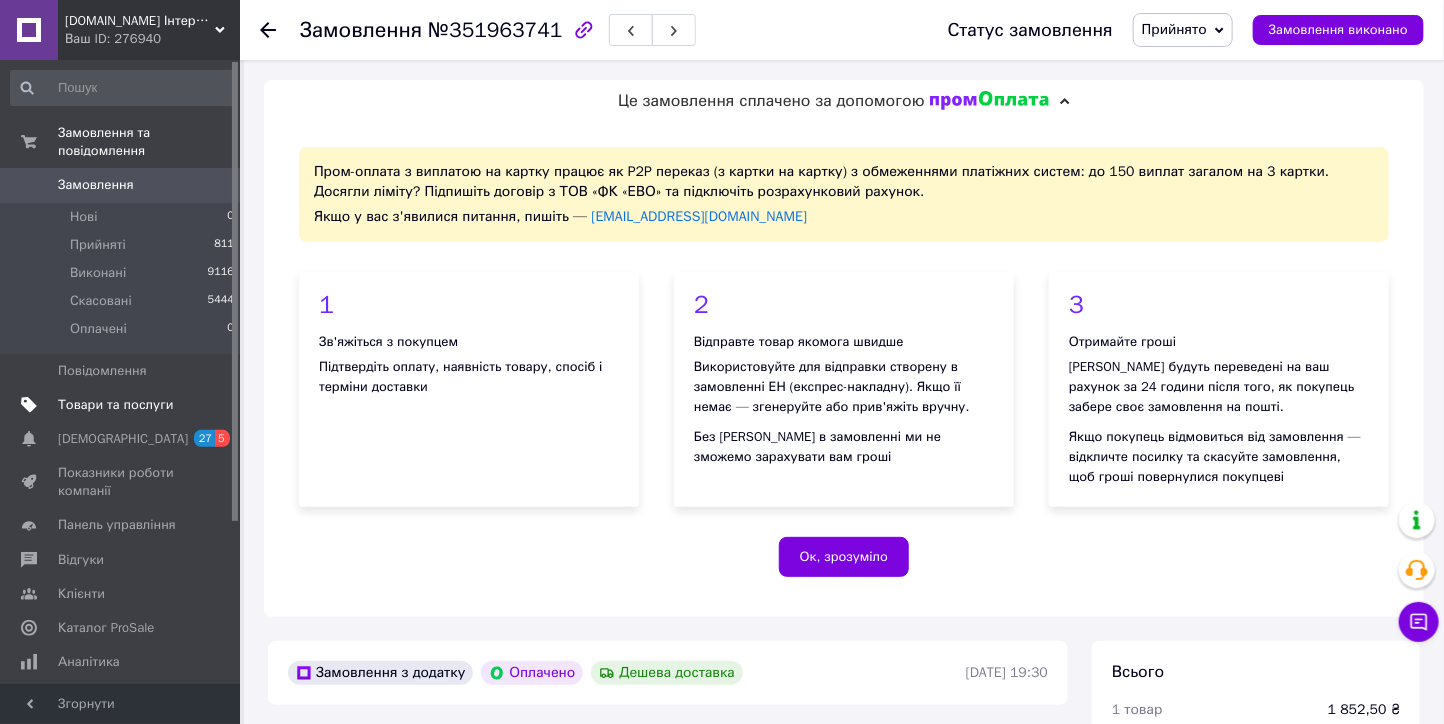 drag, startPoint x: 103, startPoint y: 390, endPoint x: 550, endPoint y: 284, distance: 459.39633 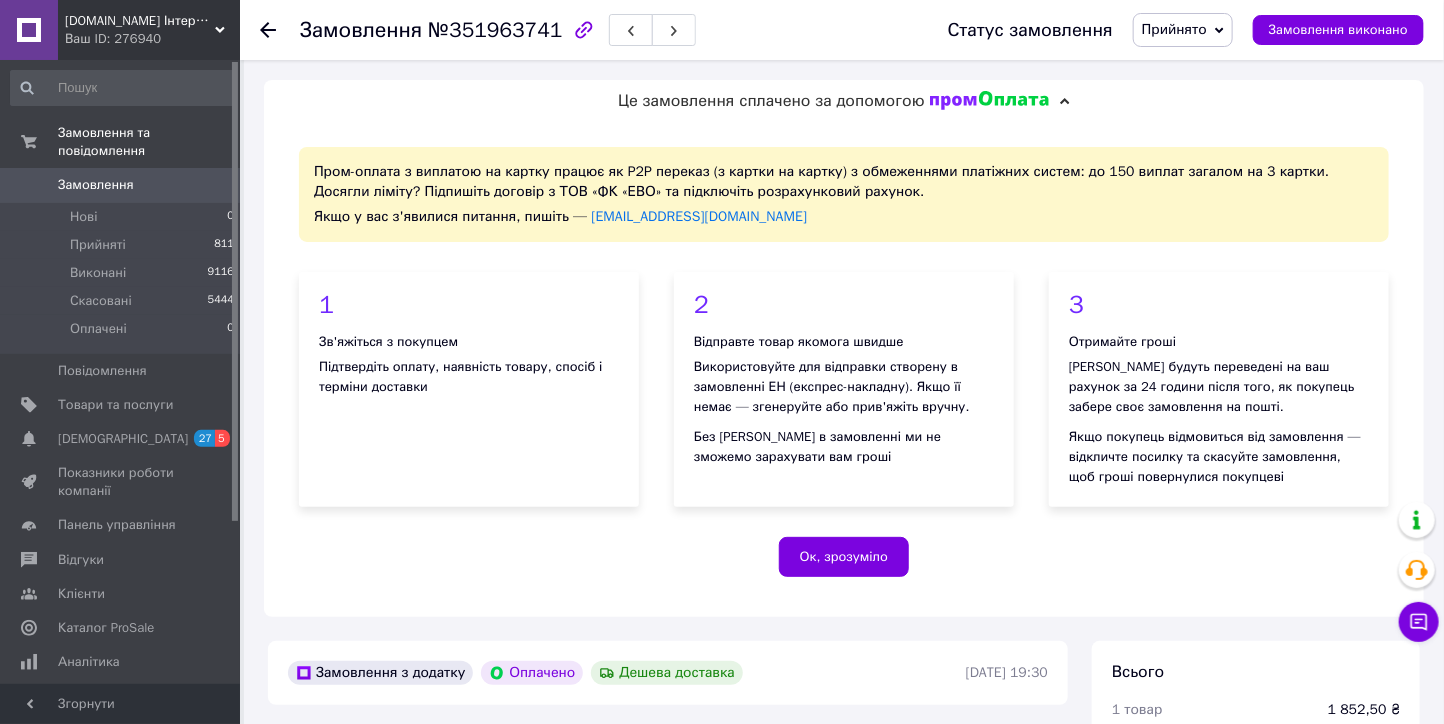 click on "Товари та послуги" at bounding box center (115, 405) 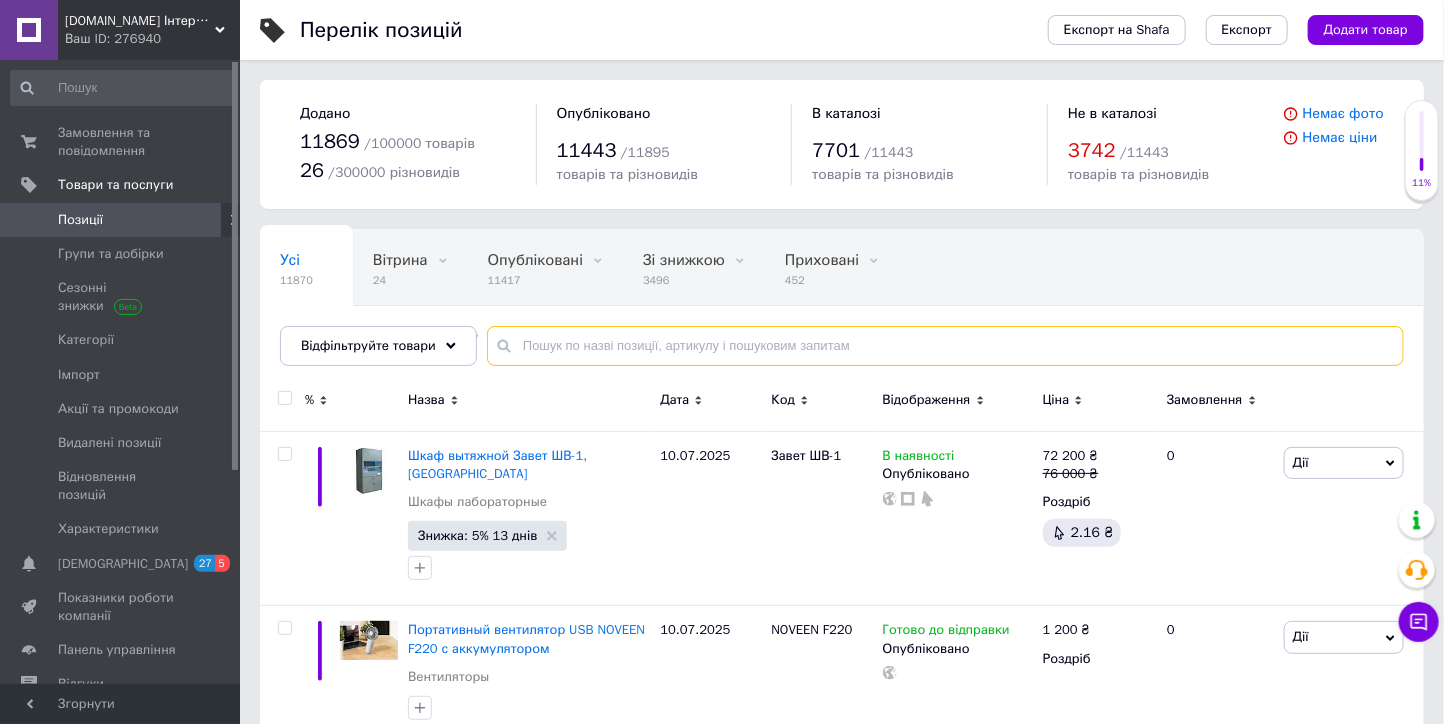 click at bounding box center (945, 346) 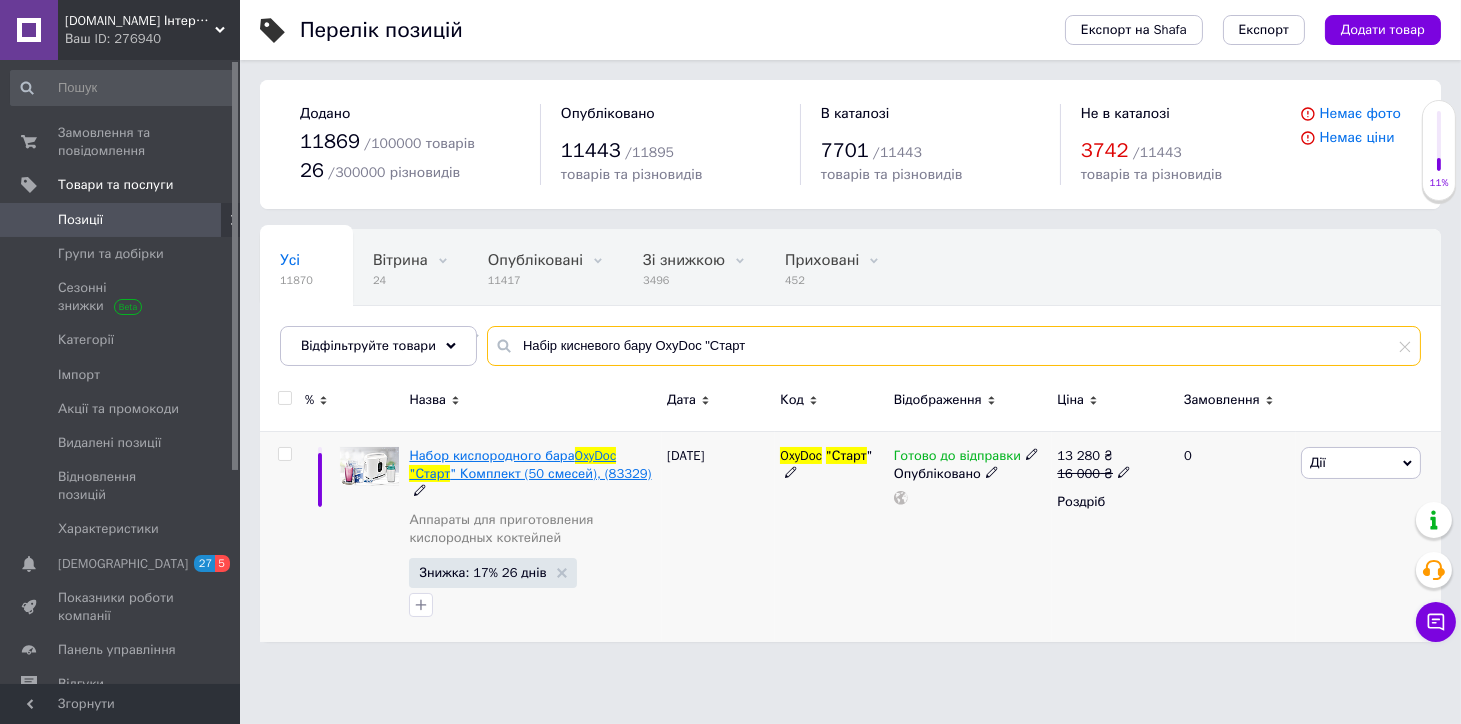 type on "Набір кисневого бару OxyDoc "Старт" 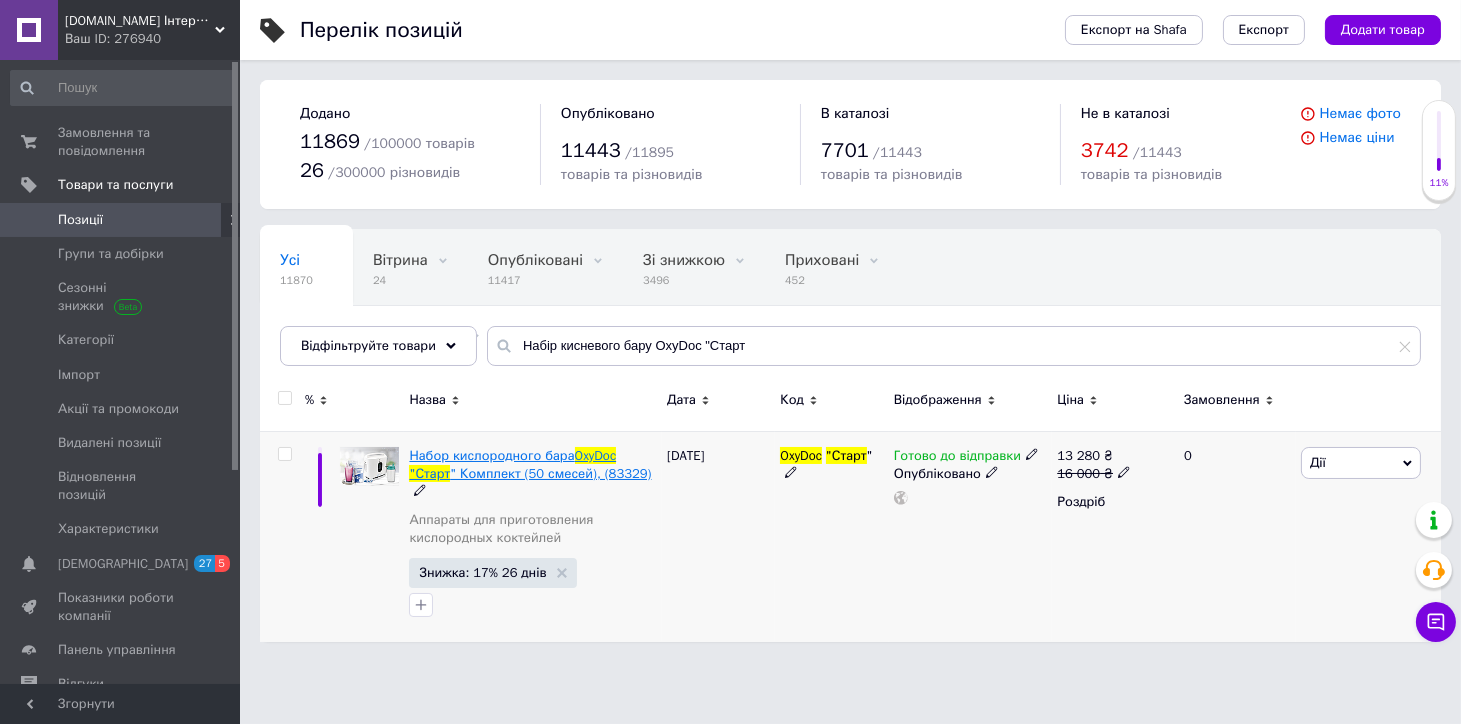click on "" Комплект (50 смесей), (83329)" at bounding box center (550, 473) 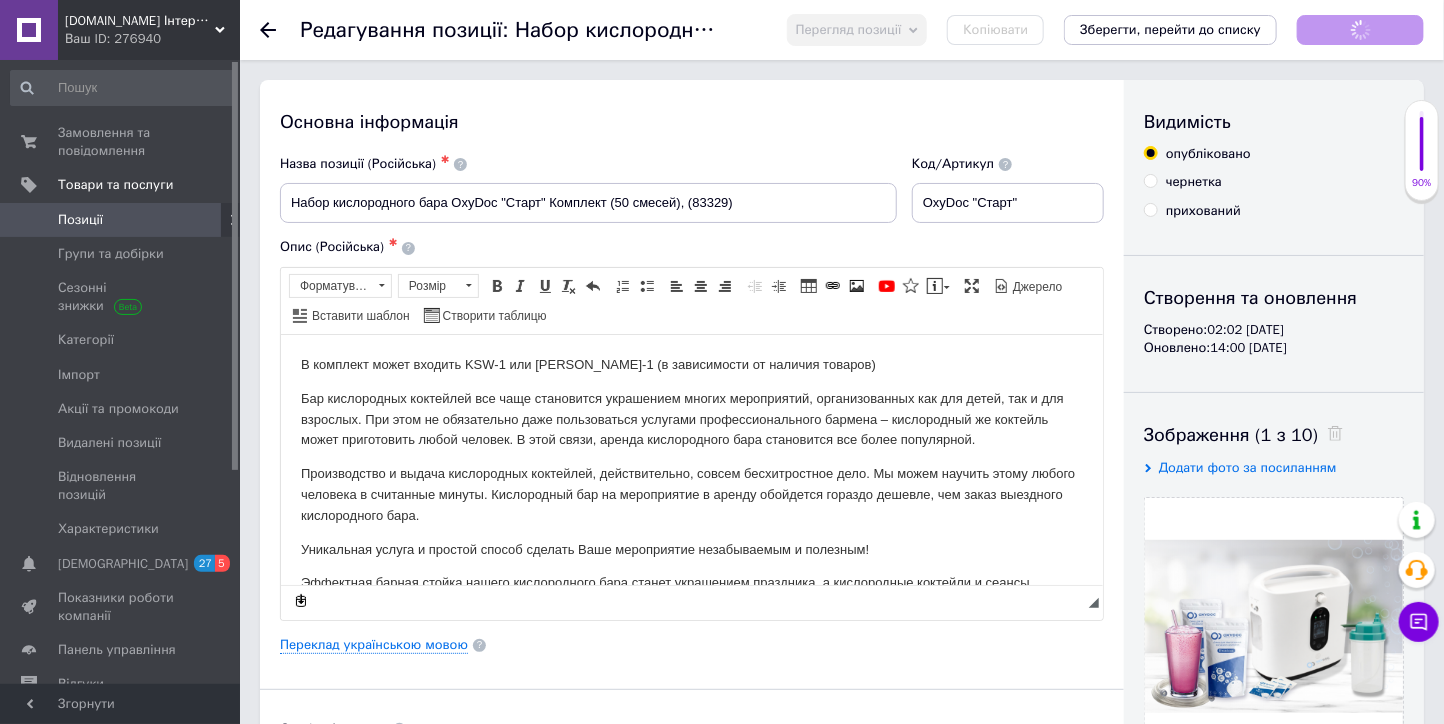 scroll, scrollTop: 0, scrollLeft: 0, axis: both 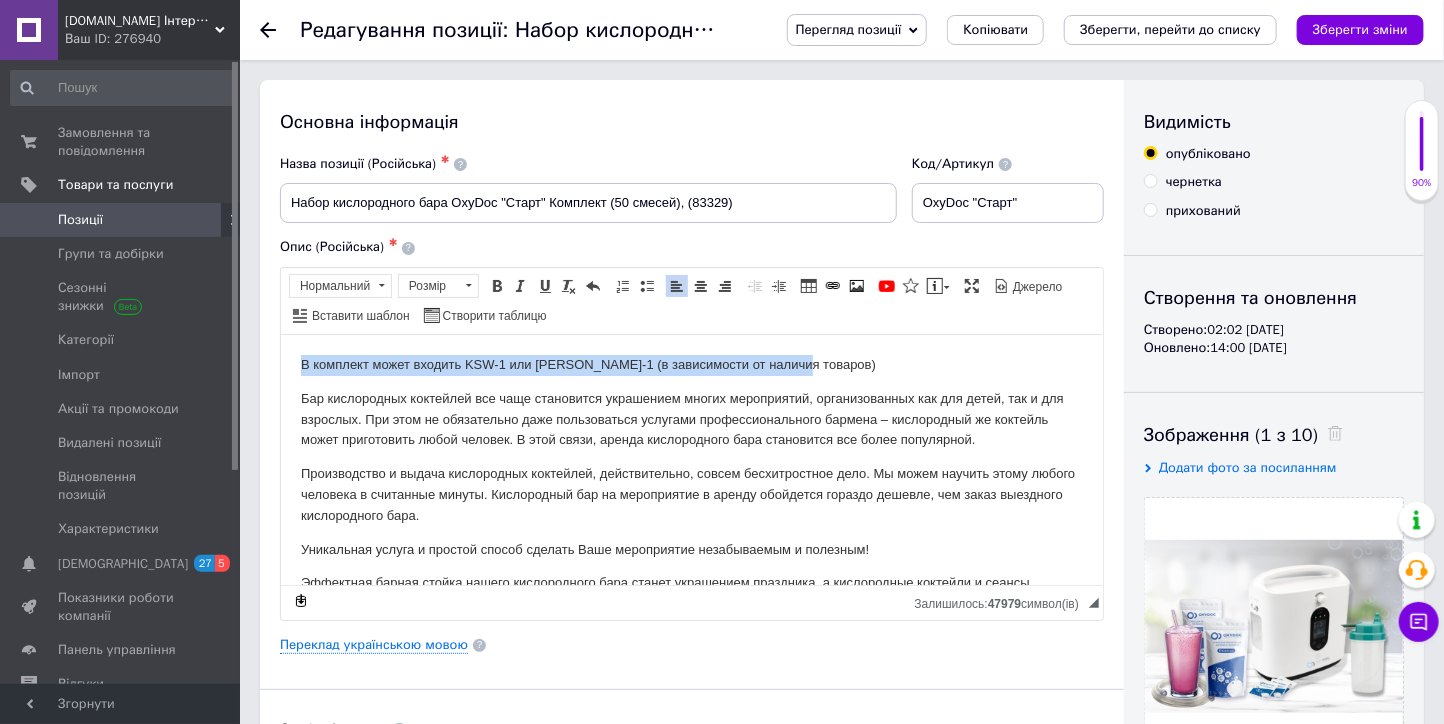 drag, startPoint x: 295, startPoint y: 361, endPoint x: 798, endPoint y: 362, distance: 503.001 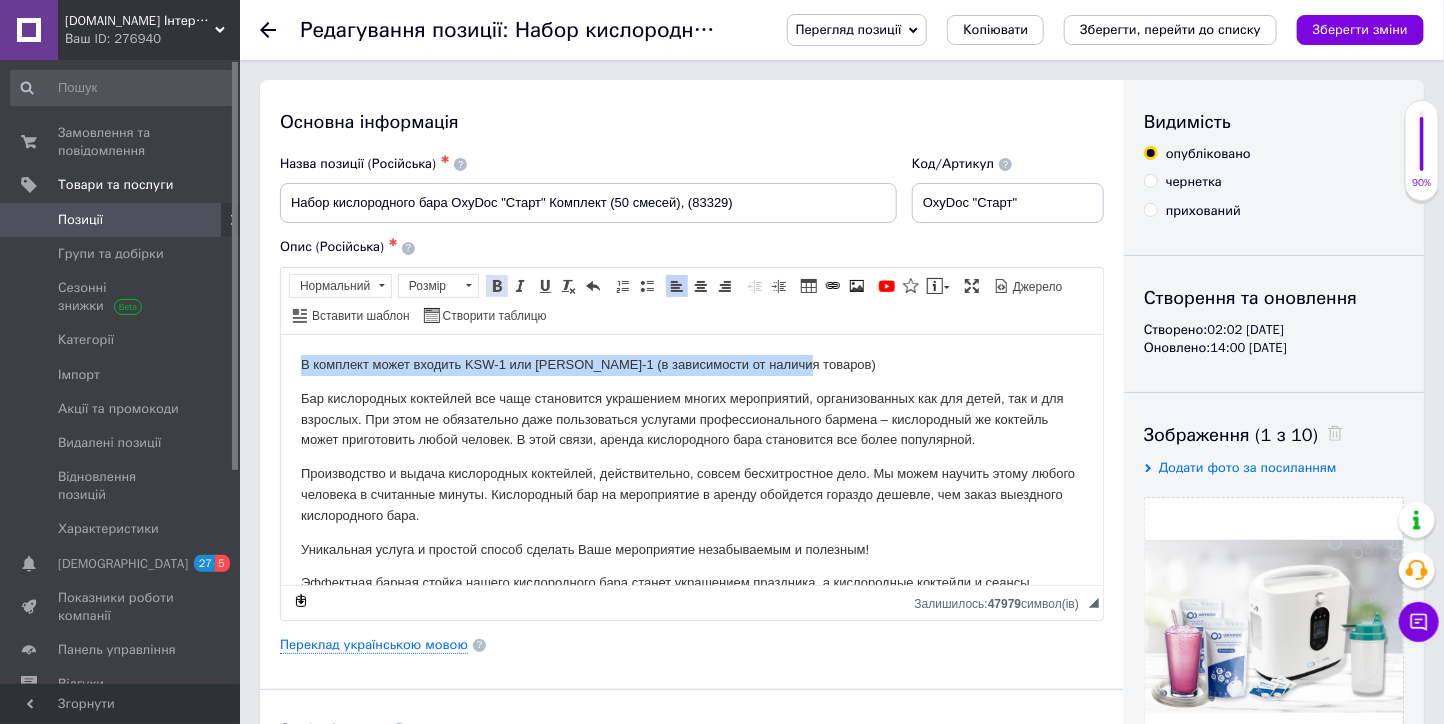 click at bounding box center [497, 286] 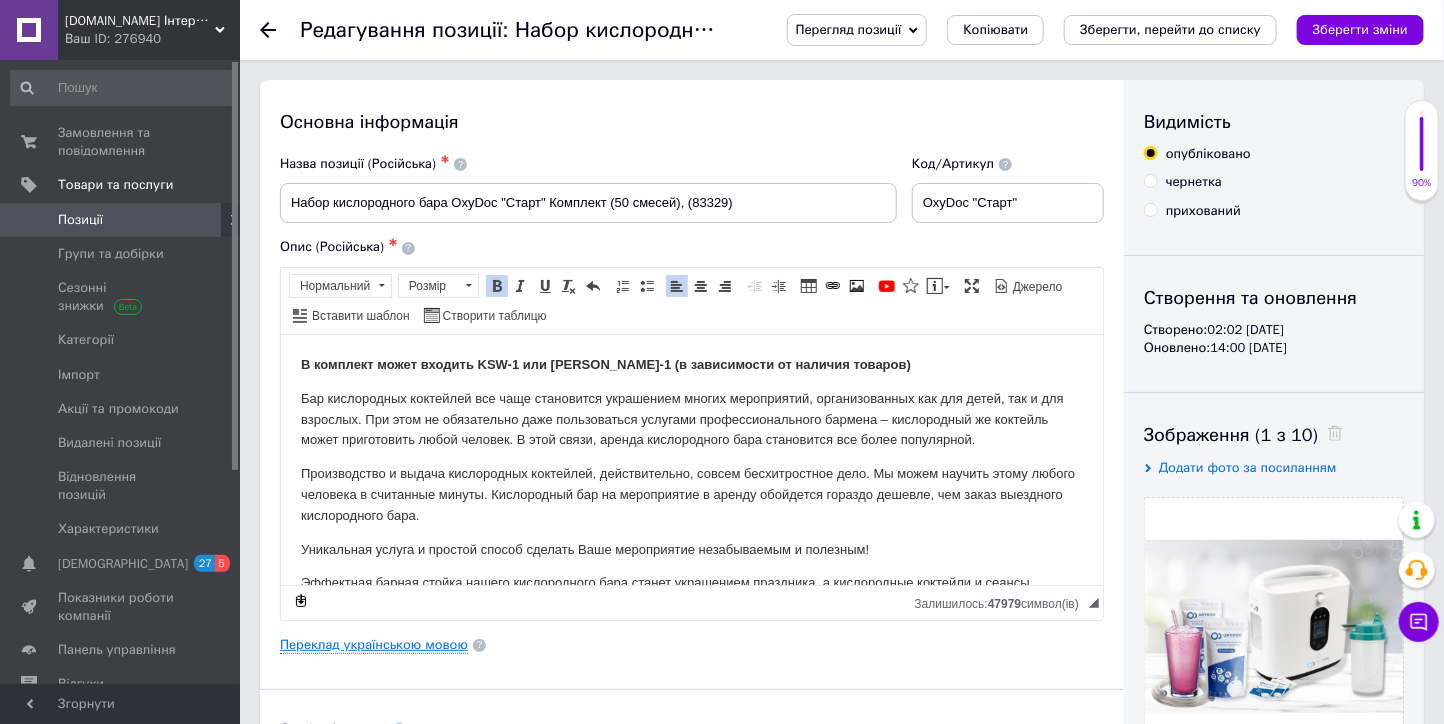 click on "Переклад українською мовою" at bounding box center (374, 645) 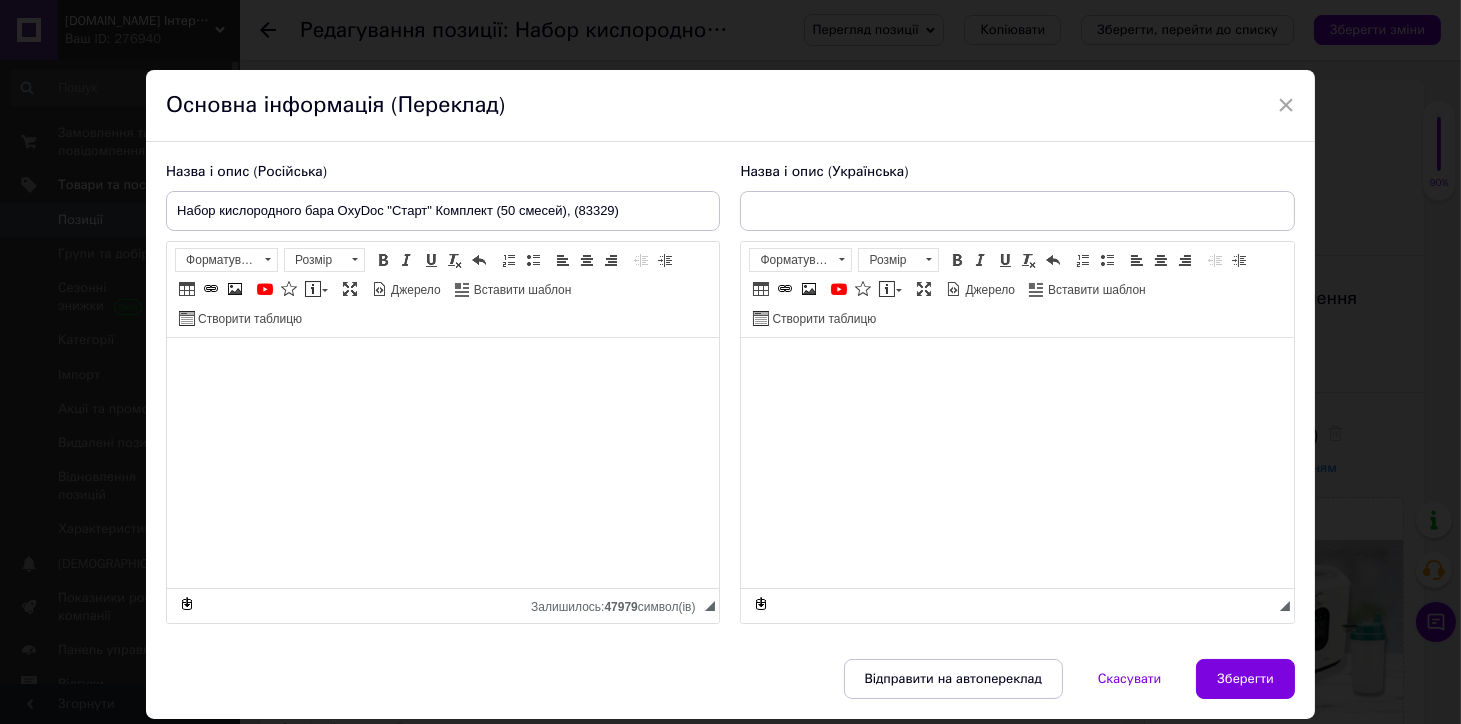 type on "Набір кисневого бару OxyDoc "Старт" Комплект (50 сумішей), (83329)" 